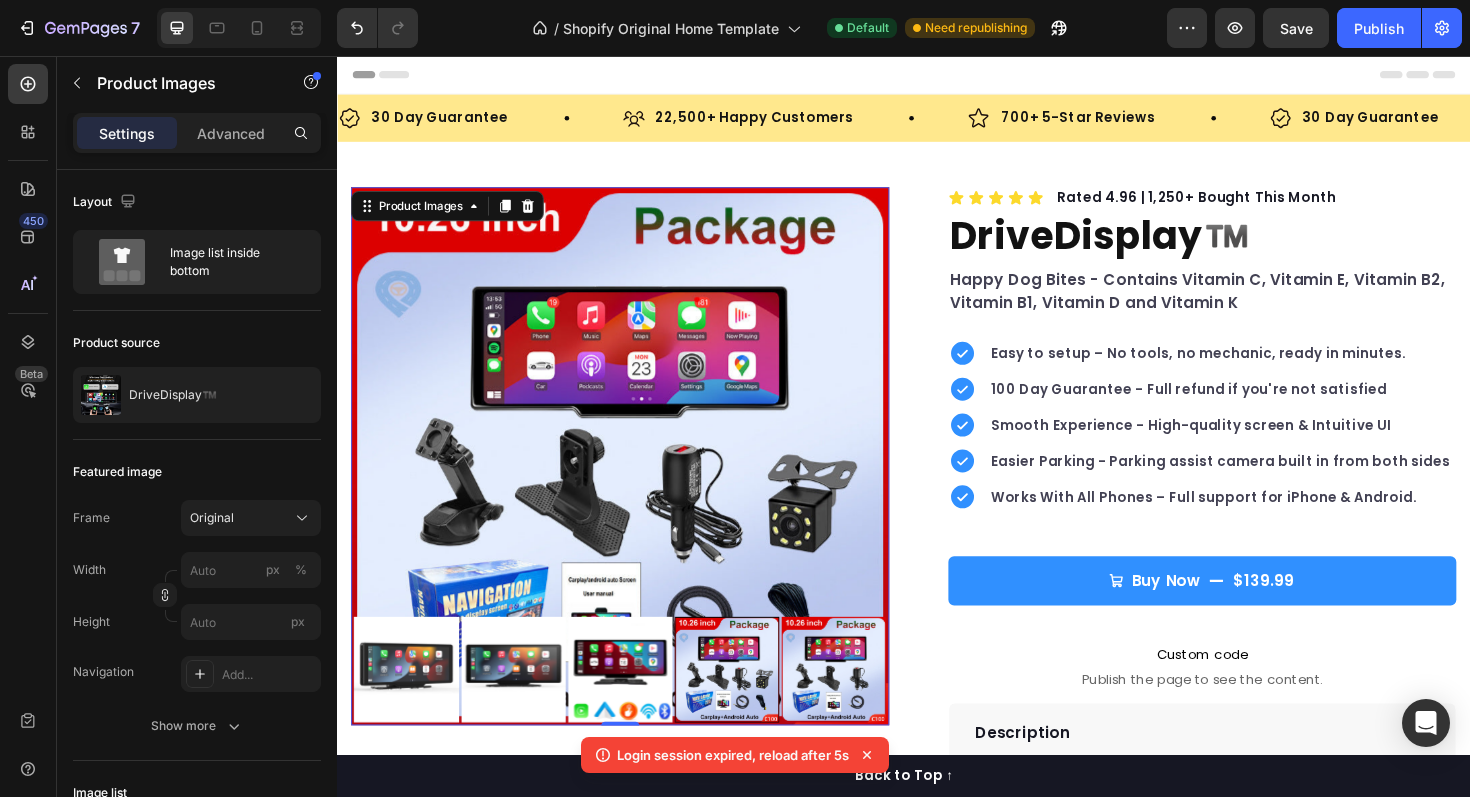 scroll, scrollTop: 201, scrollLeft: 0, axis: vertical 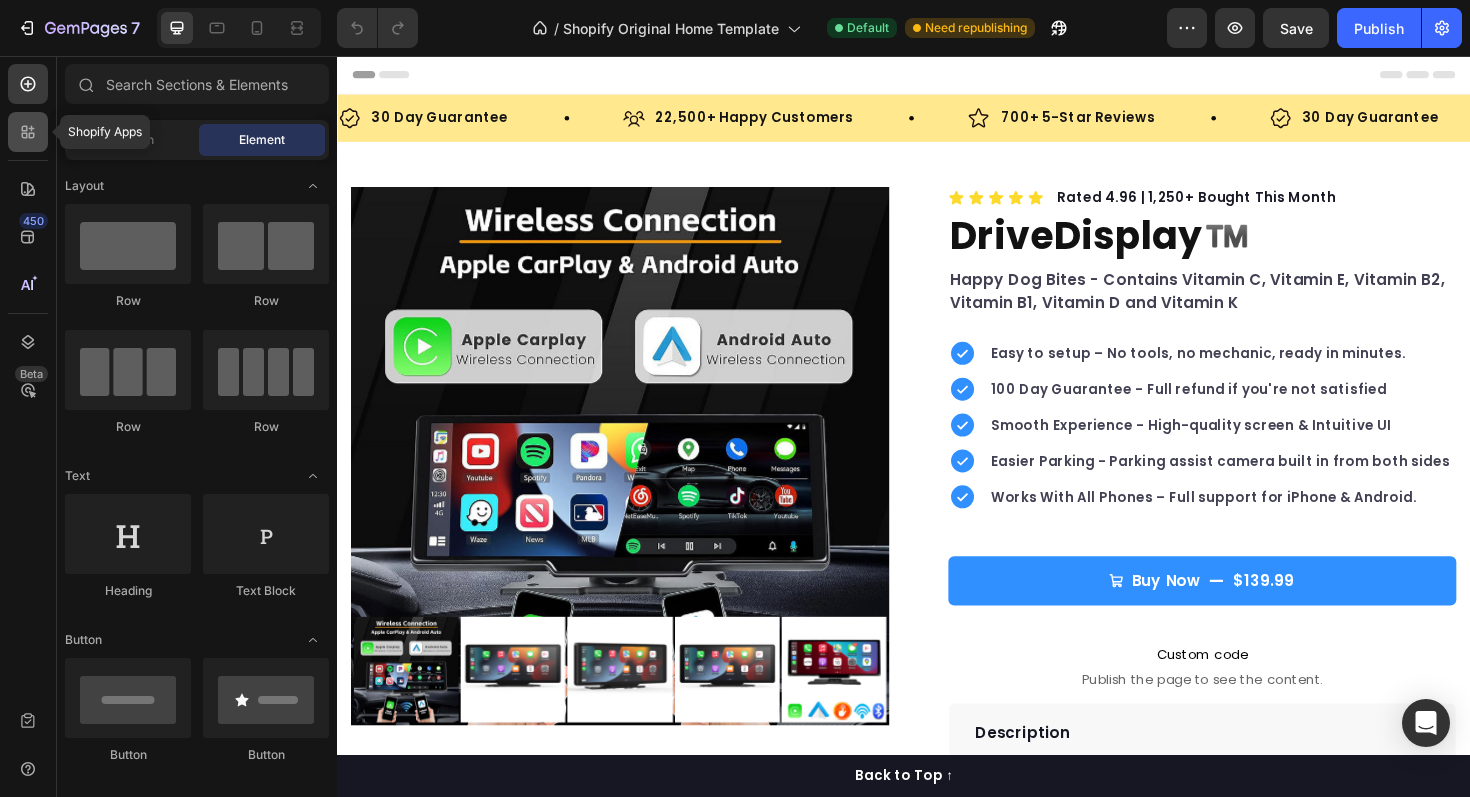 click 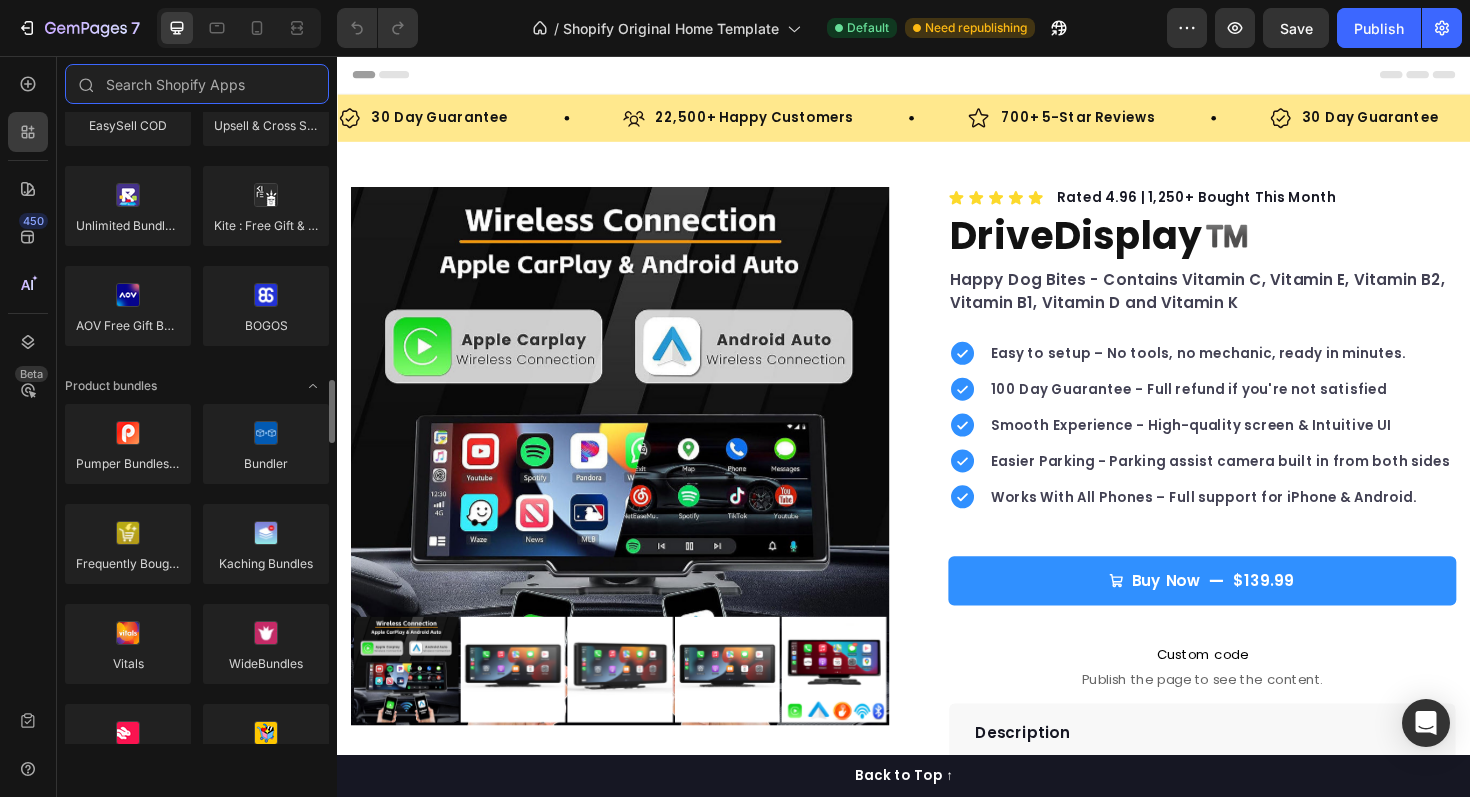 scroll, scrollTop: 0, scrollLeft: 0, axis: both 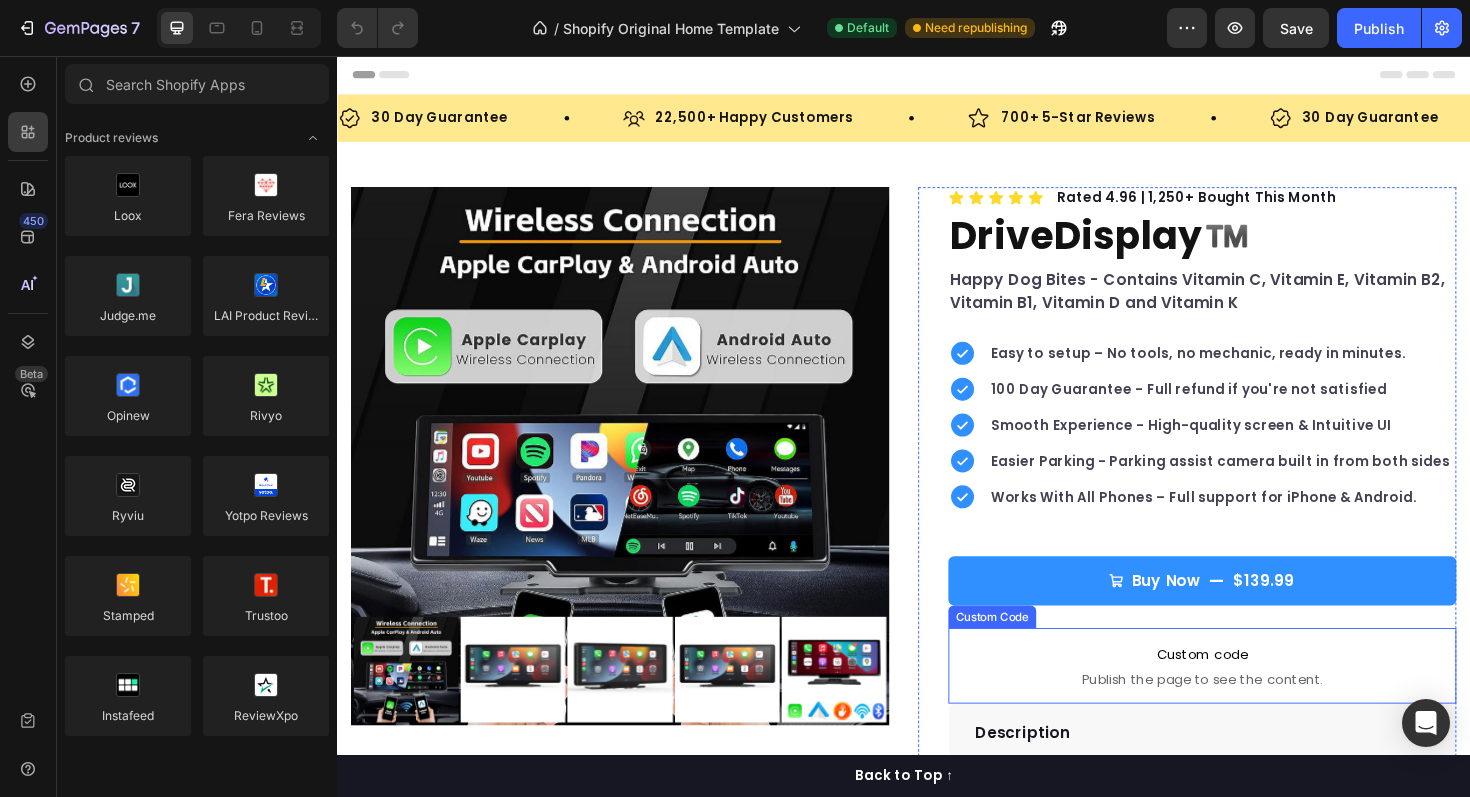 click on "Publish the page to see the content." at bounding box center (1253, 716) 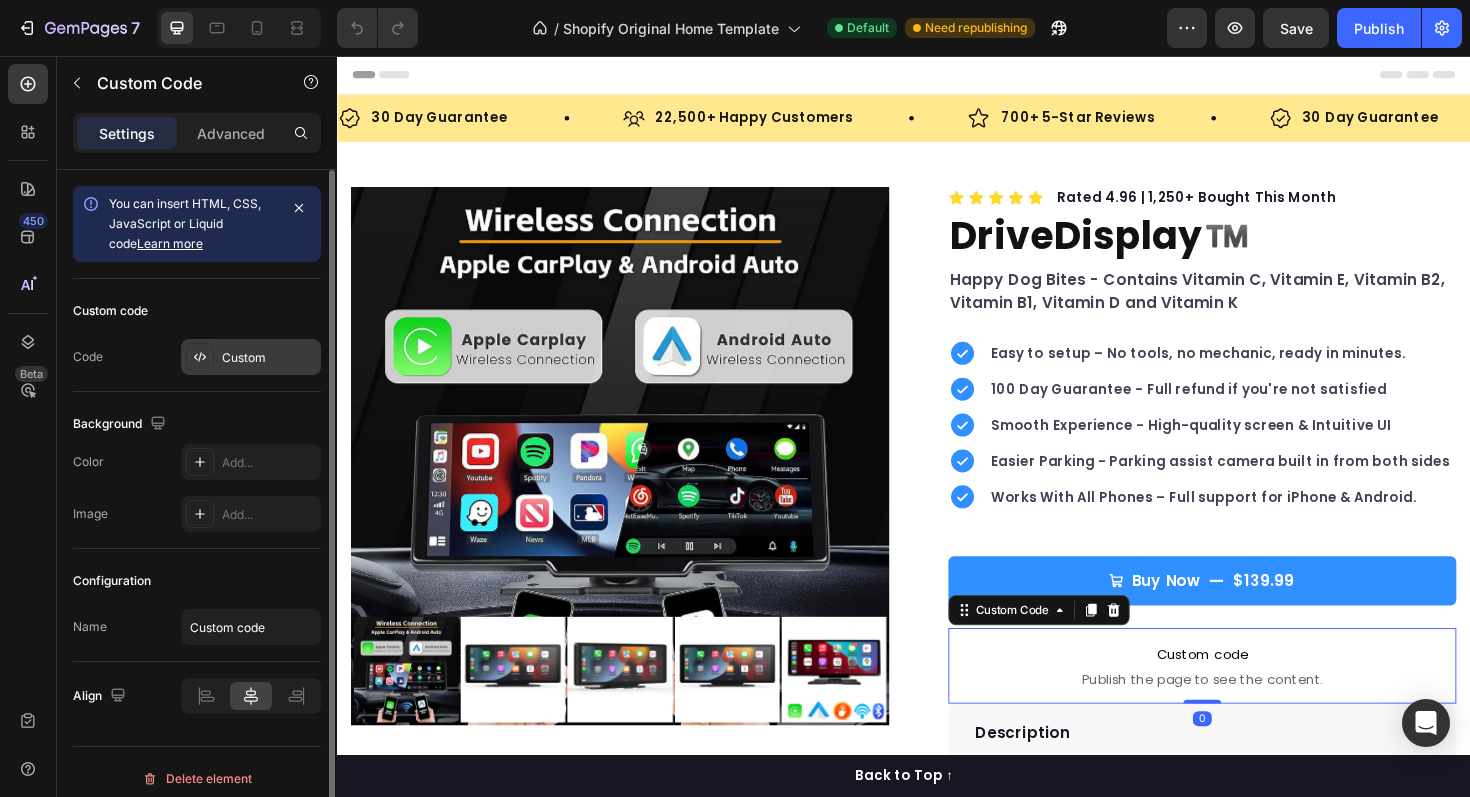 click on "Custom" at bounding box center [269, 358] 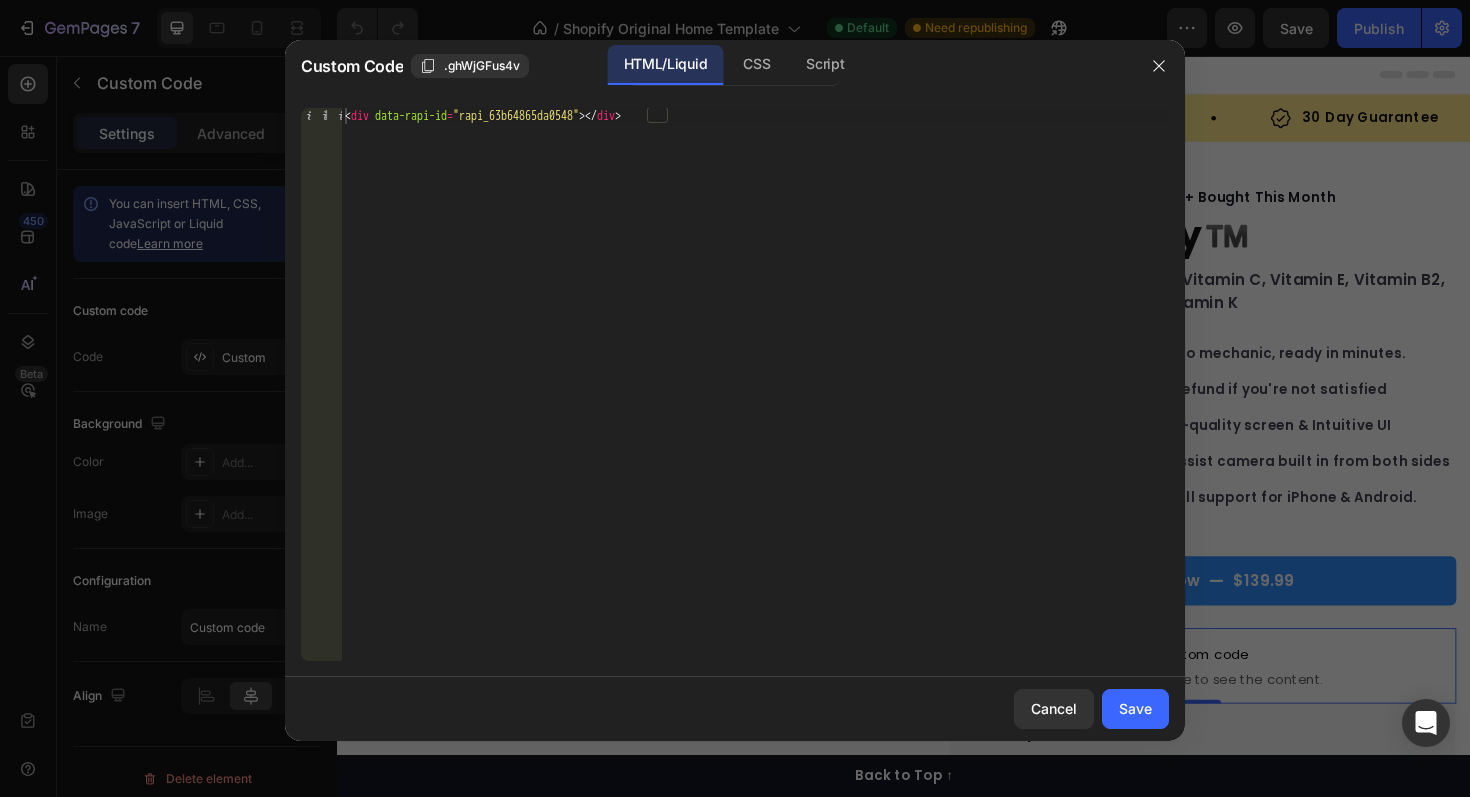 type on "<div data-rapi-id="rapi_63b64865da0548"></div>" 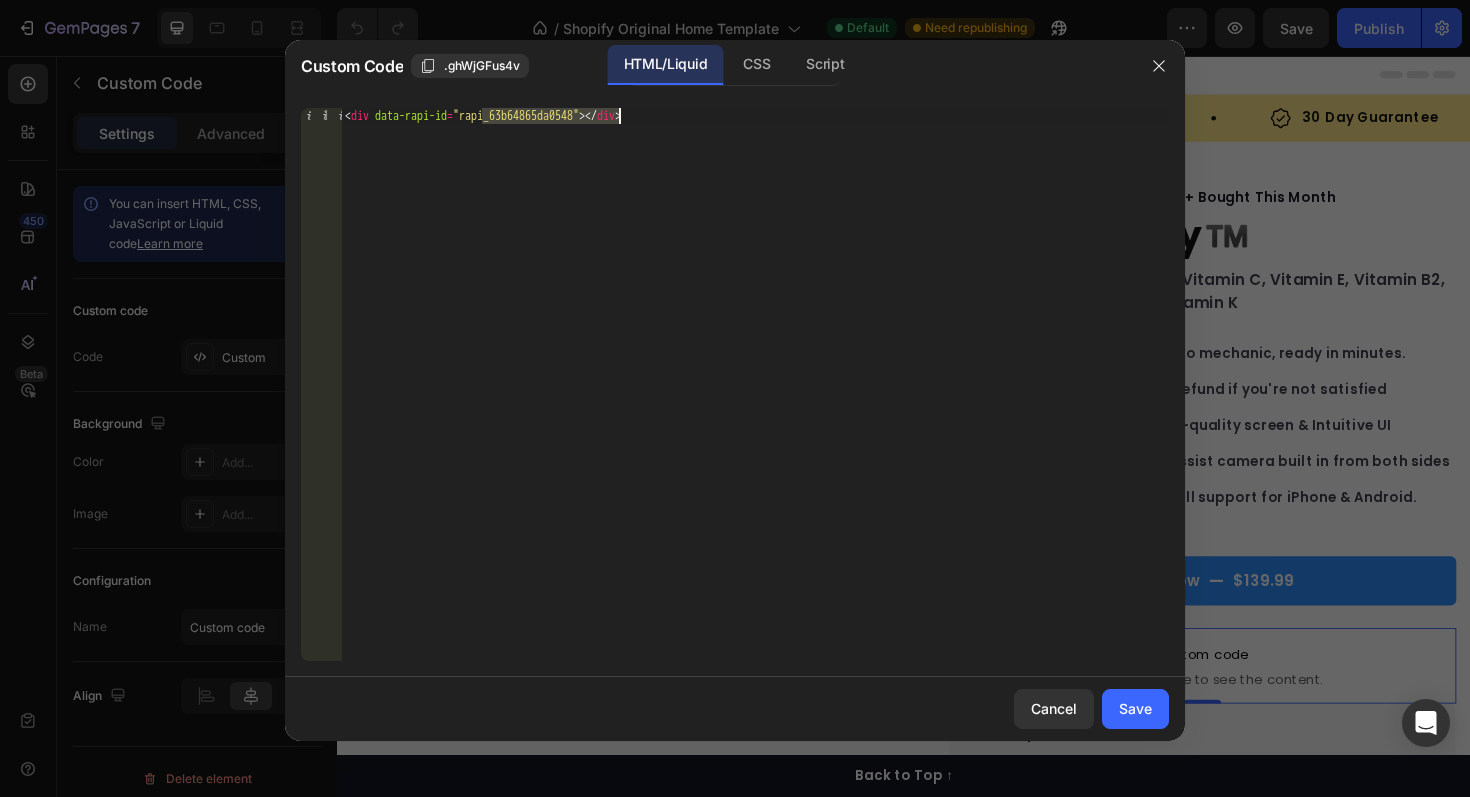 click on "< div   data-rapi-id = "rapi_63b64865da0548" > </ div >" at bounding box center (755, 400) 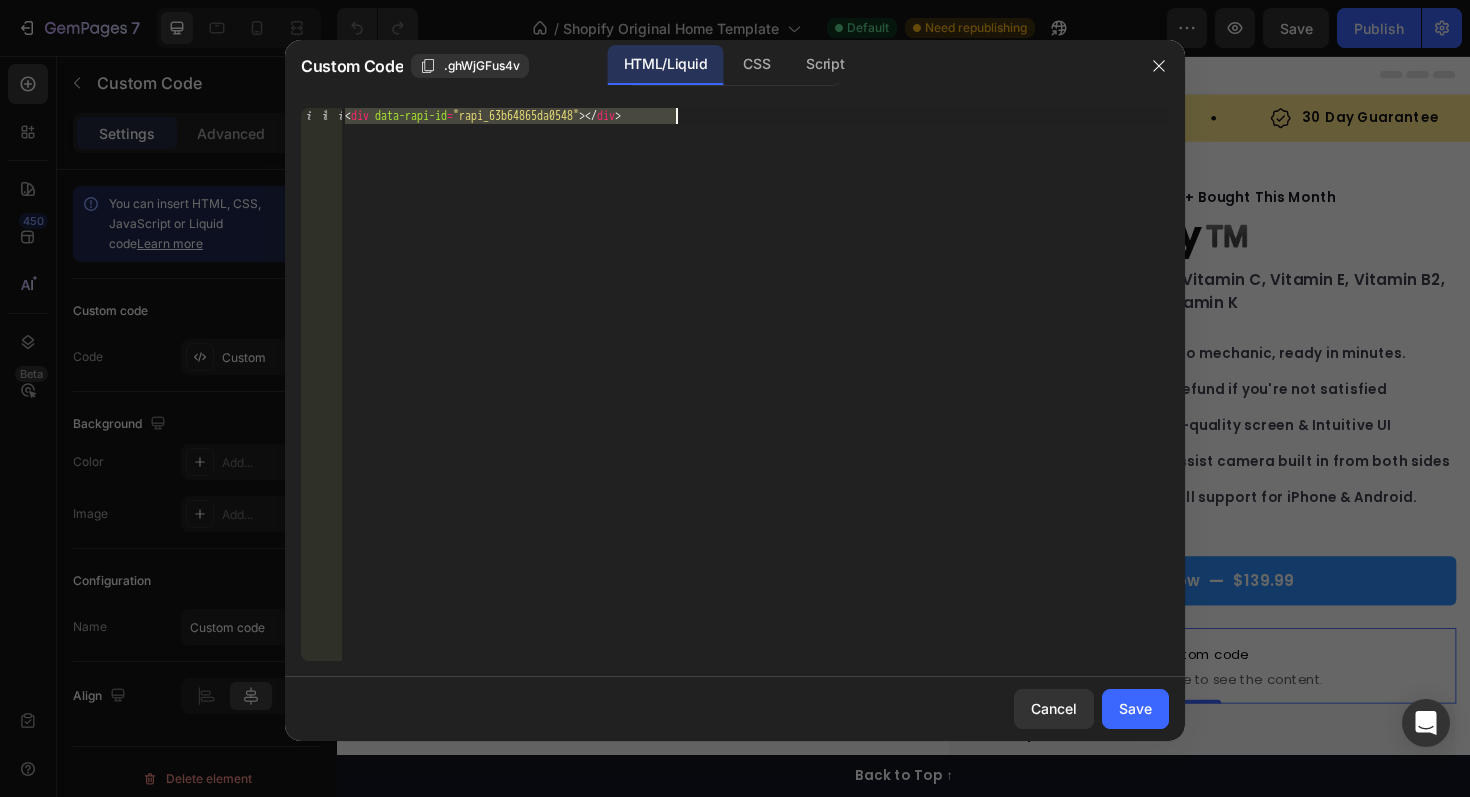 click on "< div   data-rapi-id = "rapi_63b64865da0548" > </ div >" at bounding box center [755, 400] 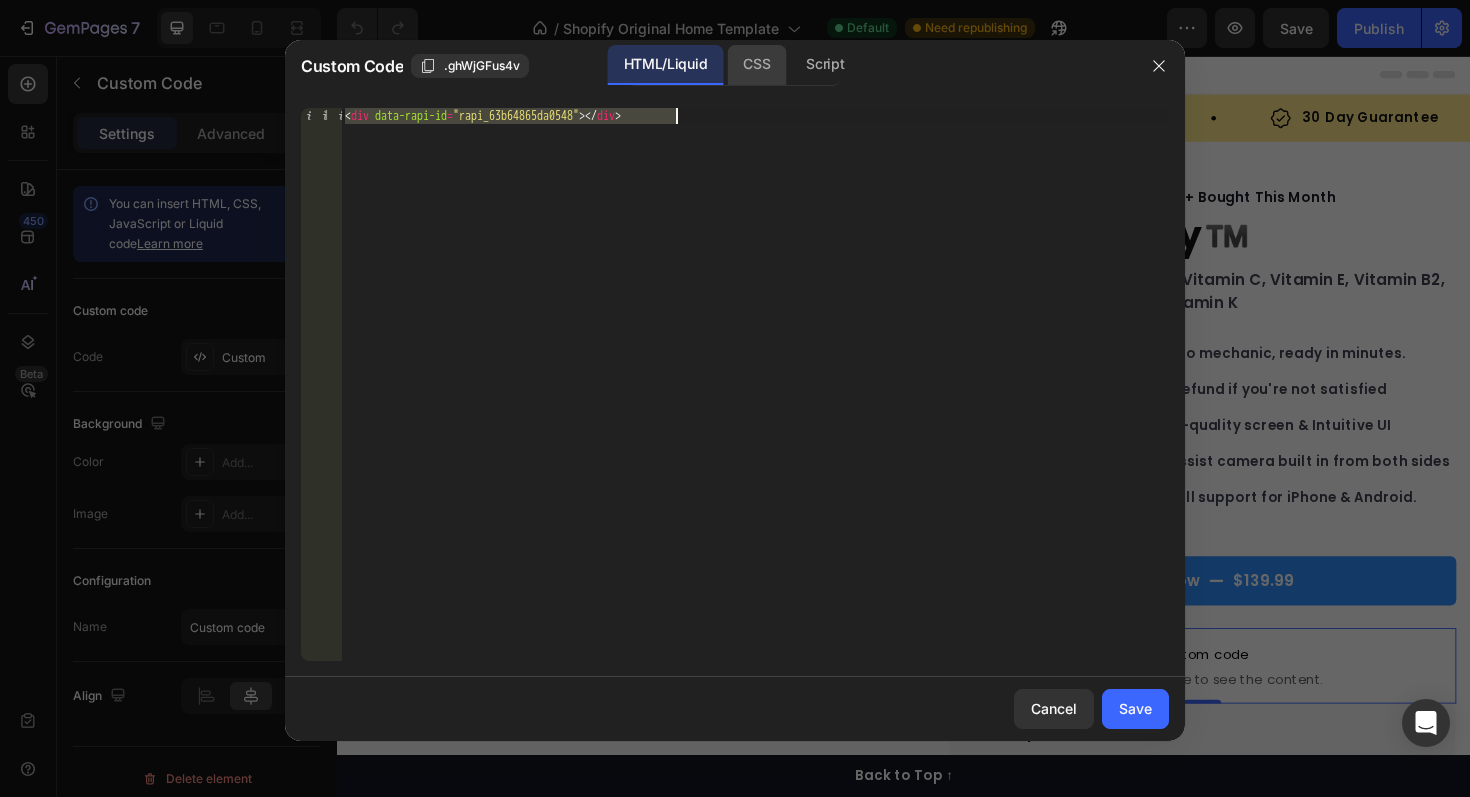 click on "CSS" 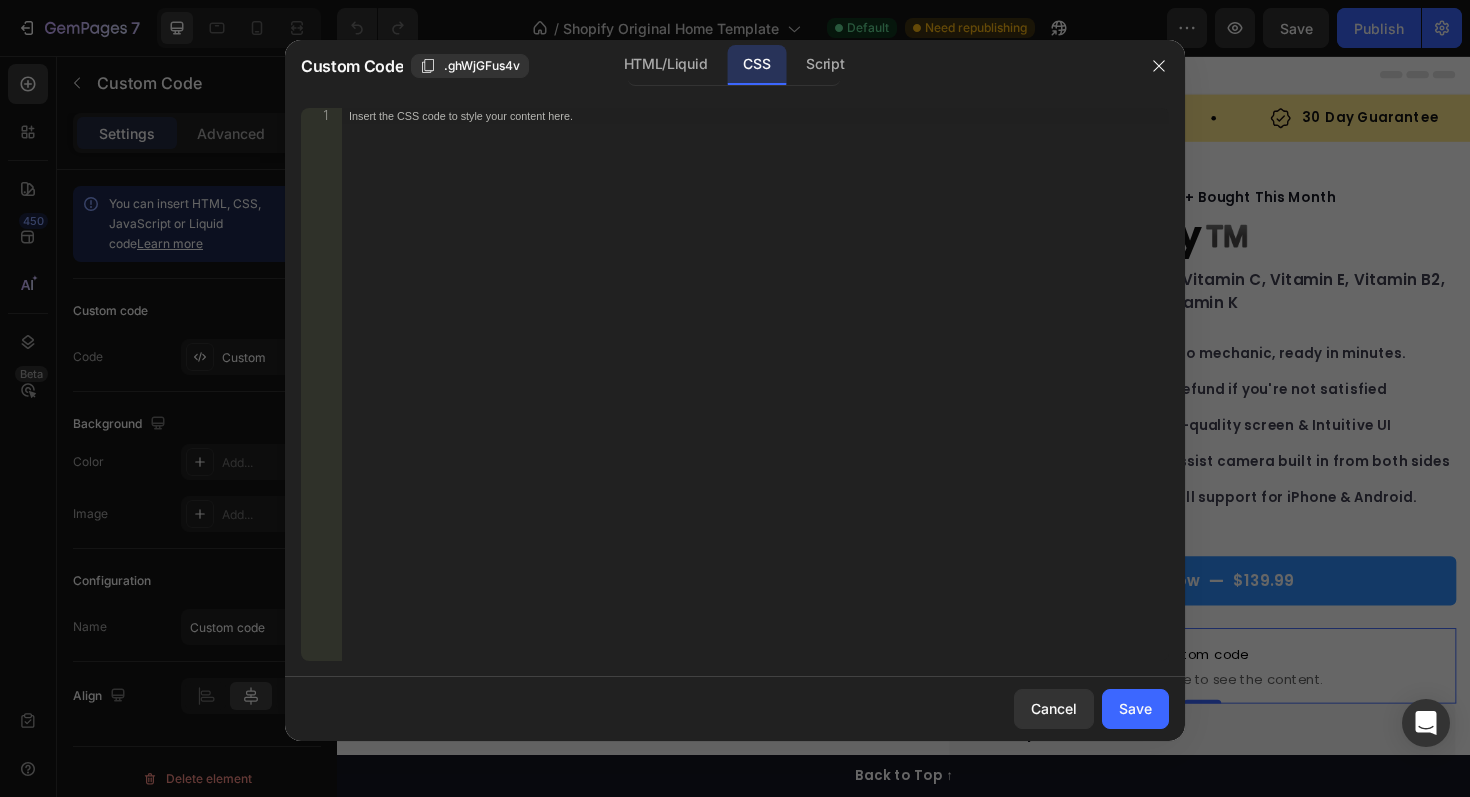 click on "<div data-rapi-id="rapi_63b64865da0548"></div> 1 Insert the CSS code to style your content here.     הההההההההההההההההההההההההההההההההההההההההההההההההההההההההההההההההההההההההההההההההההההההההההההההההההההההההההההההההההההההההההההההההההההההההההההההההההההההההההההההההההההההההההההההההההההההההההההההההההההההההההההההההההההההההההההההההההההההההההההההההההההההההההההההה XXXXXXXXXXXXXXXXXXXXXXXXXXXXXXXXXXXXXXXXXXXXXXXXXXXXXXXXXXXXXXXXXXXXXXXXXXXXXXXXXXXXXXXXXXXXXXXXXXXXXXXXXXXXXXXXXXXXXXXXXXXXXXXXXXXXXXXXXXXXXXXXXXXXXXXXXXXXXXXXXXXXXXXXXXXXXXXXXXXXXXXXXXXXXXXXXXXXXXXXXXXXXXXXXXXXXXXXXXXXXXXXXXXXXXXXXXXXXXXXXXXXXXXXXXXXXXXX" 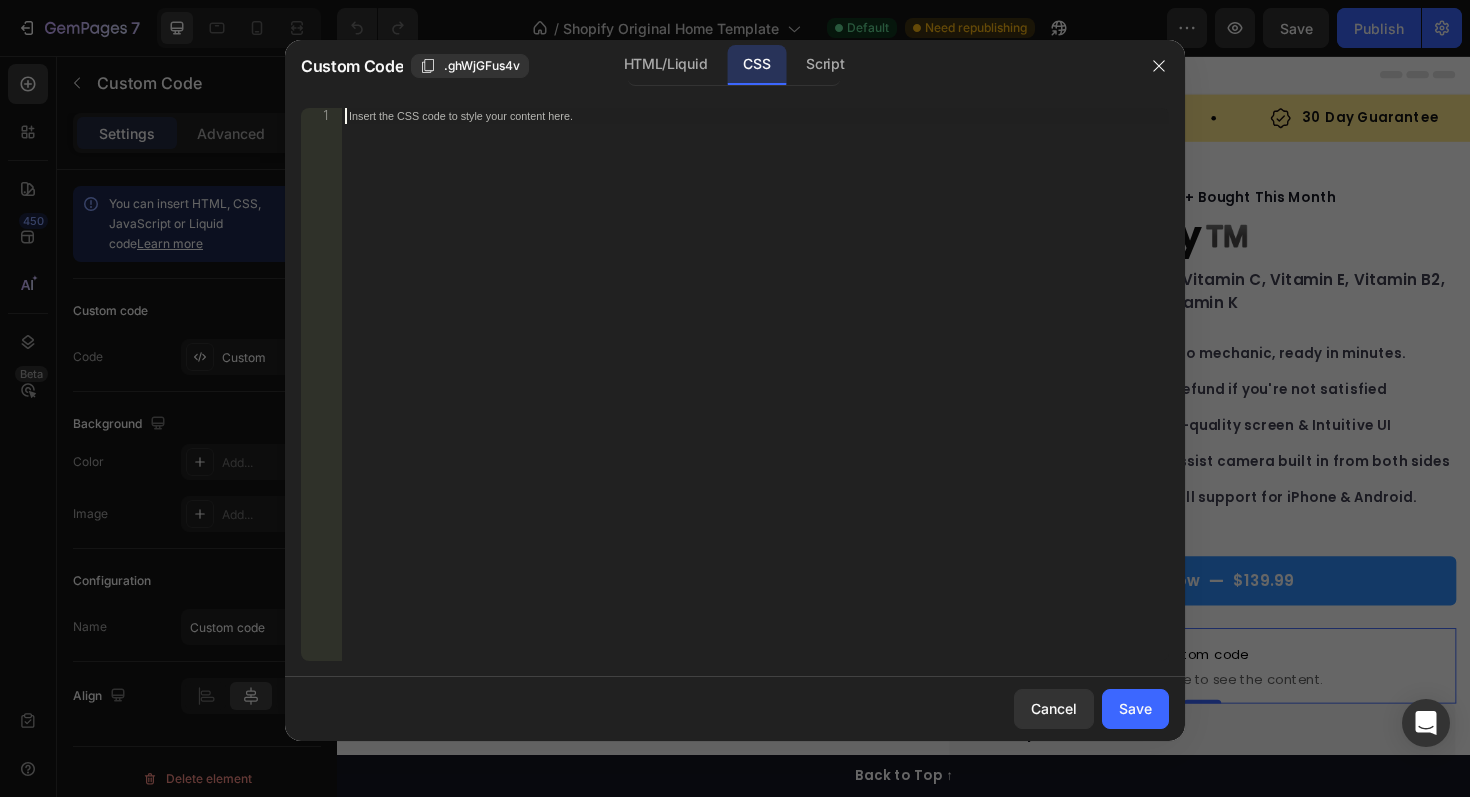 click on "Insert the CSS code to style your content here." at bounding box center (755, 400) 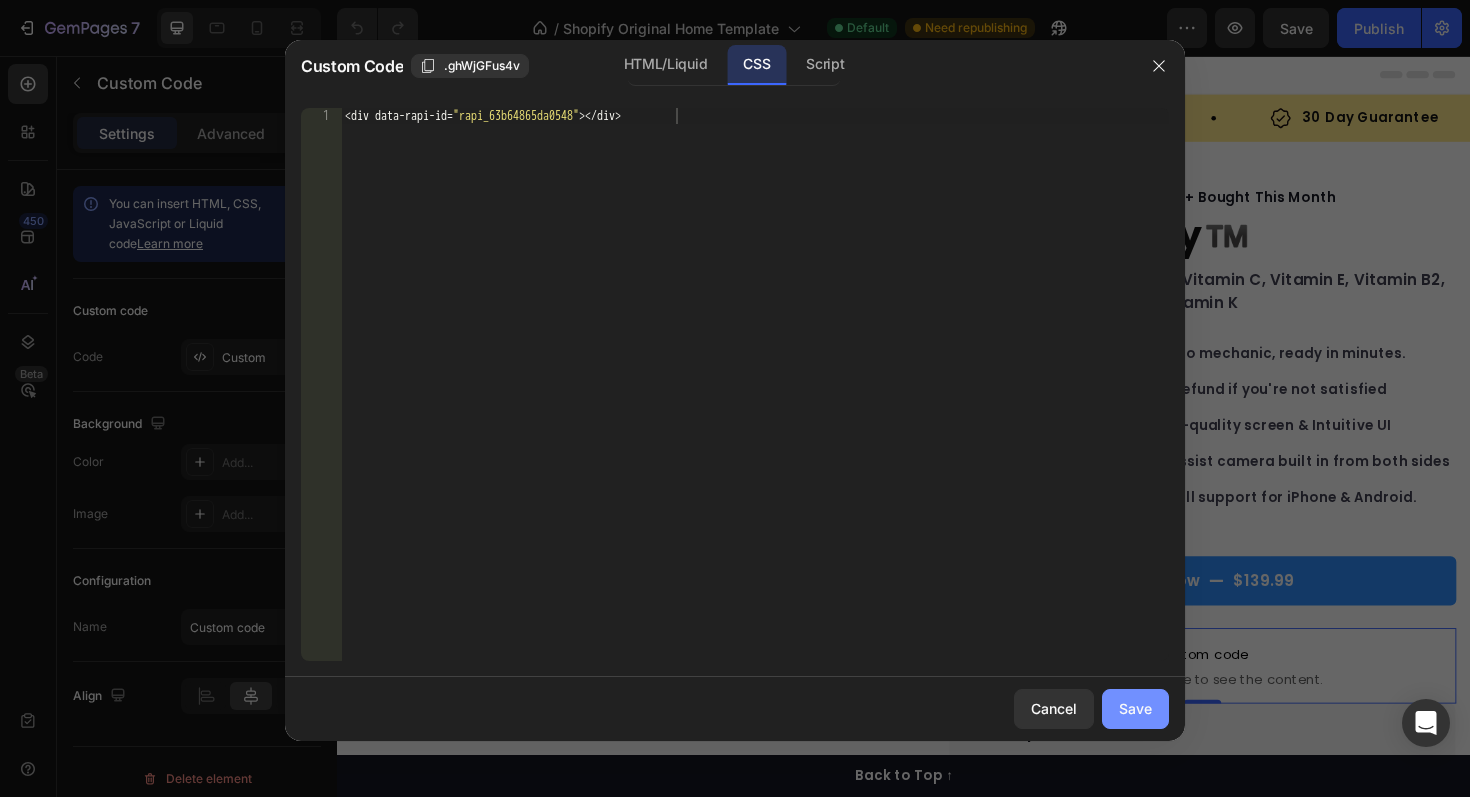 click on "Save" at bounding box center [1135, 708] 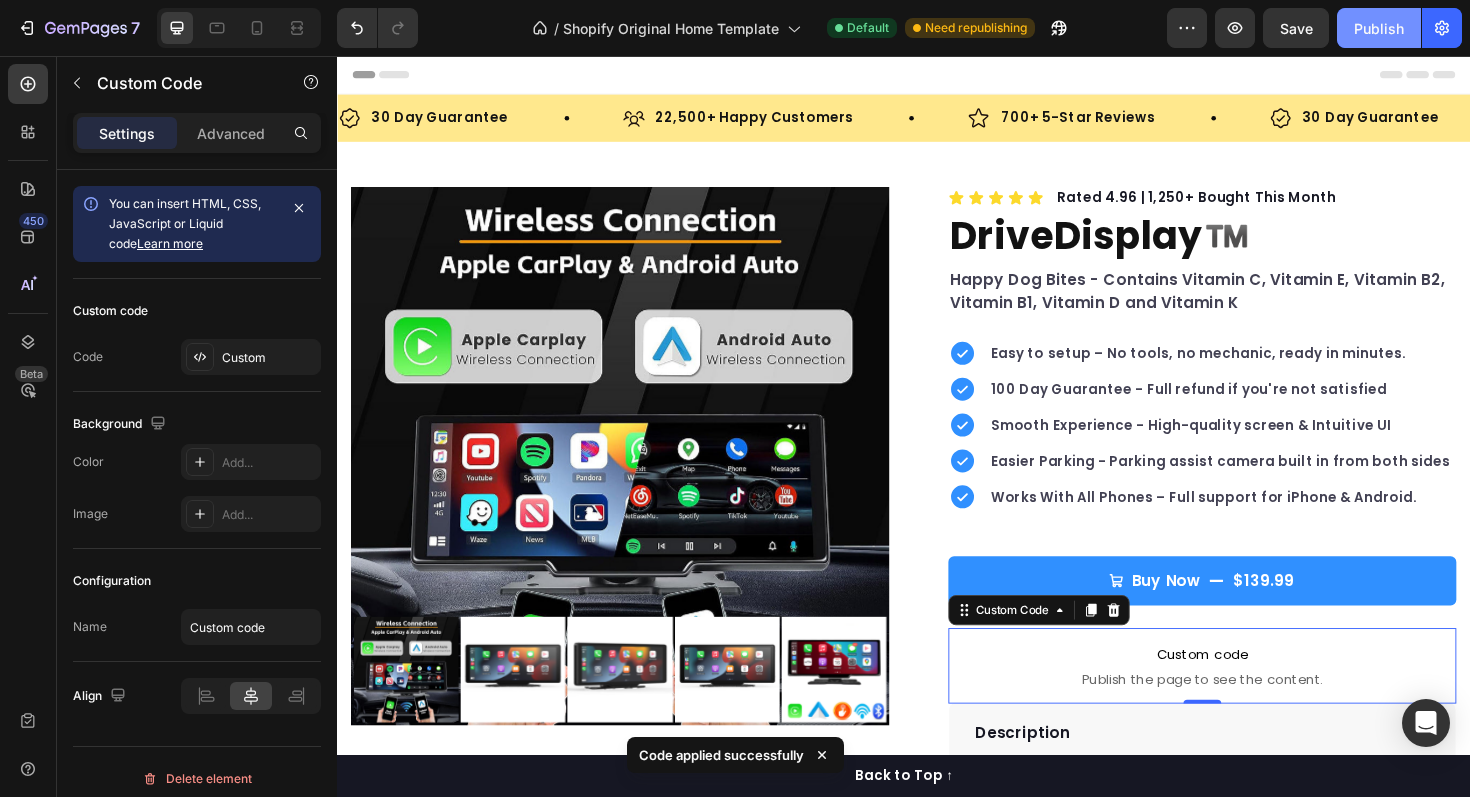 click on "Publish" 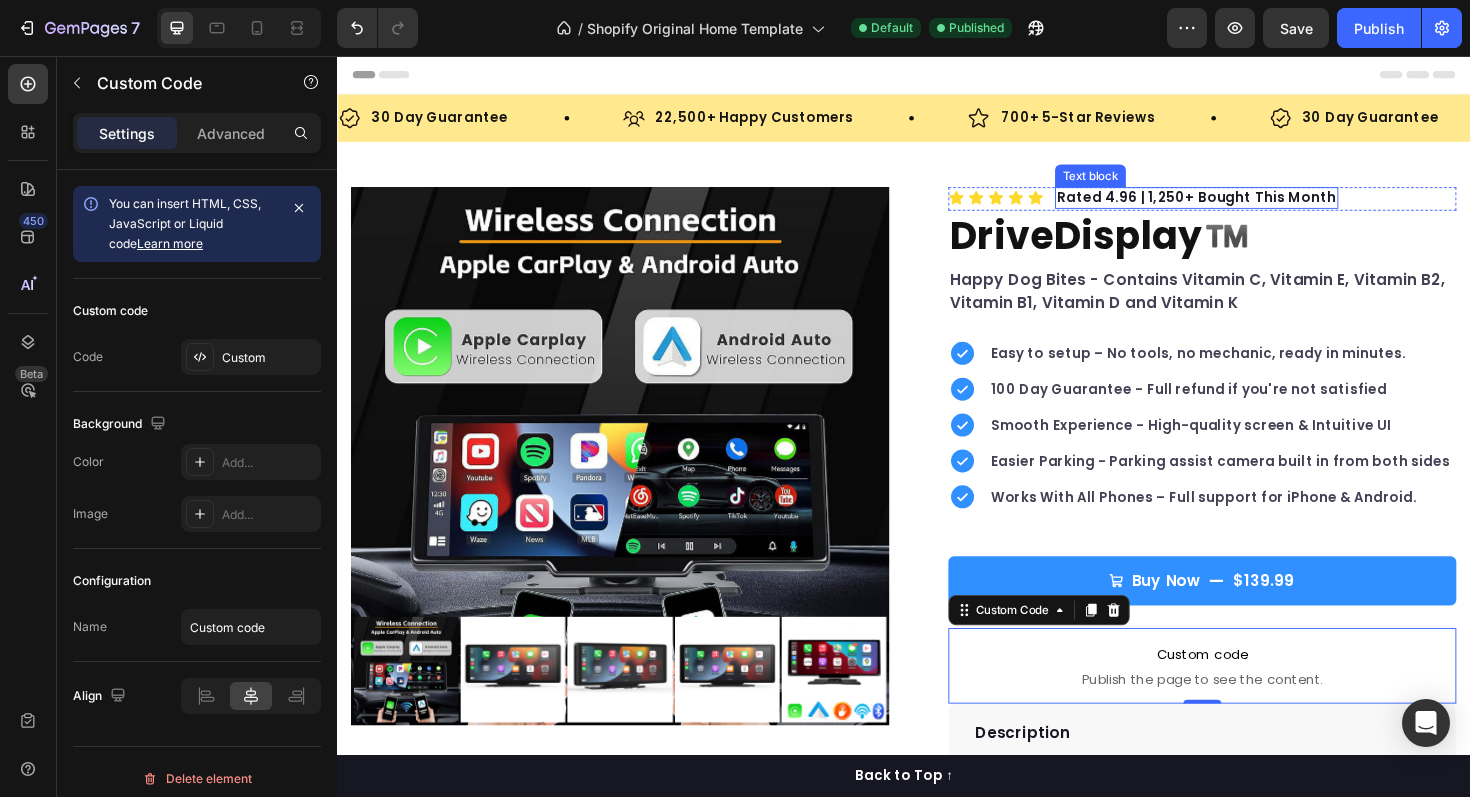 click on "Rated 4.96 | 1,250+ Bought This Month" at bounding box center [1247, 206] 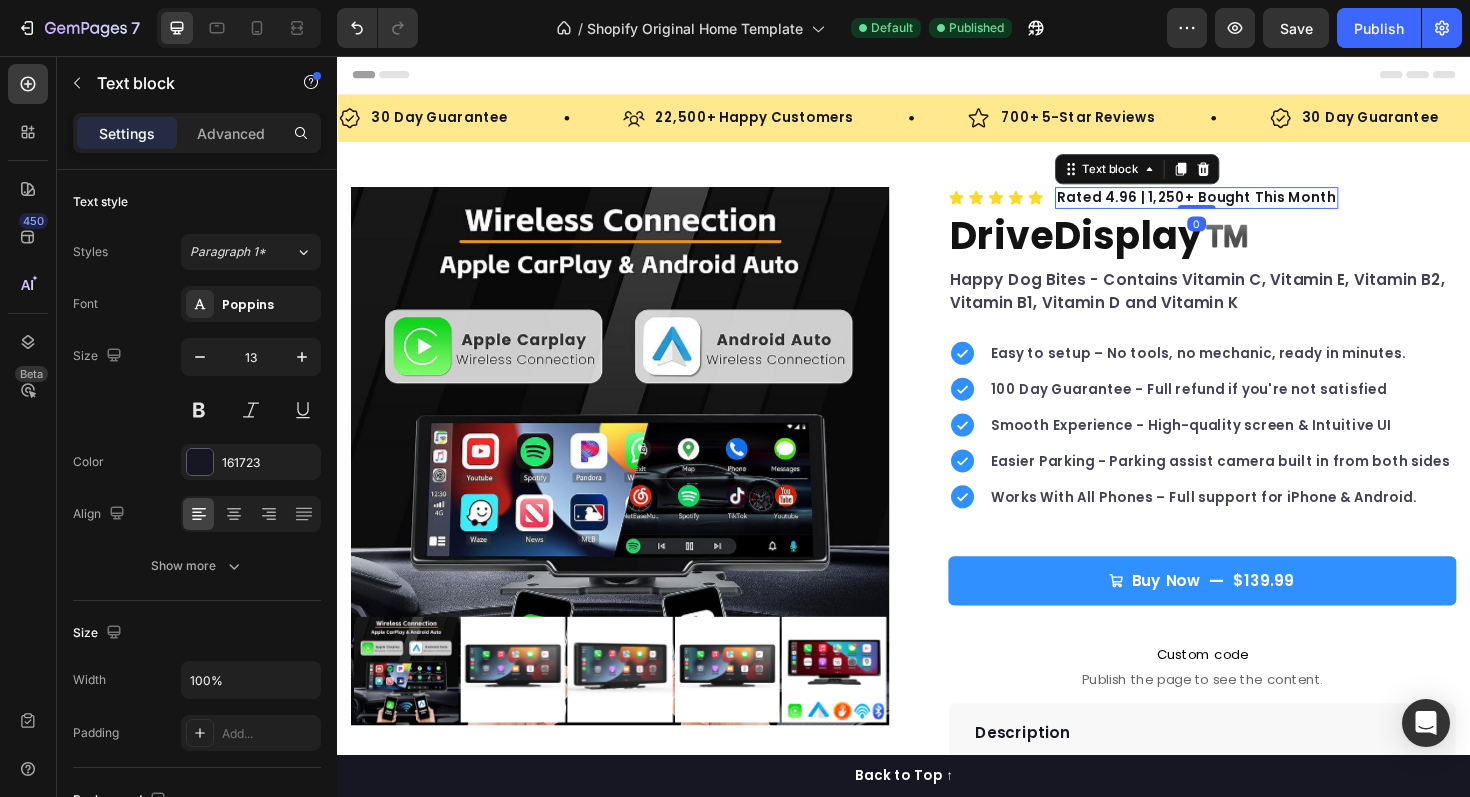 click on "Rated 4.96 | 1,250+ Bought This Month" at bounding box center [1247, 206] 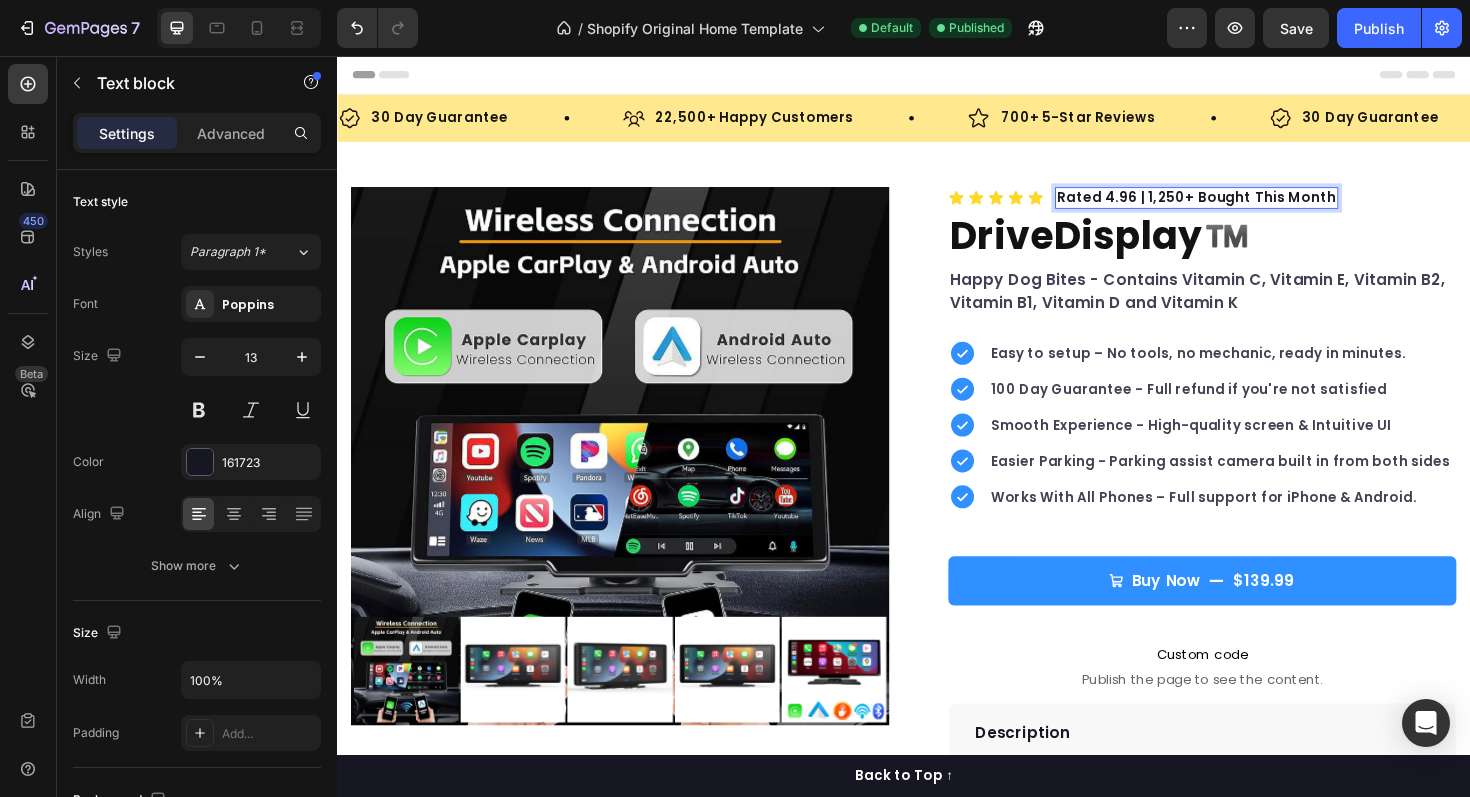 click on "Rated 4.96 | 1,250+ Bought This Month" at bounding box center [1247, 206] 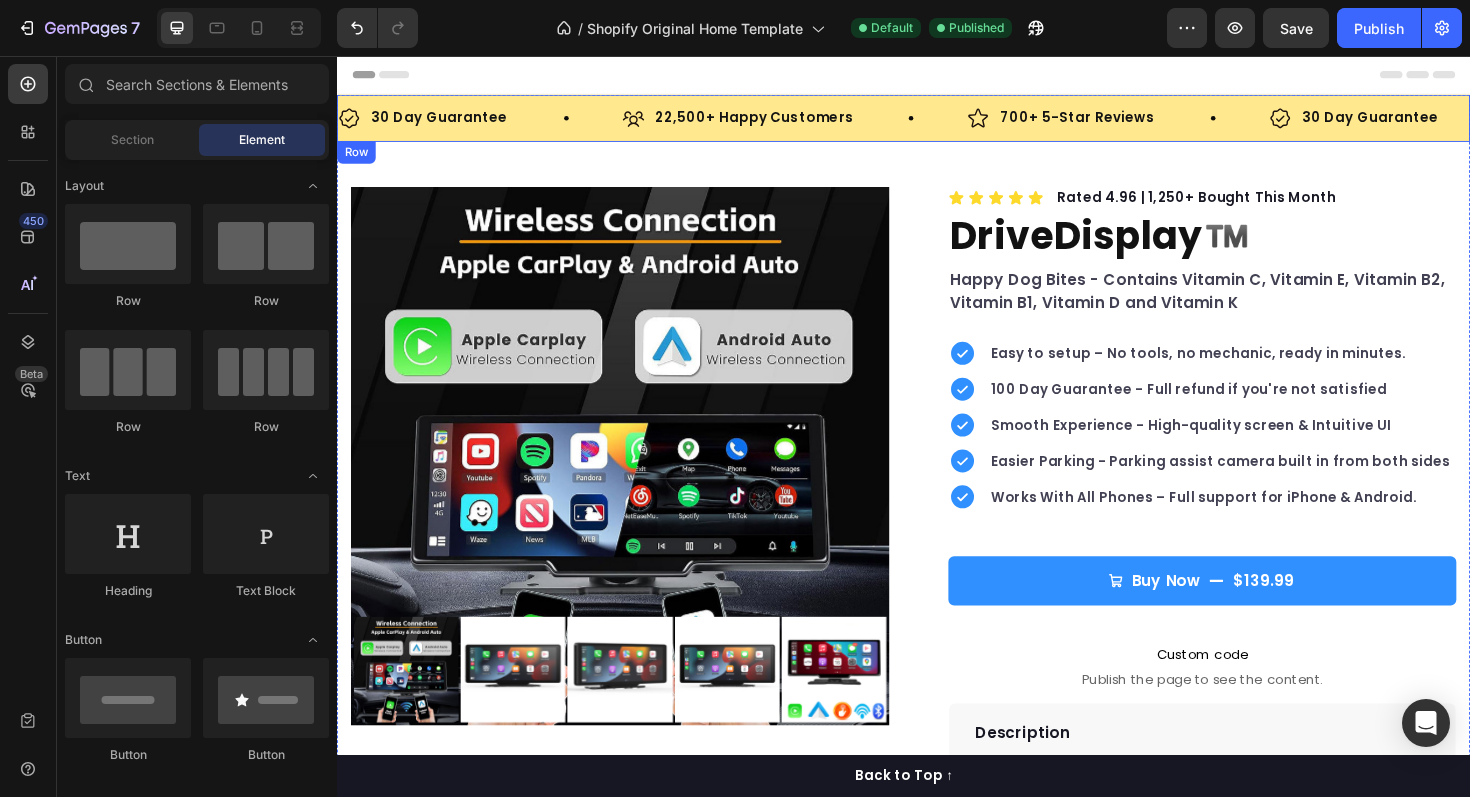 click on "30 Day Guarantee Item List
22,500+ Happy Customers Item List
700+ 5-Star Reviews Item List
30 Day Guarantee Item List
22,500+ Happy Customers Item List
700+ 5-Star Reviews Item List
30 Day Guarantee Item List
22,500+ Happy Customers Item List
700+ 5-Star Reviews Item List
30 Day Guarantee Item List
22,500+ Happy Customers Item List
700+ 5-Star Reviews Item List
30 Day Guarantee Item List
22,500+ Happy Customers Item List
700+ 5-Star Reviews Item List
30 Day Guarantee Item List
Item List Row" at bounding box center [937, 122] 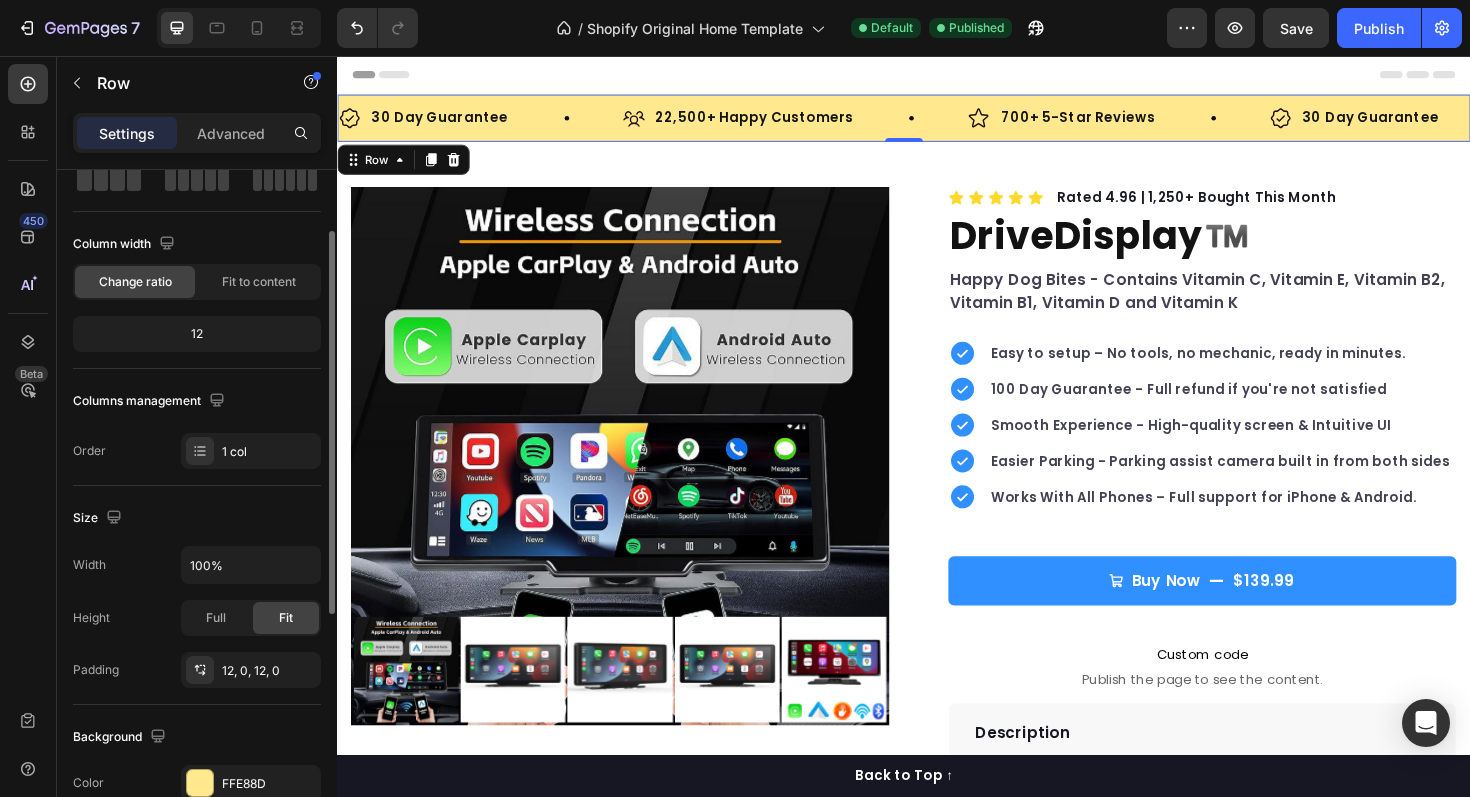 scroll, scrollTop: 113, scrollLeft: 0, axis: vertical 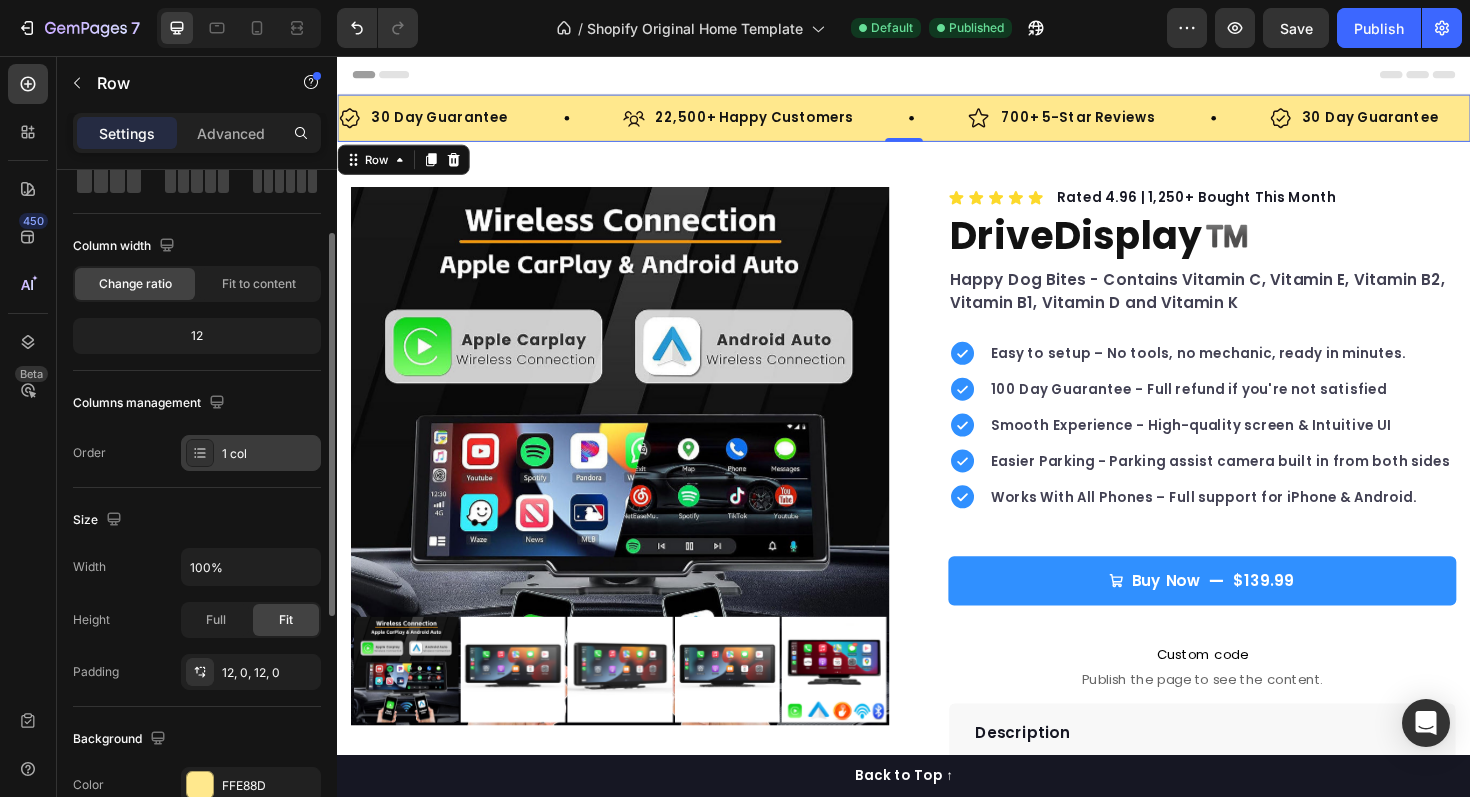 click on "1 col" at bounding box center (269, 454) 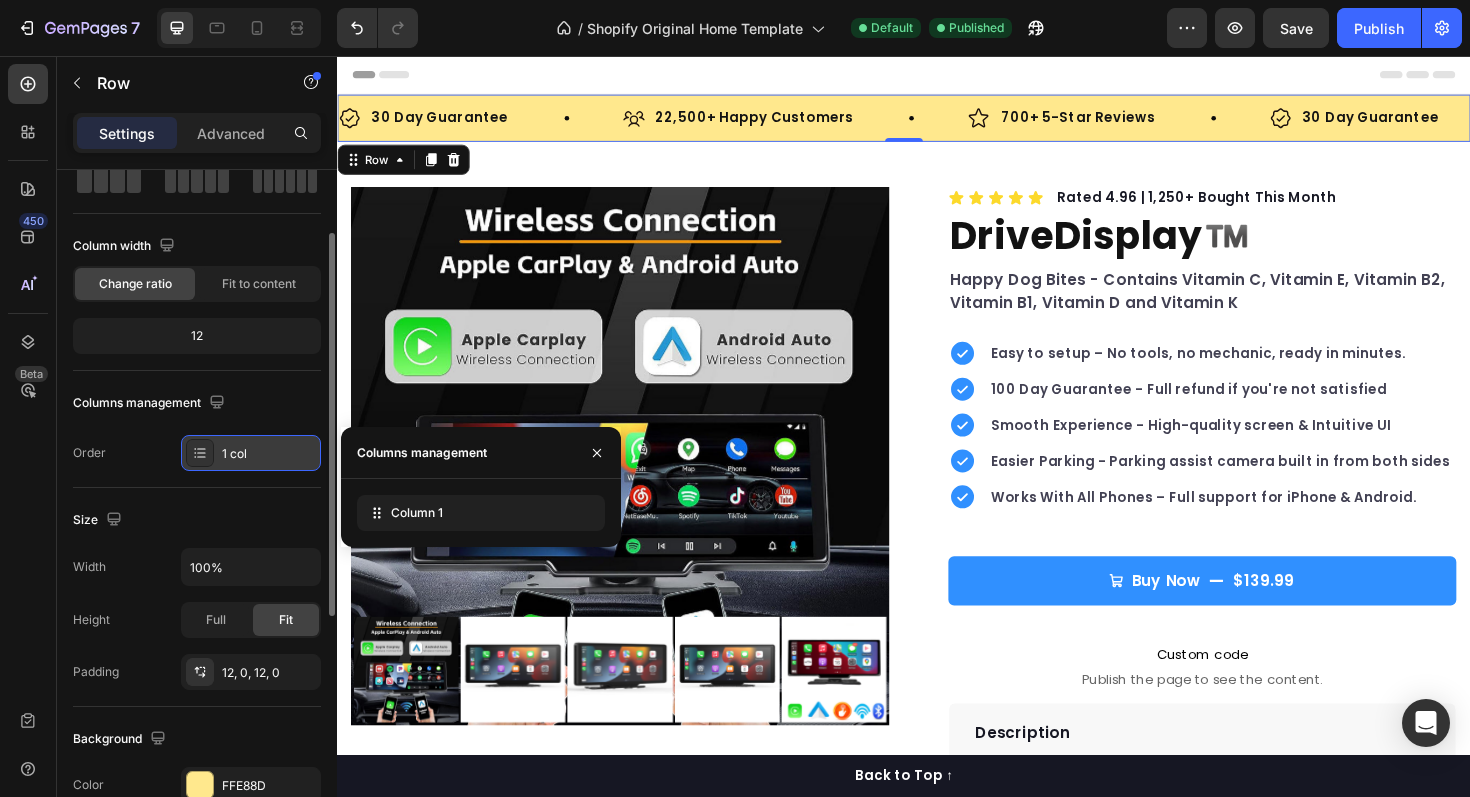 click on "1 col" at bounding box center (251, 453) 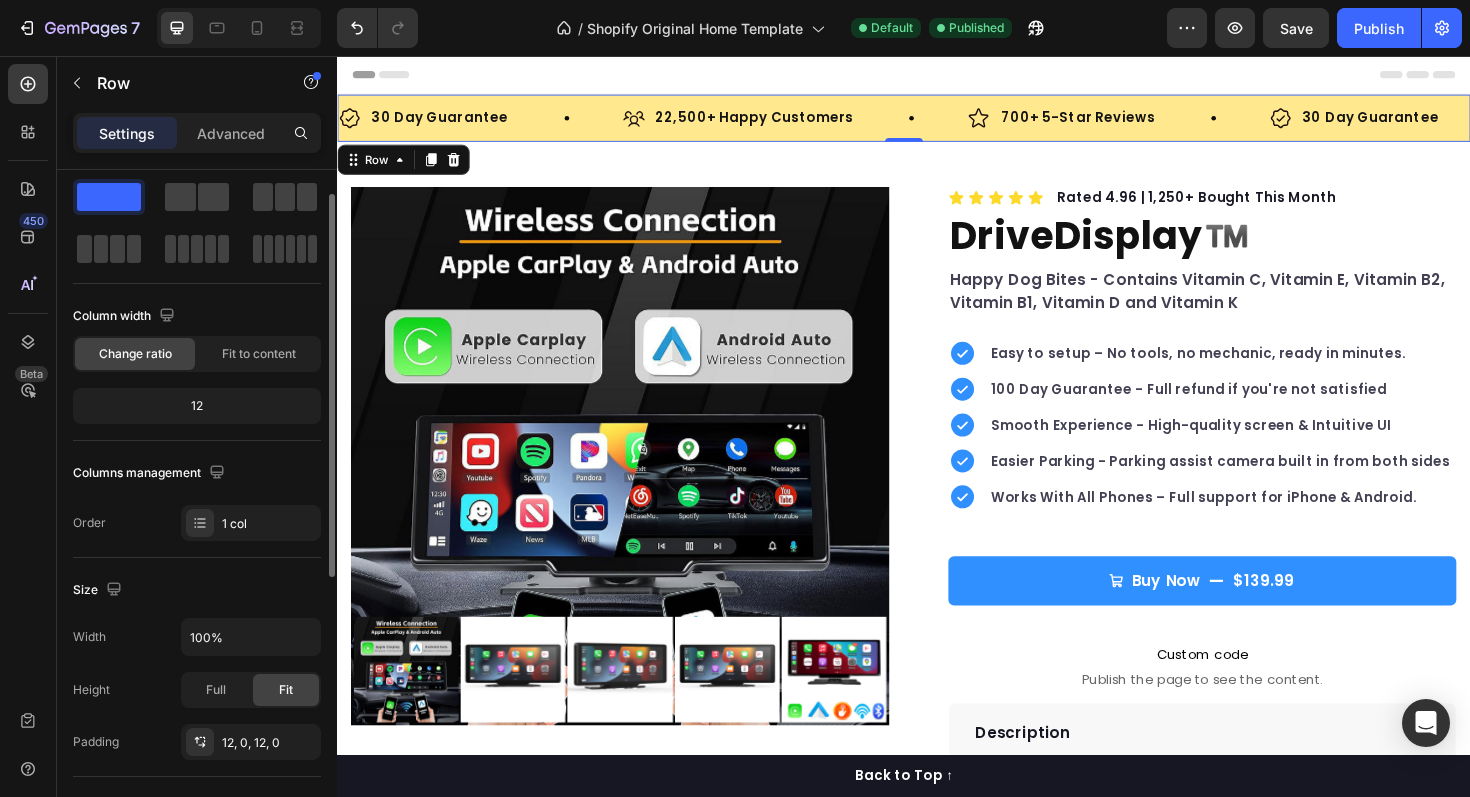 scroll, scrollTop: 0, scrollLeft: 0, axis: both 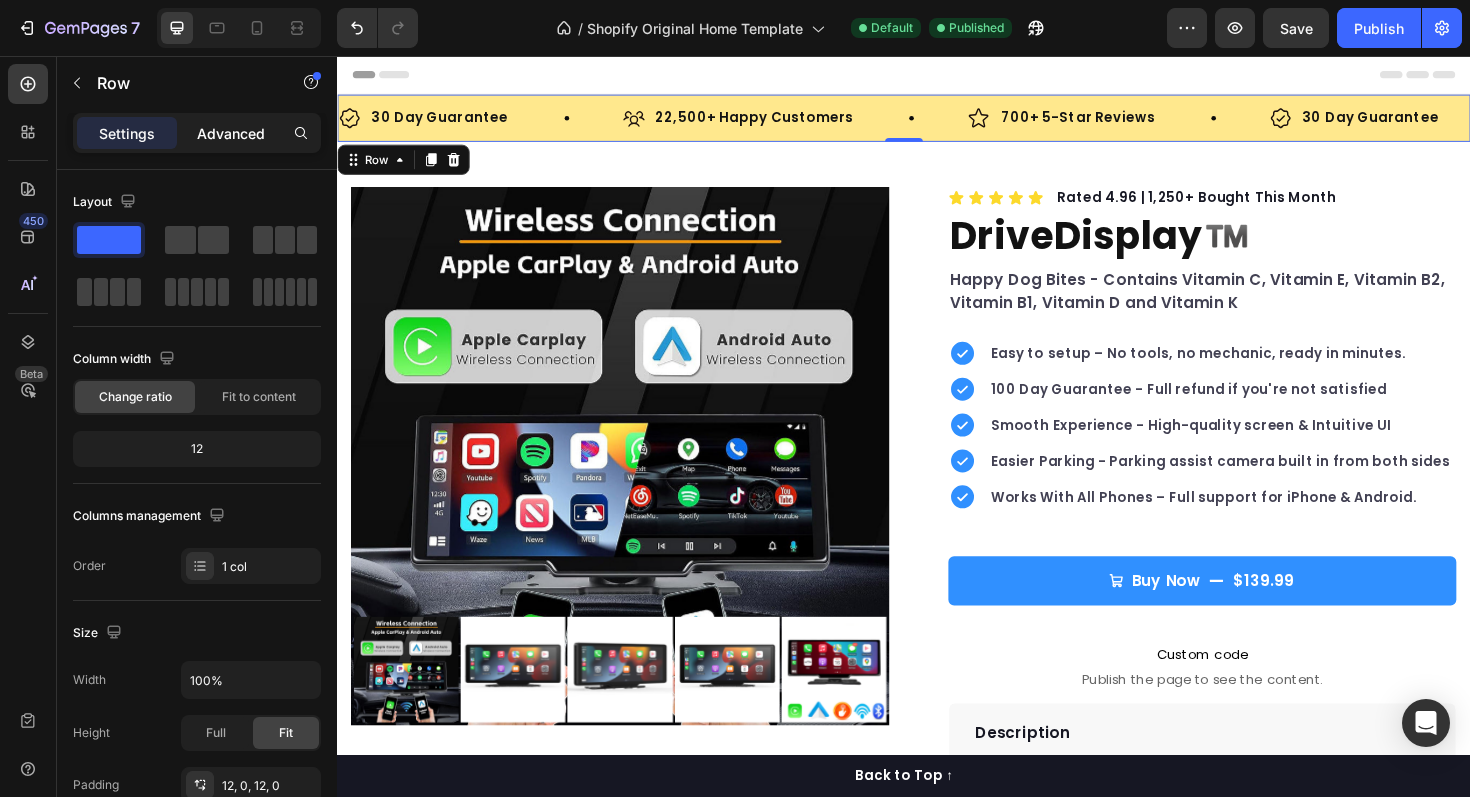 click on "Advanced" at bounding box center [231, 133] 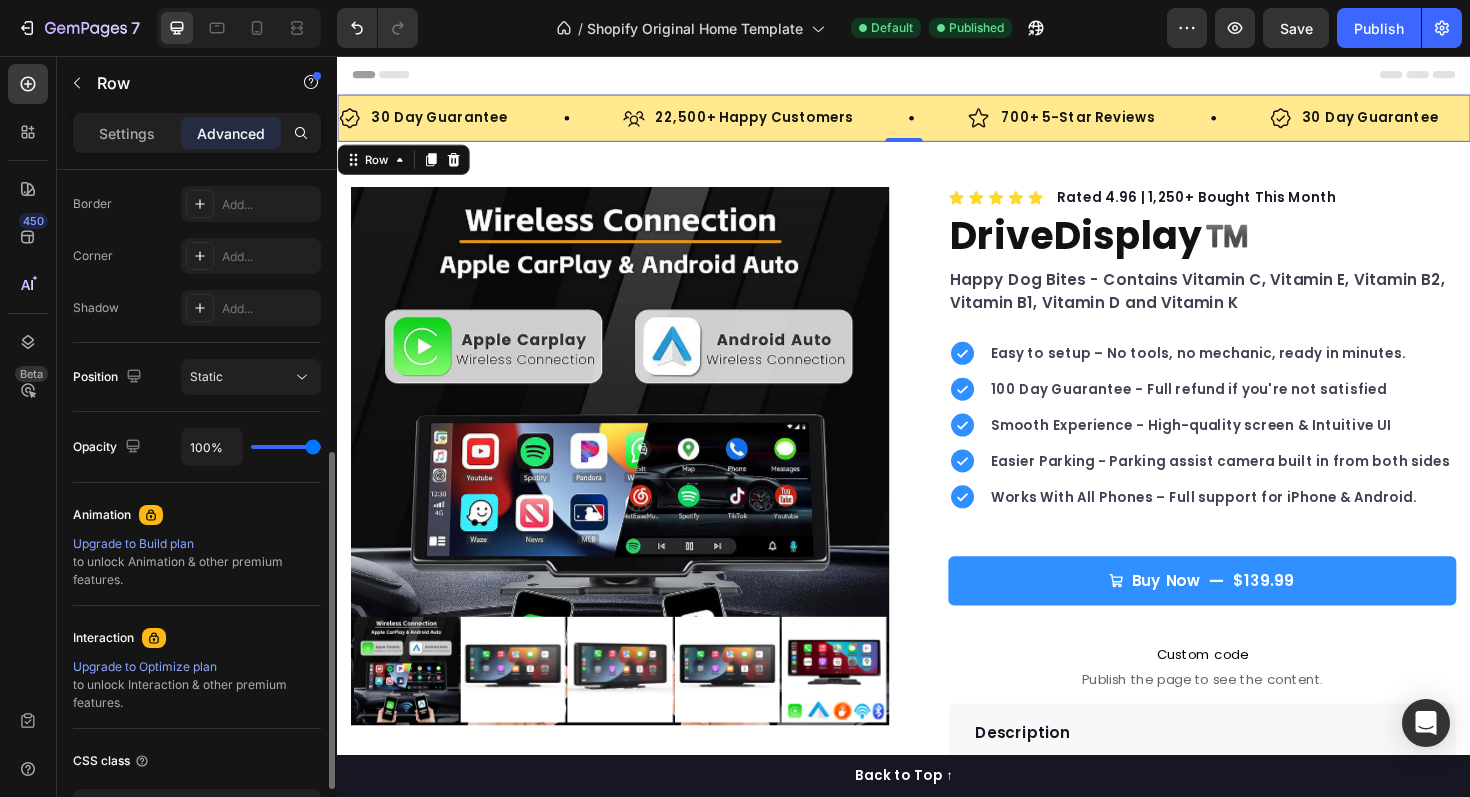scroll, scrollTop: 564, scrollLeft: 0, axis: vertical 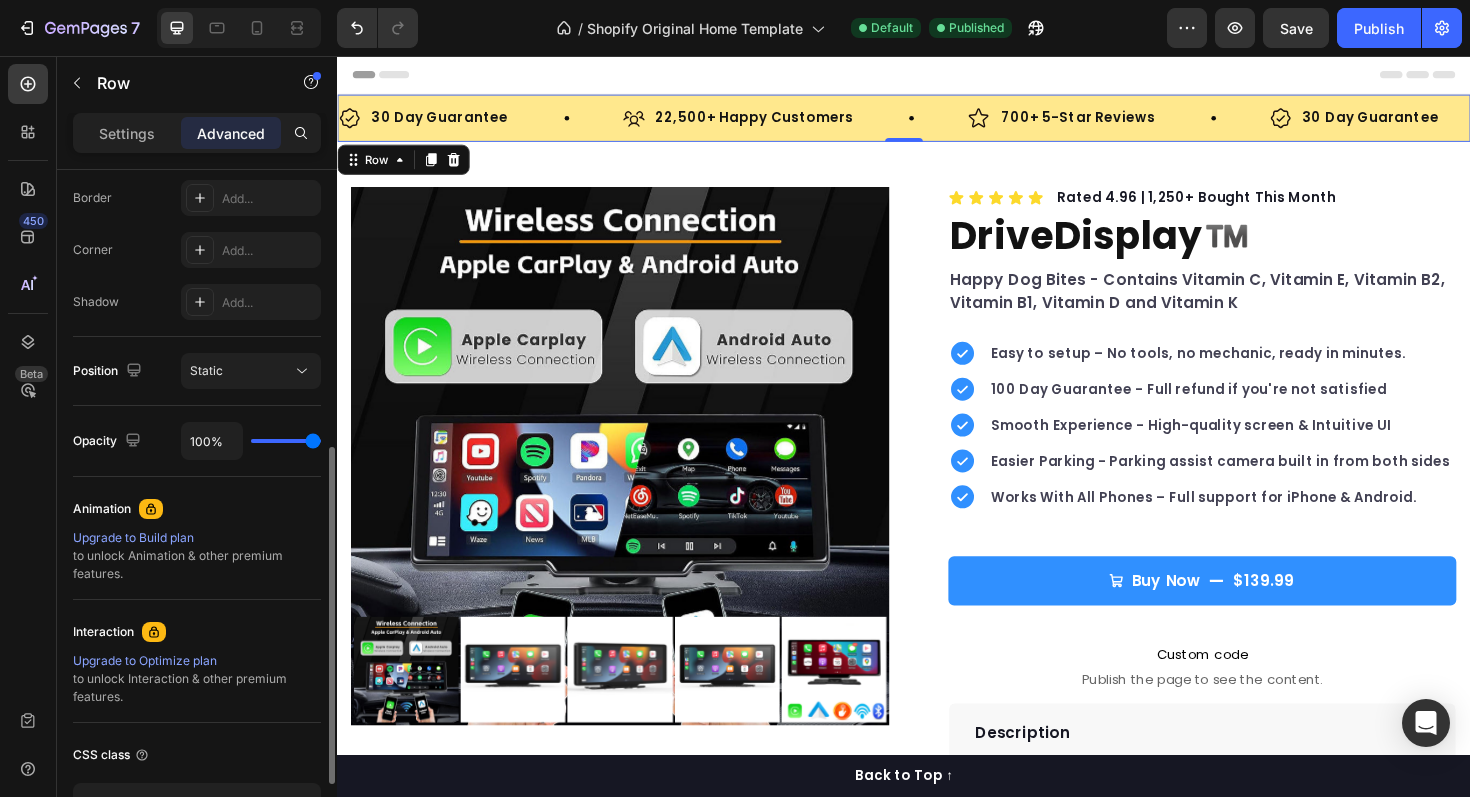 click on "Position Static" 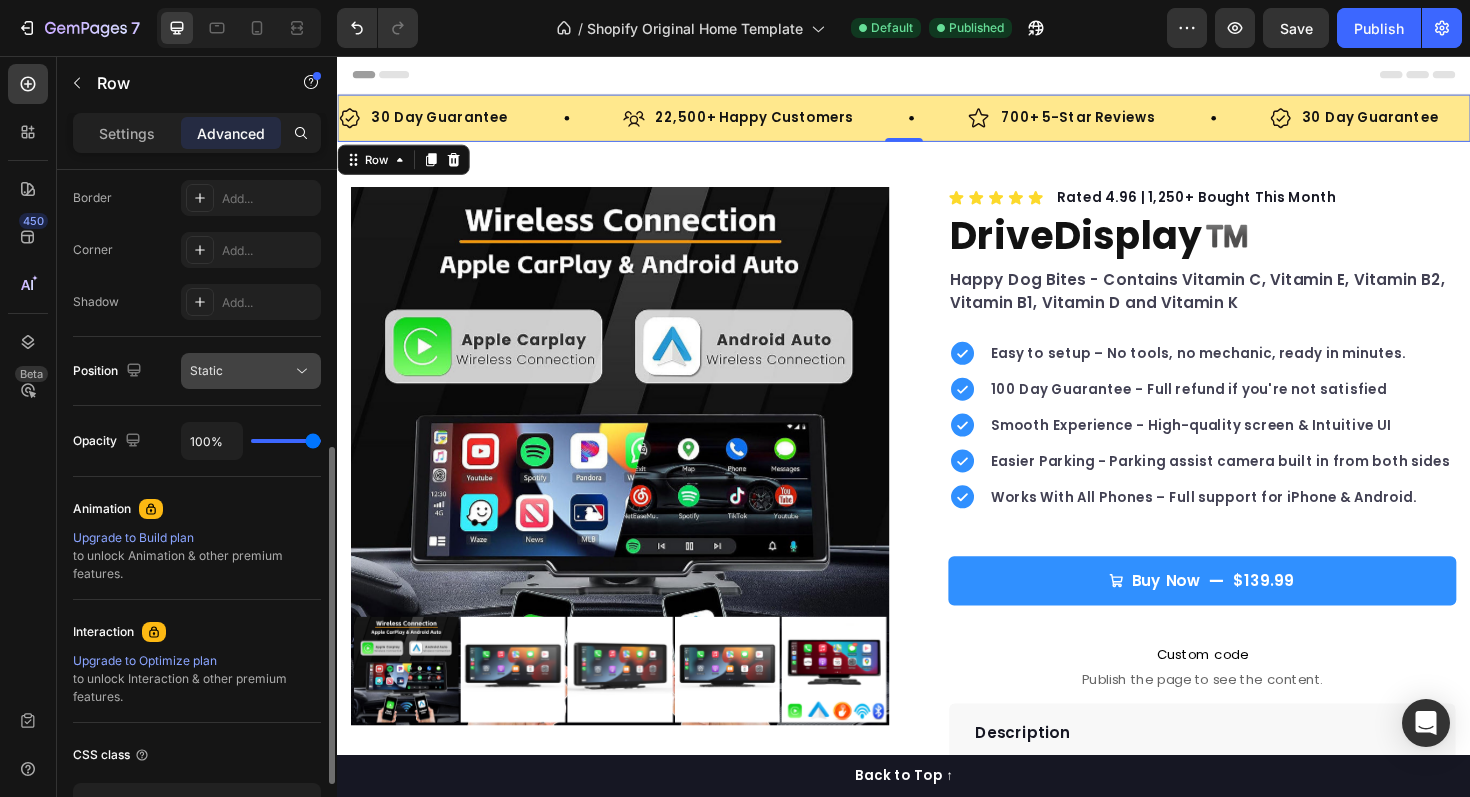 click on "Static" at bounding box center [241, 371] 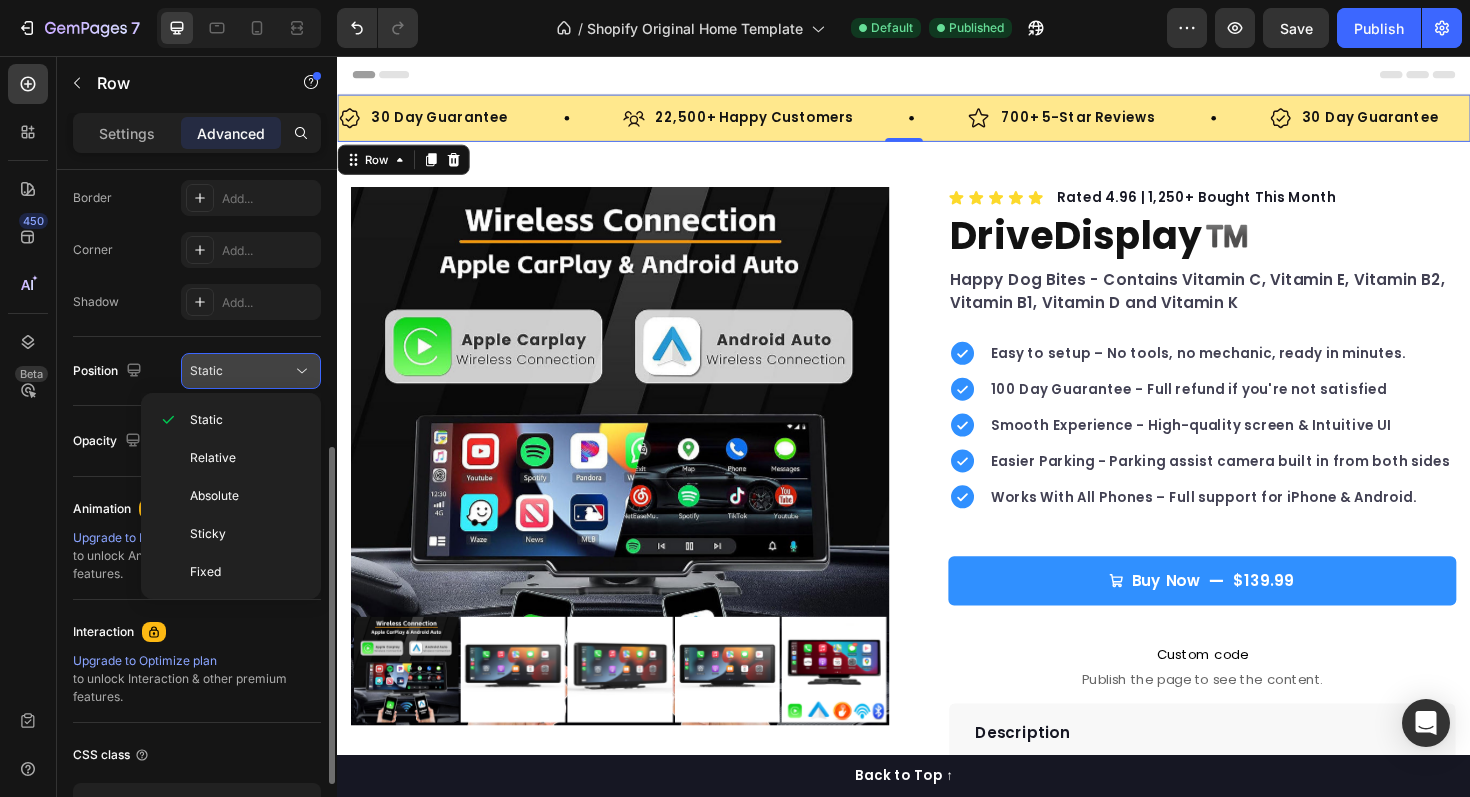 click on "Static" at bounding box center [241, 371] 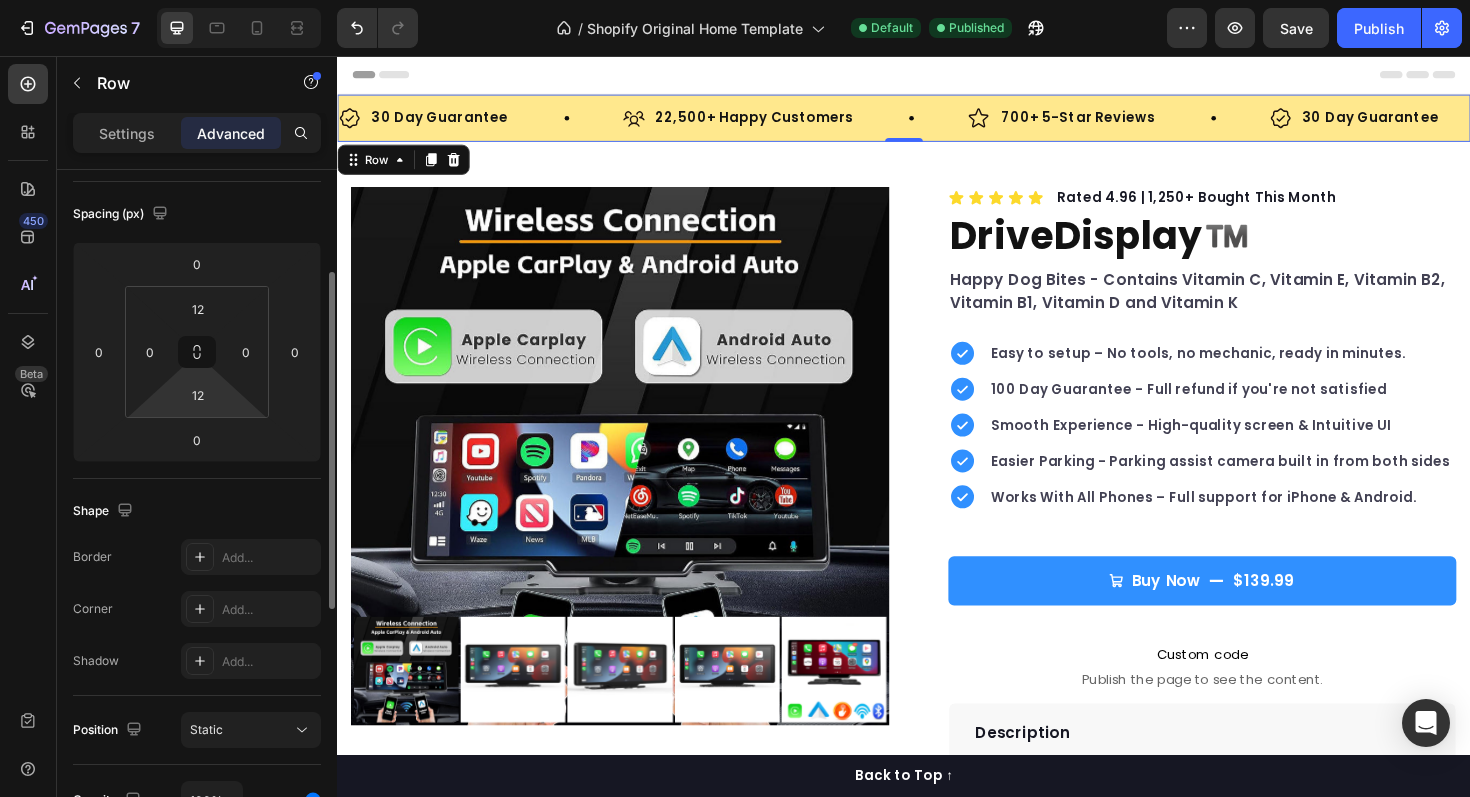 scroll, scrollTop: 206, scrollLeft: 0, axis: vertical 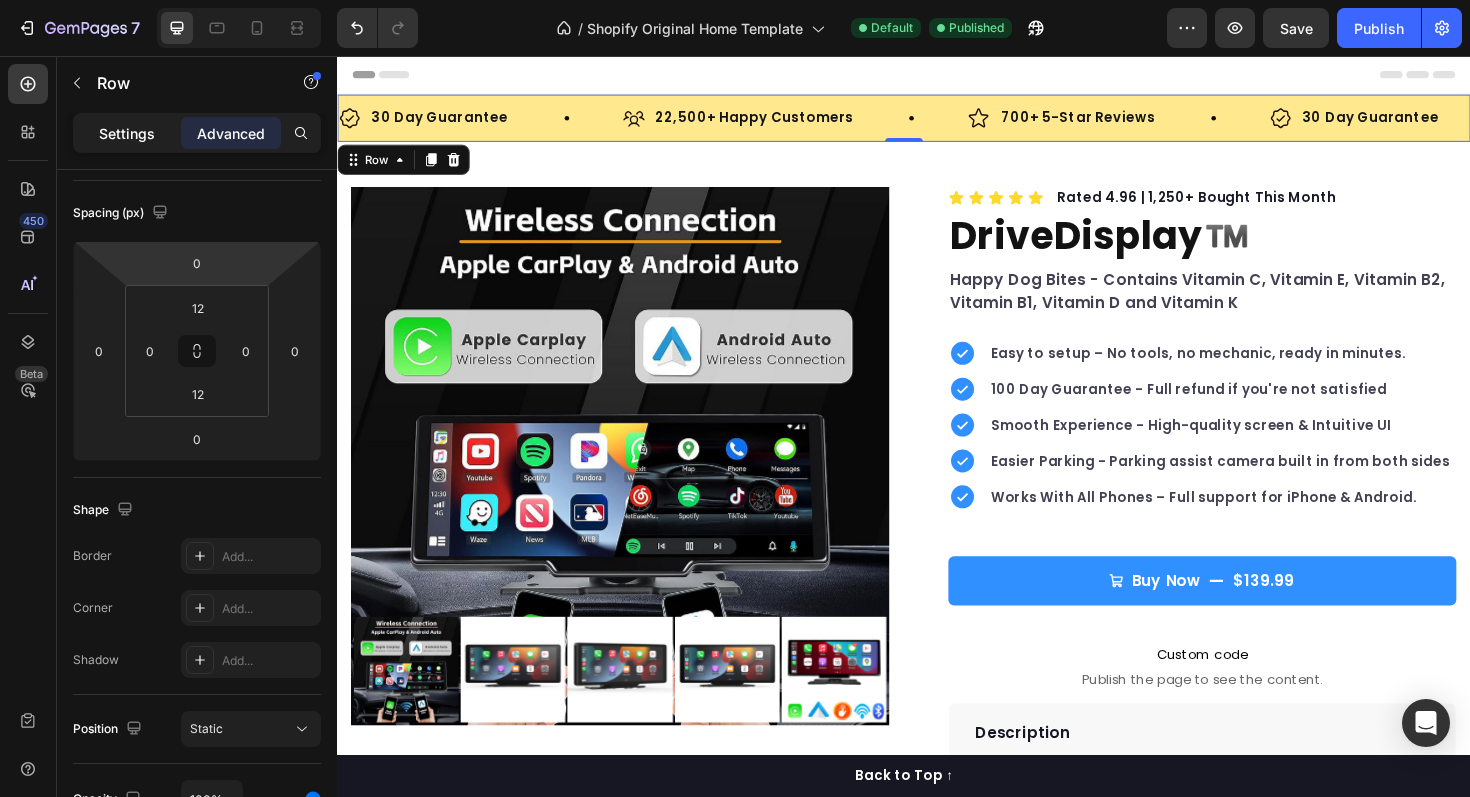 click on "Settings" at bounding box center [127, 133] 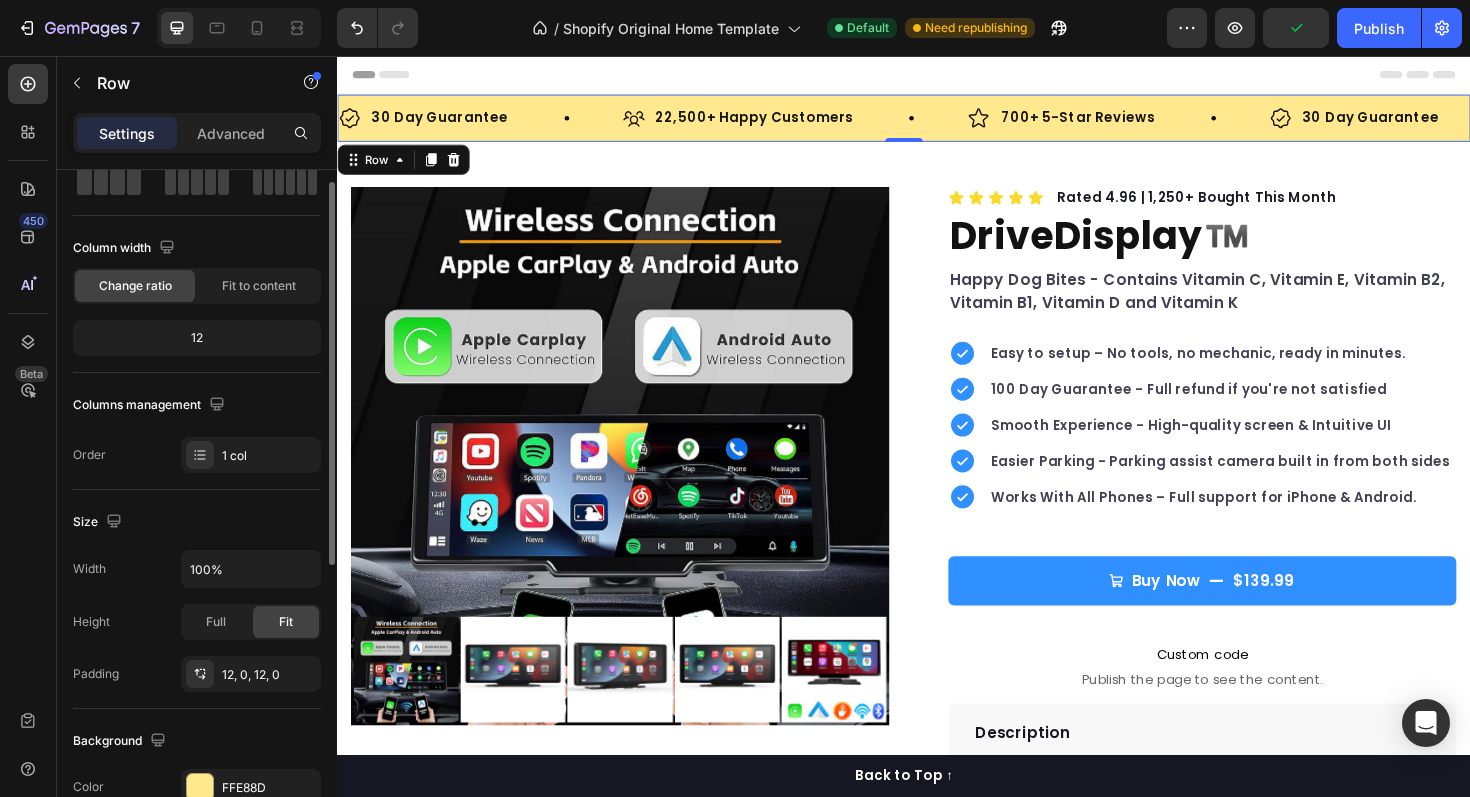 scroll, scrollTop: 0, scrollLeft: 0, axis: both 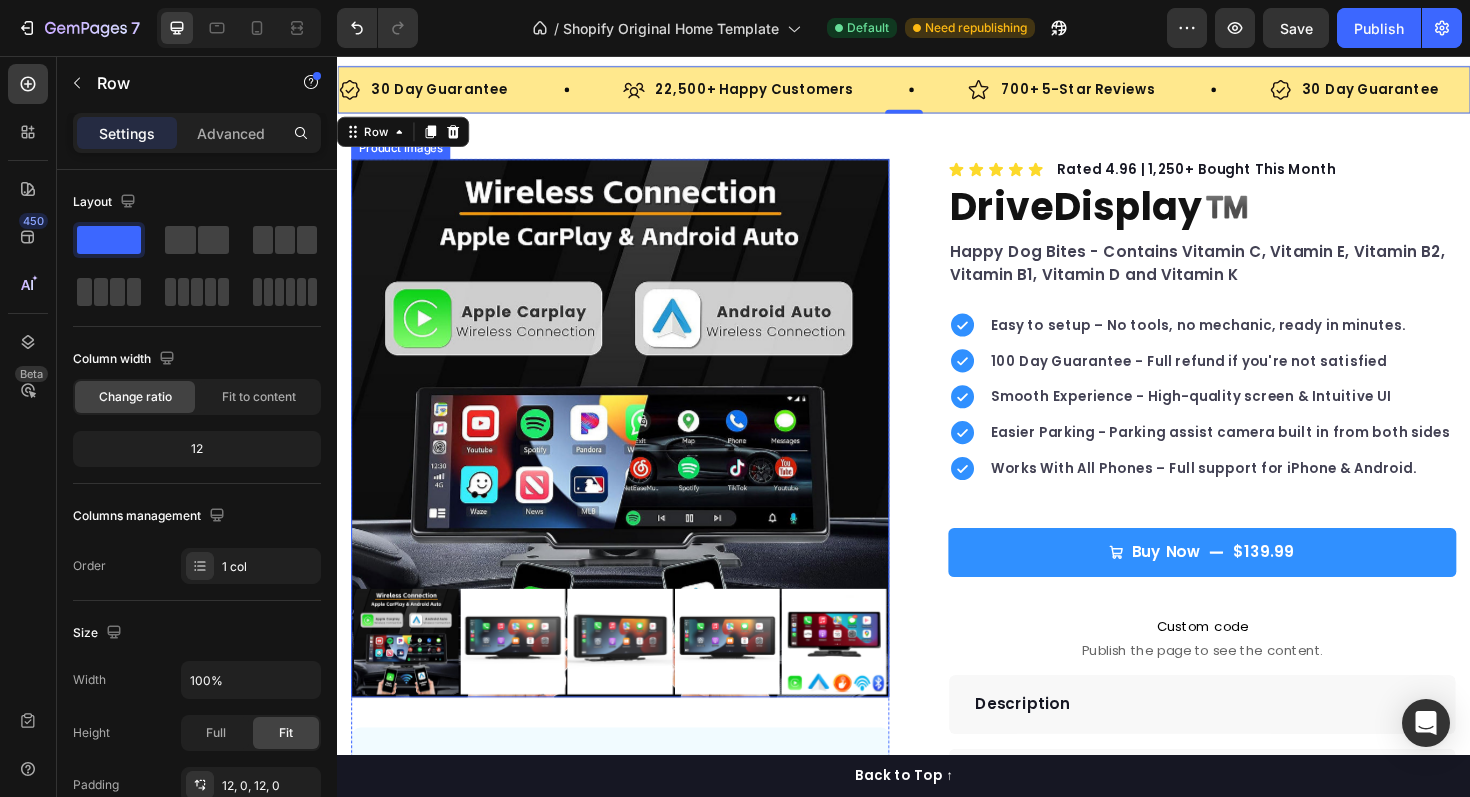 click at bounding box center [636, 675] 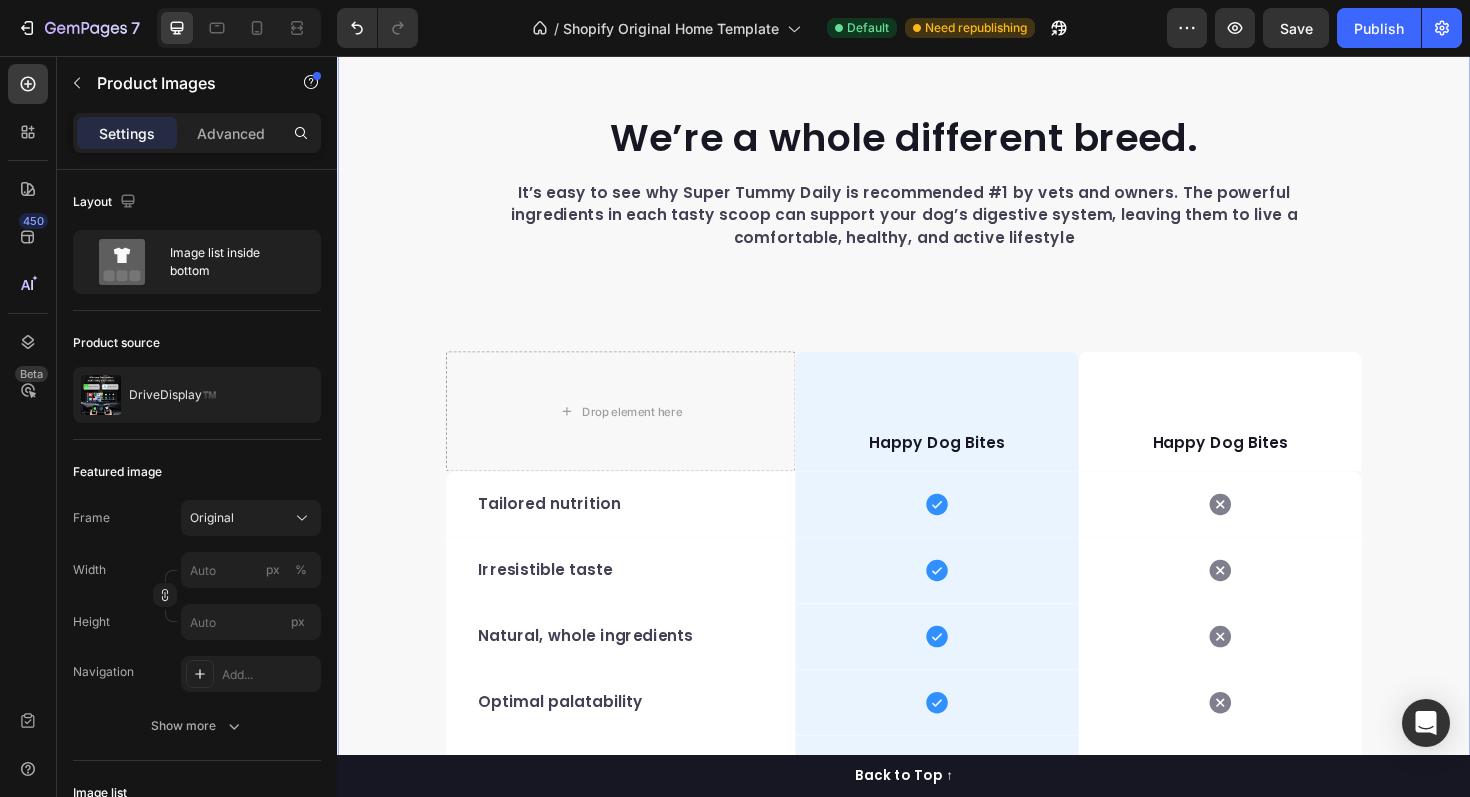 scroll, scrollTop: 2932, scrollLeft: 0, axis: vertical 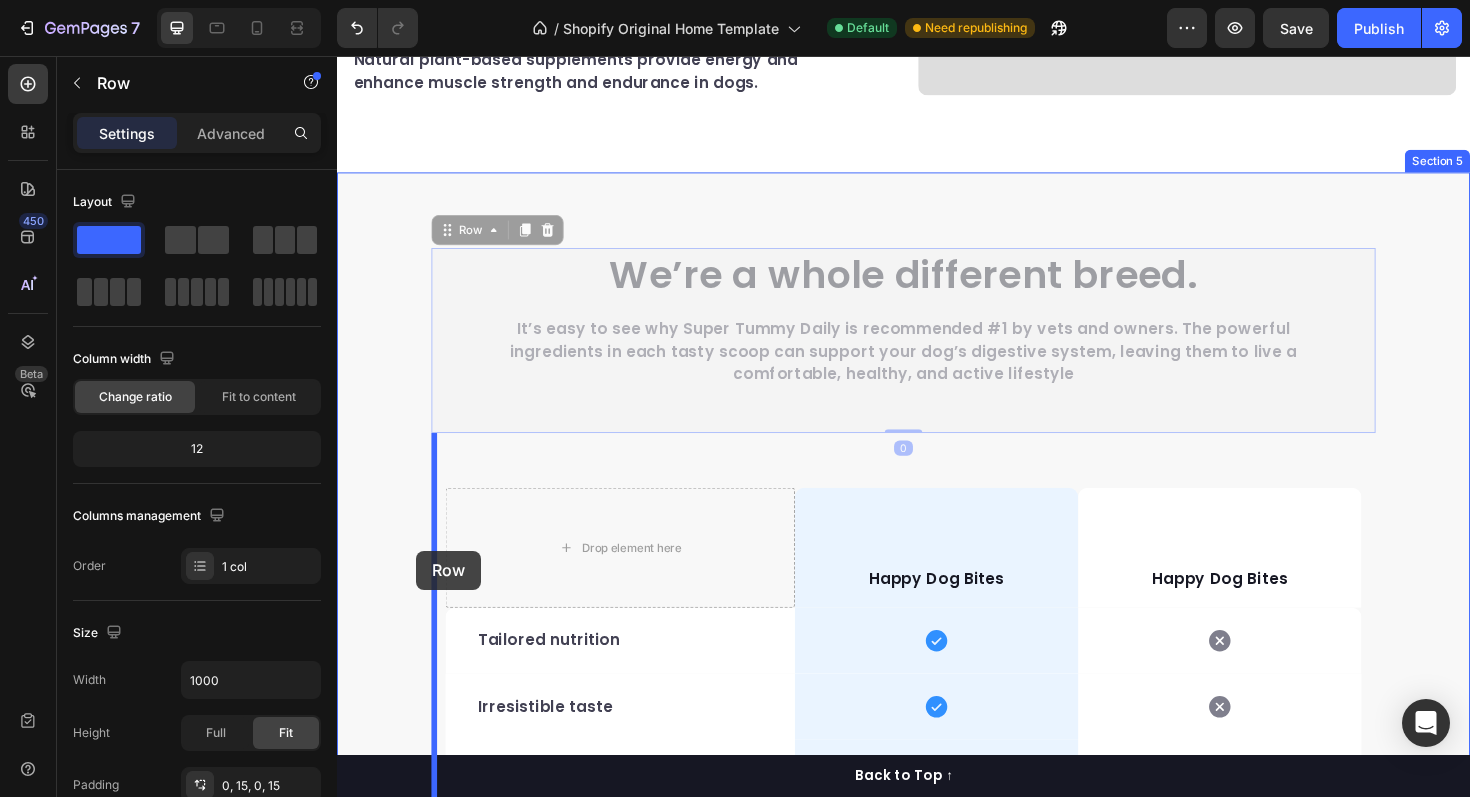 drag, startPoint x: 446, startPoint y: 278, endPoint x: 421, endPoint y: 580, distance: 303.033 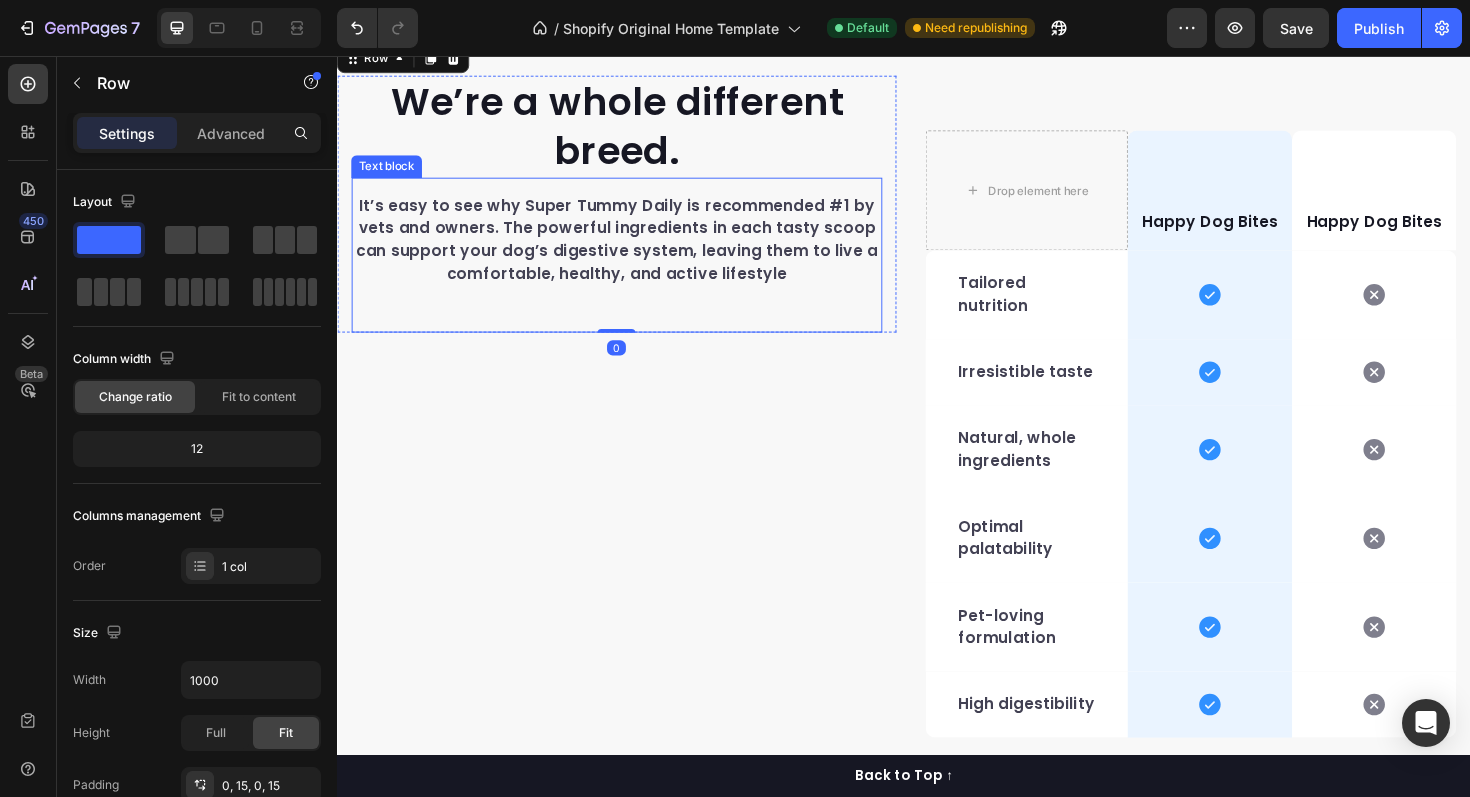 scroll, scrollTop: 3124, scrollLeft: 0, axis: vertical 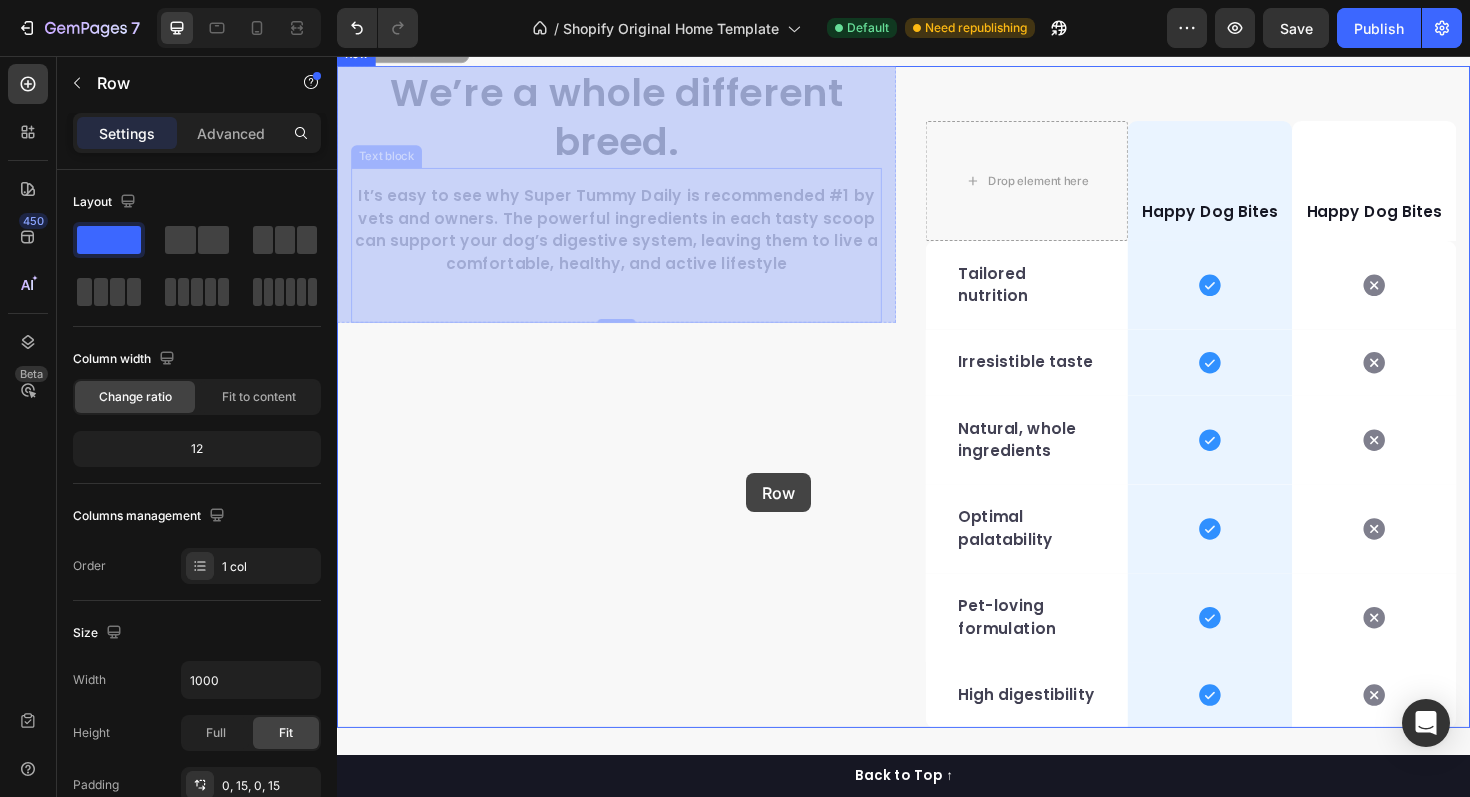 drag, startPoint x: 916, startPoint y: 118, endPoint x: 770, endPoint y: 498, distance: 407.0823 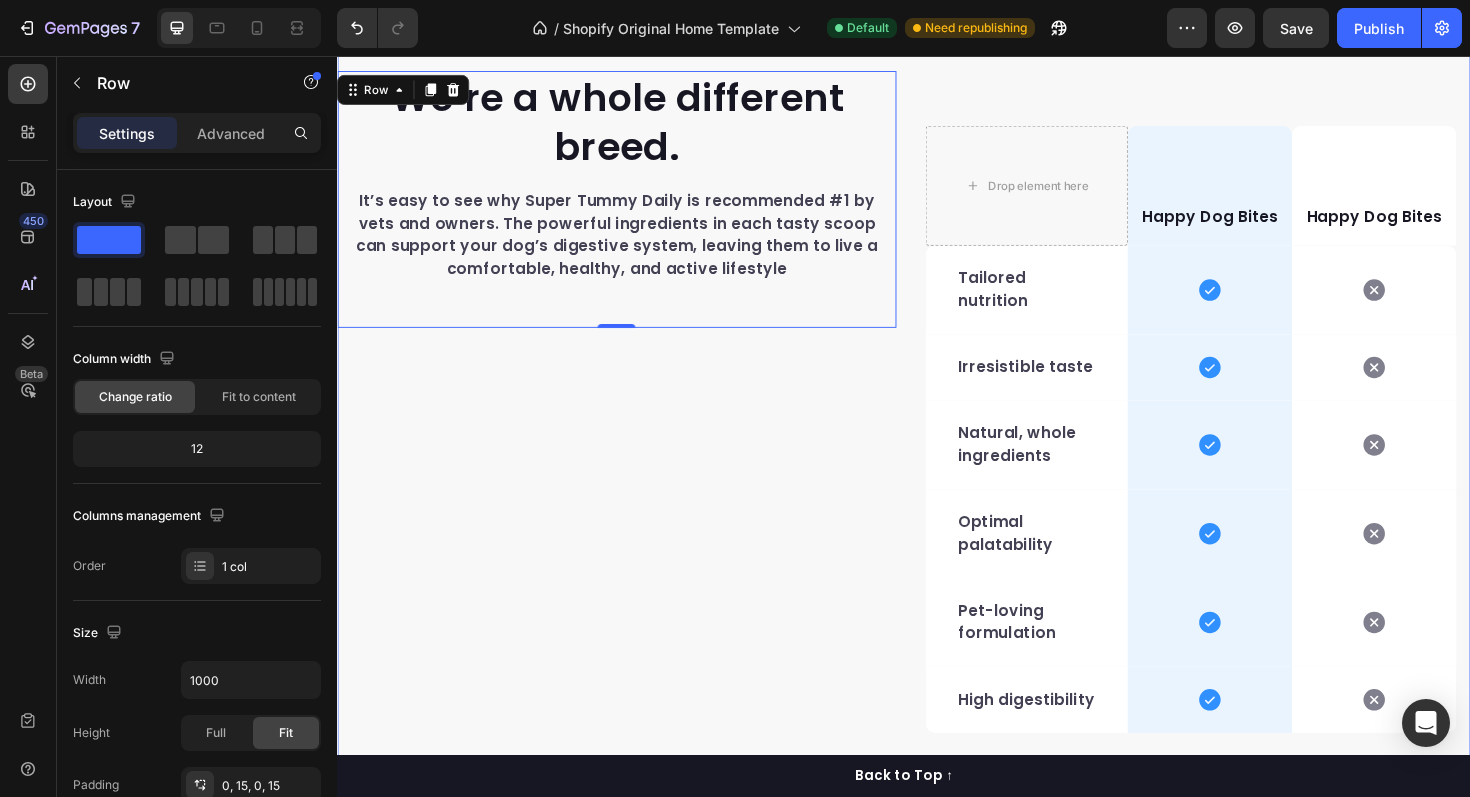 scroll, scrollTop: 3161, scrollLeft: 0, axis: vertical 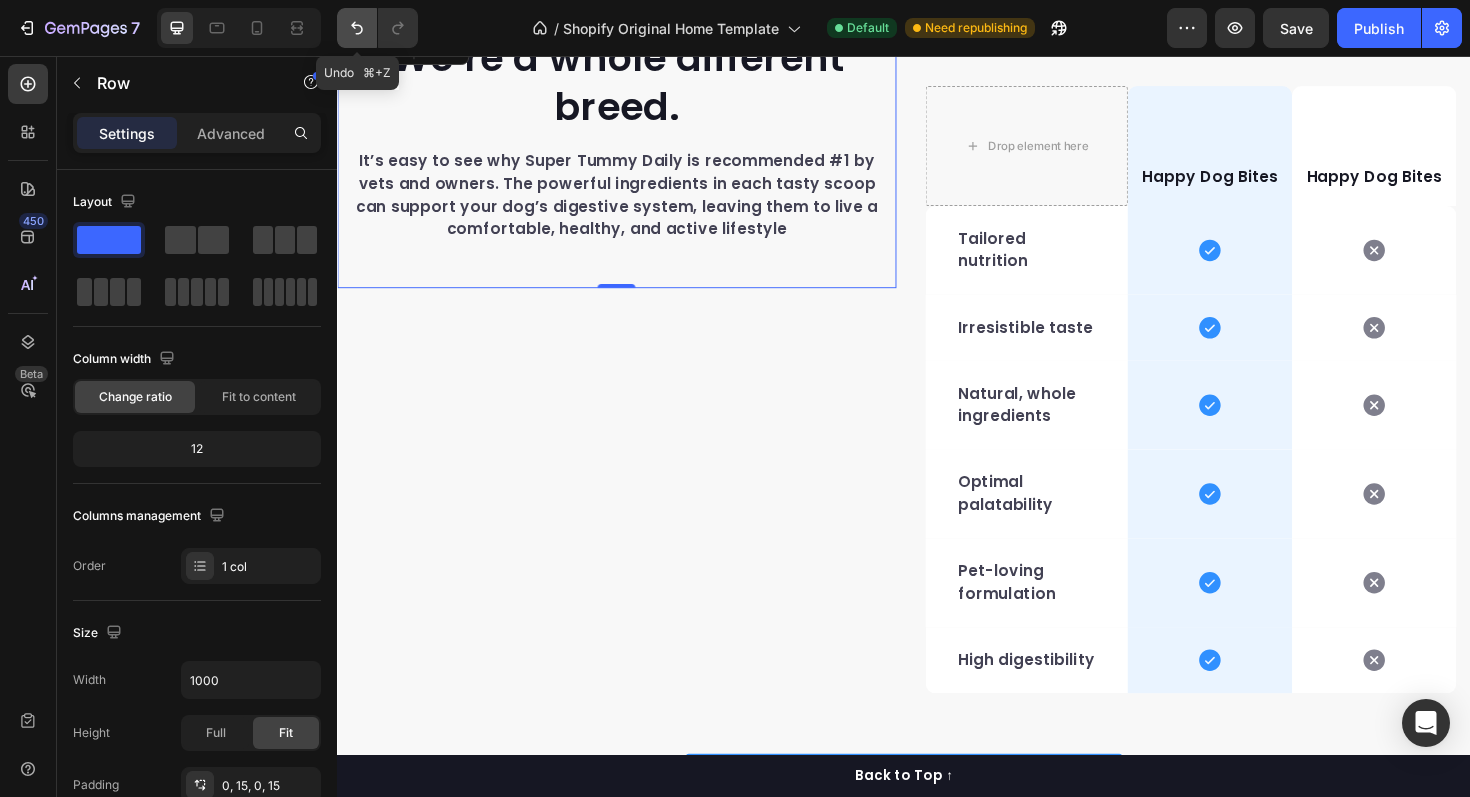 click 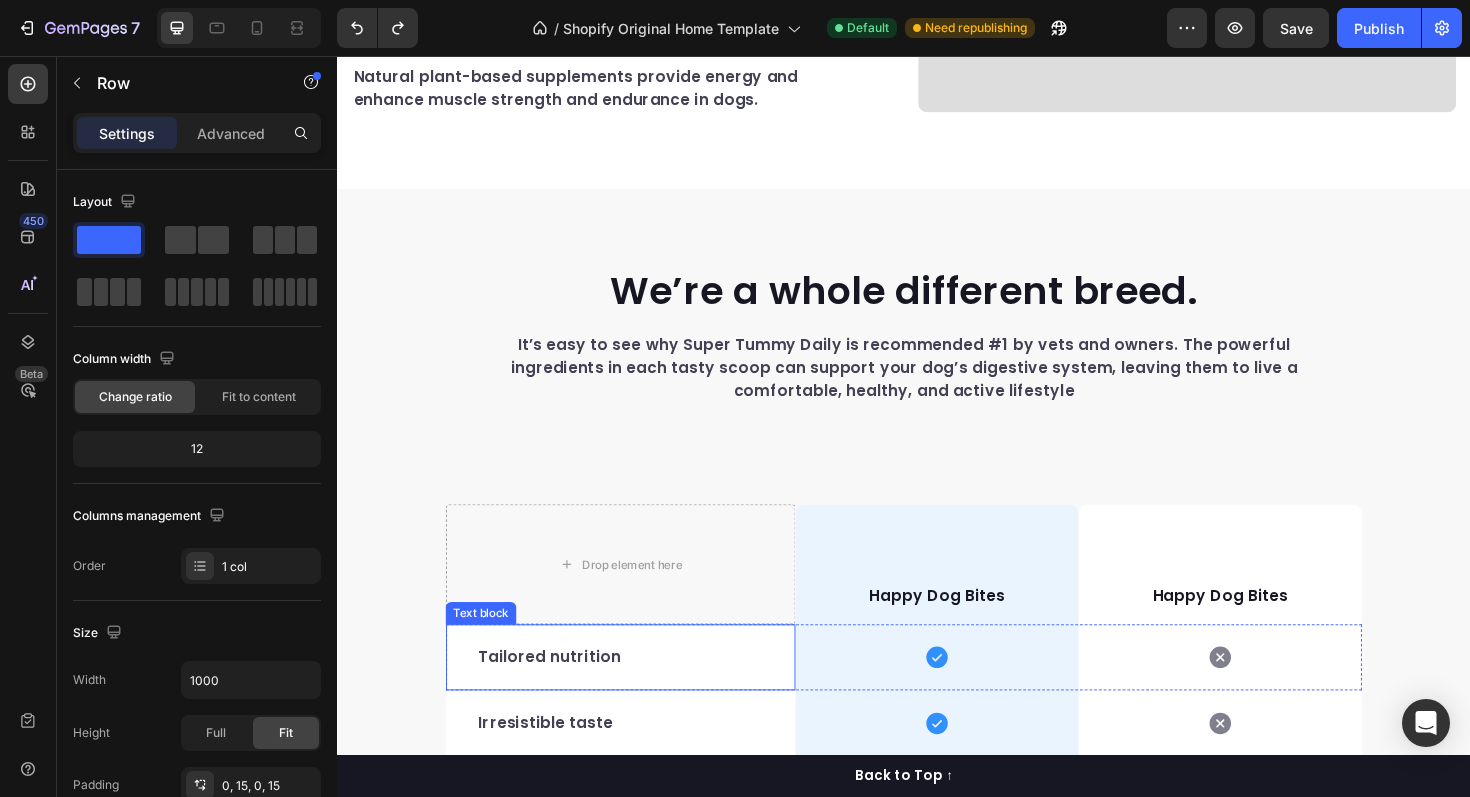 scroll, scrollTop: 2882, scrollLeft: 0, axis: vertical 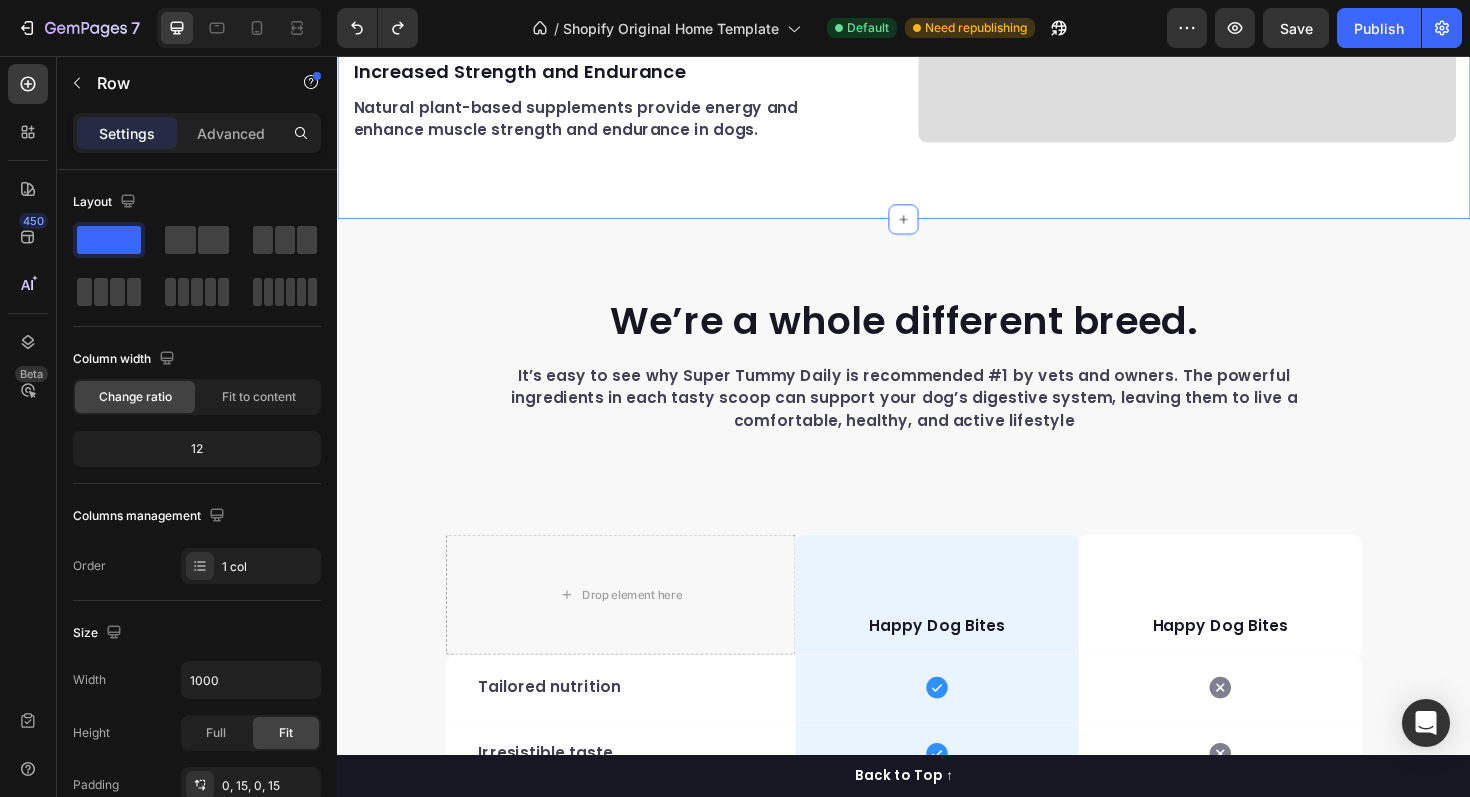click on "Harness the benefits found within each flavorful morsel. Heading Bone and Joint Support Text block Provides minerals and supplements like glucosamine and chondroitin to maintain bone and joint health. Text block Reduced Disease Risk Text block Offers natural antioxidants and antimicrobial compounds to decrease the risk of various diseases. Text block Enhanced Nutrient Absorption Text block Processed to enhance nutrient absorption, ensuring optimal utilization of essential nutrients. Text block Cardiovascular Health Support Text block Contains antioxidants and Omega-3 fatty acids to maintain cardiovascular health. Text block Increased Strength and Endurance Text block Natural plant-based supplements provide energy and enhance muscle strength and endurance in dogs. Text block Row Video Row Section 4" at bounding box center (937, -234) 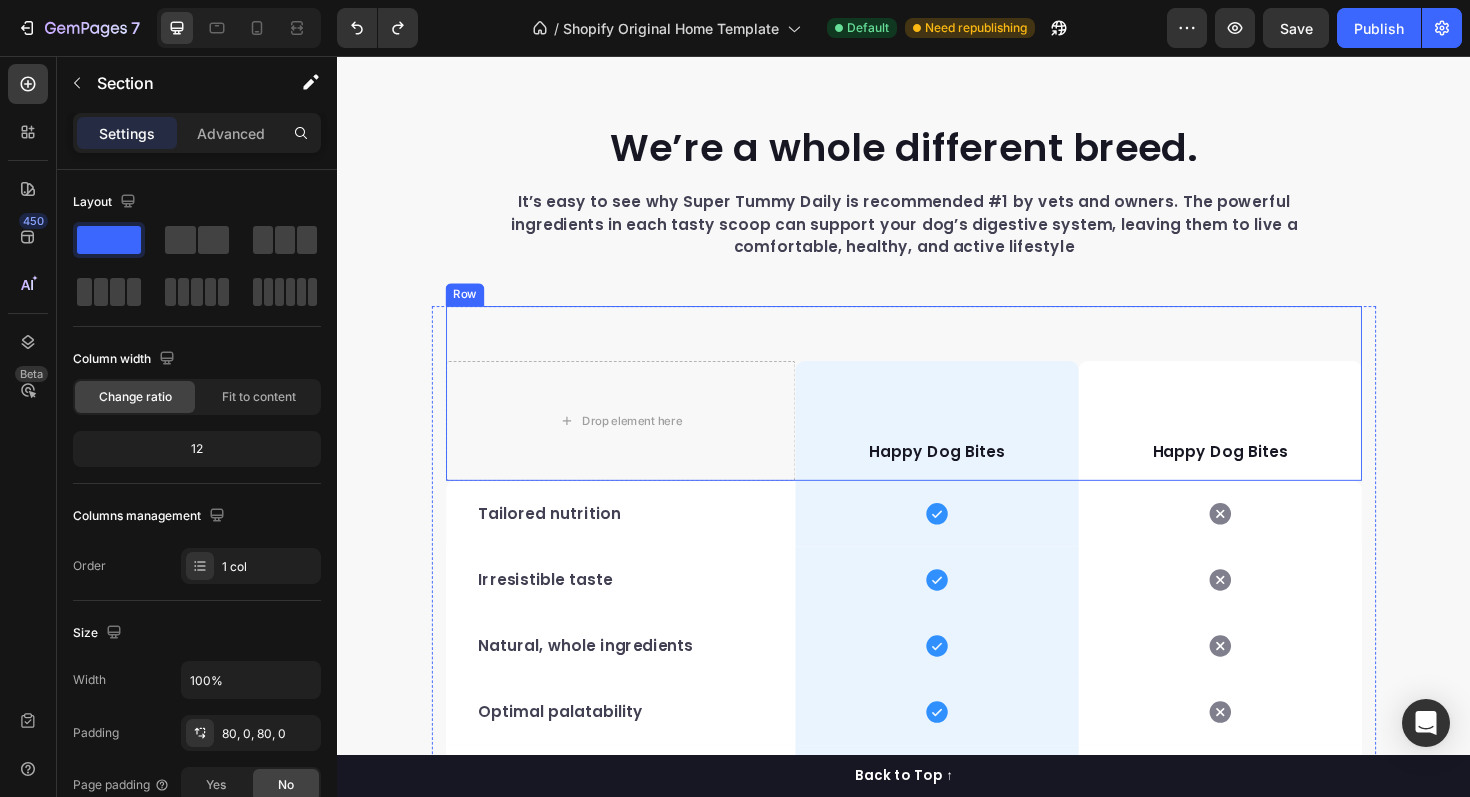 scroll, scrollTop: 2911, scrollLeft: 0, axis: vertical 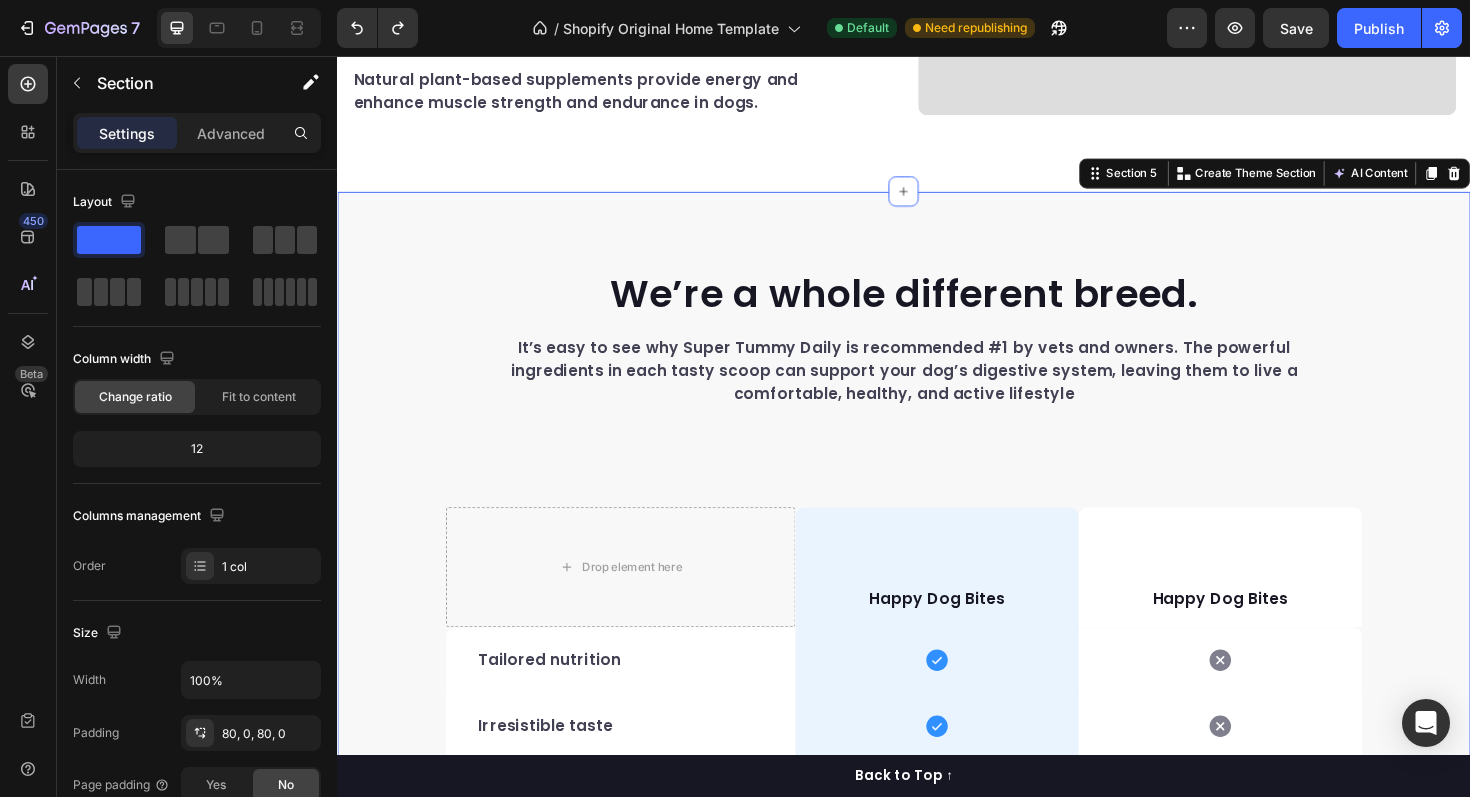 click on "We’re a whole different breed. Heading It’s easy to see why Super Tummy Daily is recommended #1 by vets and owners. The powerful ingredients in each tasty scoop can support your dog’s digestive system, leaving them to live a comfortable, healthy, and active lifestyle Text block Row
Drop element here Happy Dog Bites Text block Row Happy Dog Bites Text block Row Row Tailored nutrition Text block
Icon Row
Icon Row Irresistible taste Text block
Icon Row
Icon Row Natural, whole ingredients Text block
Icon Row
Icon Row Optimal palatability Text block
Icon Row
Icon Row Pet-loving formulation Text block
Icon Row
Icon Row High digestibility Text block
Icon Row
Icon Row Row Start baking doggy delights Button *100% satisfaction. No fuss, 30-day money-back guarantee Text block Row Section 5   AI Content" at bounding box center [937, 762] 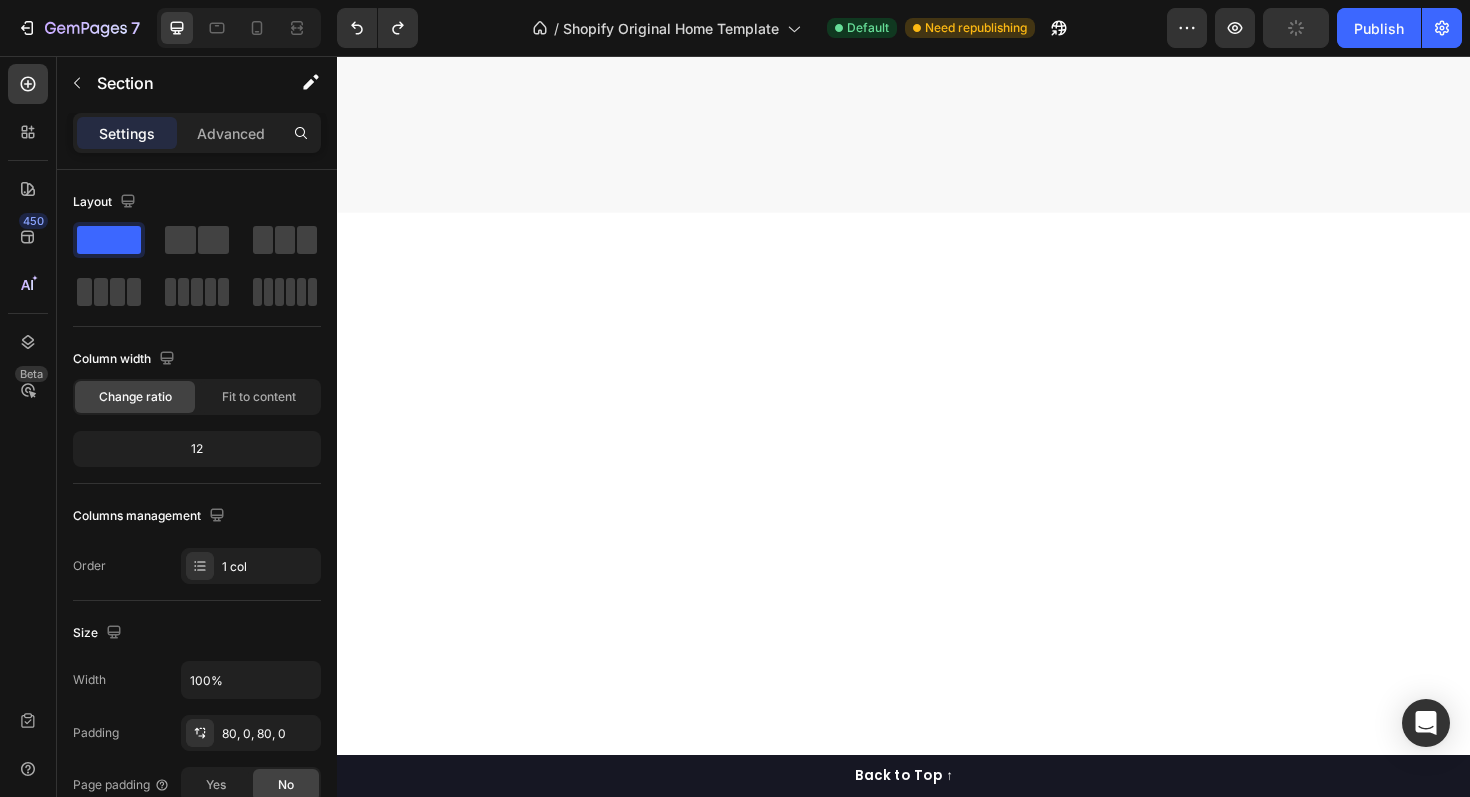 scroll, scrollTop: 0, scrollLeft: 0, axis: both 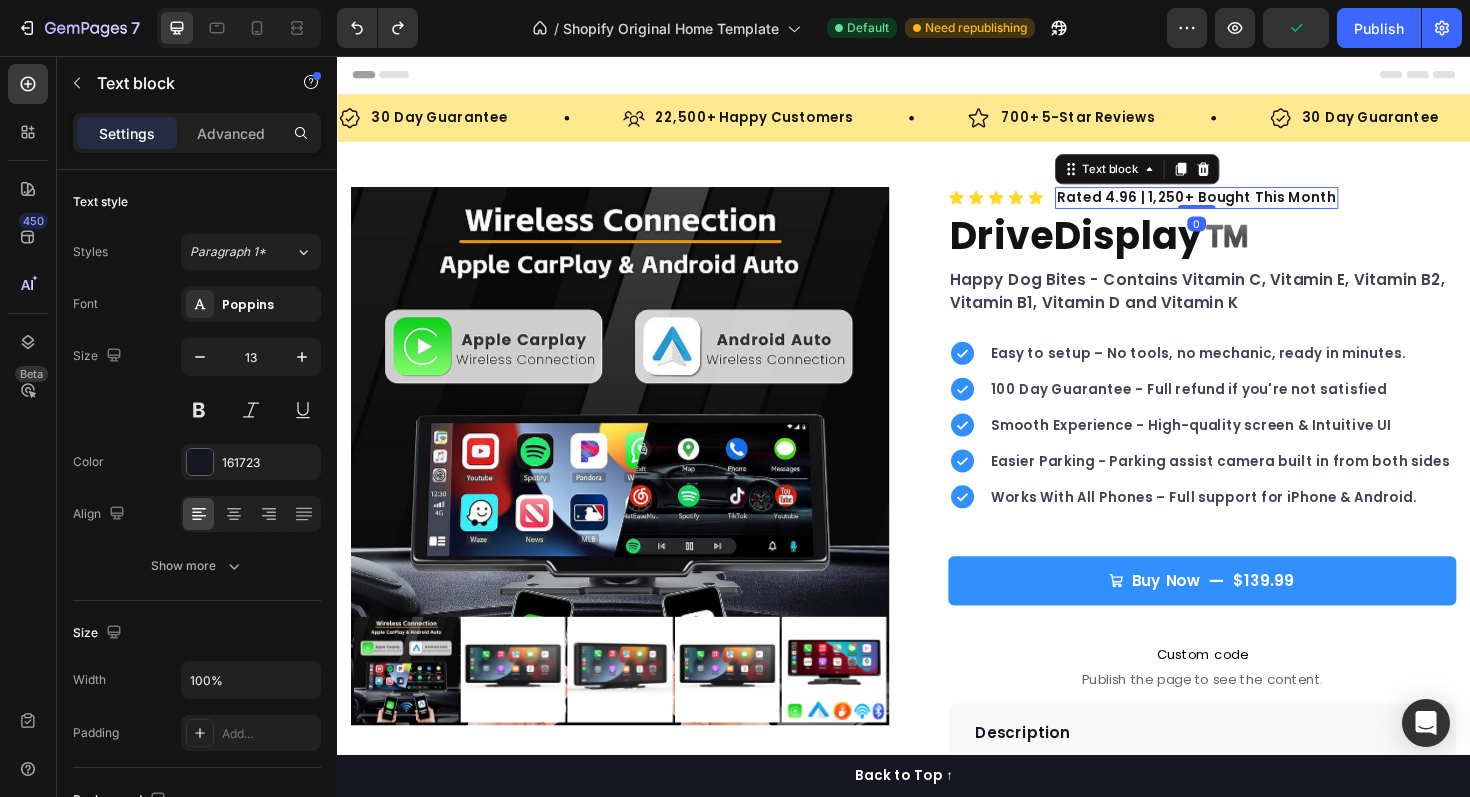 click on "Rated 4.96 | 1,250+ Bought This Month" at bounding box center (1247, 206) 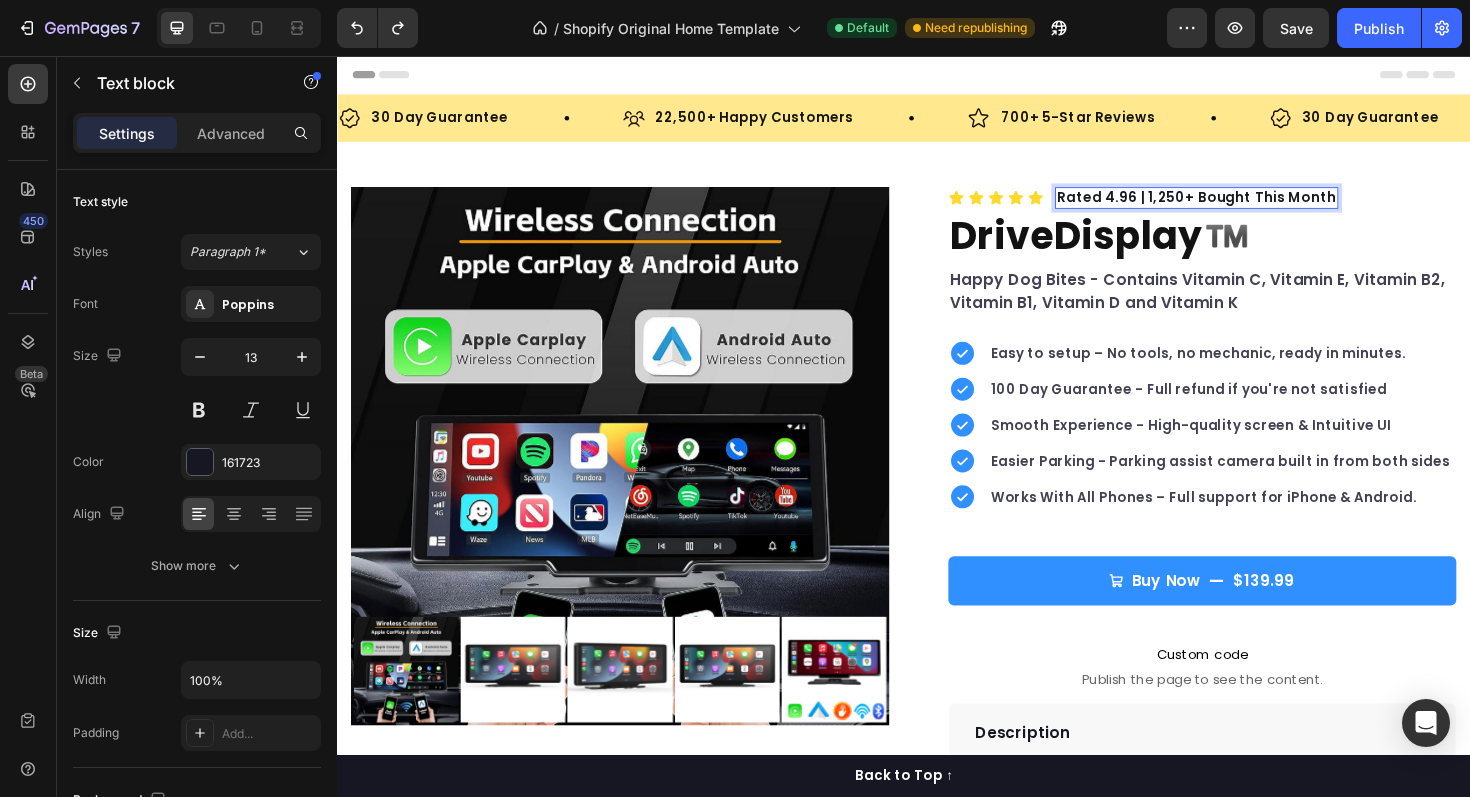 click on "Rated 4.96 | 1,250+ Bought This Month" at bounding box center [1247, 206] 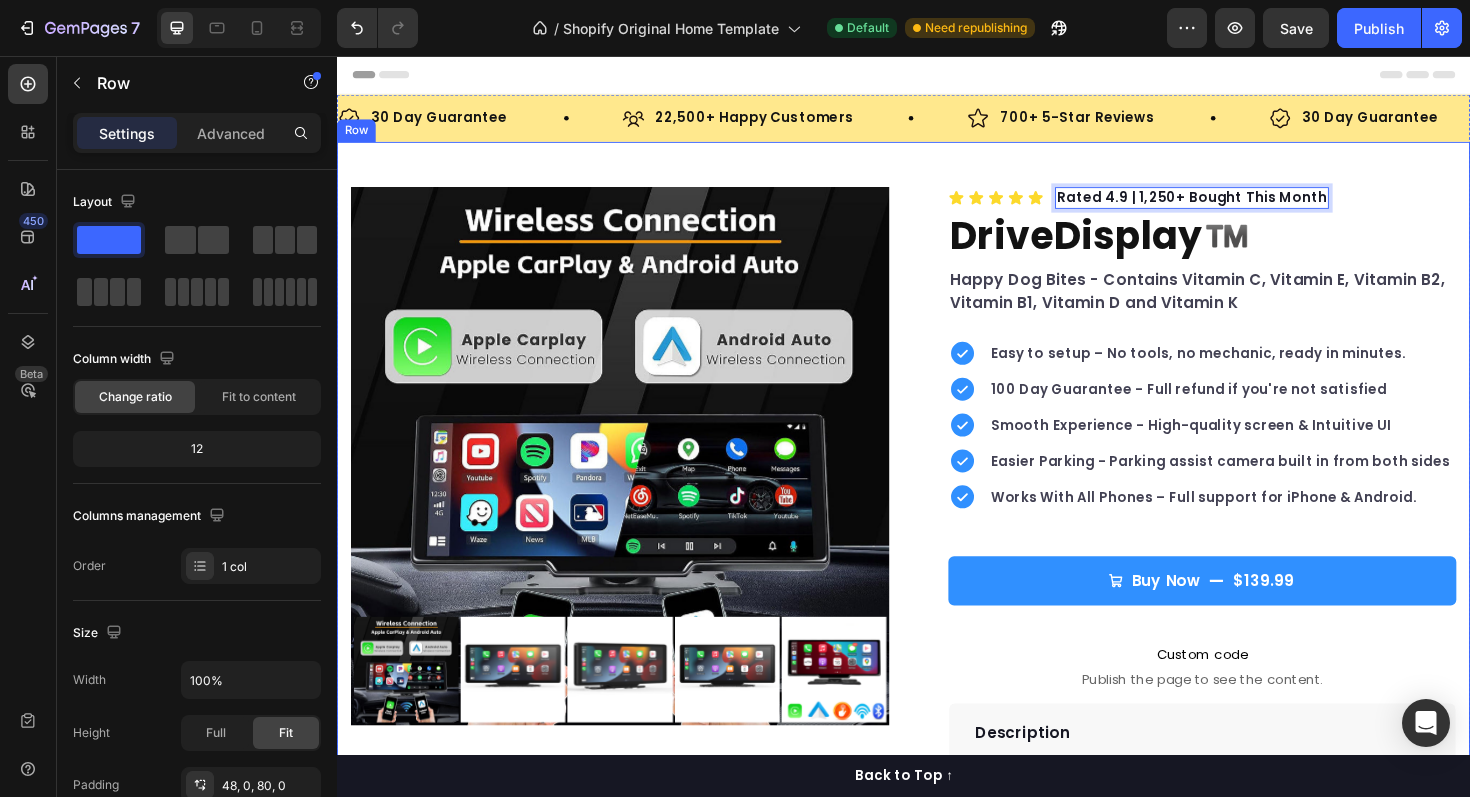 click on "Product Images "The transformation in my dog's overall health since switching to this food has been remarkable. Their coat is shinier, their energy levels have increased, and they seem happier than ever before." Text block -Daisy Text block
Verified buyer Item list Row Row "My dog absolutely loves this food! It's clear that the taste and quality are top-notch."  -Daisy Text block Row Row
Icon
Icon
Icon
Icon
Icon Icon List Hoz Rated 4.9 | 1,250+ Bought This Month Text block   0 Row DriveDisplay™️ Product Title Happy Dog Bites - Contains Vitamin C, Vitamin E, Vitamin B2, Vitamin B1, Vitamin D and Vitamin K Text block
Easy to setup – No tools, no mechanic, ready in minutes.
100 Day Guarantee - Full refund if you're not satisfied
Smooth Experience - High-quality screen & Intuitive UI
Easier Parking - Parking assist camera built in from both sides" at bounding box center [937, 633] 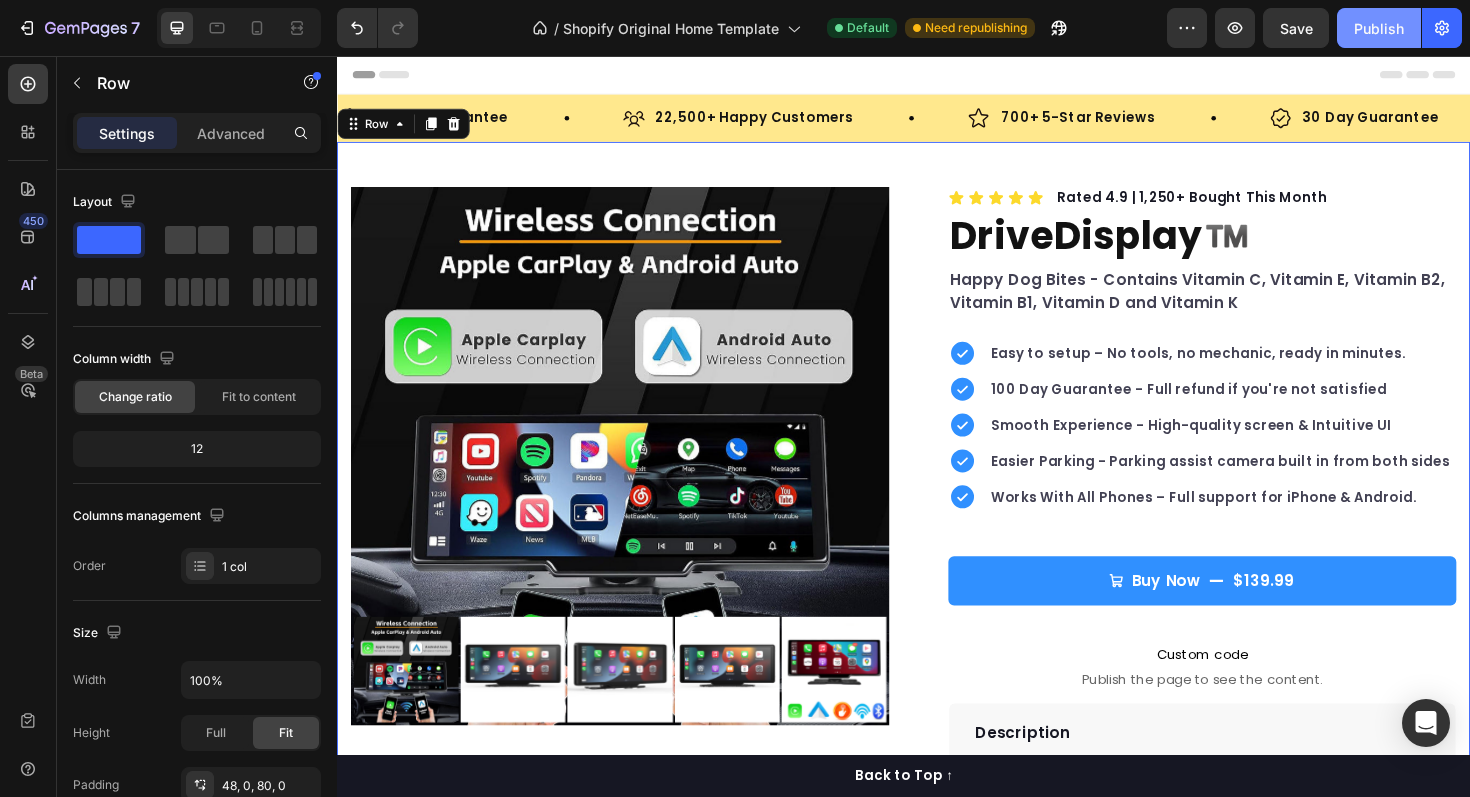 click on "Publish" at bounding box center [1379, 28] 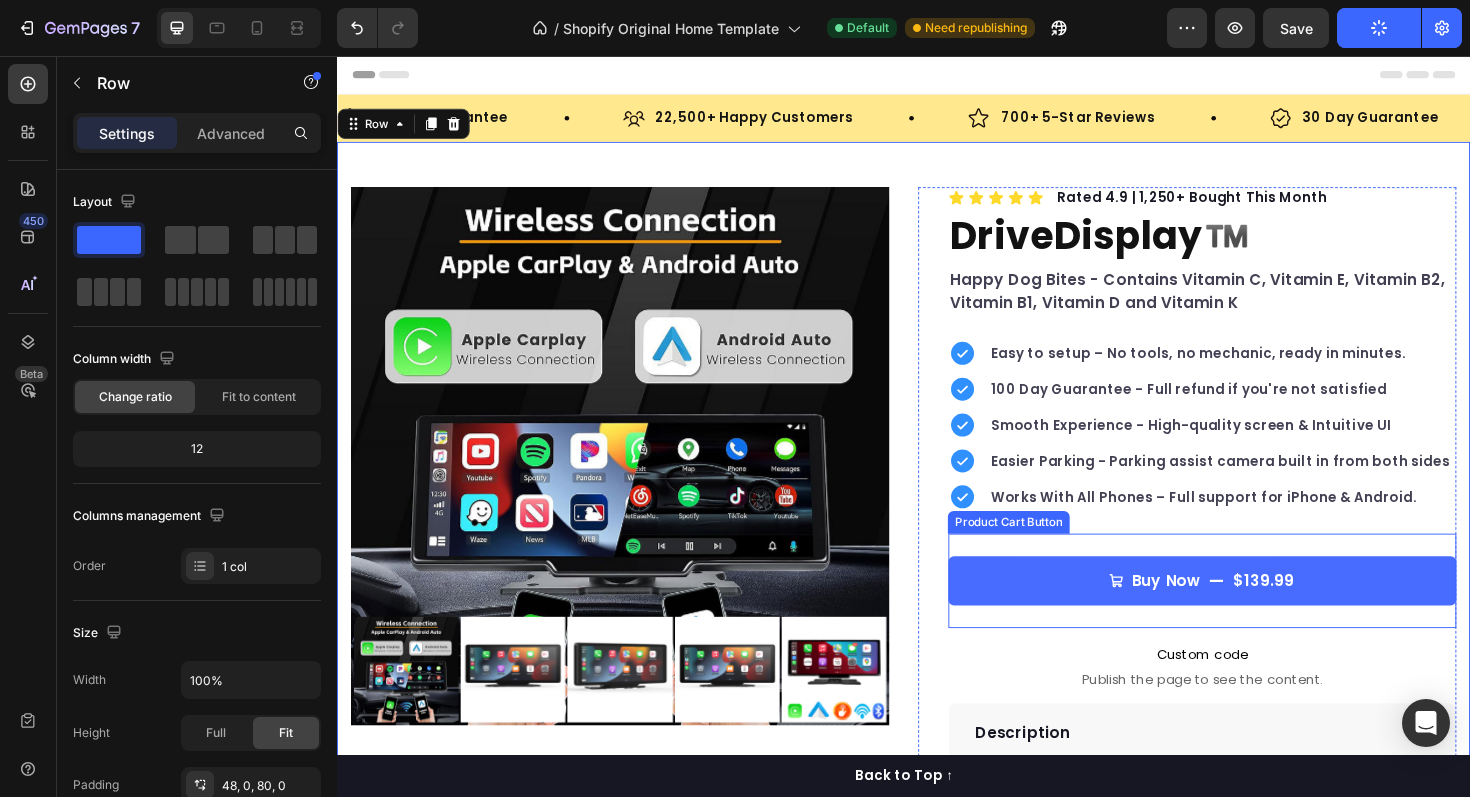 click on "$139.99" at bounding box center (1318, 612) 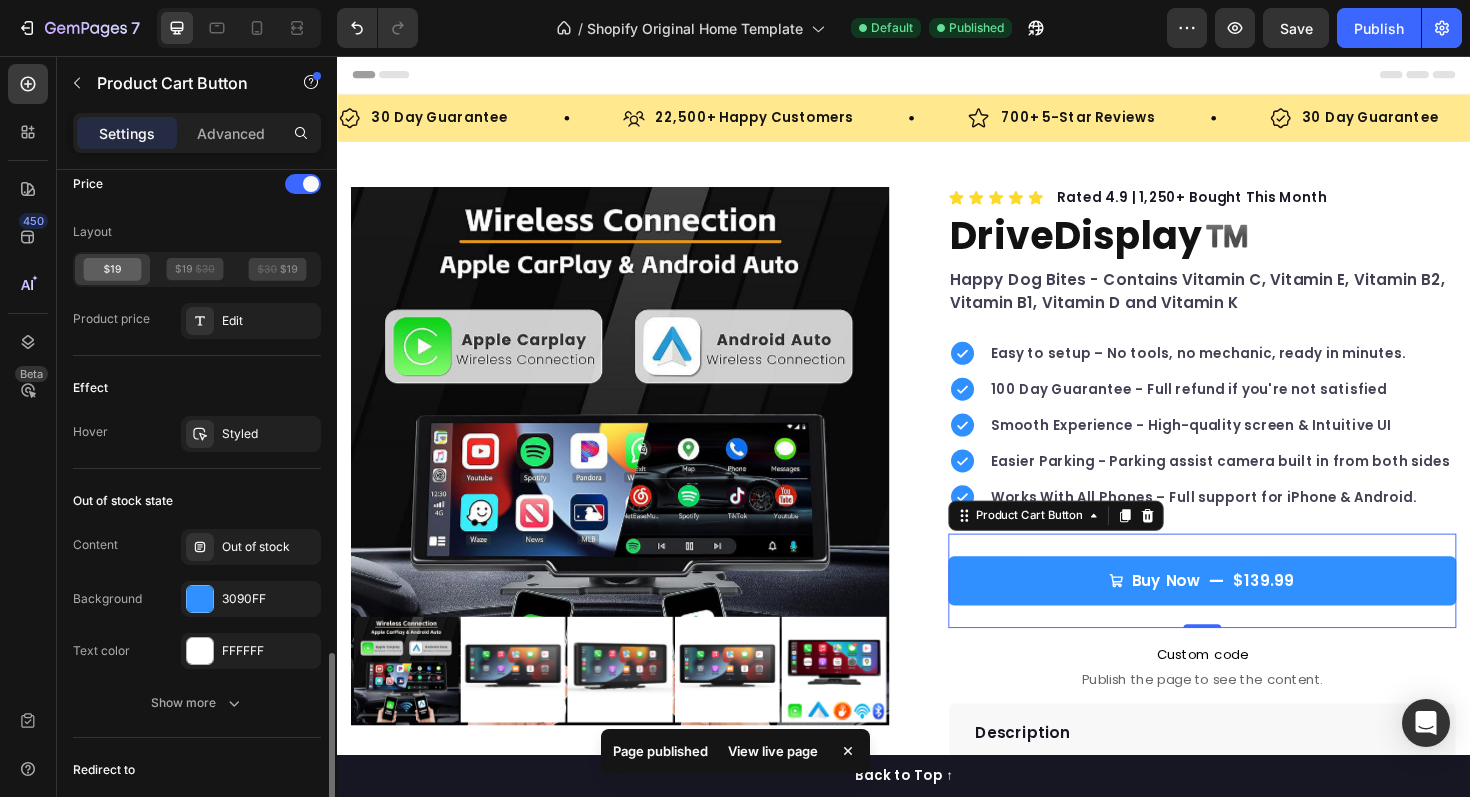 scroll, scrollTop: 1689, scrollLeft: 0, axis: vertical 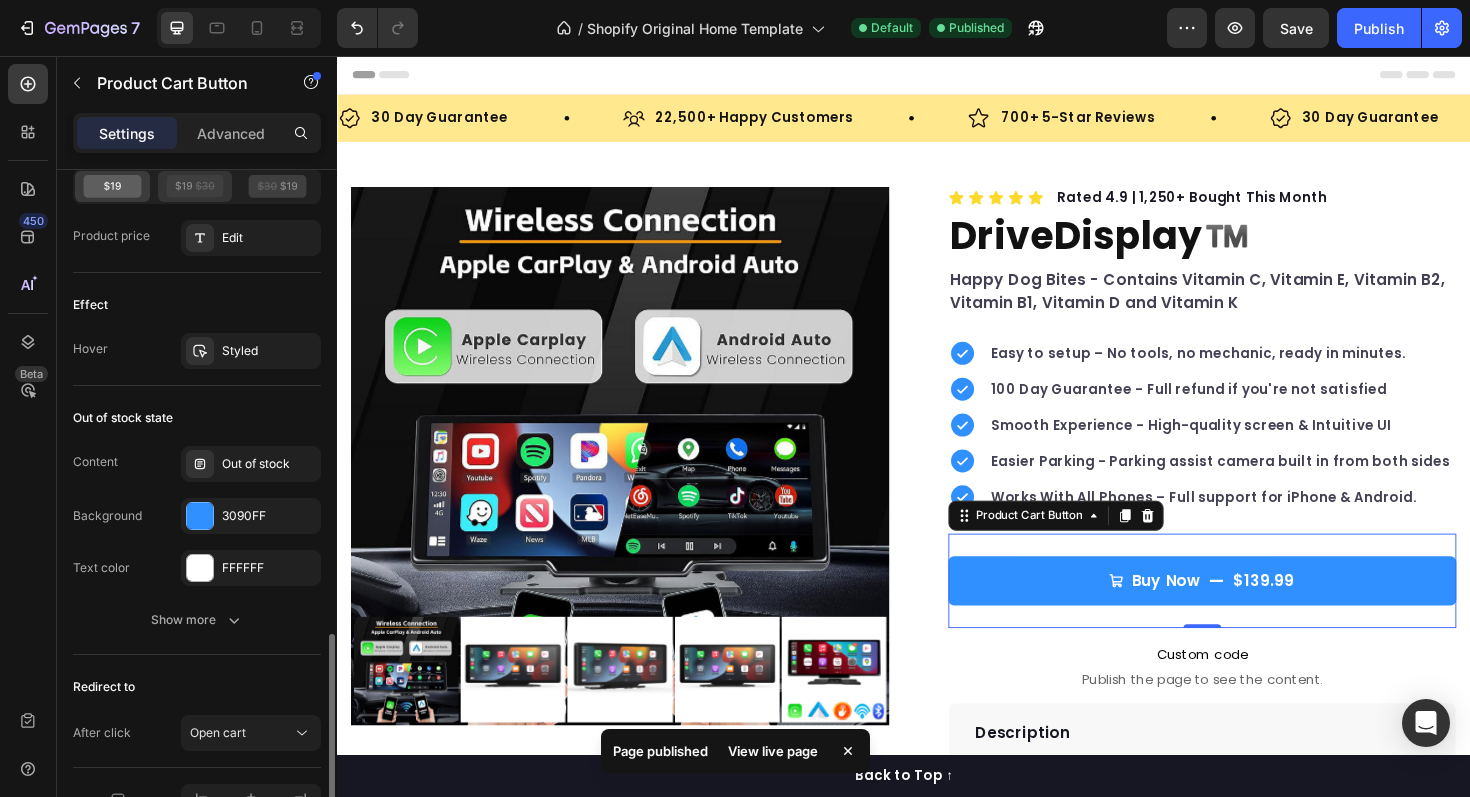 click 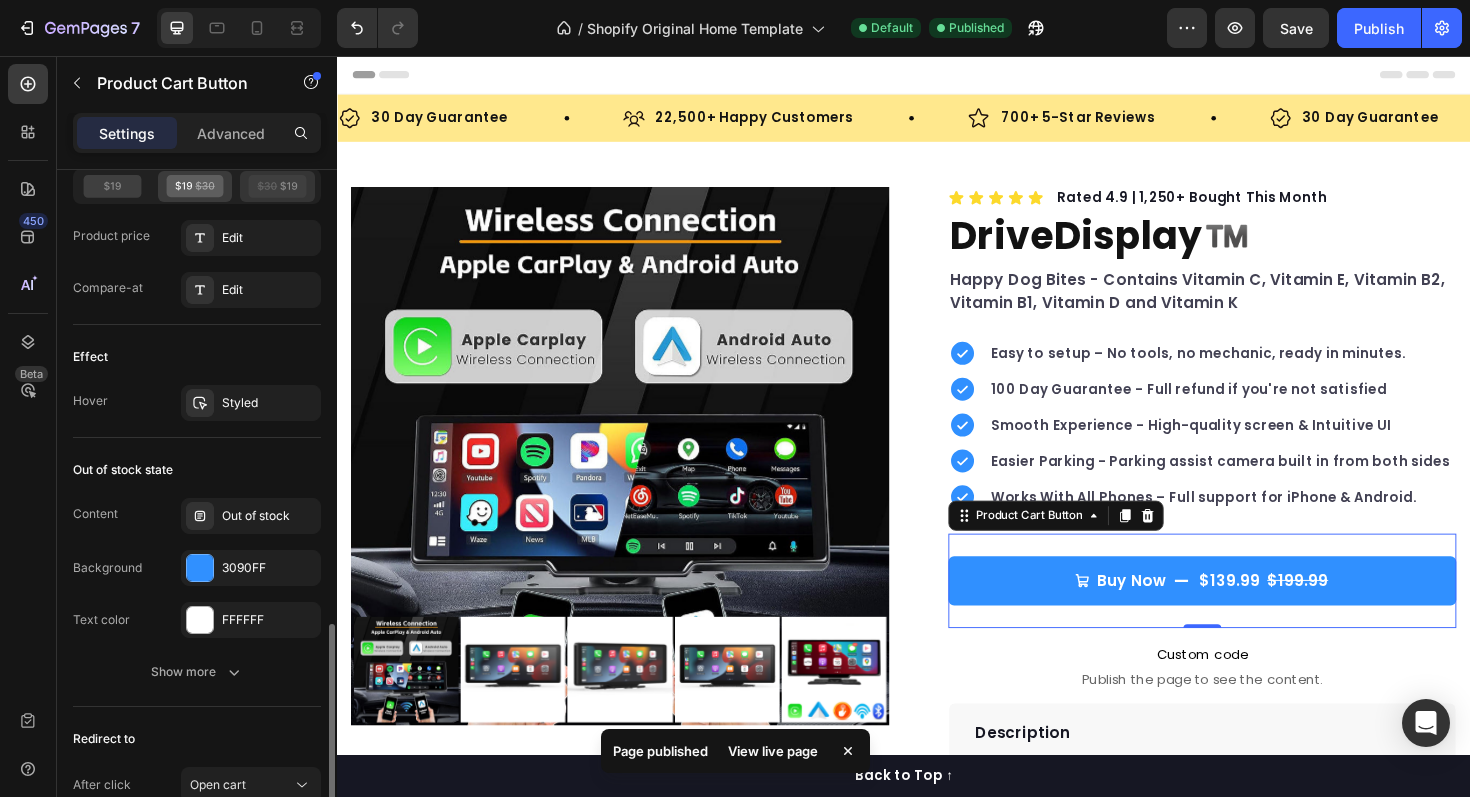 click 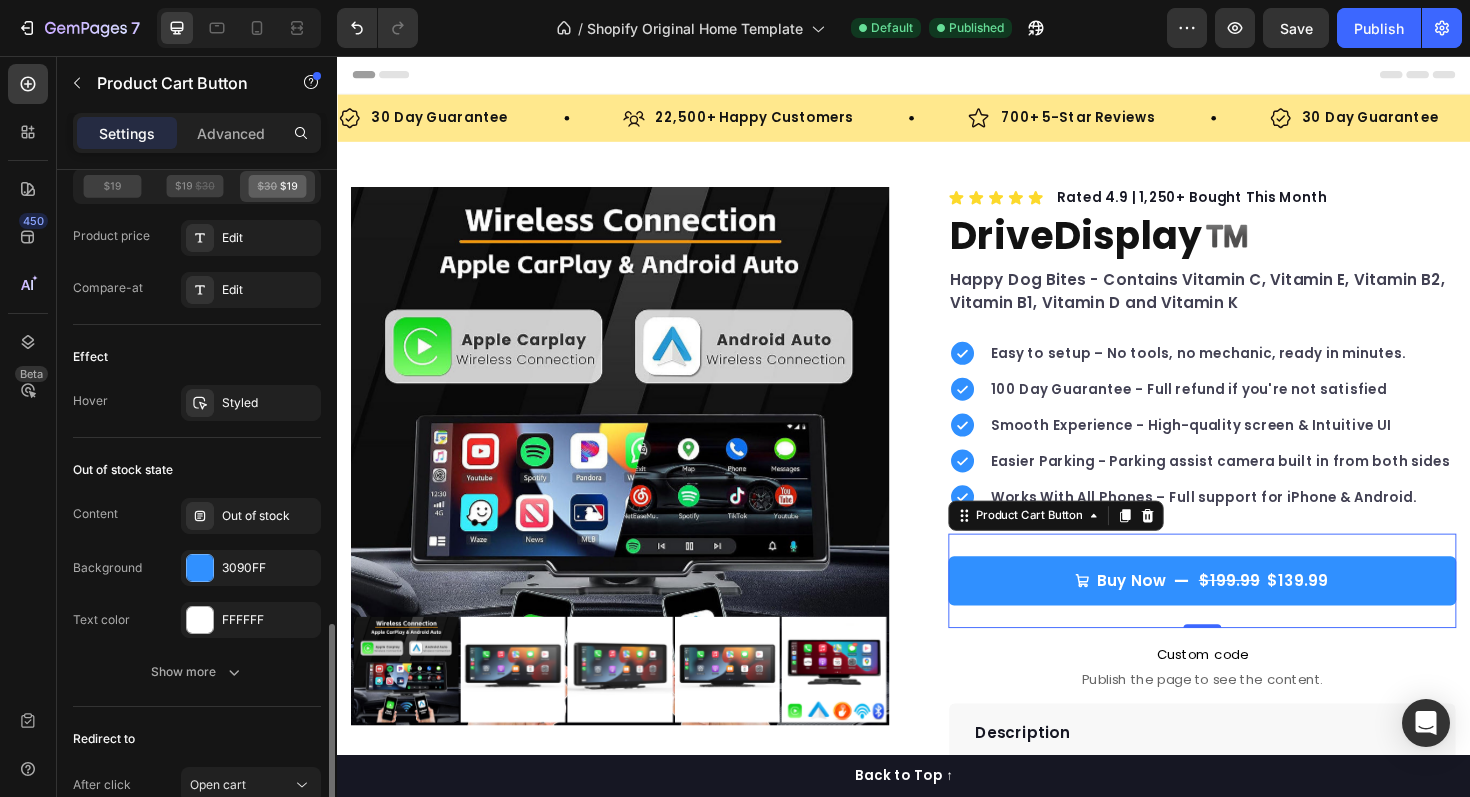 click at bounding box center (197, 186) 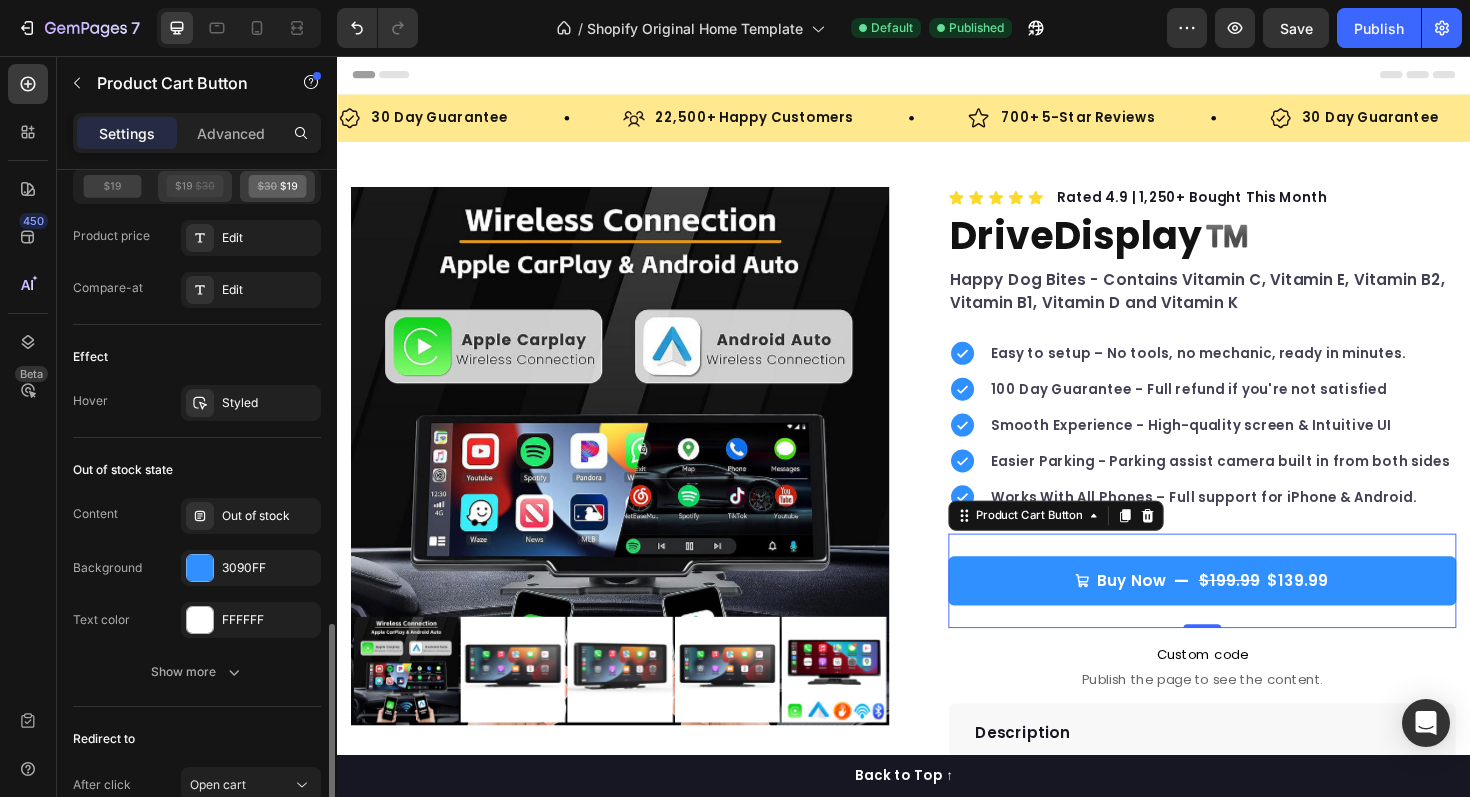 click 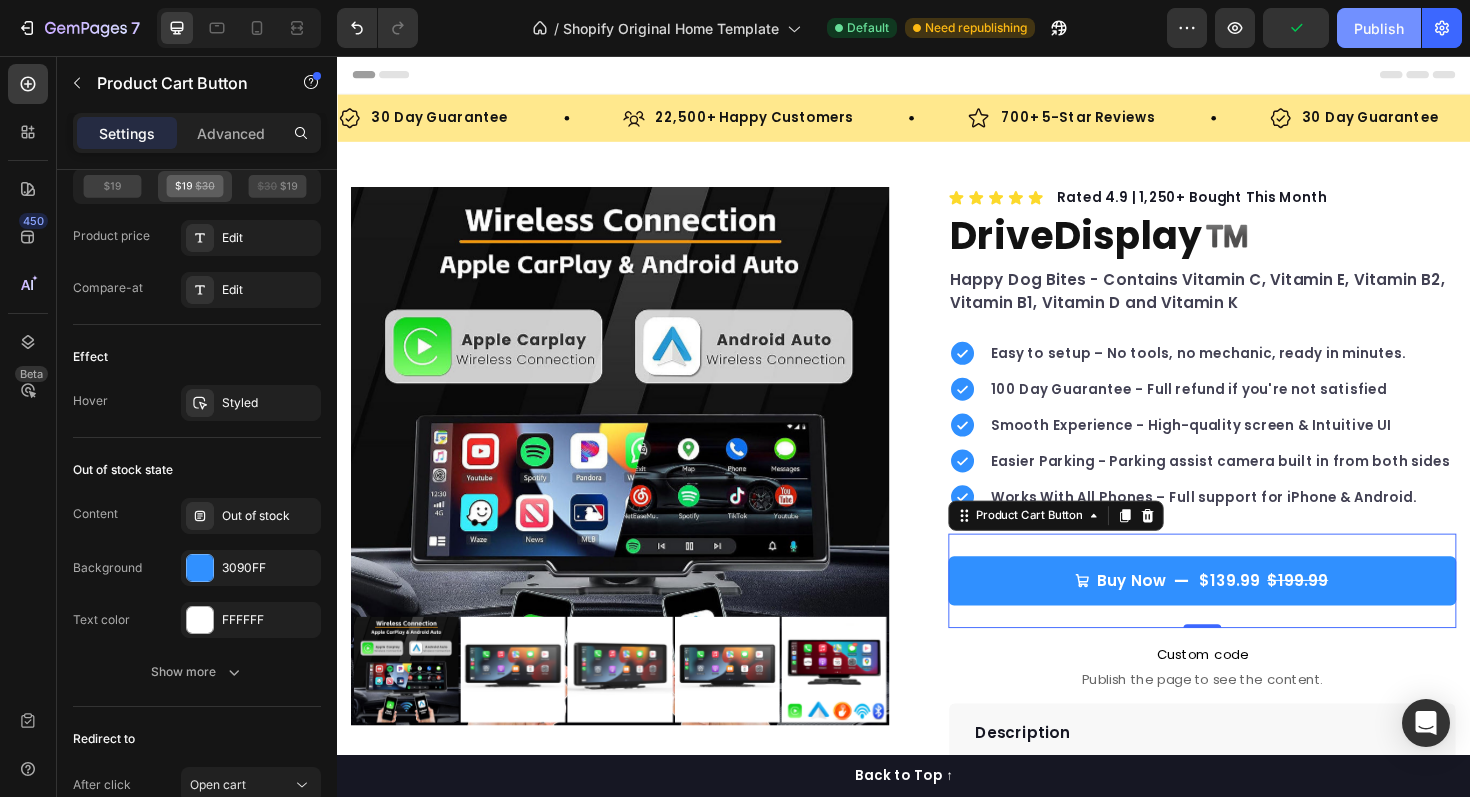 click on "Publish" at bounding box center (1379, 28) 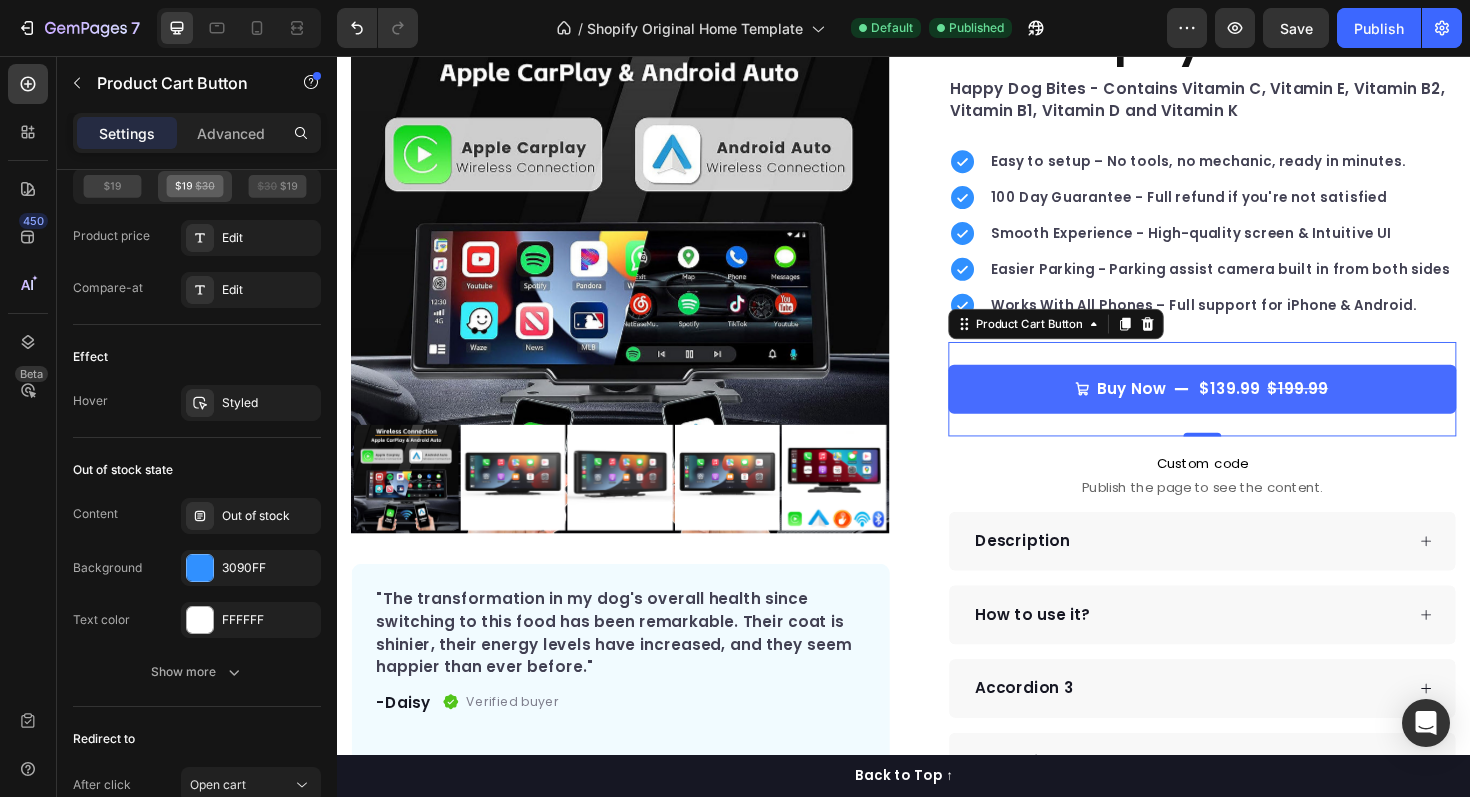 scroll, scrollTop: 0, scrollLeft: 0, axis: both 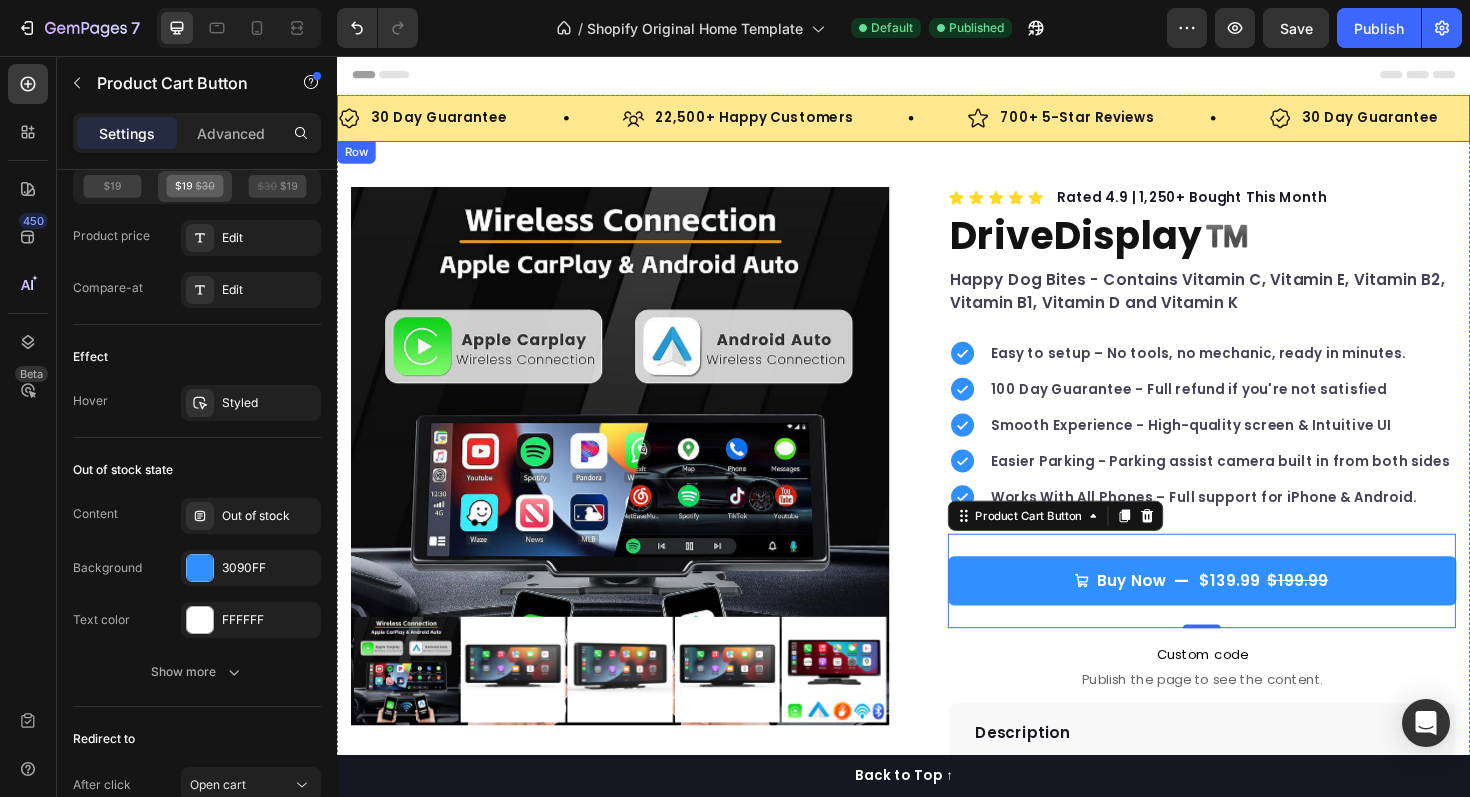 click on "30 Day Guarantee Item List
22,500+ Happy Customers Item List
700+ 5-Star Reviews Item List
30 Day Guarantee Item List
22,500+ Happy Customers Item List
700+ 5-Star Reviews Item List
30 Day Guarantee Item List
22,500+ Happy Customers Item List
700+ 5-Star Reviews Item List
30 Day Guarantee Item List
22,500+ Happy Customers Item List
700+ 5-Star Reviews Item List
30 Day Guarantee Item List
22,500+ Happy Customers Item List
700+ 5-Star Reviews Item List
30 Day Guarantee Item List
Item List Row" at bounding box center (937, 122) 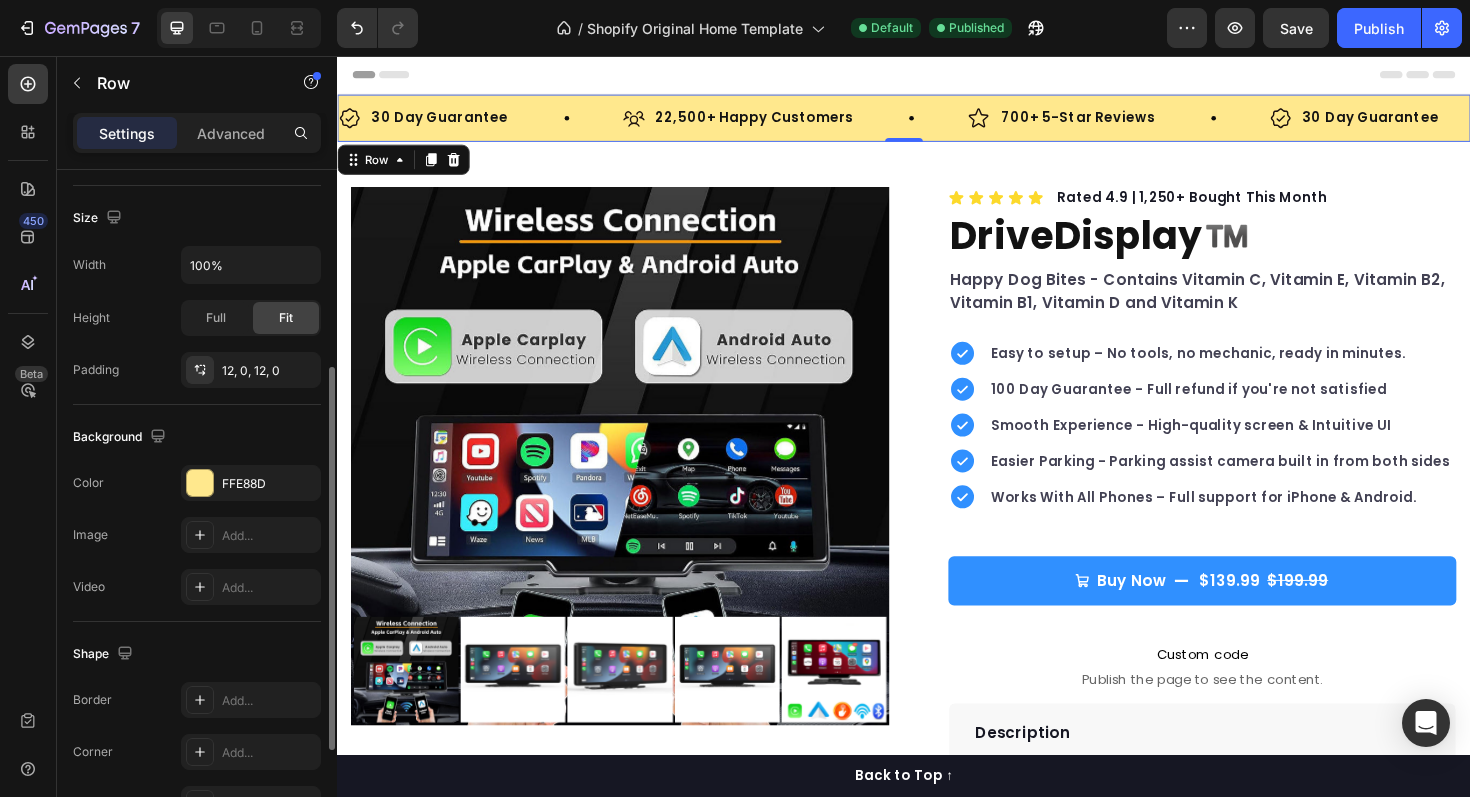 scroll, scrollTop: 442, scrollLeft: 0, axis: vertical 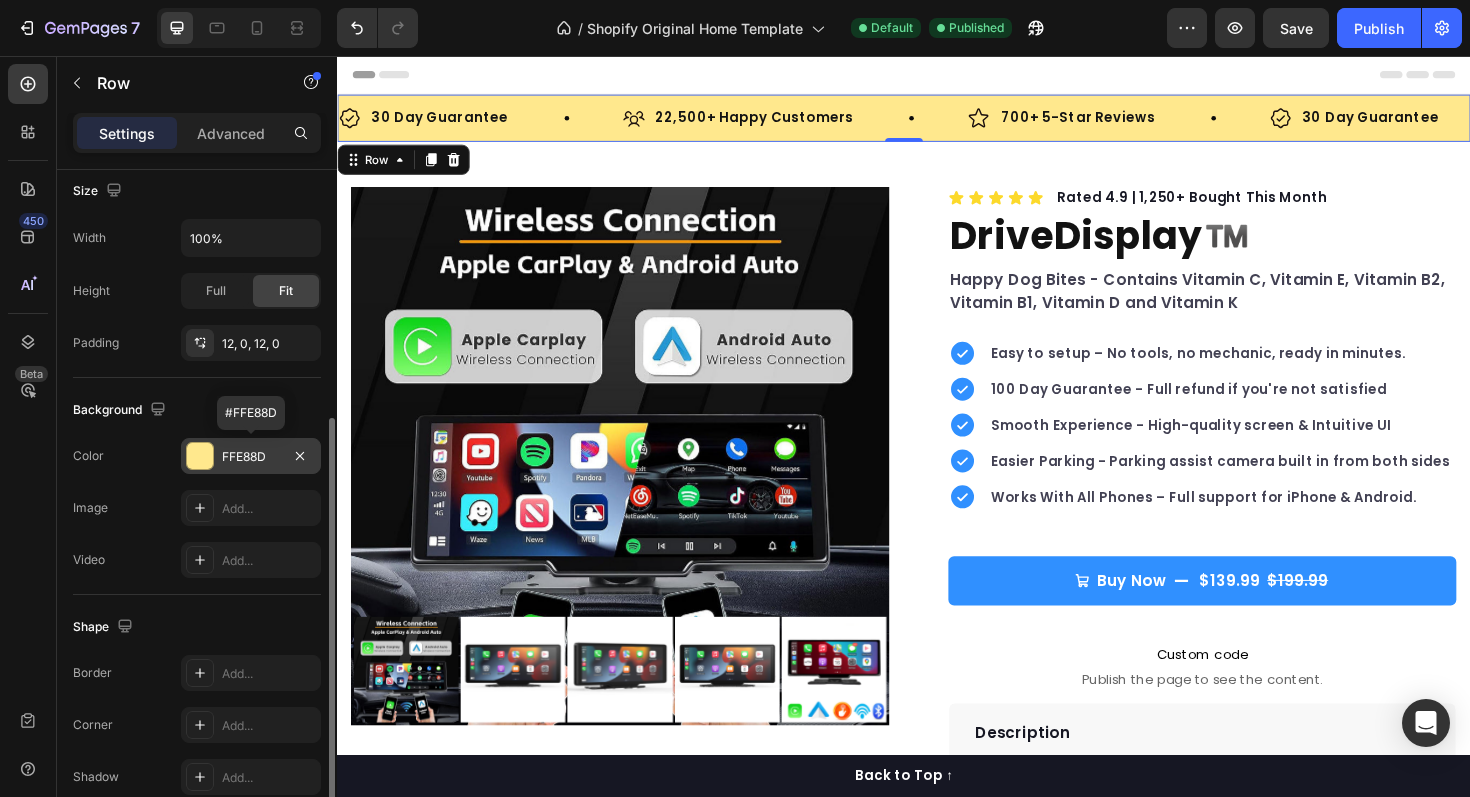 click on "FFE88D" at bounding box center (251, 457) 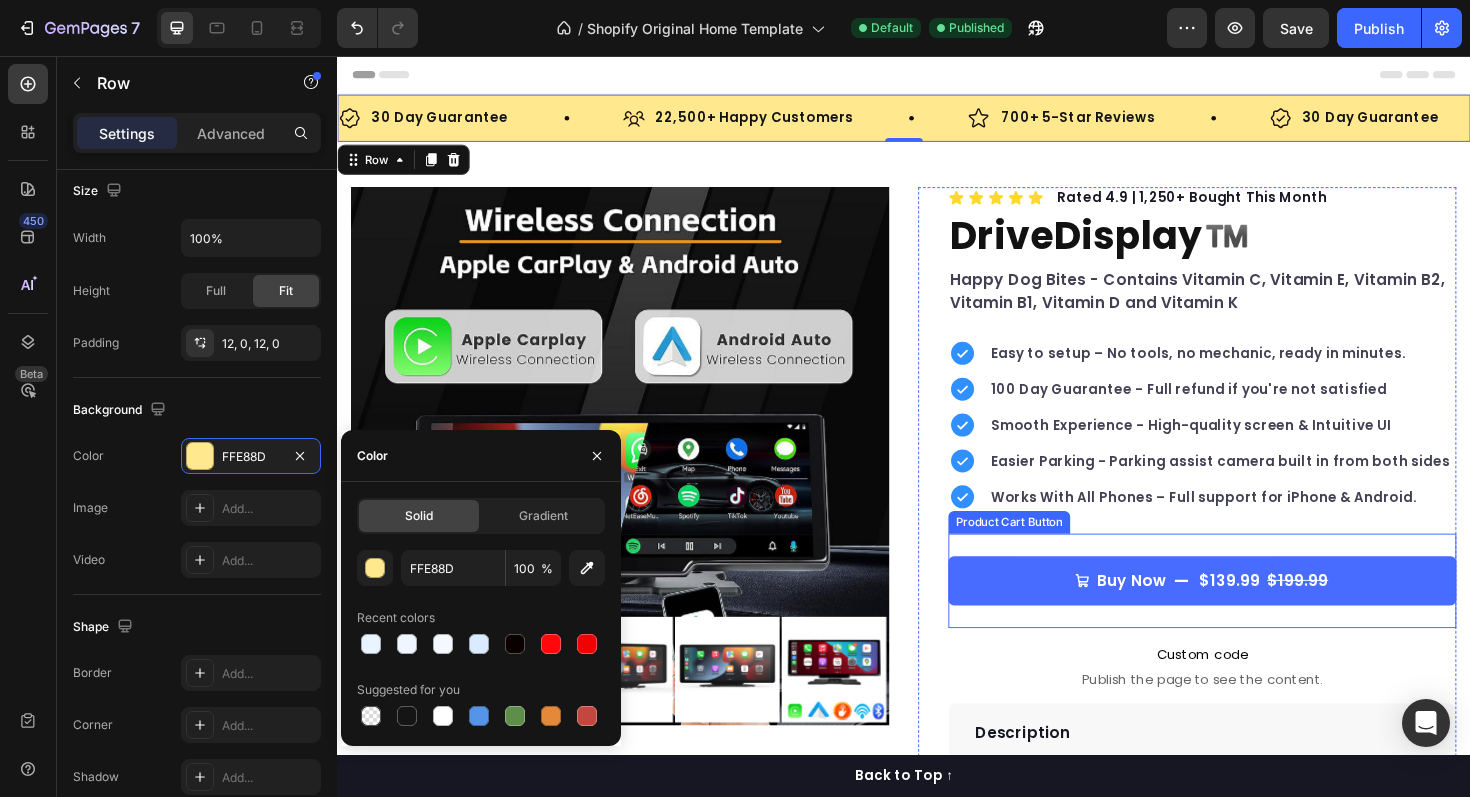 click on "Buy Now
$139.99 $199.99" at bounding box center [1253, 612] 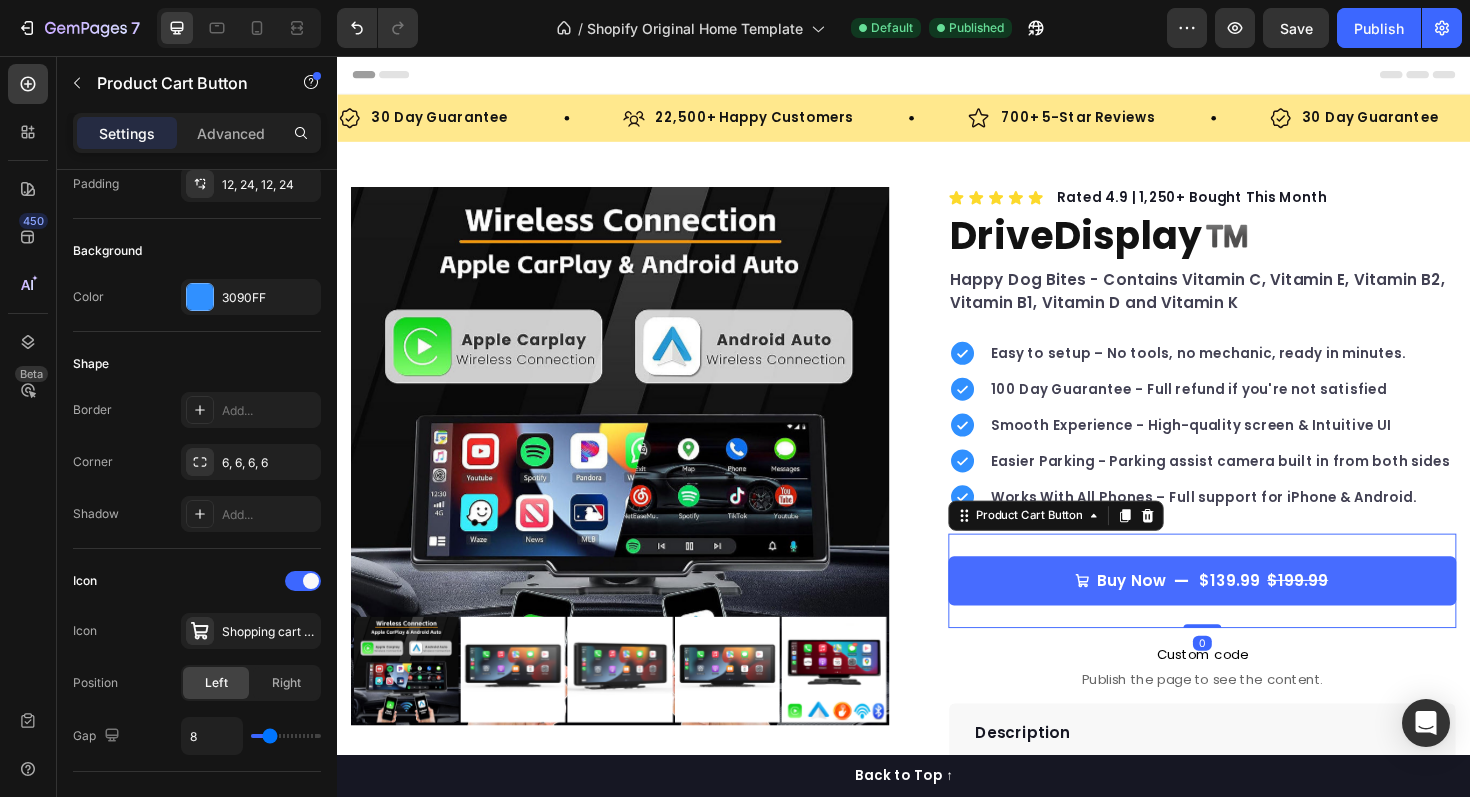 scroll, scrollTop: 0, scrollLeft: 0, axis: both 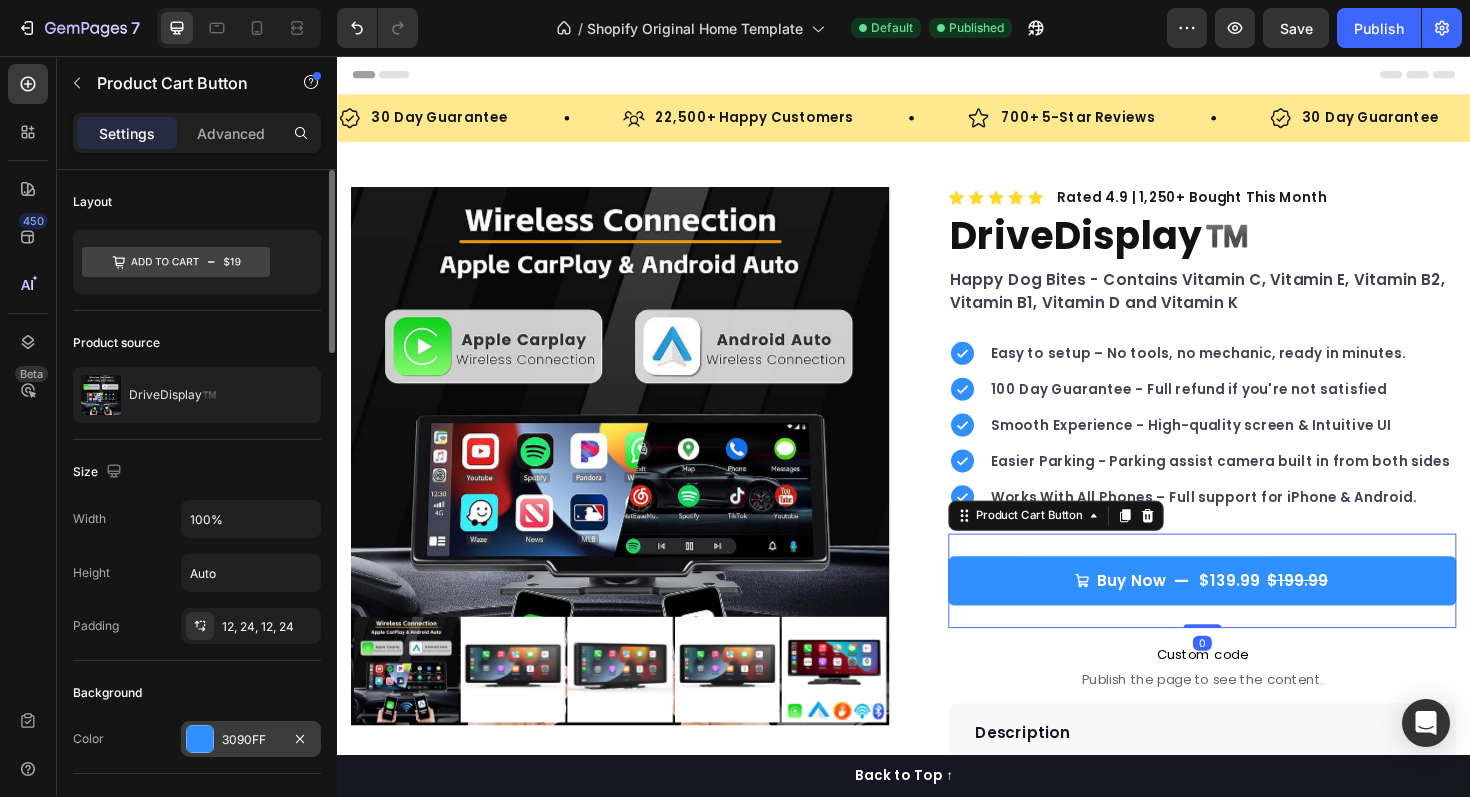 click on "3090FF" at bounding box center (251, 740) 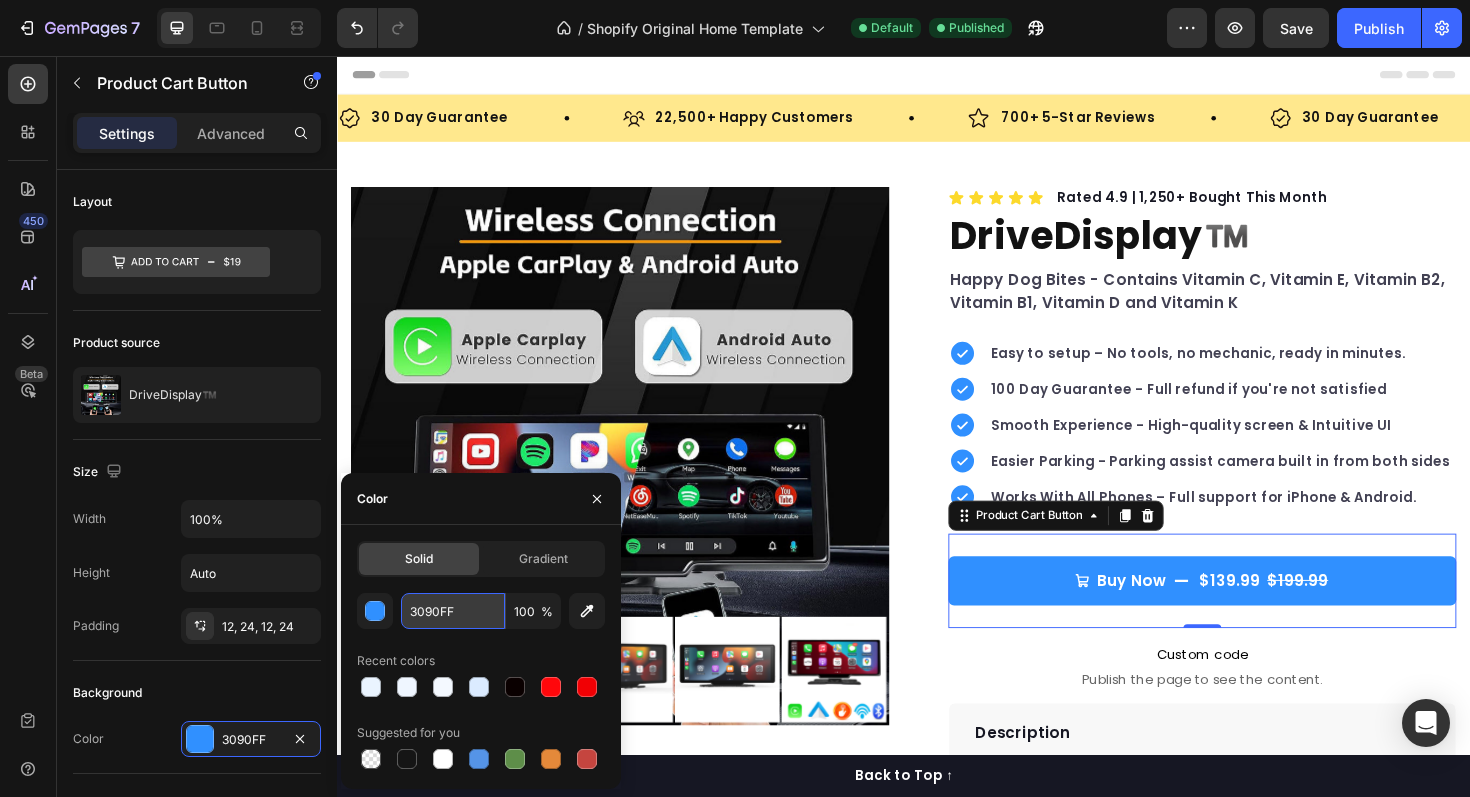 click on "3090FF" at bounding box center [453, 611] 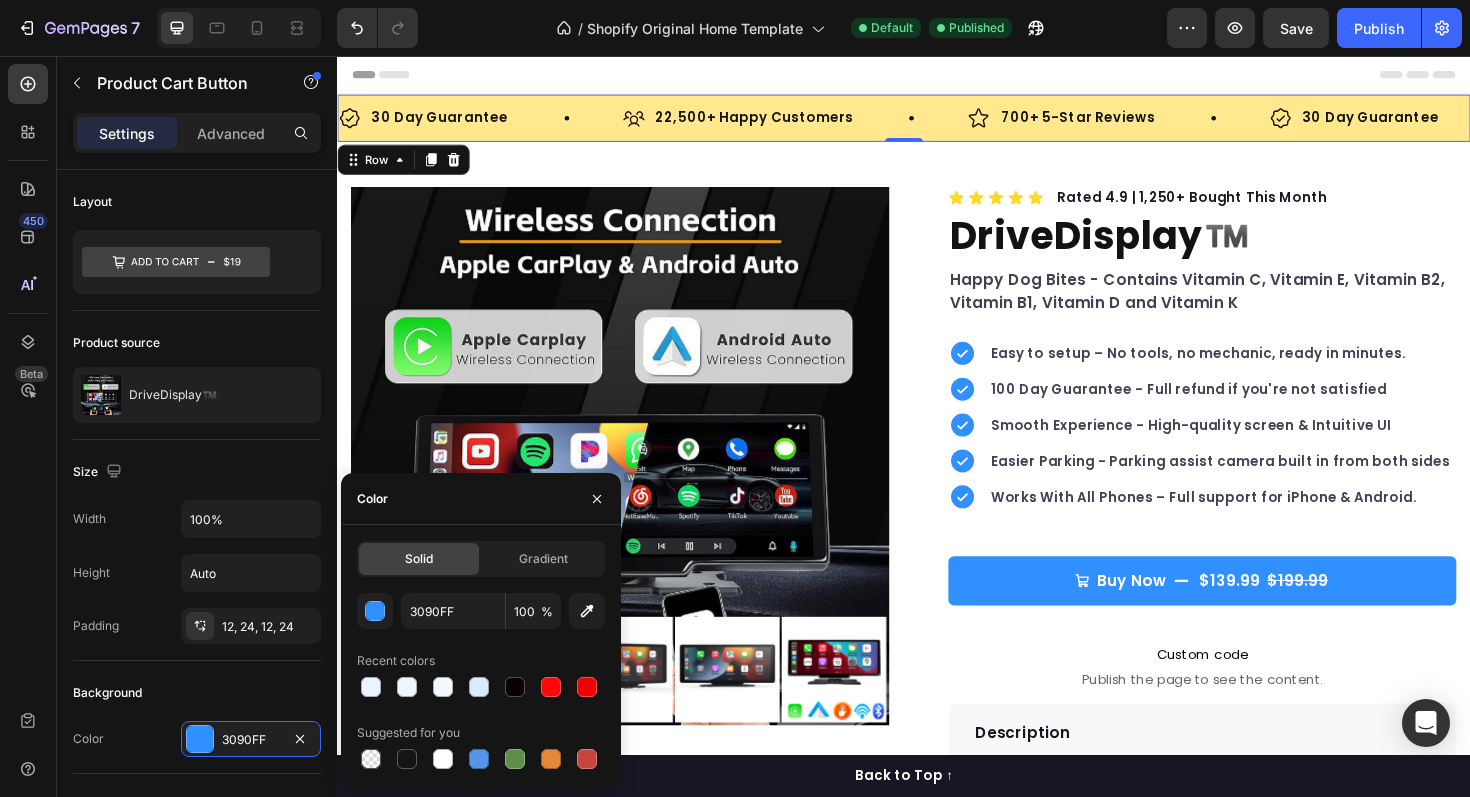 click on "30 Day Guarantee Item List
22,500+ Happy Customers Item List
700+ 5-Star Reviews Item List
30 Day Guarantee Item List
22,500+ Happy Customers Item List
700+ 5-Star Reviews Item List
30 Day Guarantee Item List
22,500+ Happy Customers Item List
700+ 5-Star Reviews Item List
30 Day Guarantee Item List
22,500+ Happy Customers Item List
700+ 5-Star Reviews Item List
30 Day Guarantee Item List
22,500+ Happy Customers Item List
700+ 5-Star Reviews Item List
30 Day Guarantee Item List
Item List Row" at bounding box center [937, 122] 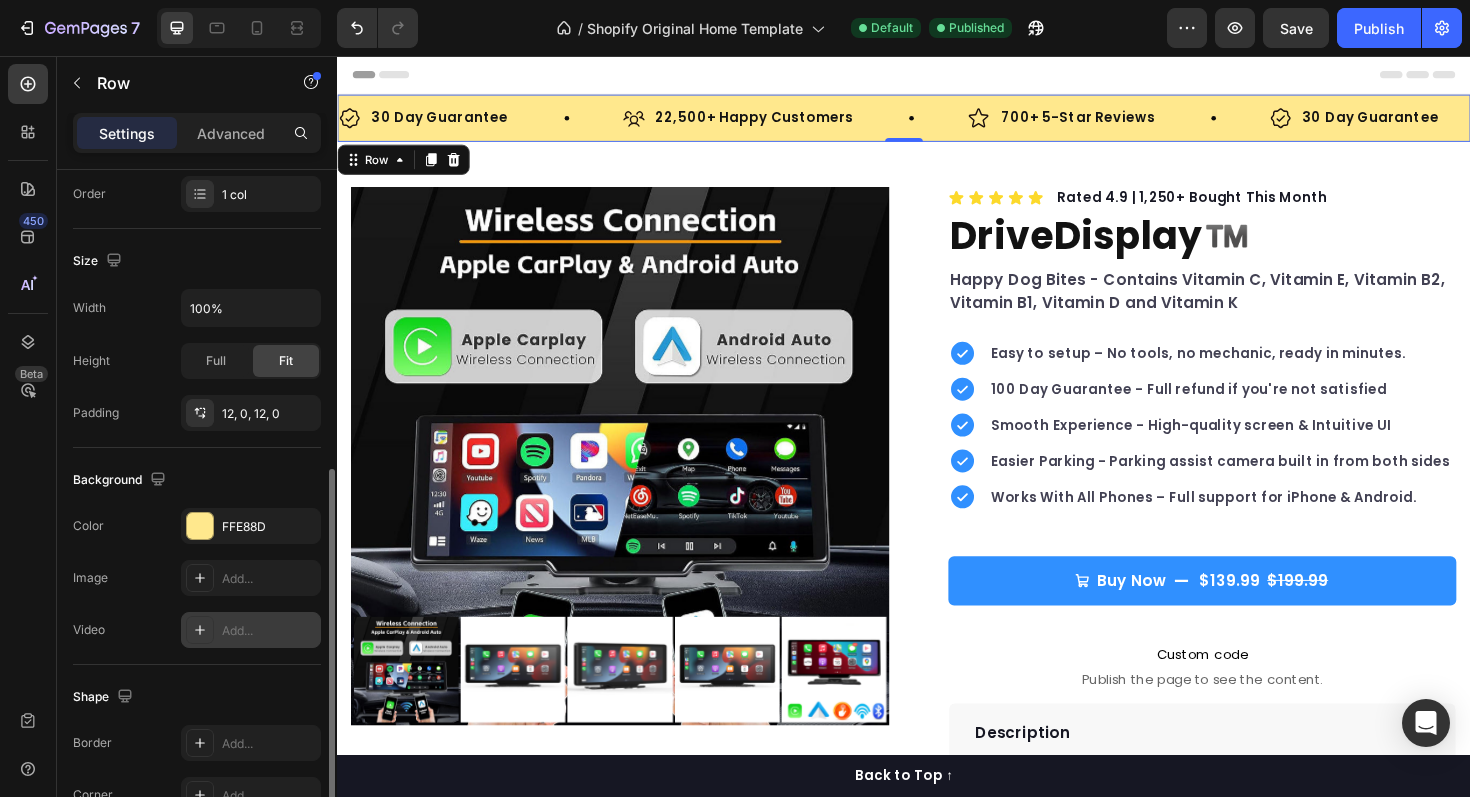 scroll, scrollTop: 430, scrollLeft: 0, axis: vertical 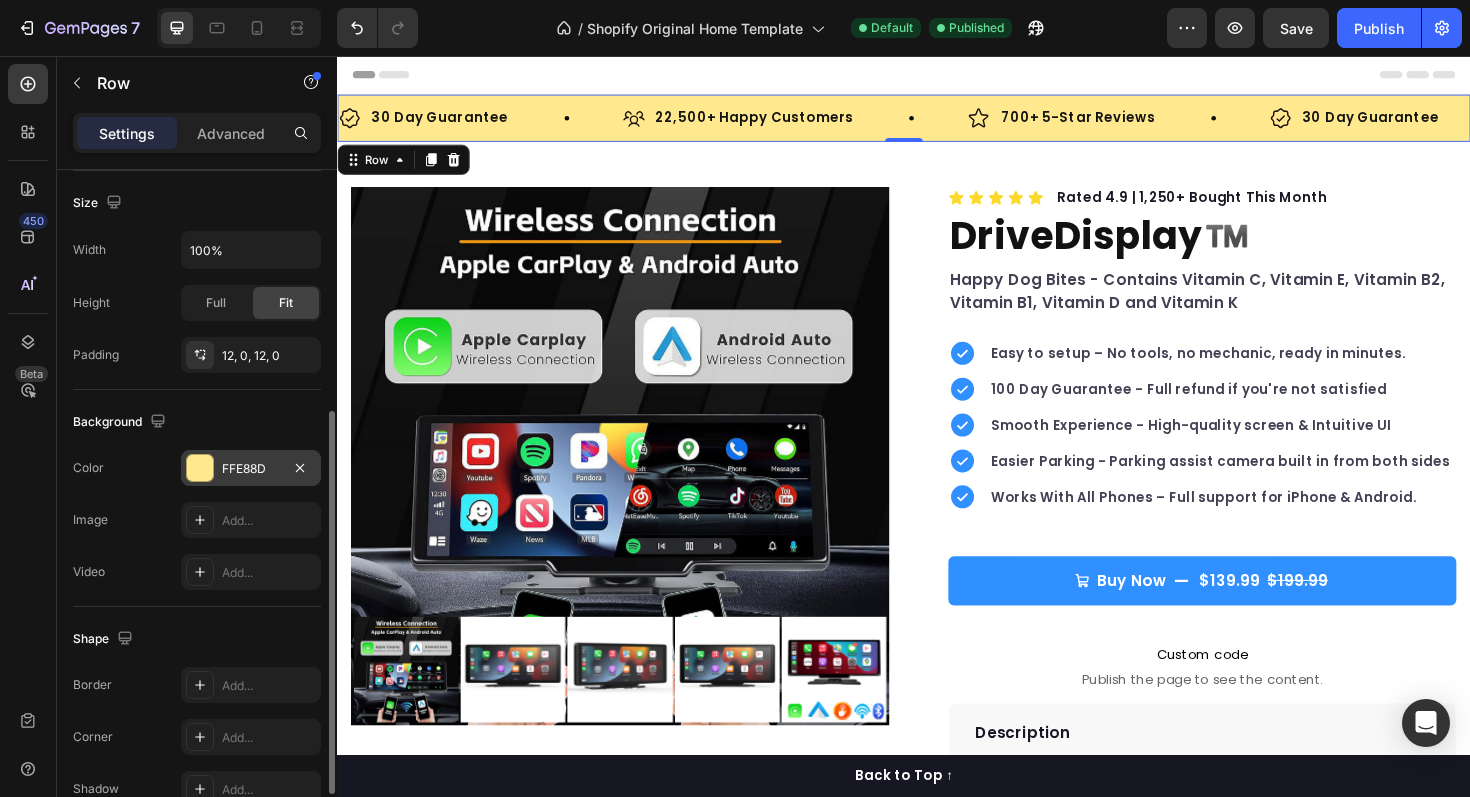 click on "FFE88D" at bounding box center [251, 468] 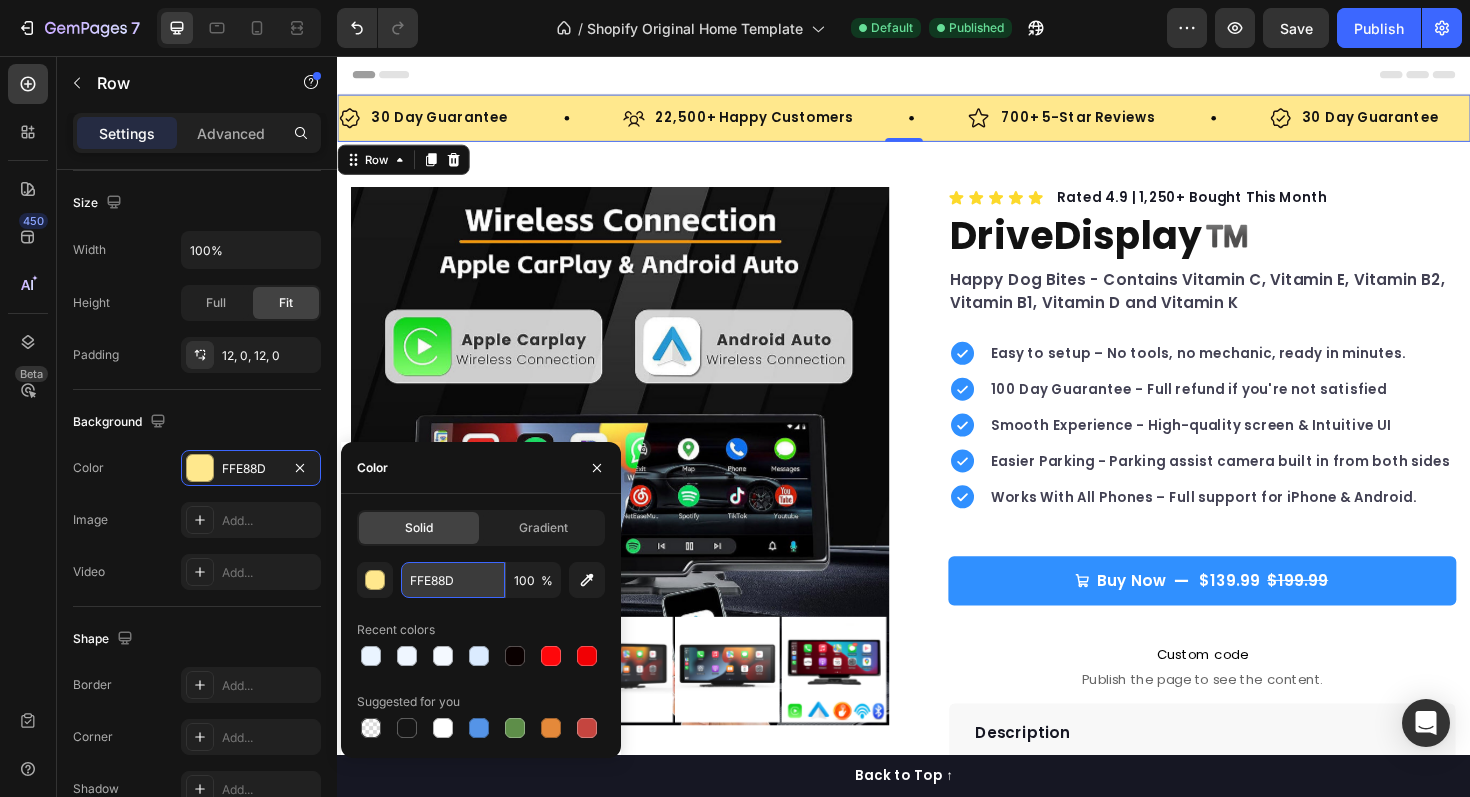 click on "FFE88D" at bounding box center [453, 580] 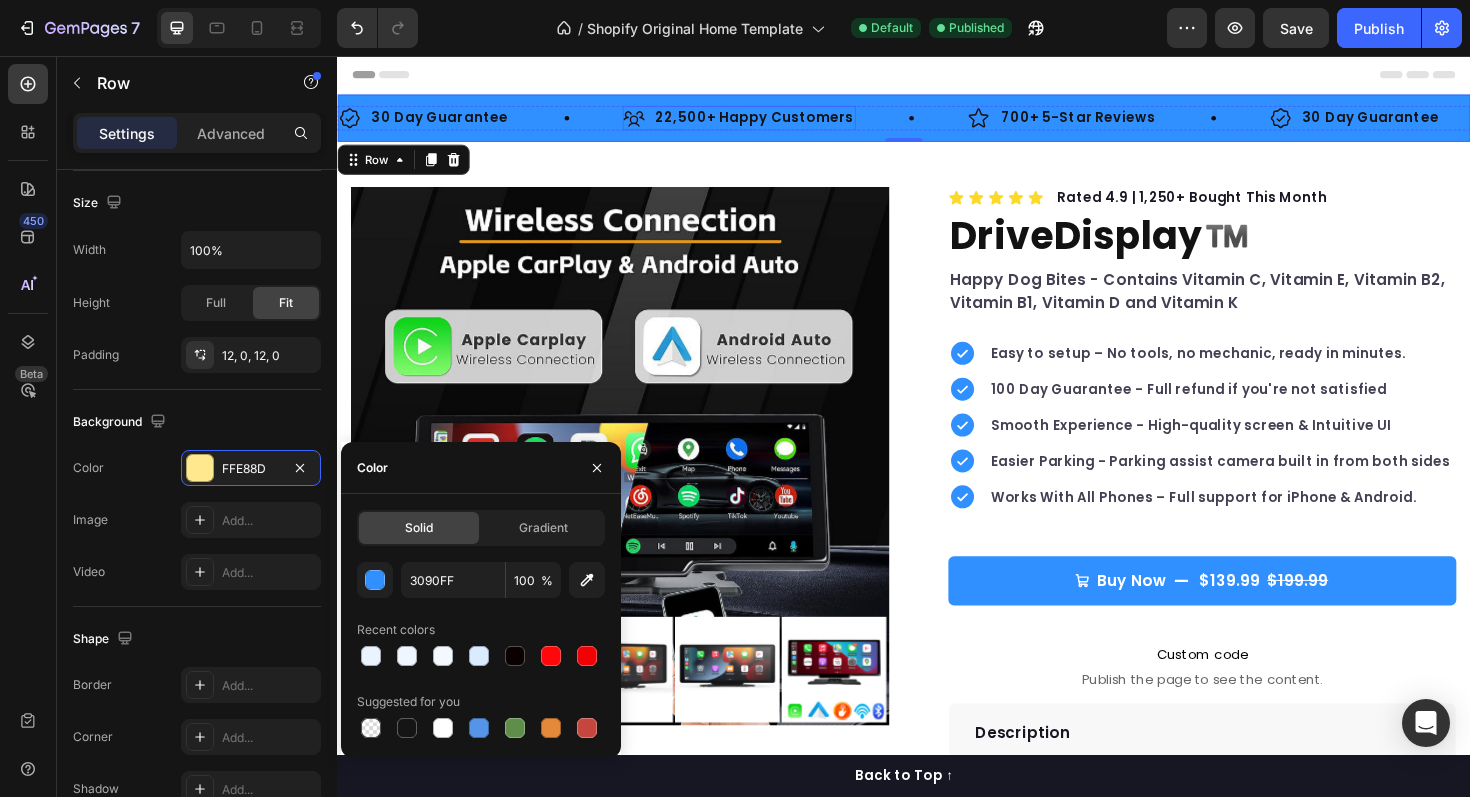 click on "22,500+ Happy Customers" at bounding box center [779, 122] 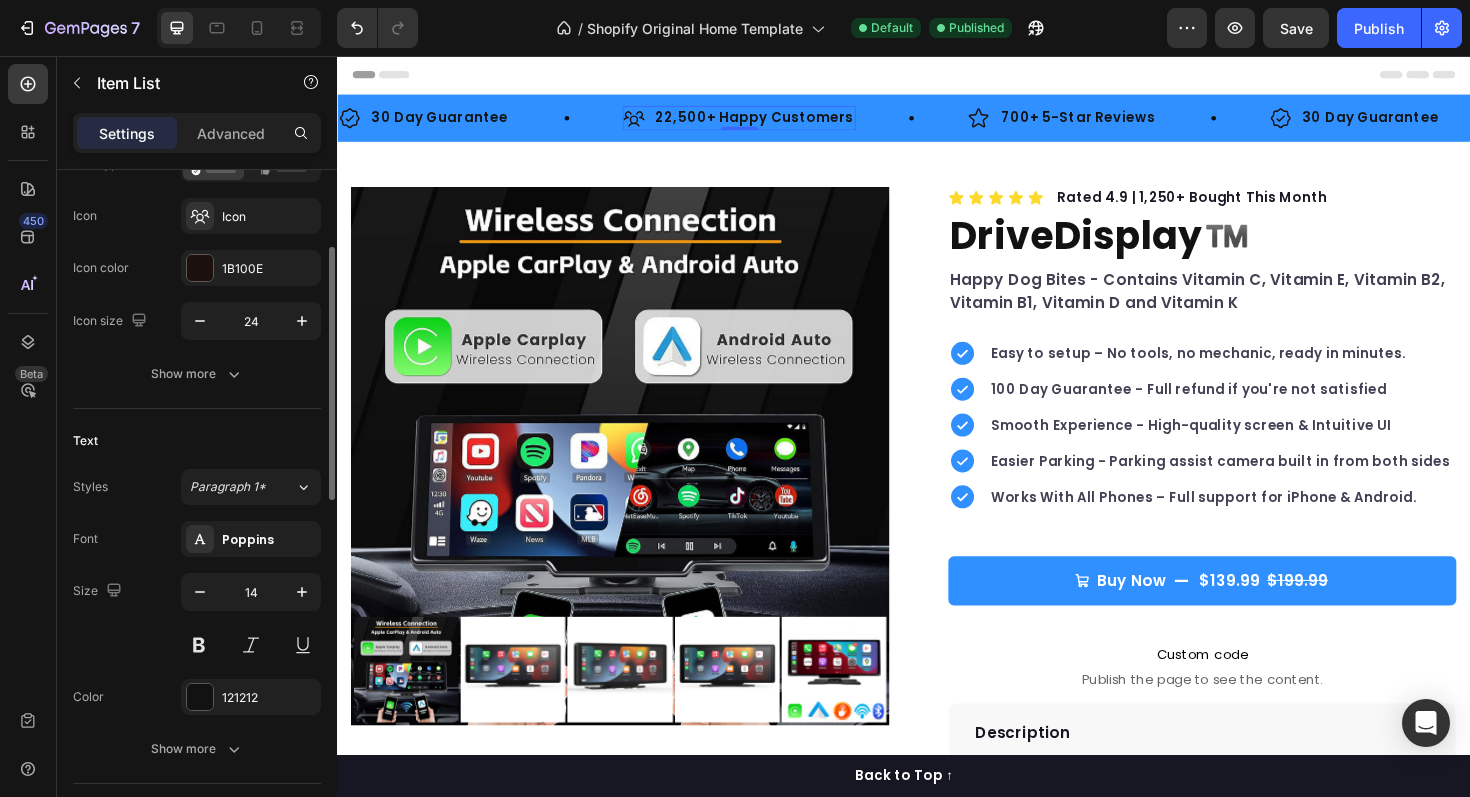 scroll, scrollTop: 200, scrollLeft: 0, axis: vertical 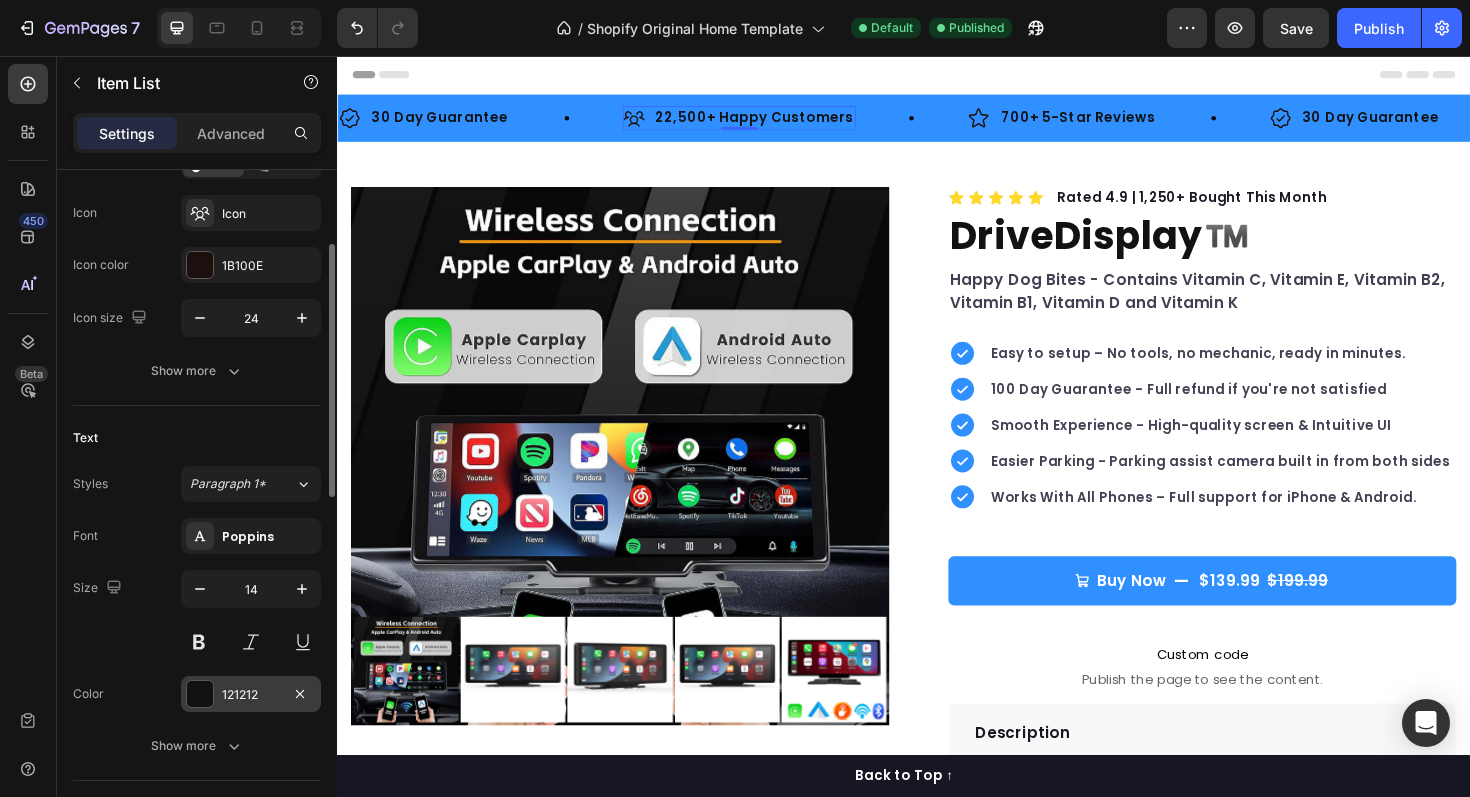 click on "121212" at bounding box center [251, 695] 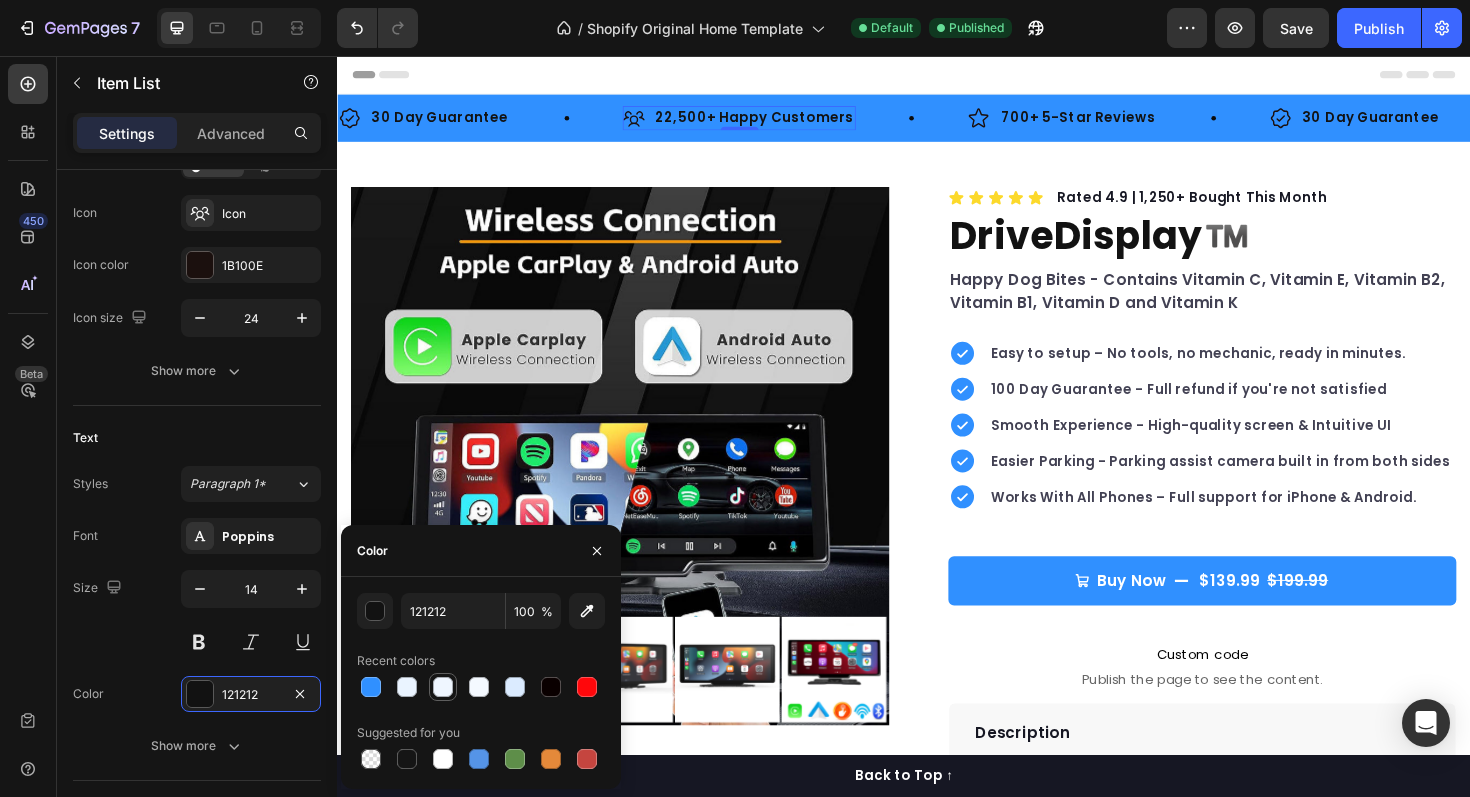 click at bounding box center [443, 687] 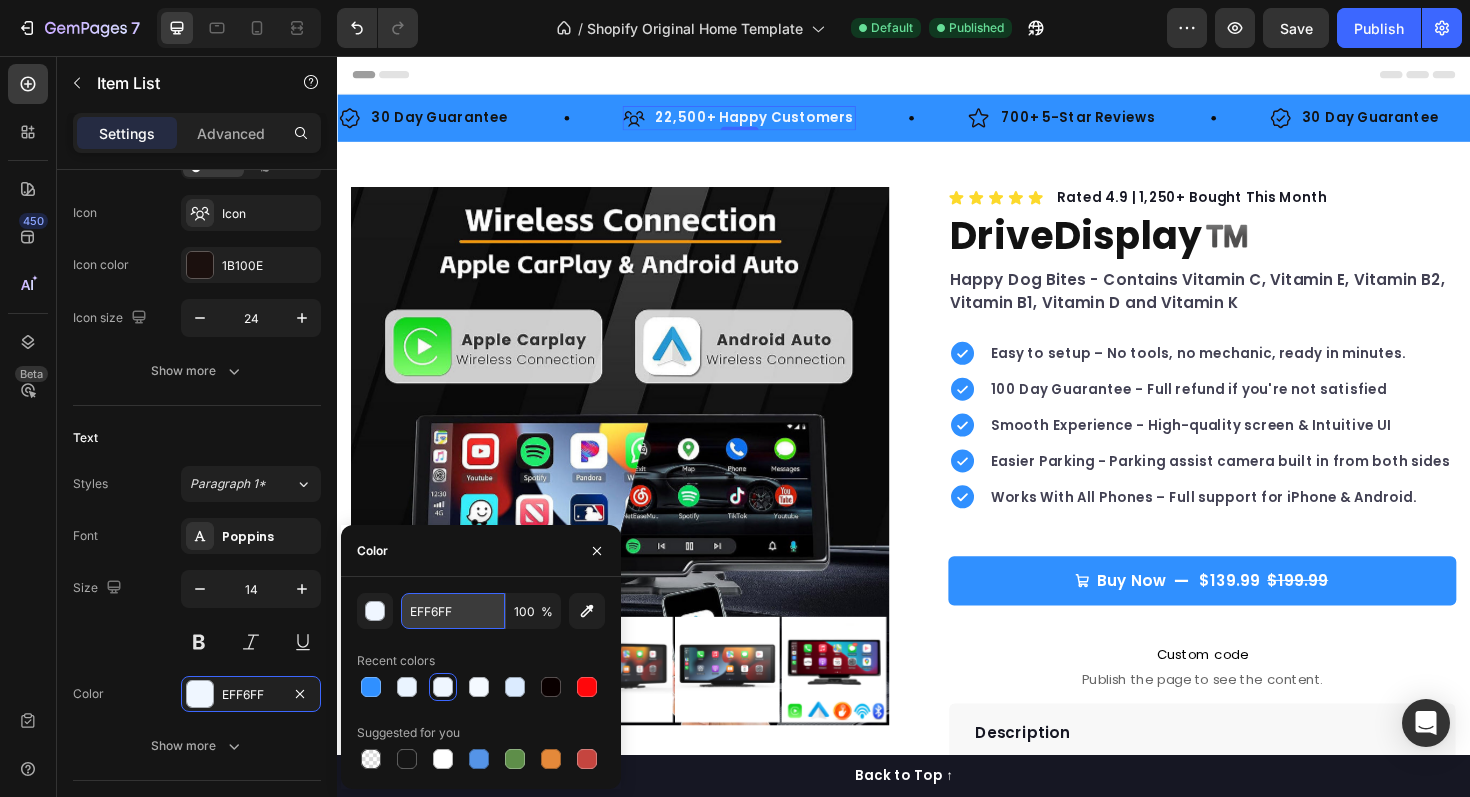 click on "EFF6FF" at bounding box center [453, 611] 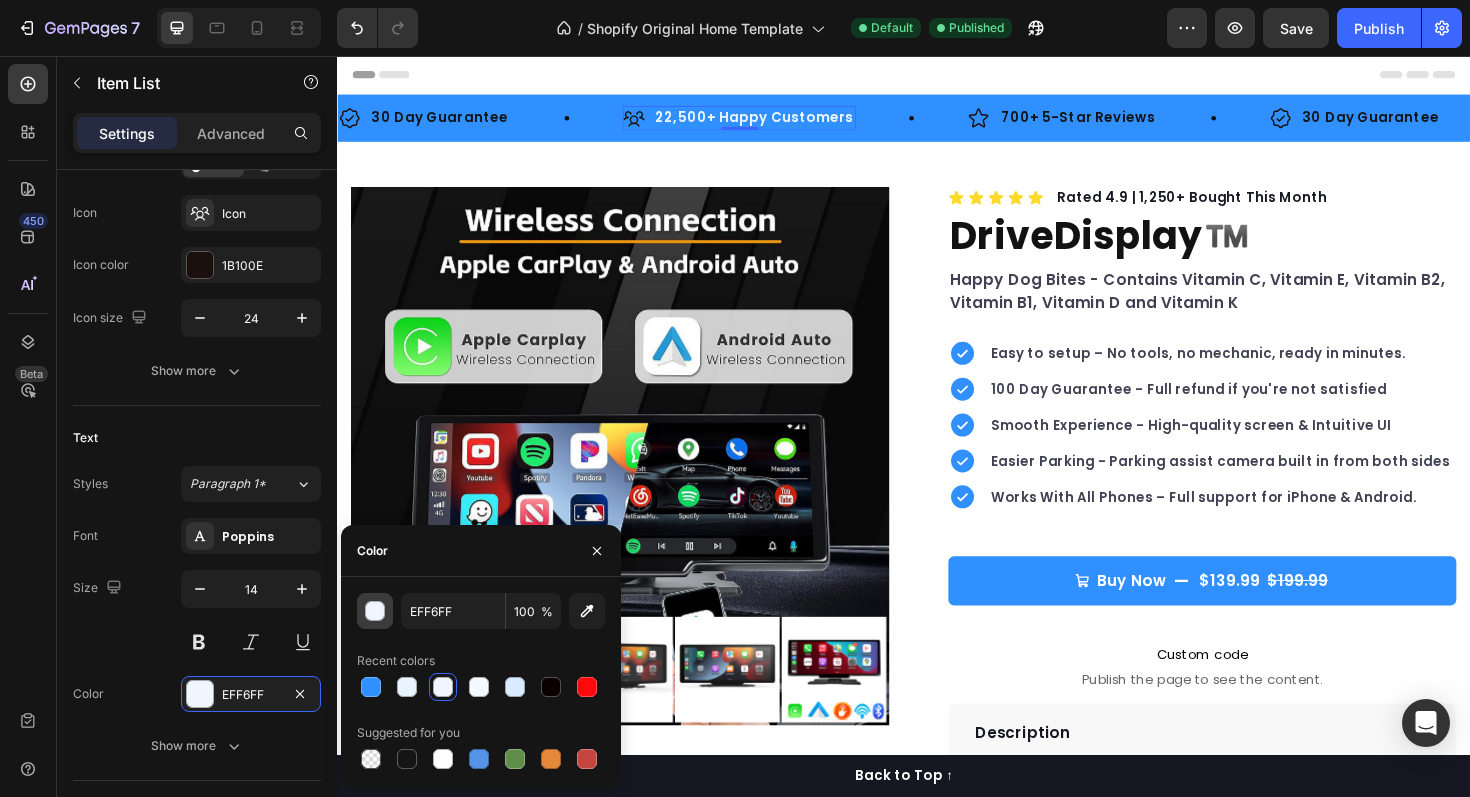 click at bounding box center [376, 612] 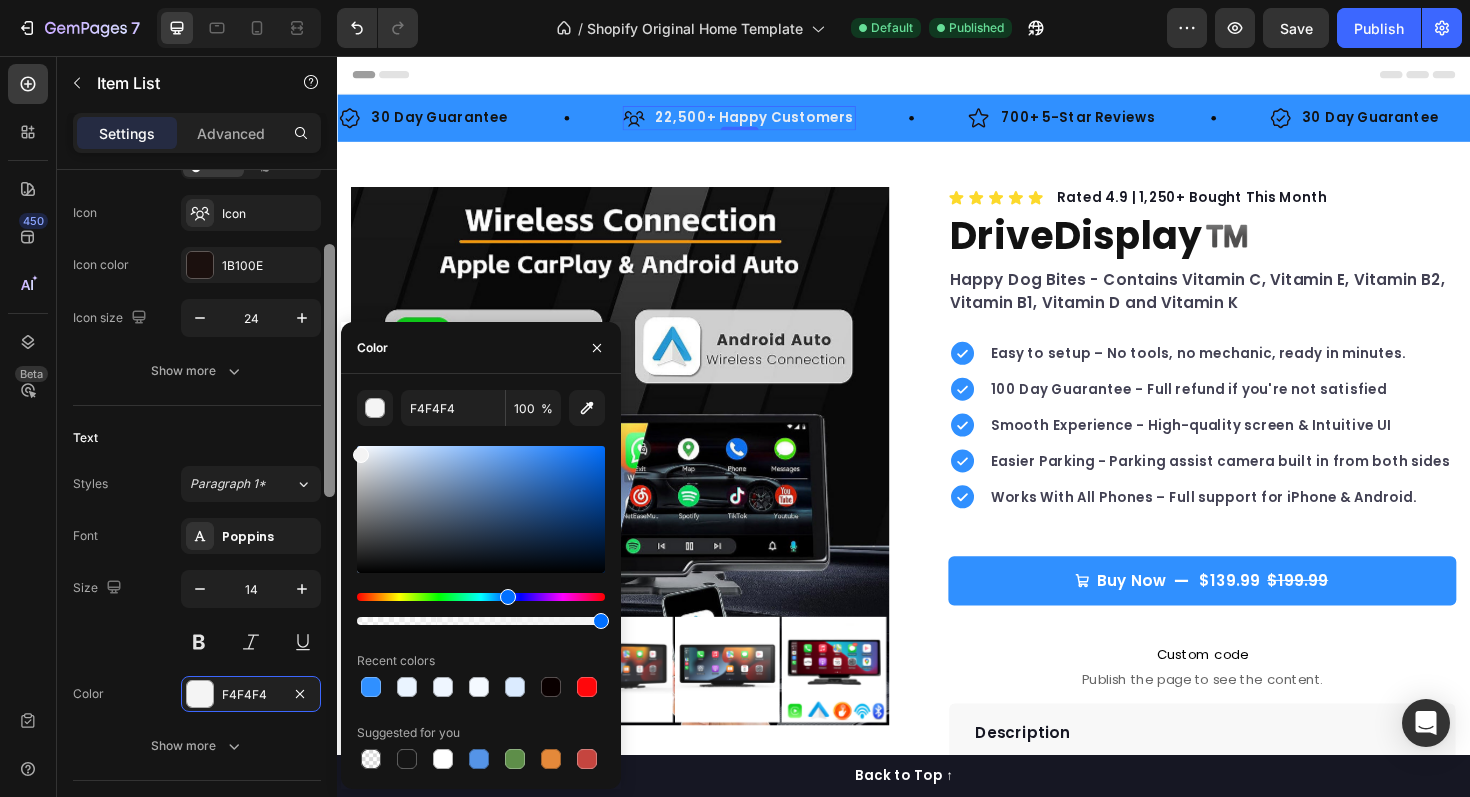 drag, startPoint x: 373, startPoint y: 451, endPoint x: 323, endPoint y: 444, distance: 50.48762 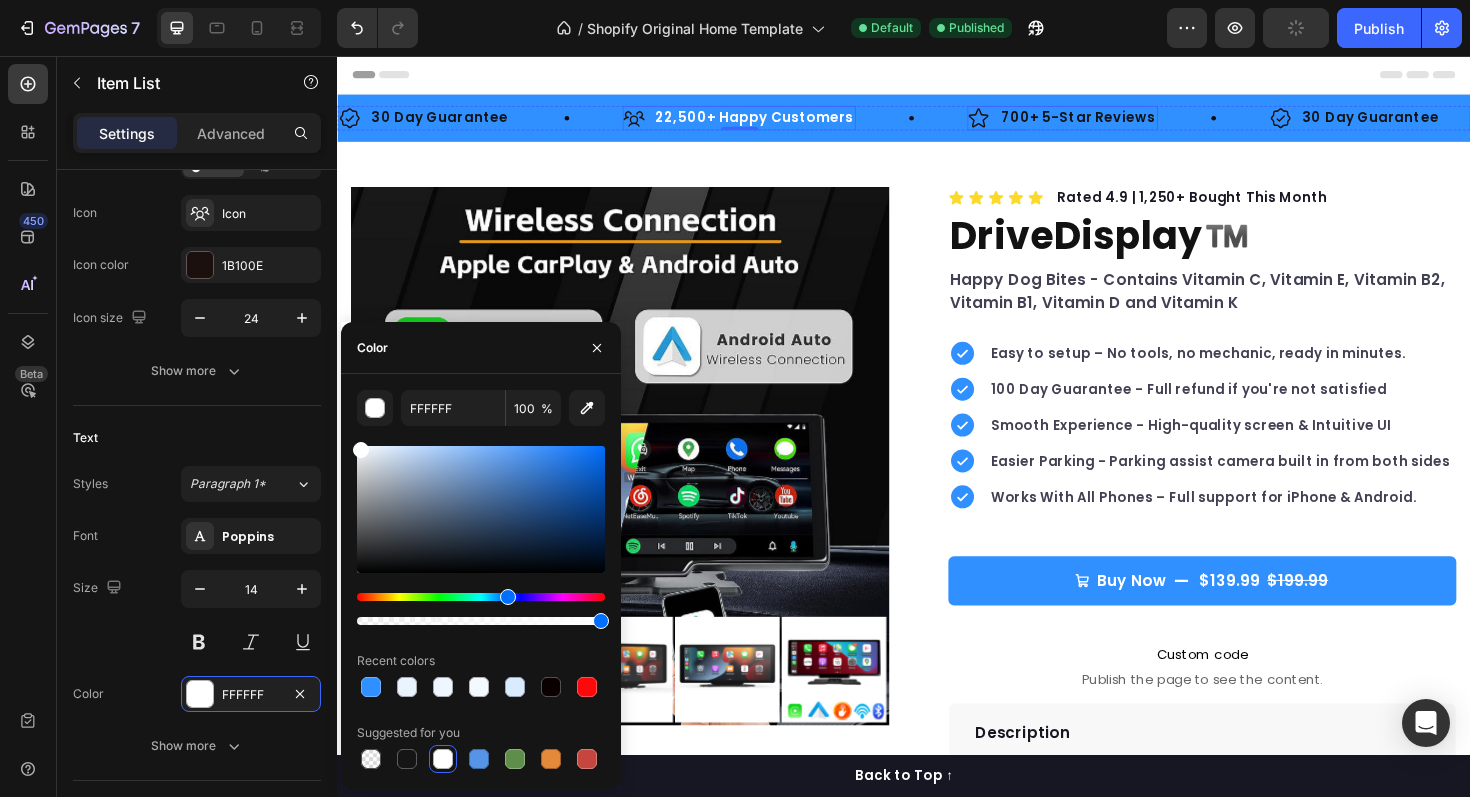 click on "700+ 5-Star Reviews" at bounding box center [1120, 122] 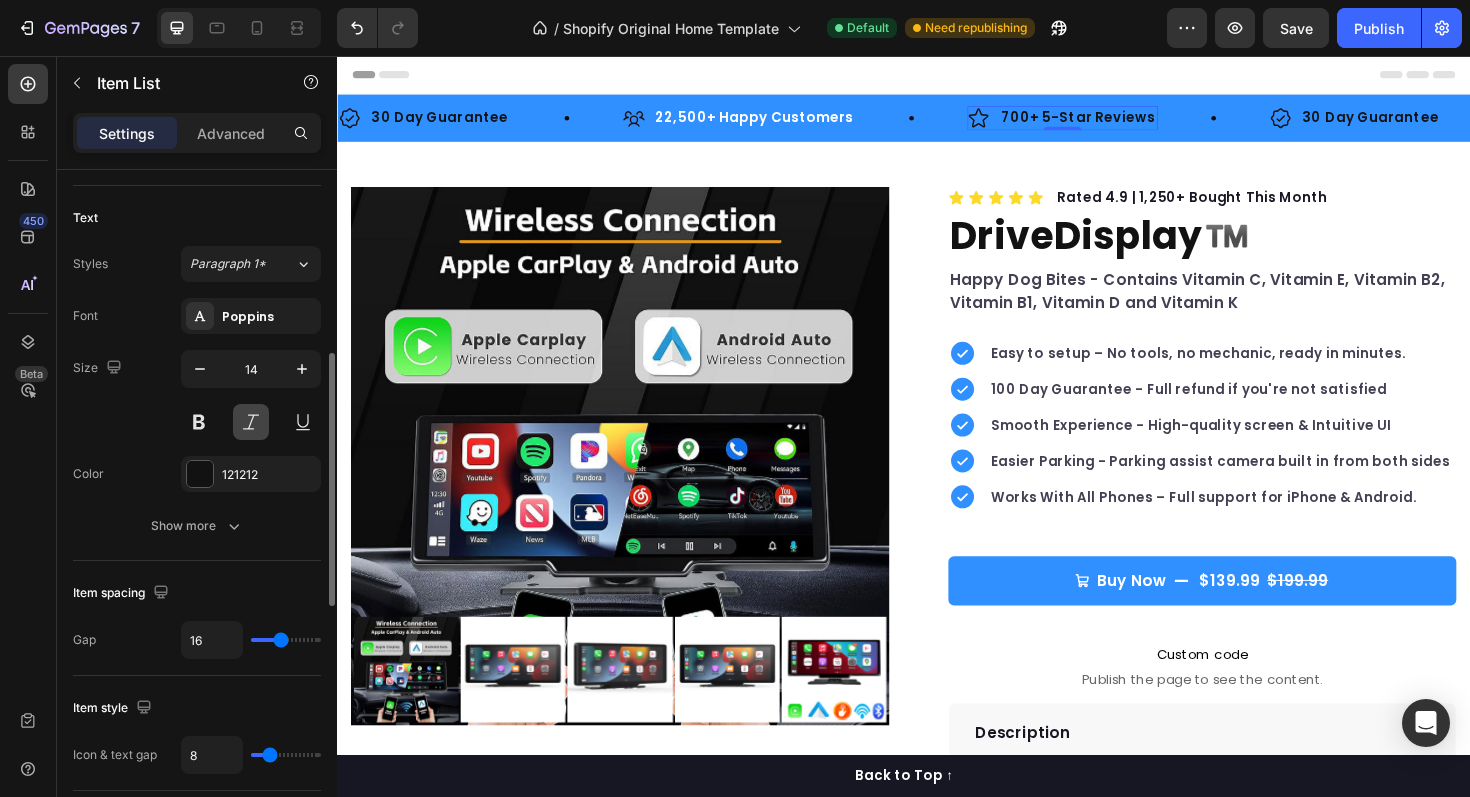 scroll, scrollTop: 443, scrollLeft: 0, axis: vertical 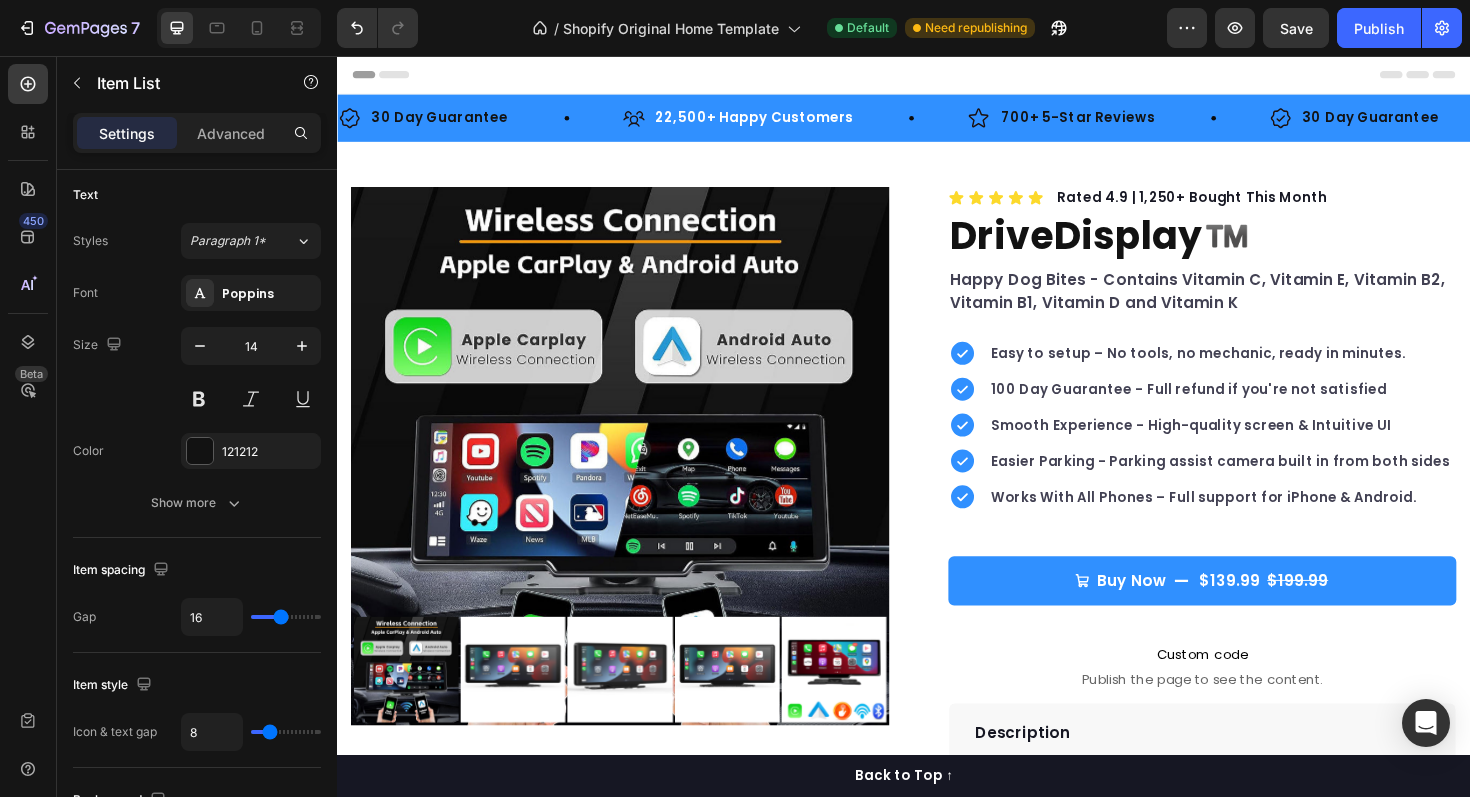 click at bounding box center (937, 76) 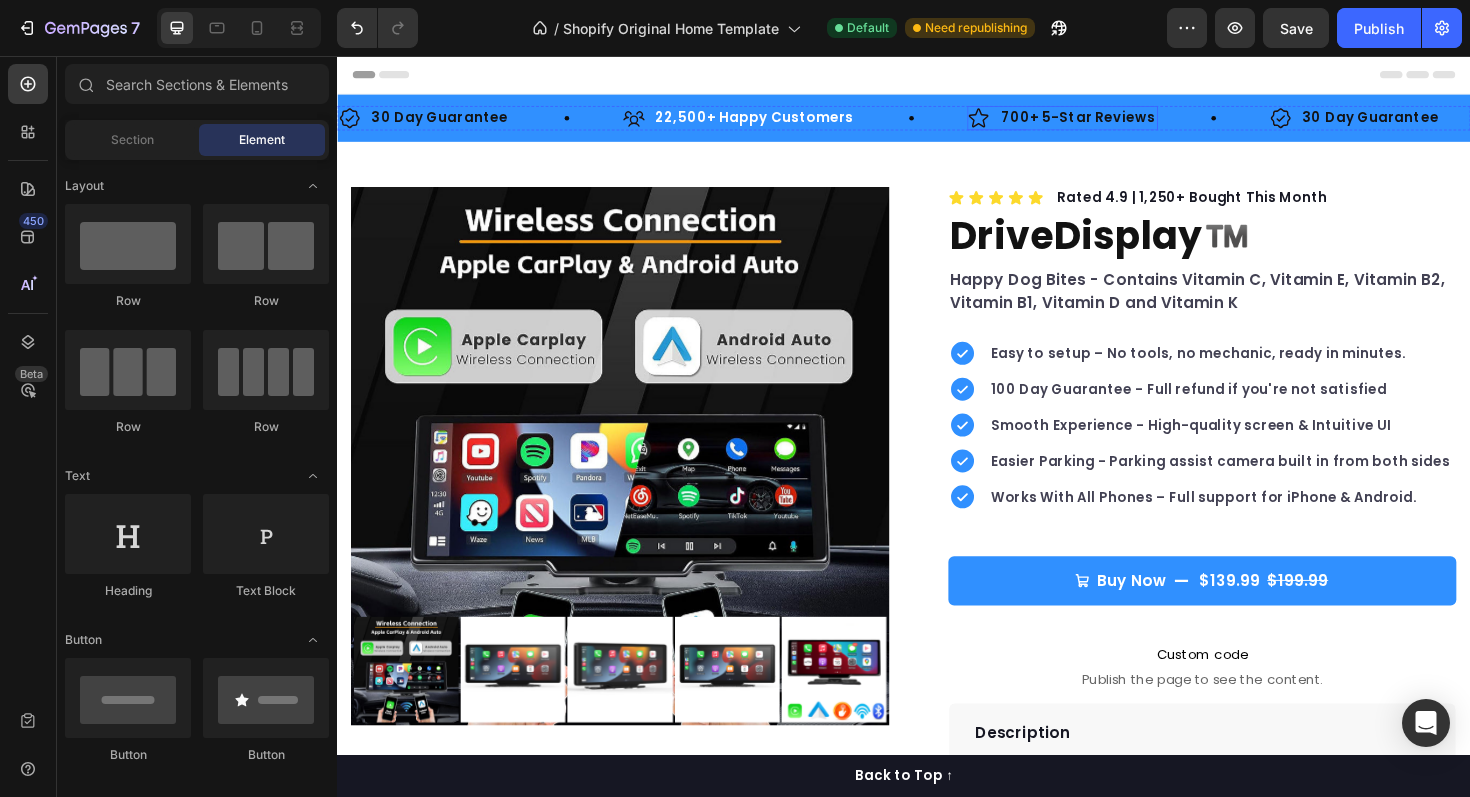 click on "700+ 5-Star Reviews" at bounding box center [1120, 122] 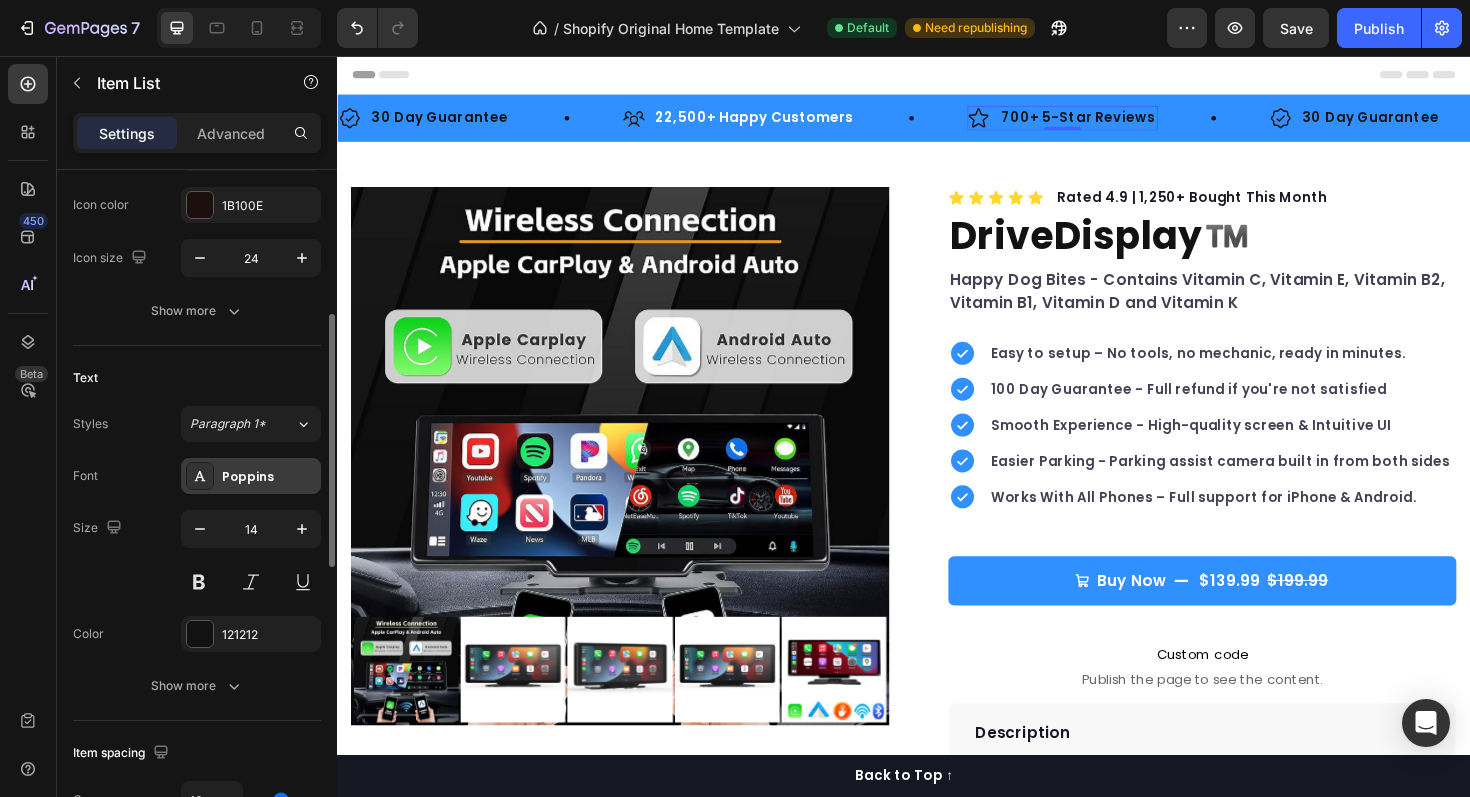 scroll, scrollTop: 244, scrollLeft: 0, axis: vertical 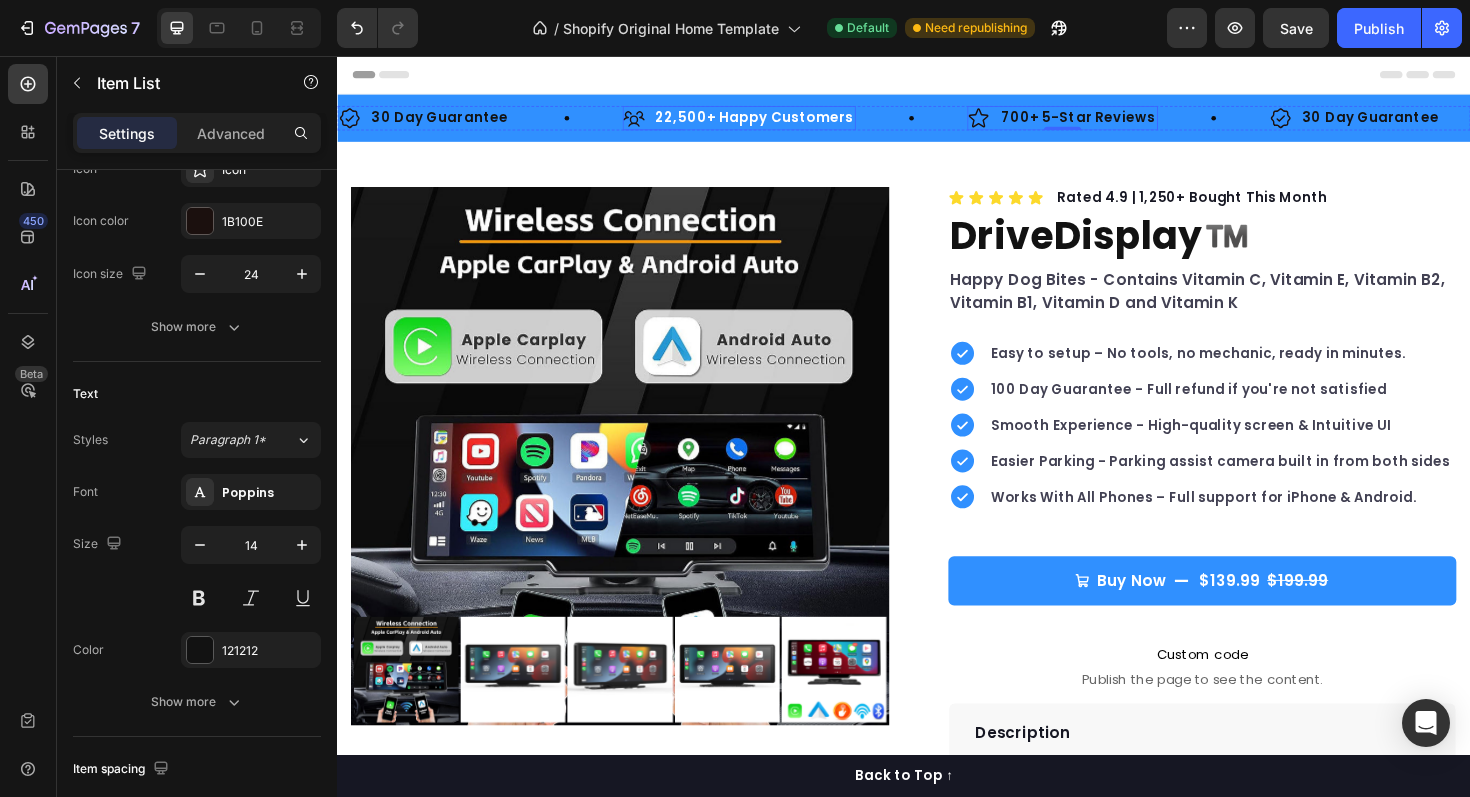 click on "22,500+ Happy Customers" at bounding box center (779, 122) 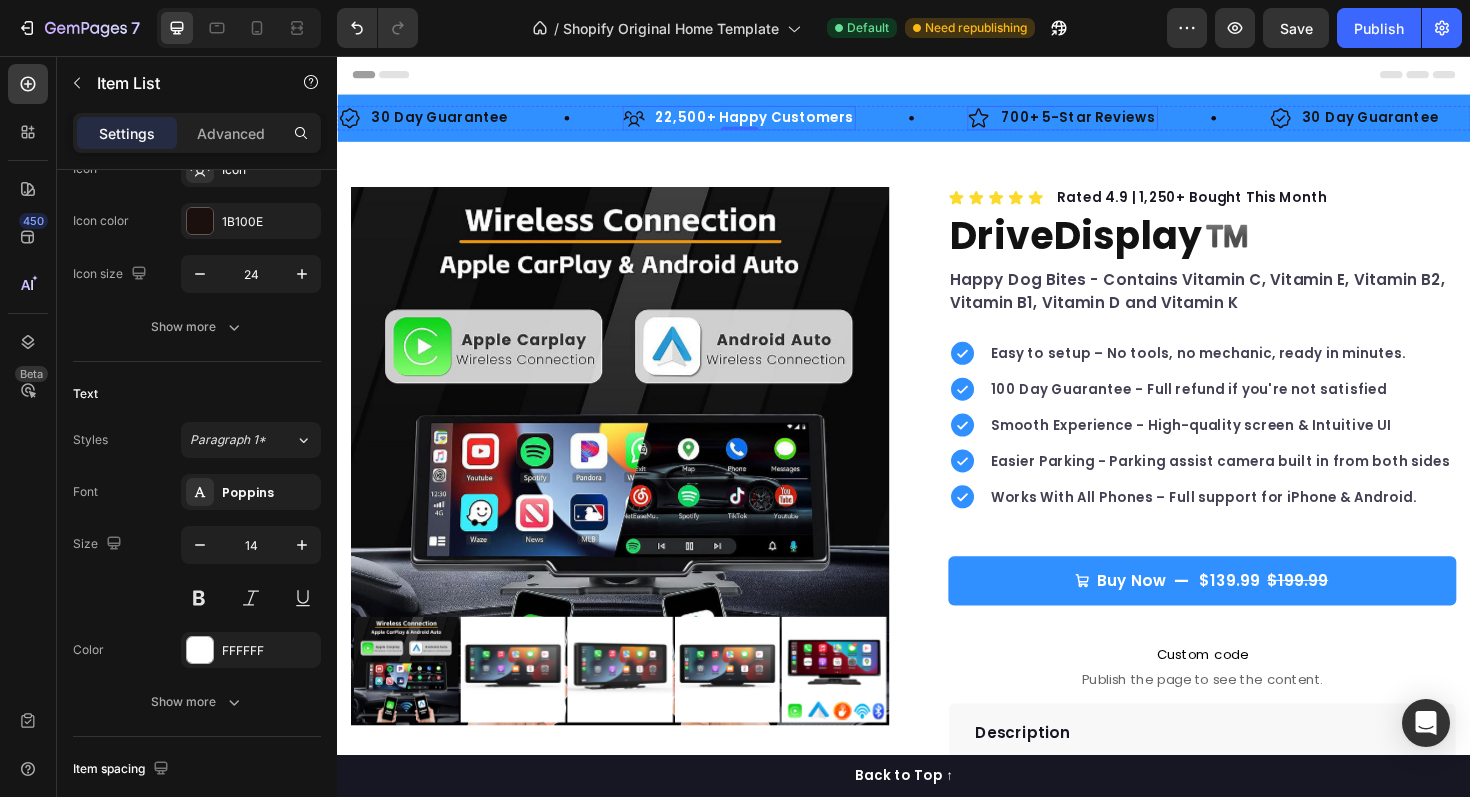 click on "700+ 5-Star Reviews" at bounding box center (1120, 122) 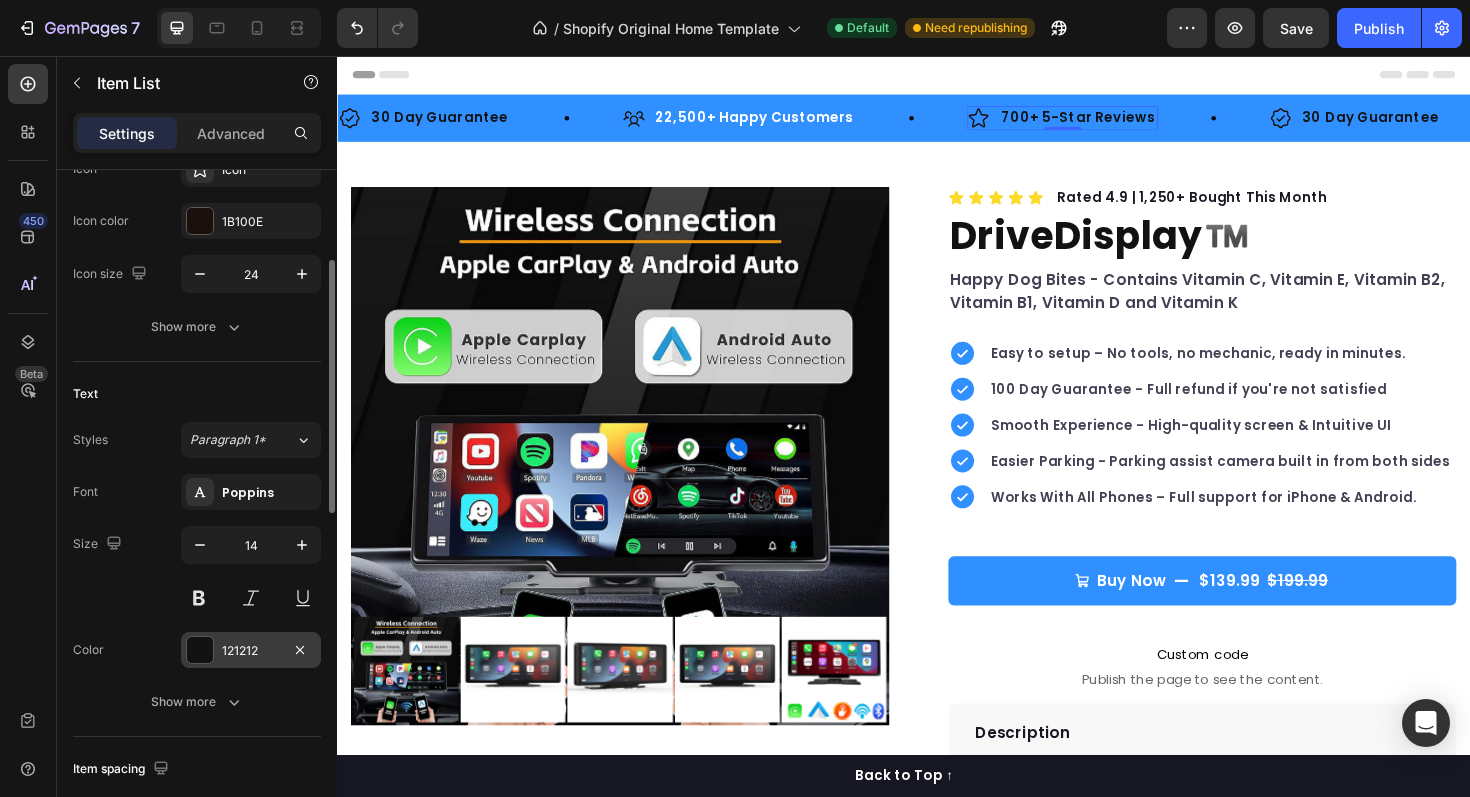 click on "121212" at bounding box center (251, 651) 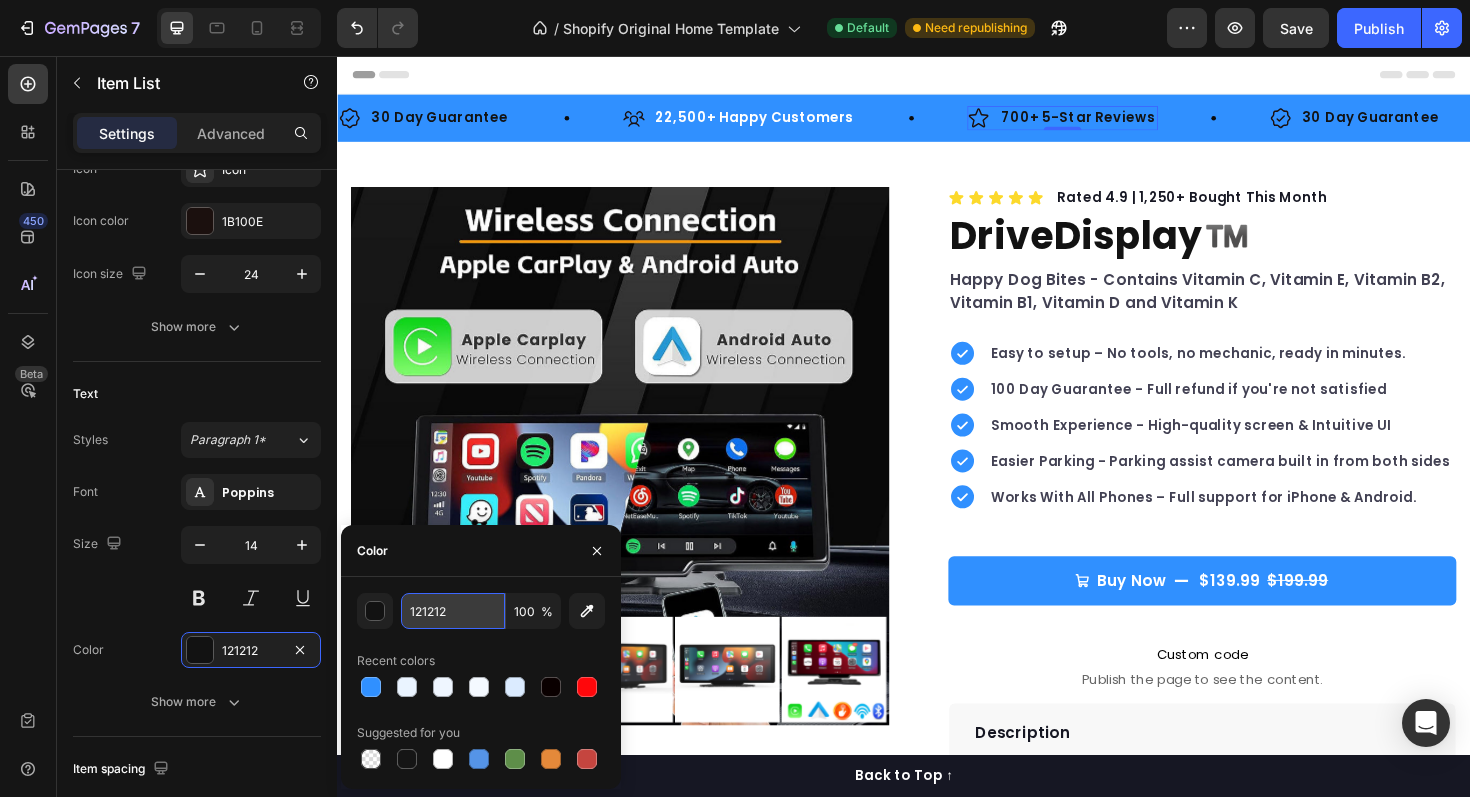 click on "121212" at bounding box center [453, 611] 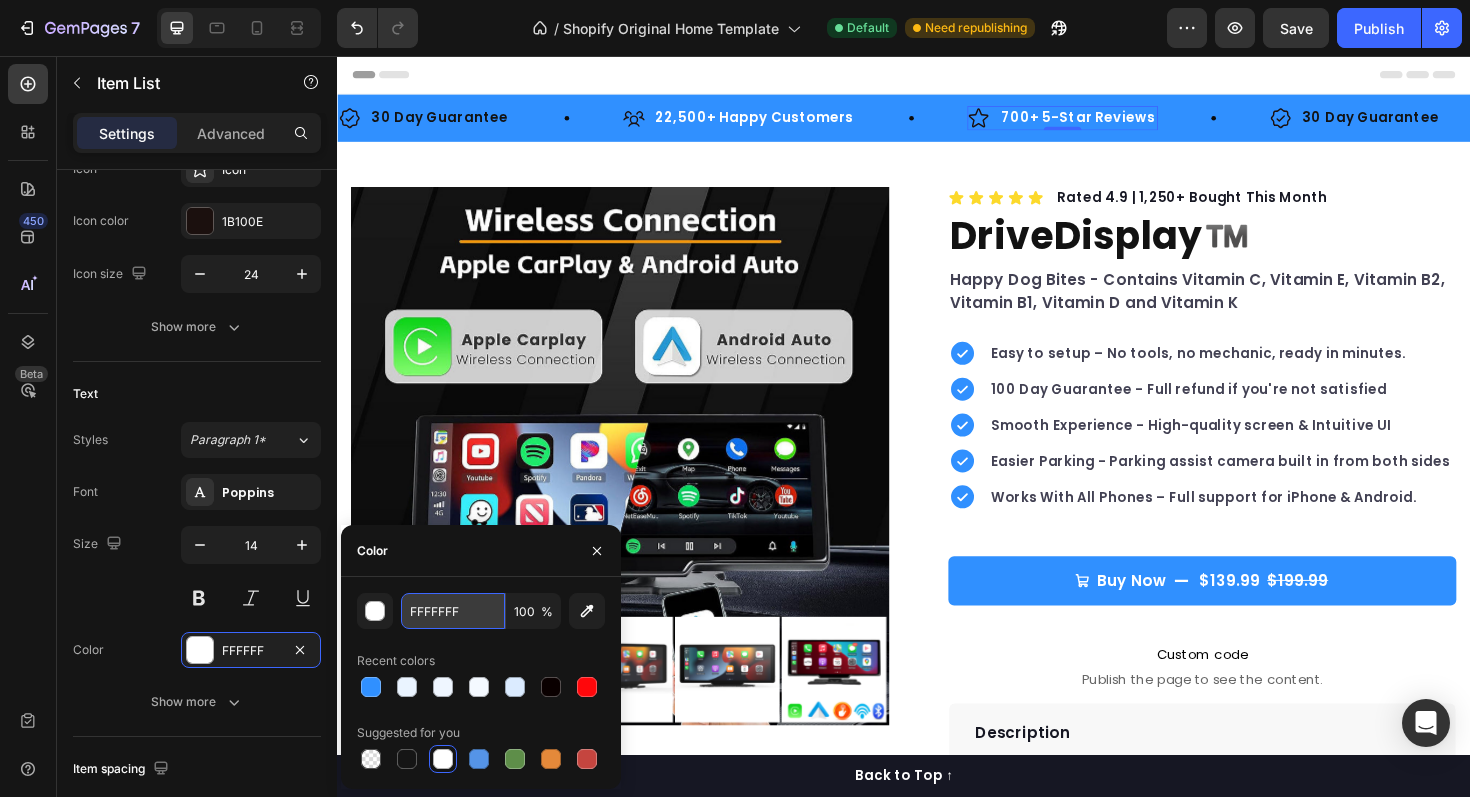 type on "FFFFFF" 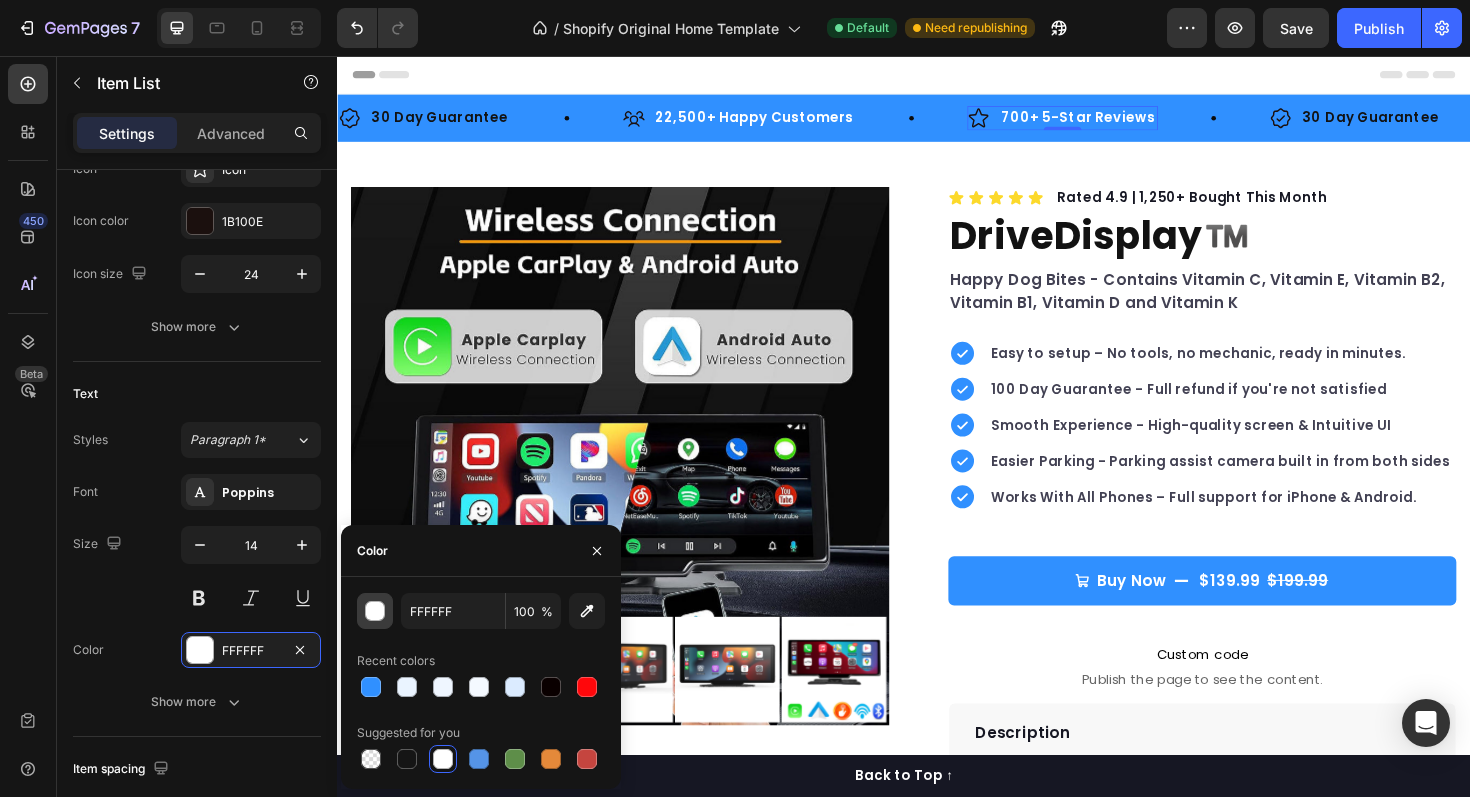 click at bounding box center (376, 612) 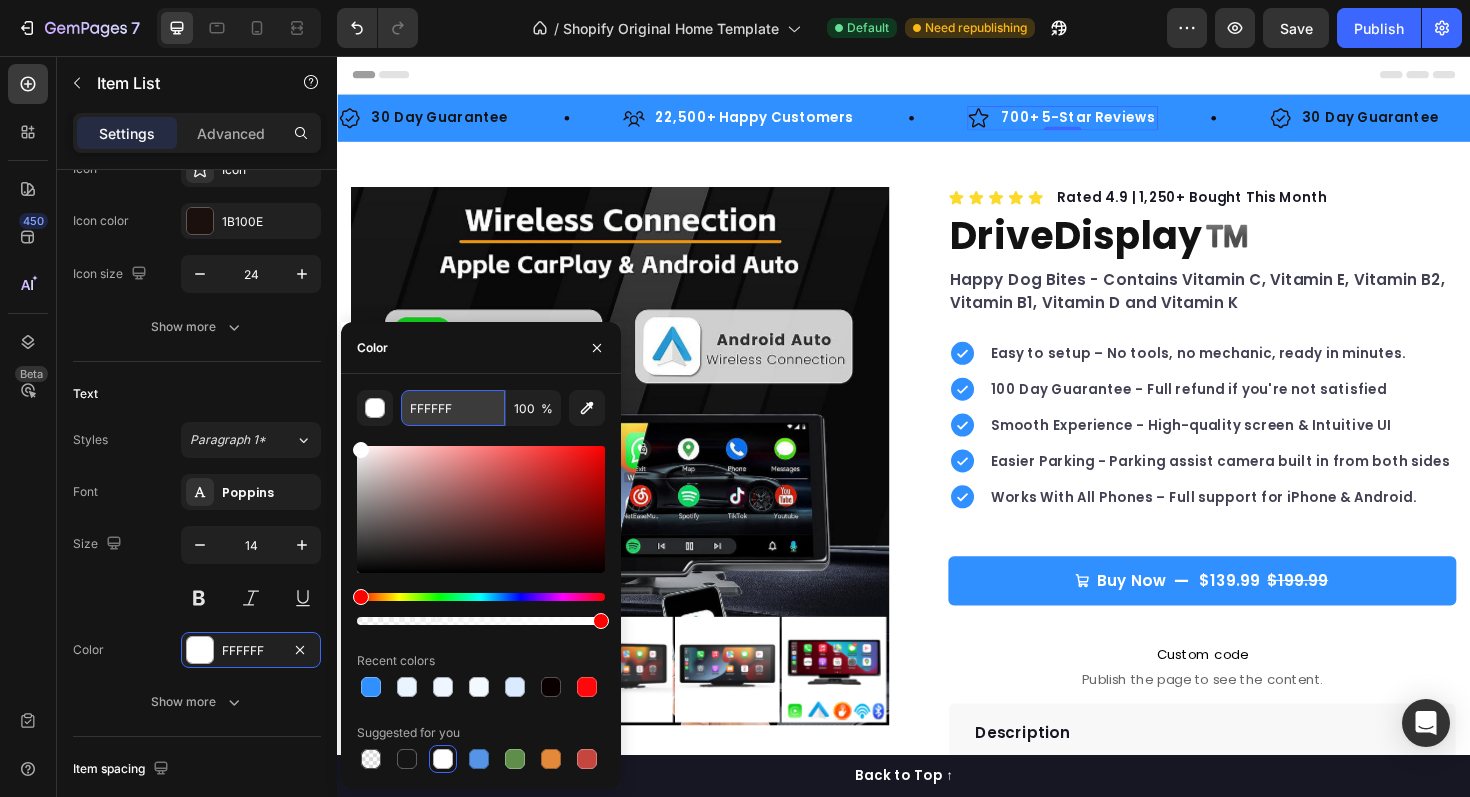 click on "FFFFFF" at bounding box center (453, 408) 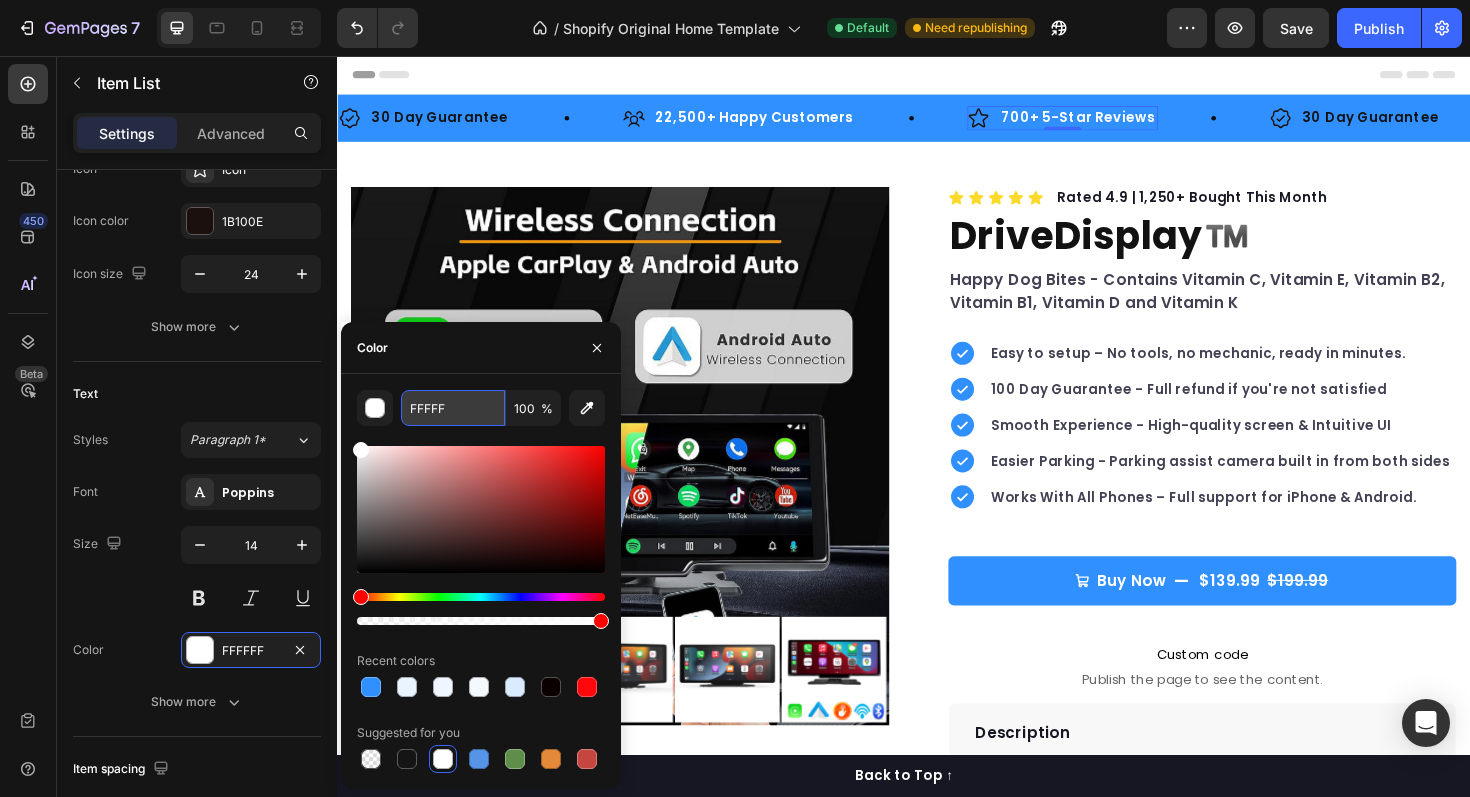 type on "FFFFFF" 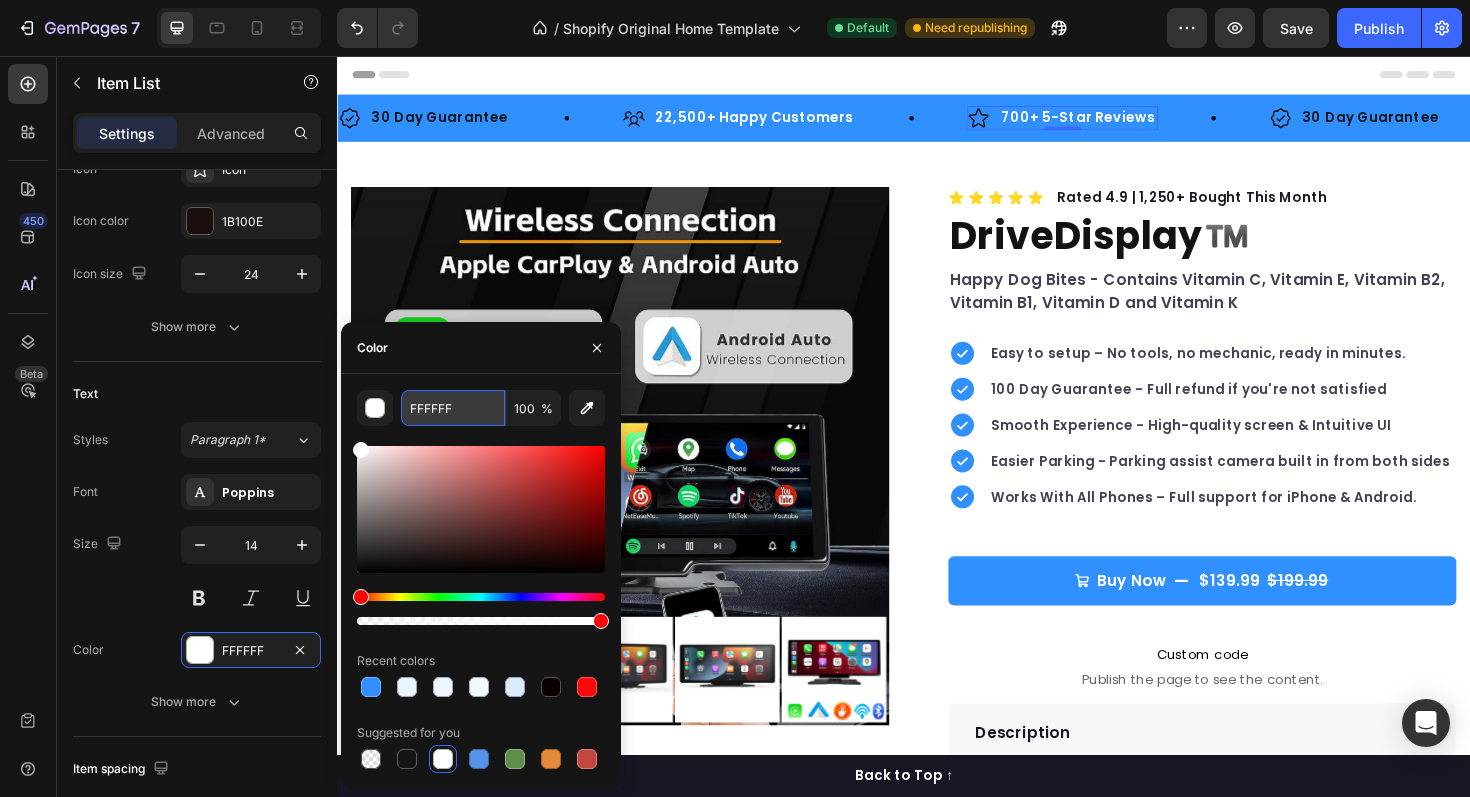 click on "FFFFFF" at bounding box center (453, 408) 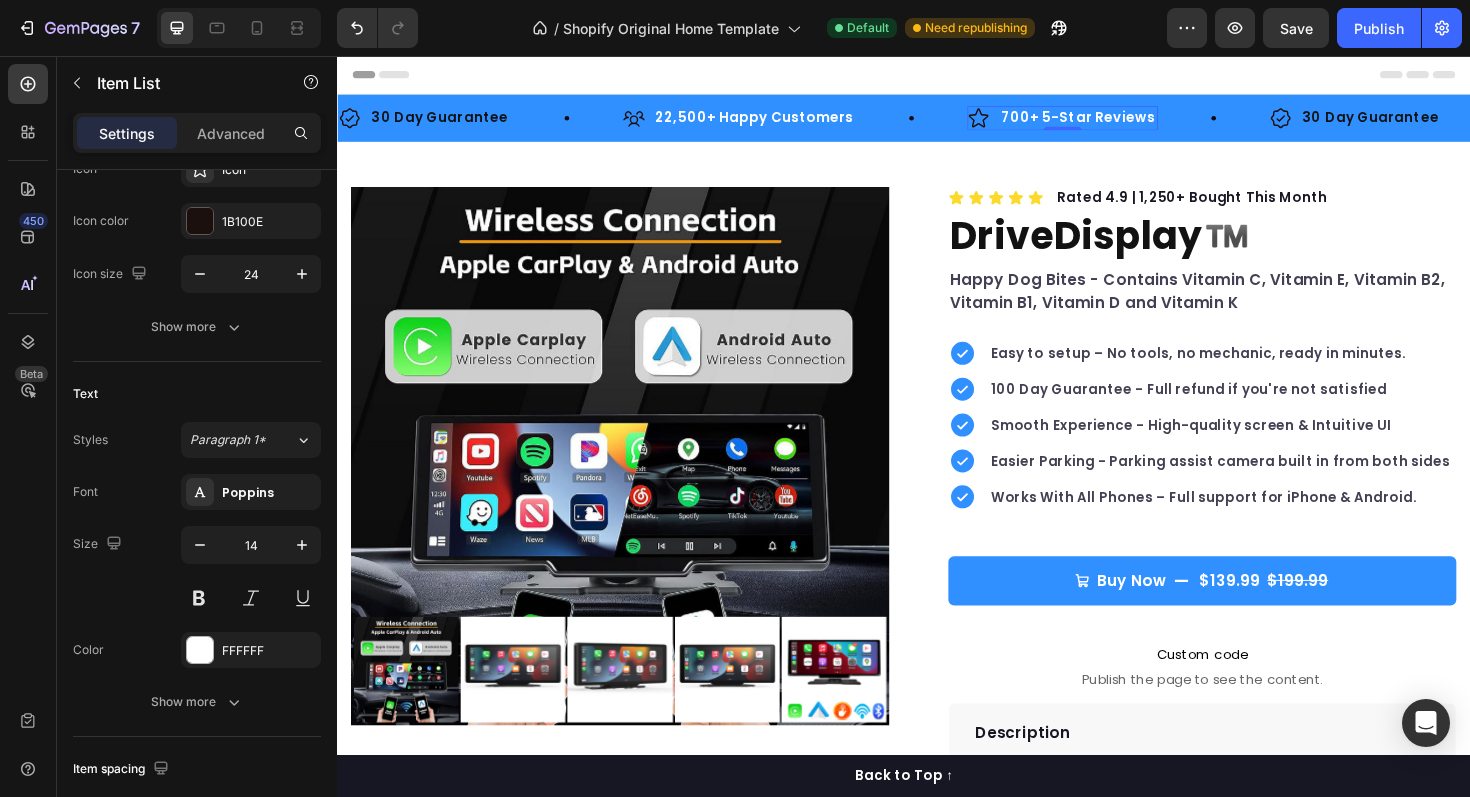 click 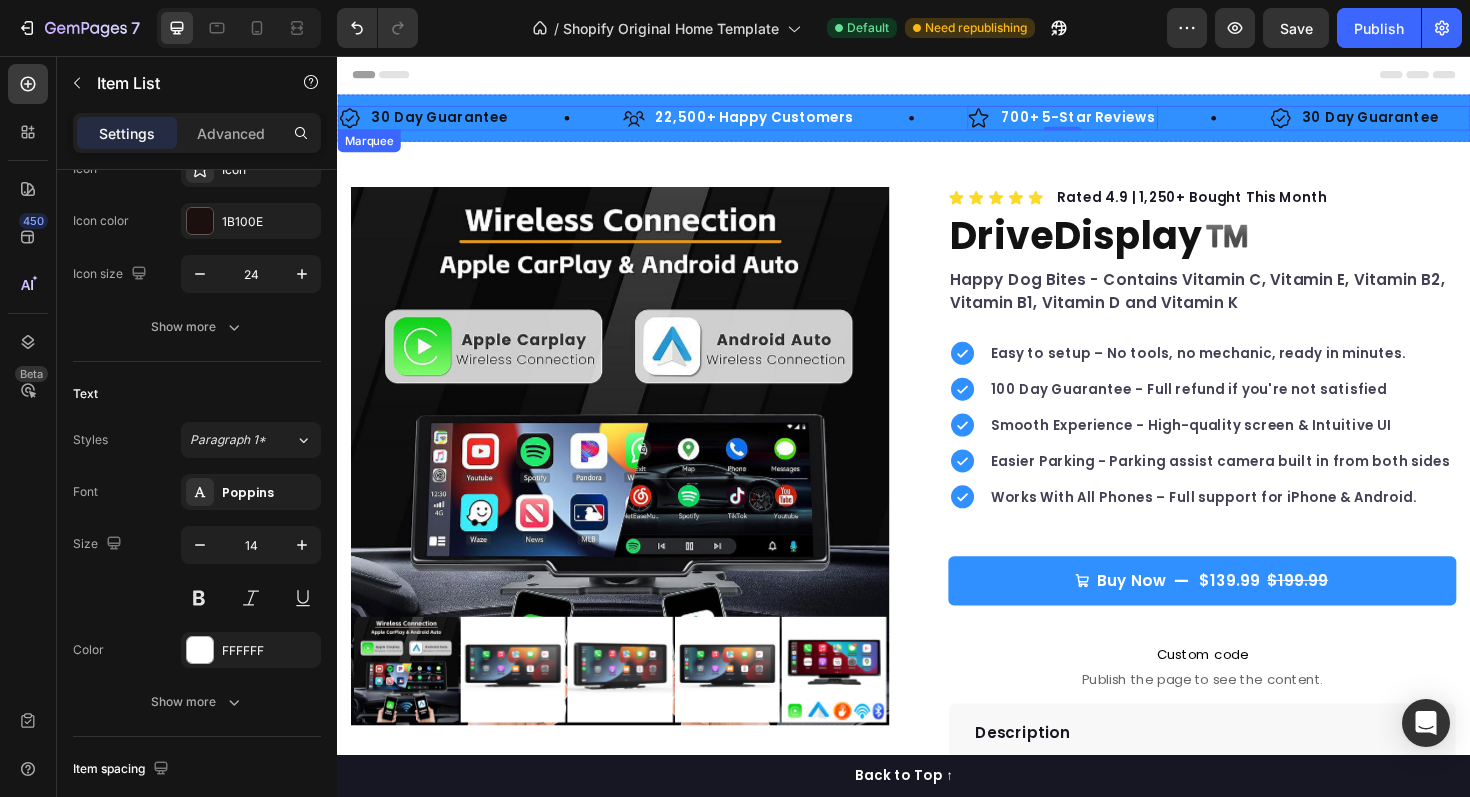 click on "30 Day Guarantee Item List" at bounding box center [488, 122] 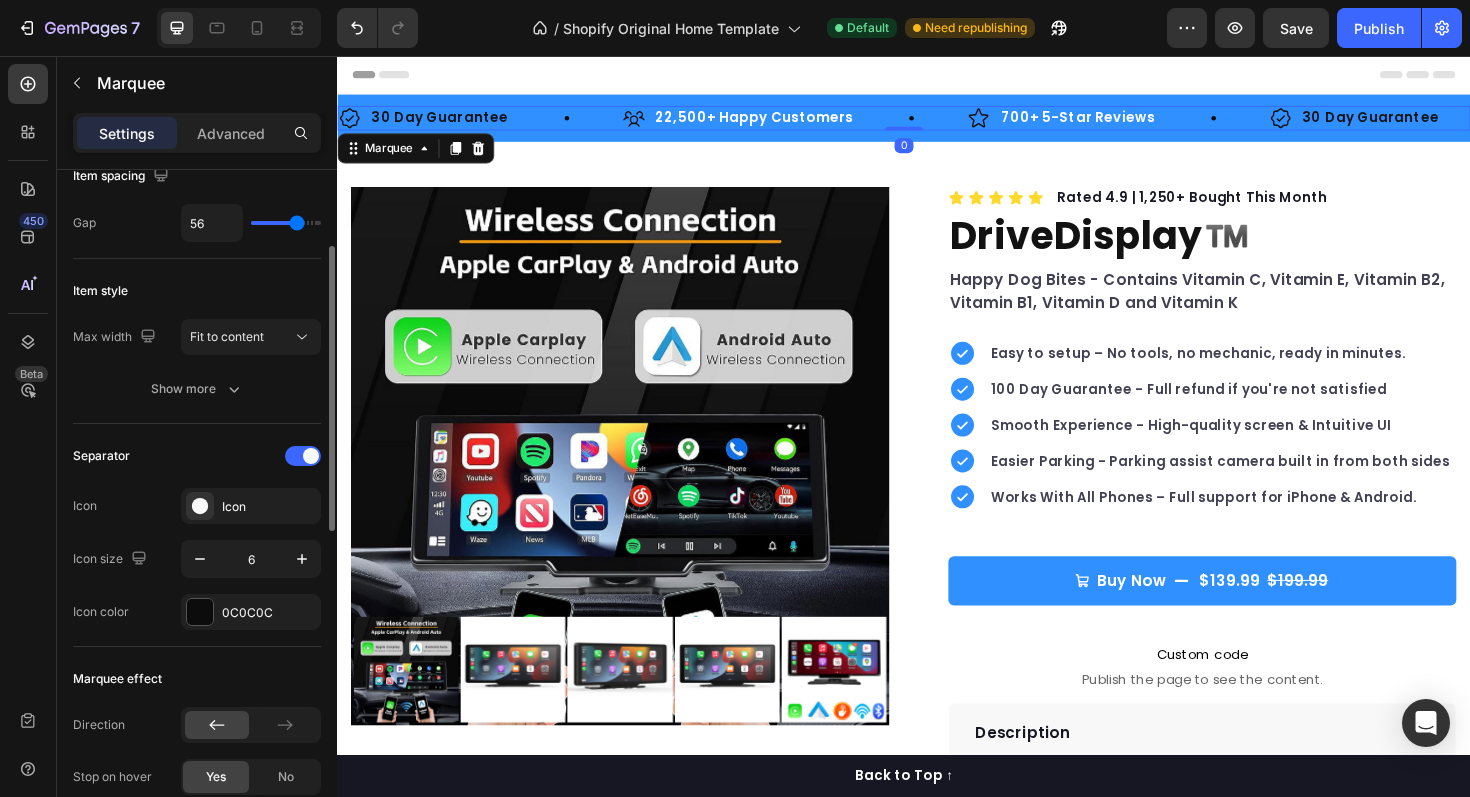 scroll, scrollTop: 152, scrollLeft: 0, axis: vertical 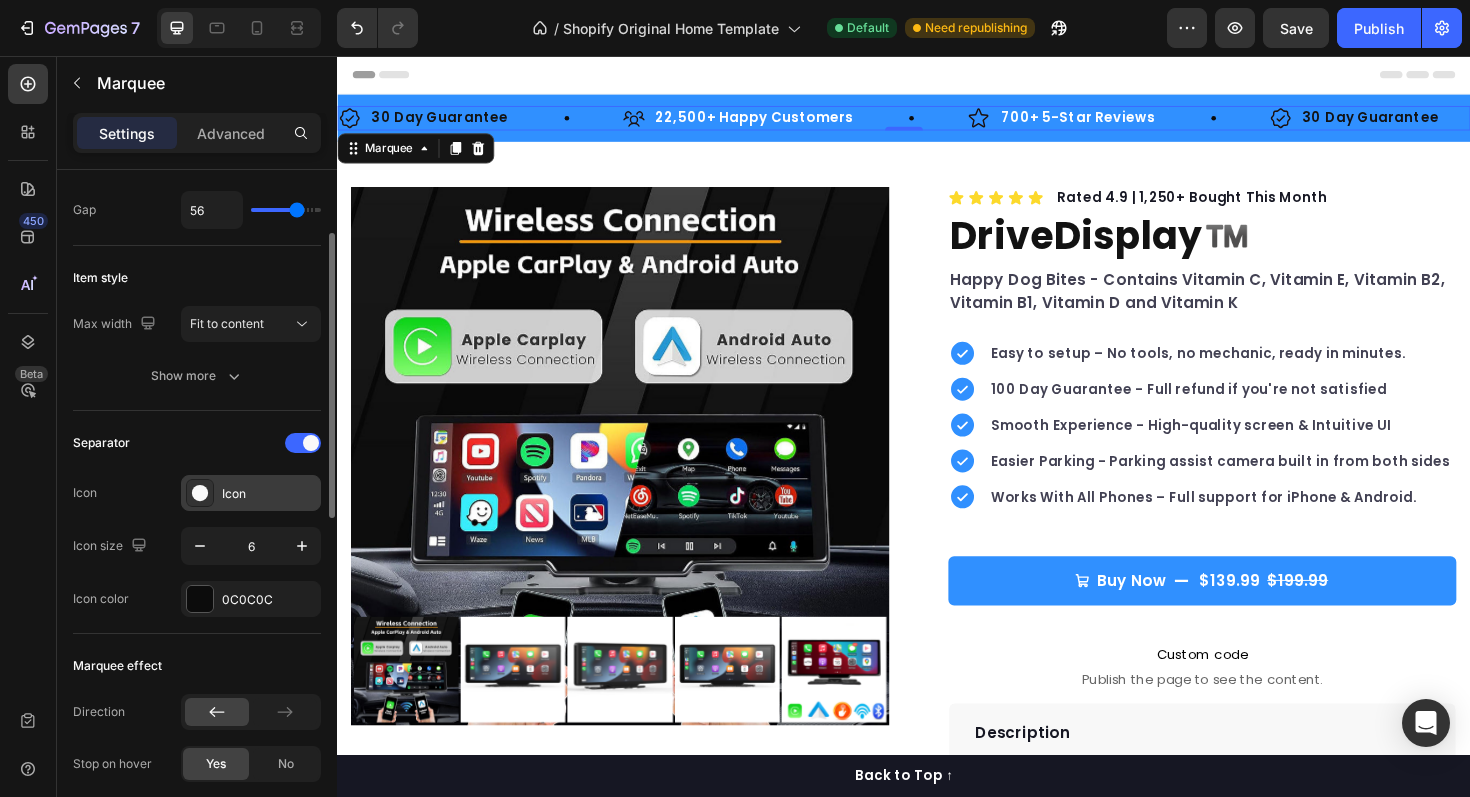 click on "Icon" at bounding box center [269, 494] 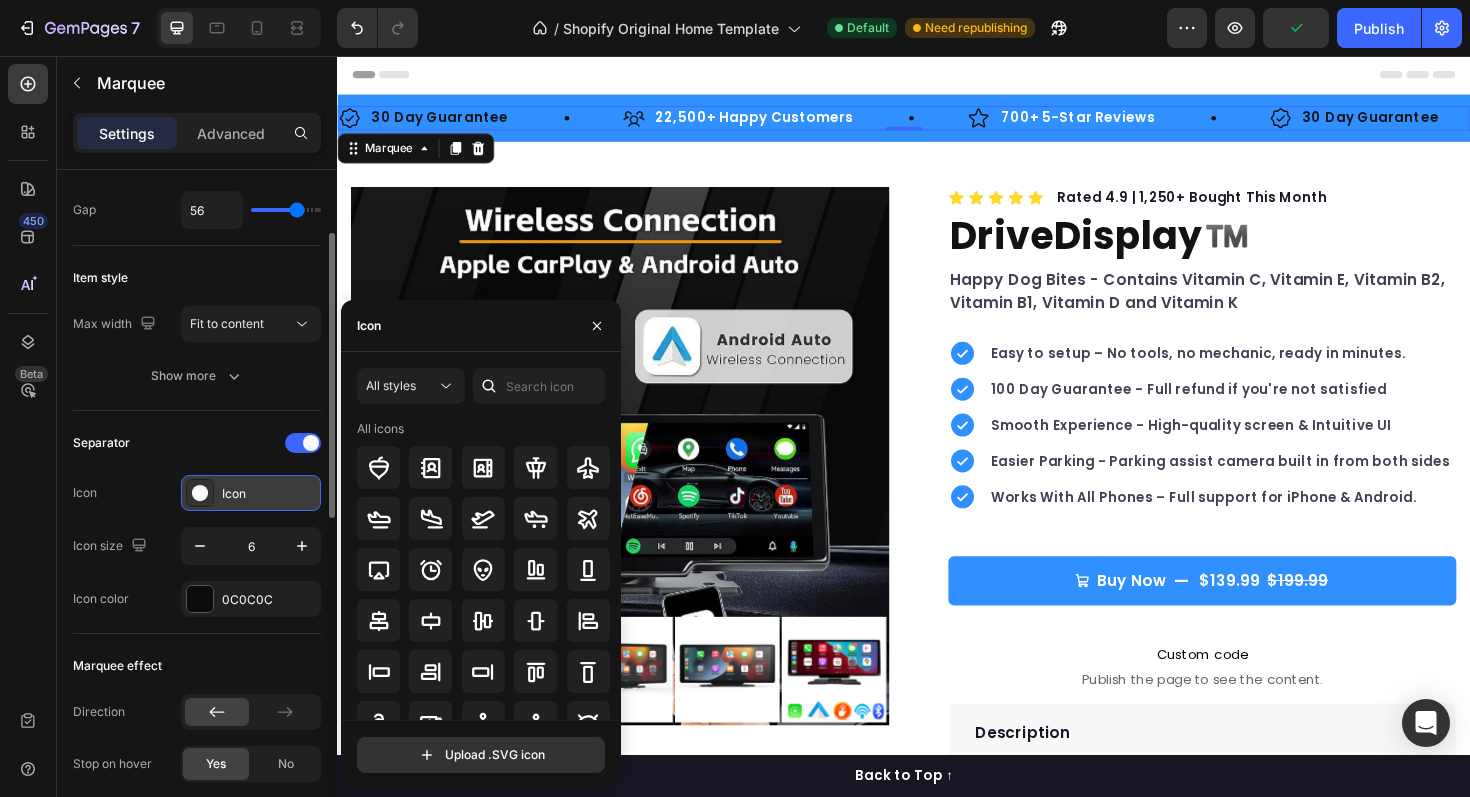 click on "Icon" at bounding box center [269, 494] 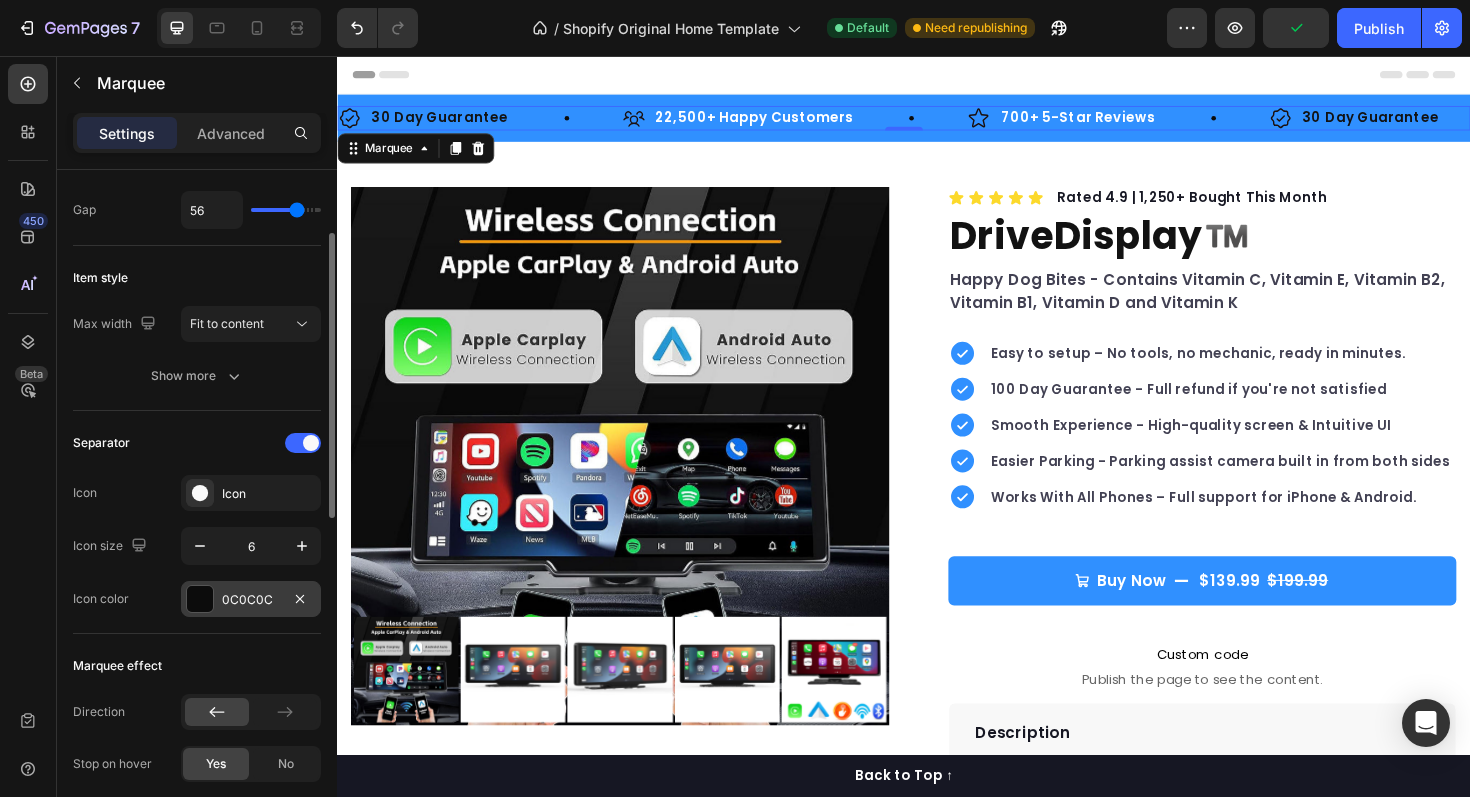 click on "0C0C0C" at bounding box center [251, 600] 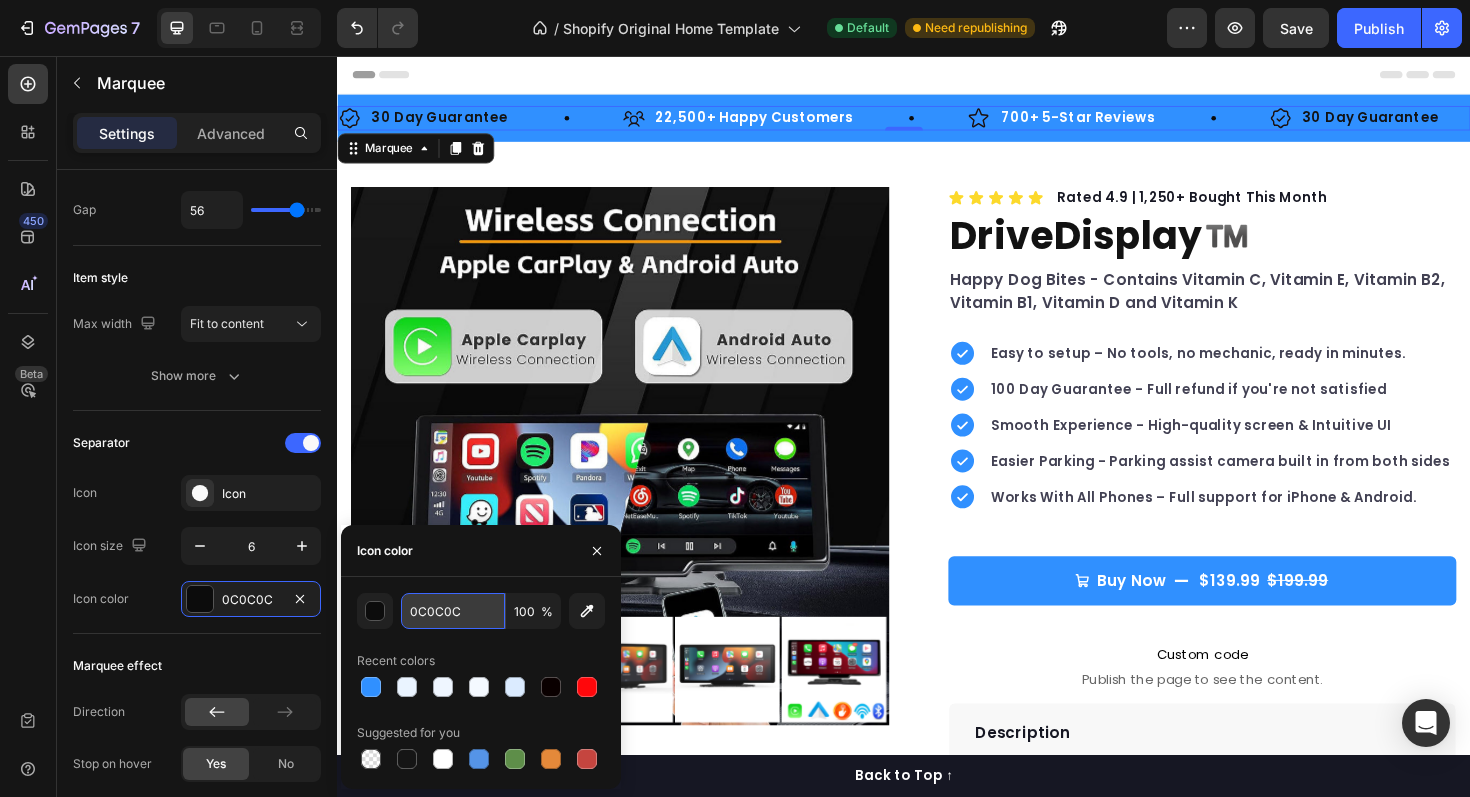 click on "0C0C0C" at bounding box center (453, 611) 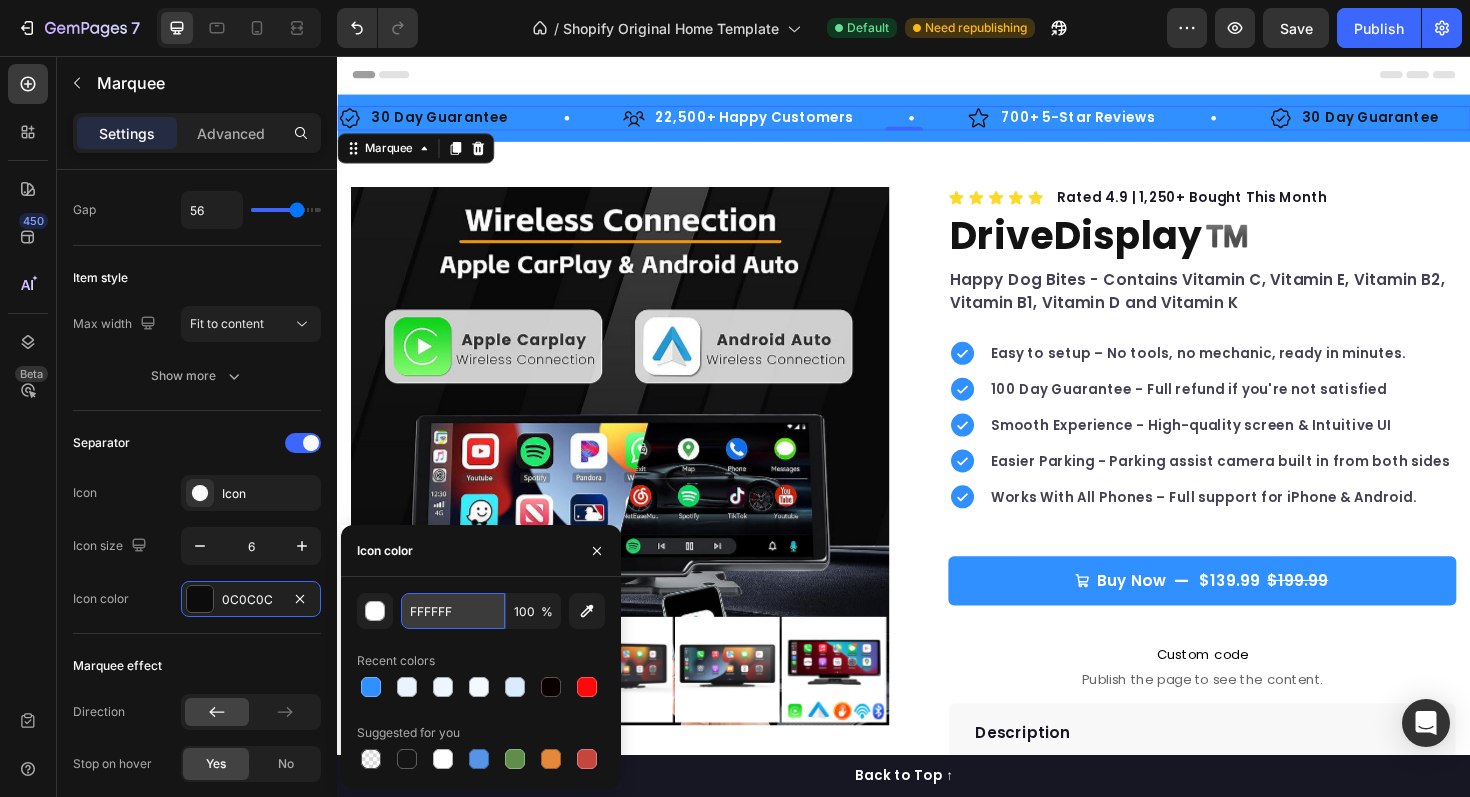 type on "FFFFFF" 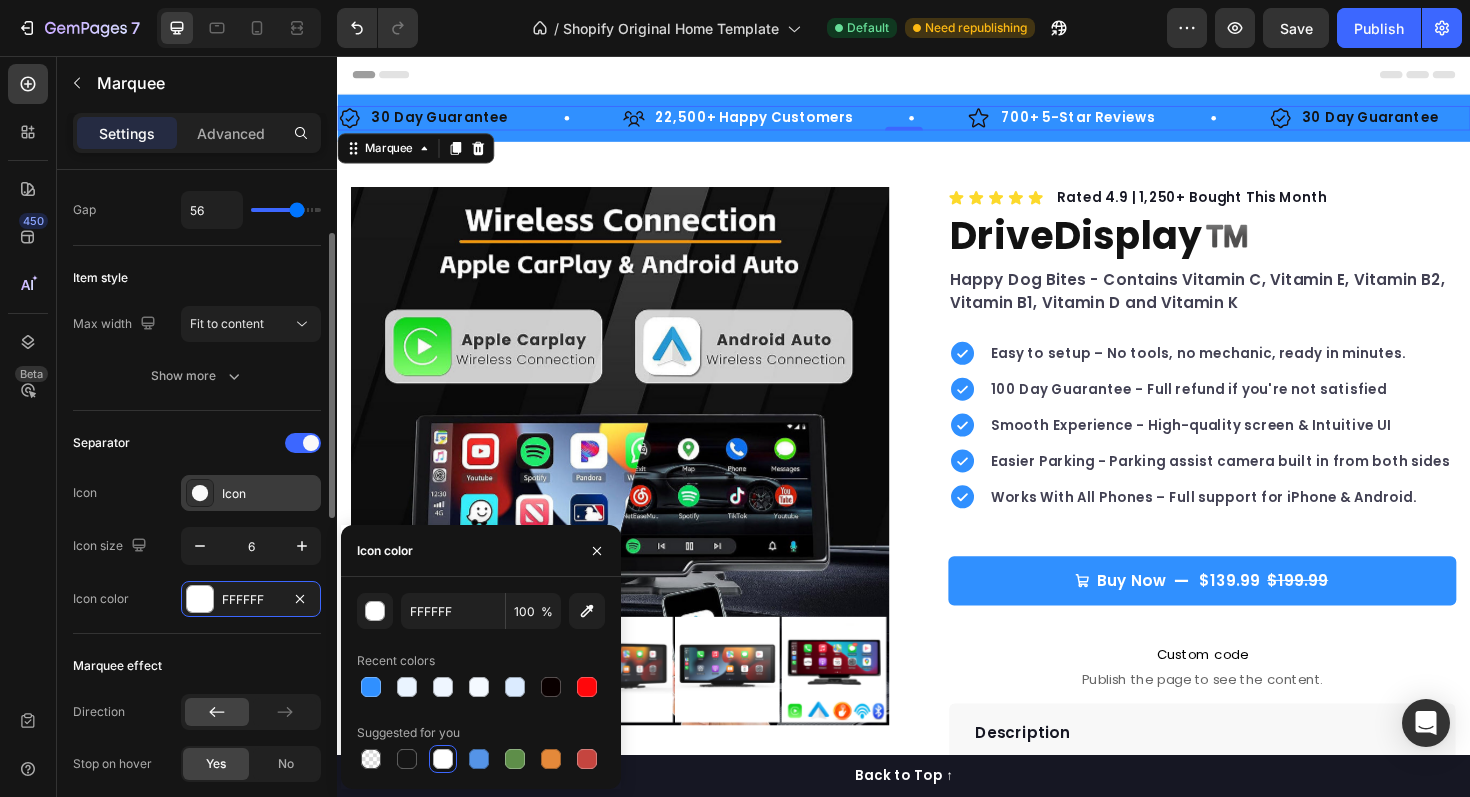 click on "Icon" at bounding box center [251, 493] 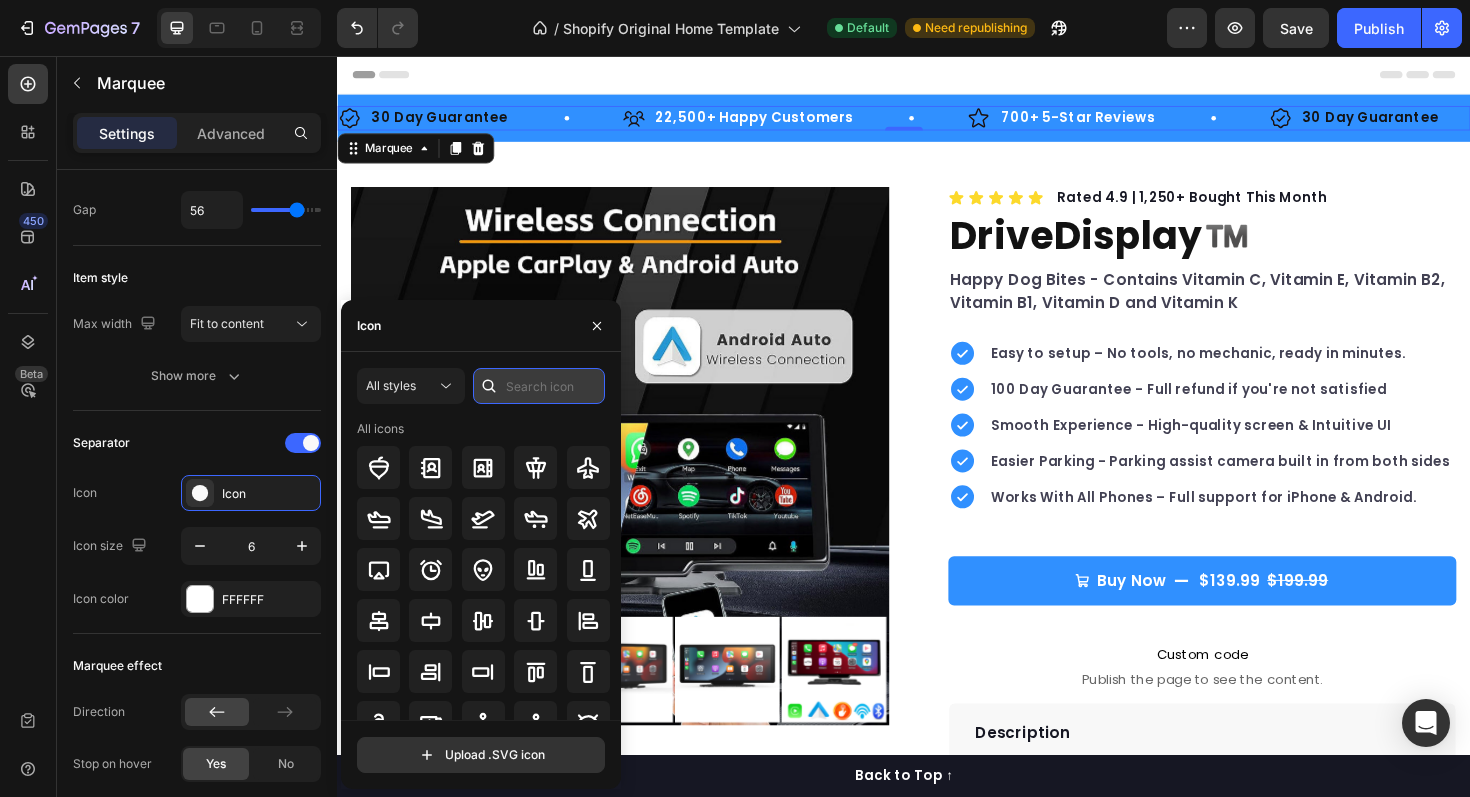 click at bounding box center [539, 386] 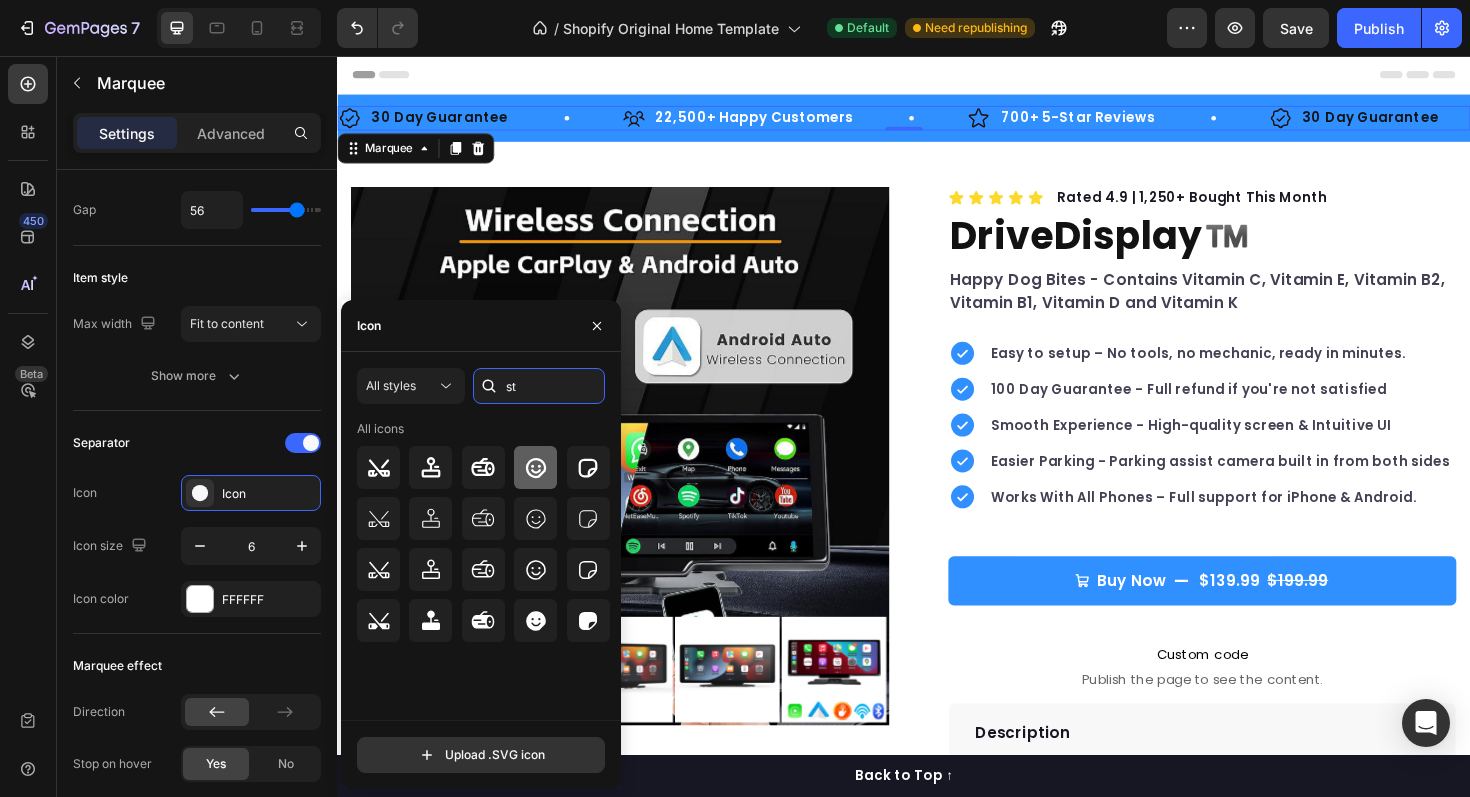 type on "s" 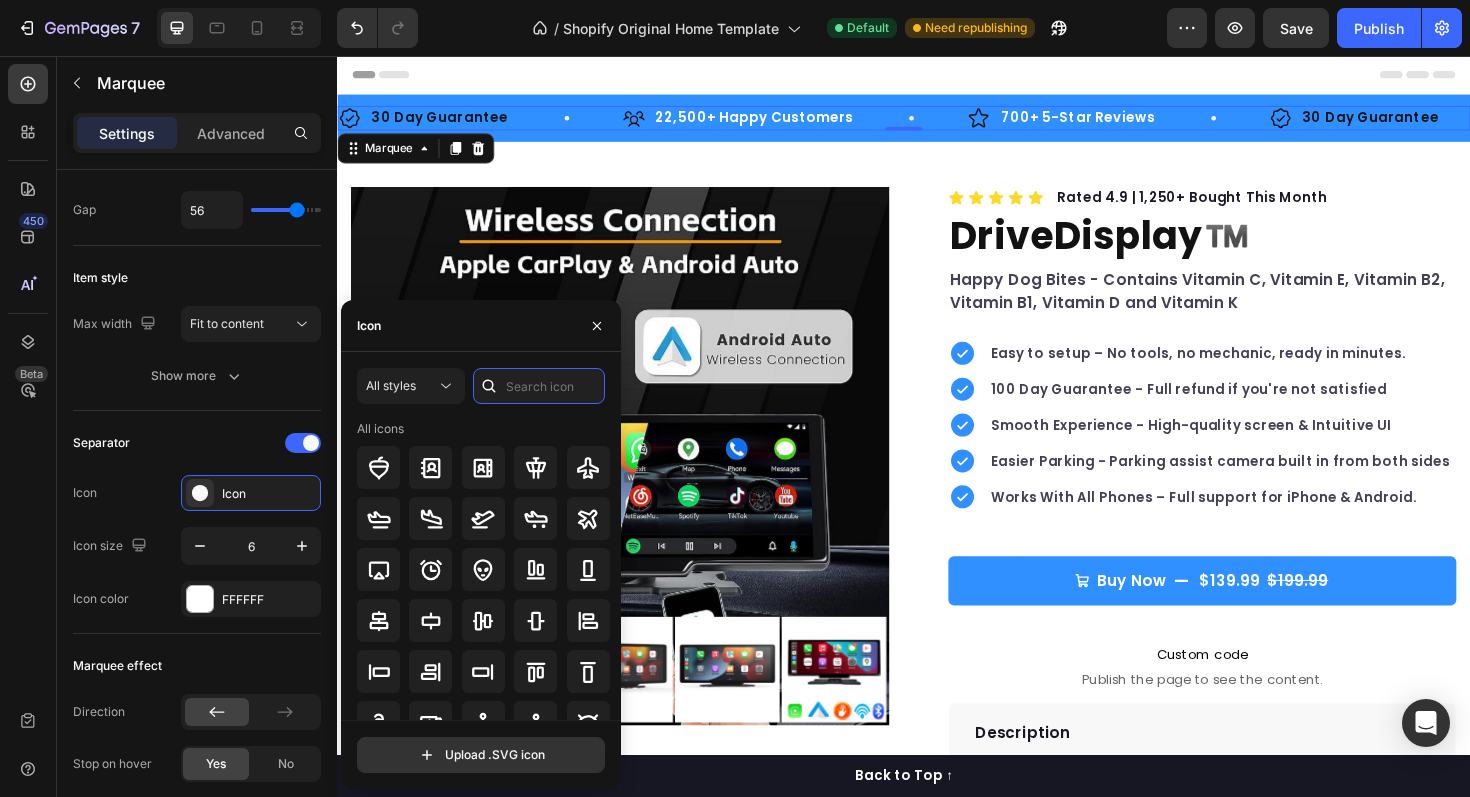 type on "]" 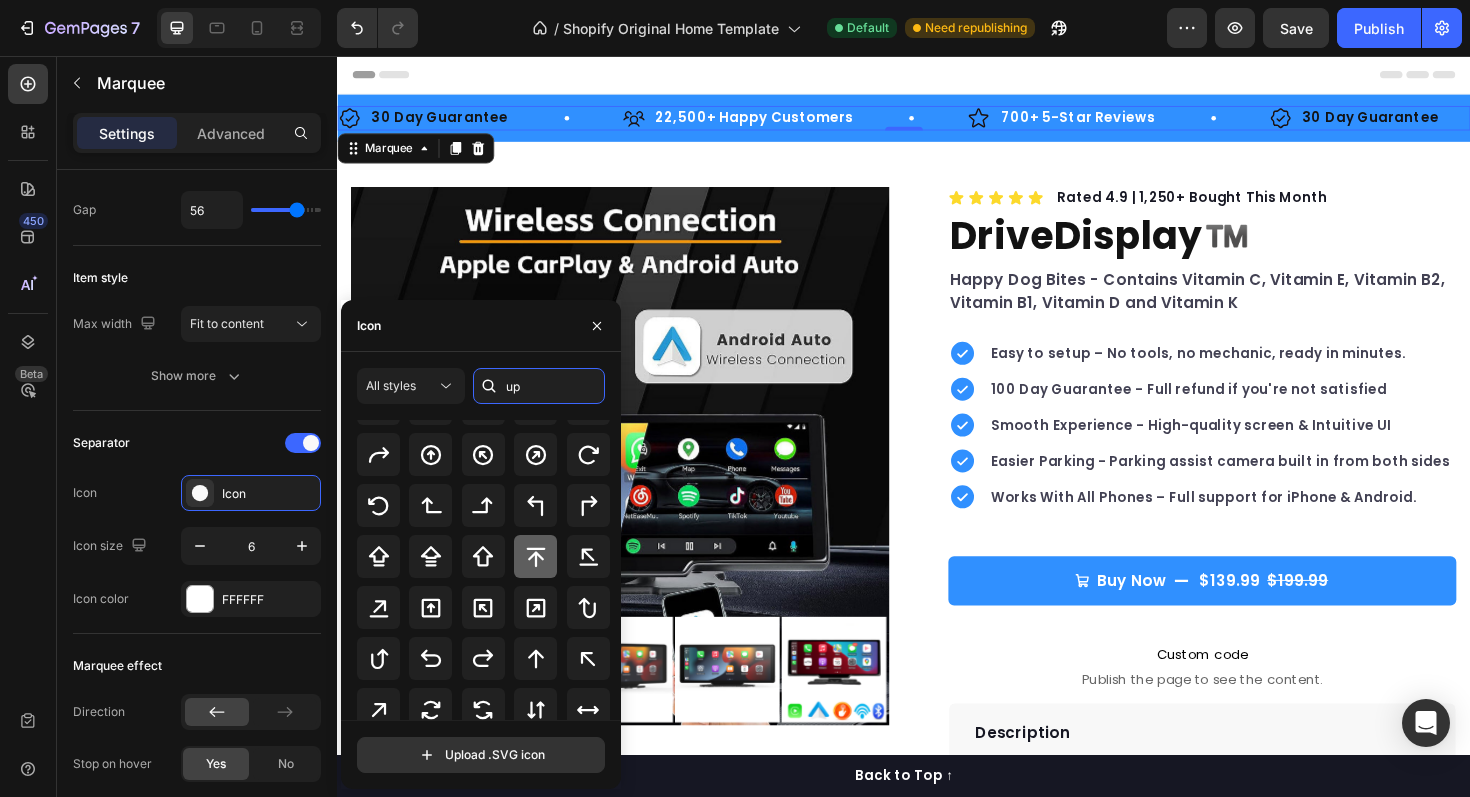 scroll, scrollTop: 220, scrollLeft: 0, axis: vertical 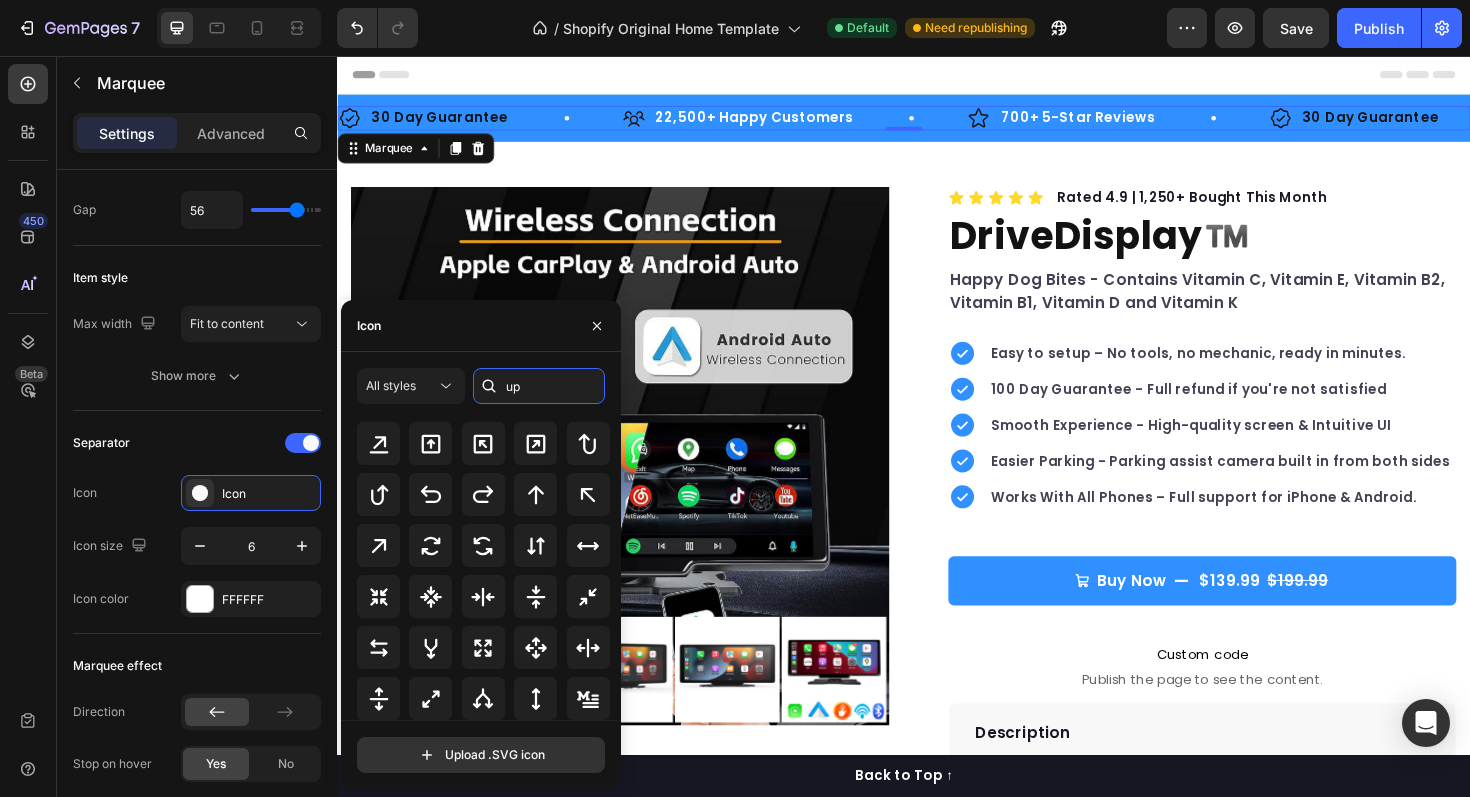 type on "u" 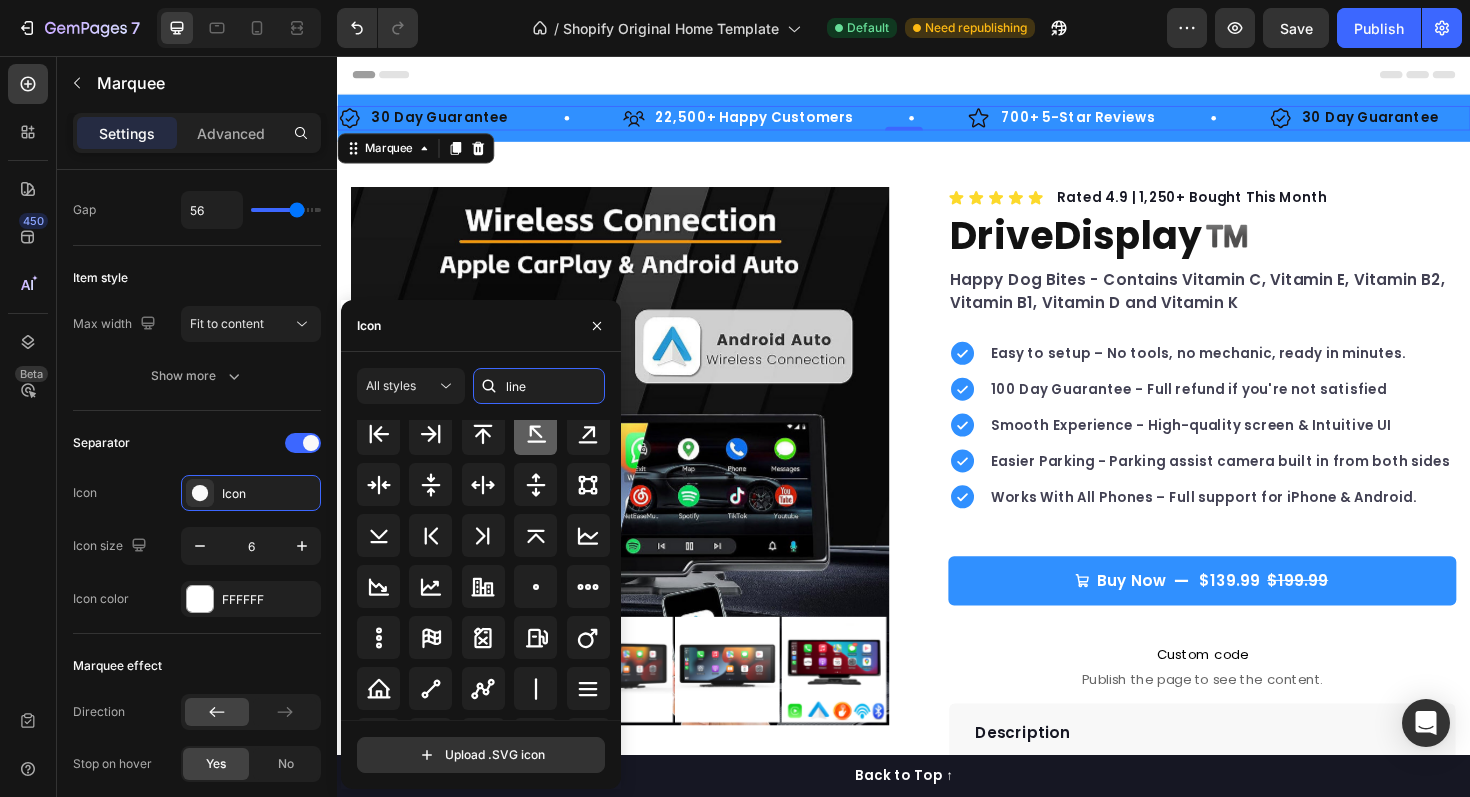 scroll, scrollTop: 194, scrollLeft: 0, axis: vertical 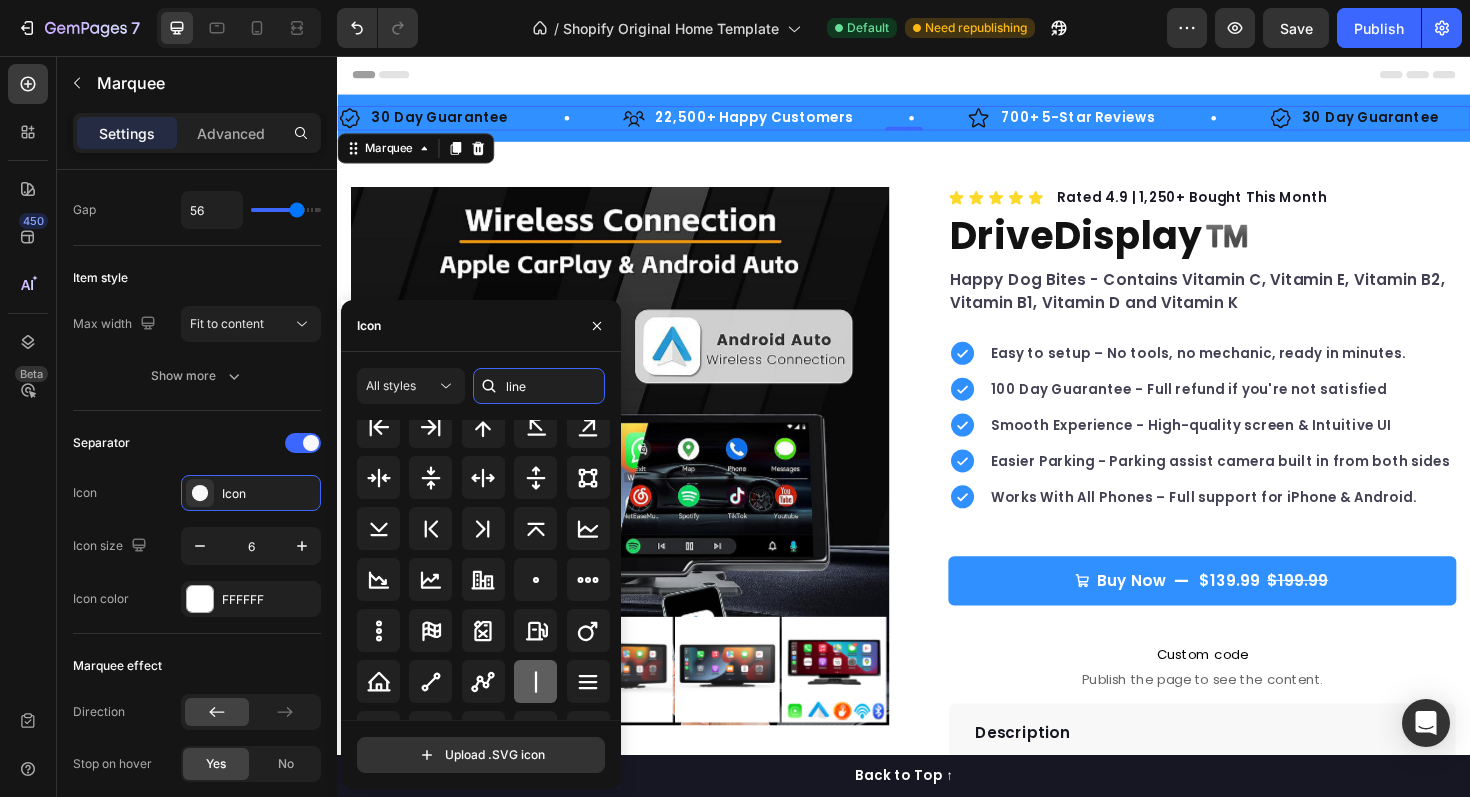 type on "line" 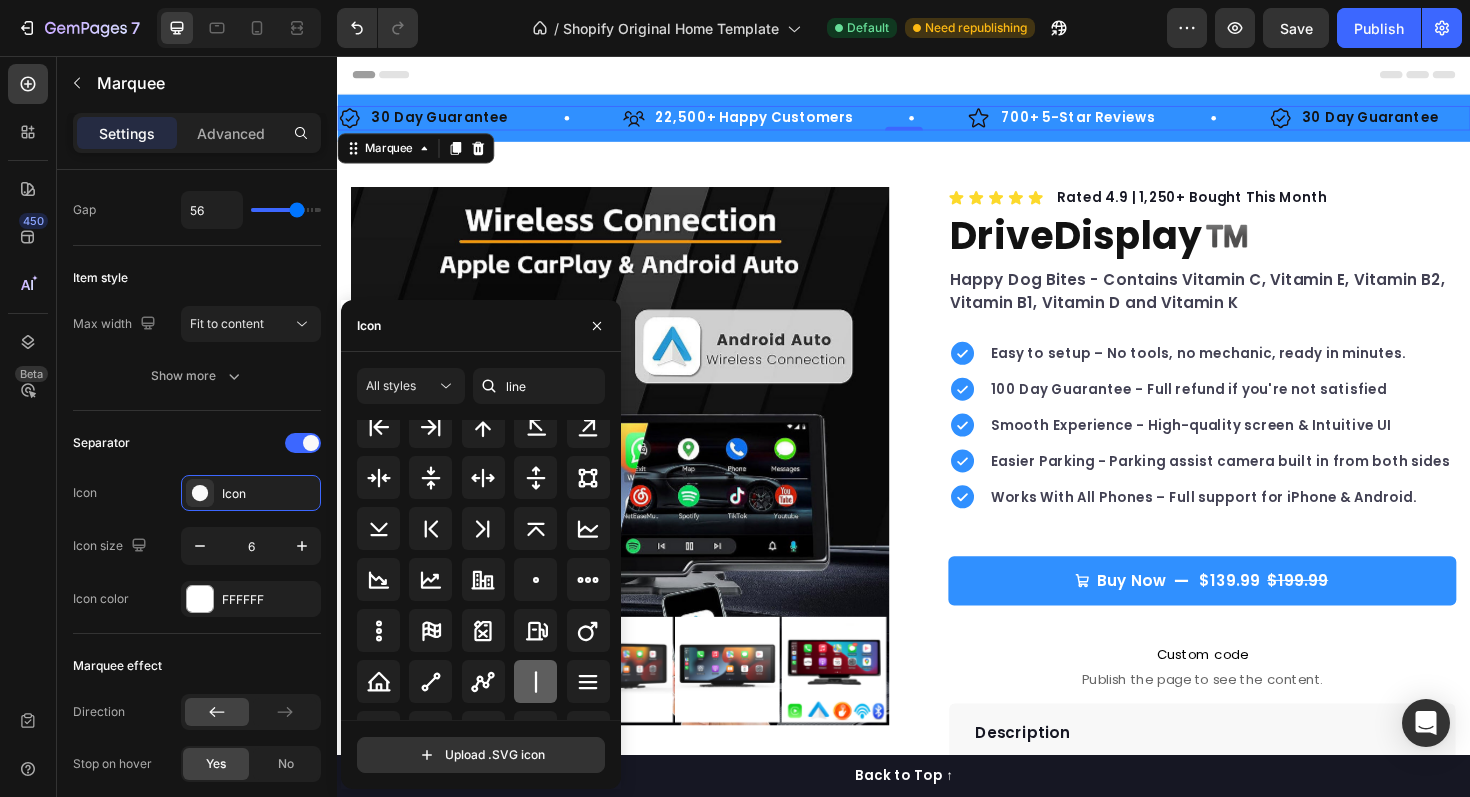 click 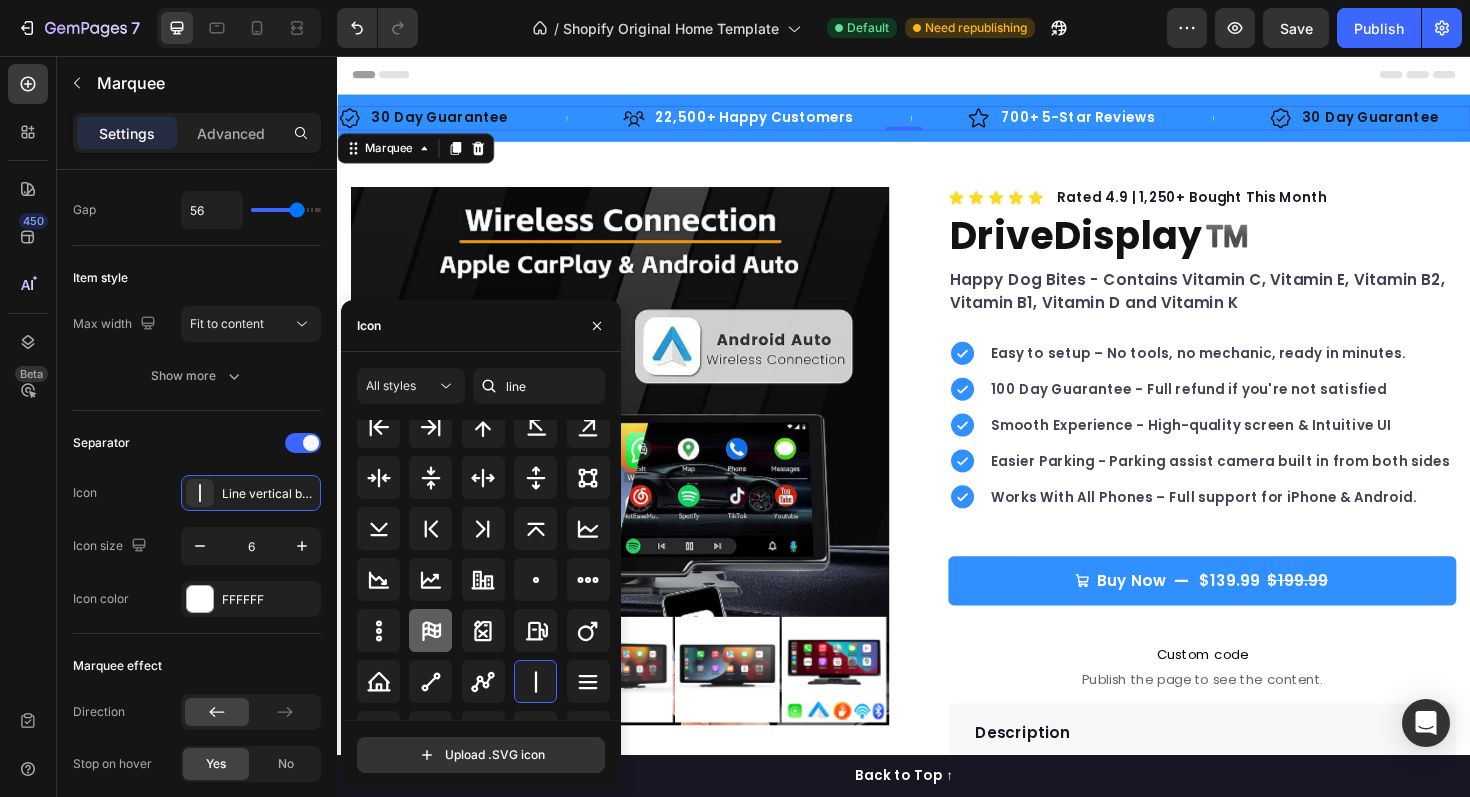 scroll, scrollTop: 220, scrollLeft: 0, axis: vertical 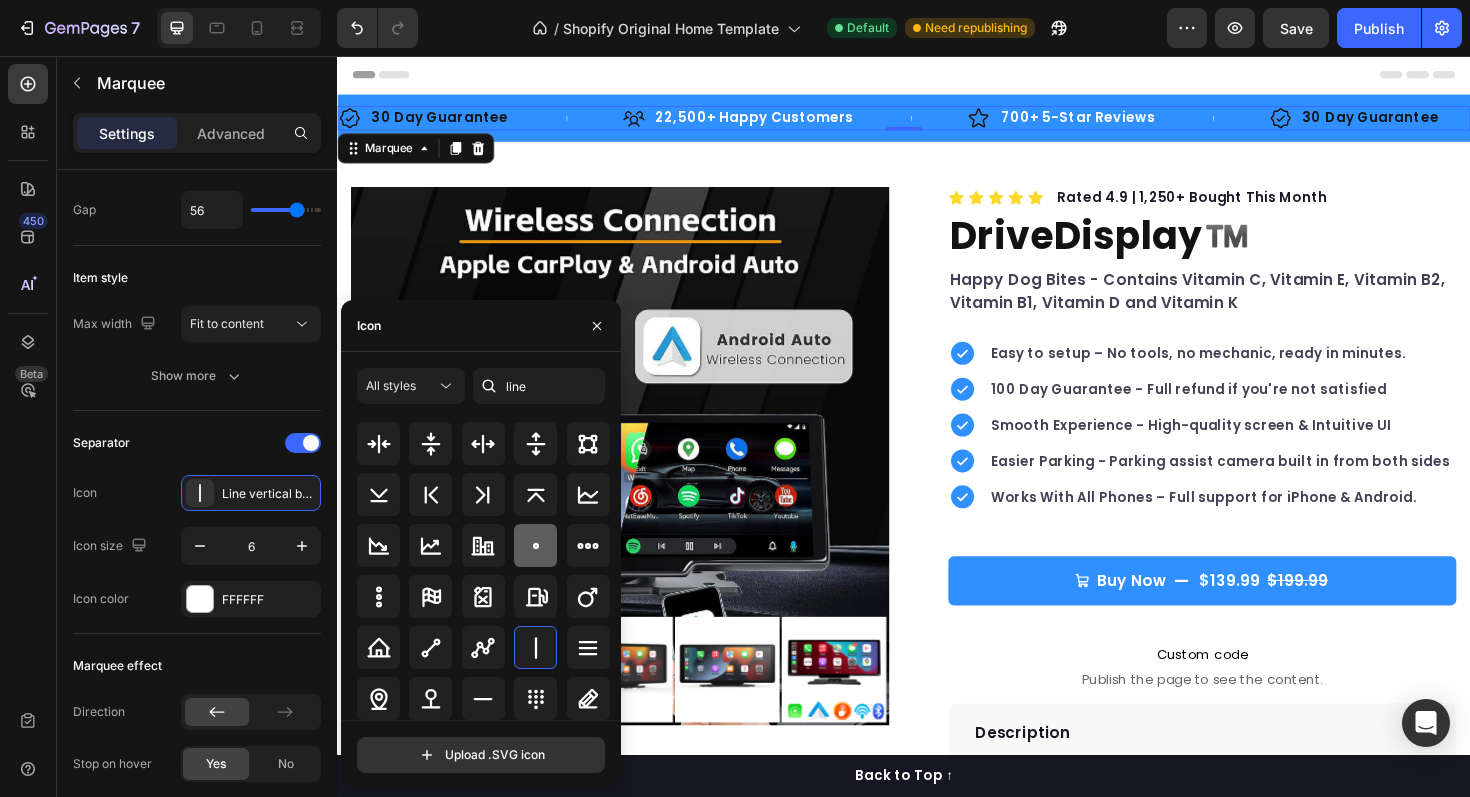 click 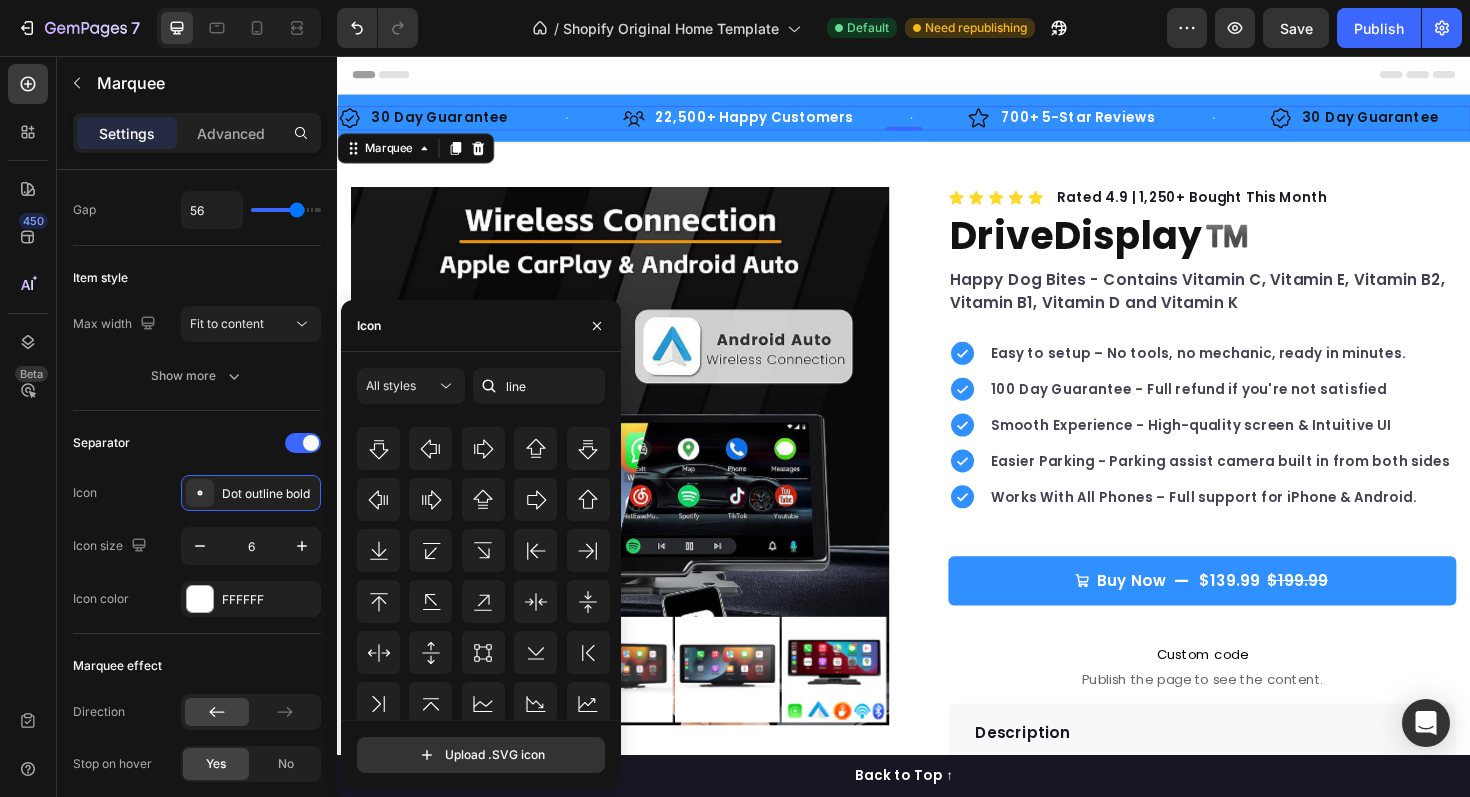scroll, scrollTop: 650, scrollLeft: 0, axis: vertical 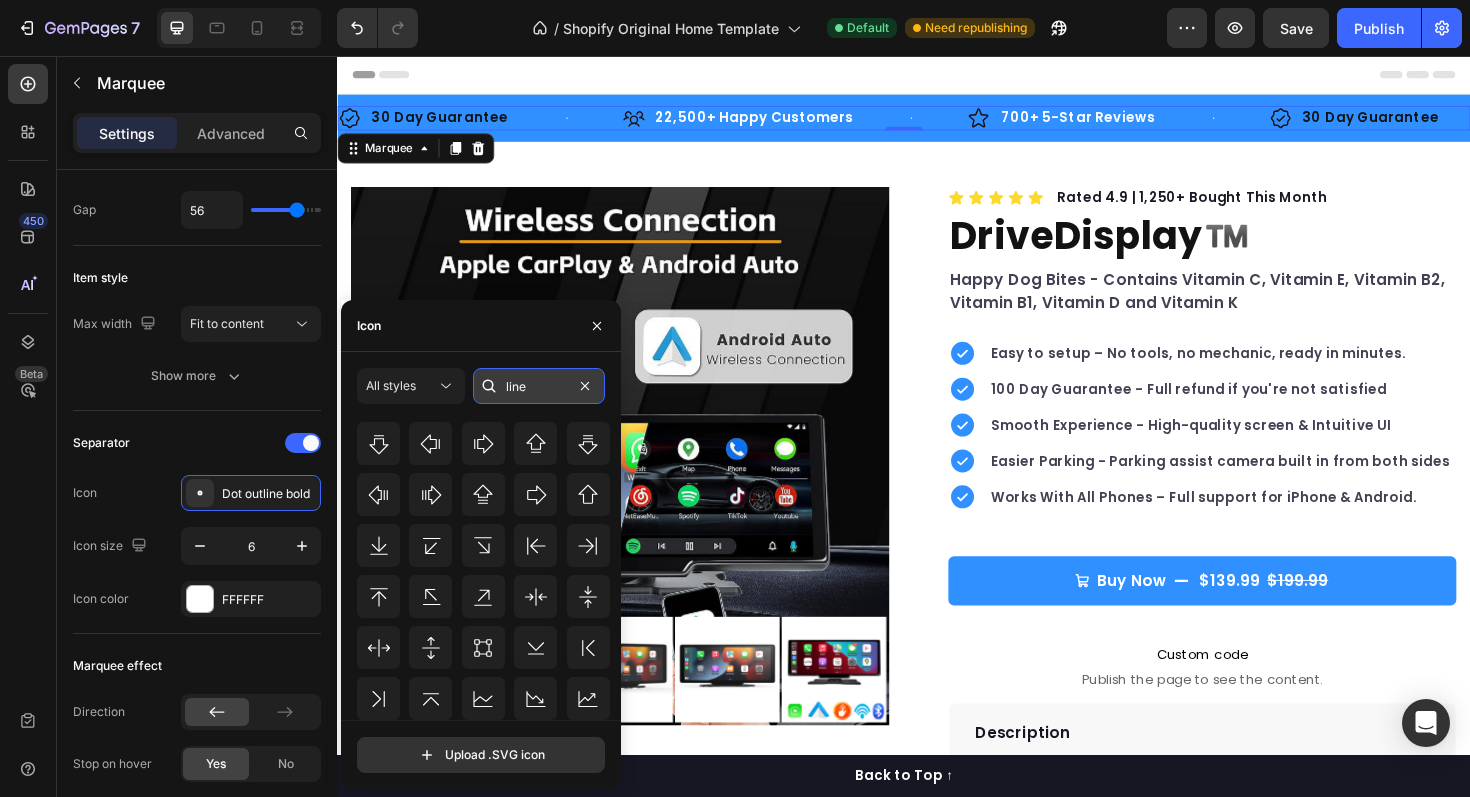 click on "line" at bounding box center (539, 386) 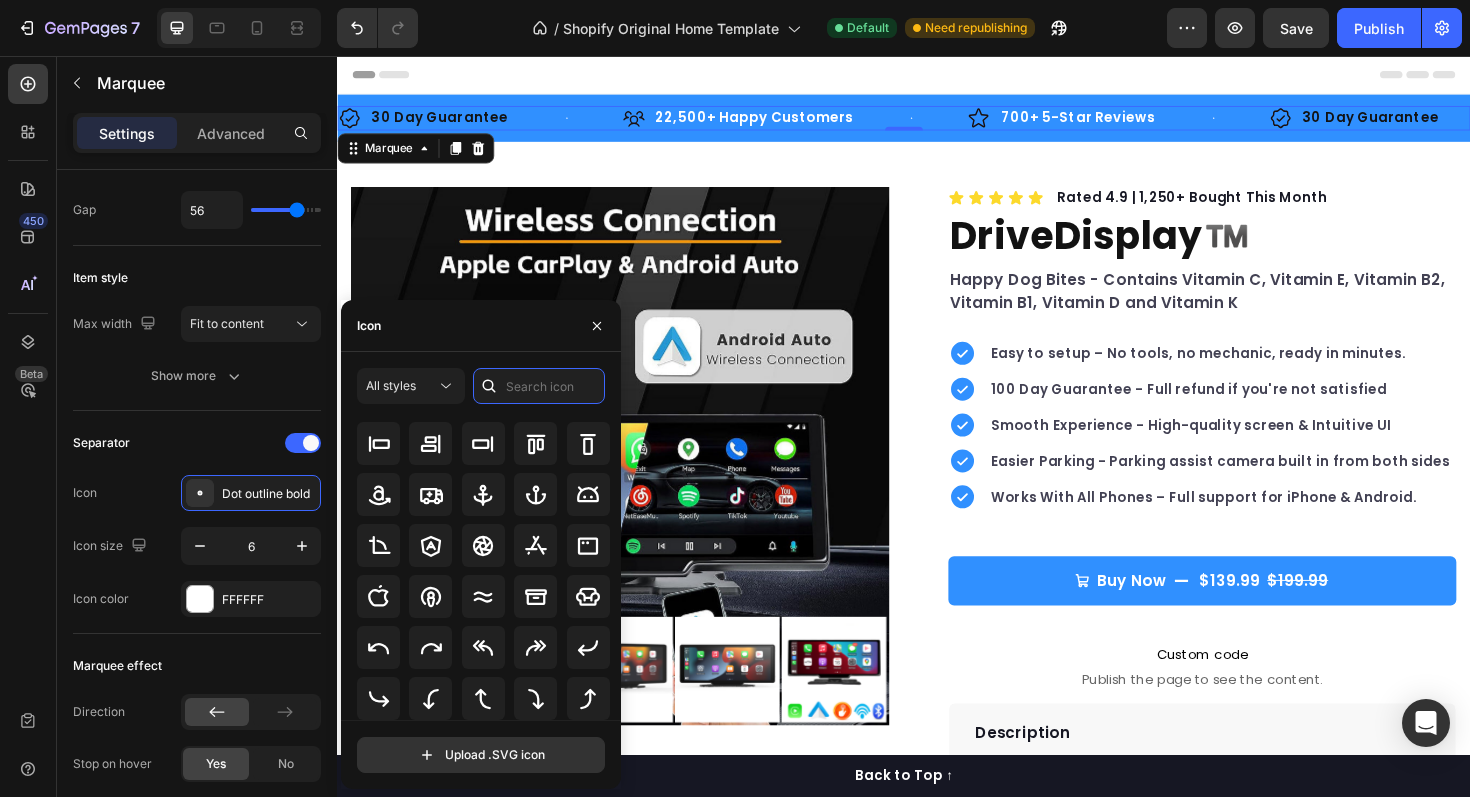 scroll, scrollTop: 0, scrollLeft: 0, axis: both 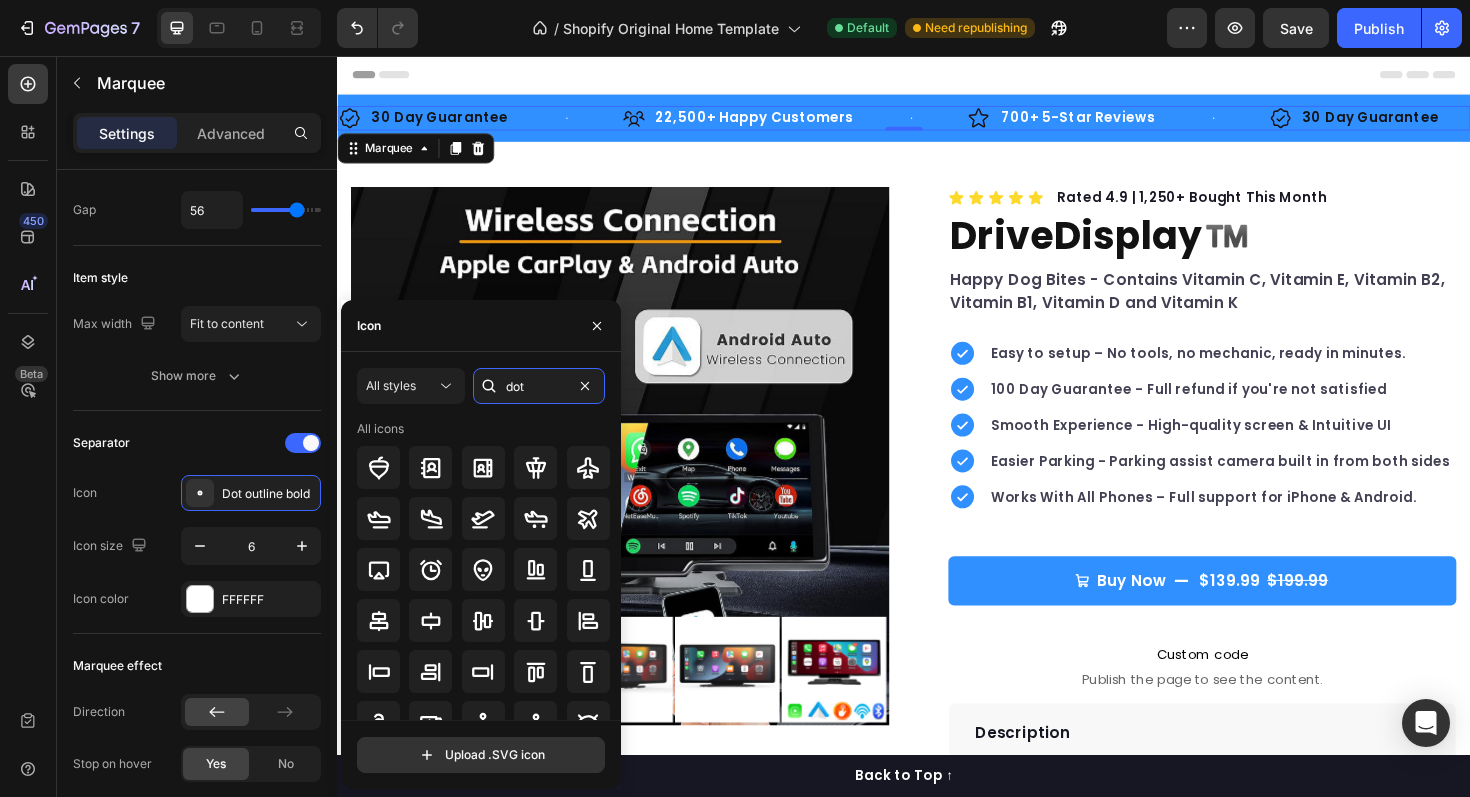 type on "dot" 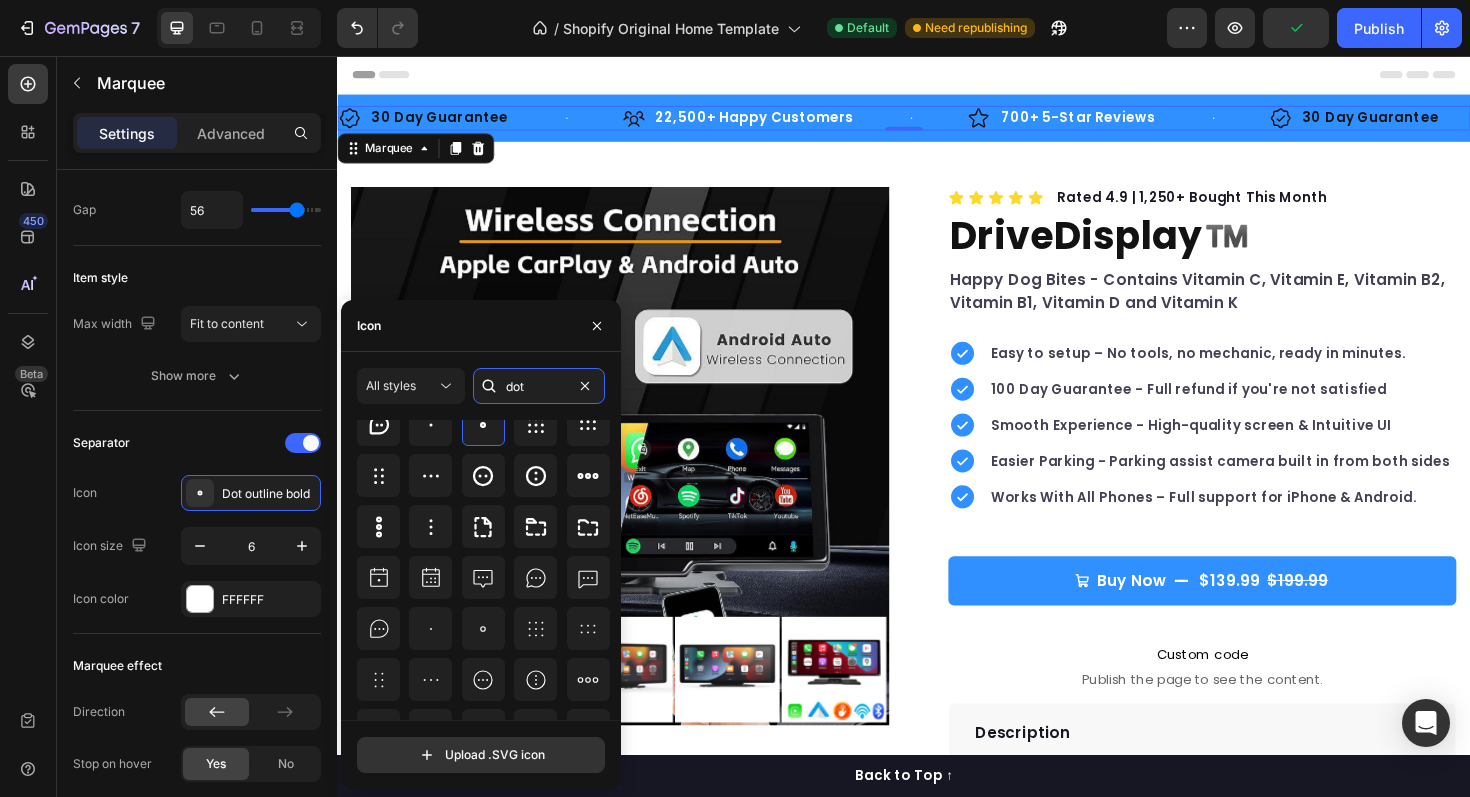 scroll, scrollTop: 127, scrollLeft: 0, axis: vertical 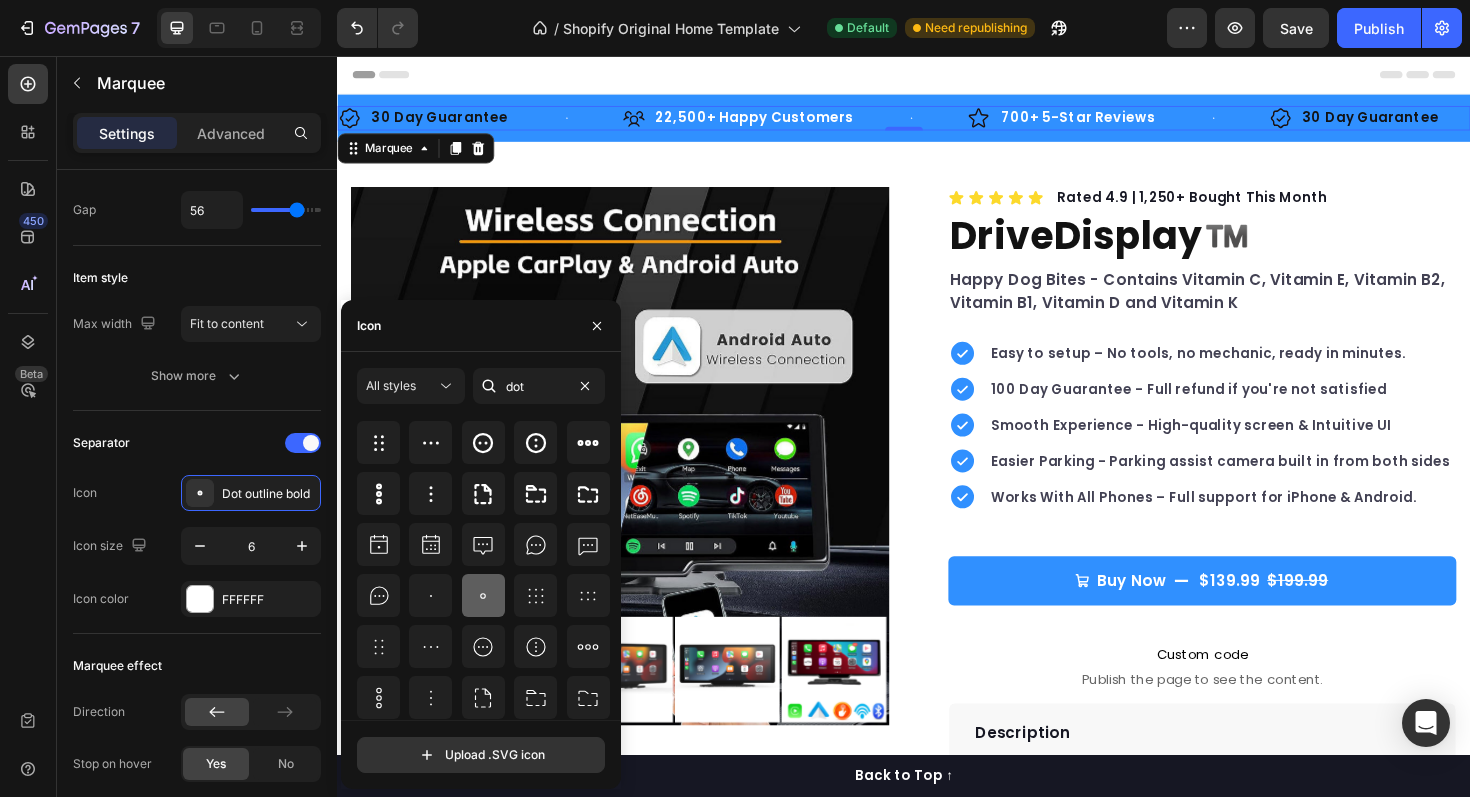 click 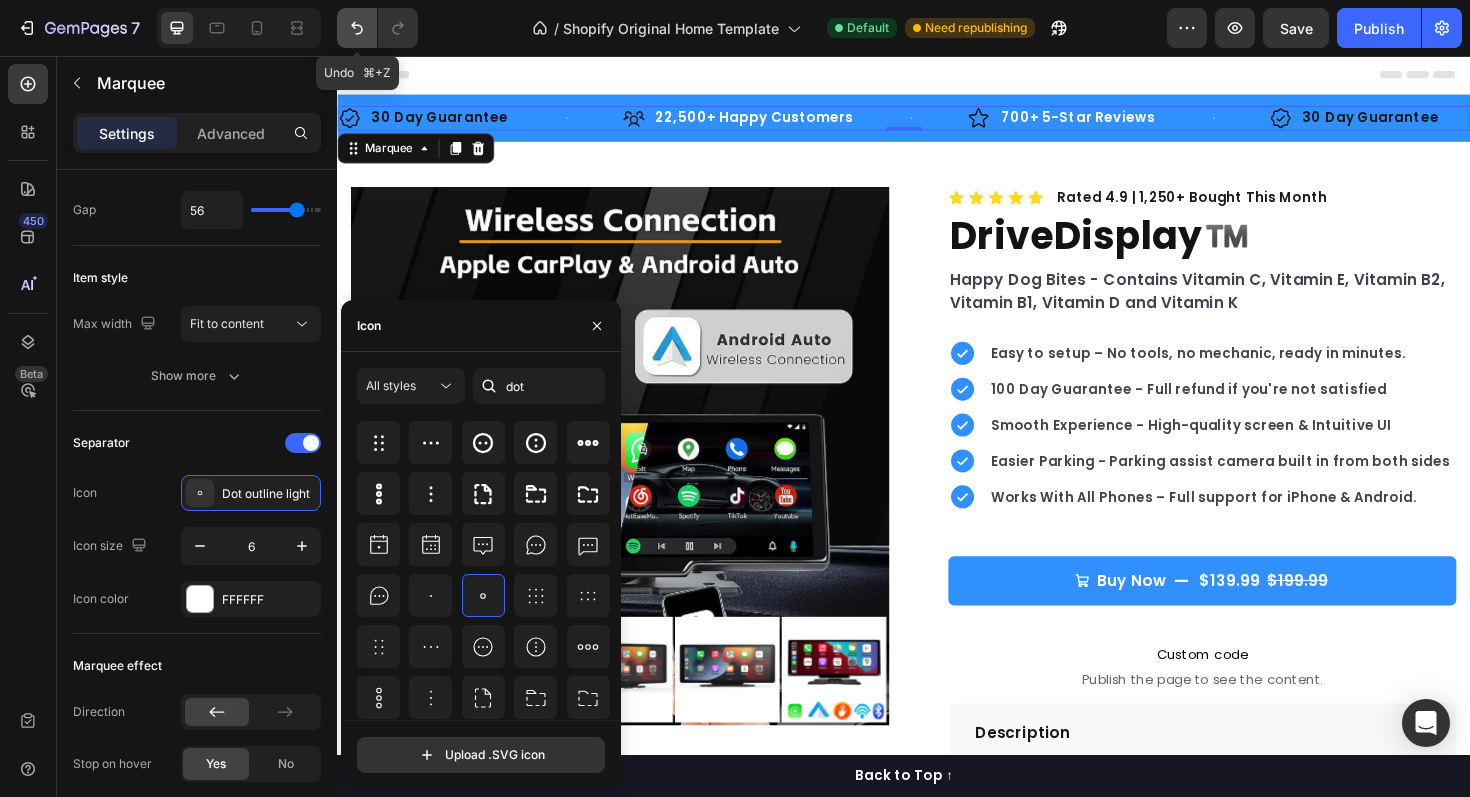 click 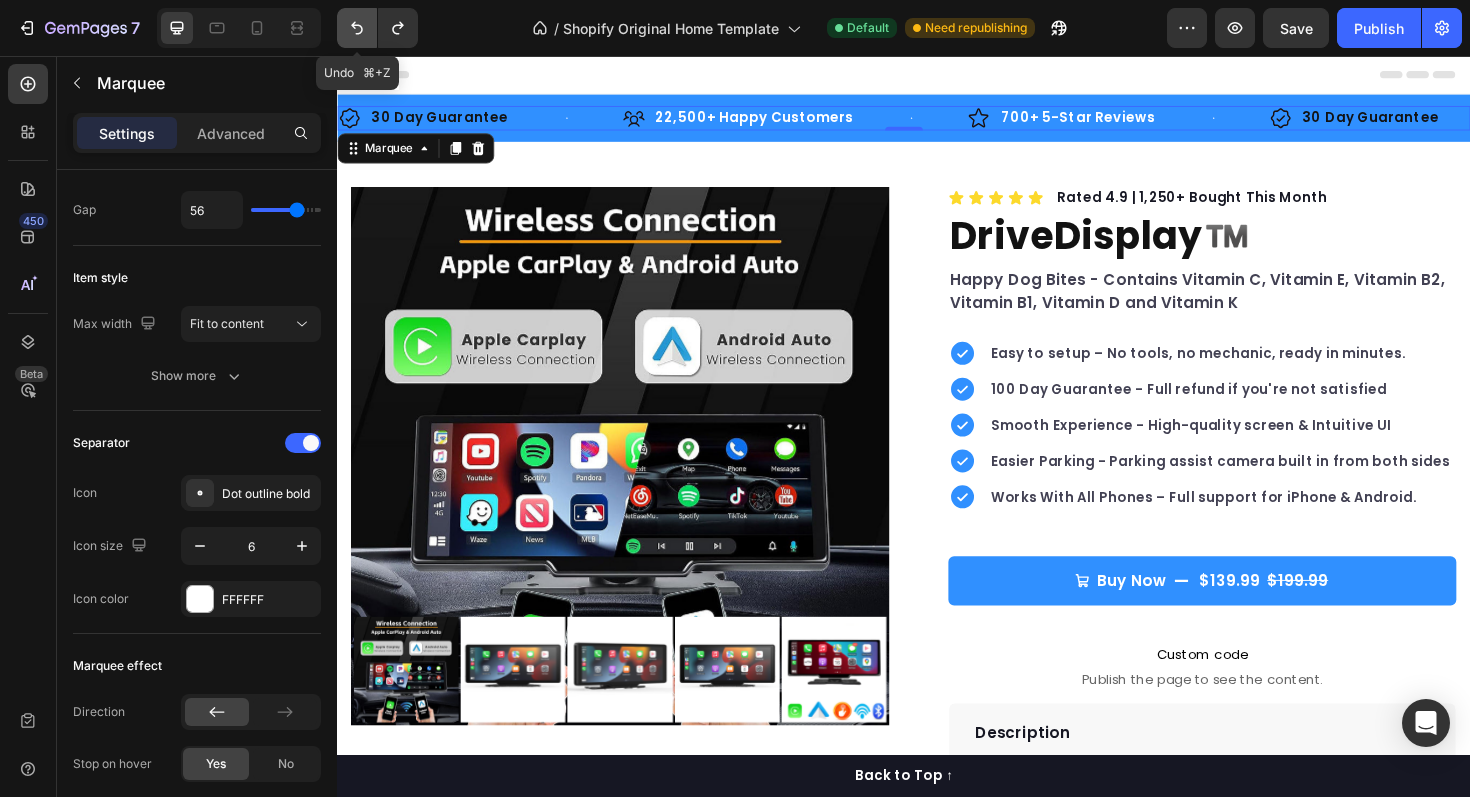click 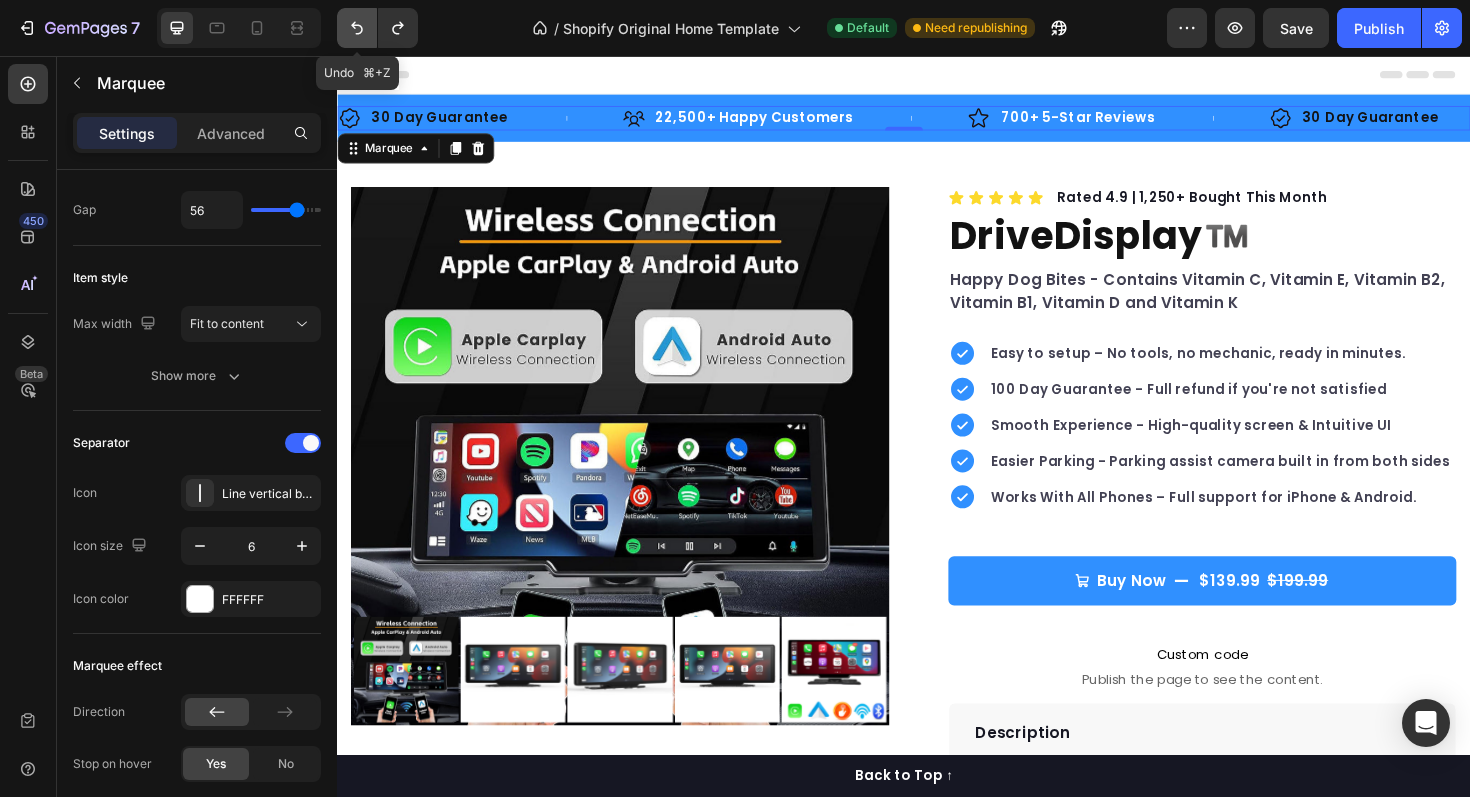 click 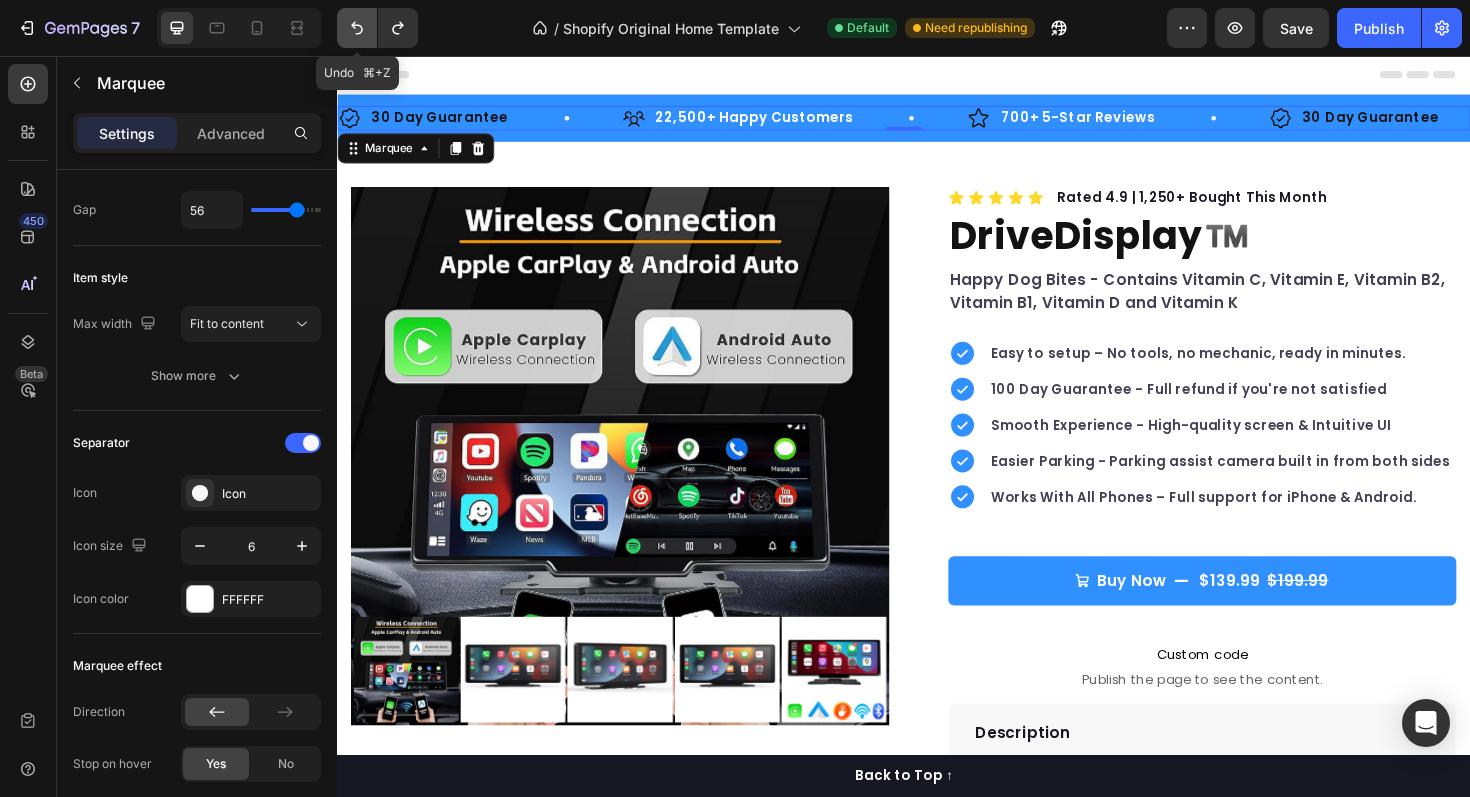 click 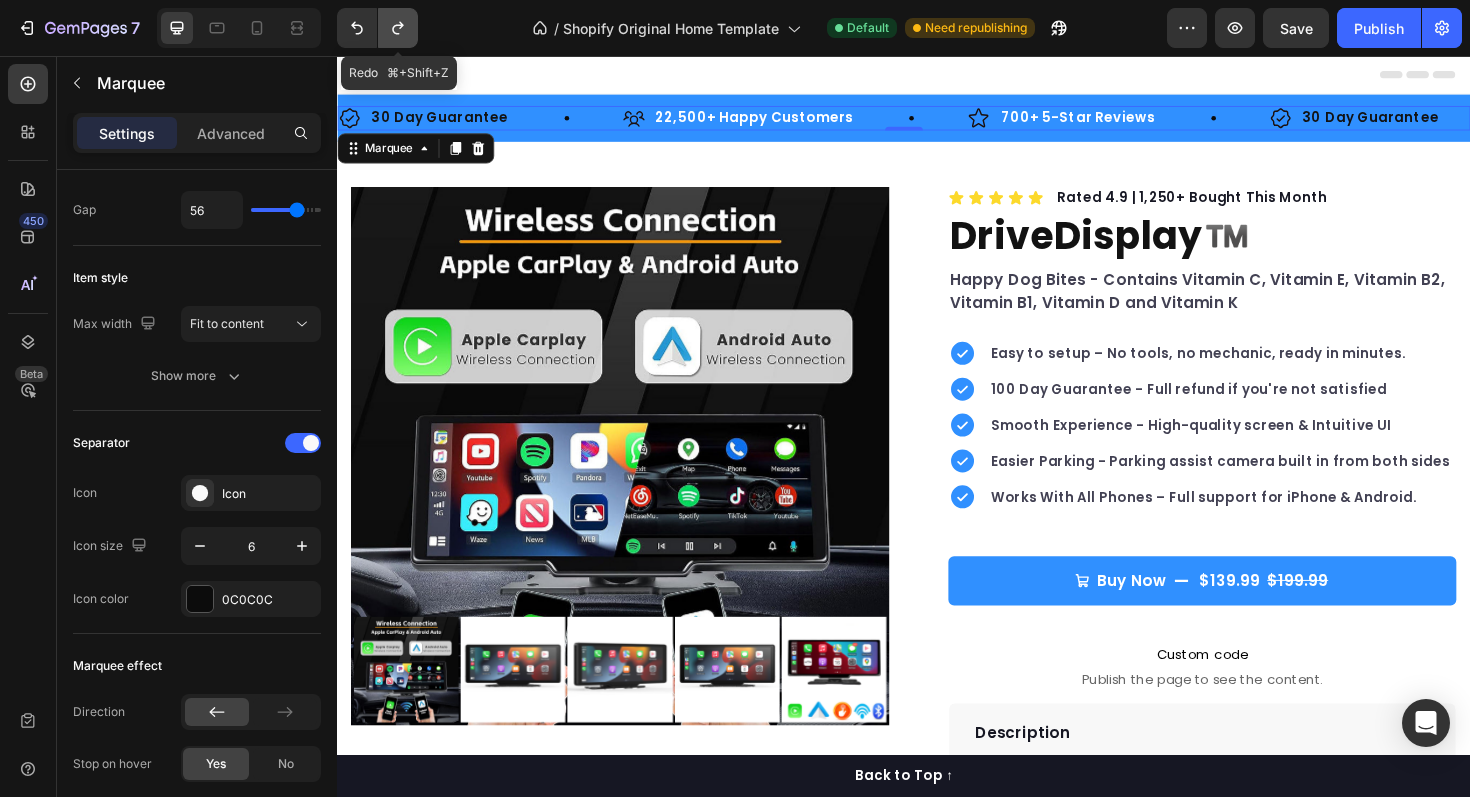 click 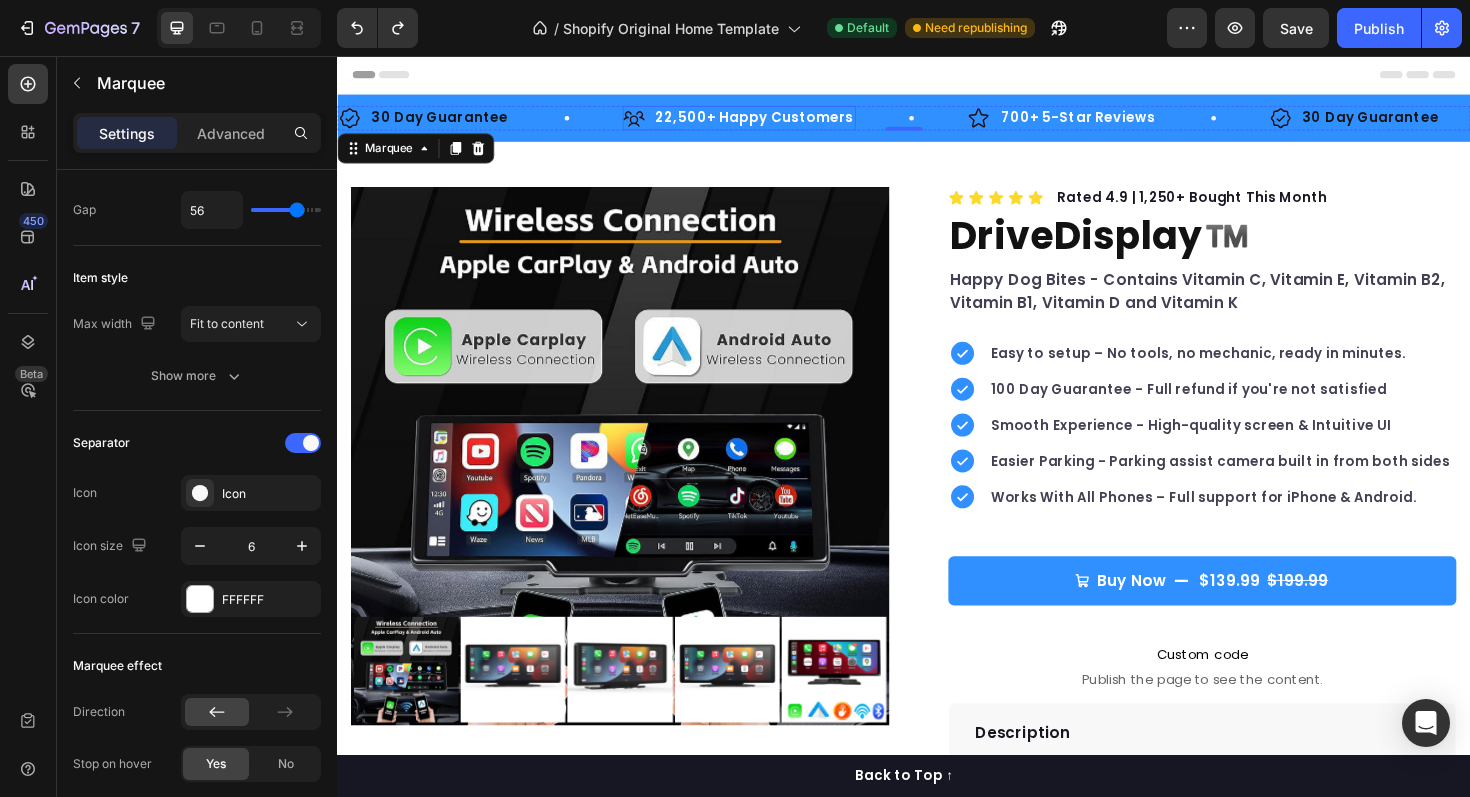 click 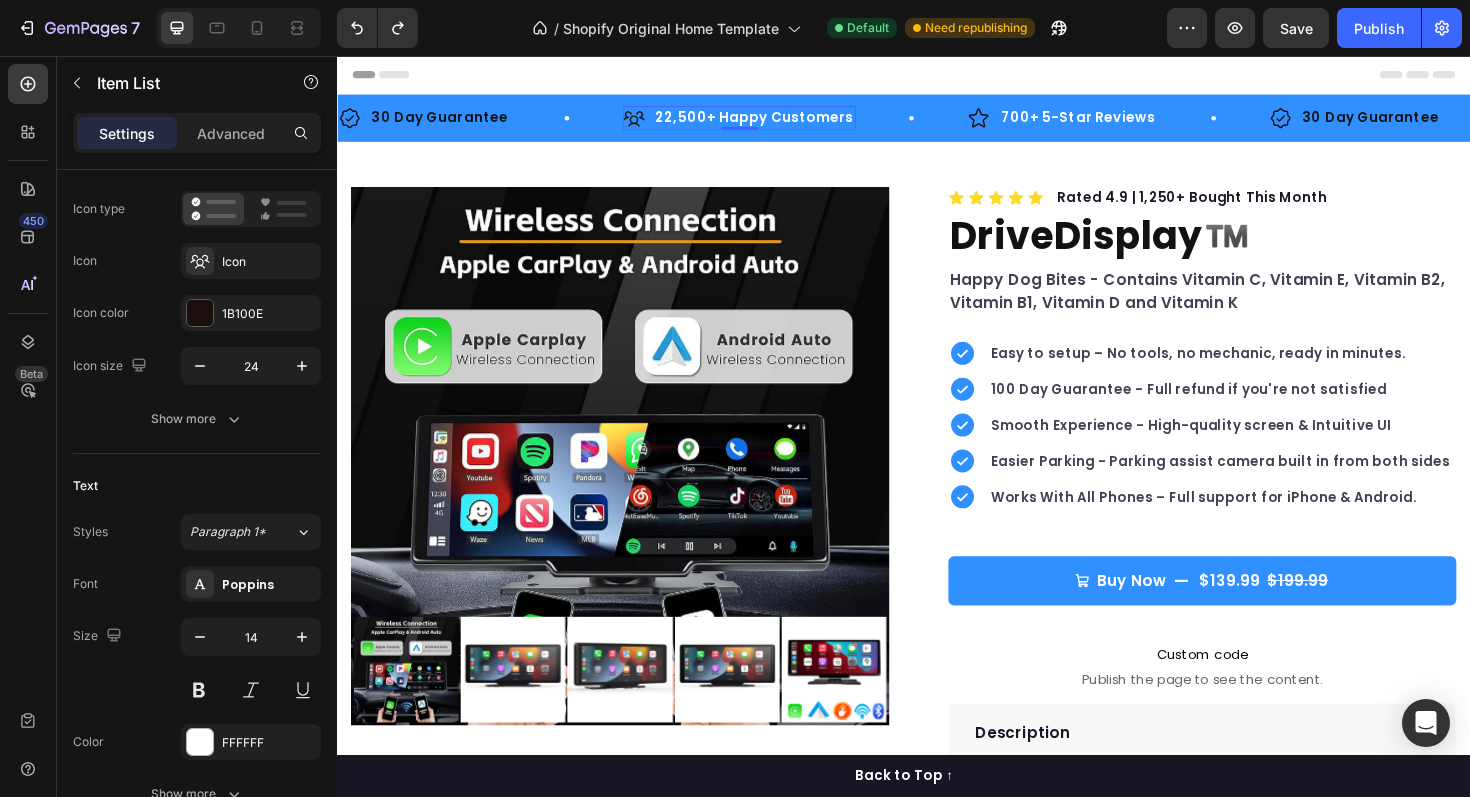 scroll, scrollTop: 0, scrollLeft: 0, axis: both 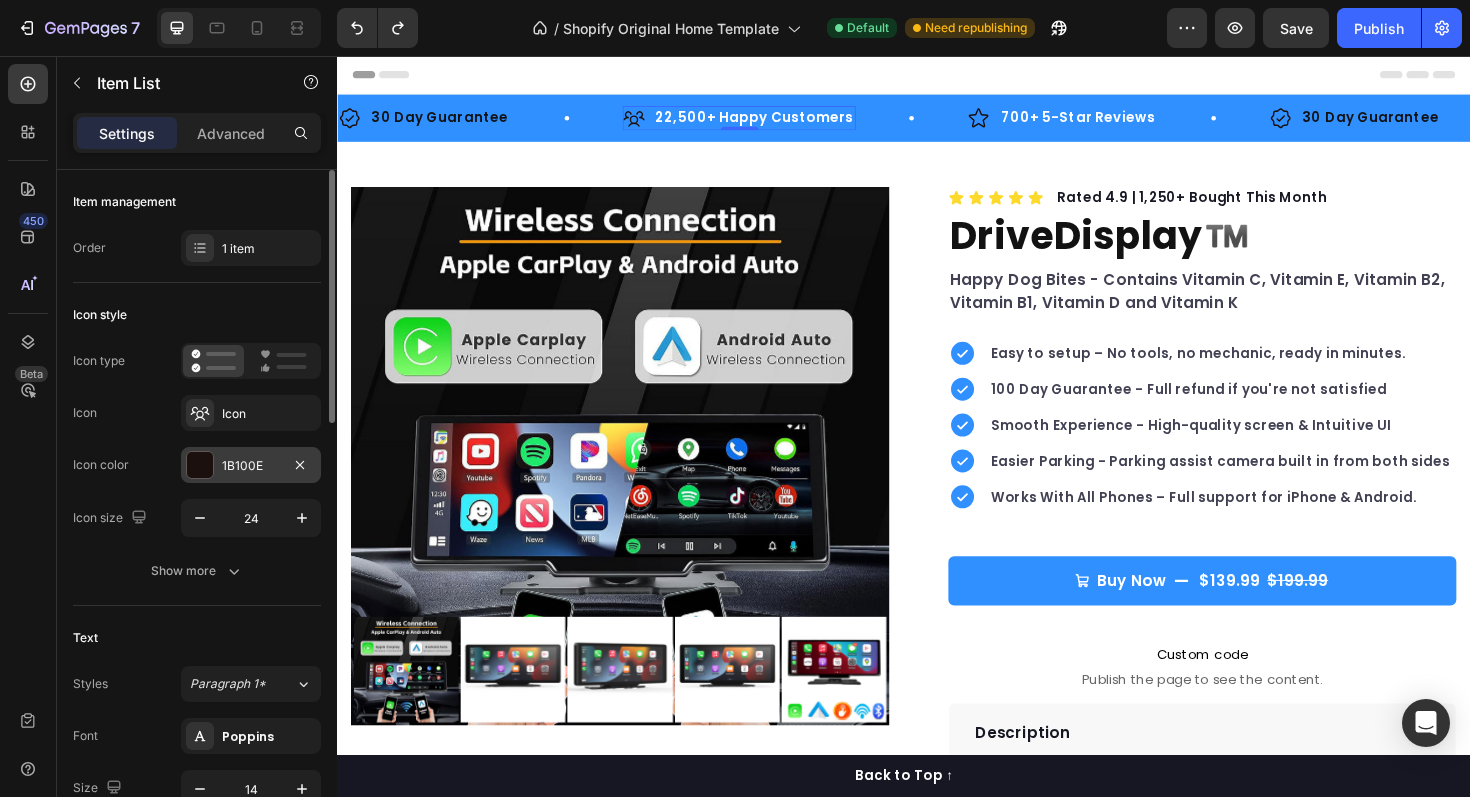 click on "1B100E" at bounding box center [251, 466] 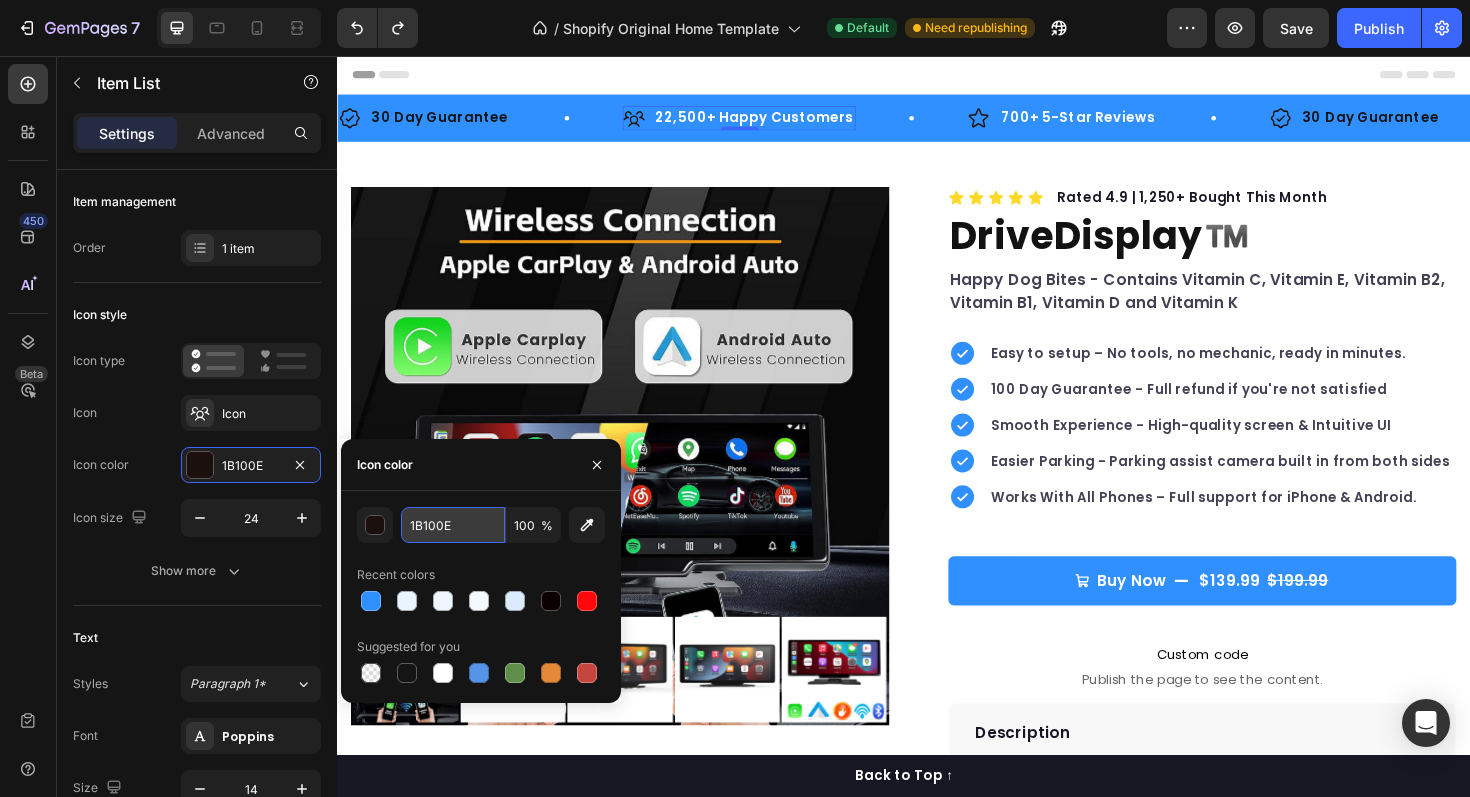 click on "1B100E" at bounding box center (453, 525) 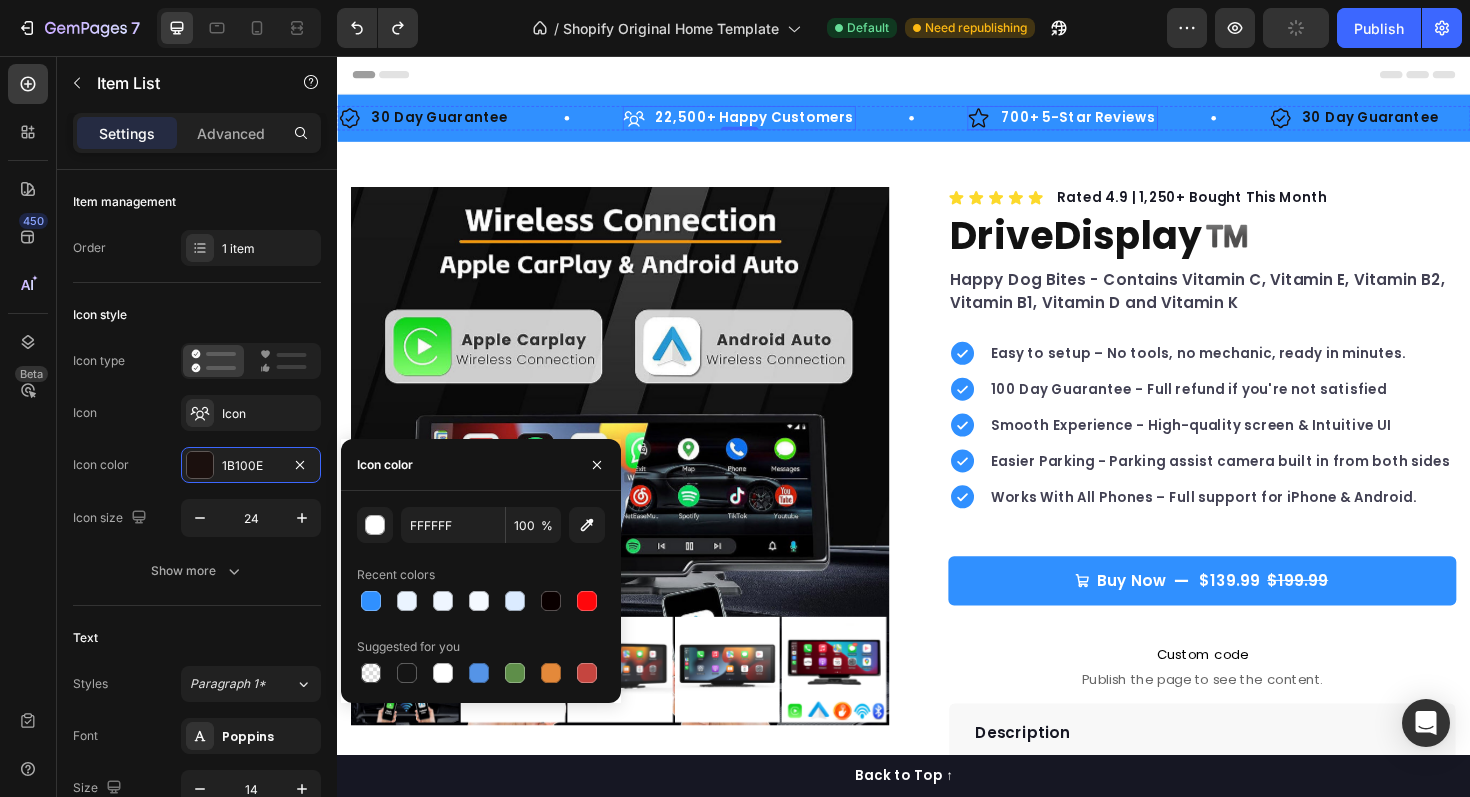 click 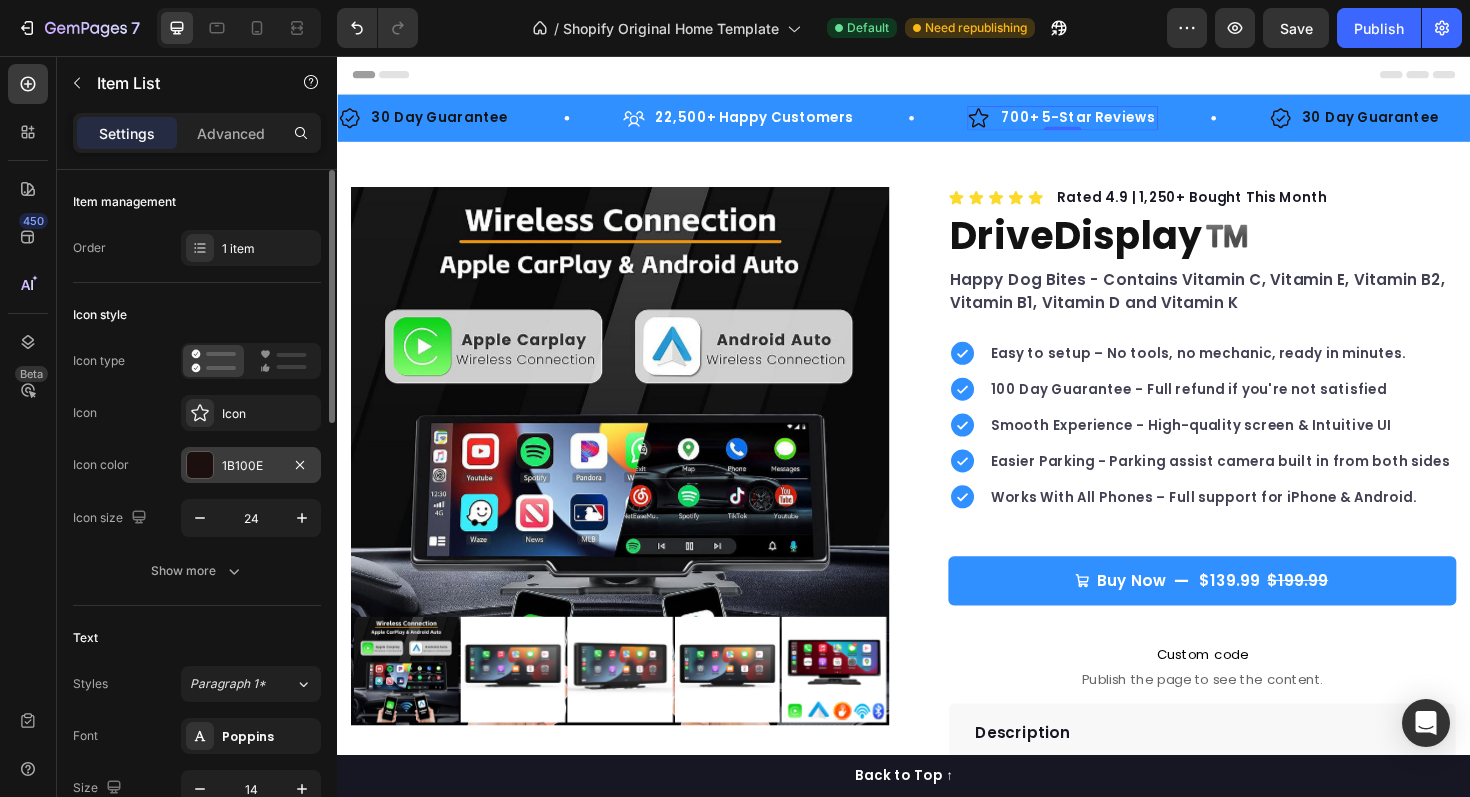click on "1B100E" at bounding box center (251, 466) 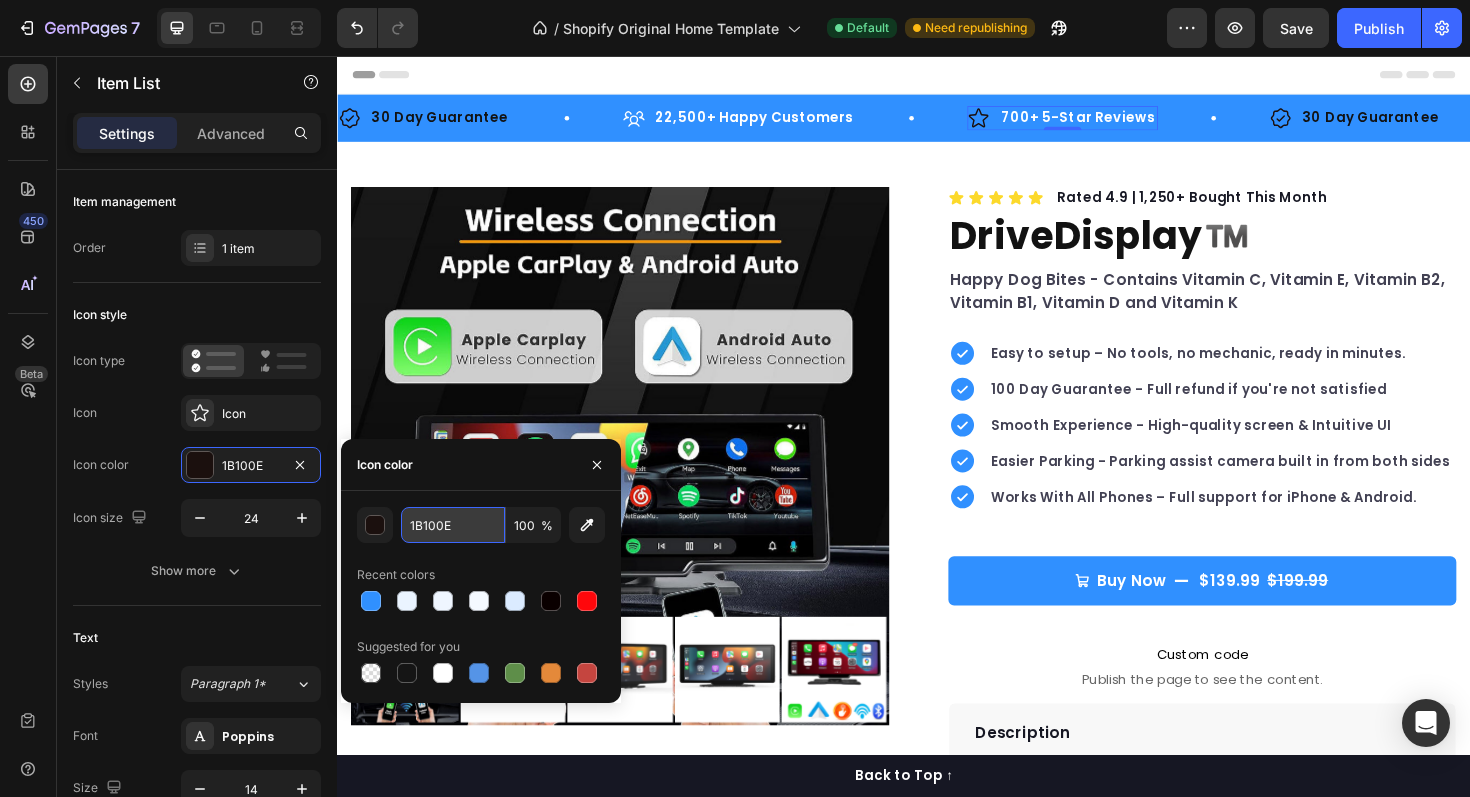 click on "1B100E" at bounding box center [453, 525] 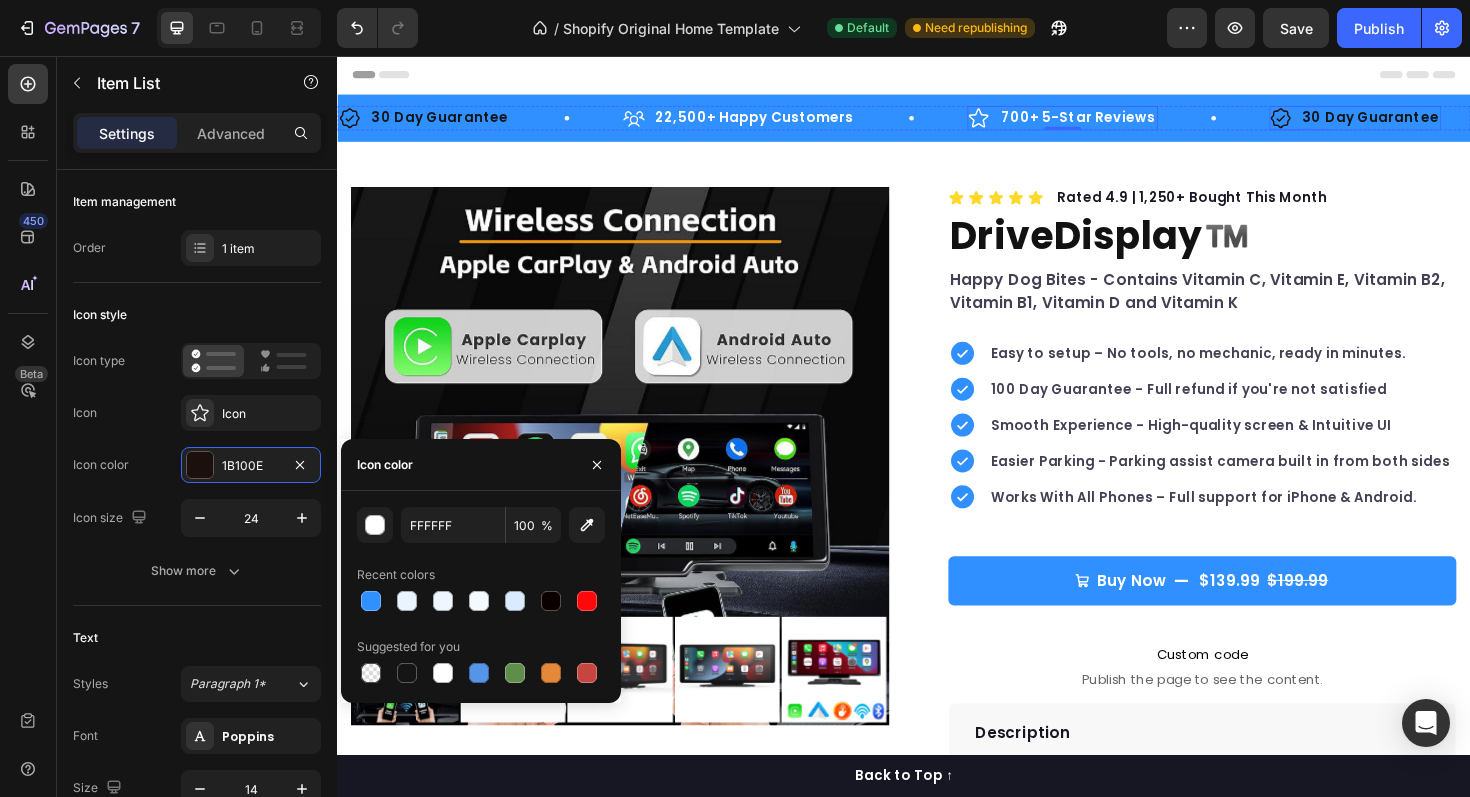 click on "30 Day Guarantee" at bounding box center [1431, 122] 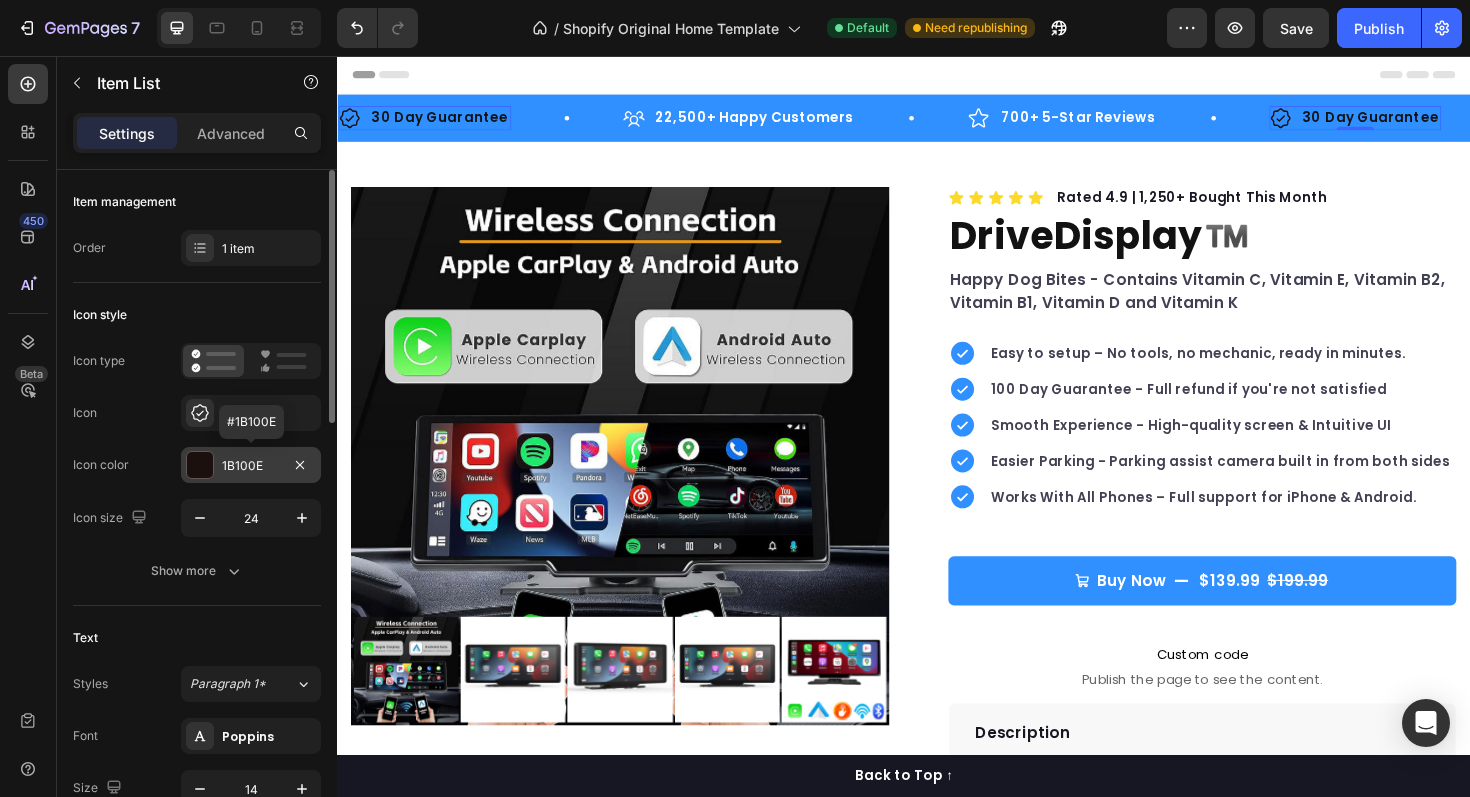 click on "1B100E" at bounding box center [251, 466] 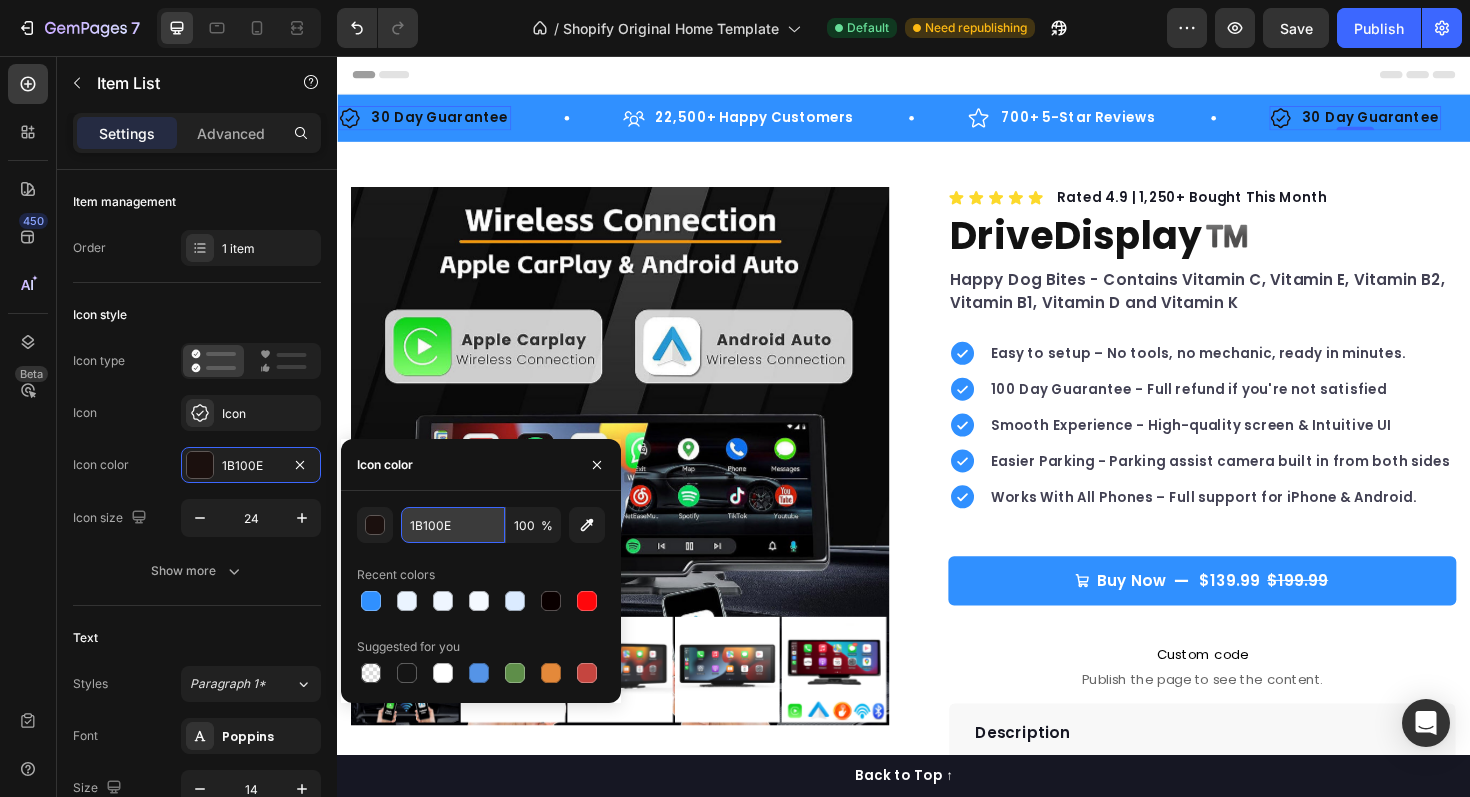 click on "1B100E" at bounding box center (453, 525) 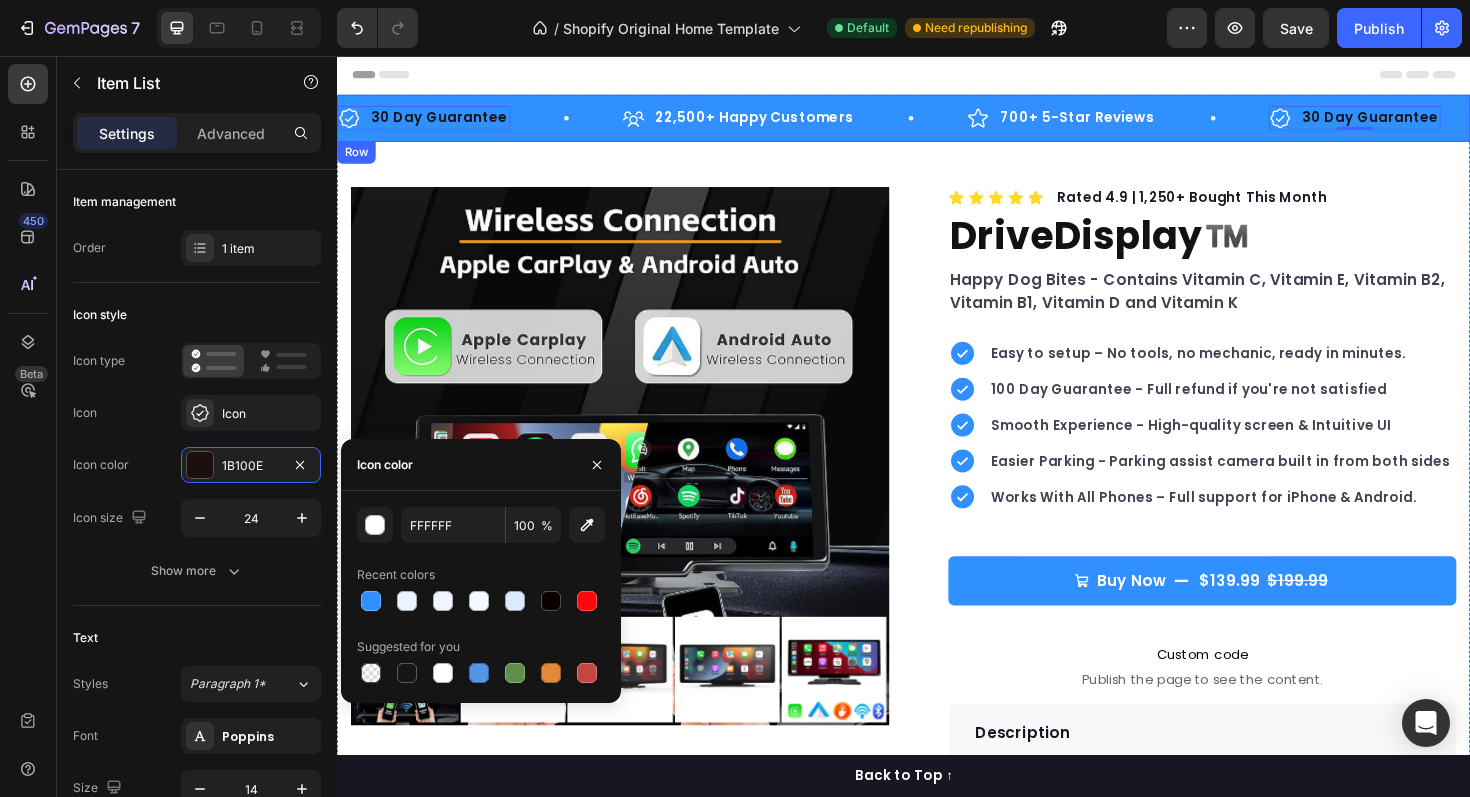 click on "30 Day Guarantee" at bounding box center (445, 122) 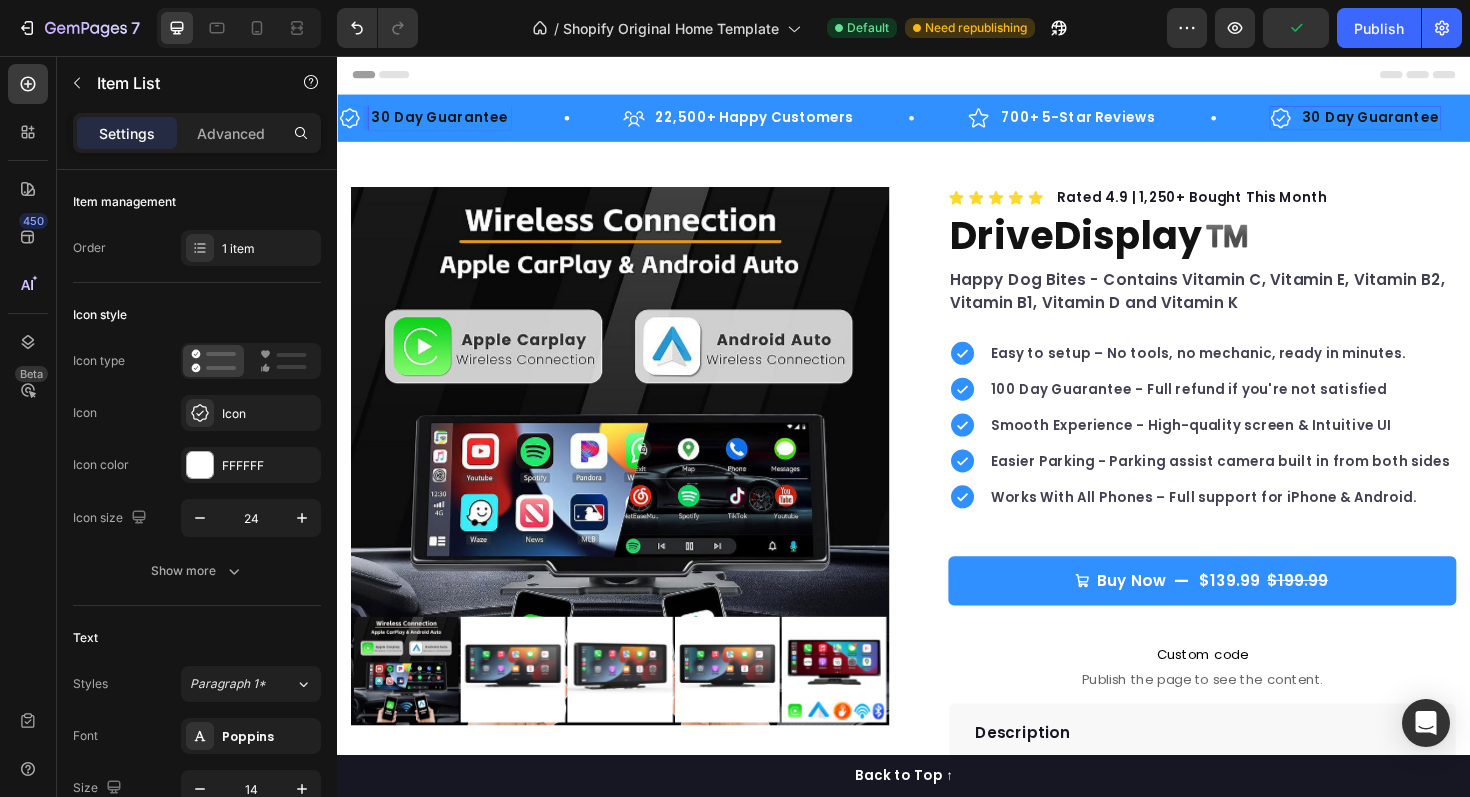 click on "30 Day Guarantee" at bounding box center [445, 122] 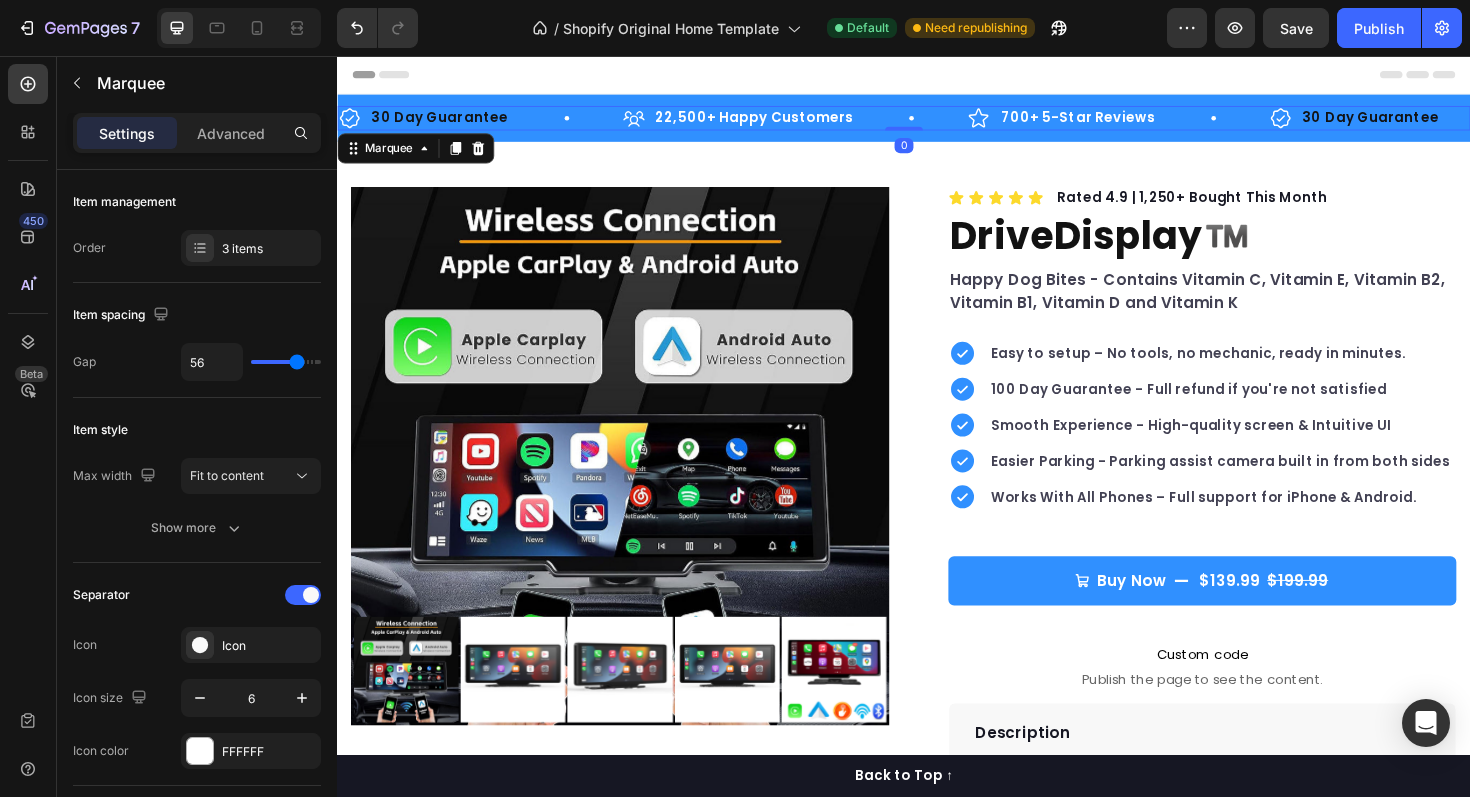 click on "30 Day Guarantee Item List" at bounding box center [488, 122] 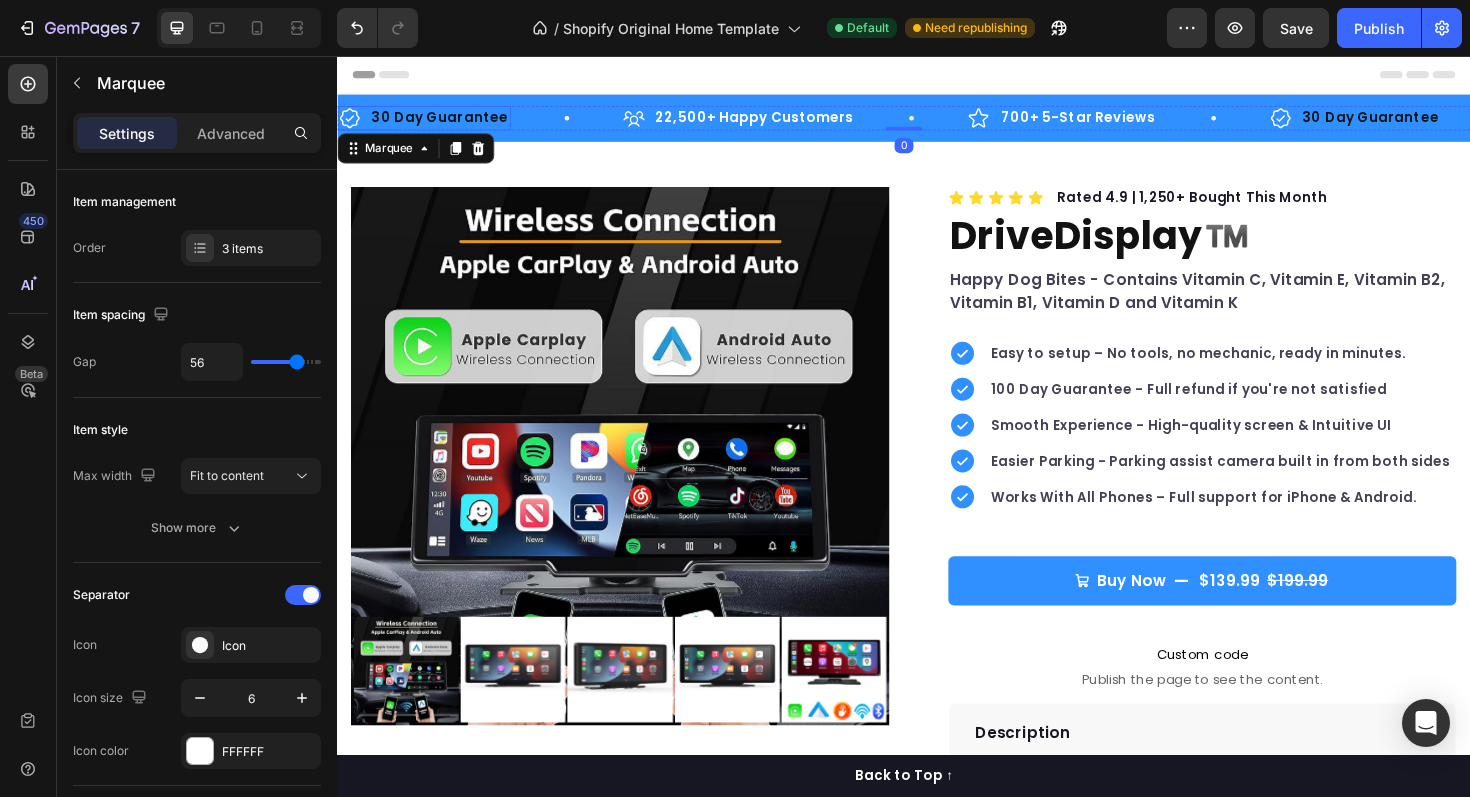 click on "30 Day Guarantee" at bounding box center [445, 122] 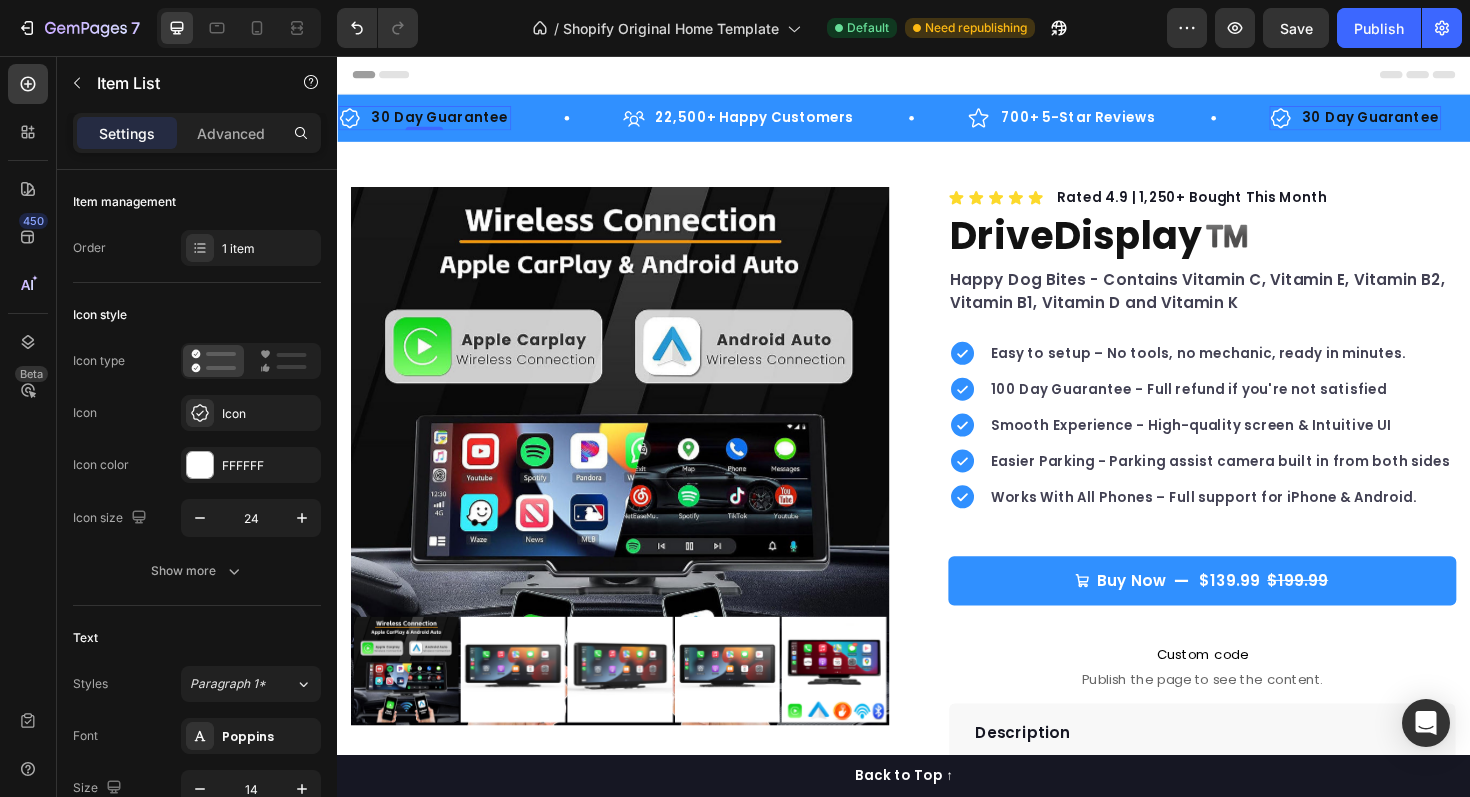 click on "30 Day Guarantee Item List   0" at bounding box center (1474, 122) 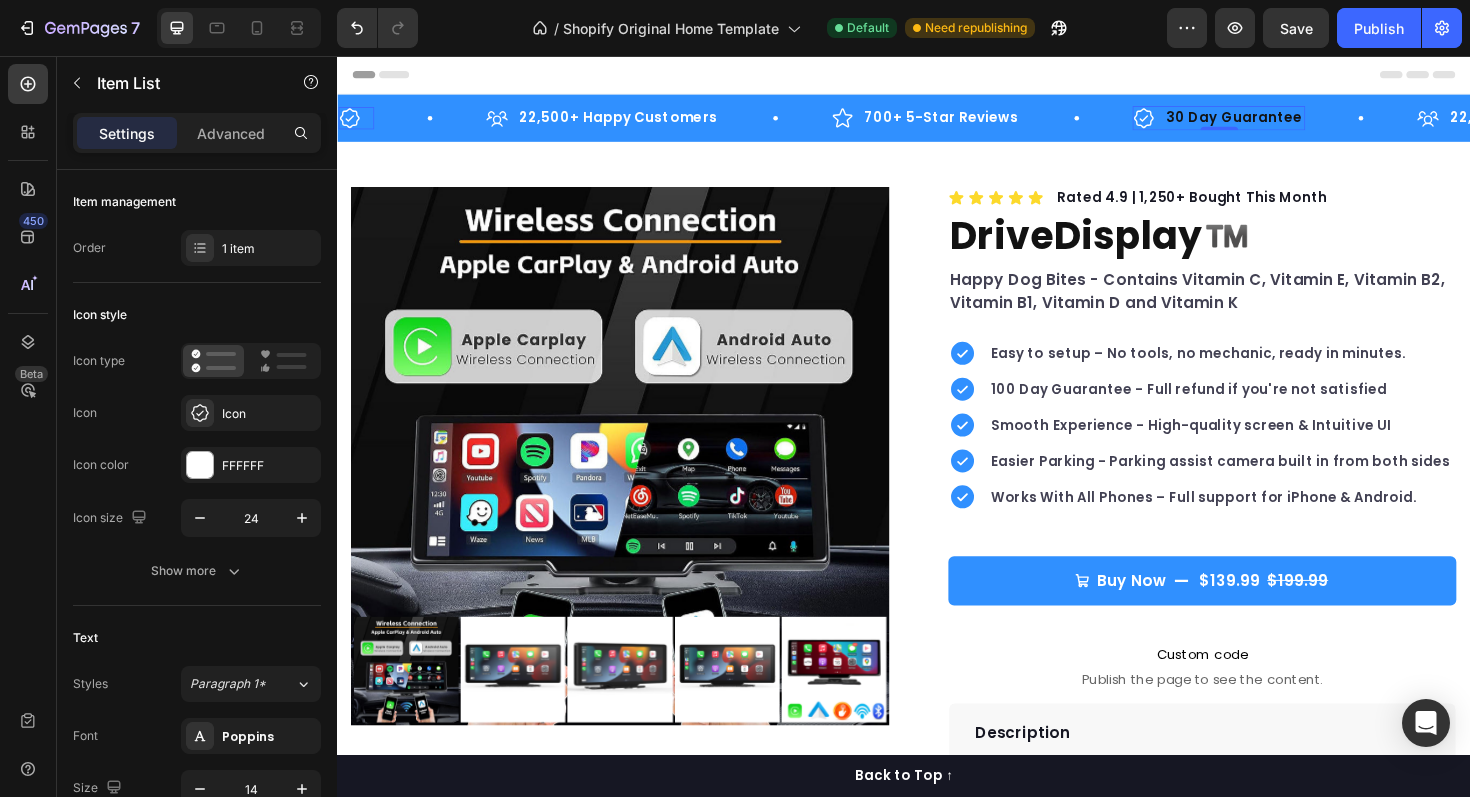 click on "30 Day Guarantee" at bounding box center (1286, 122) 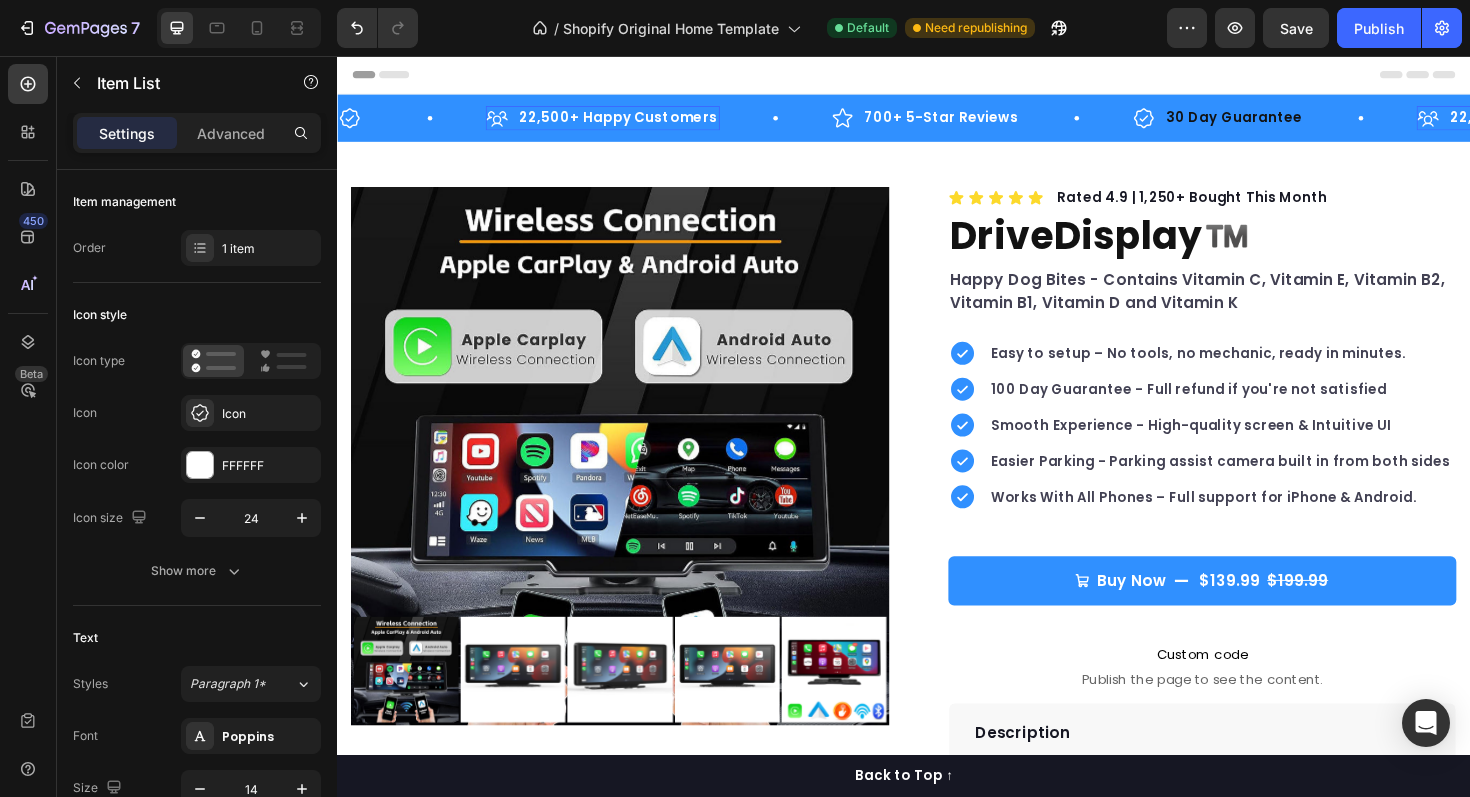 click 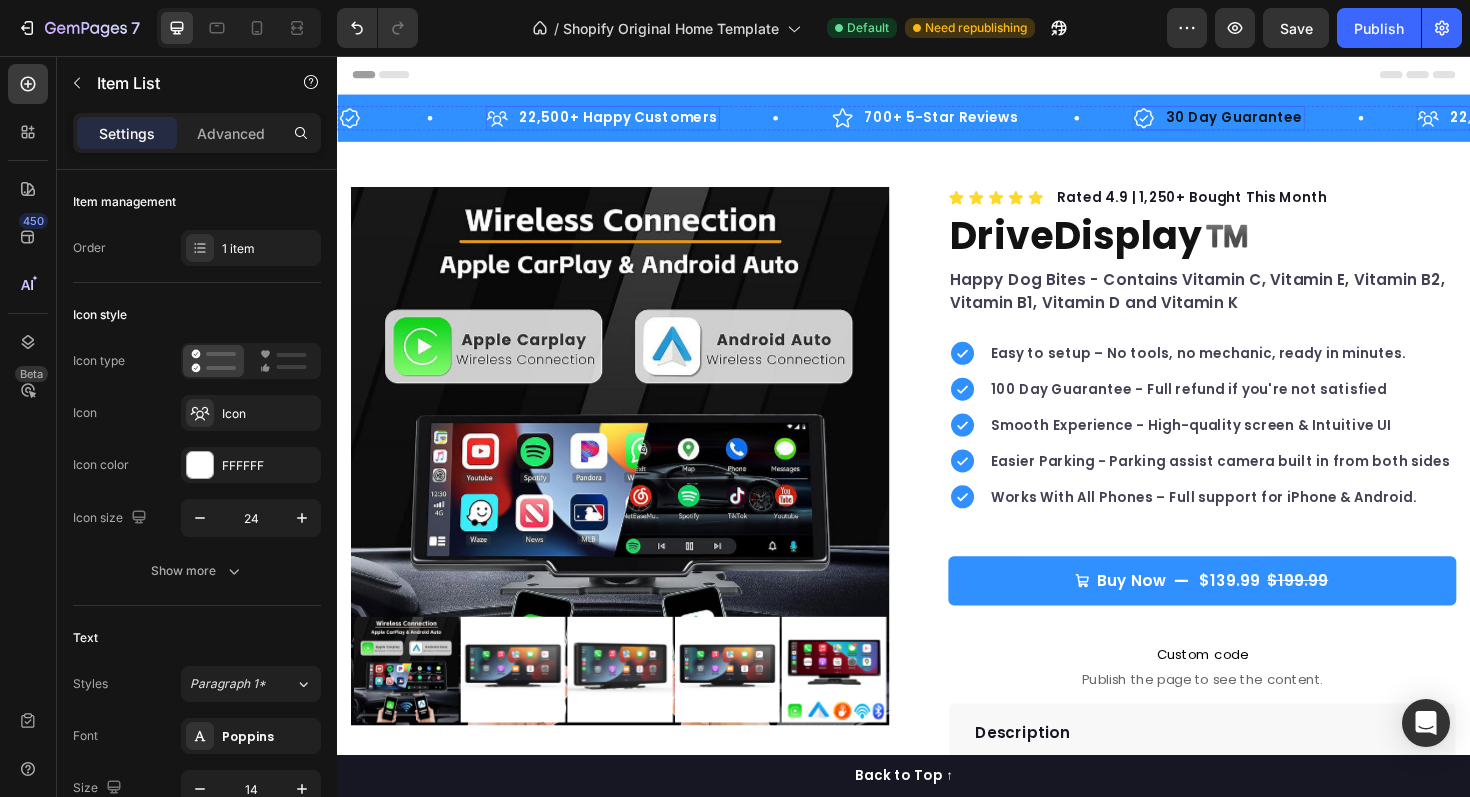 click on "30 Day Guarantee" at bounding box center [1286, 122] 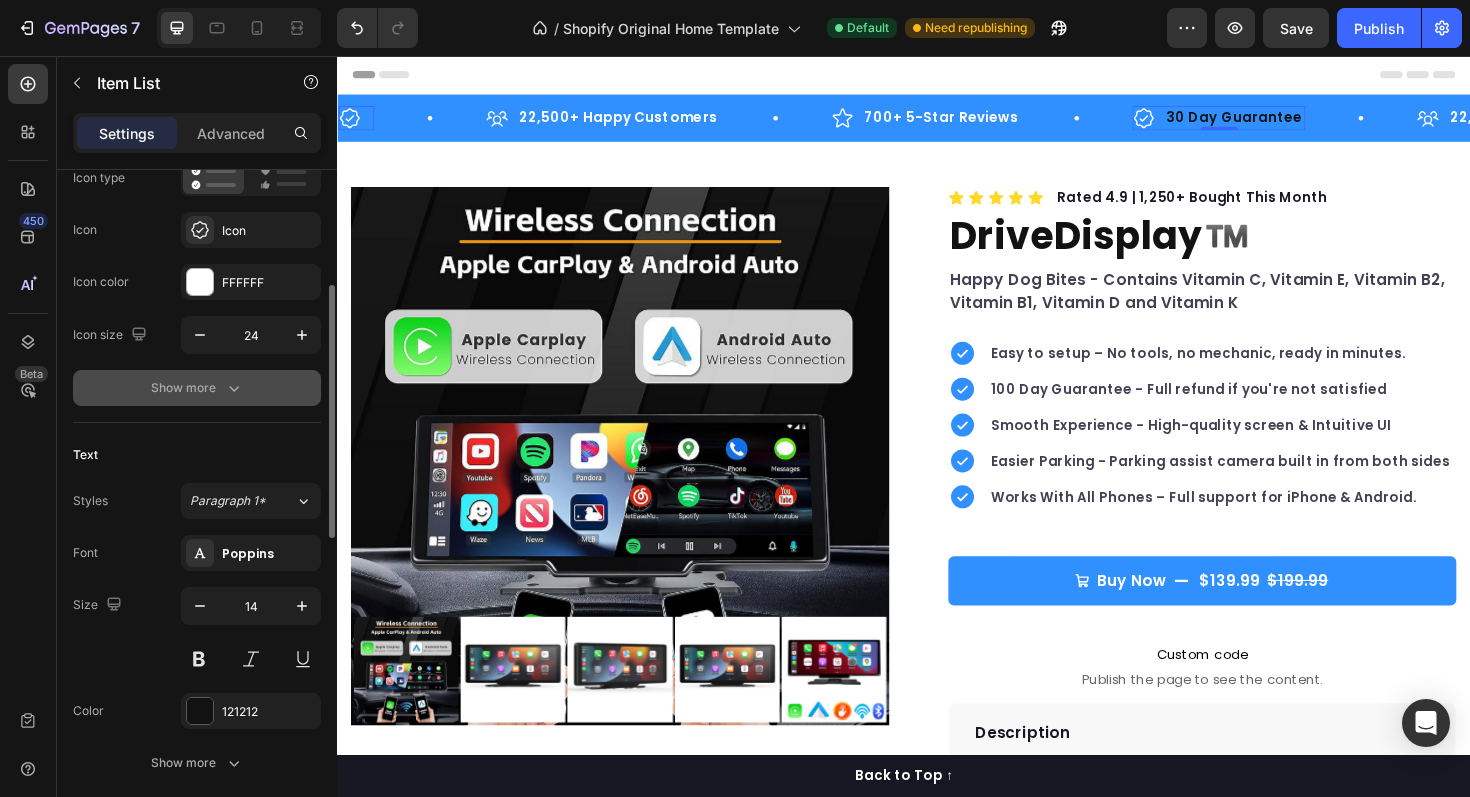 scroll, scrollTop: 226, scrollLeft: 0, axis: vertical 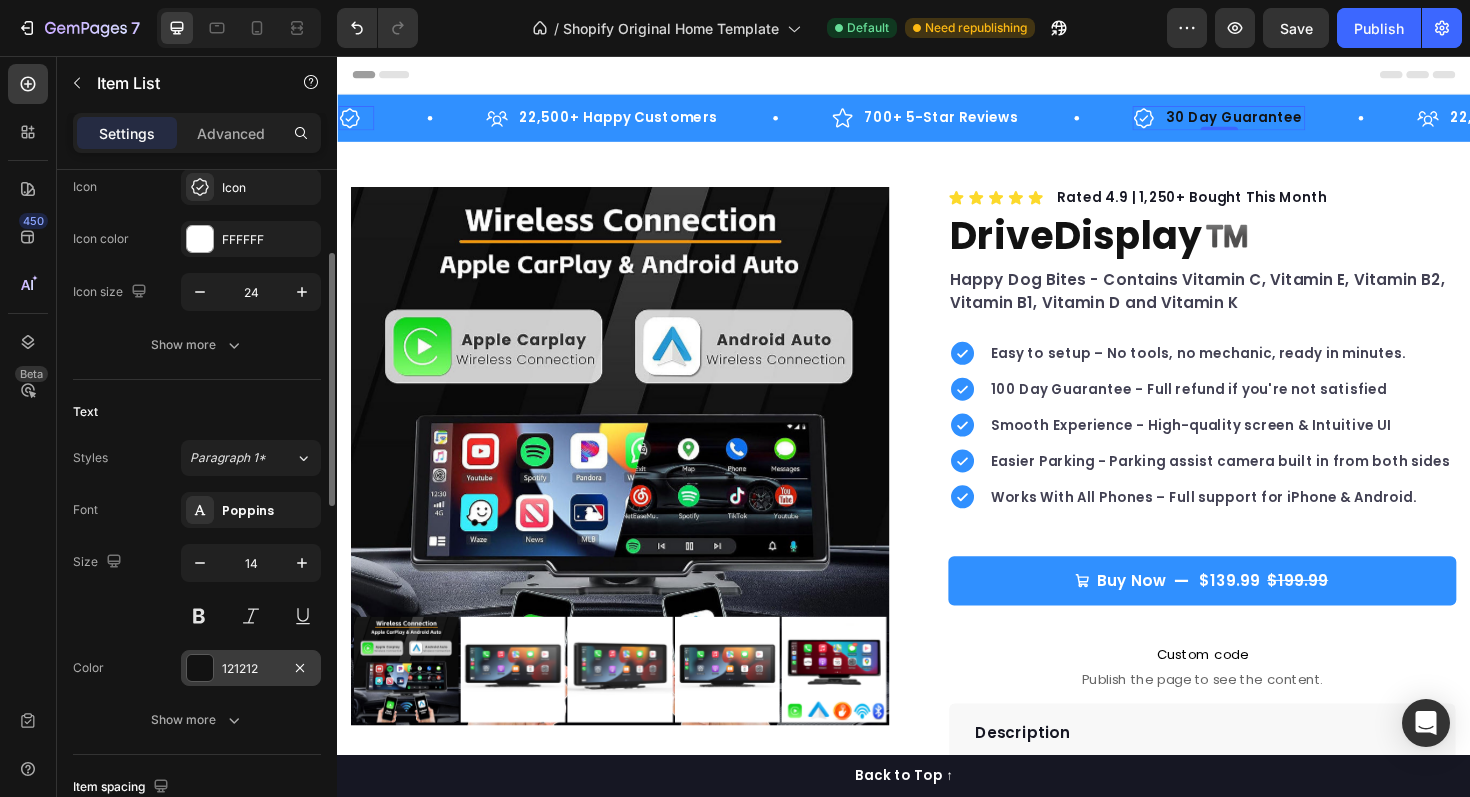 click on "121212" at bounding box center [251, 669] 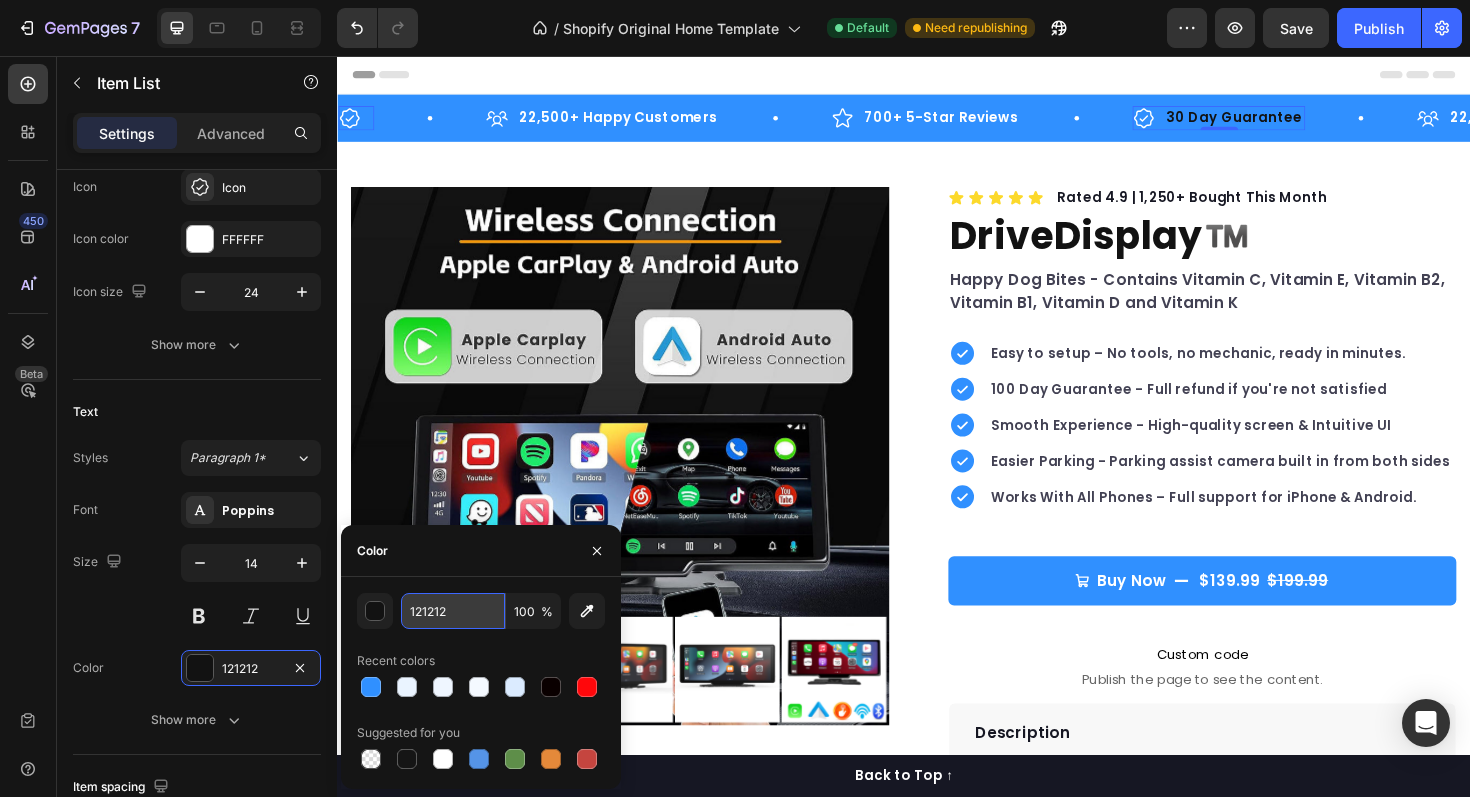 click on "121212" at bounding box center [453, 611] 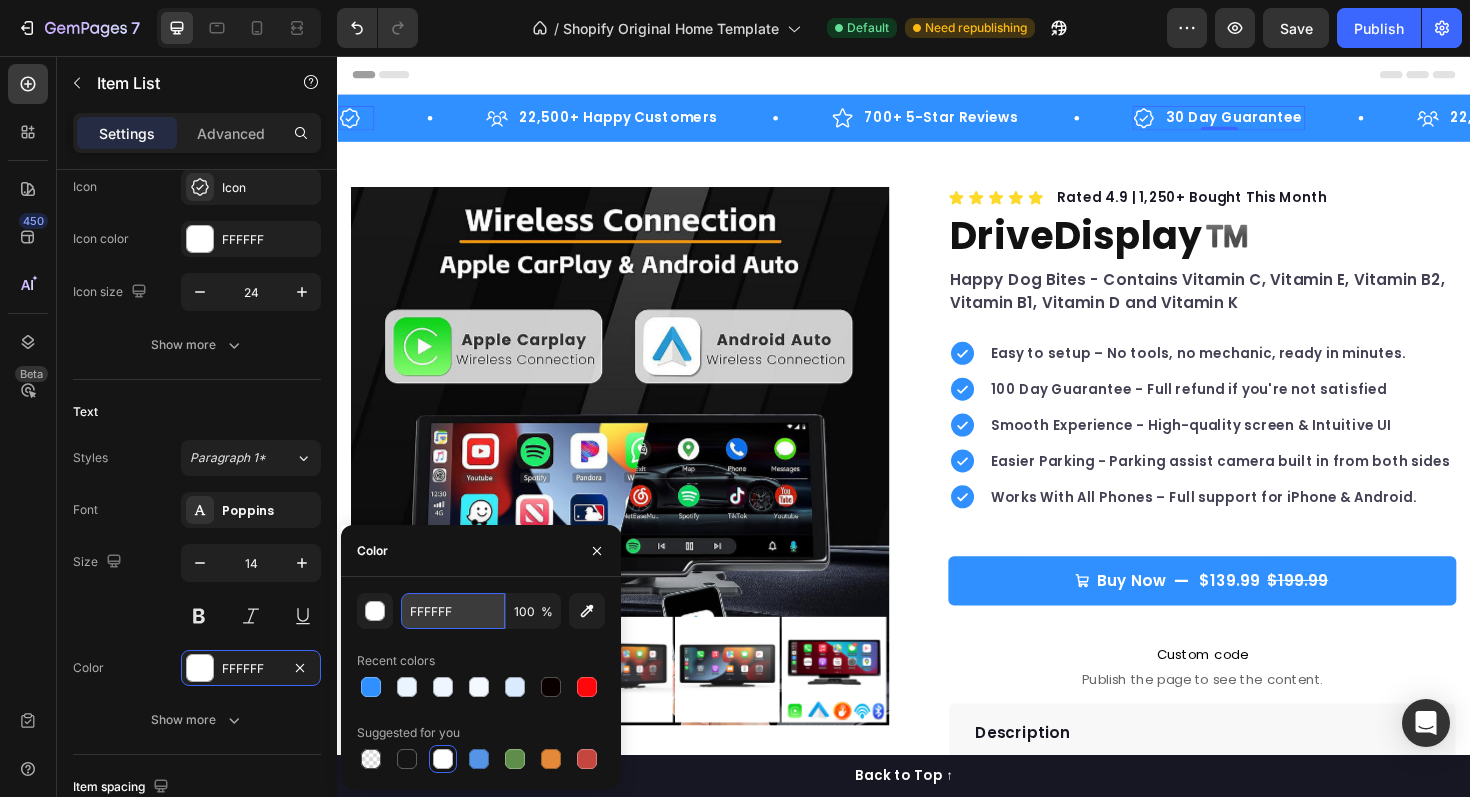 type on "FFFFFF" 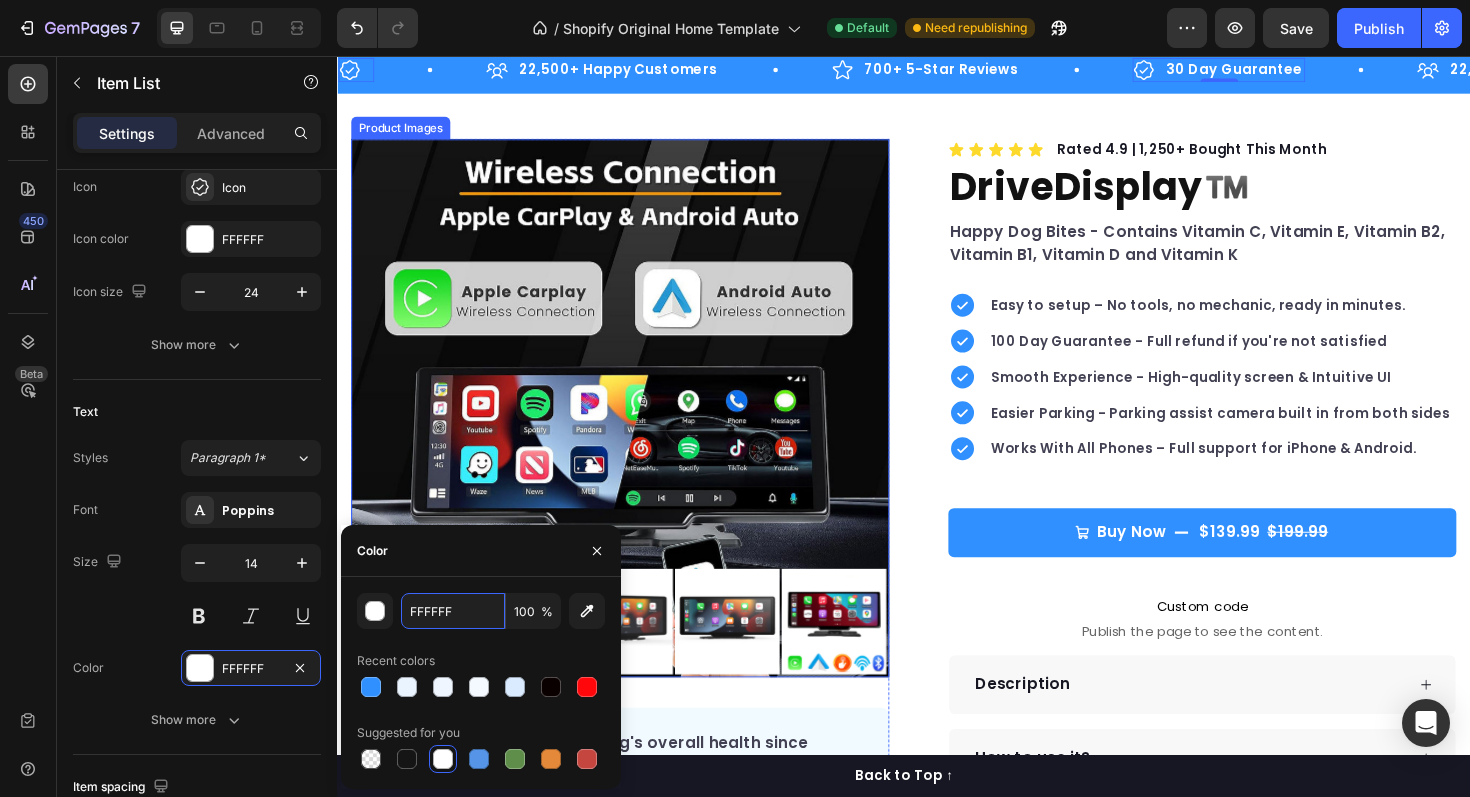 scroll, scrollTop: 0, scrollLeft: 0, axis: both 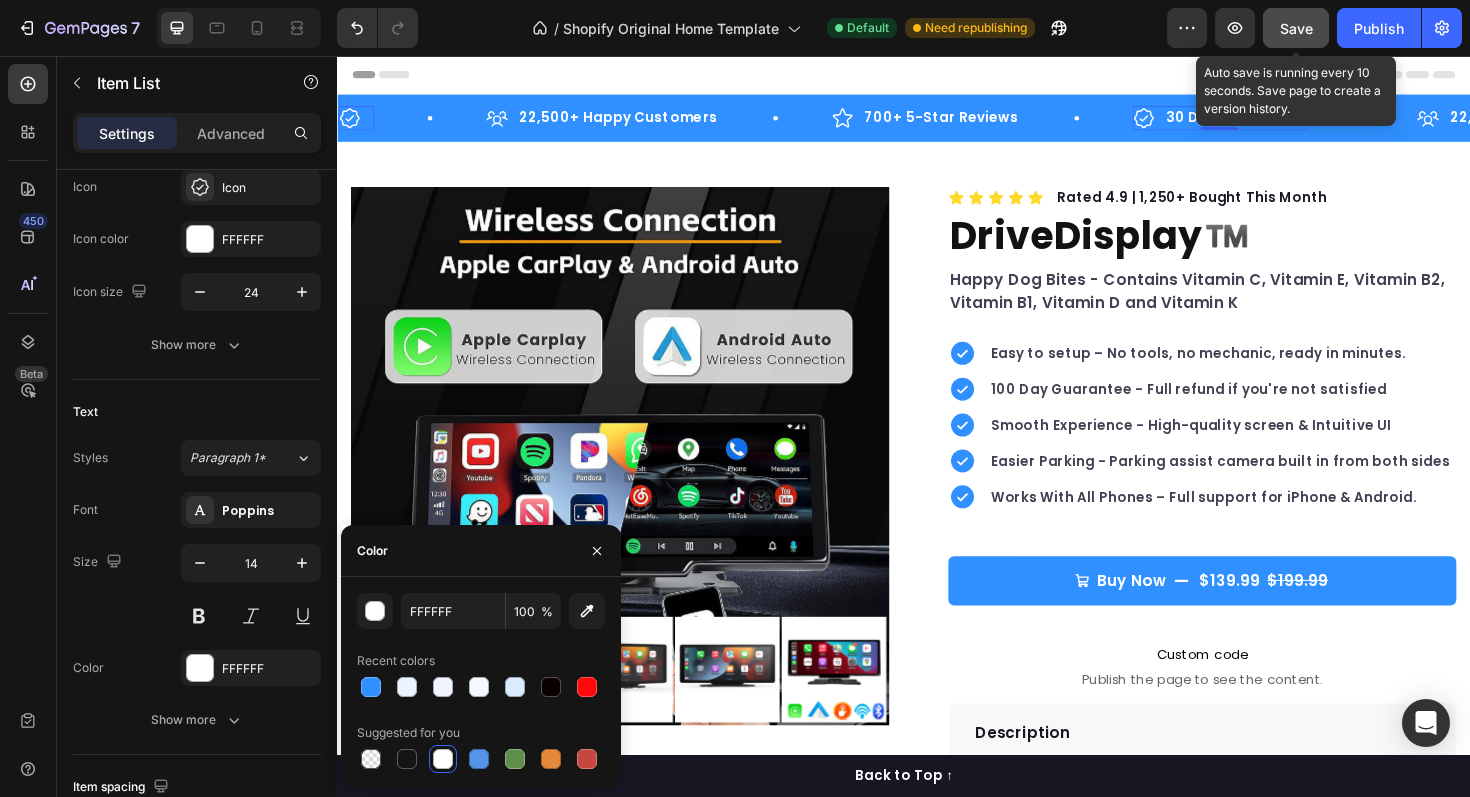 click on "Save" at bounding box center [1296, 28] 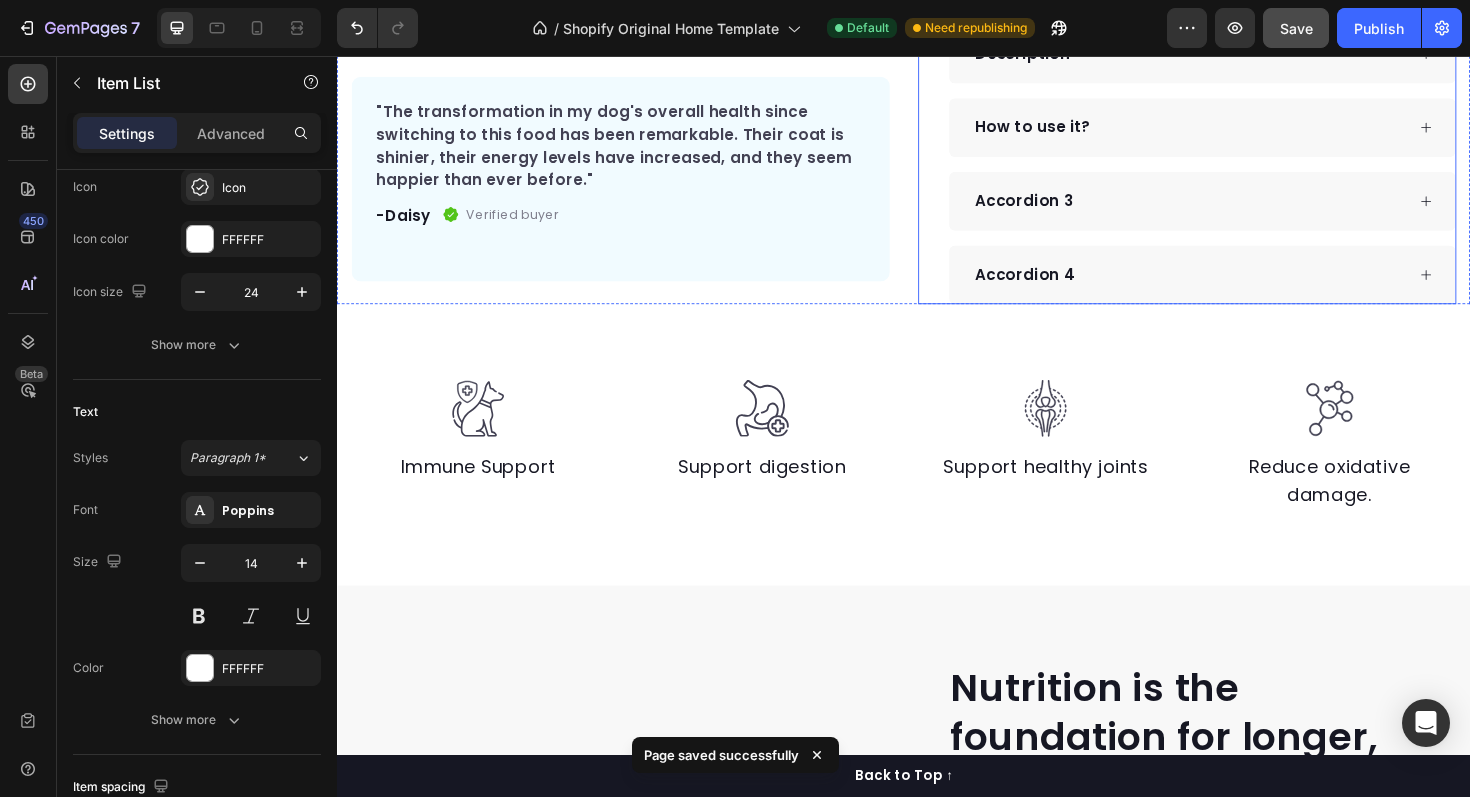 scroll, scrollTop: 734, scrollLeft: 0, axis: vertical 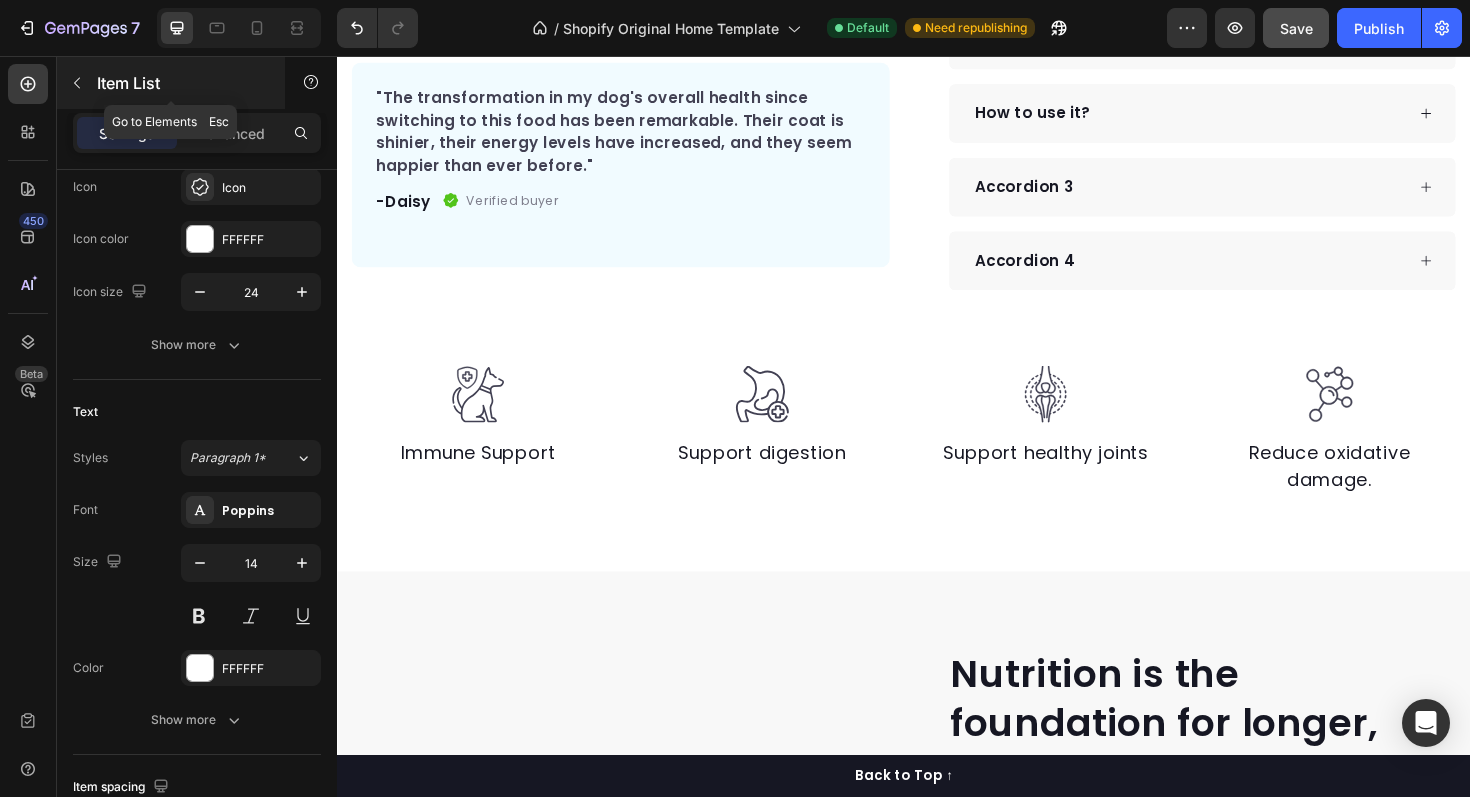 click 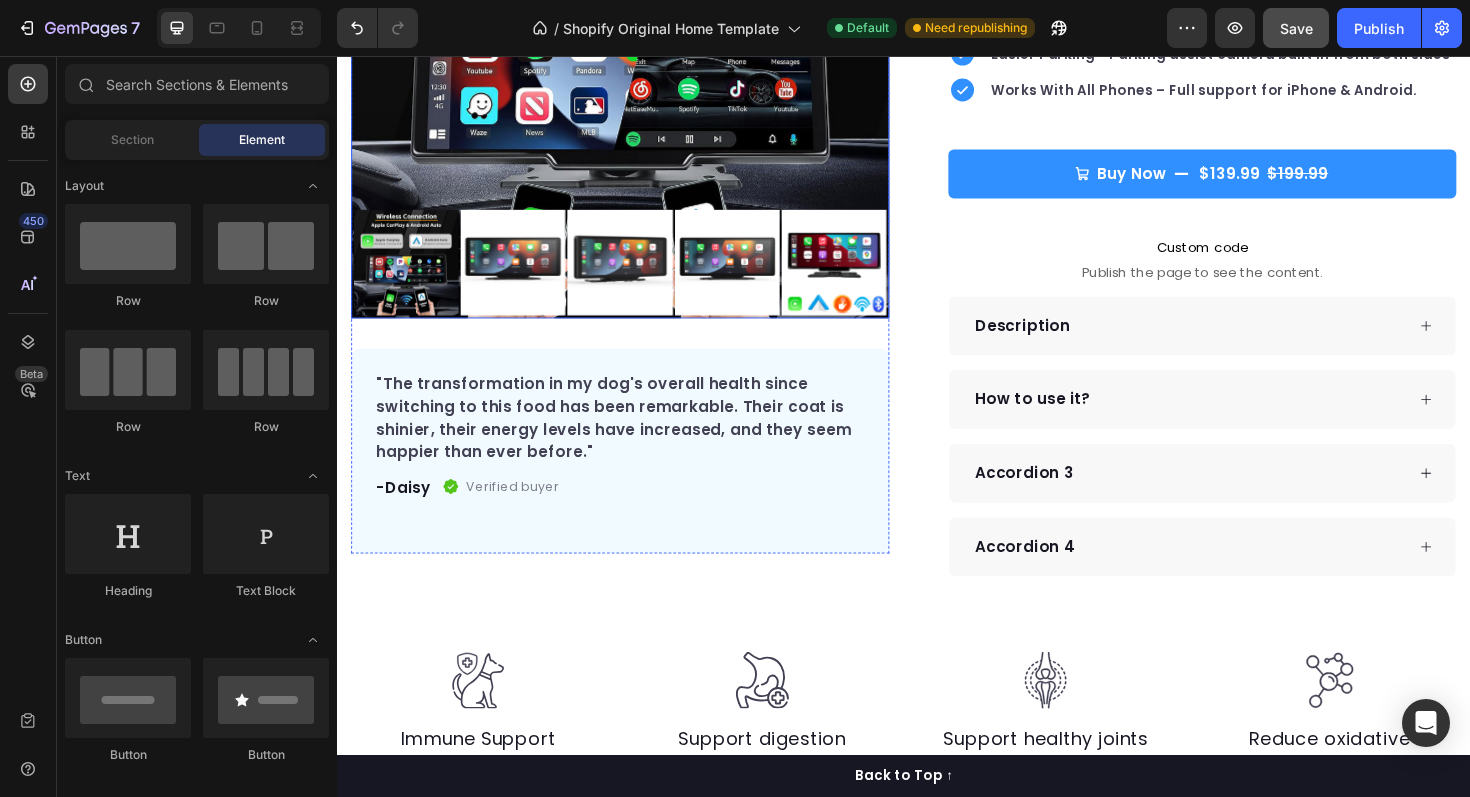scroll, scrollTop: 430, scrollLeft: 0, axis: vertical 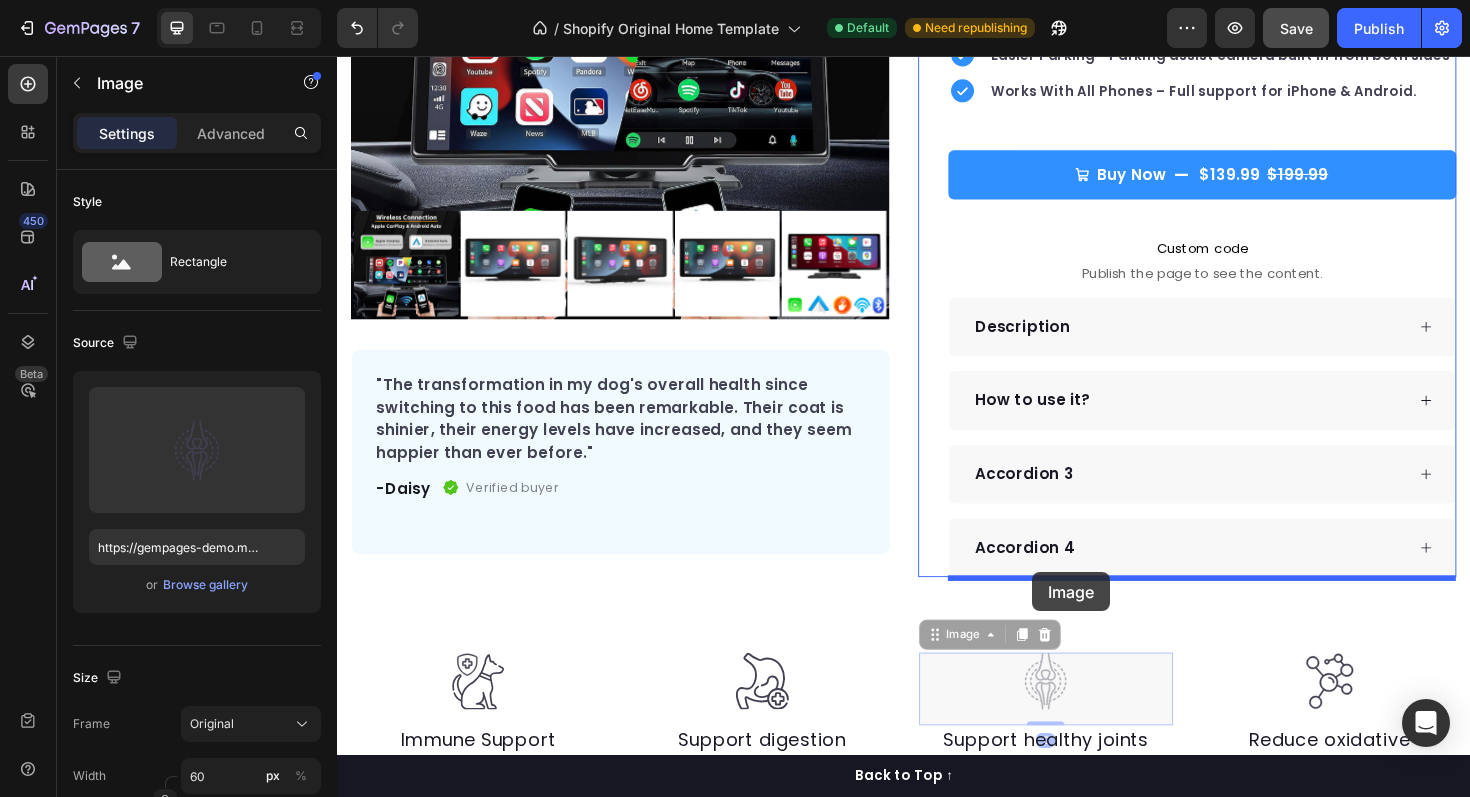 drag, startPoint x: 1091, startPoint y: 721, endPoint x: 1073, endPoint y: 603, distance: 119.36499 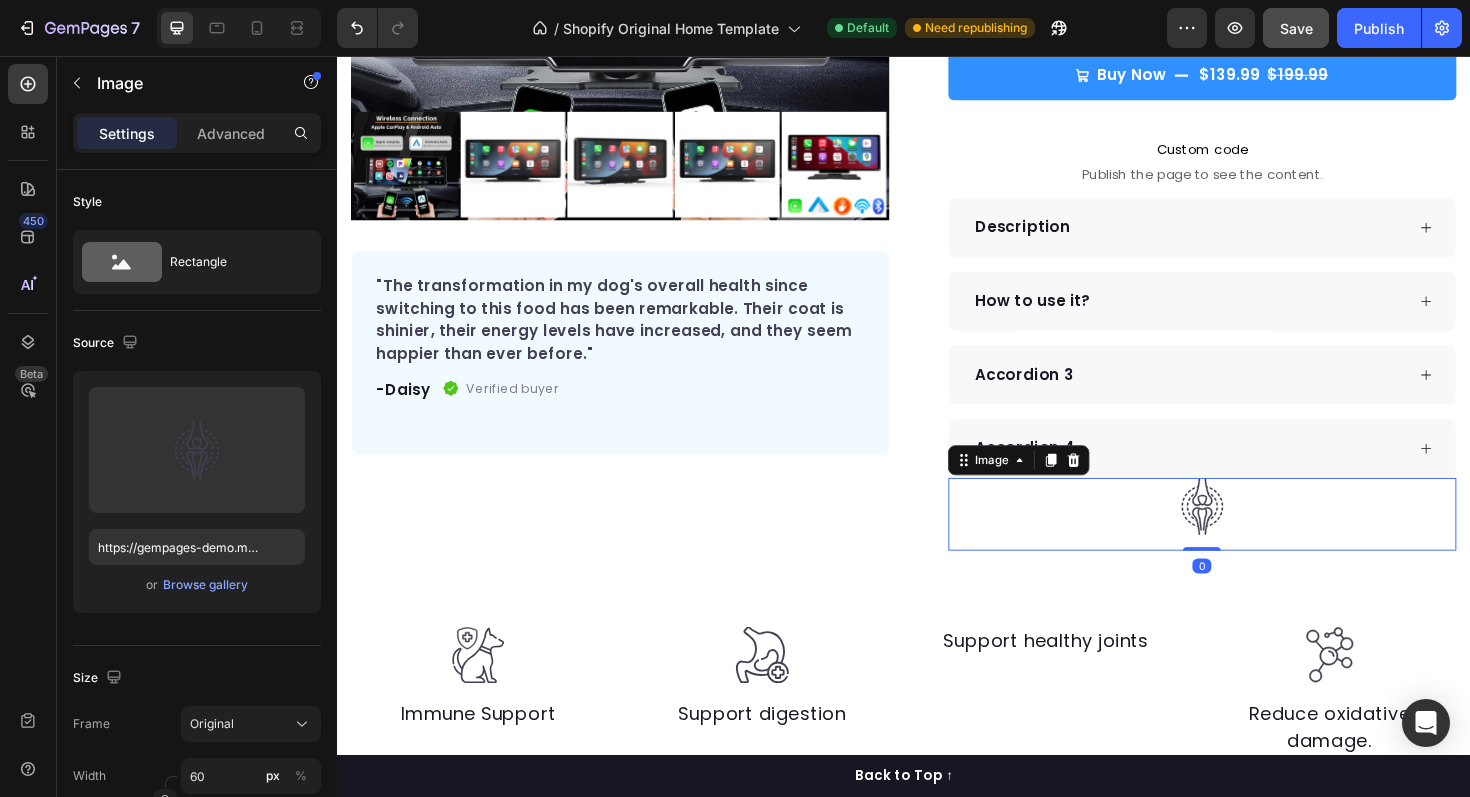scroll, scrollTop: 576, scrollLeft: 0, axis: vertical 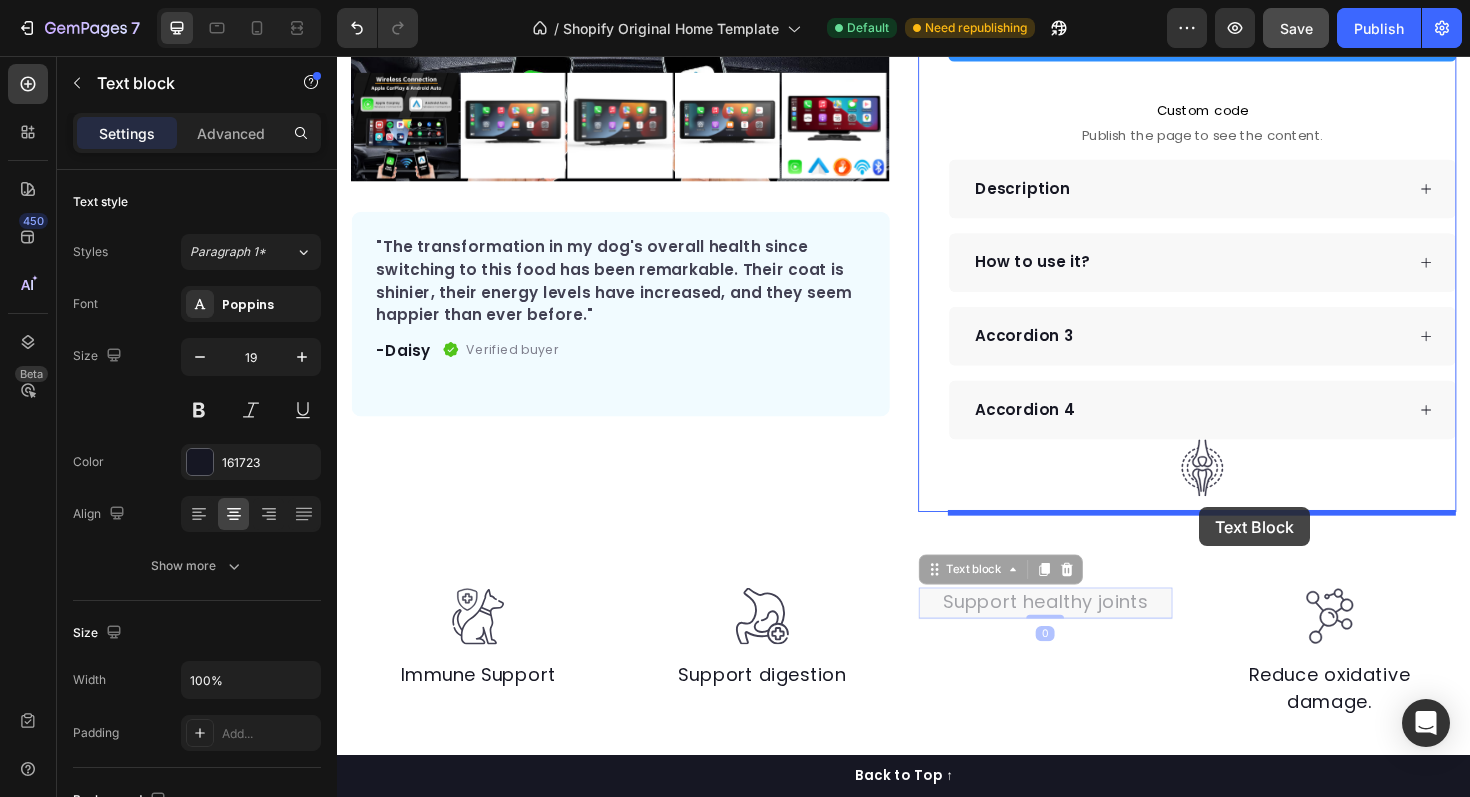 drag, startPoint x: 1093, startPoint y: 635, endPoint x: 1250, endPoint y: 535, distance: 186.14243 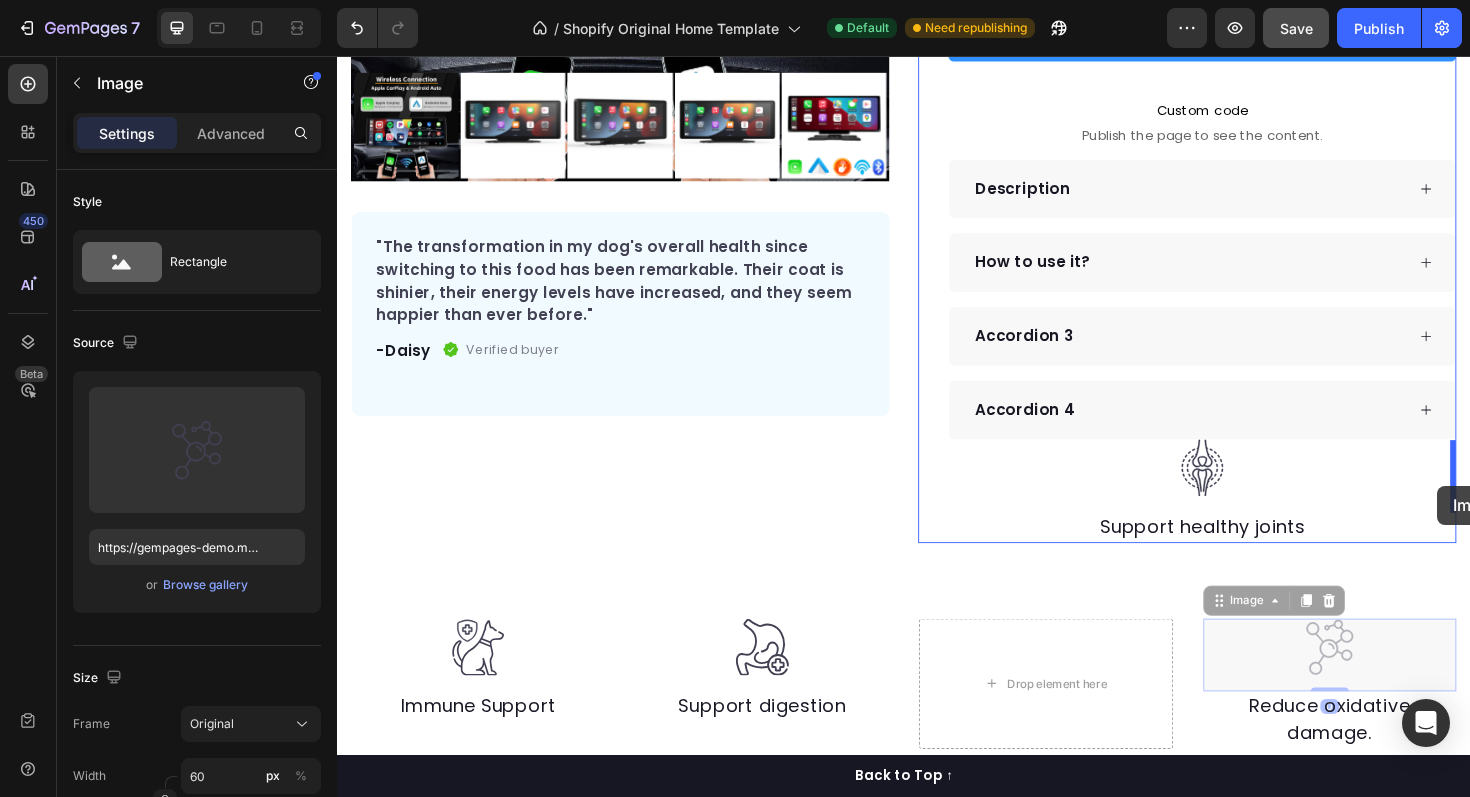drag, startPoint x: 1390, startPoint y: 688, endPoint x: 1502, endPoint y: 511, distance: 209.45883 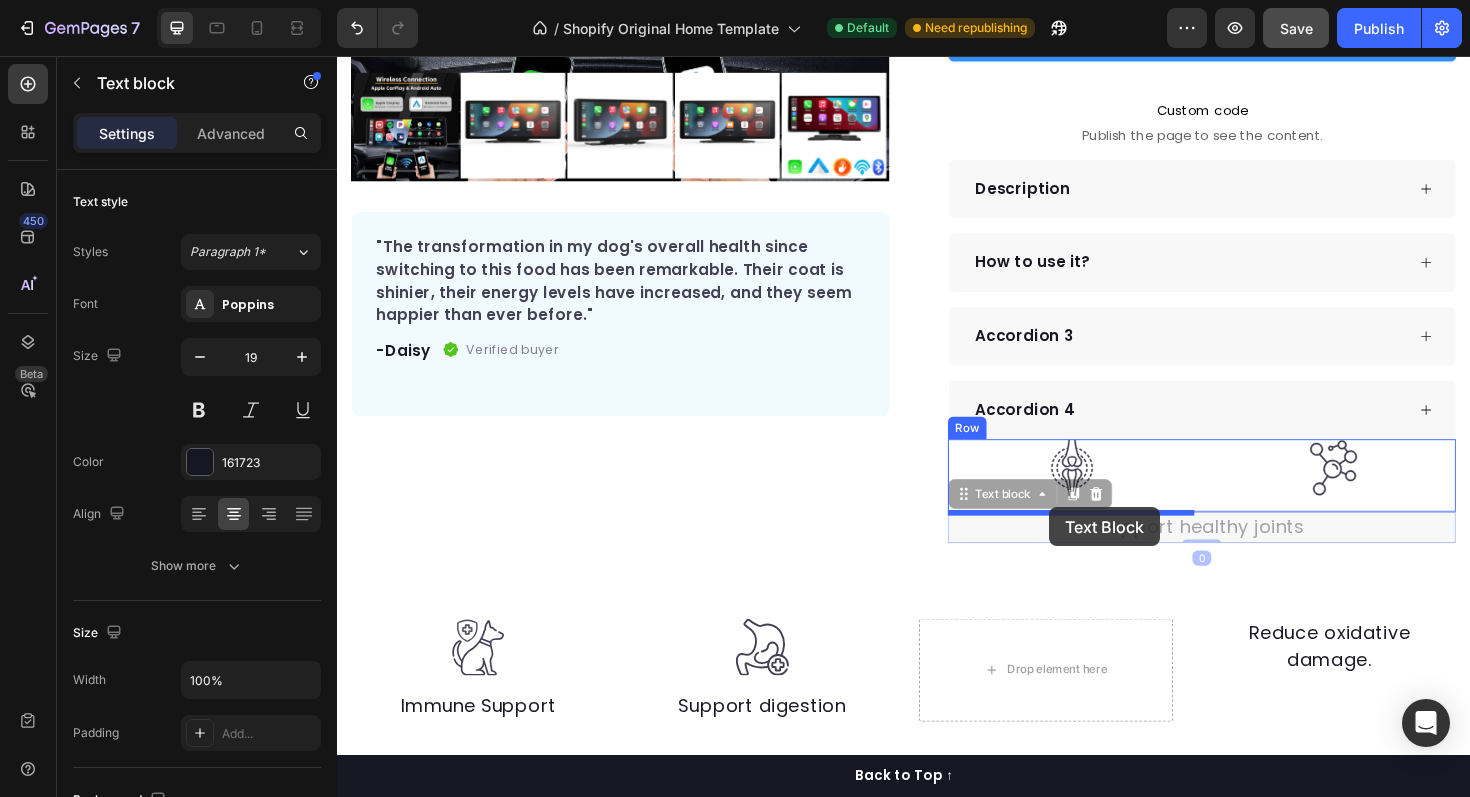 drag, startPoint x: 1247, startPoint y: 549, endPoint x: 1091, endPoint y: 534, distance: 156.7195 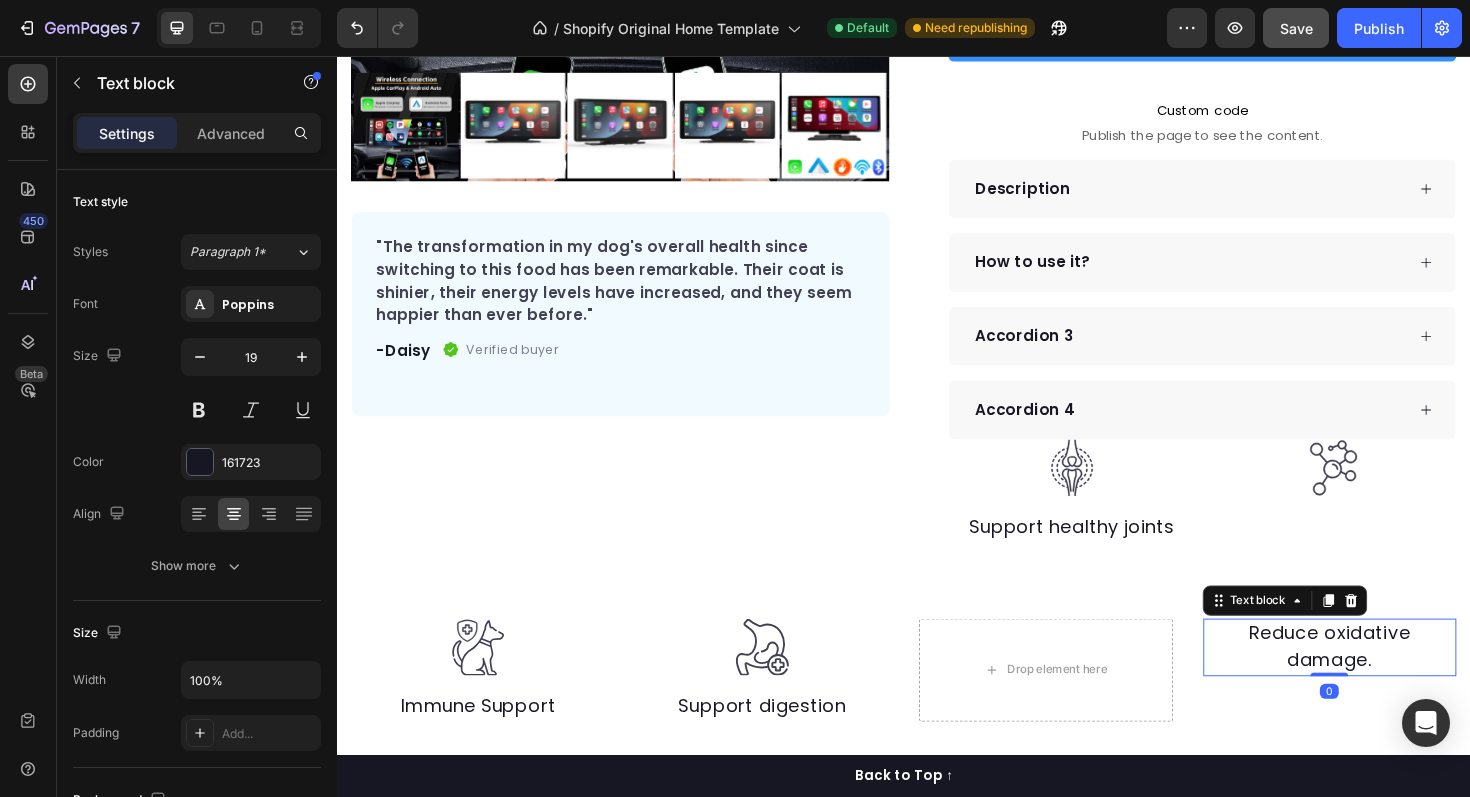 scroll, scrollTop: 226, scrollLeft: 0, axis: vertical 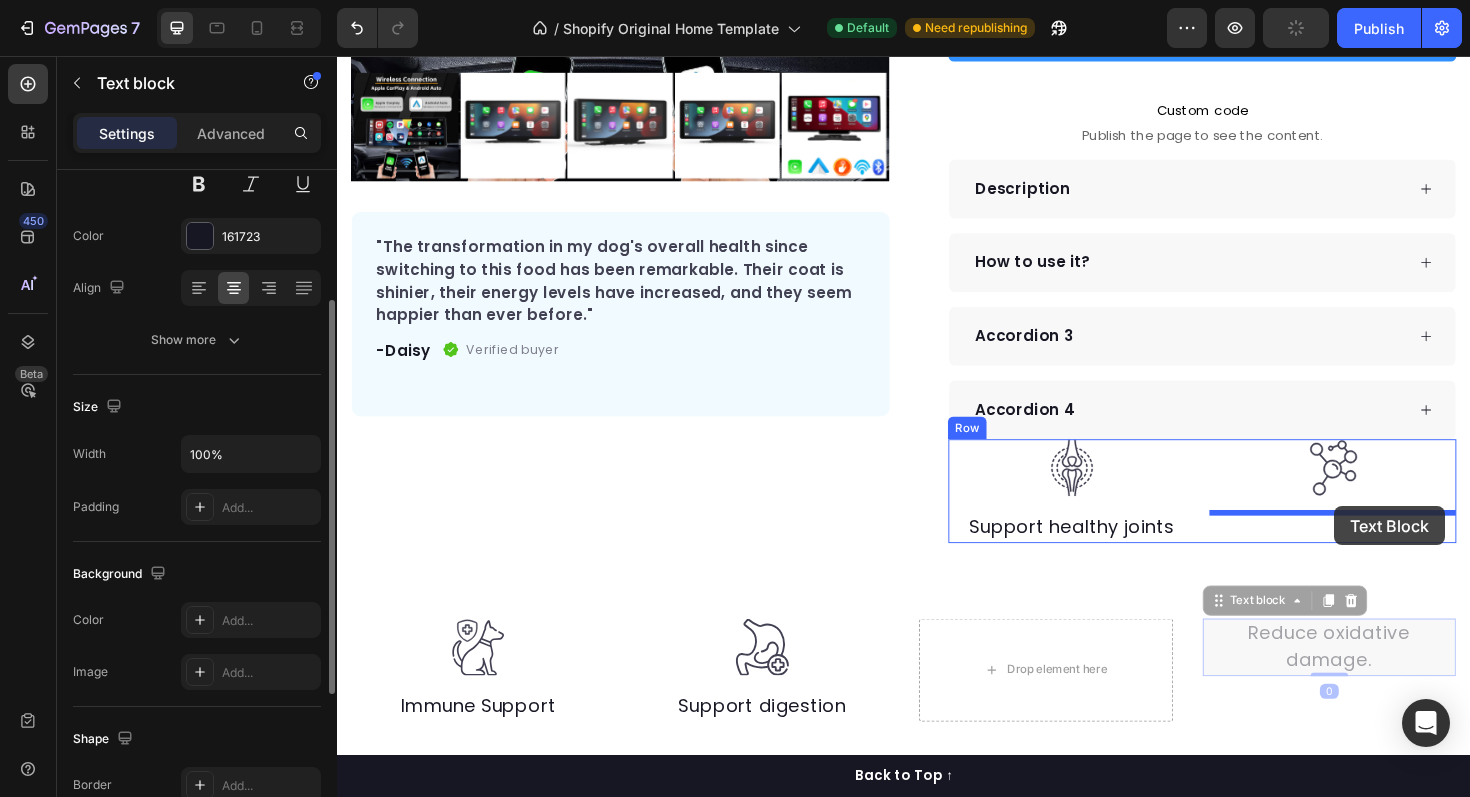 drag, startPoint x: 1373, startPoint y: 682, endPoint x: 1393, endPoint y: 534, distance: 149.34523 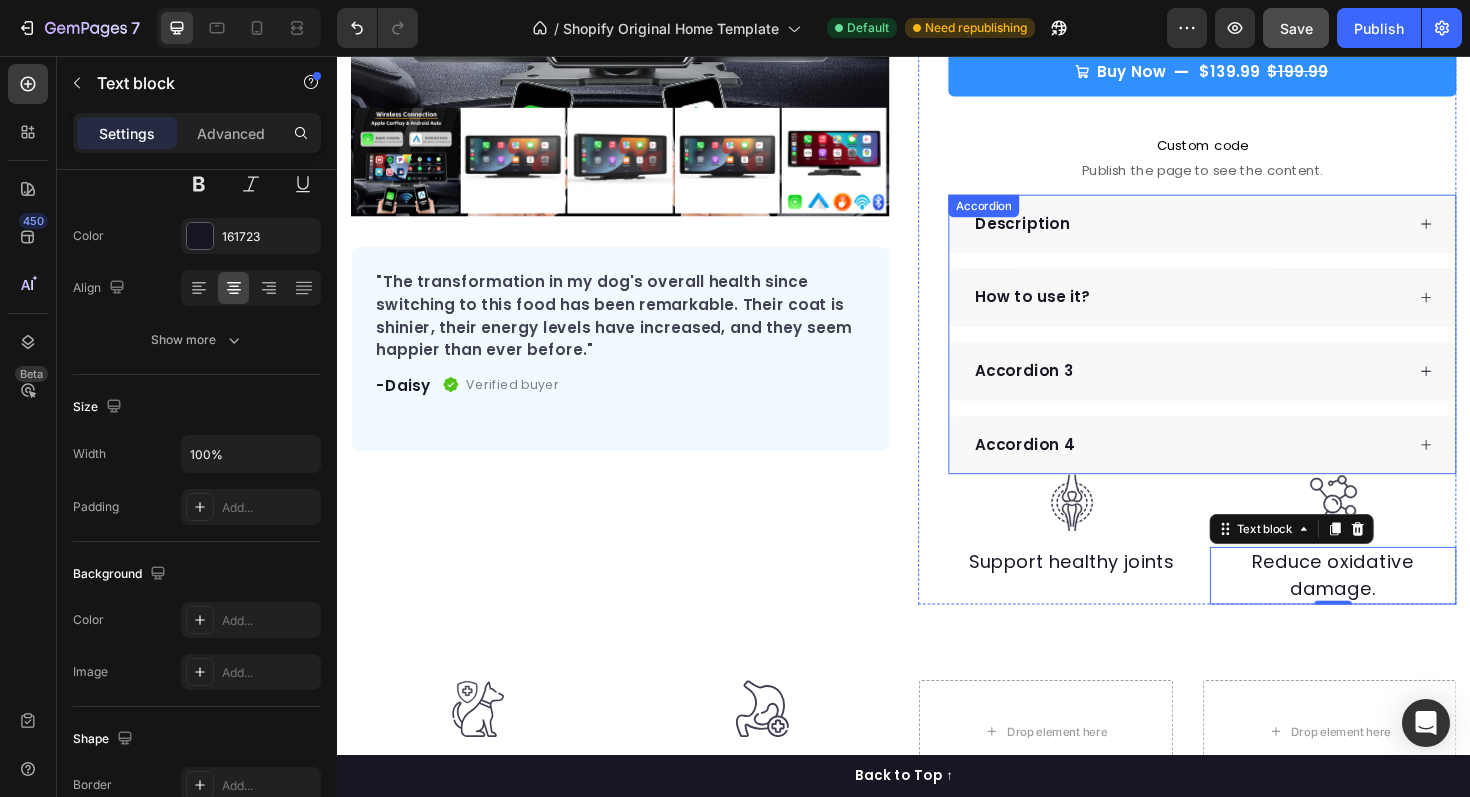 scroll, scrollTop: 481, scrollLeft: 0, axis: vertical 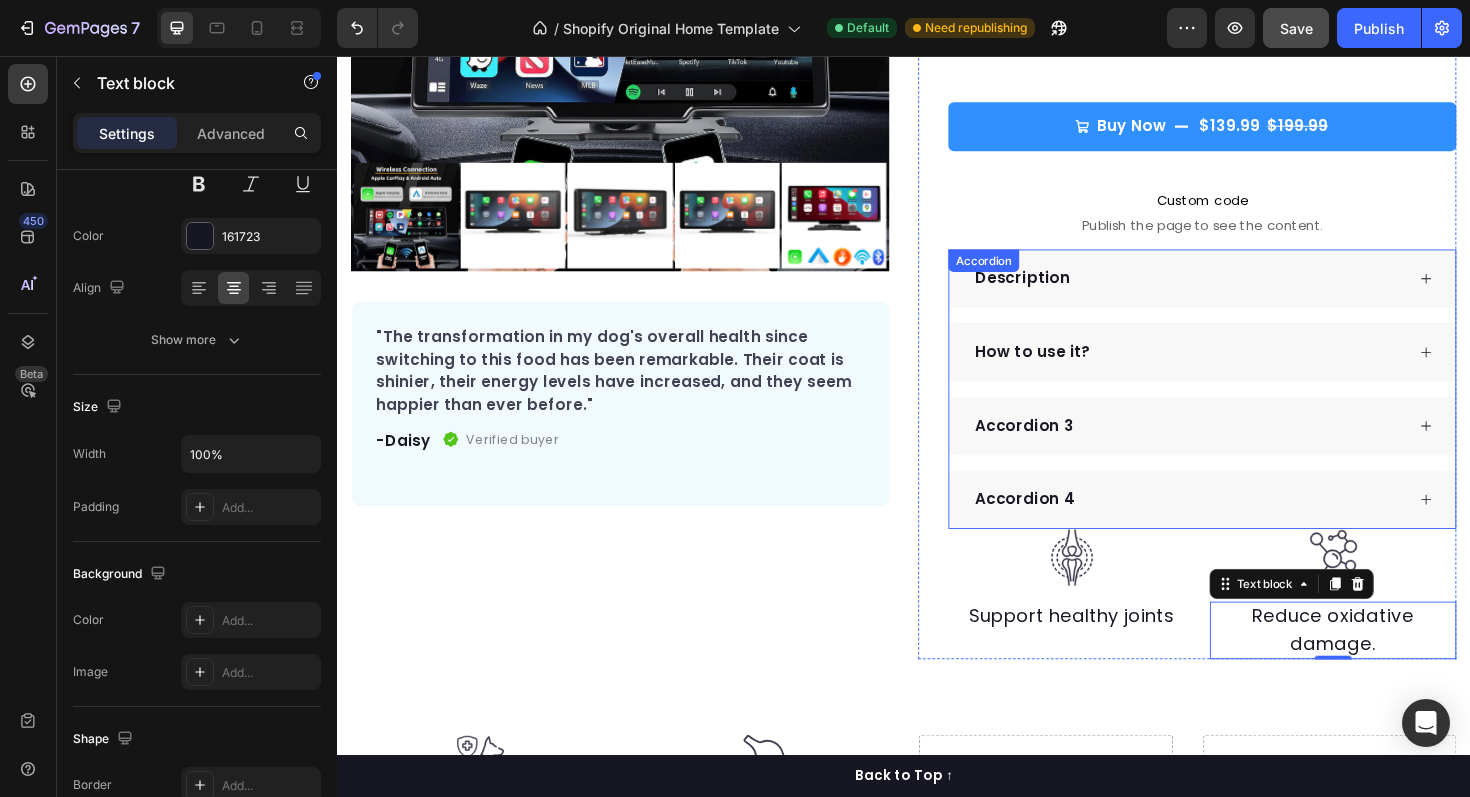 click on "Description" at bounding box center (1238, 292) 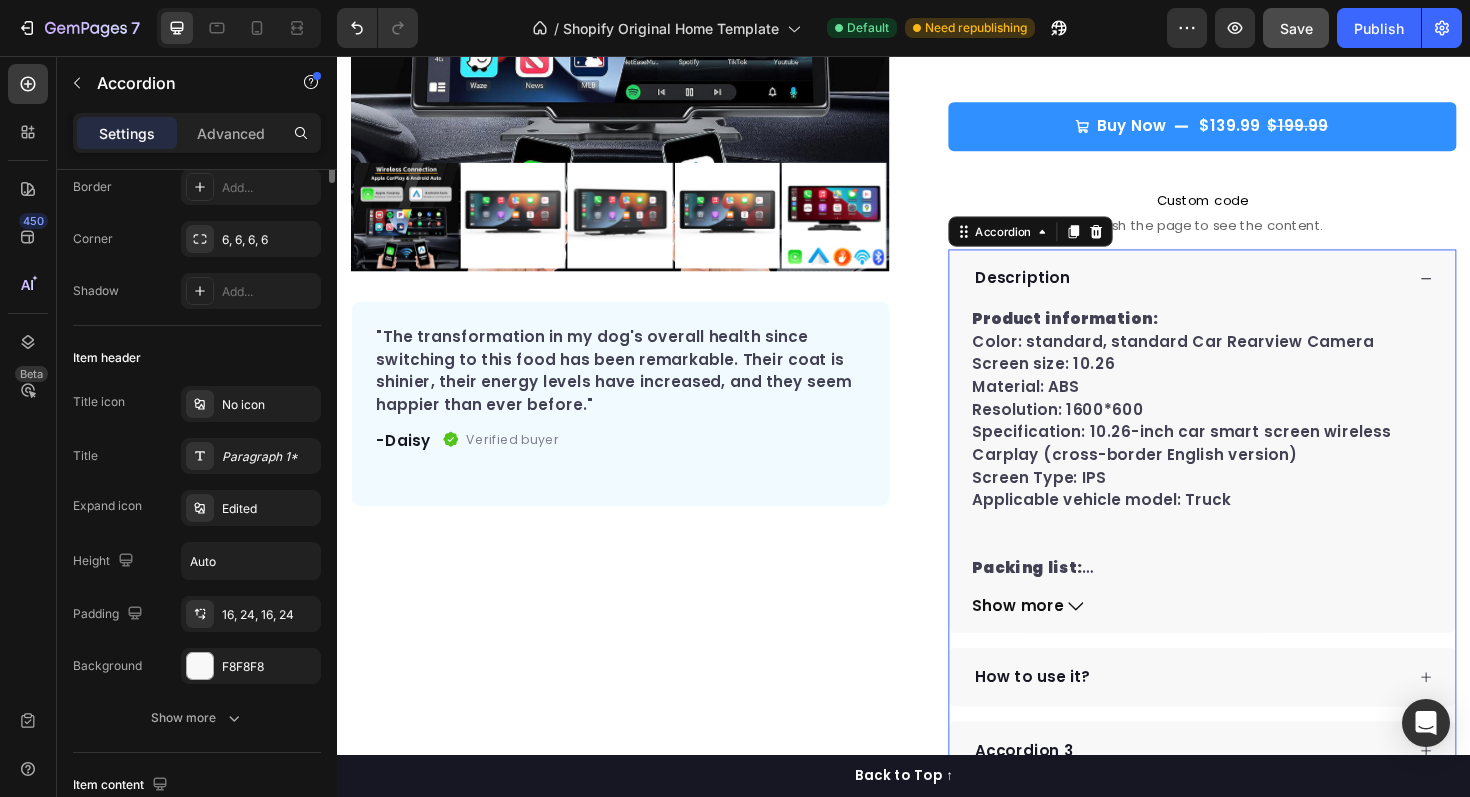 scroll, scrollTop: 0, scrollLeft: 0, axis: both 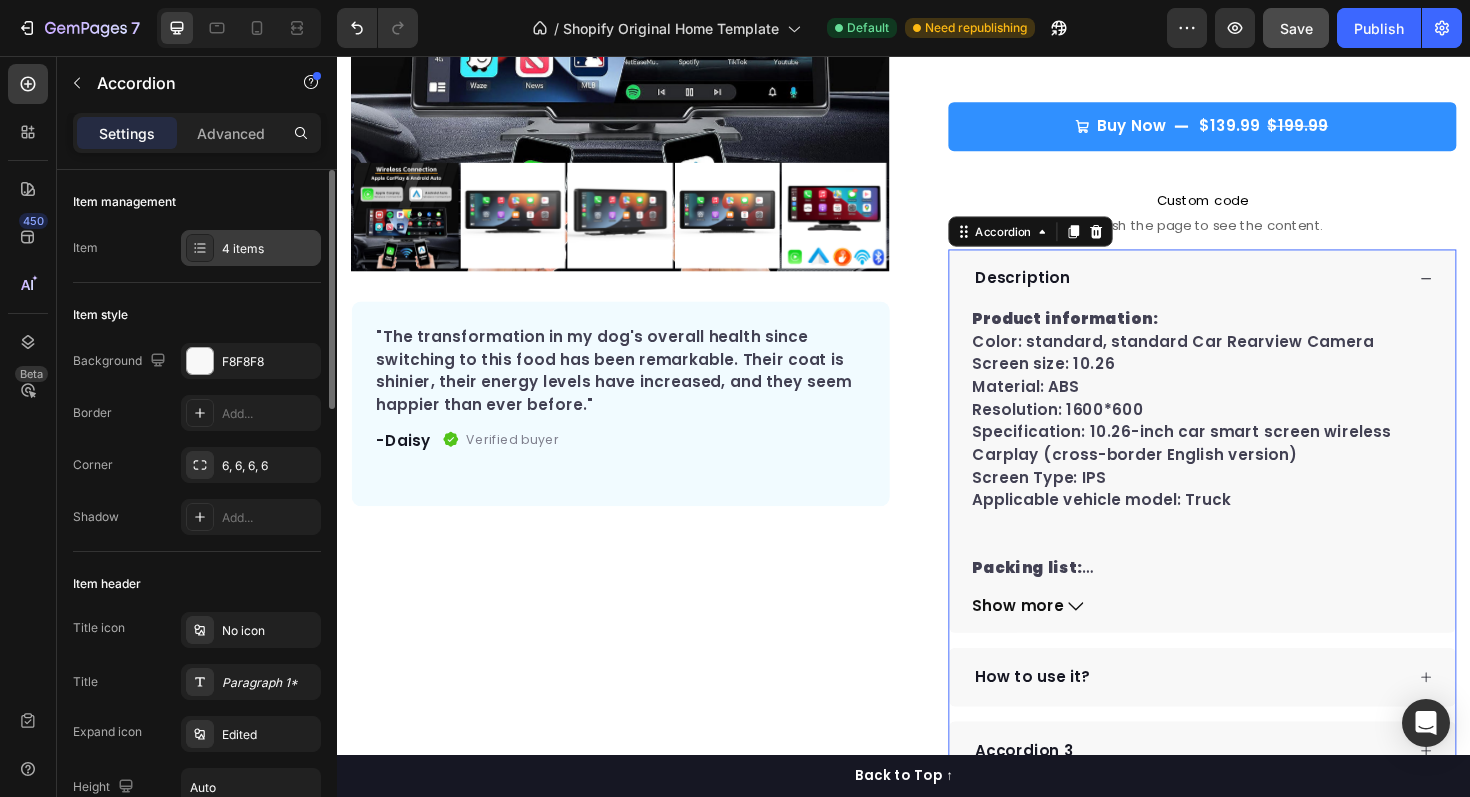 click on "4 items" at bounding box center [269, 249] 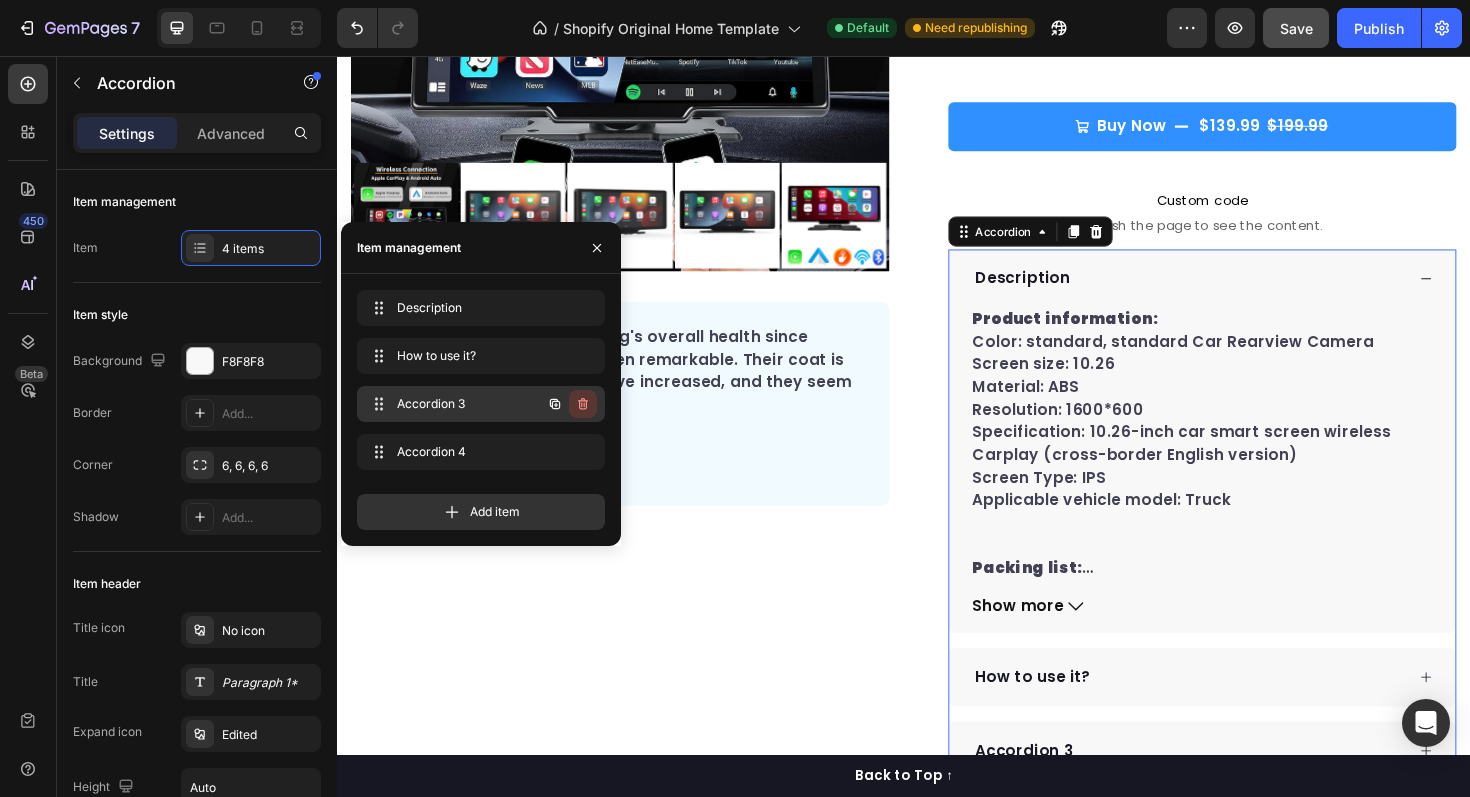 click 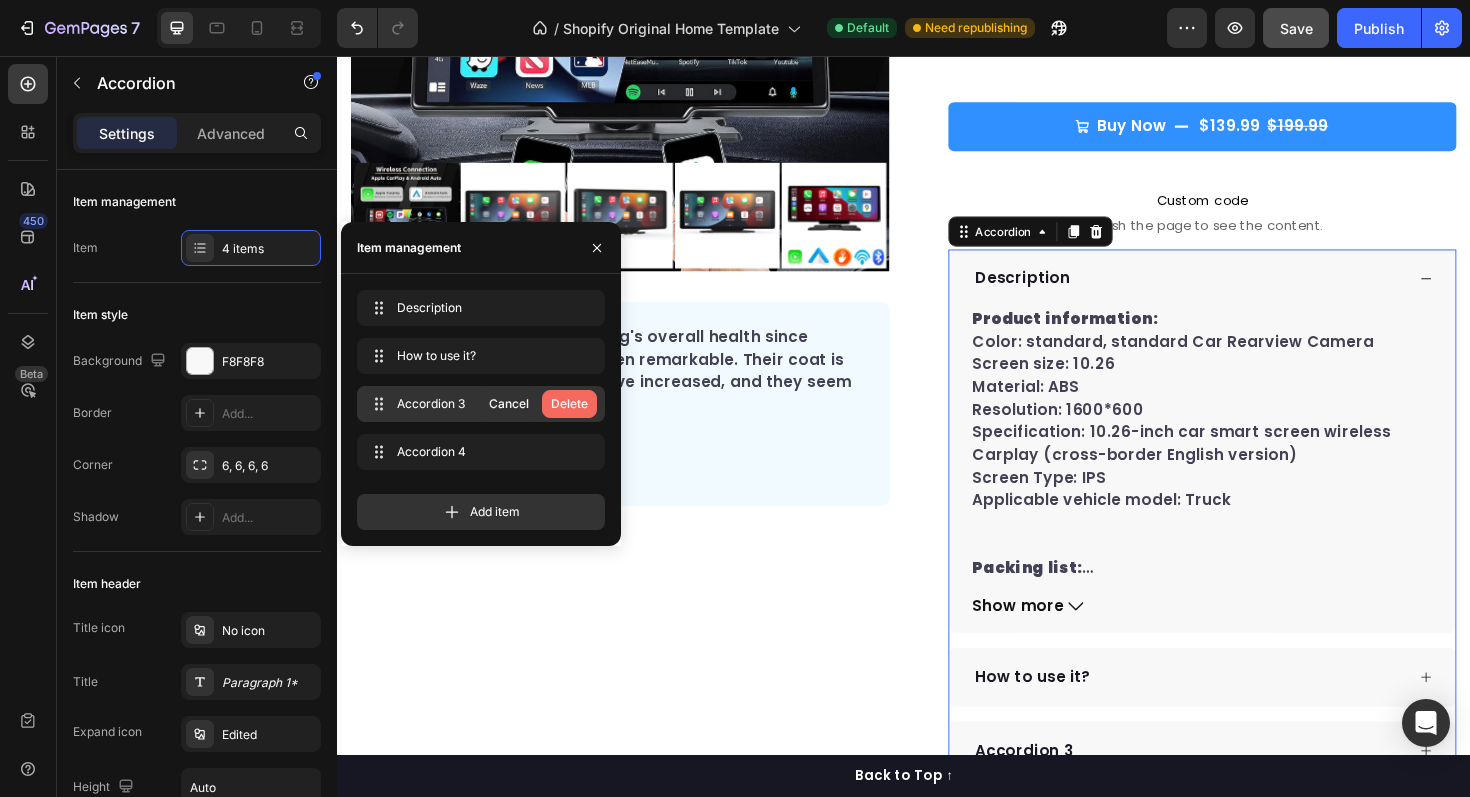 click on "Delete" at bounding box center (569, 404) 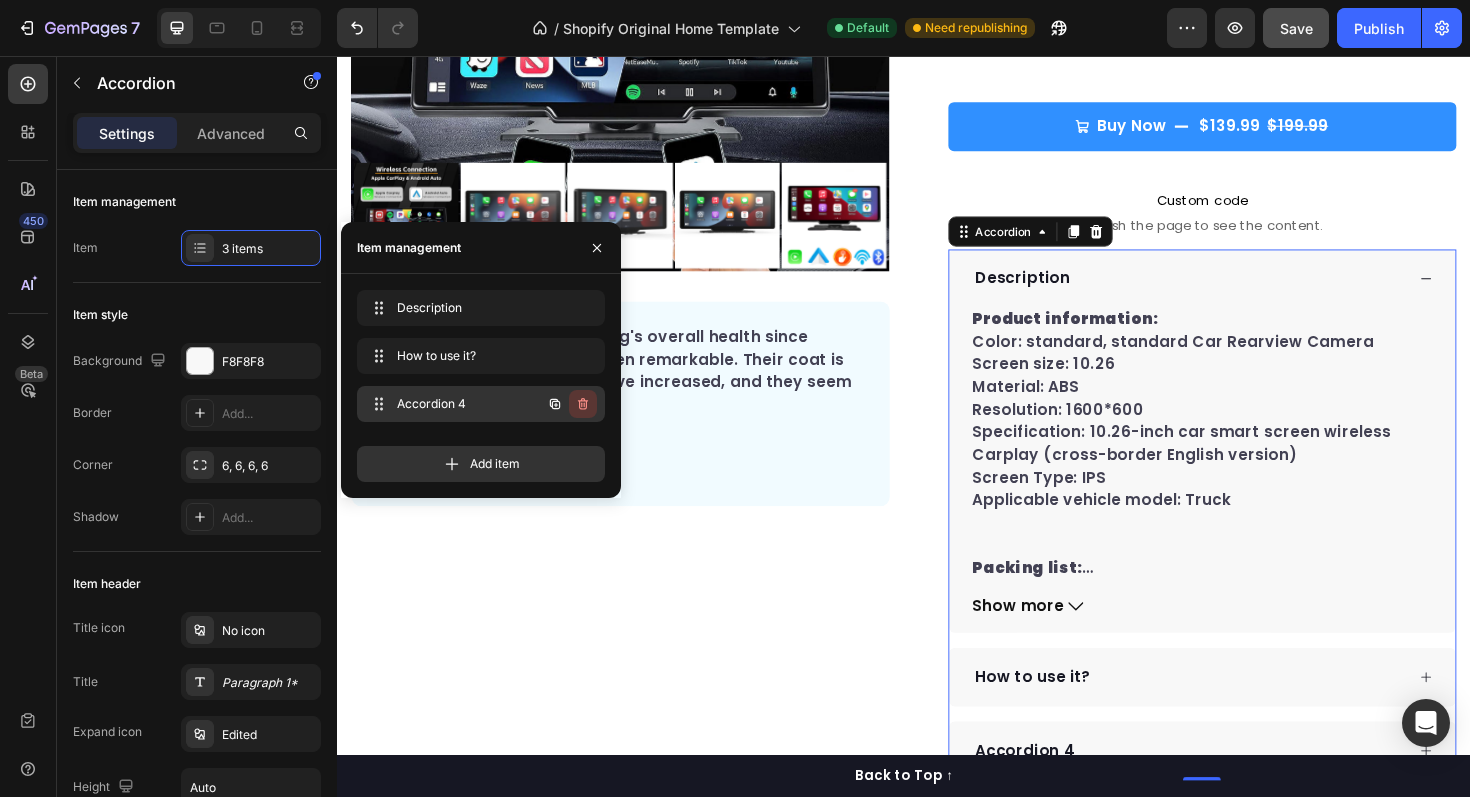 click 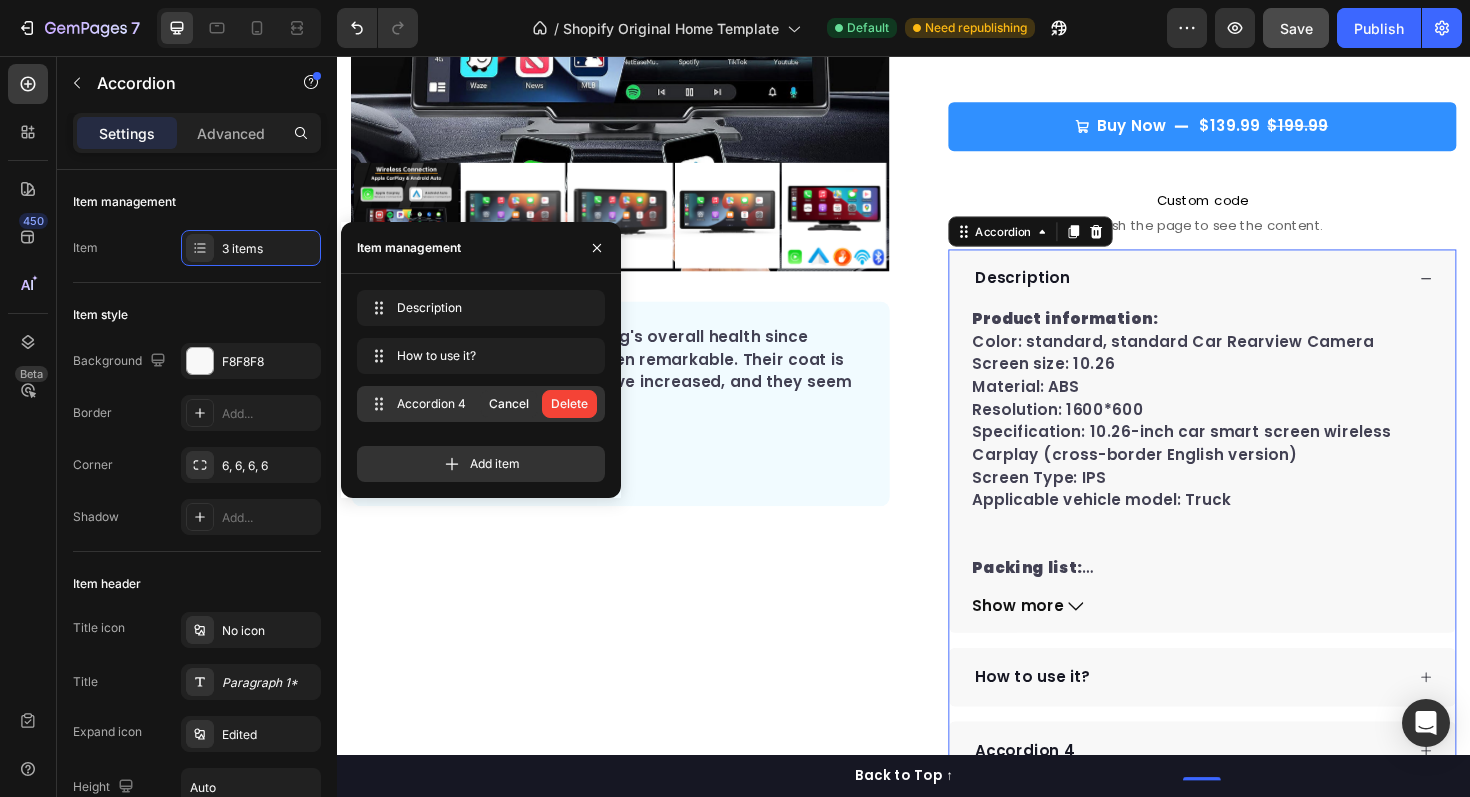 click on "Delete" at bounding box center (569, 404) 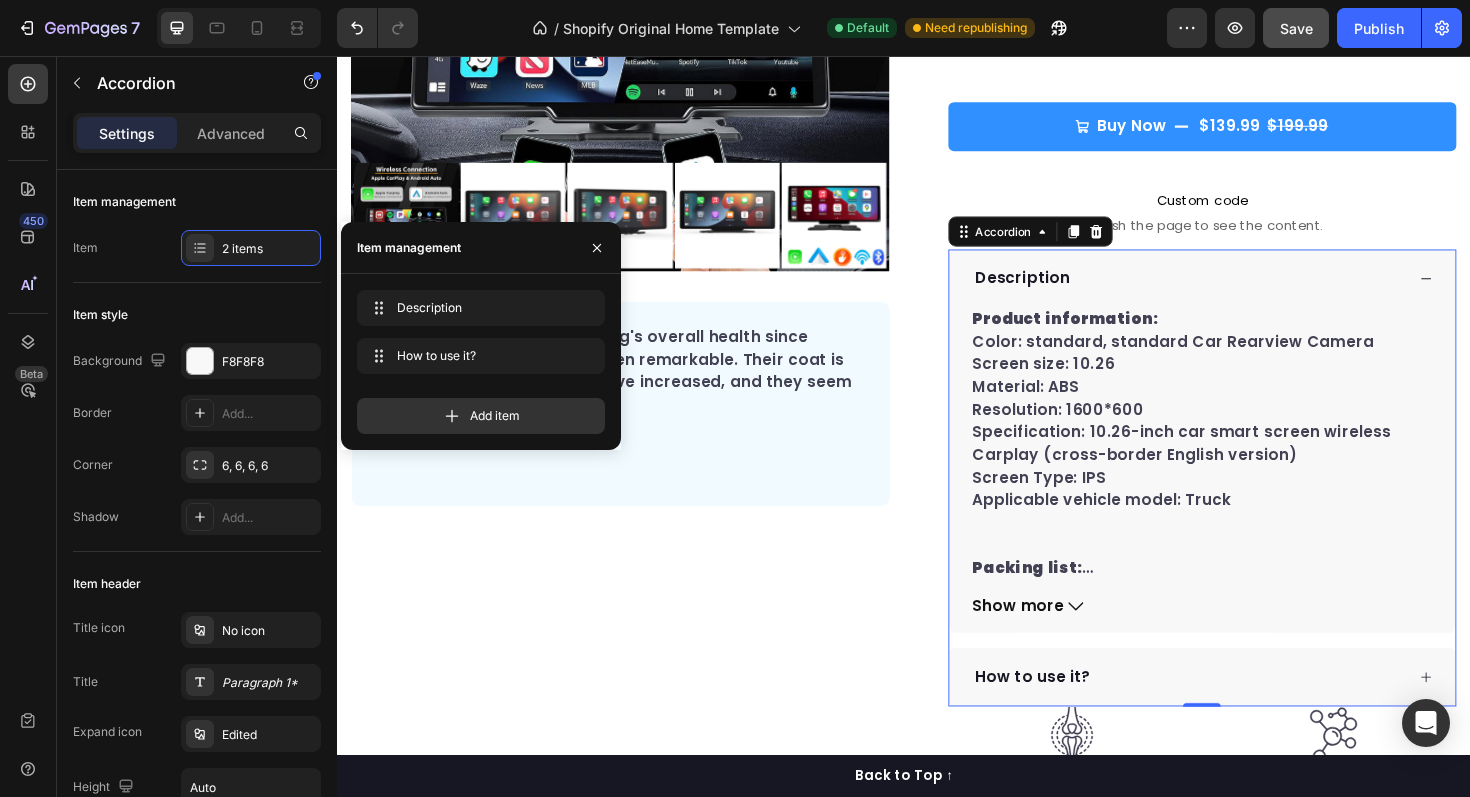 click on "Description" at bounding box center [1253, 292] 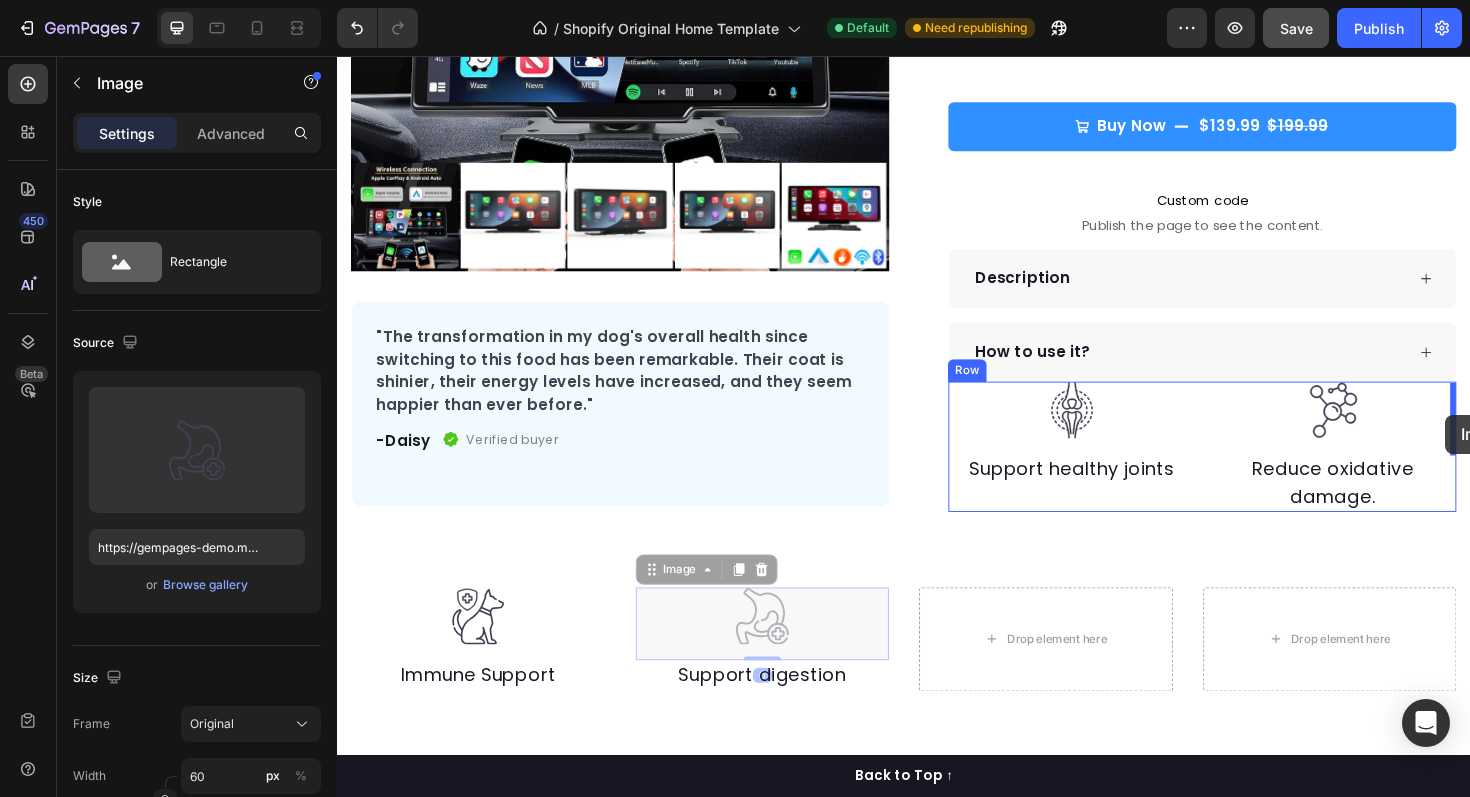 drag, startPoint x: 775, startPoint y: 658, endPoint x: 1510, endPoint y: 436, distance: 767.7949 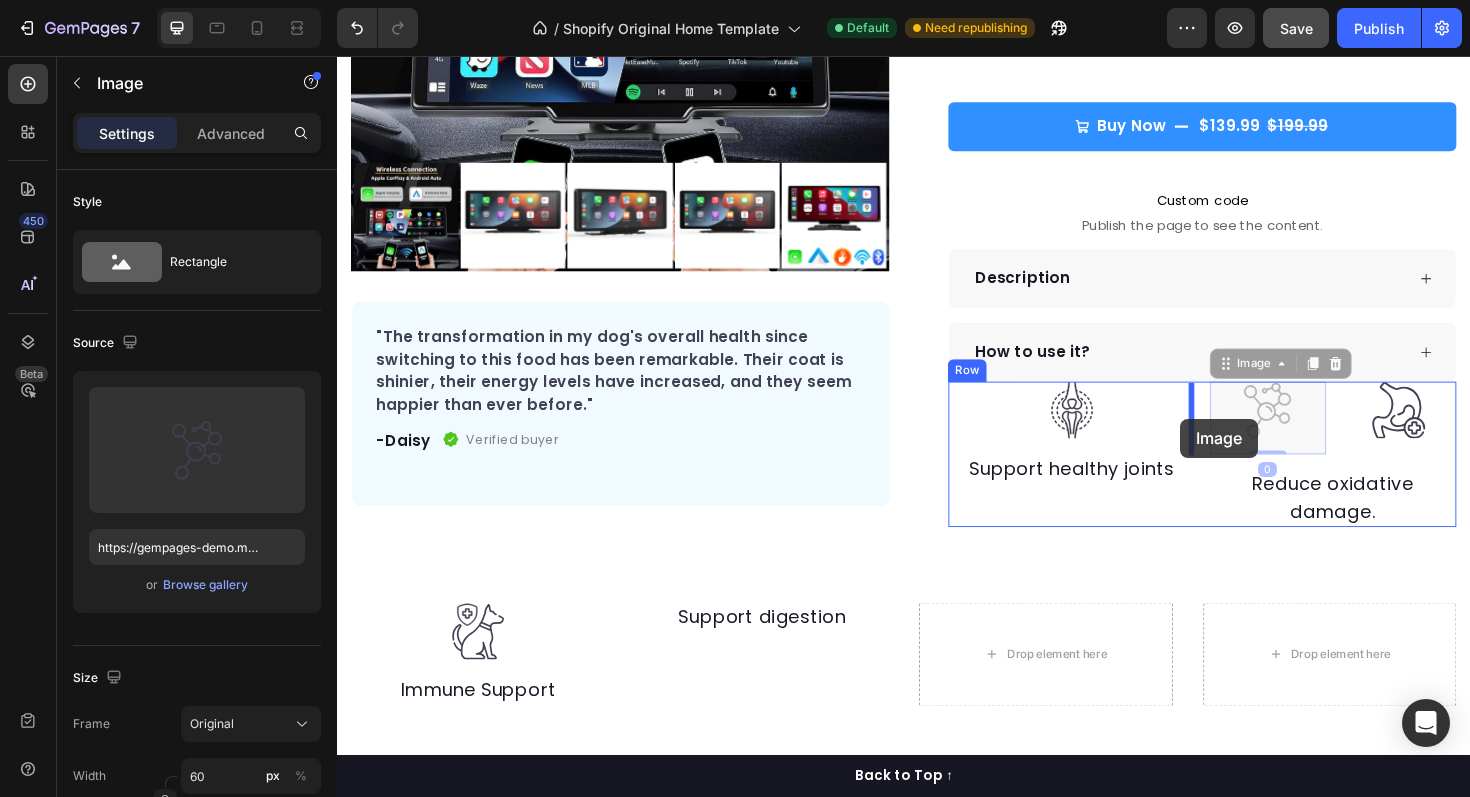 drag, startPoint x: 1327, startPoint y: 430, endPoint x: 1231, endPoint y: 440, distance: 96.519424 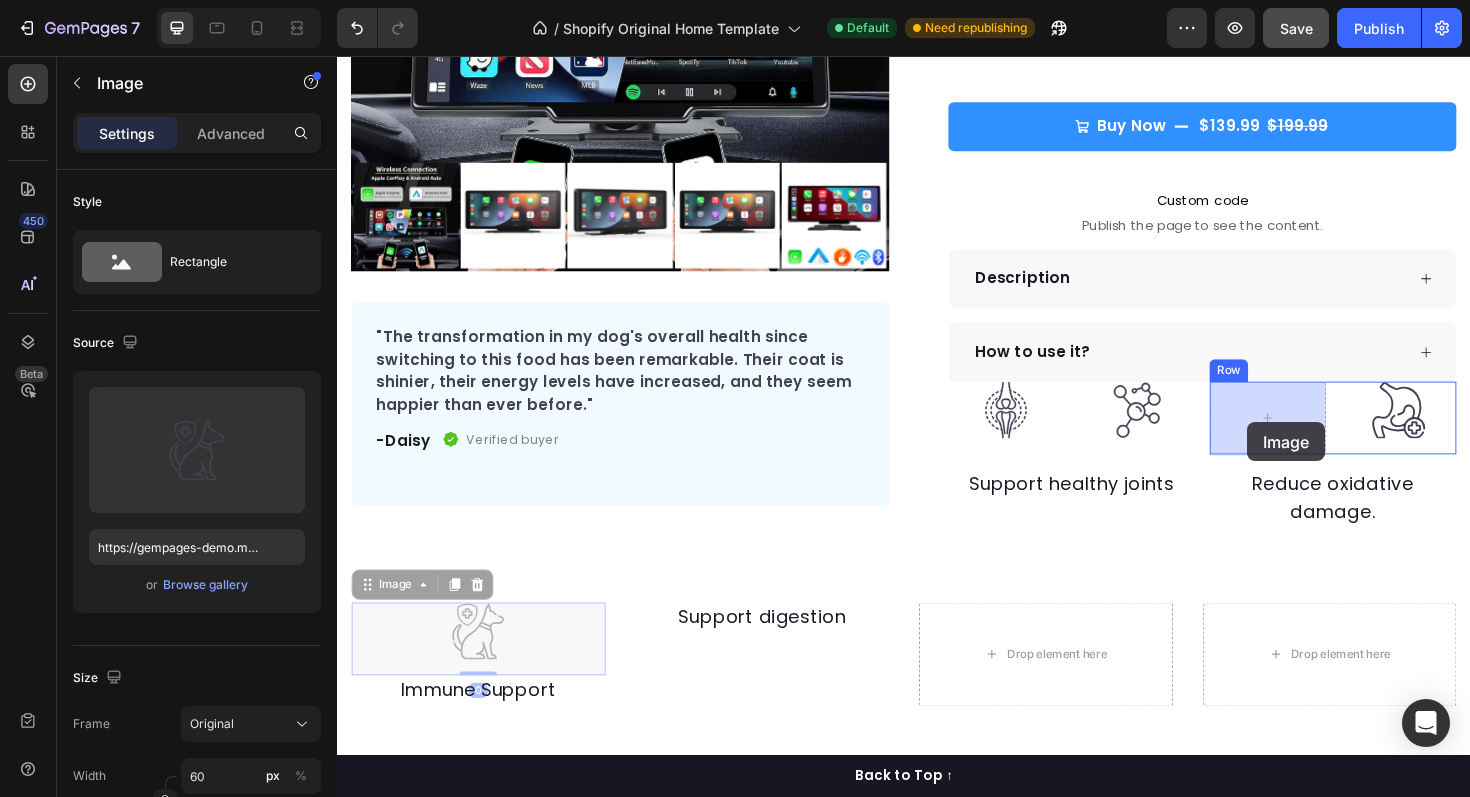 drag, startPoint x: 453, startPoint y: 698, endPoint x: 1302, endPoint y: 443, distance: 886.46826 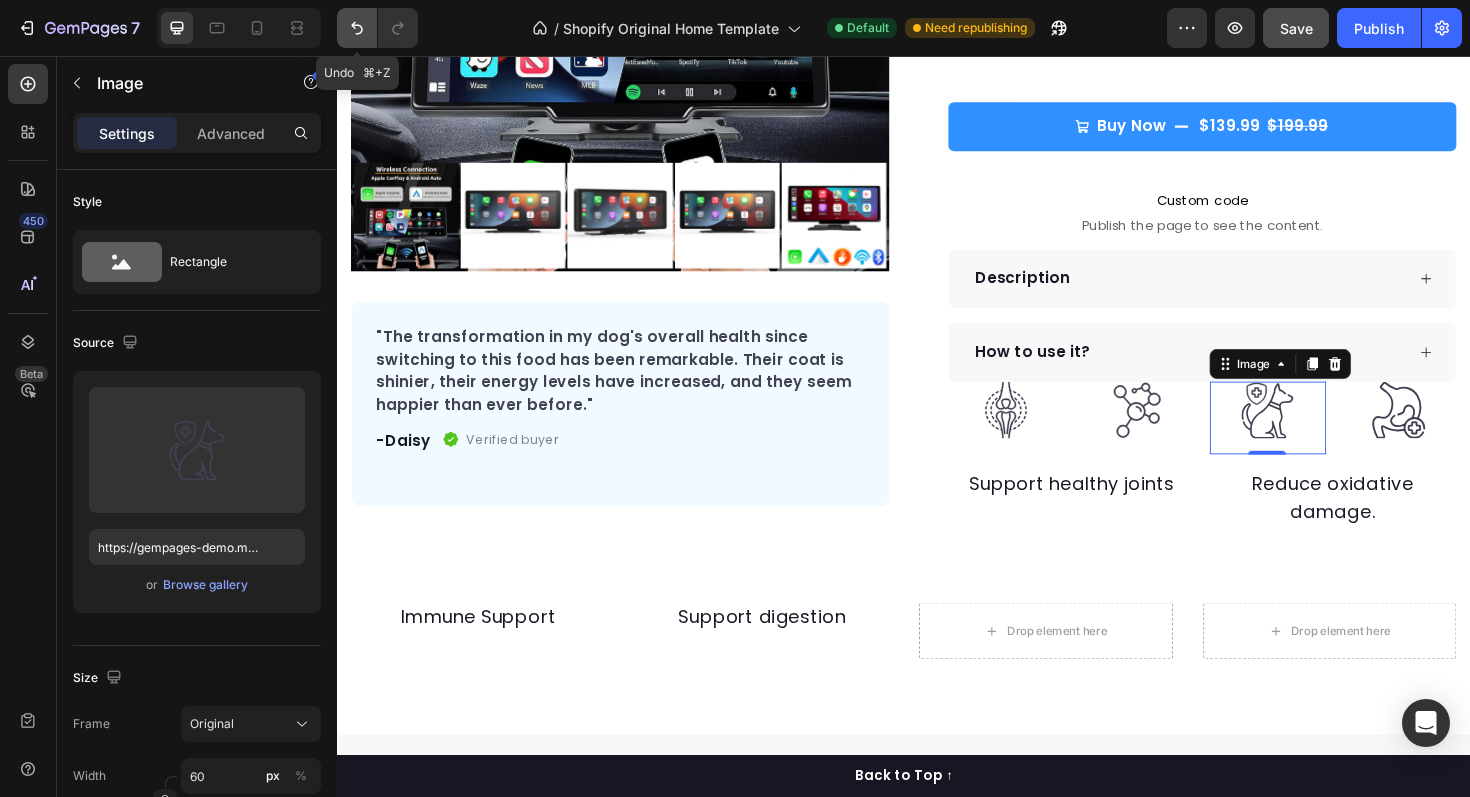 click 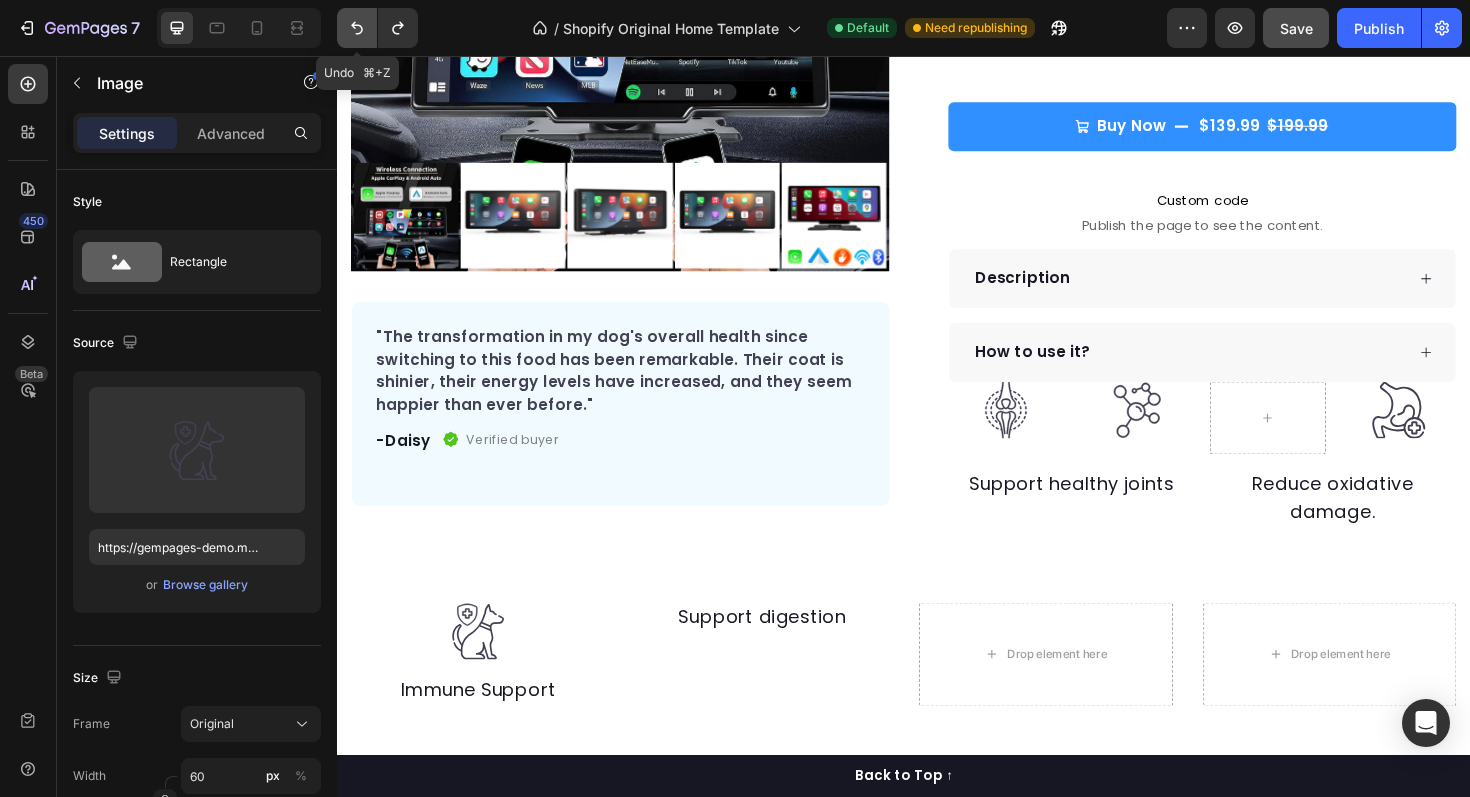 click 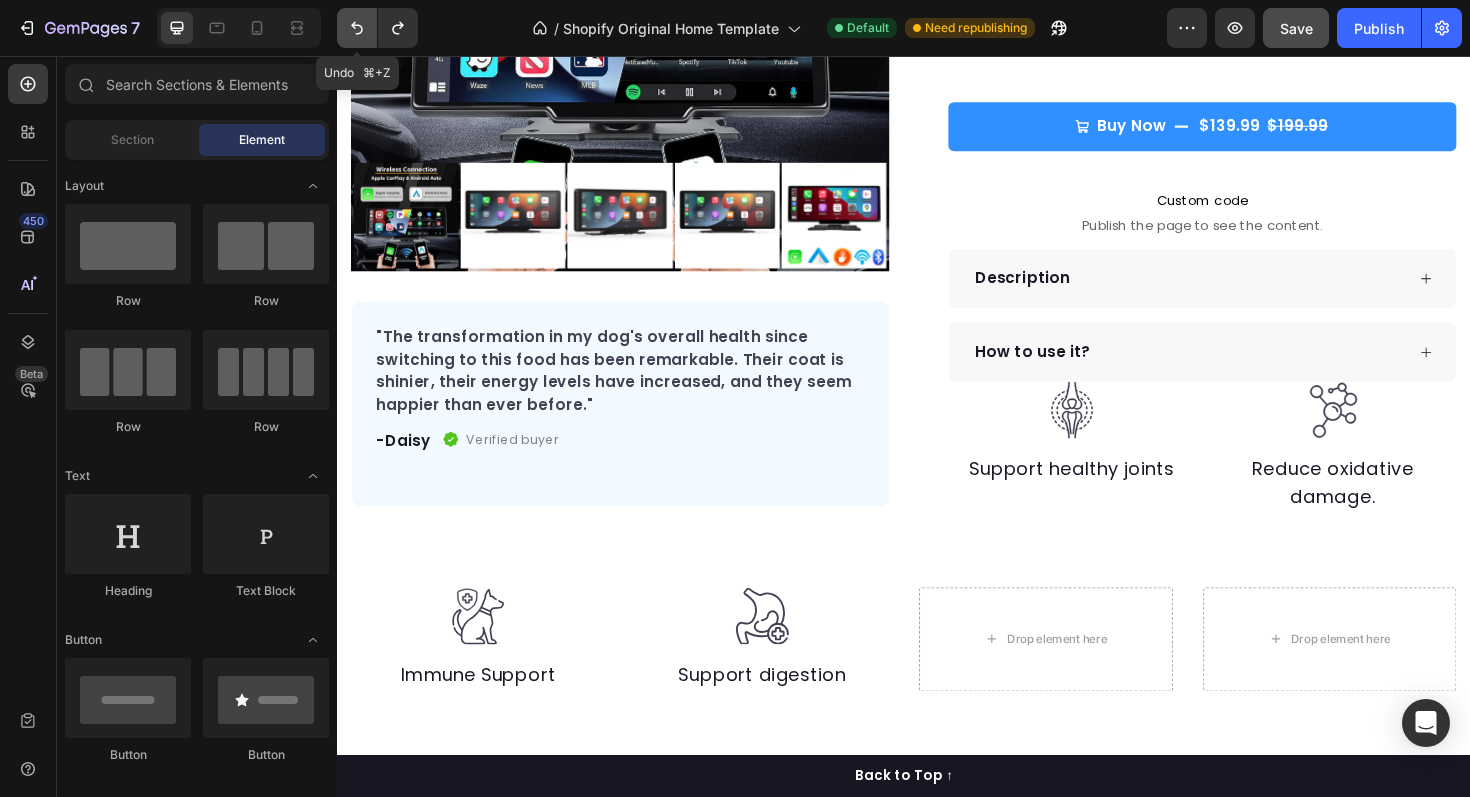 click 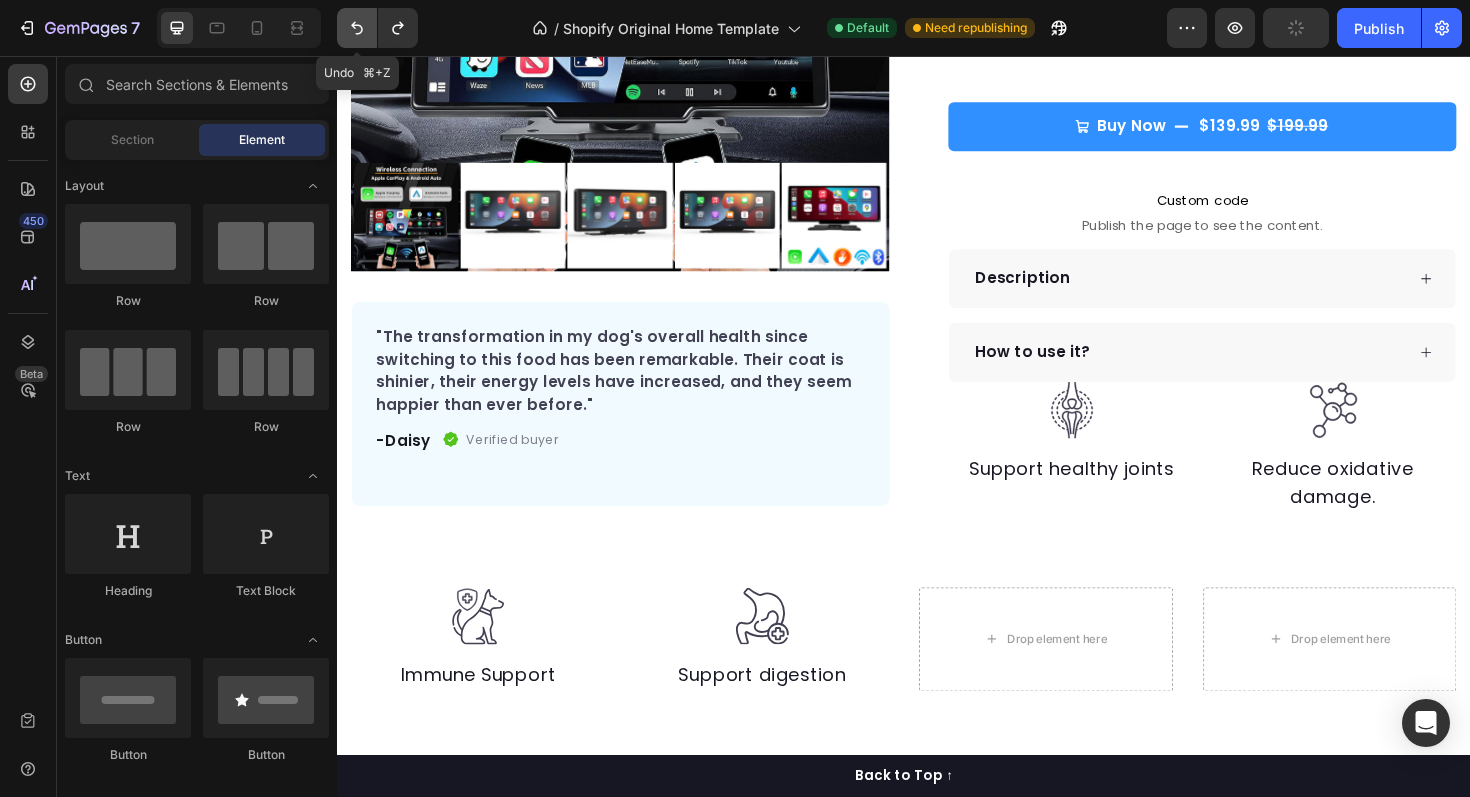 click 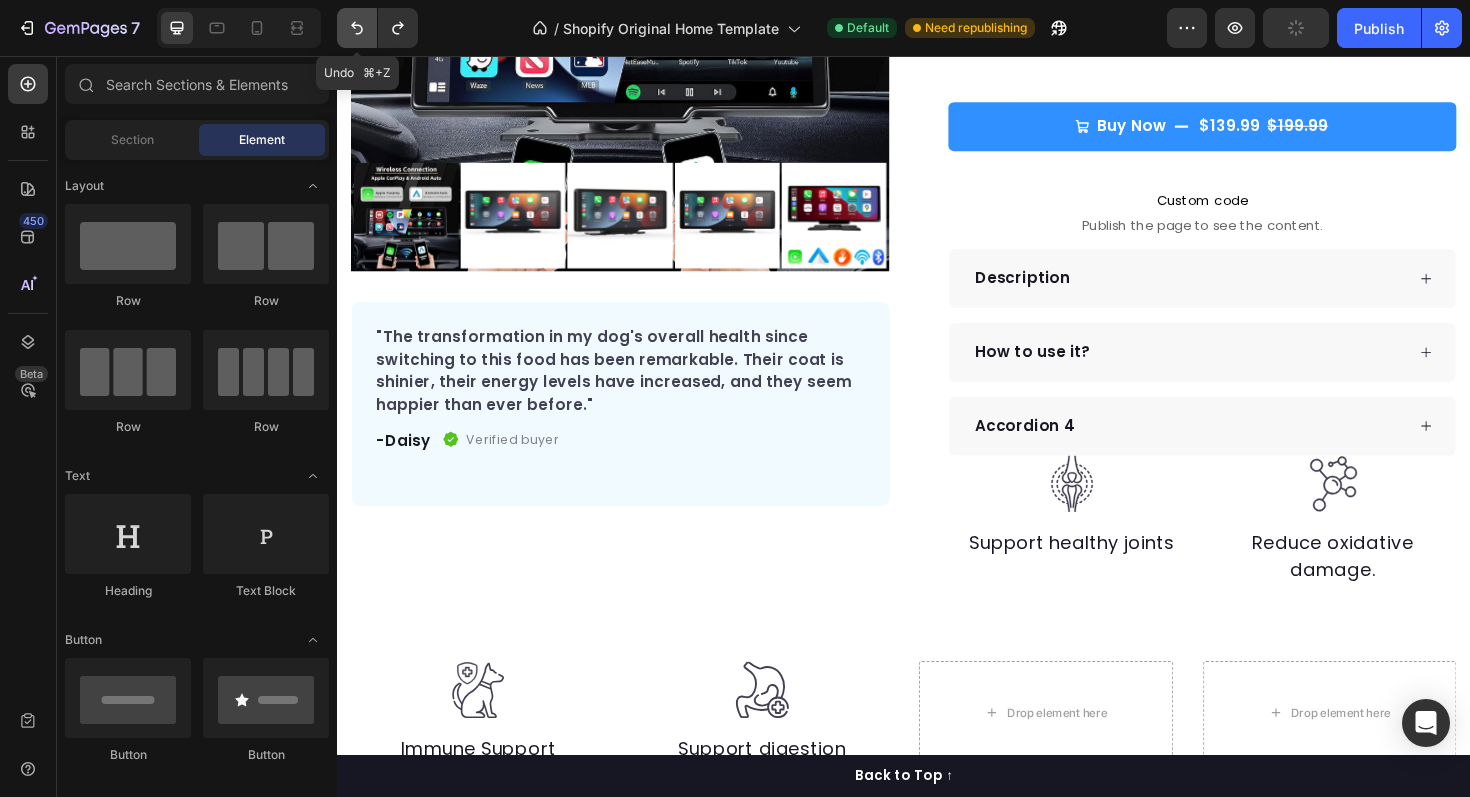 click 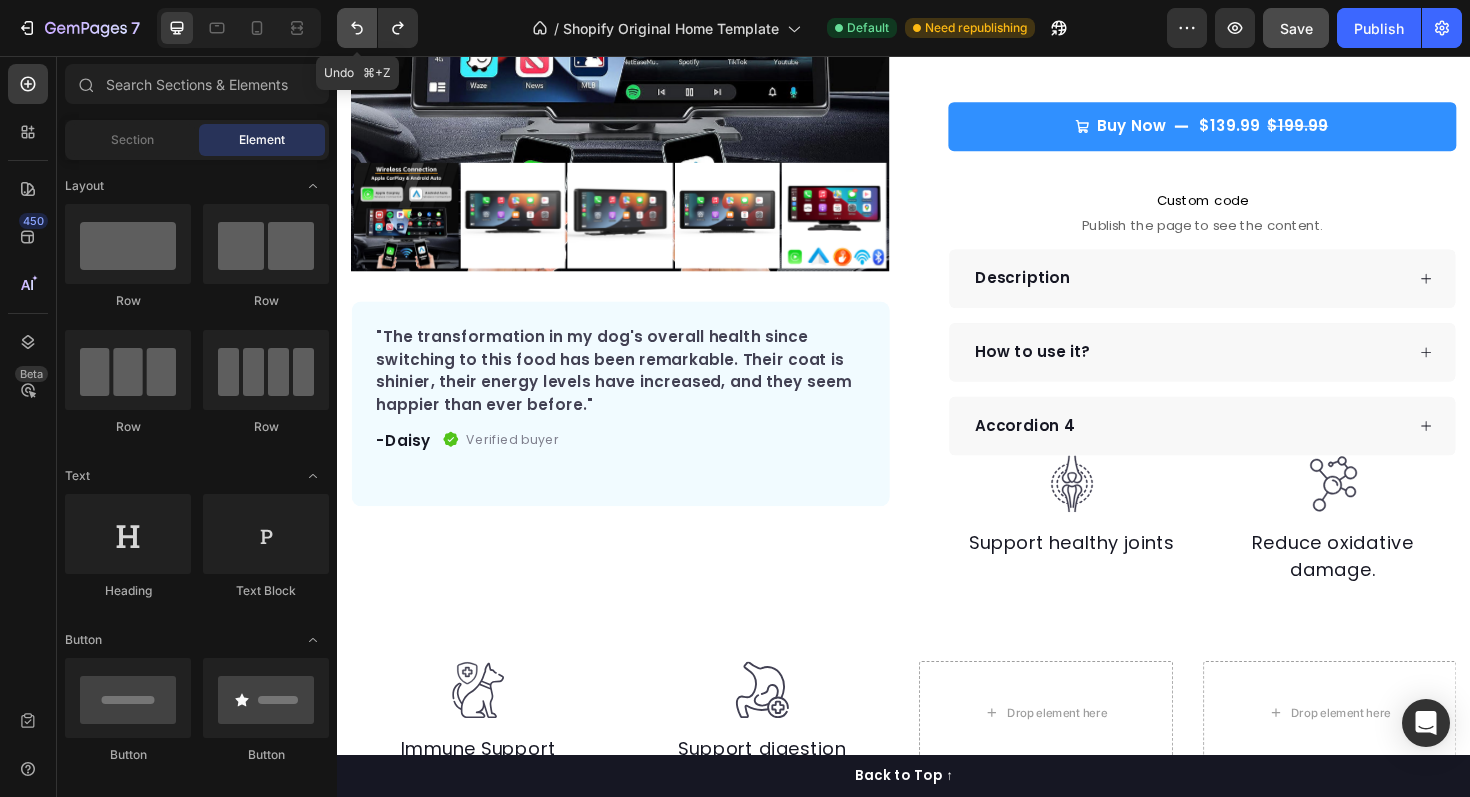 click 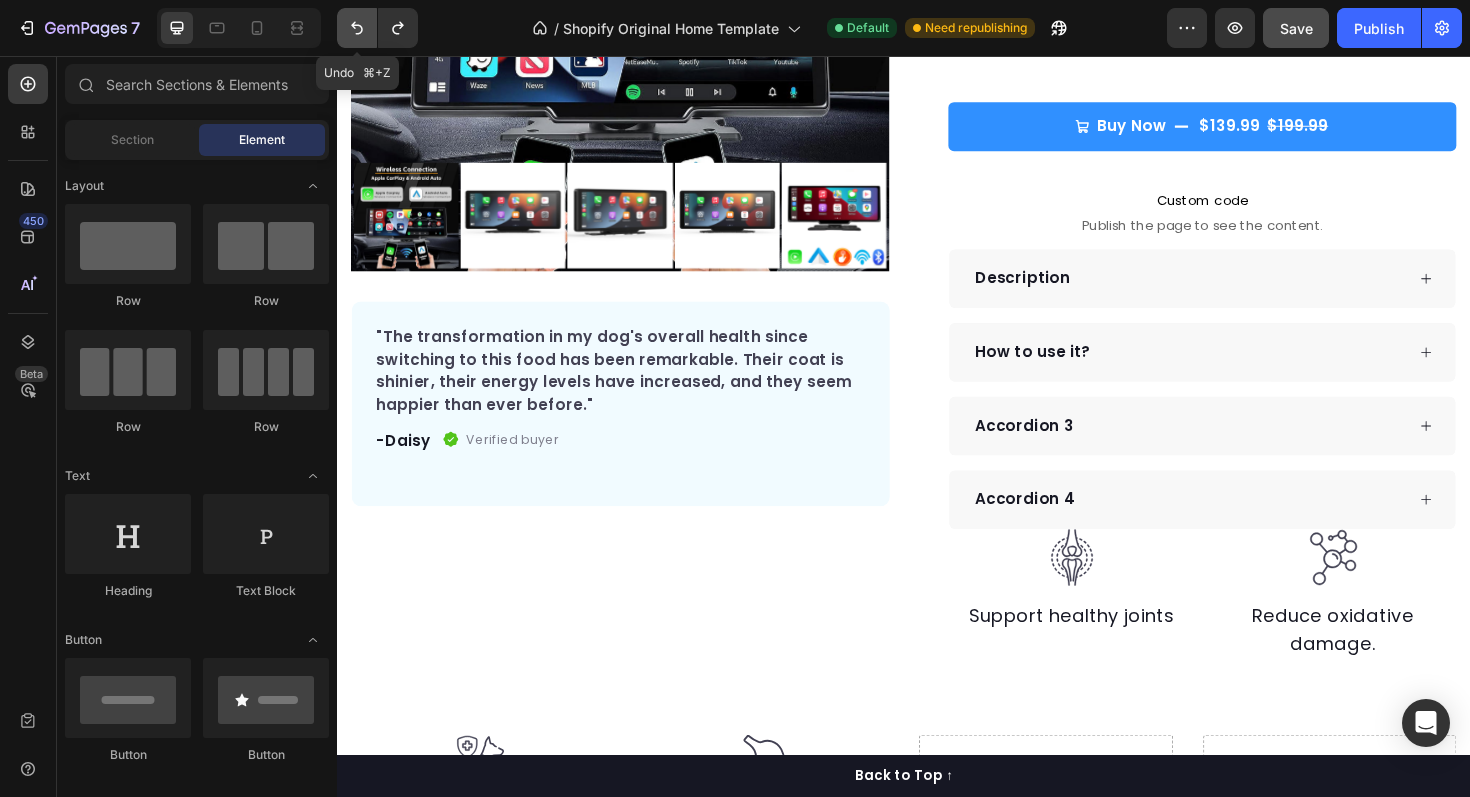 click 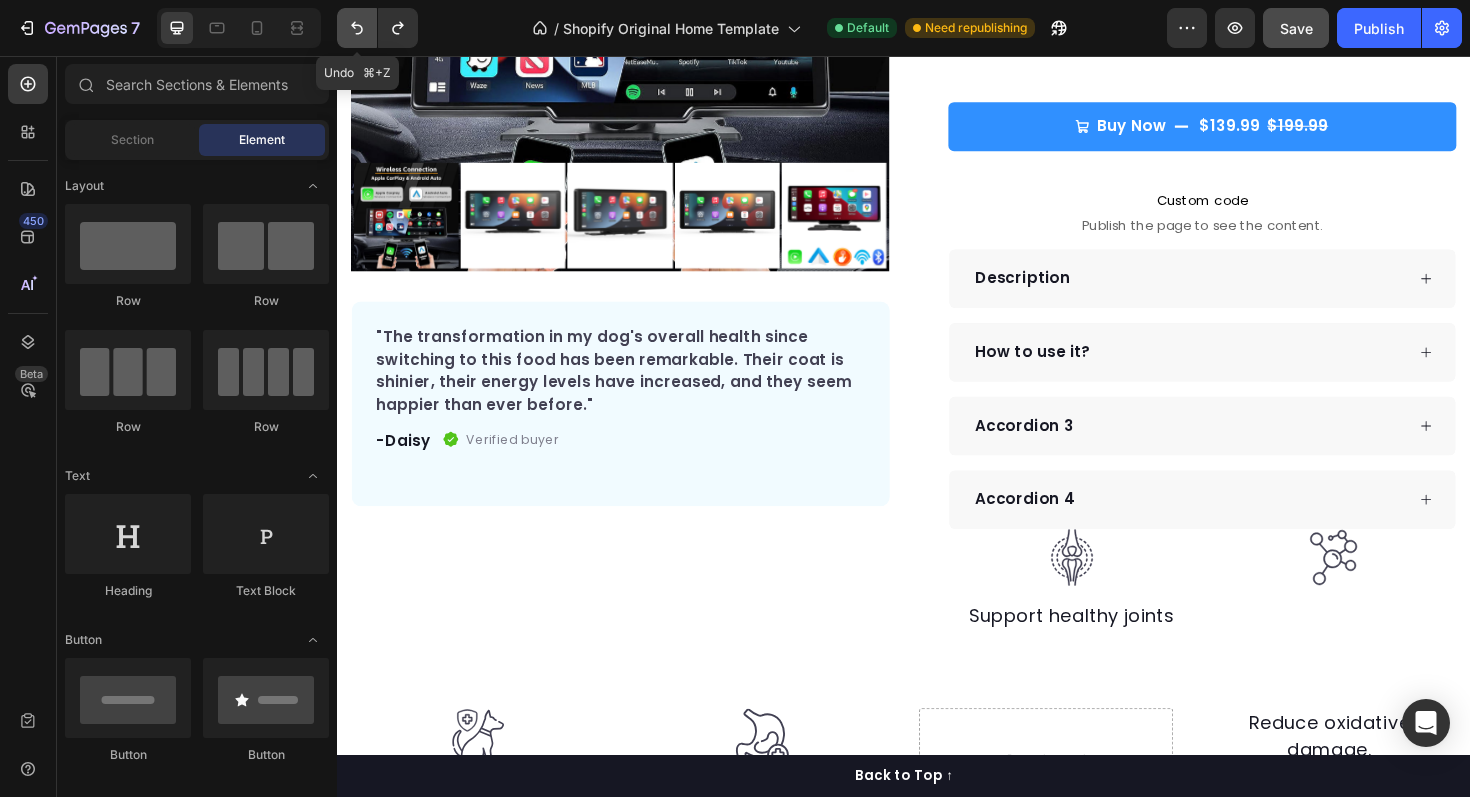 click 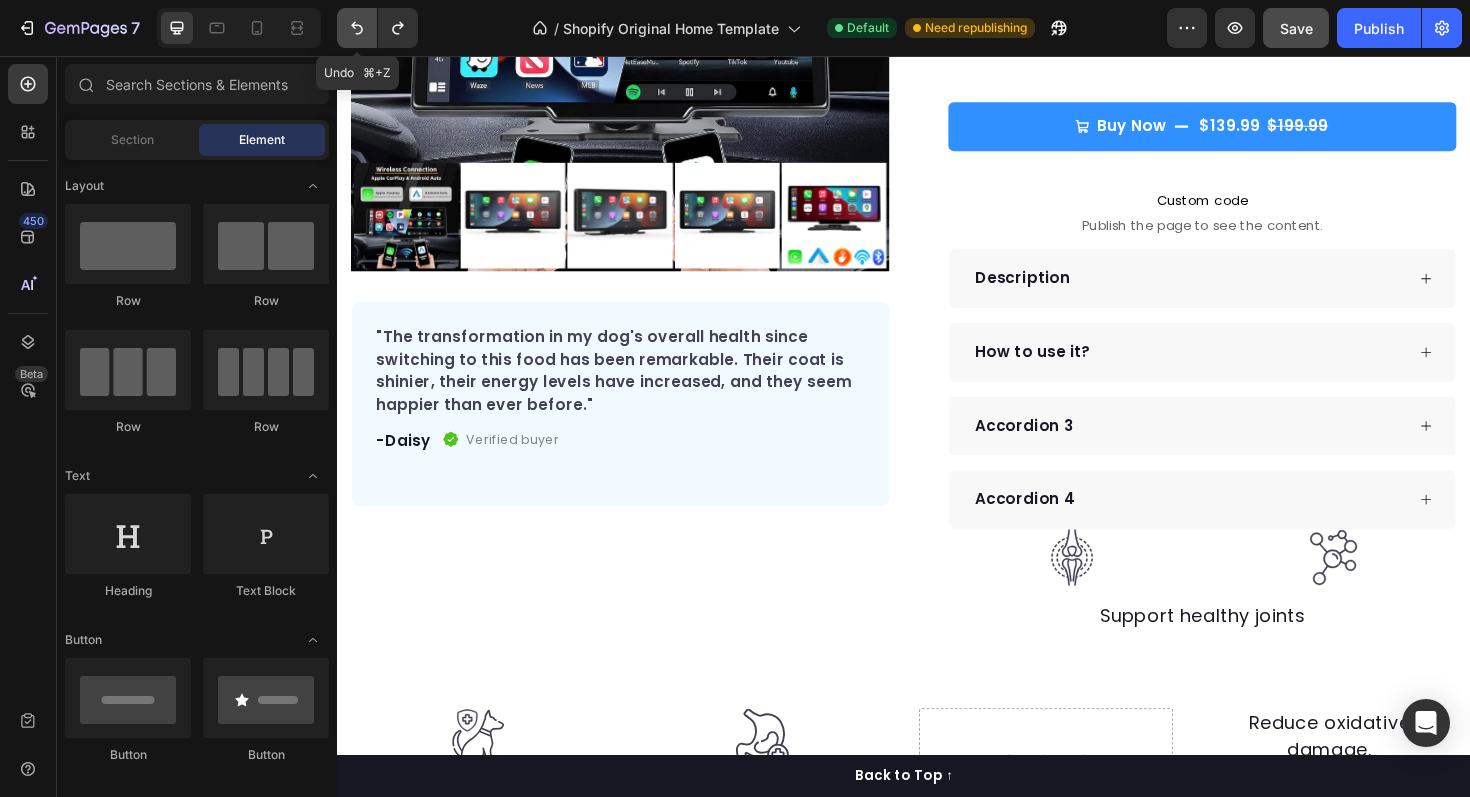 click 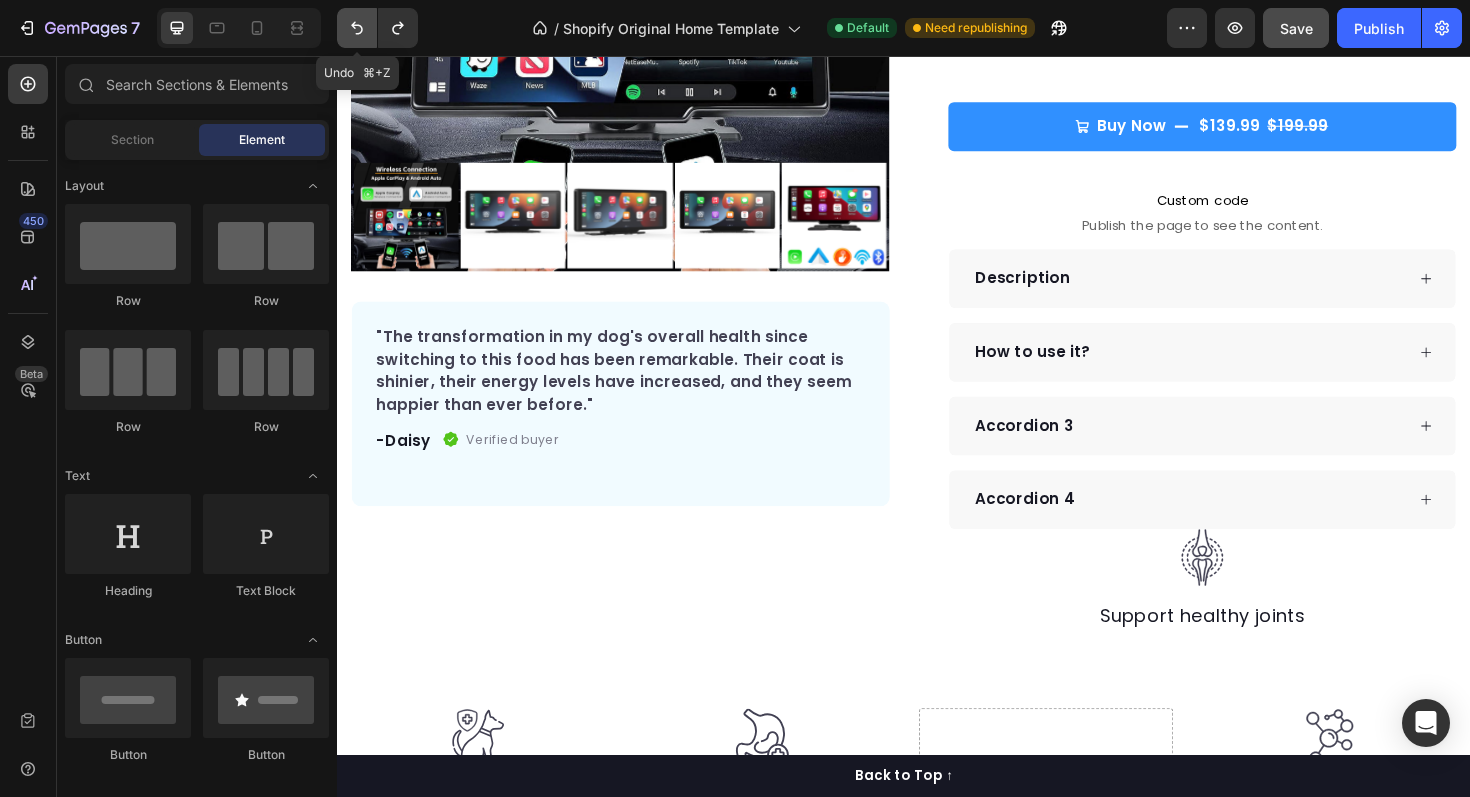 click 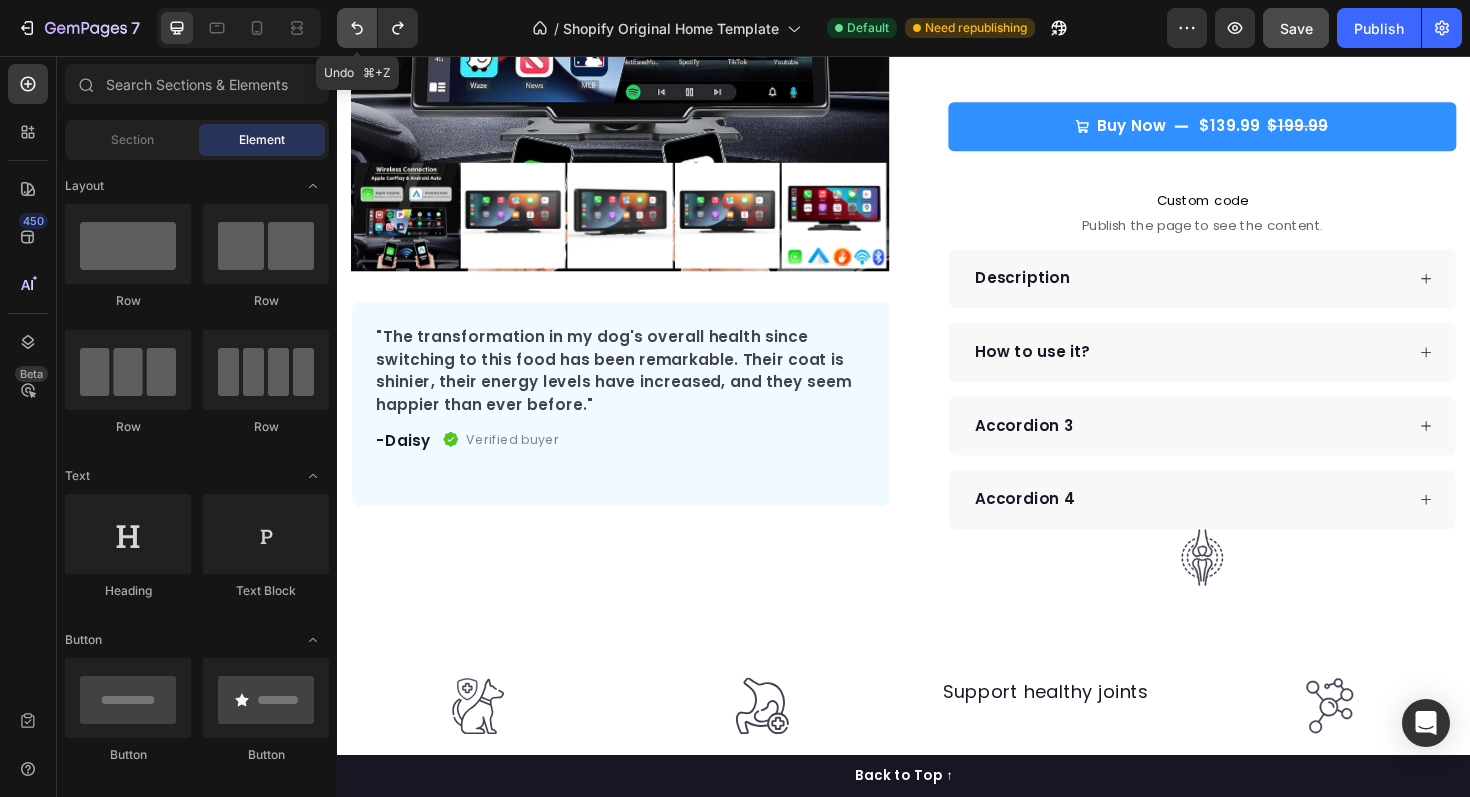 click 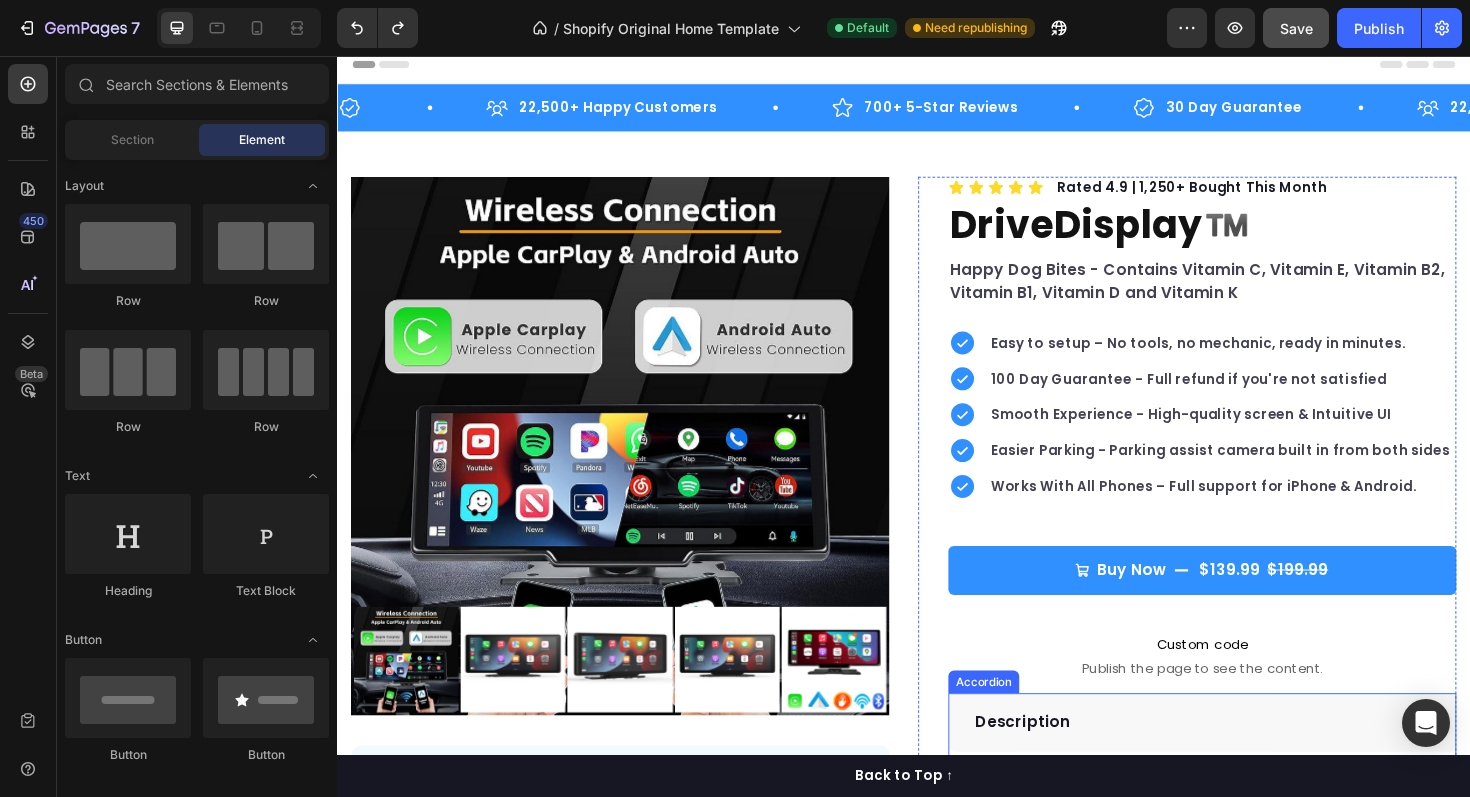 scroll, scrollTop: 0, scrollLeft: 0, axis: both 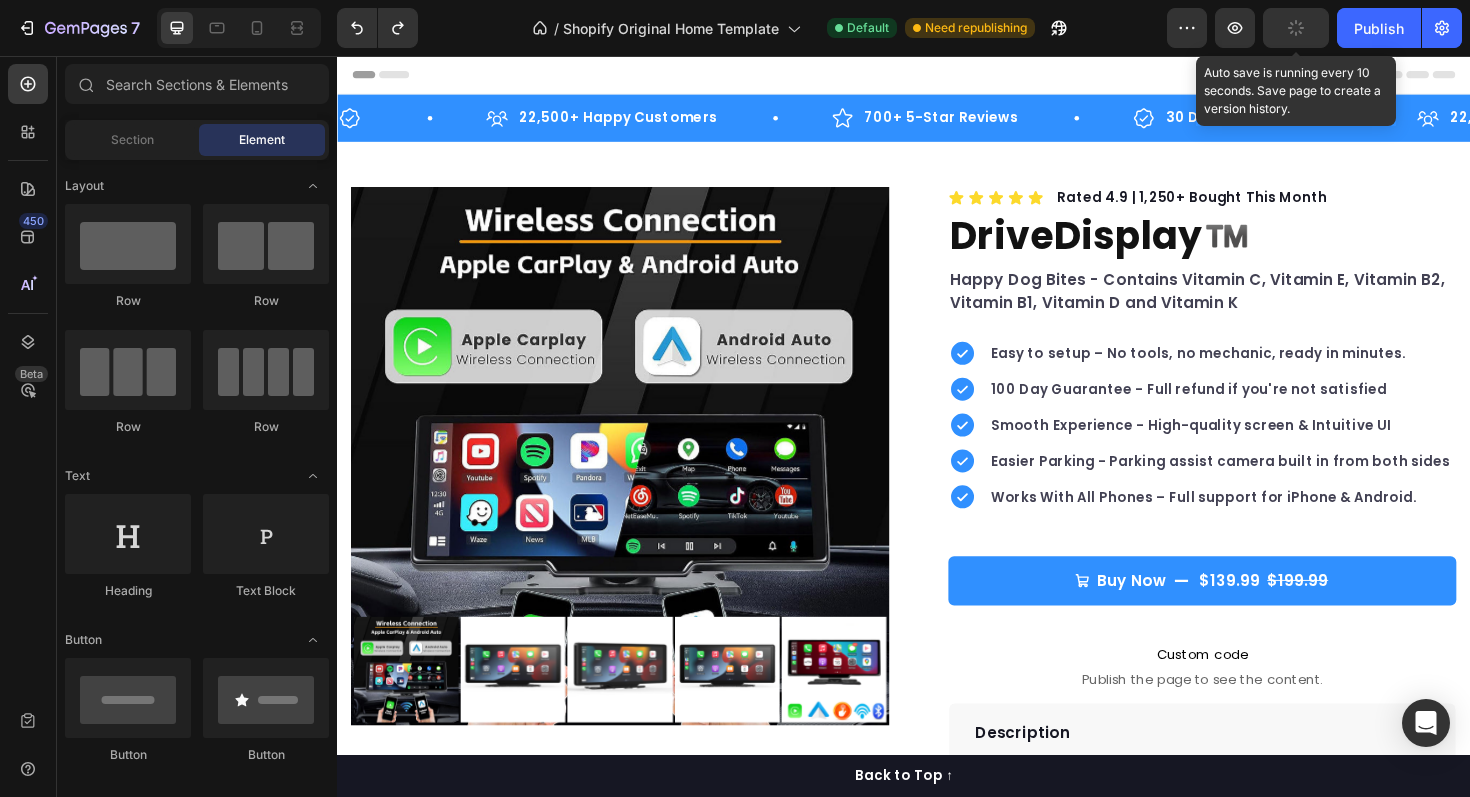 click 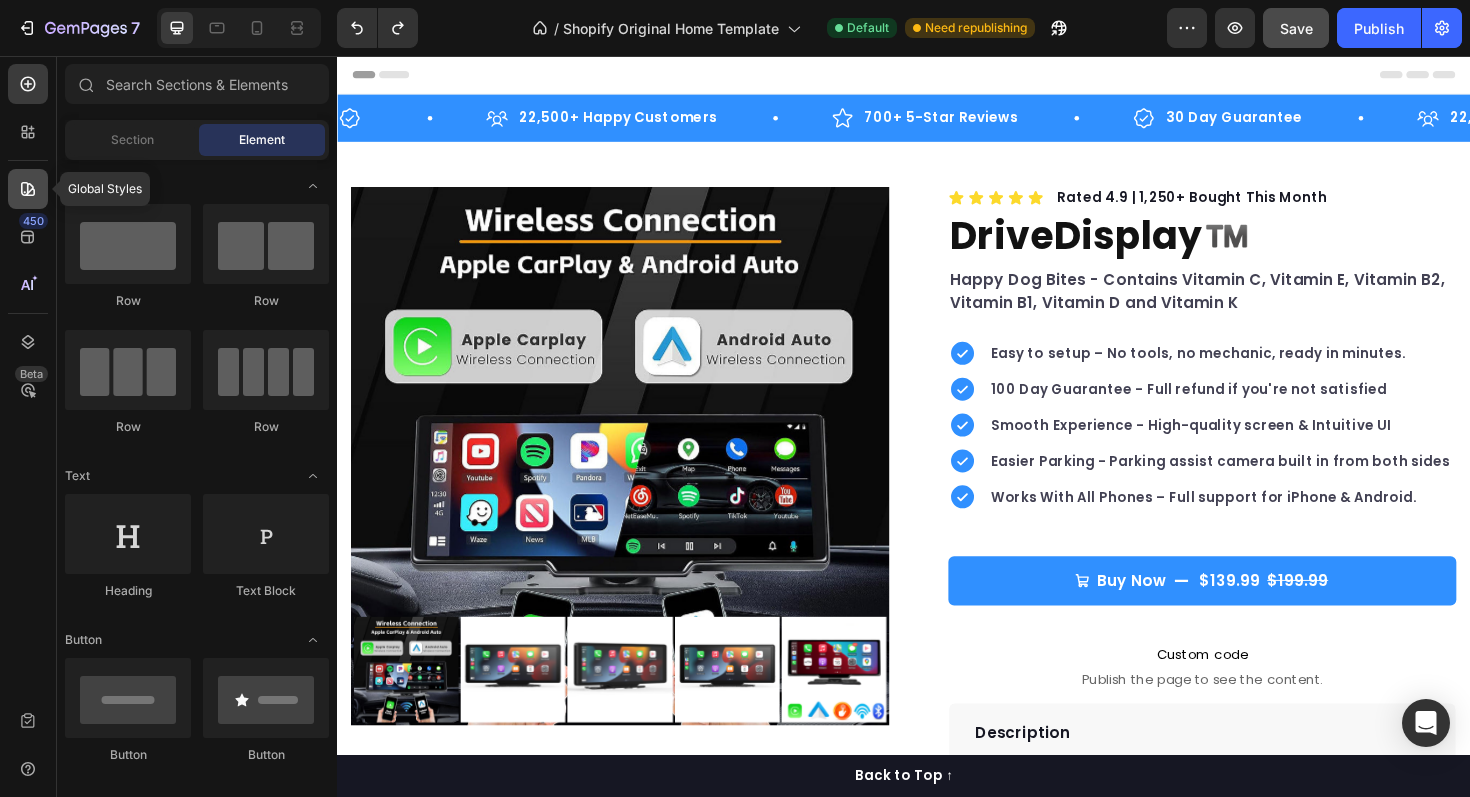click 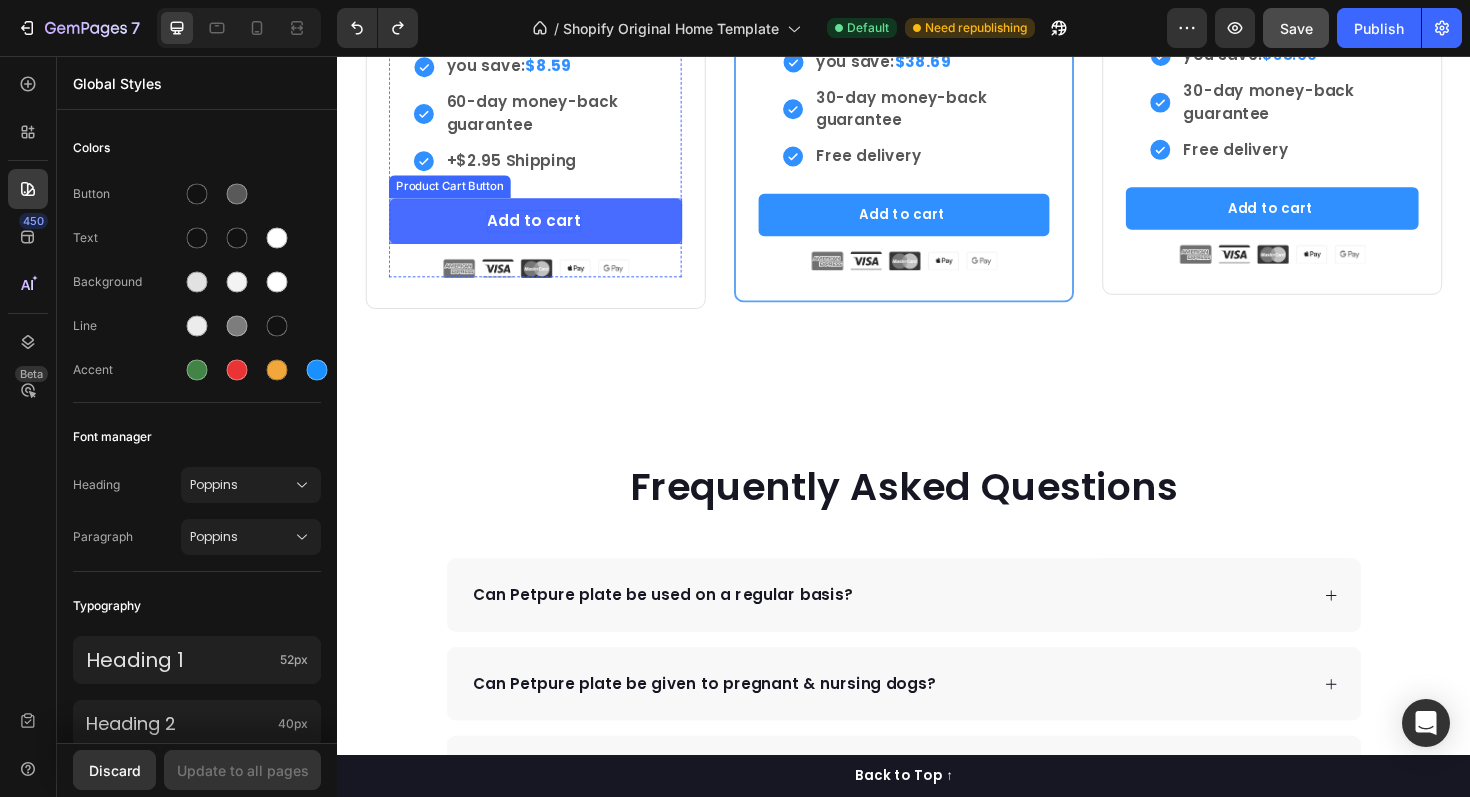 scroll, scrollTop: 4613, scrollLeft: 0, axis: vertical 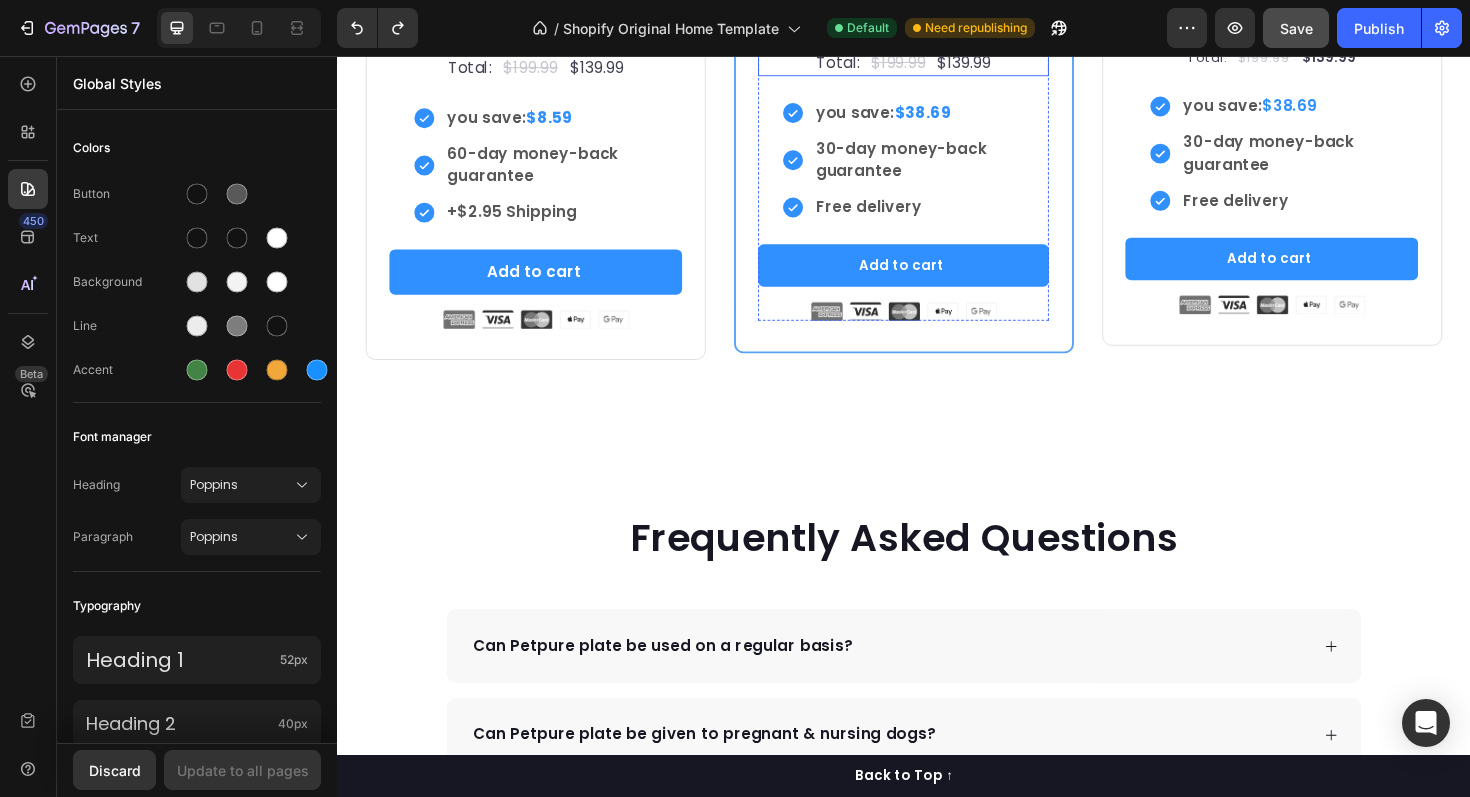 click on "Total: Text block $199.99 Price Price $139.99 Price Price Row" at bounding box center (937, 64) 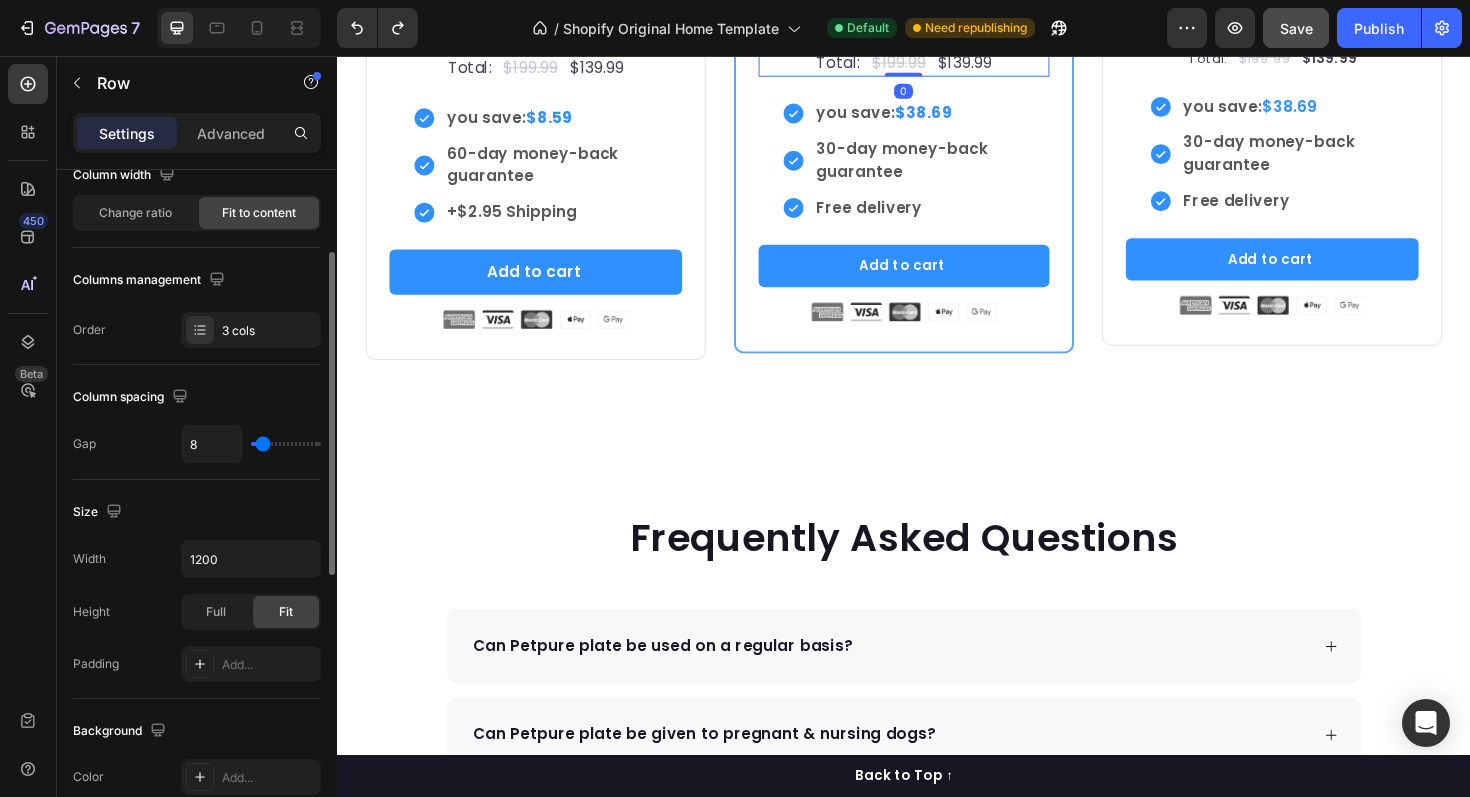 scroll, scrollTop: 188, scrollLeft: 0, axis: vertical 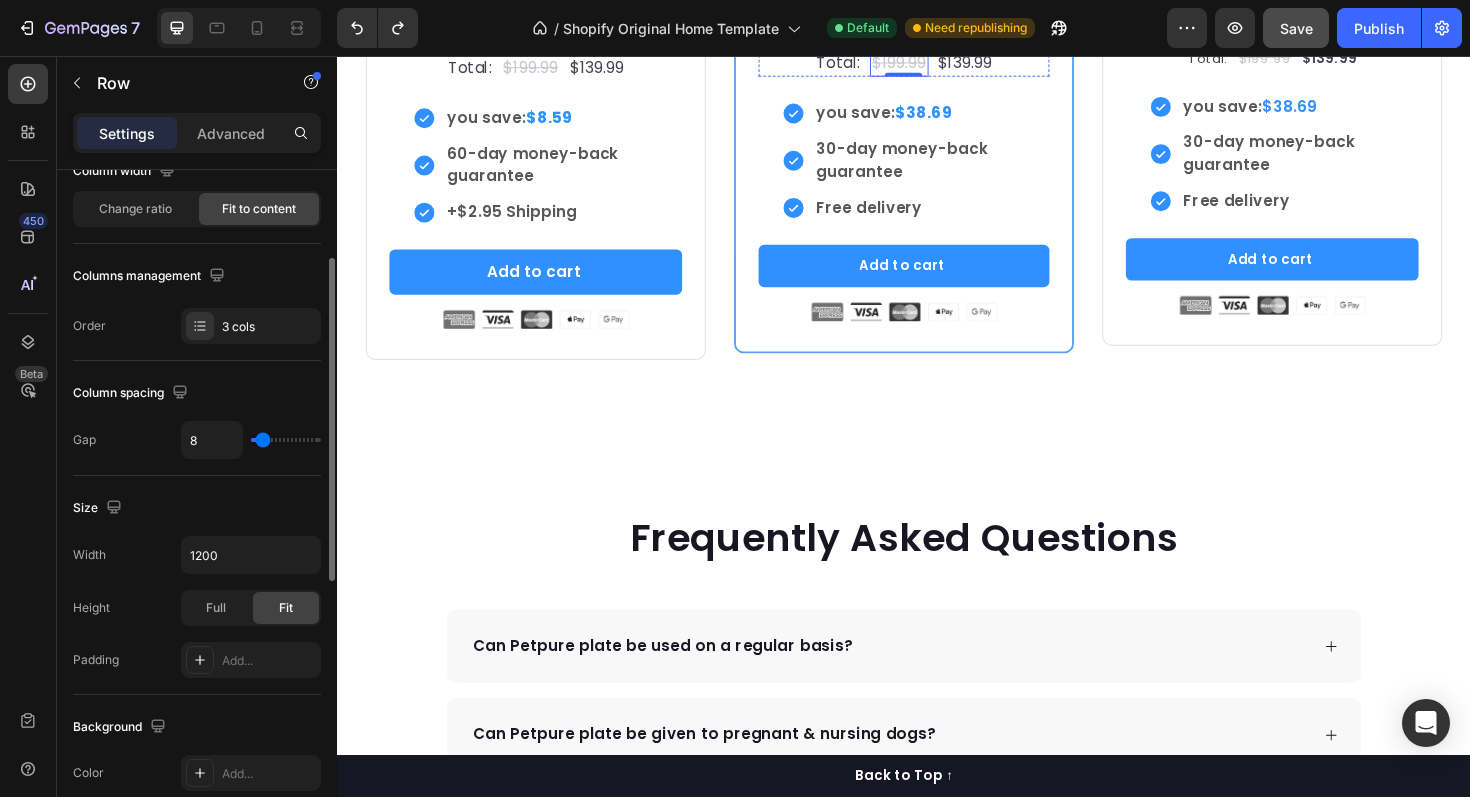 click on "$199.99" at bounding box center [932, 64] 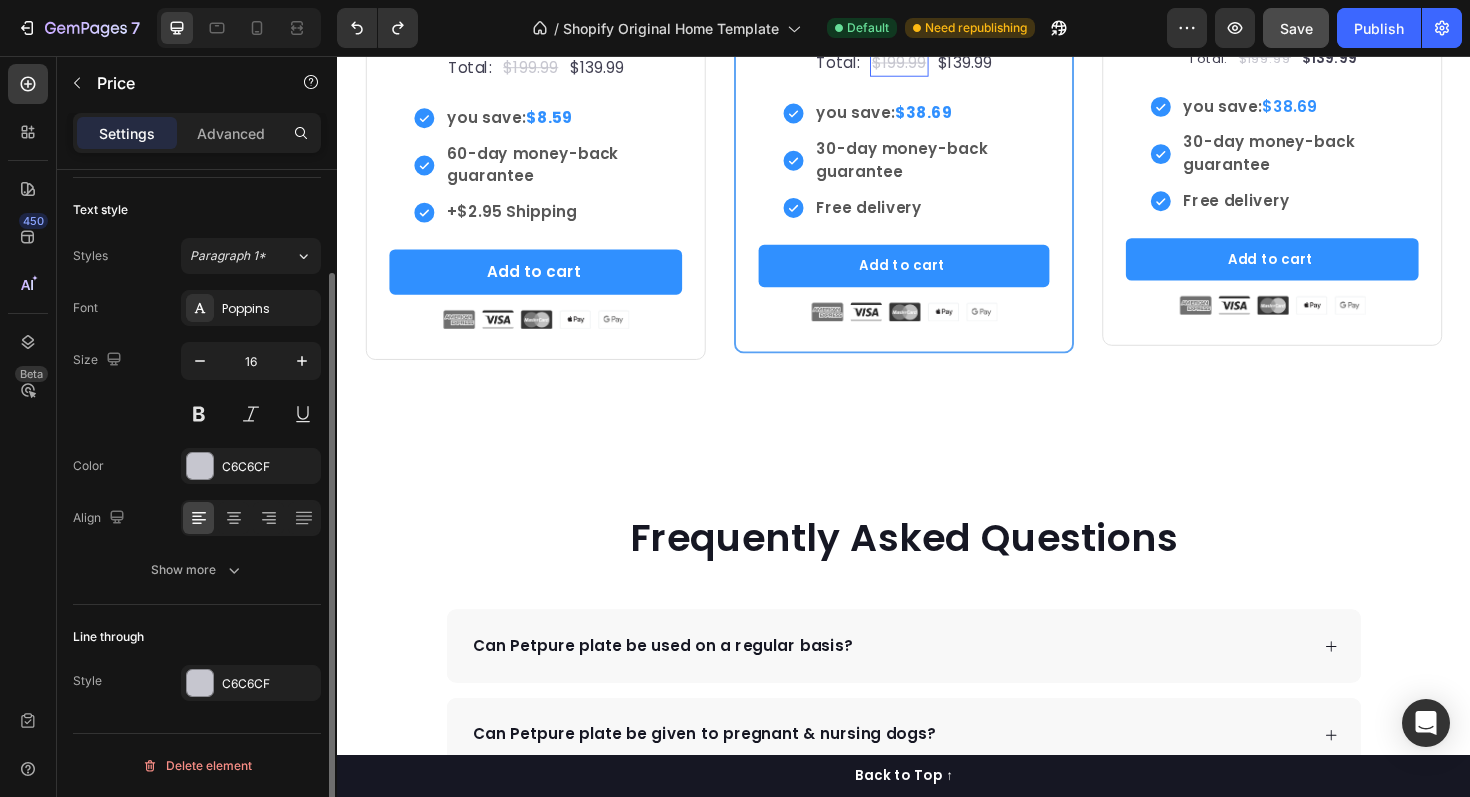 scroll, scrollTop: 0, scrollLeft: 0, axis: both 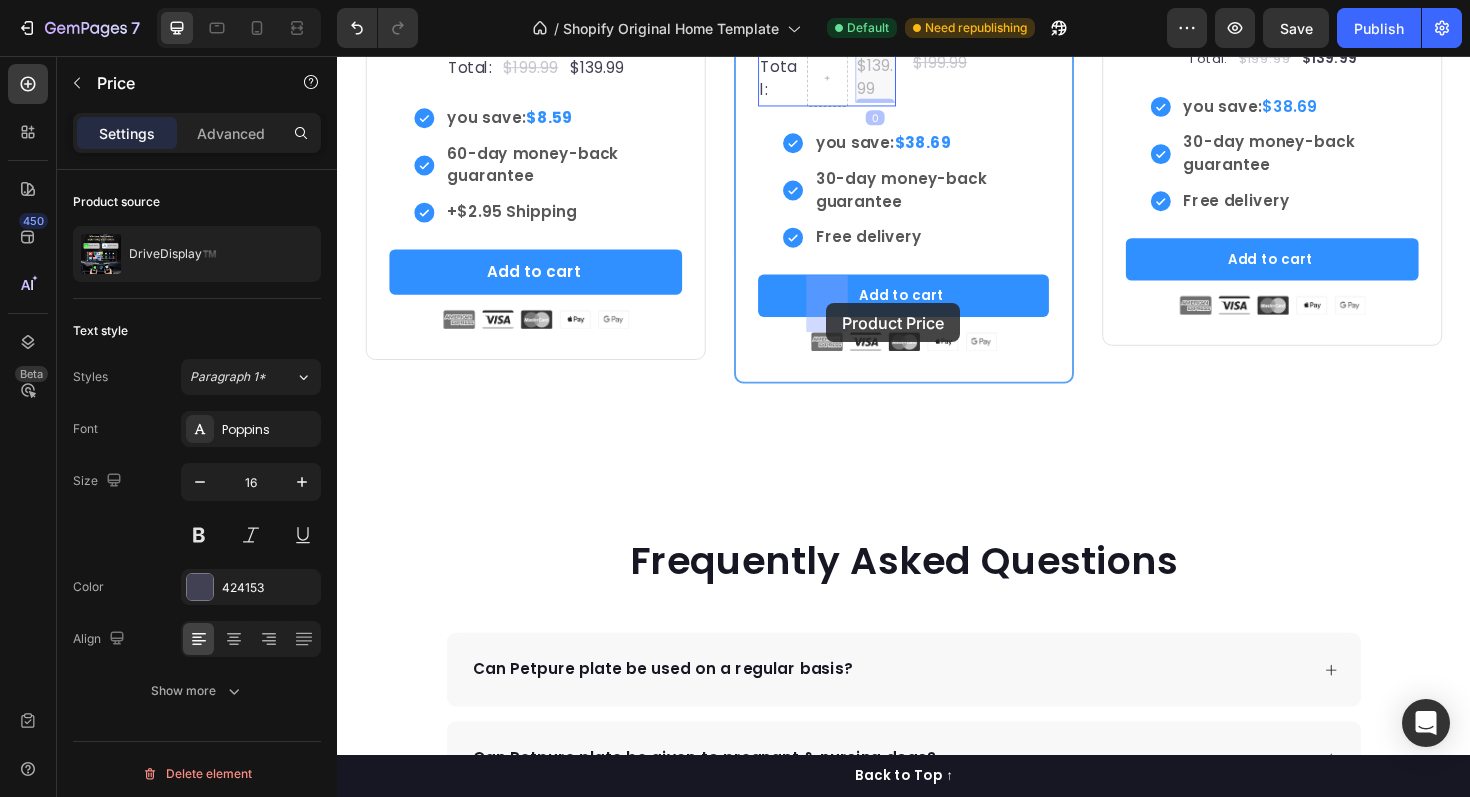 drag, startPoint x: 910, startPoint y: 317, endPoint x: 857, endPoint y: 318, distance: 53.009434 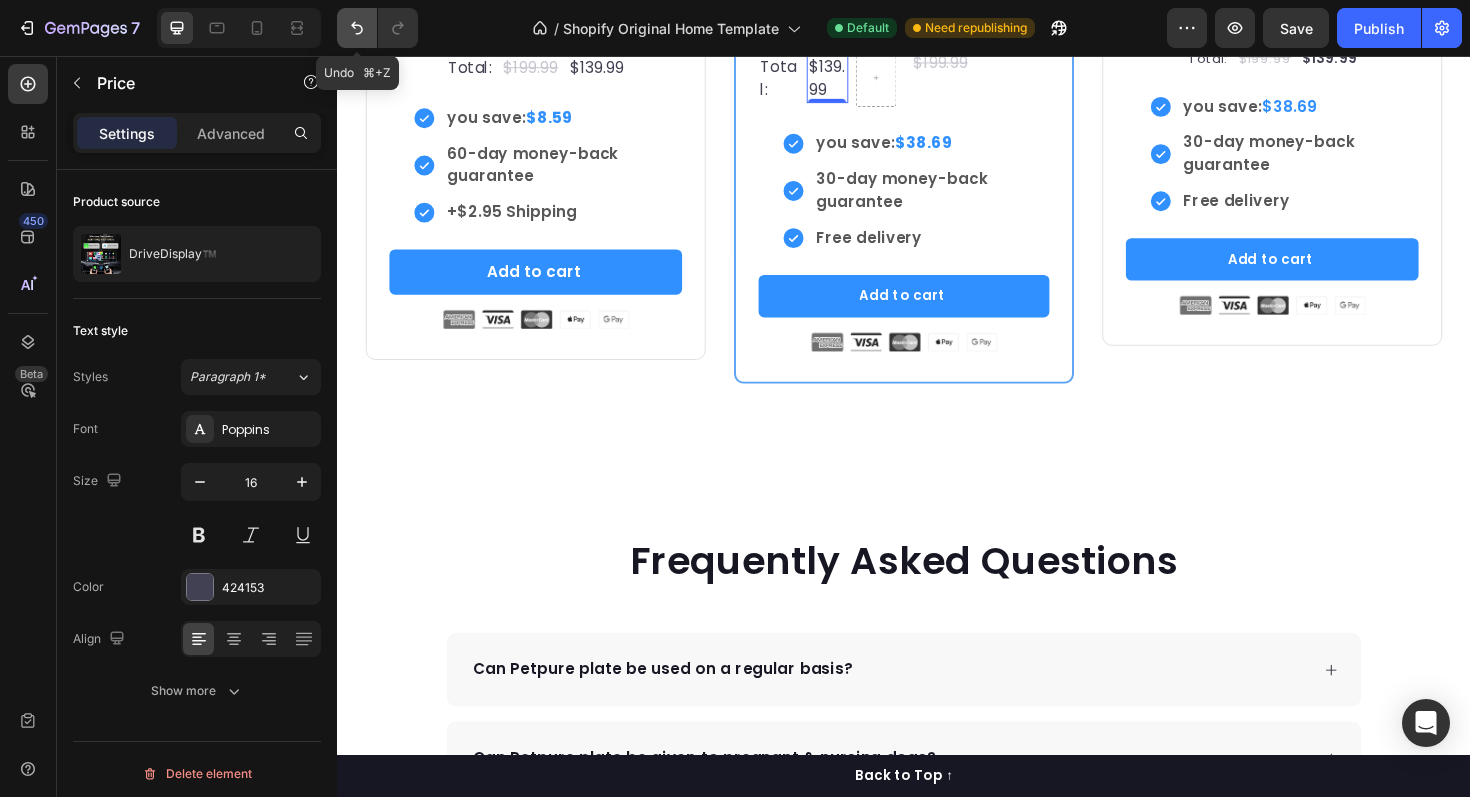 click 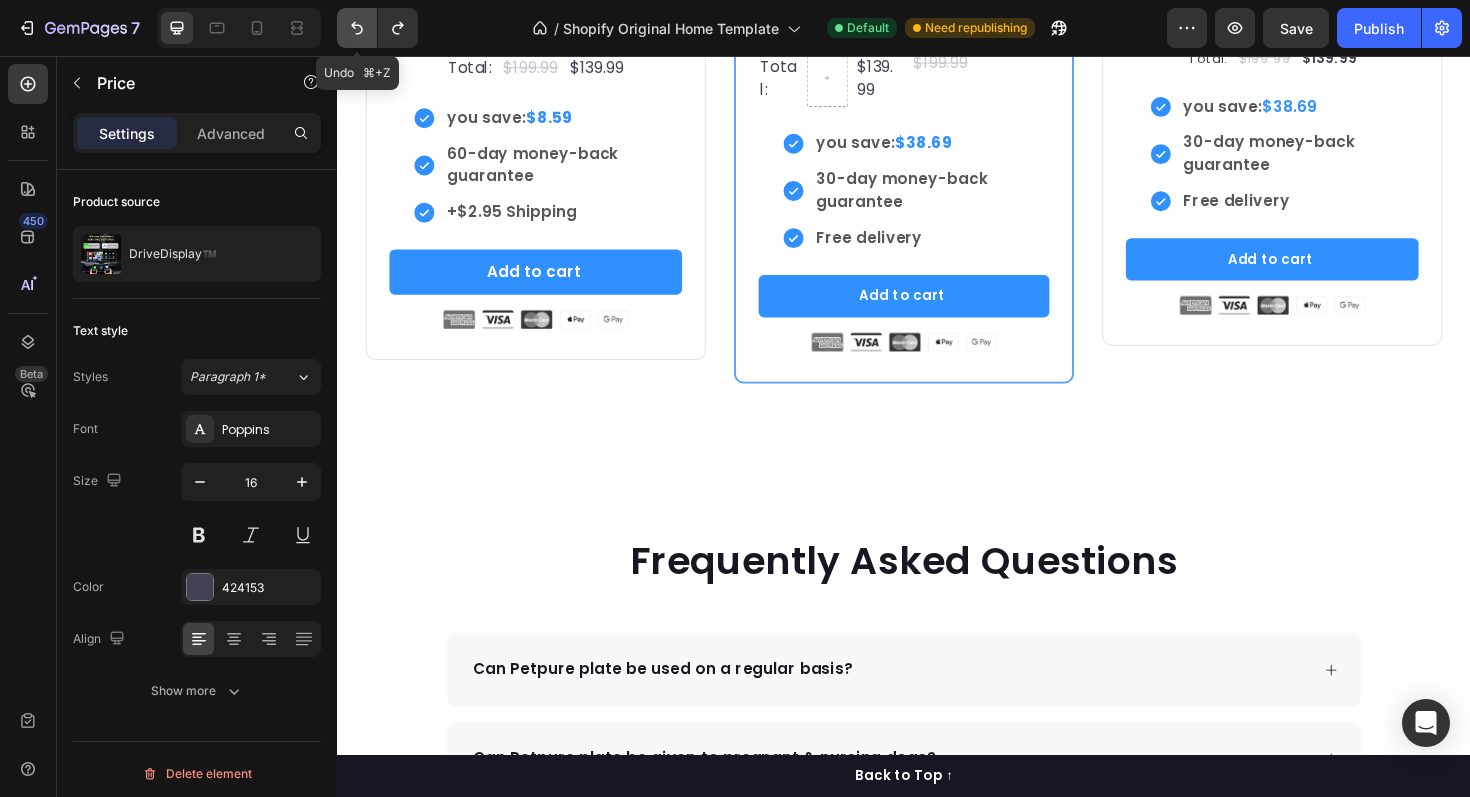 click 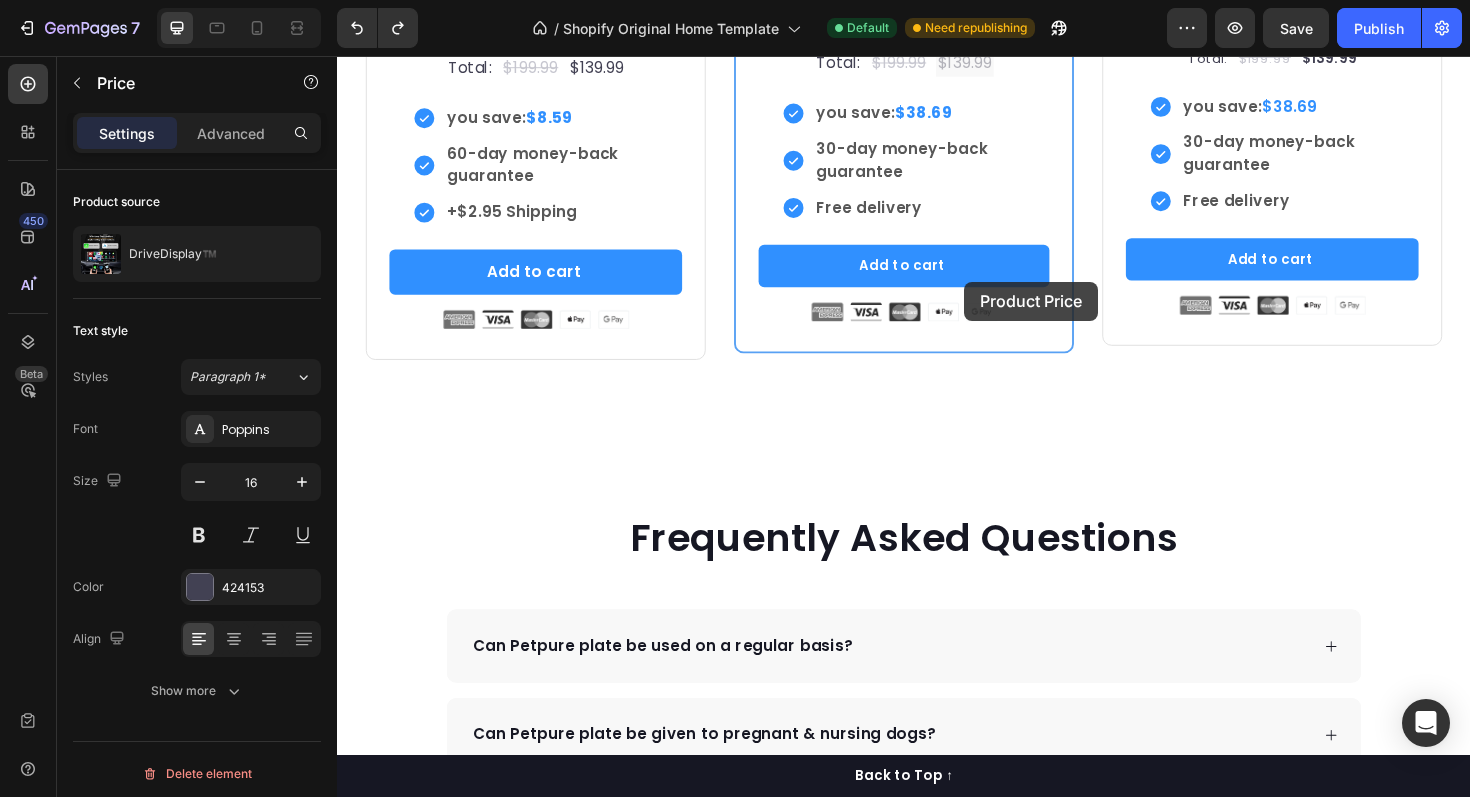 drag, startPoint x: 1012, startPoint y: 301, endPoint x: 1001, endPoint y: 295, distance: 12.529964 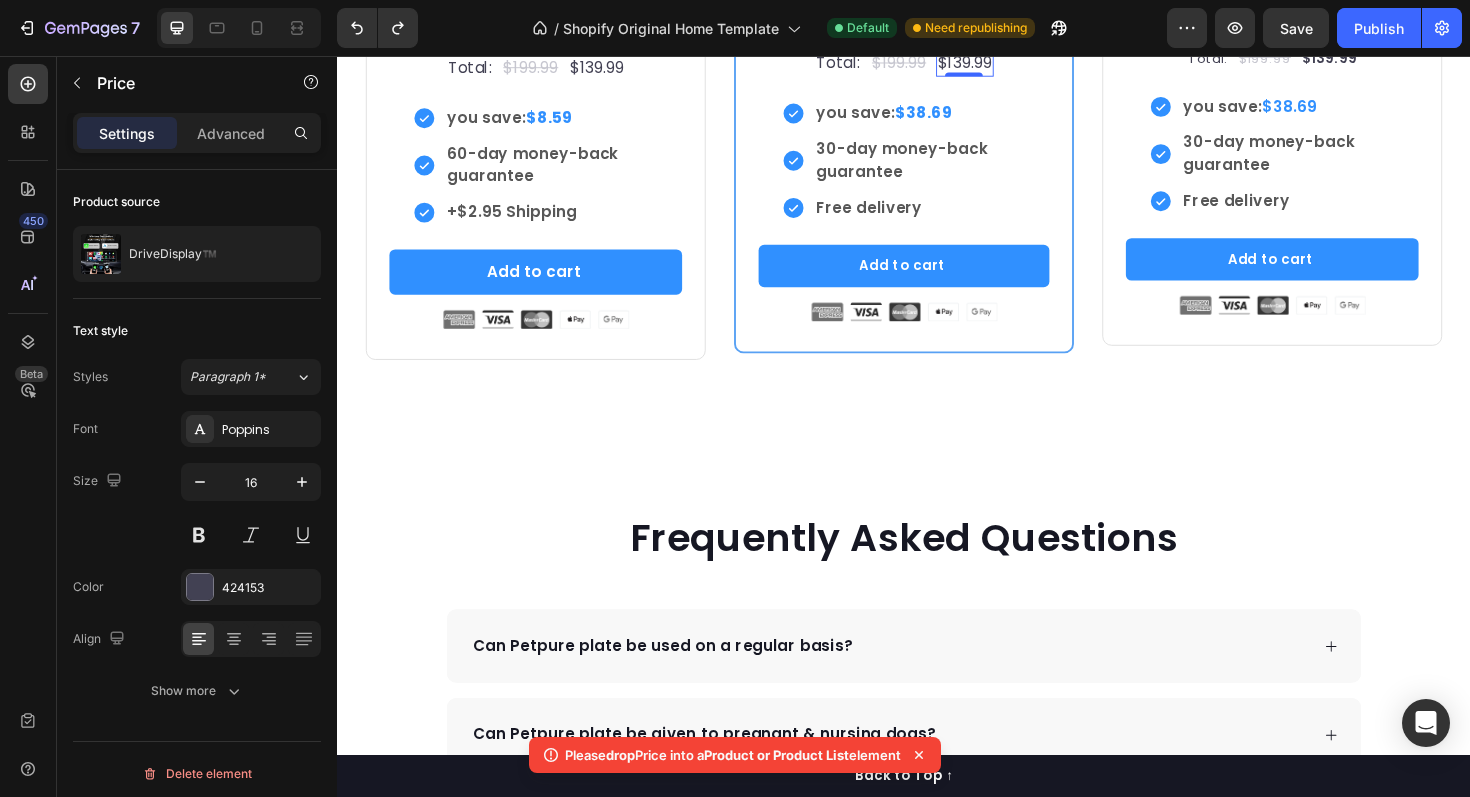 click 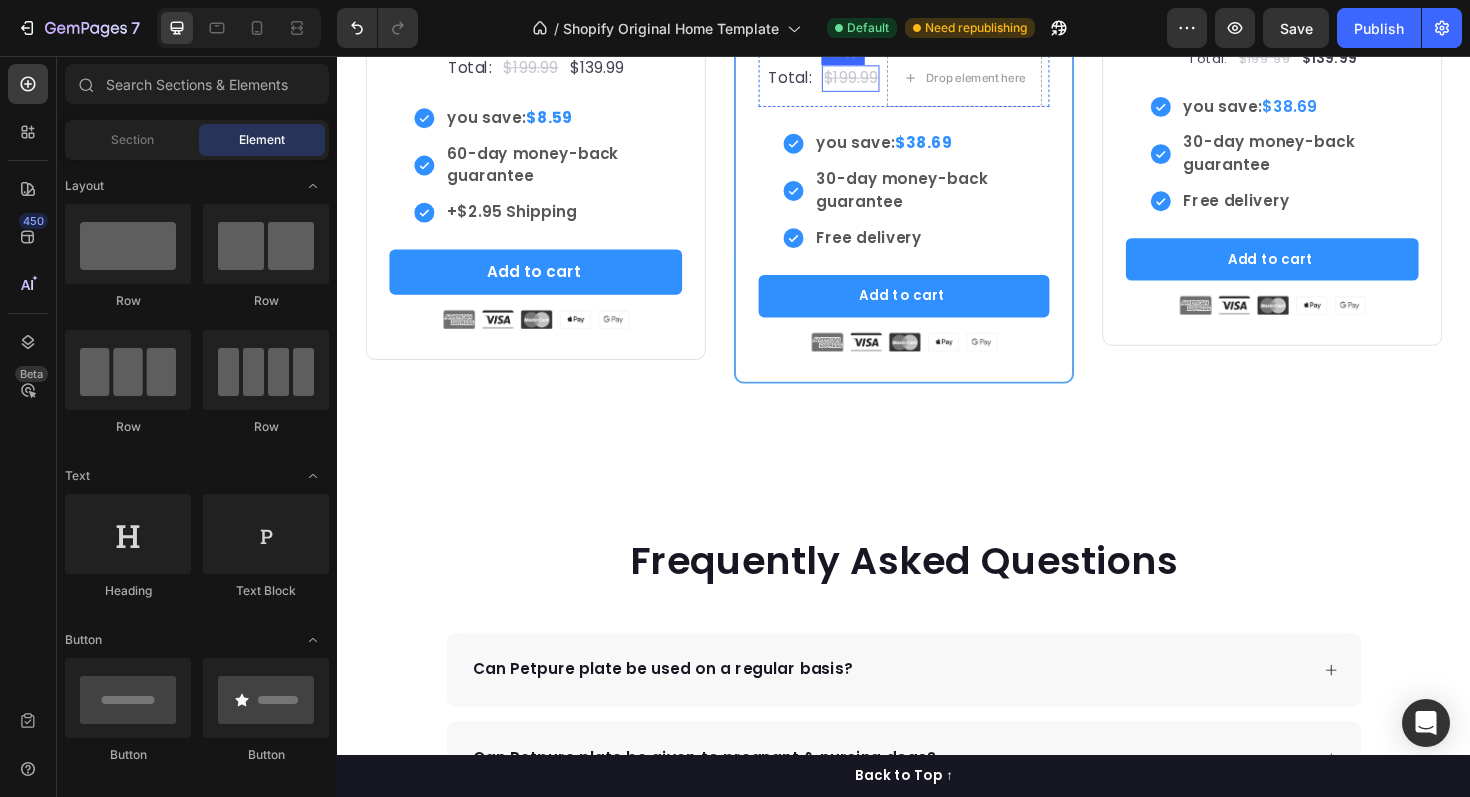click on "$199.99" at bounding box center (881, 80) 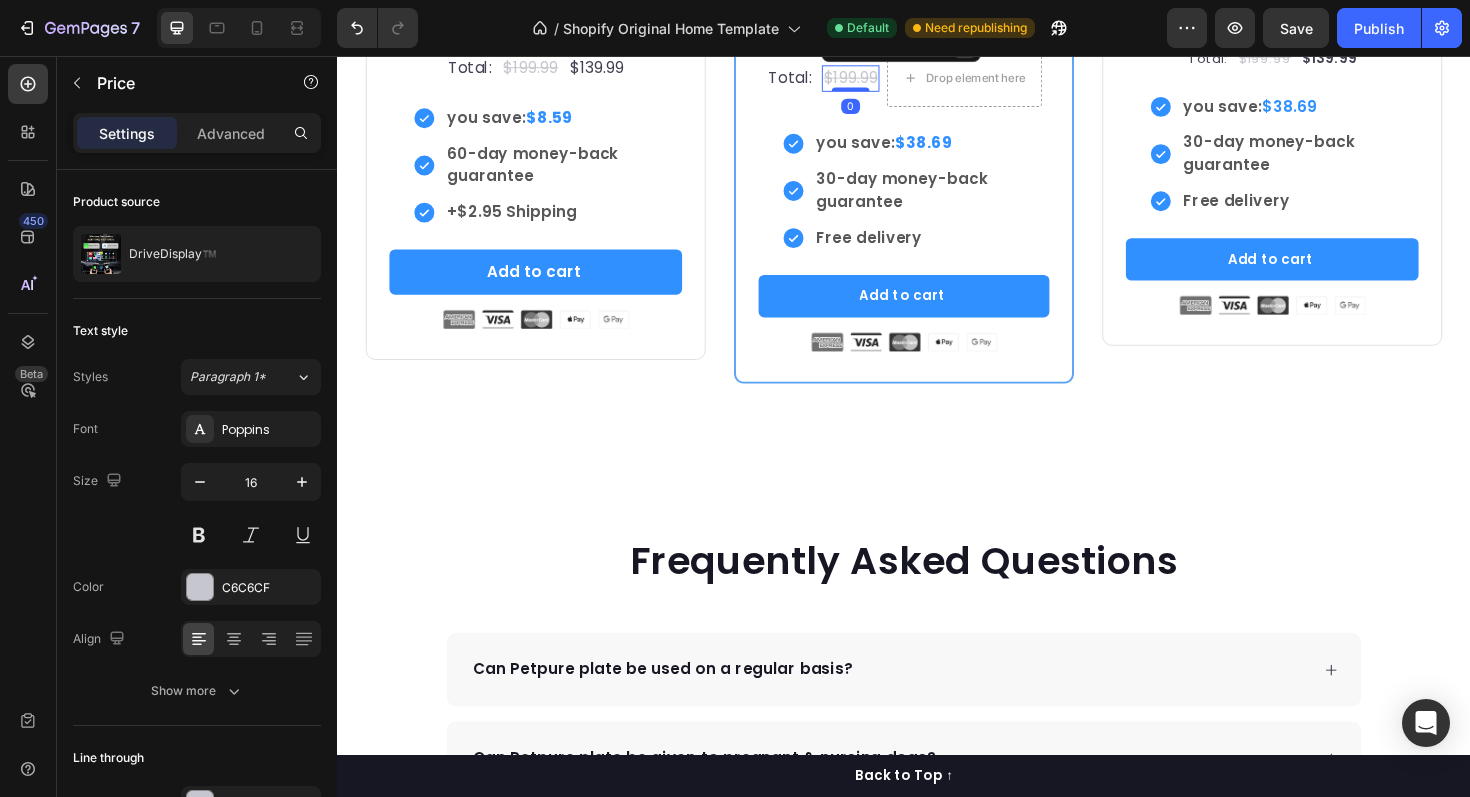 click at bounding box center [1002, 47] 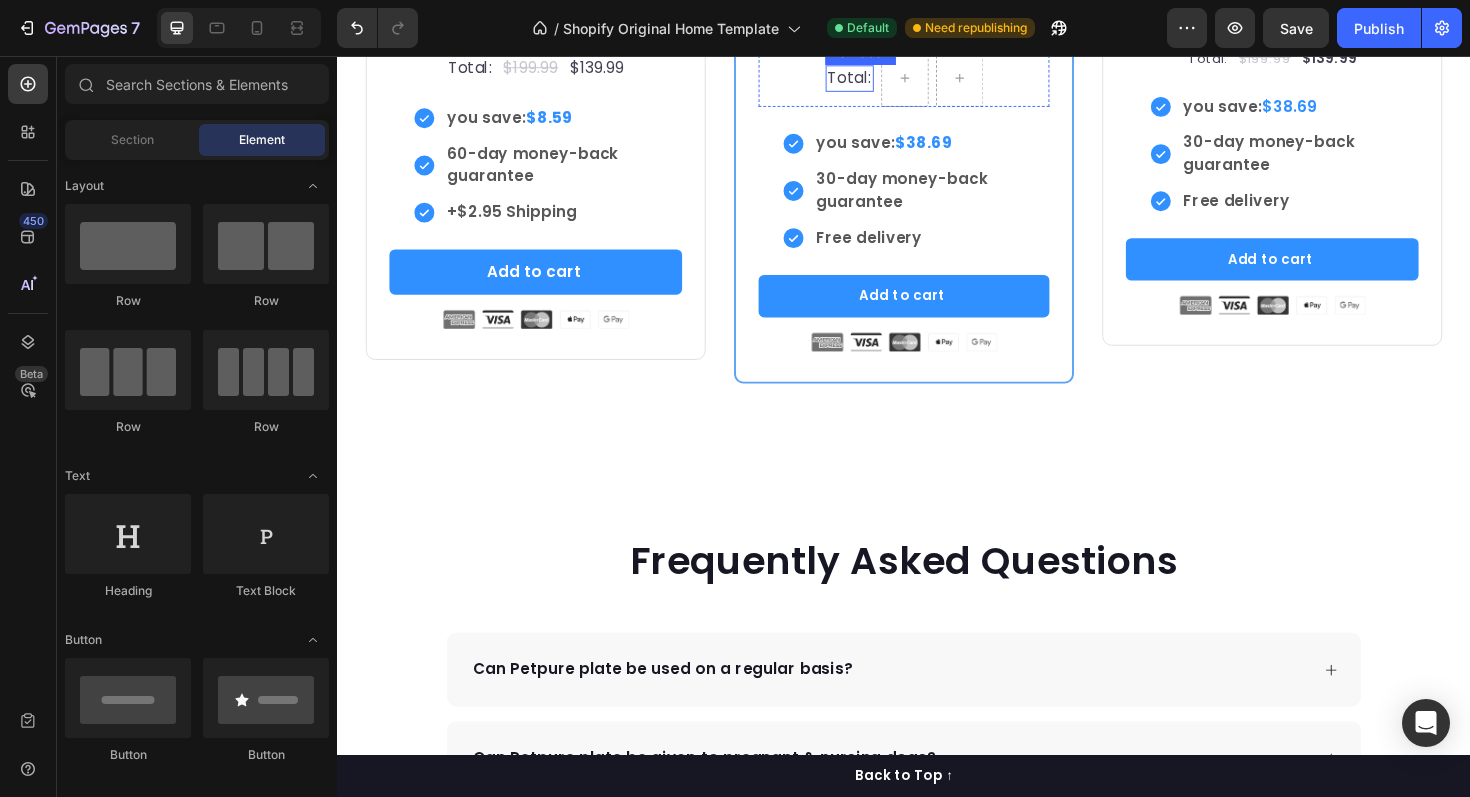 click on "Total:" at bounding box center (879, 80) 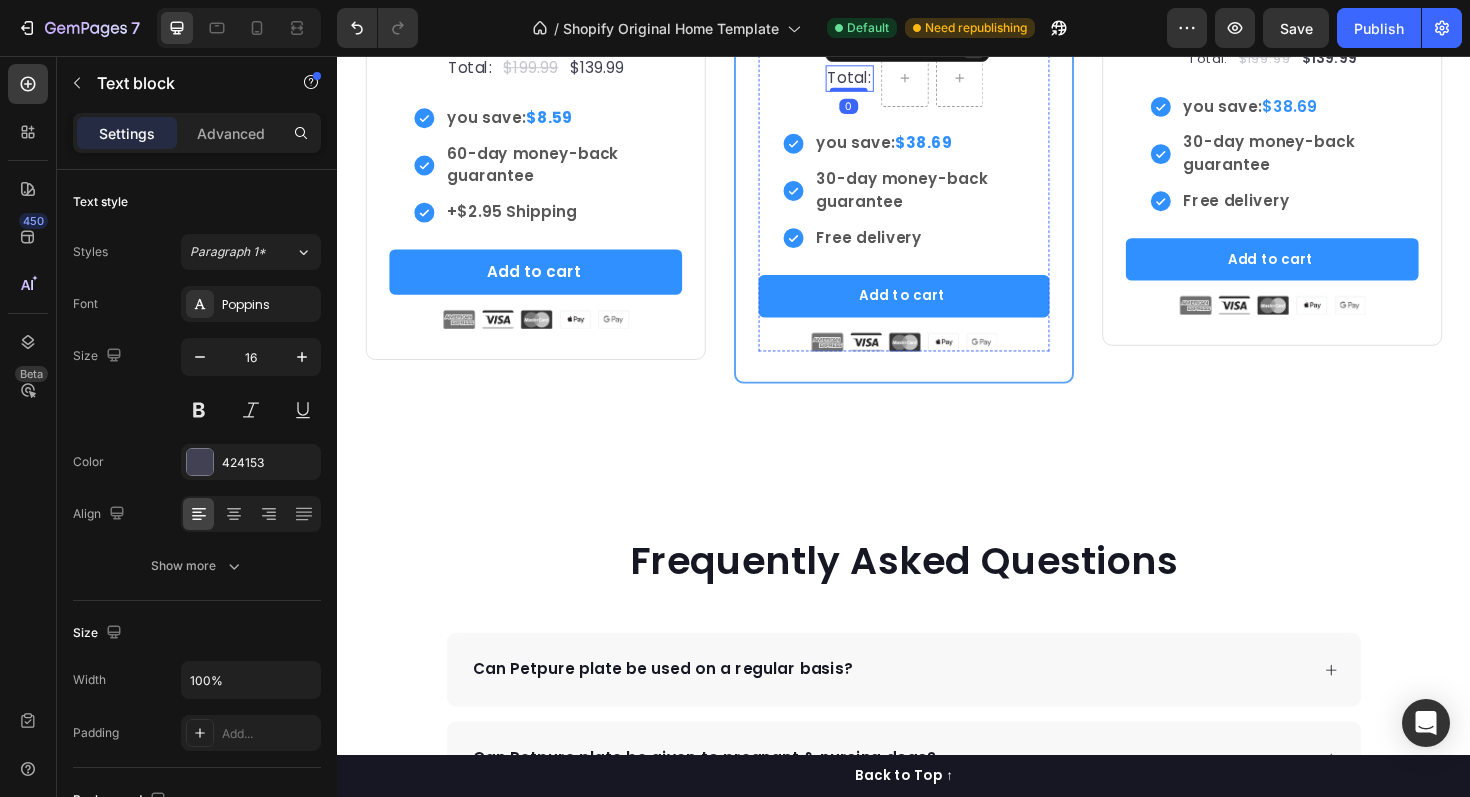click 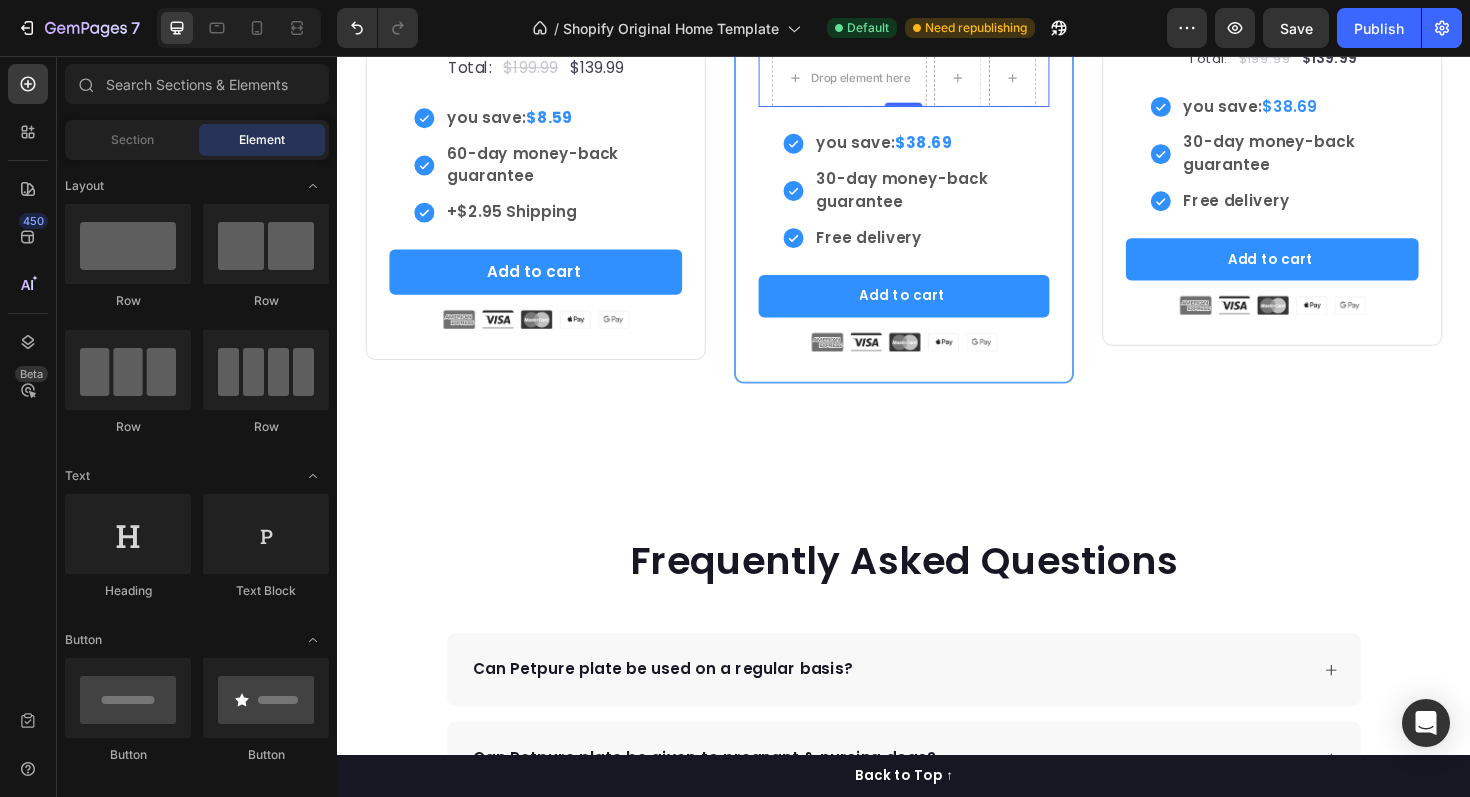 click on "Drop element here
Row   0" at bounding box center (937, 80) 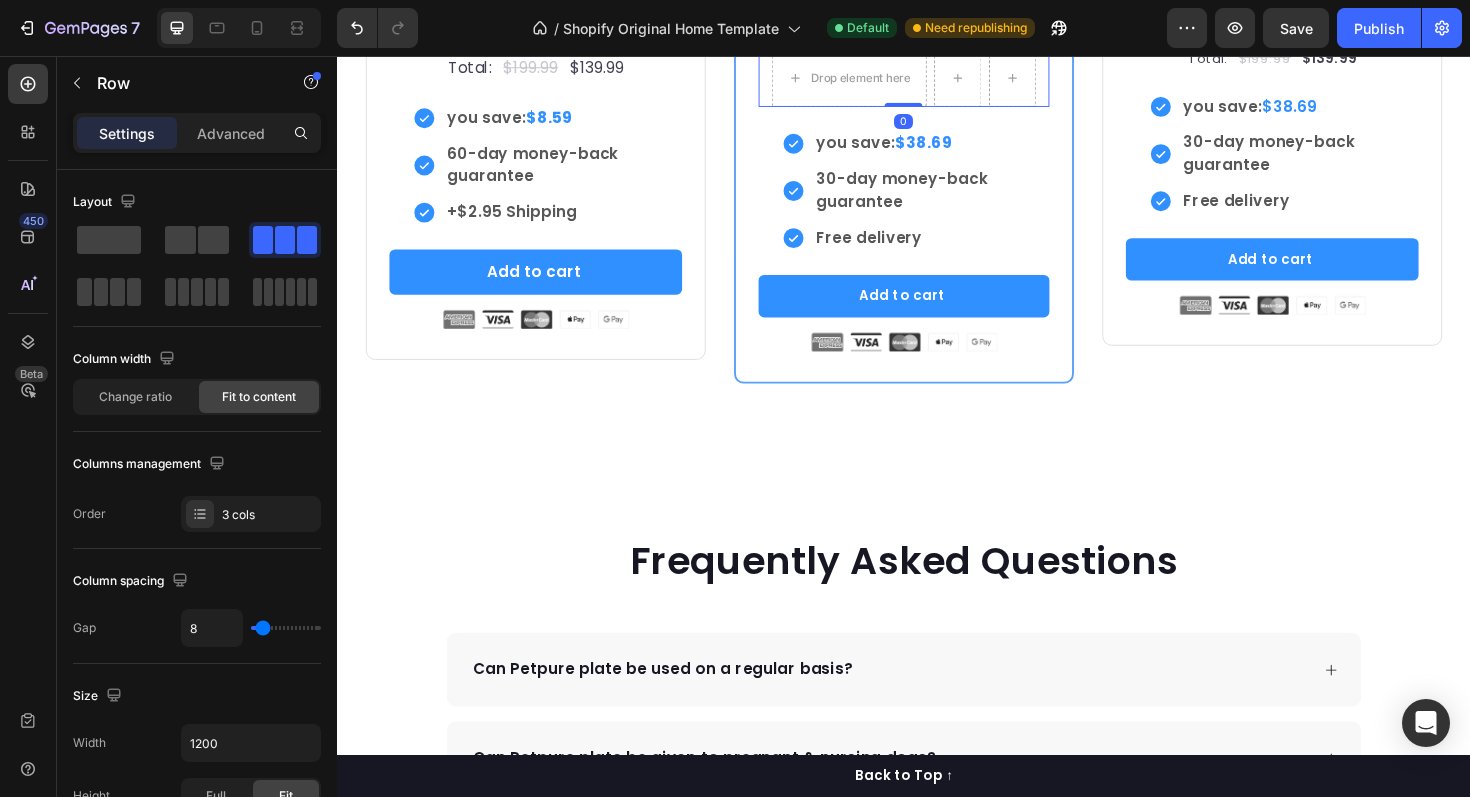 click at bounding box center [906, 31] 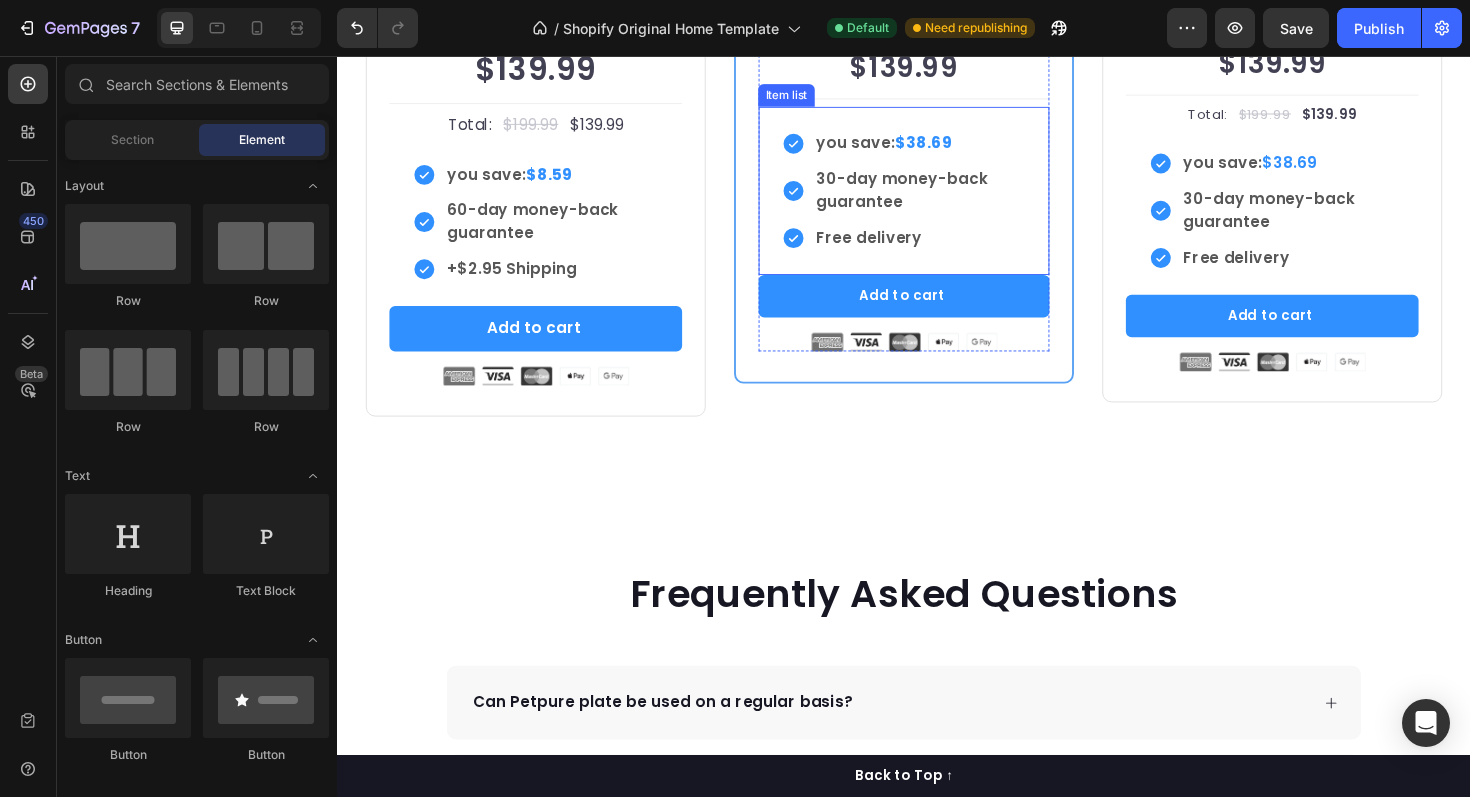 scroll, scrollTop: 4538, scrollLeft: 0, axis: vertical 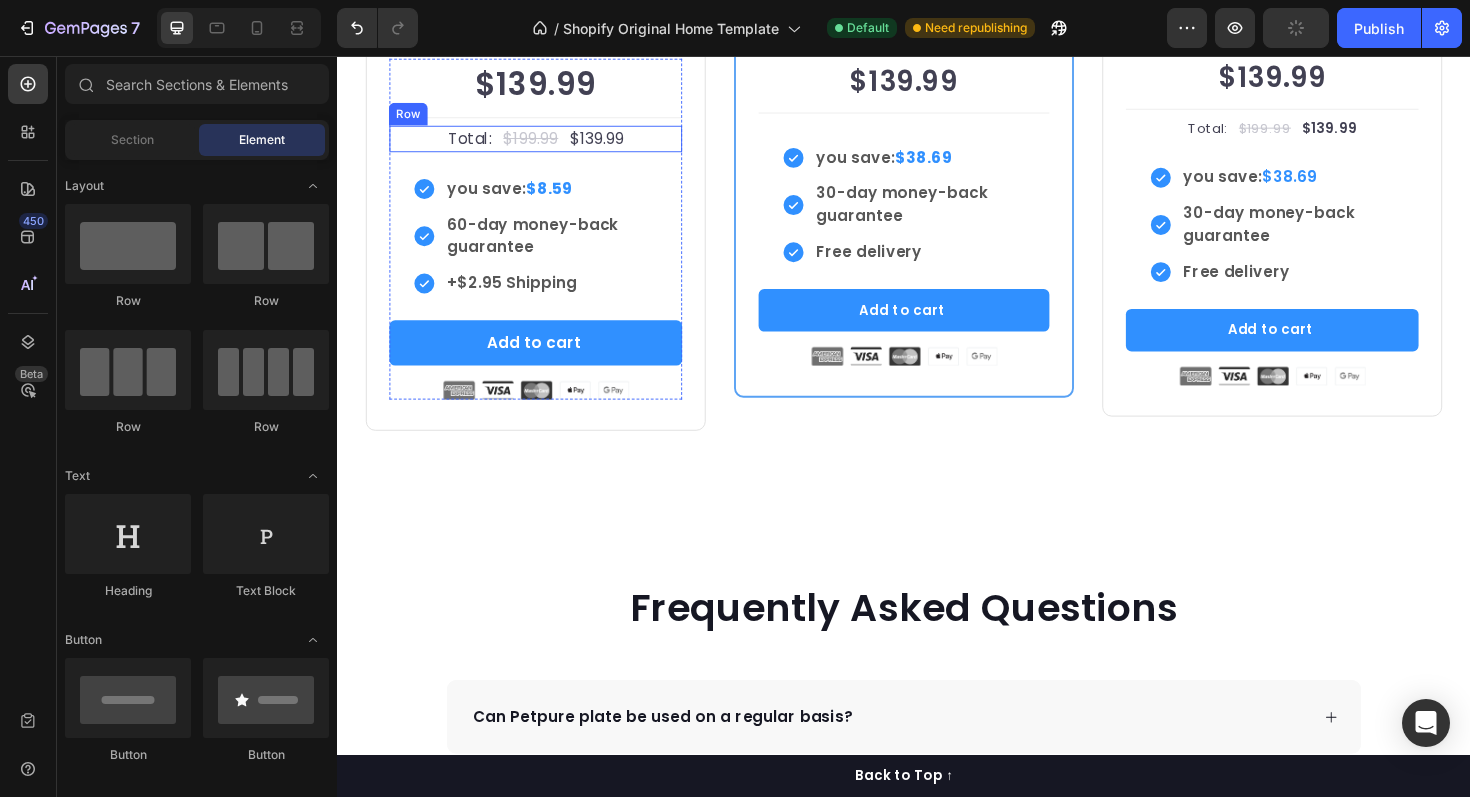 click on "Total: Text block $199.99 Price Price $139.99 Price Price Row" at bounding box center (547, 144) 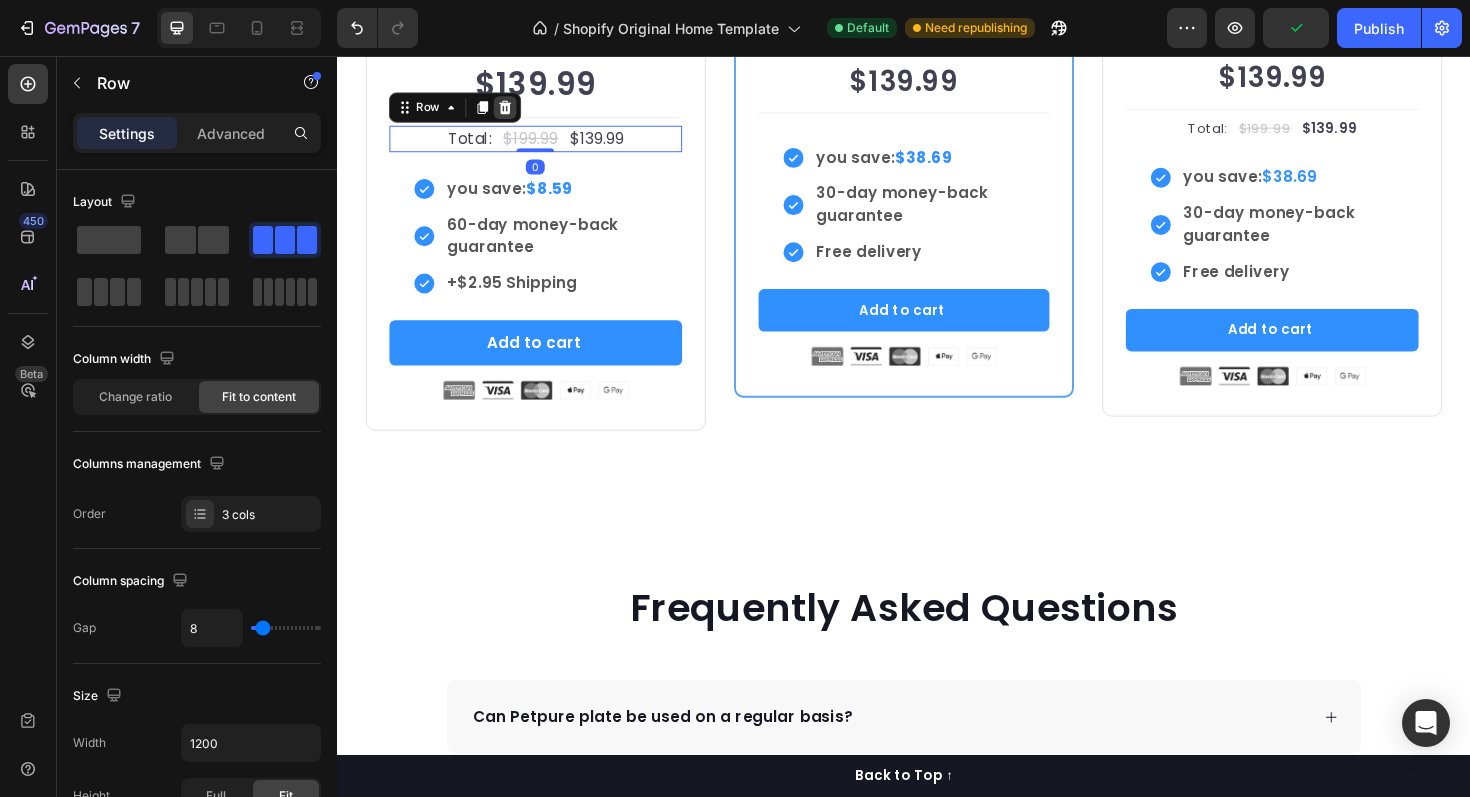 click 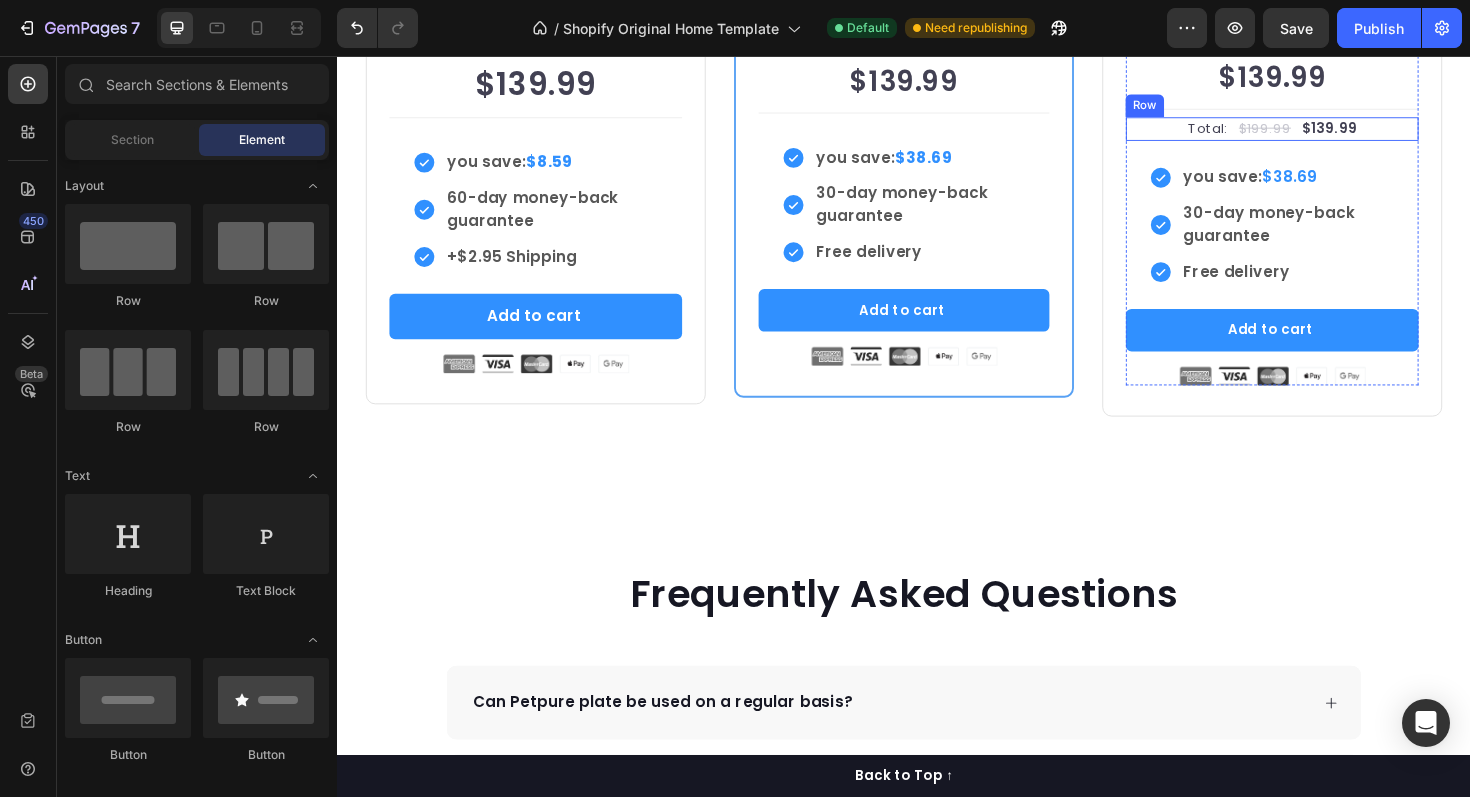 click on "Total: Text block $199.99 Price Price $139.99 Price Price Row" at bounding box center (1327, 133) 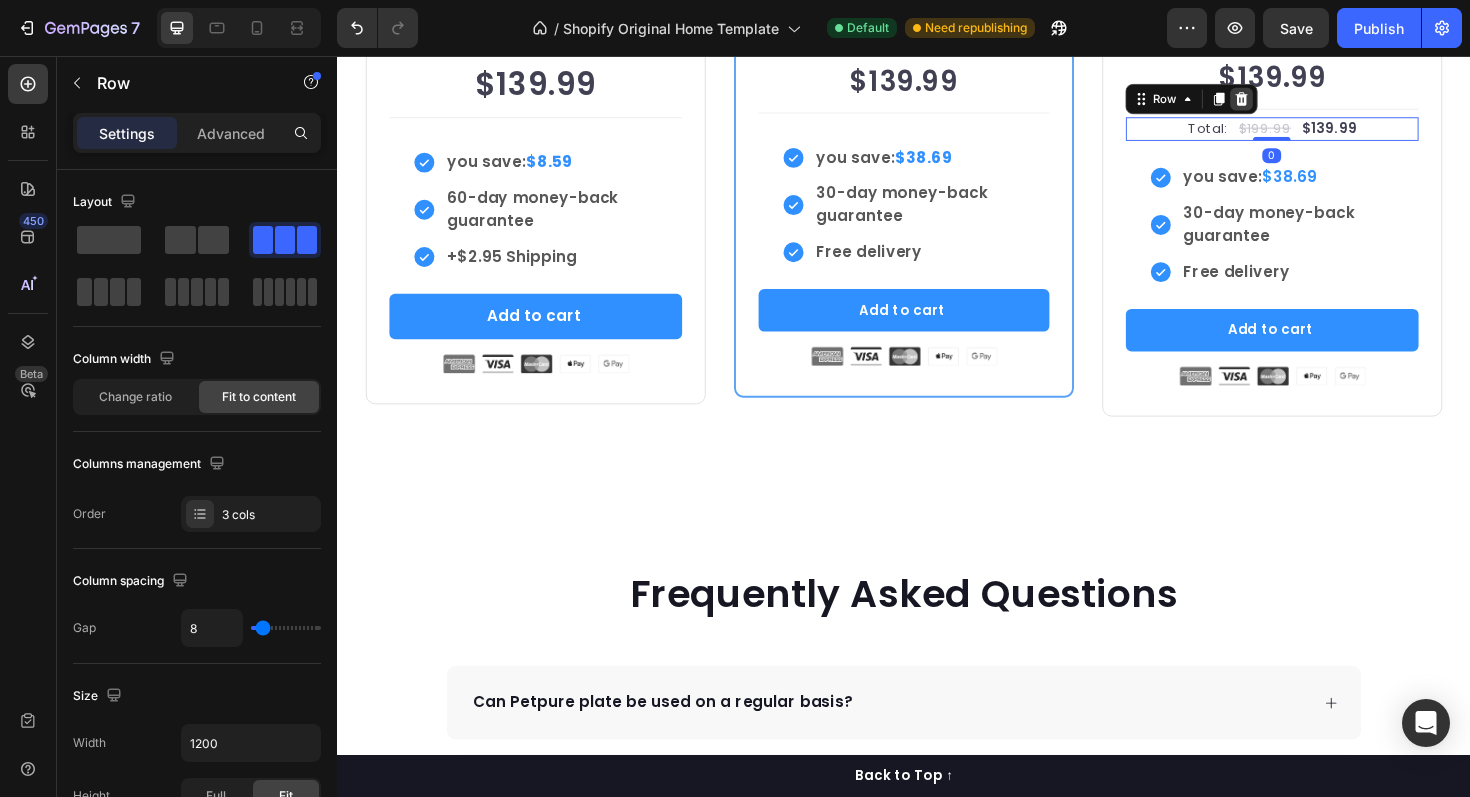 click 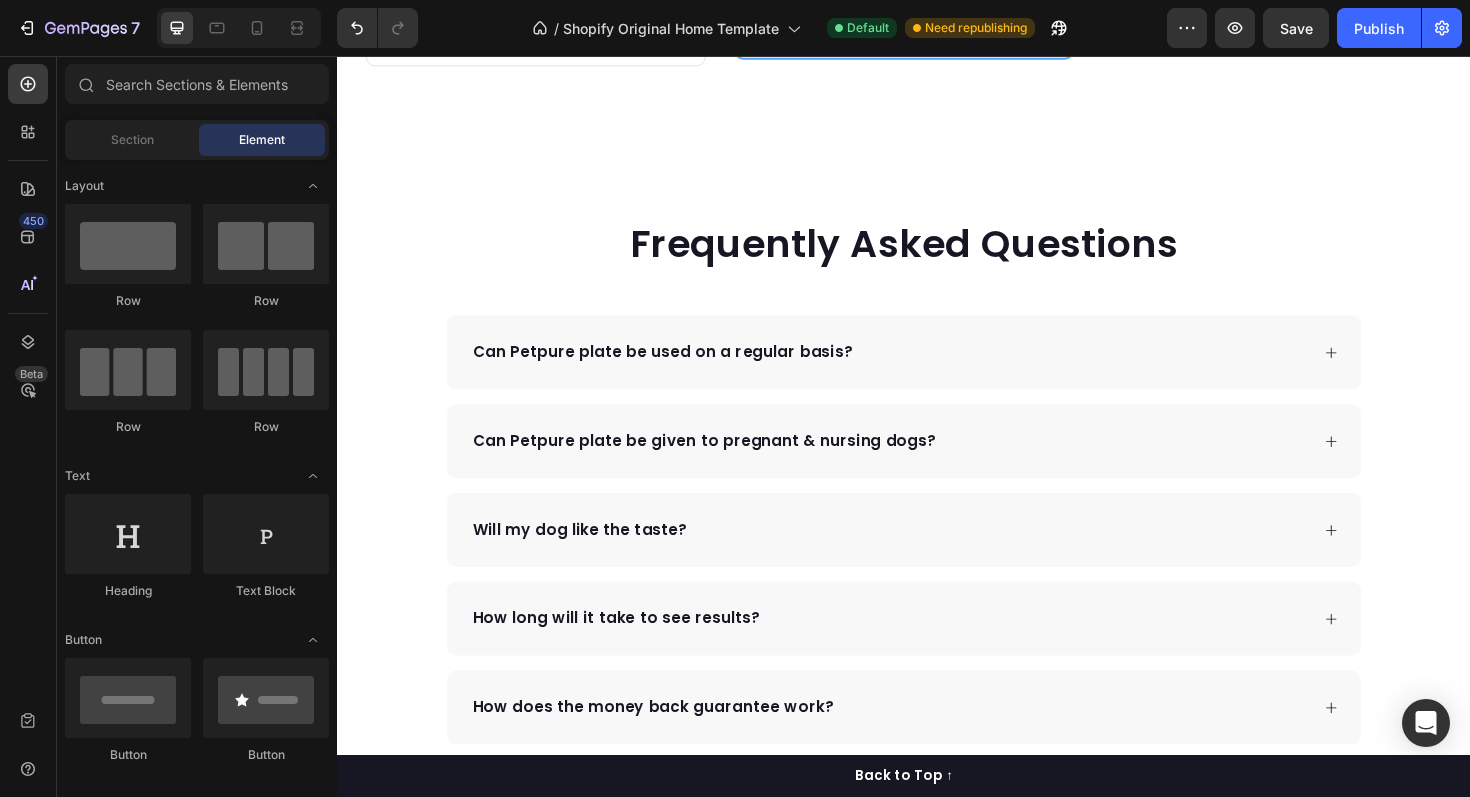 scroll, scrollTop: 4899, scrollLeft: 0, axis: vertical 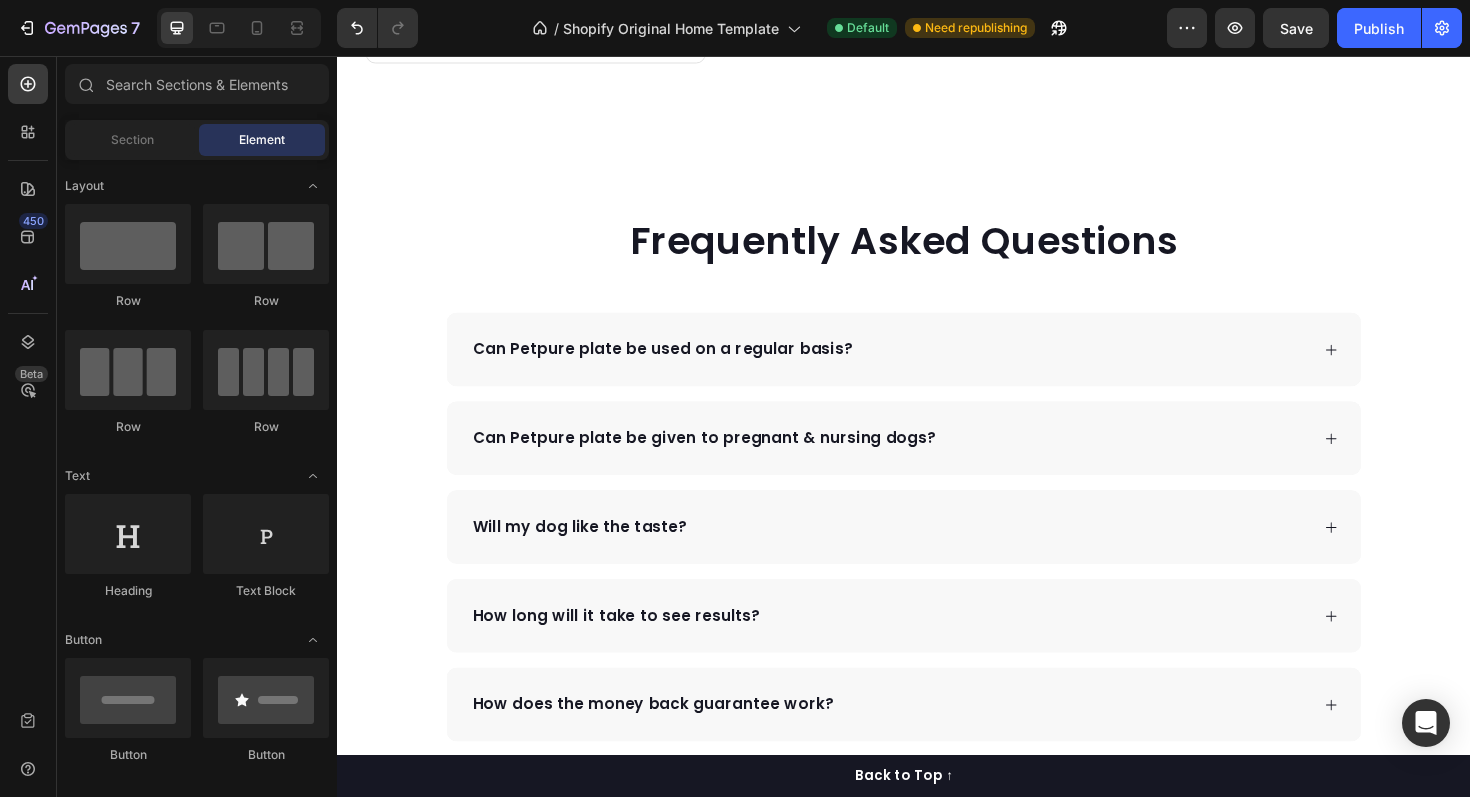 click on "Add to cart" at bounding box center (937, -36) 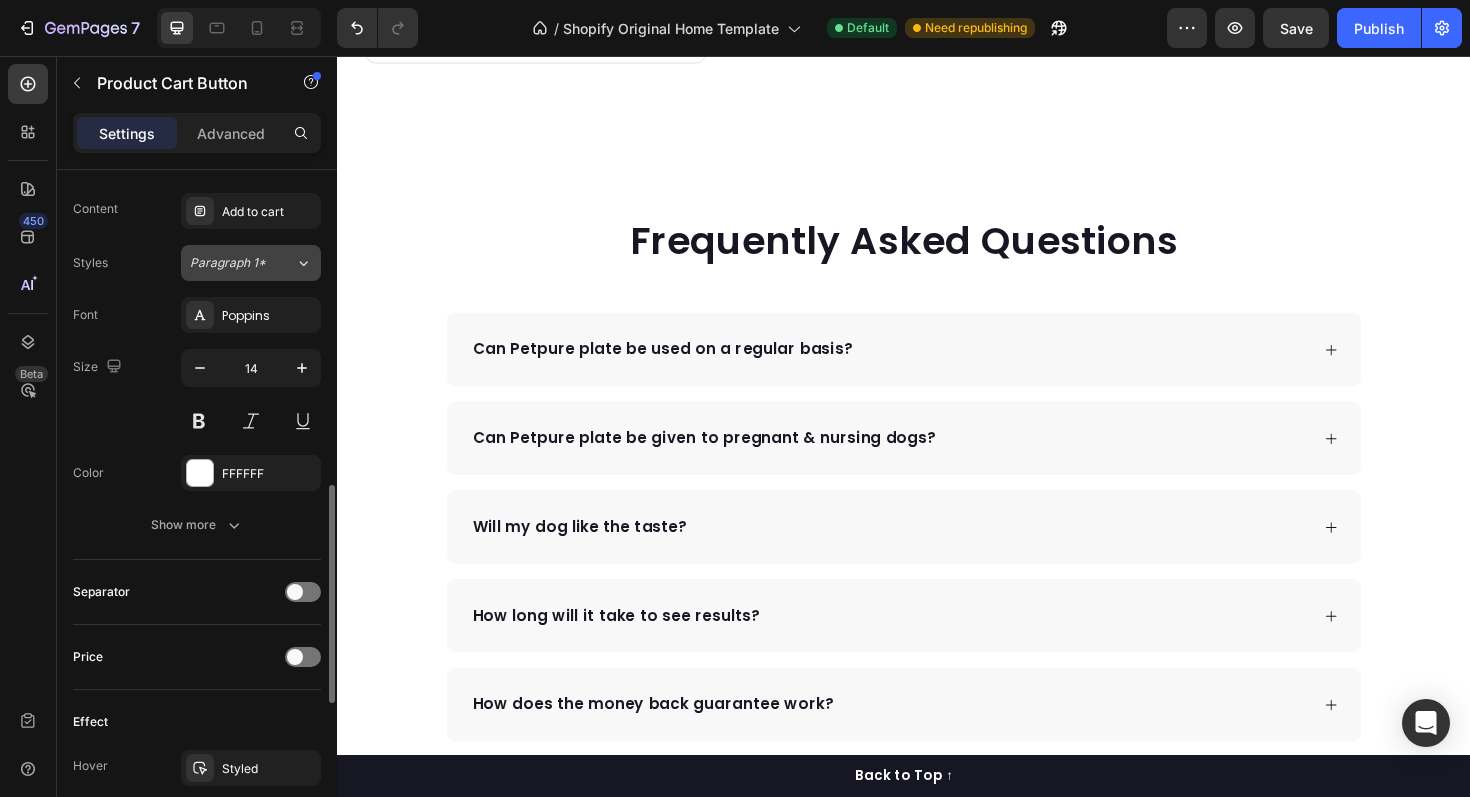 scroll, scrollTop: 989, scrollLeft: 0, axis: vertical 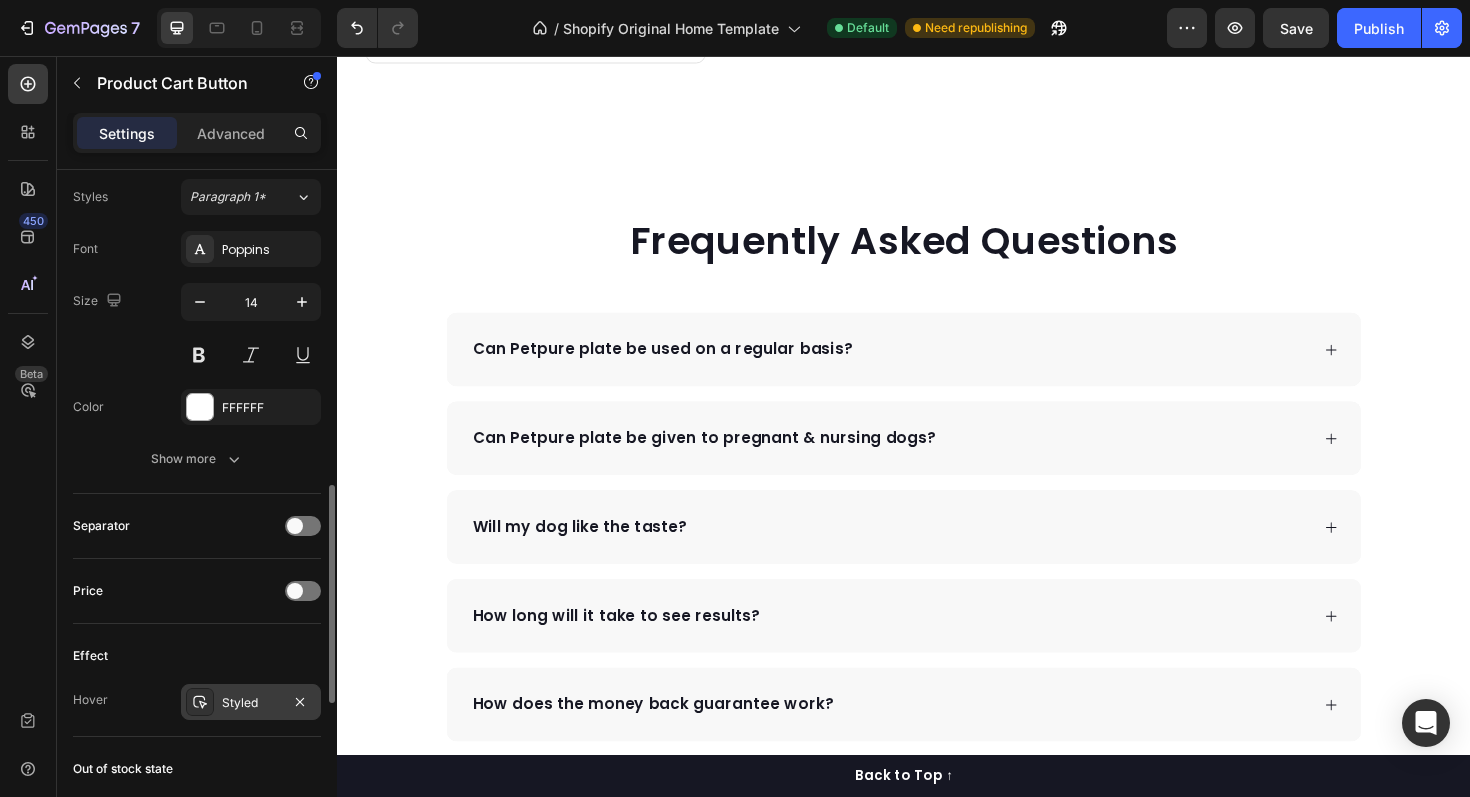 click on "Styled" at bounding box center (251, 703) 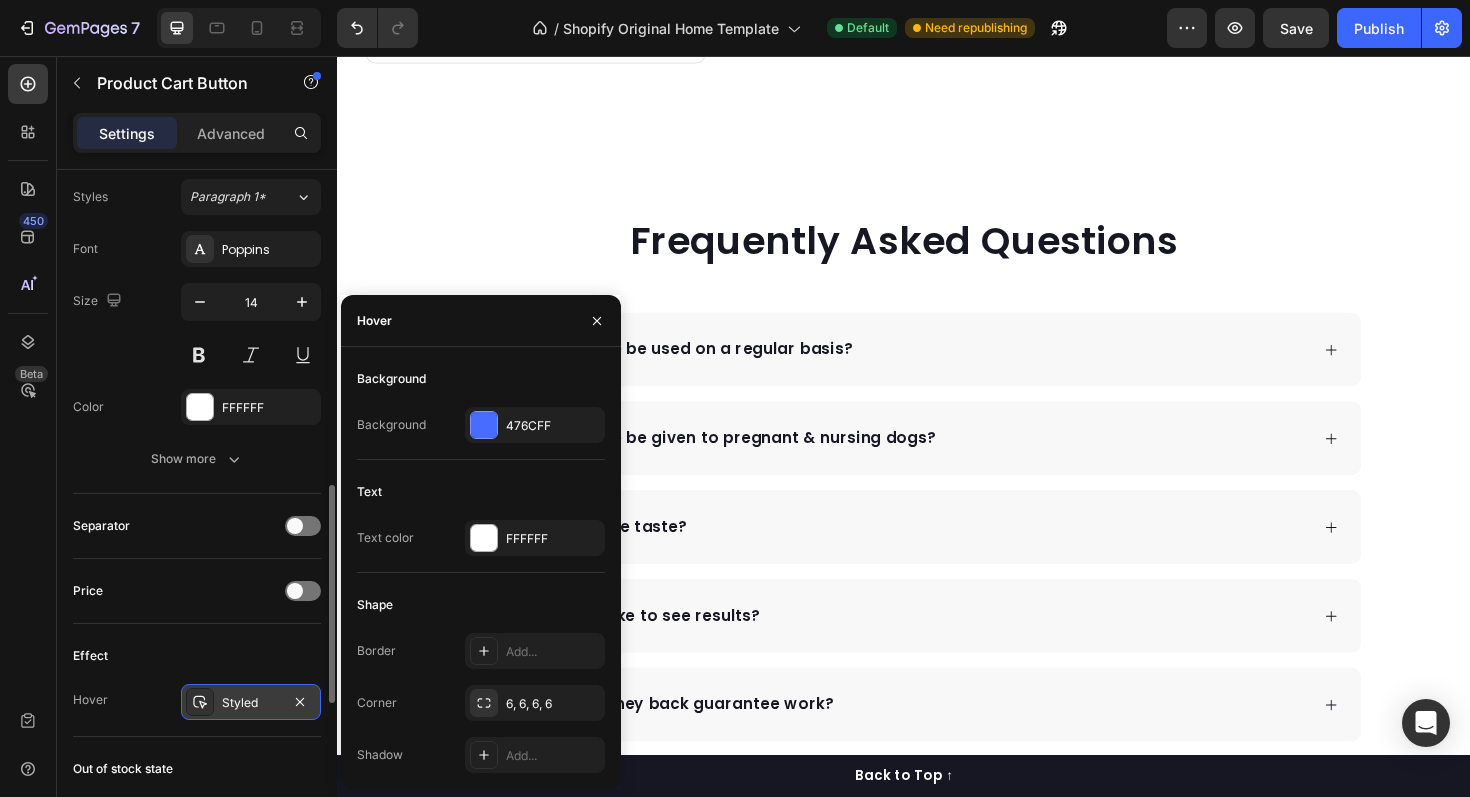 click at bounding box center (200, 702) 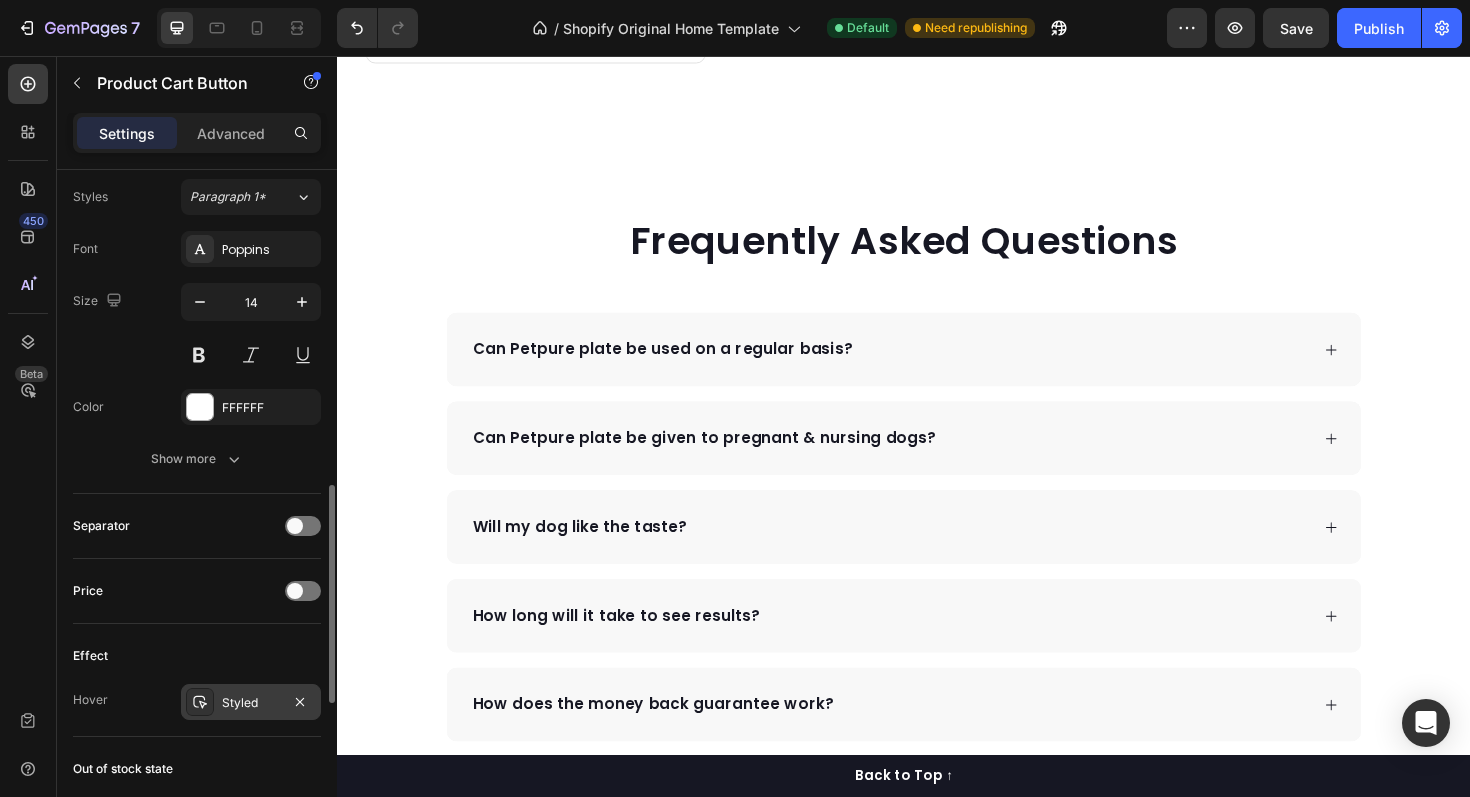 click 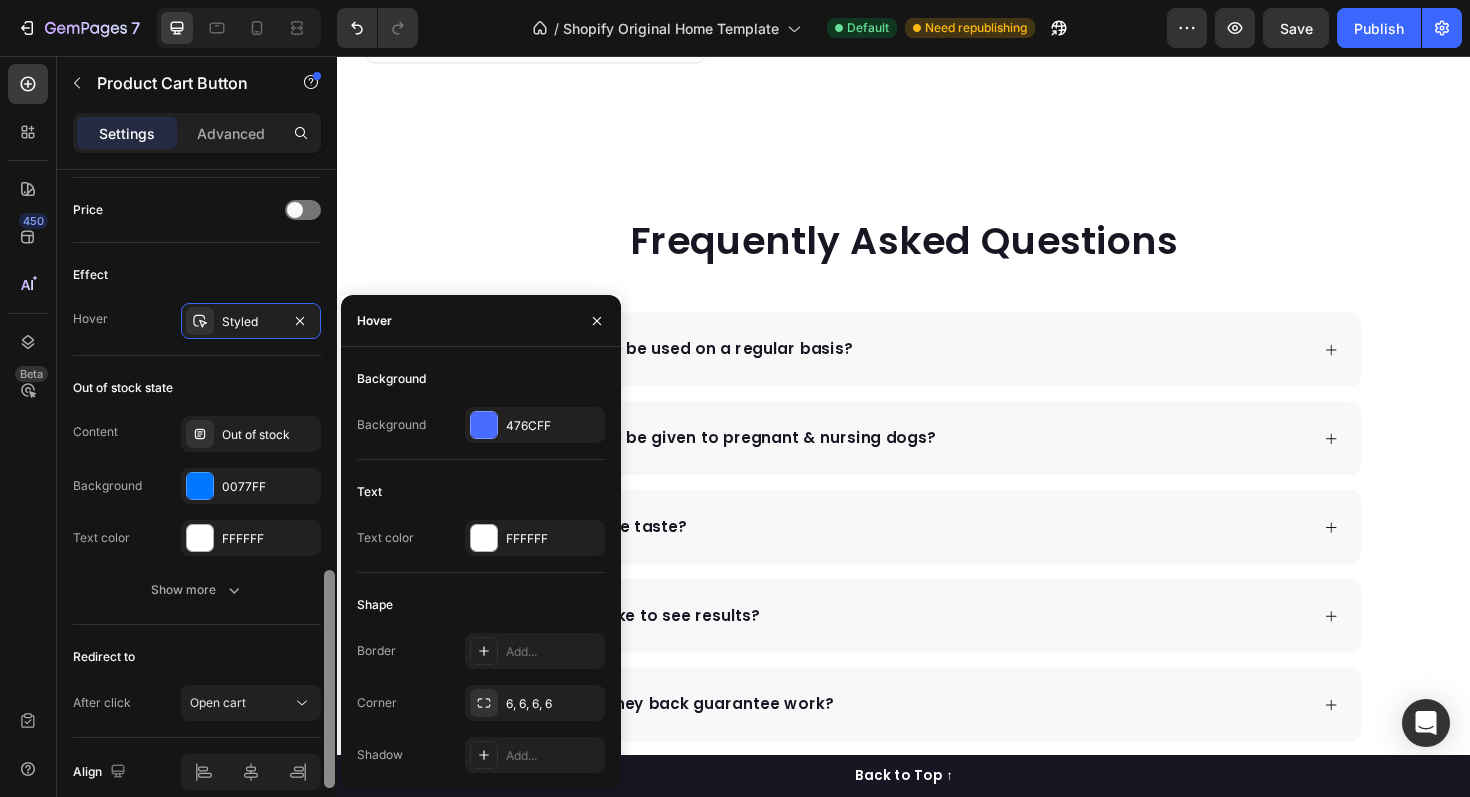 scroll, scrollTop: 1459, scrollLeft: 0, axis: vertical 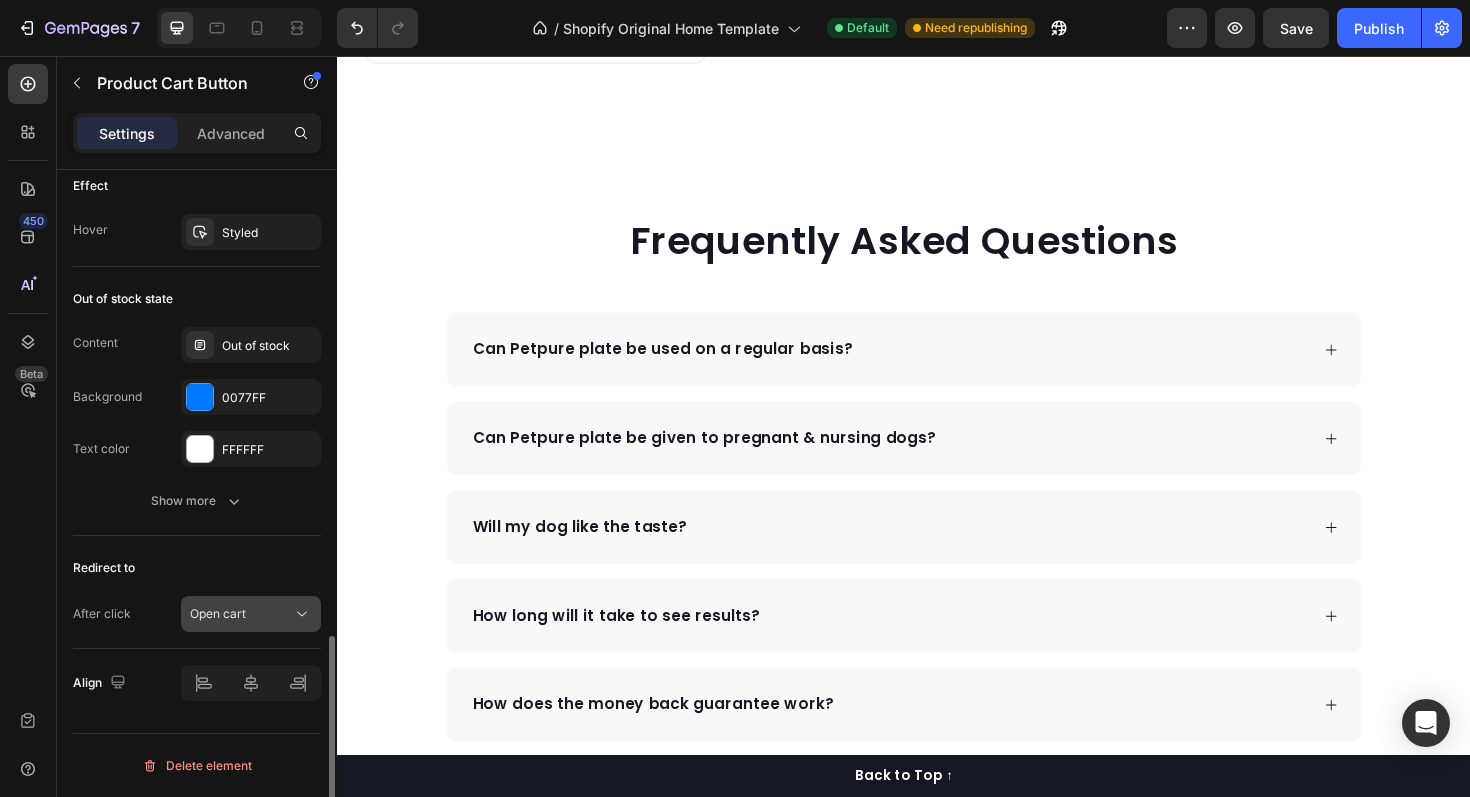 click on "Open cart" at bounding box center [241, 614] 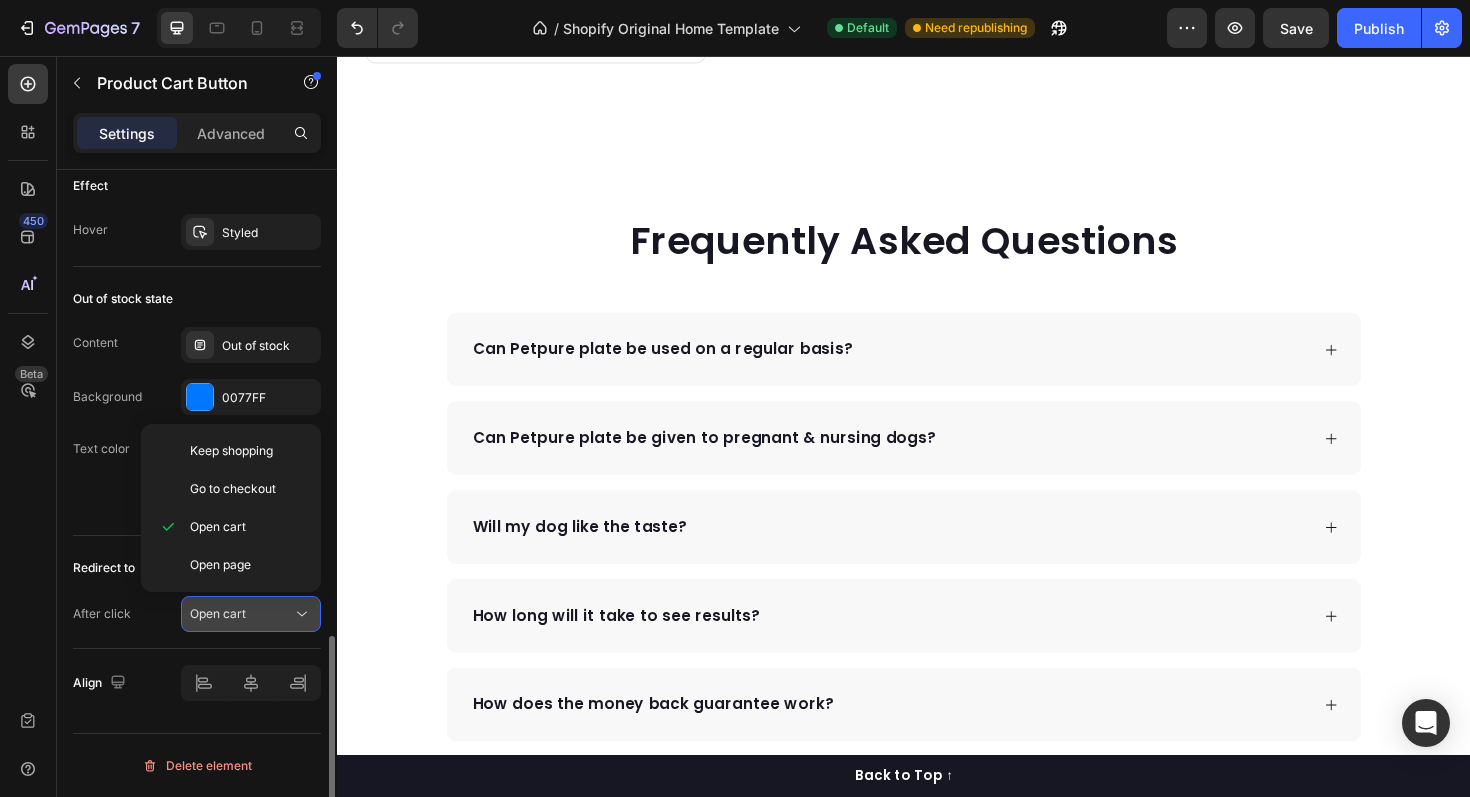 click on "Open cart" at bounding box center (241, 614) 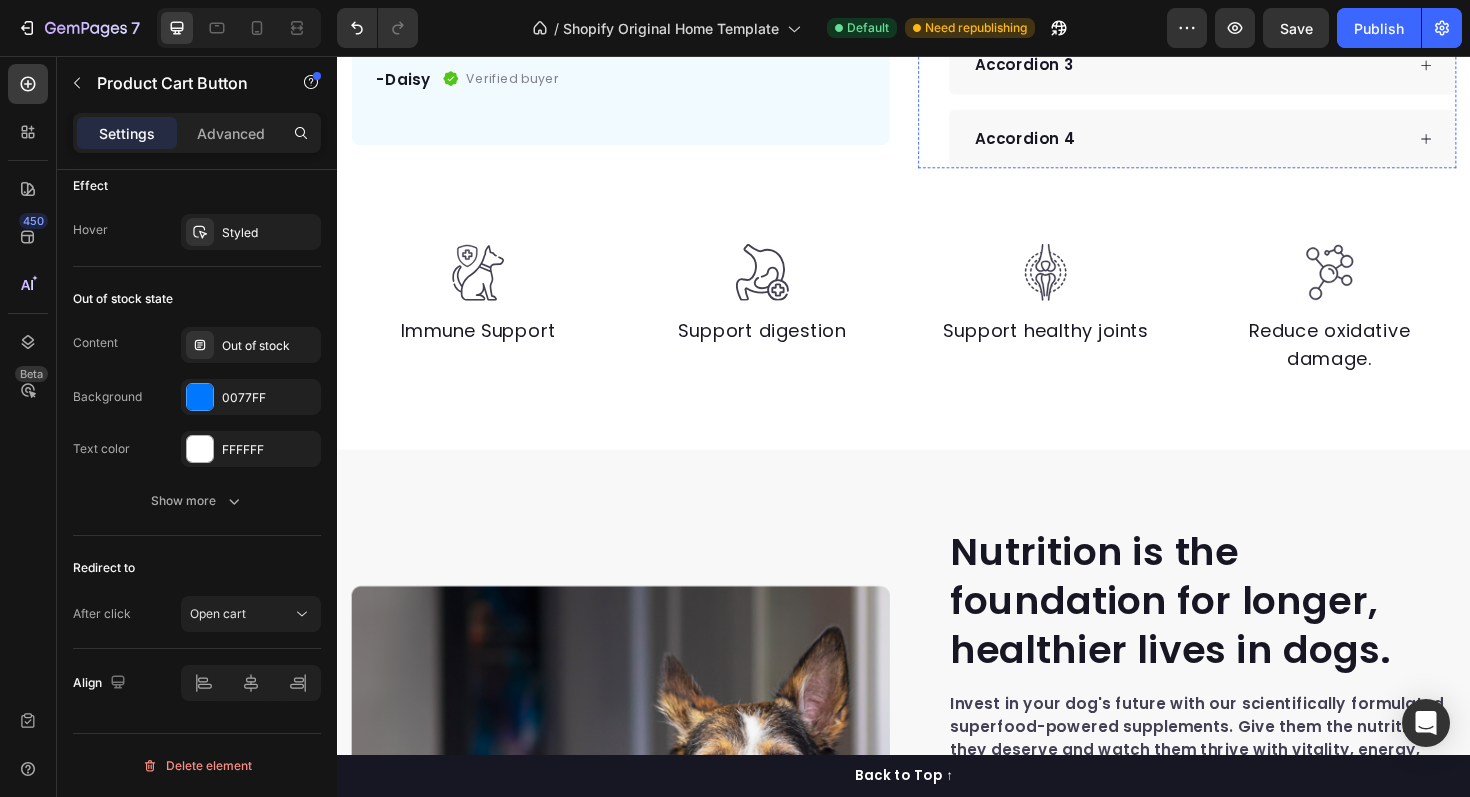 scroll, scrollTop: 865, scrollLeft: 0, axis: vertical 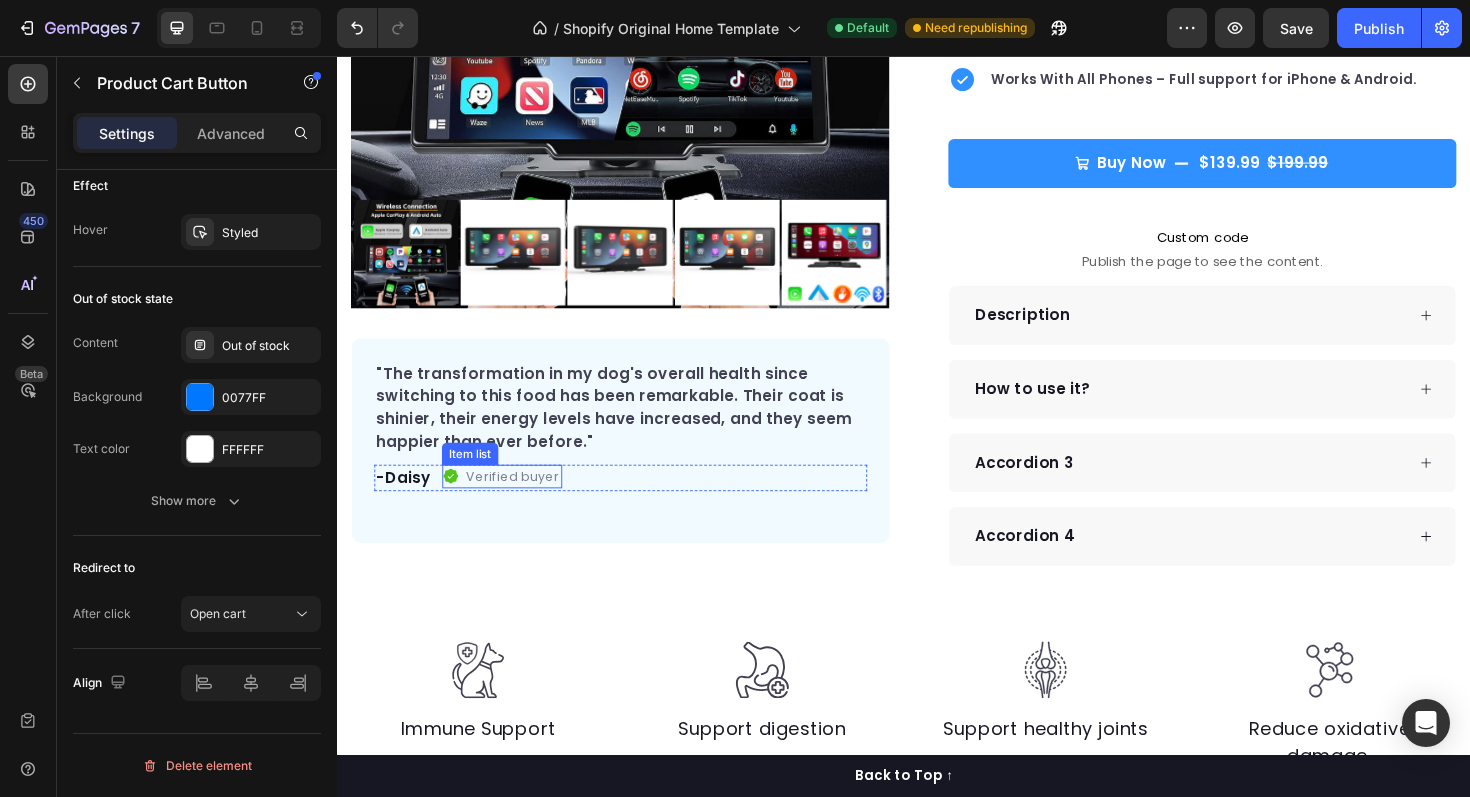 click 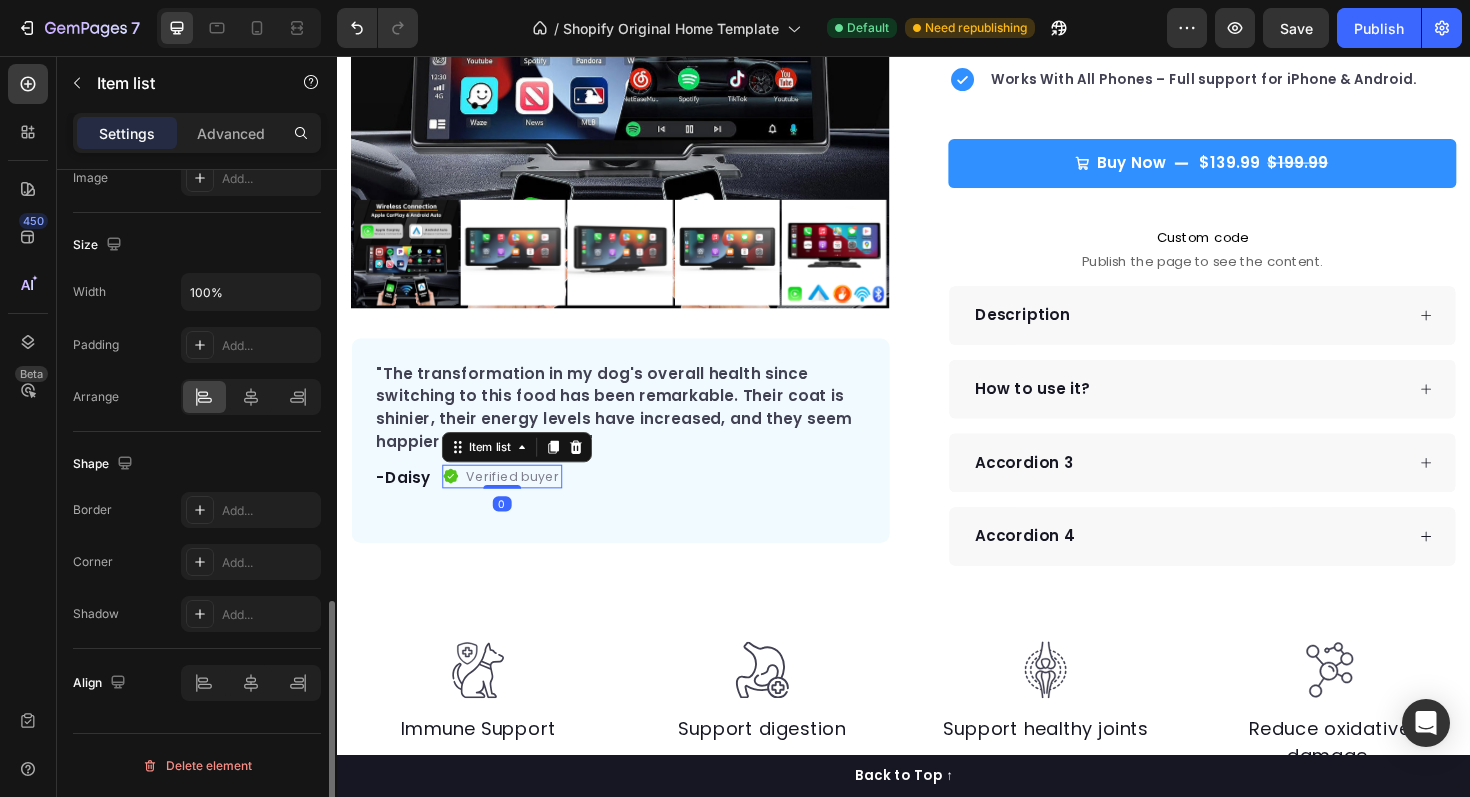 scroll, scrollTop: 0, scrollLeft: 0, axis: both 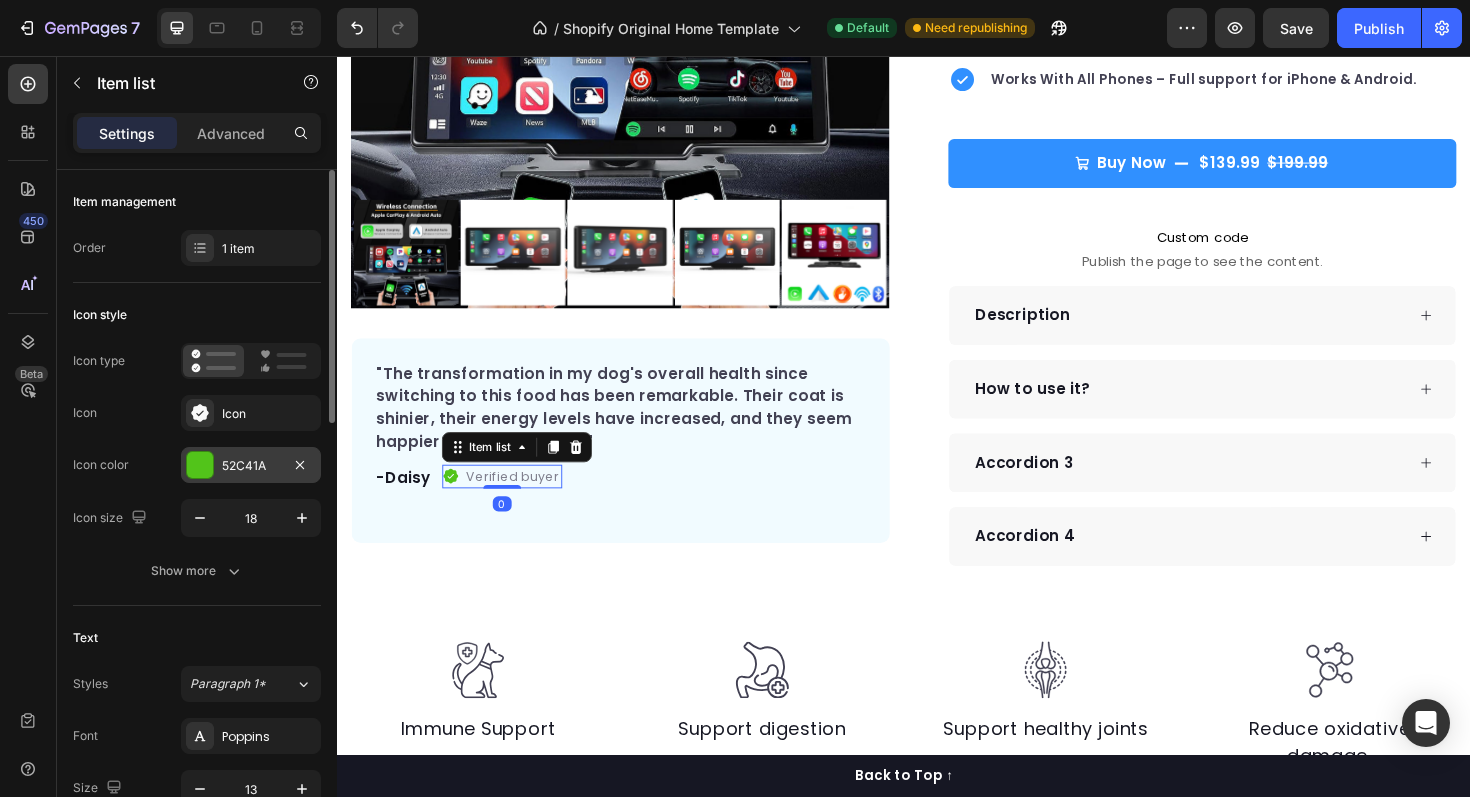 click on "52C41A" at bounding box center [251, 466] 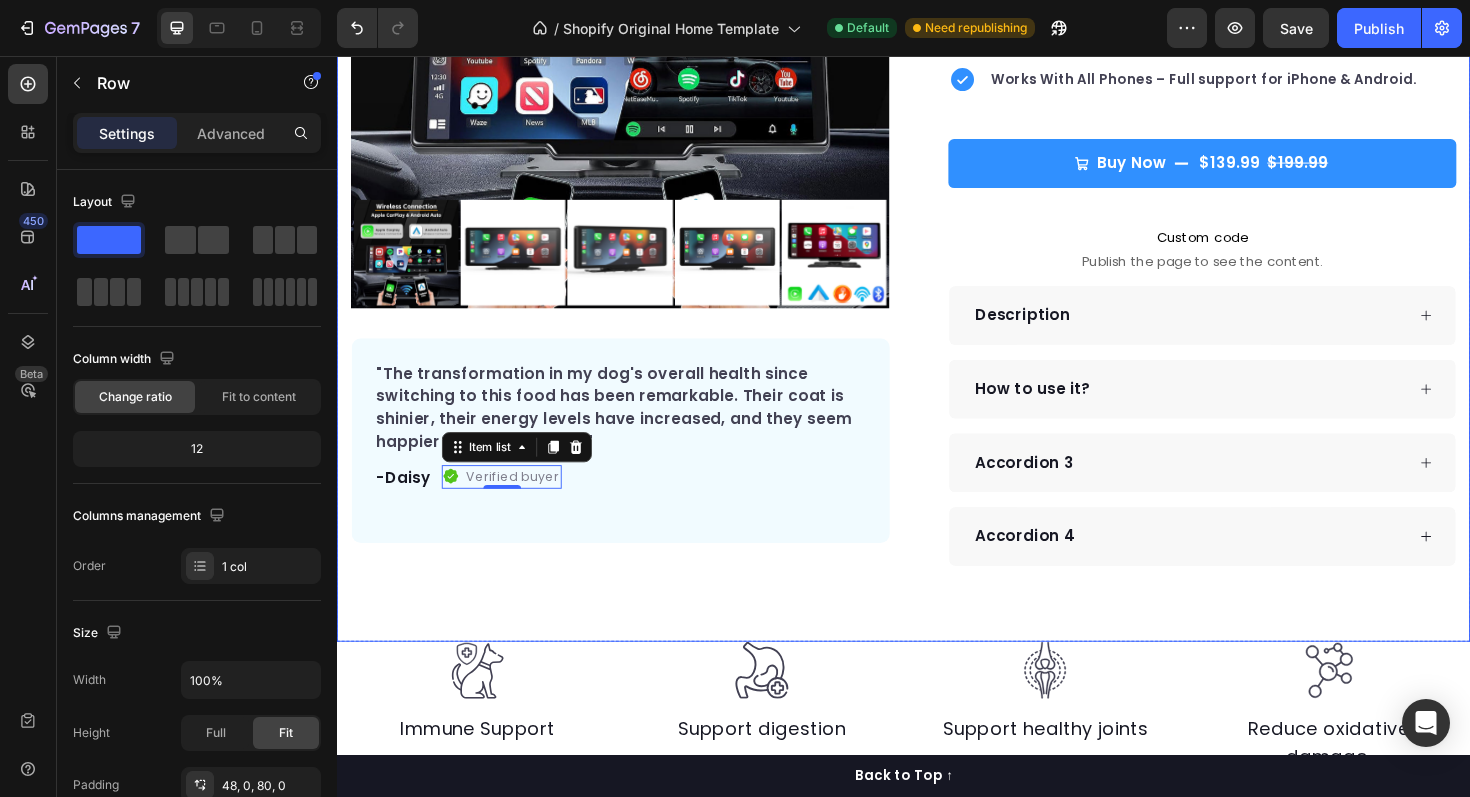 click on "Product Images "The transformation in my dog's overall health since switching to this food has been remarkable. Their coat is shinier, their energy levels have increased, and they seem happier than ever before." Text block -Daisy Text block
Verified buyer Item list   0 Row Row "My dog absolutely loves this food! It's clear that the taste and quality are top-notch."  -Daisy Text block Row Row
Icon
Icon
Icon
Icon
Icon Icon List Hoz Rated 4.9 | 1,250+ Bought This Month Text block Row DriveDisplay™️ Product Title Happy Dog Bites - Contains Vitamin C, Vitamin E, Vitamin B2, Vitamin B1, Vitamin D and Vitamin K Text block
Easy to setup – No tools, no mechanic, ready in minutes.
100 Day Guarantee - Full refund if you're not satisfied
Smooth Experience - High-quality screen & Intuitive UI
Easier Parking - Parking assist camera built in from both sides" at bounding box center (937, 191) 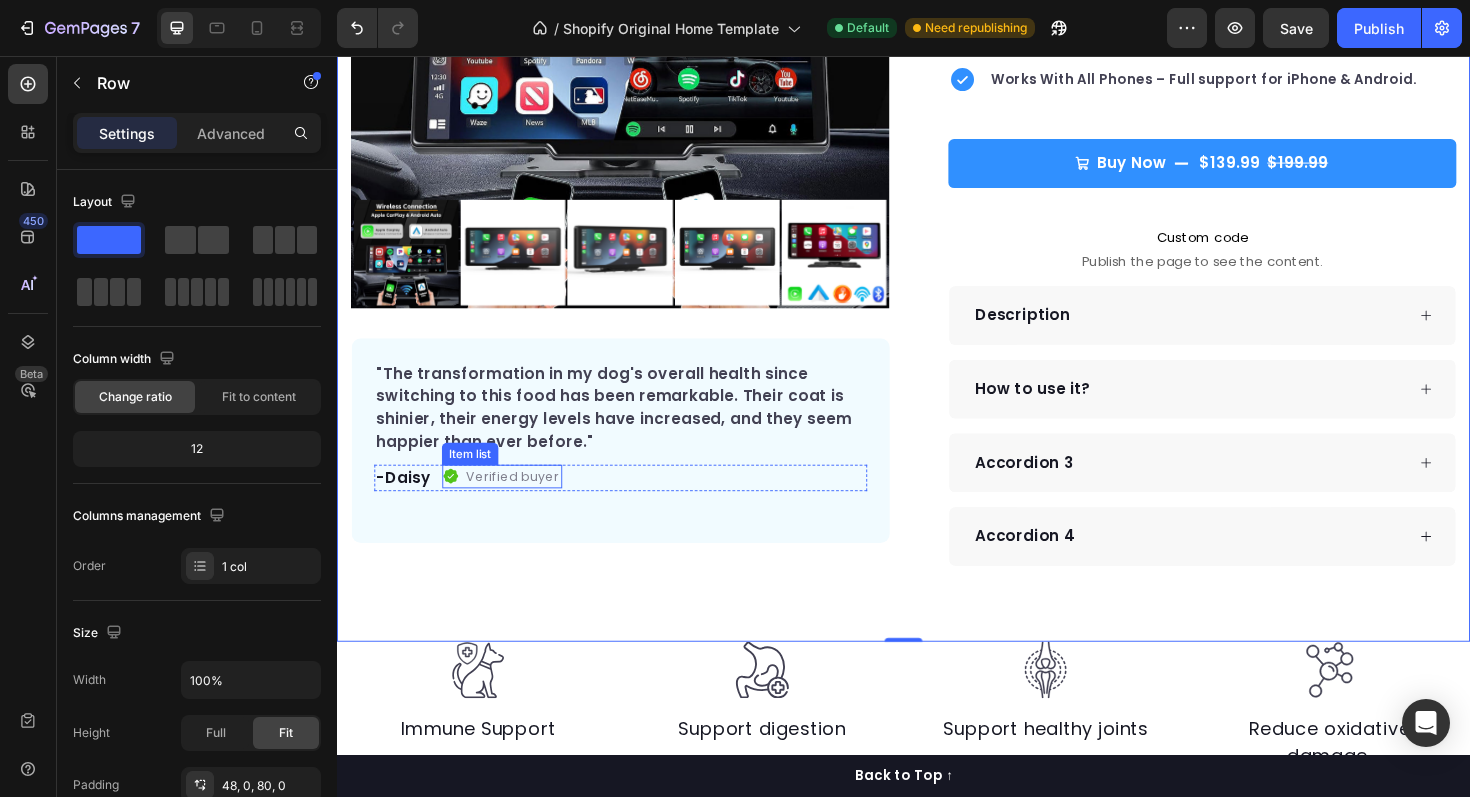 click on "Verified buyer" at bounding box center (522, 502) 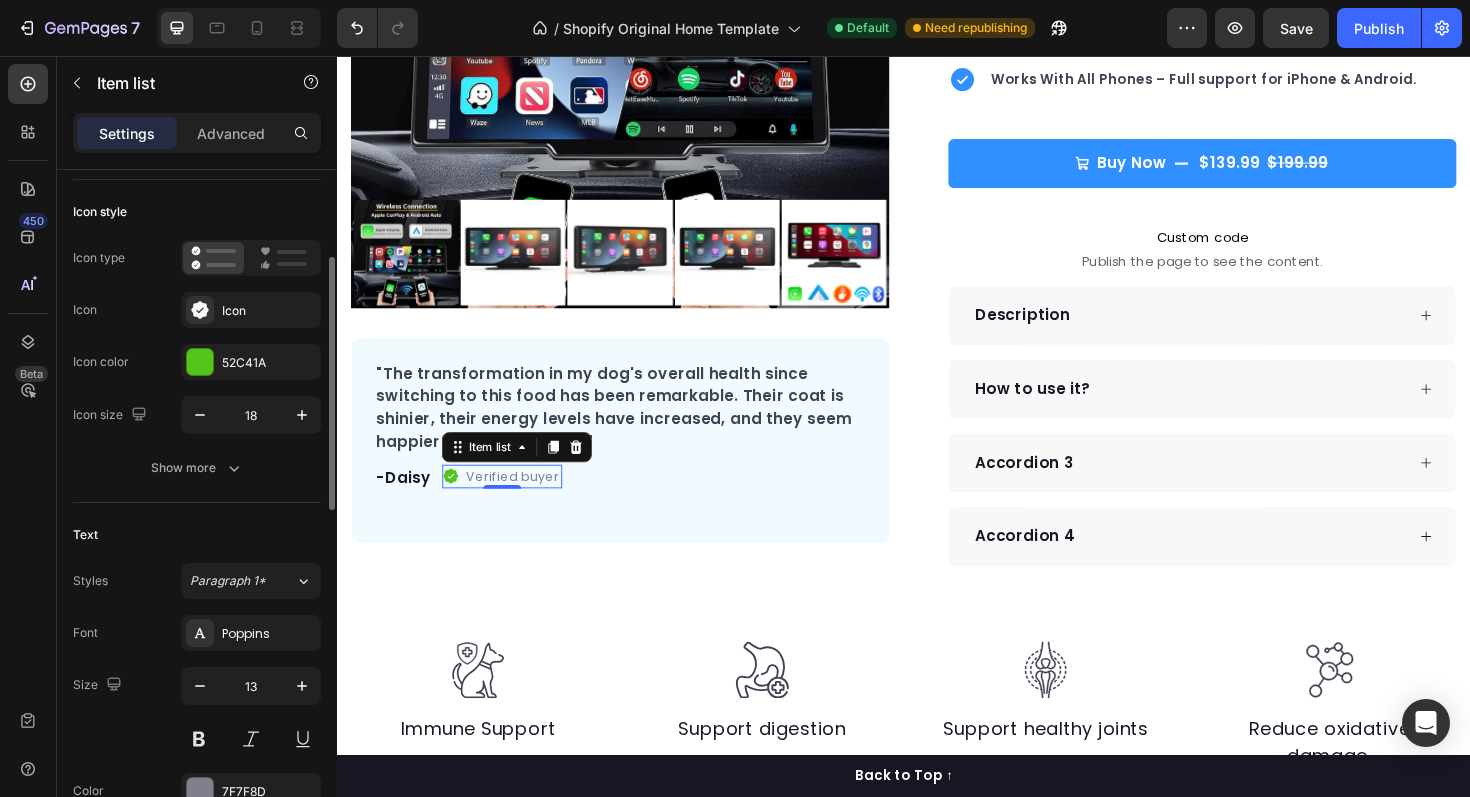scroll, scrollTop: 163, scrollLeft: 0, axis: vertical 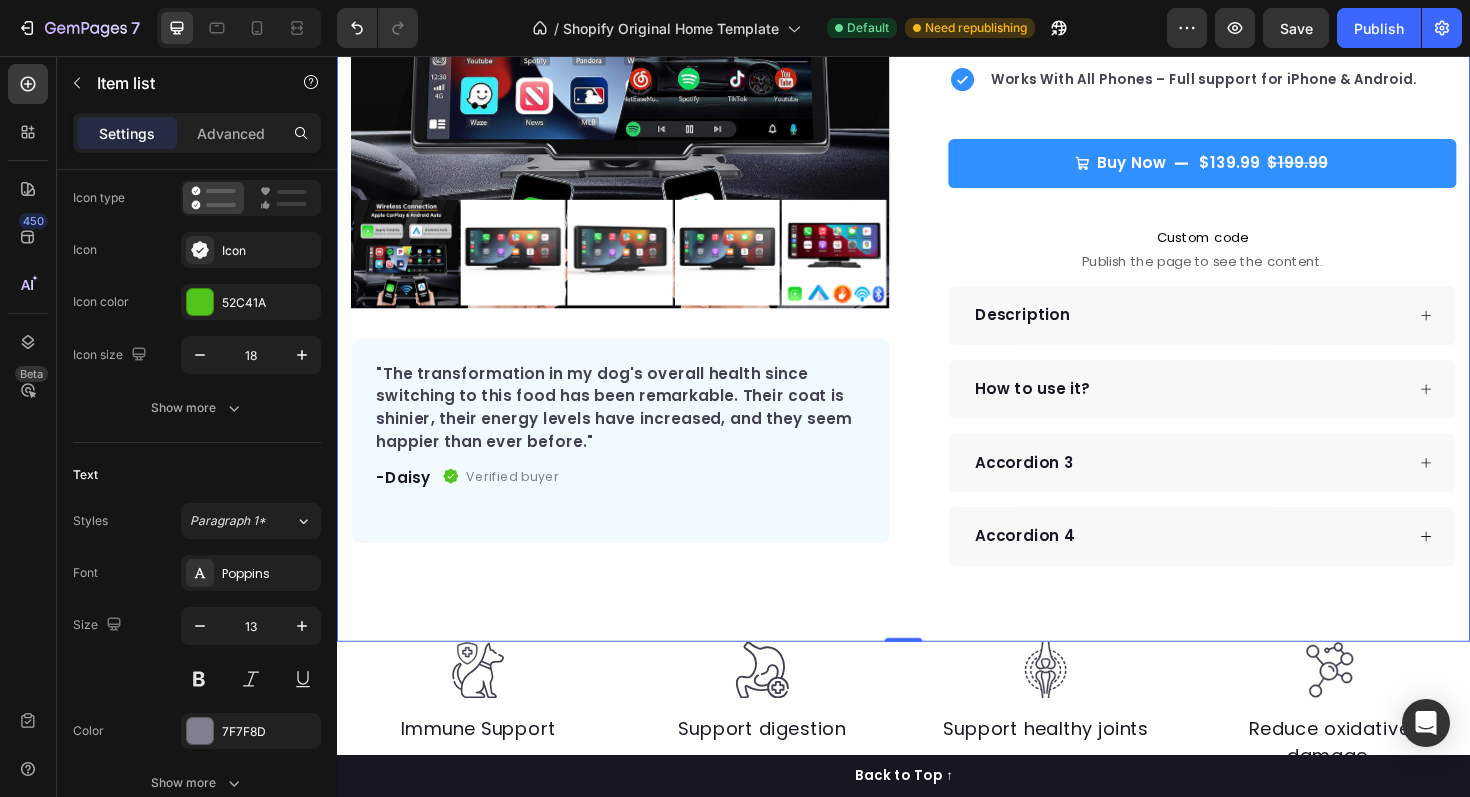 click on "Product Images "The transformation in my dog's overall health since switching to this food has been remarkable. Their coat is shinier, their energy levels have increased, and they seem happier than ever before." Text block -Daisy Text block
Verified buyer Item list Row Row "My dog absolutely loves this food! It's clear that the taste and quality are top-notch."  -Daisy Text block Row Row
Icon
Icon
Icon
Icon
Icon Icon List Hoz Rated 4.9 | 1,250+ Bought This Month Text block Row DriveDisplay™️ Product Title Happy Dog Bites - Contains Vitamin C, Vitamin E, Vitamin B2, Vitamin B1, Vitamin D and Vitamin K Text block
Easy to setup – No tools, no mechanic, ready in minutes.
100 Day Guarantee - Full refund if you're not satisfied
Smooth Experience - High-quality screen & Intuitive UI
Easier Parking - Parking assist camera built in from both sides" at bounding box center (937, 191) 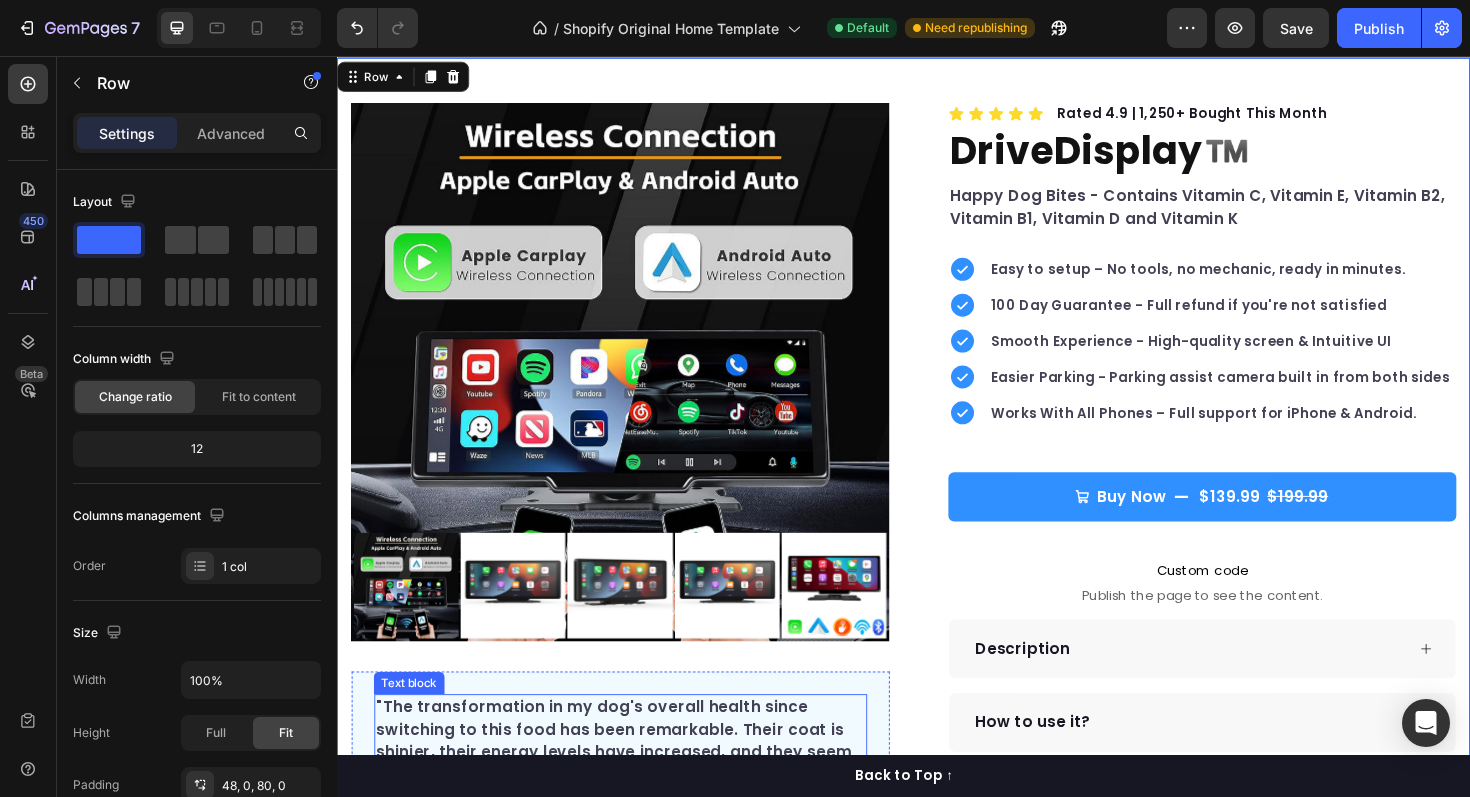 scroll, scrollTop: 77, scrollLeft: 0, axis: vertical 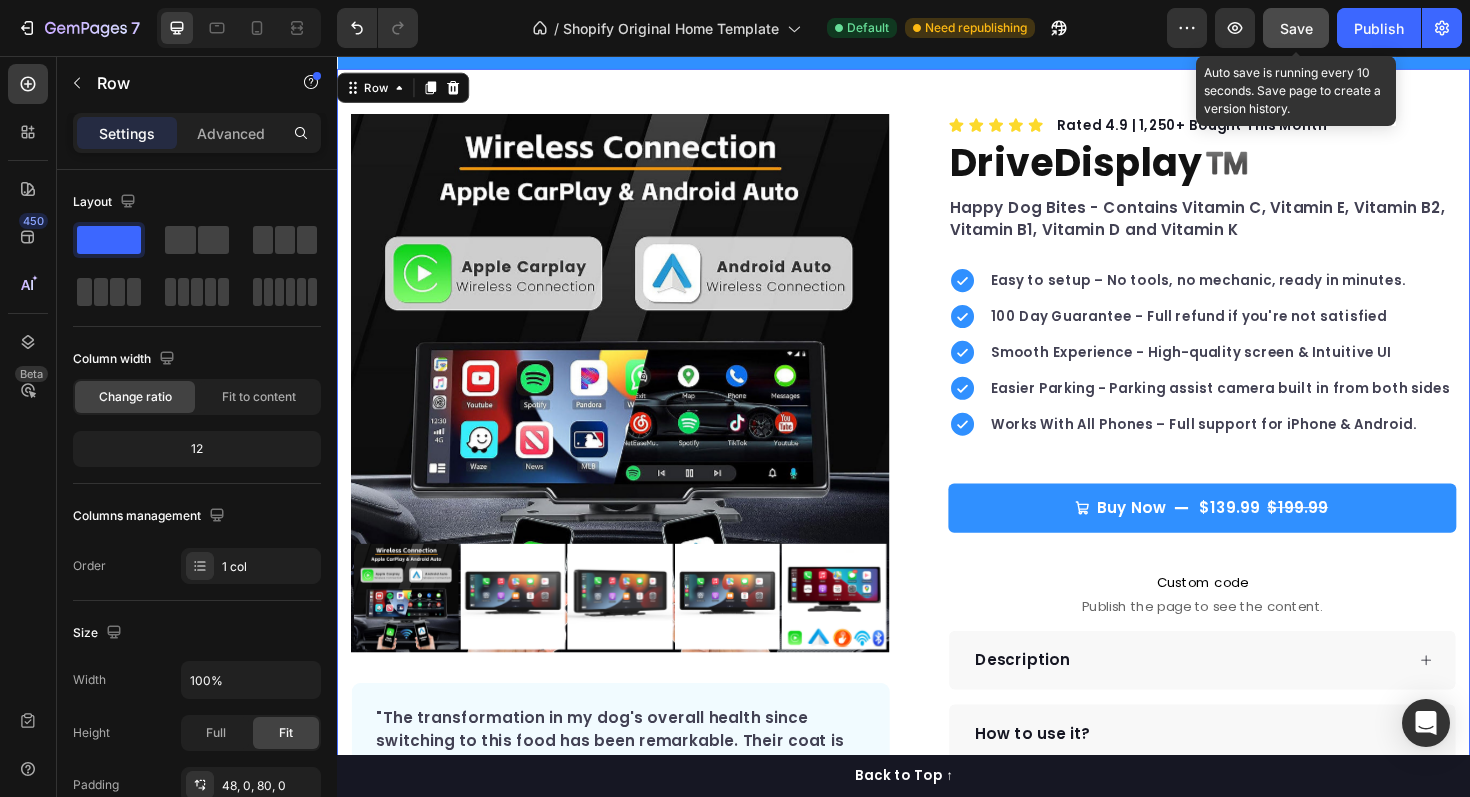 click on "Save" 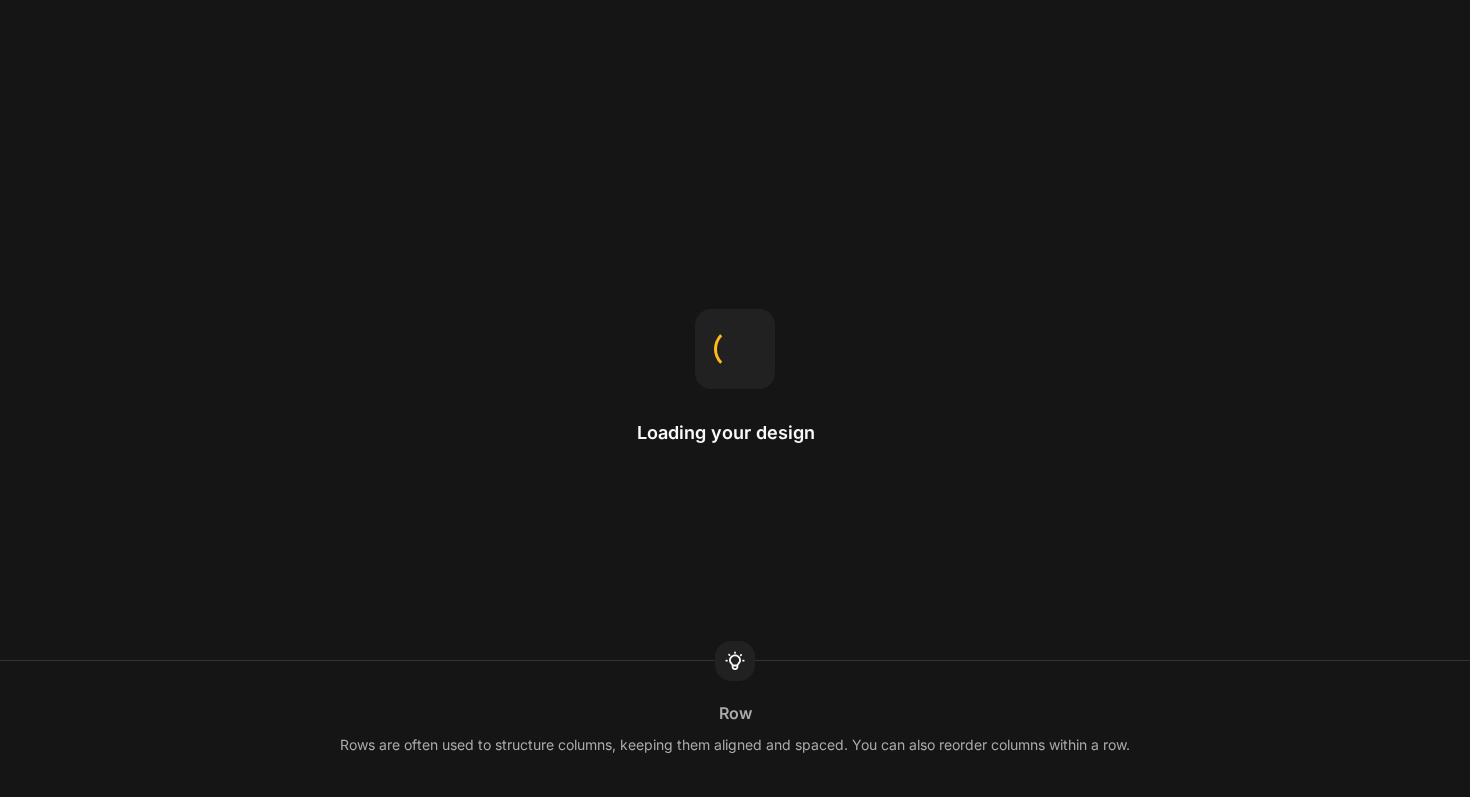 scroll, scrollTop: 0, scrollLeft: 0, axis: both 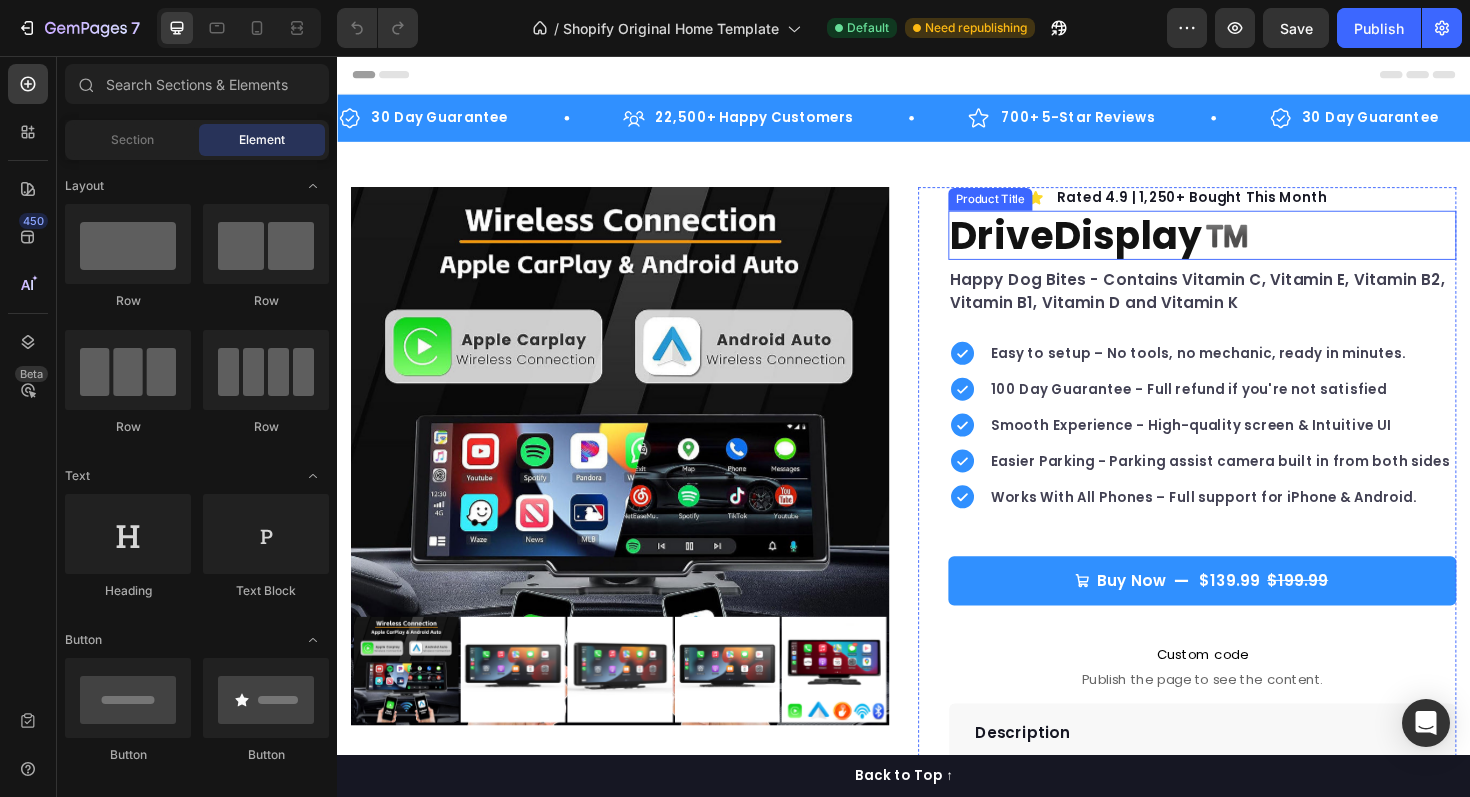 click on "DriveDisplay™️" at bounding box center (1253, 246) 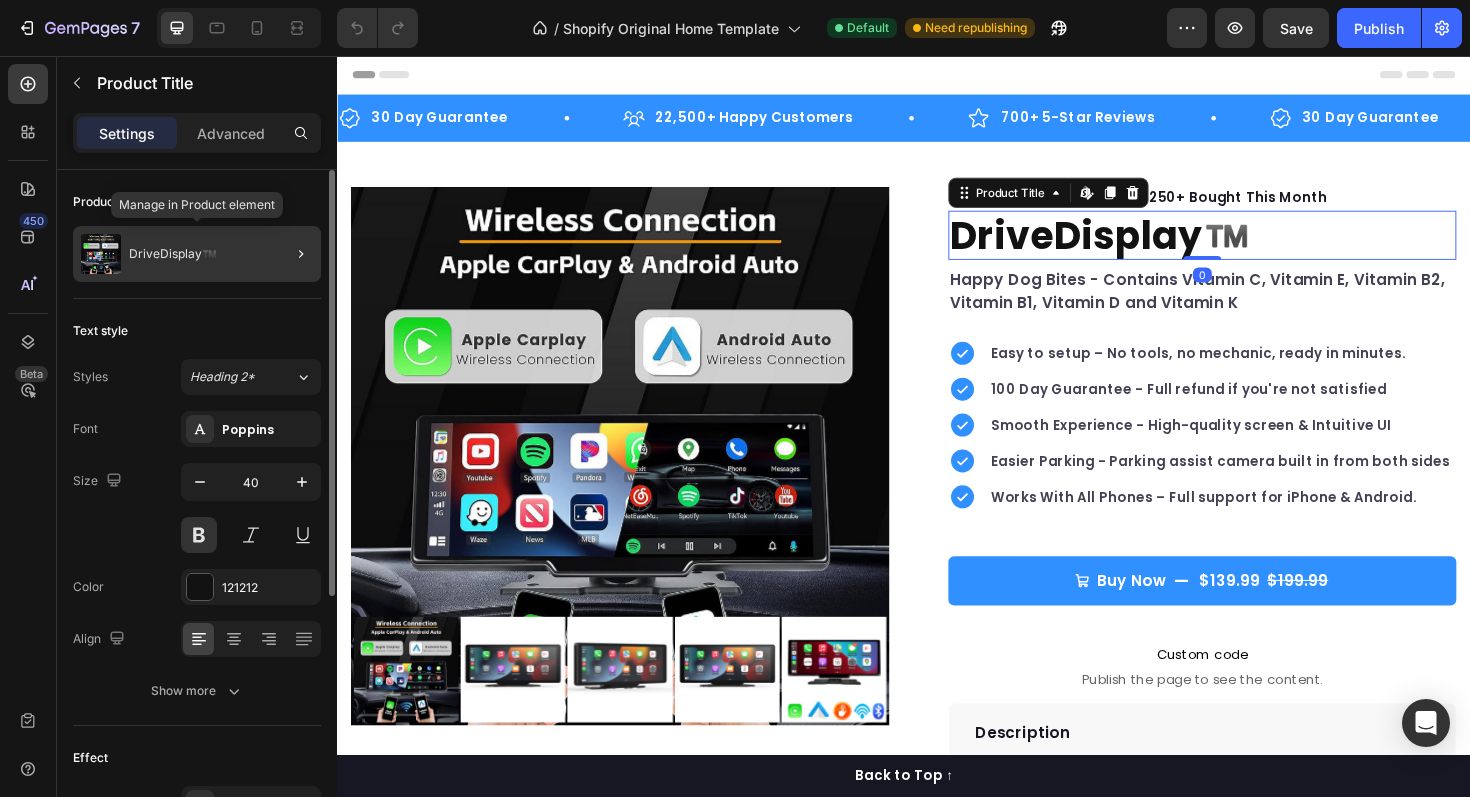 click on "DriveDisplay™️" at bounding box center [173, 254] 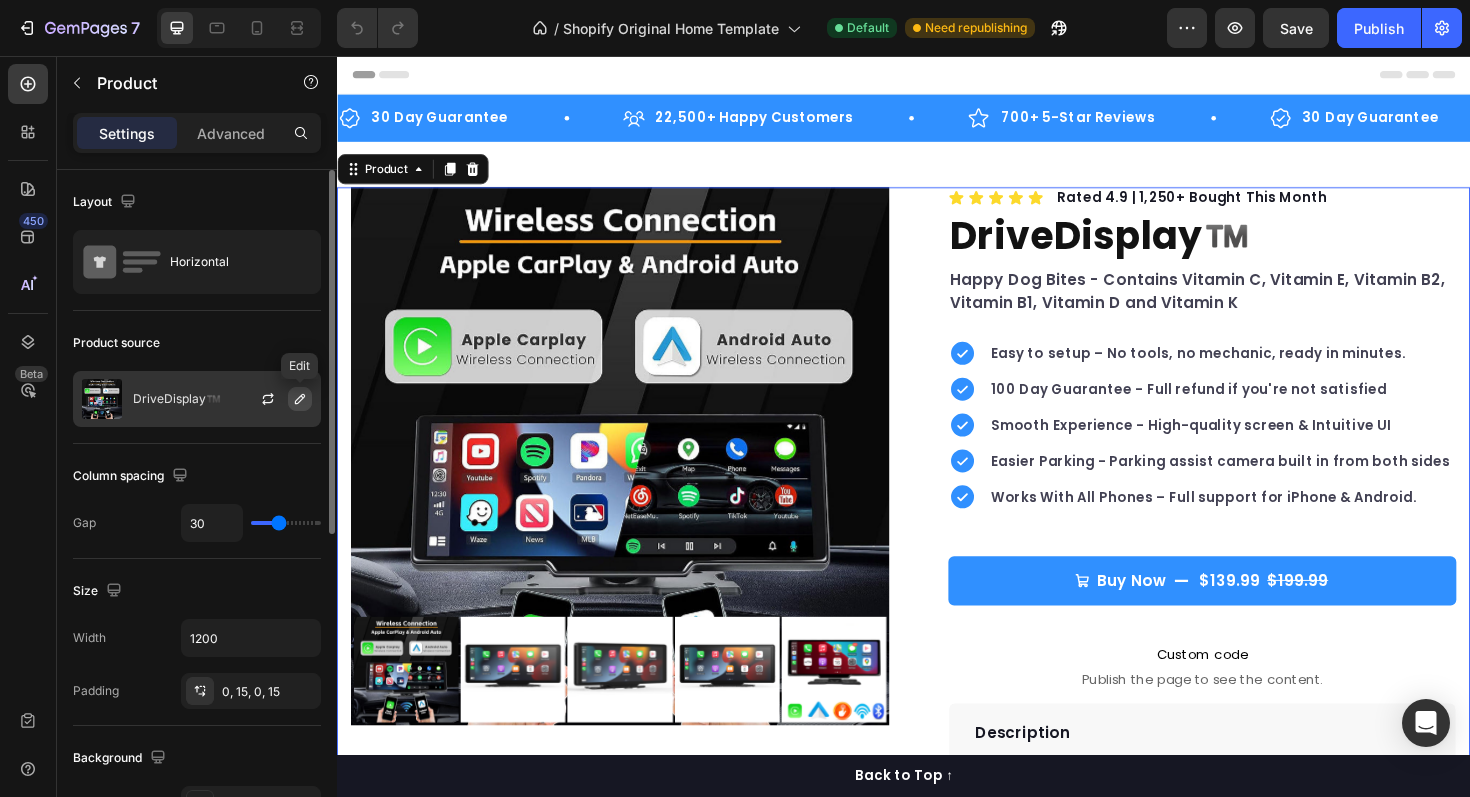 click 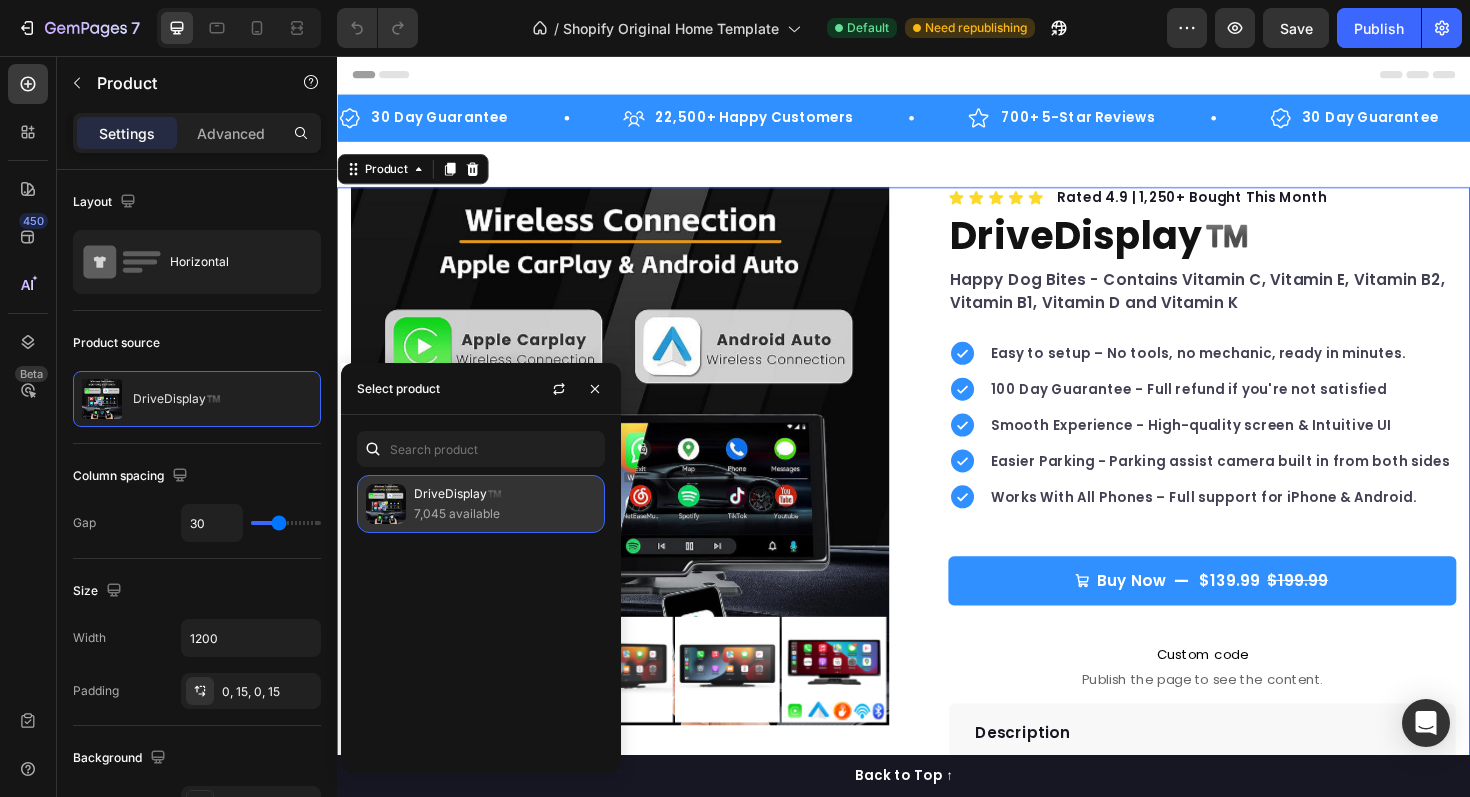 click on "DriveDisplay™️" at bounding box center [505, 494] 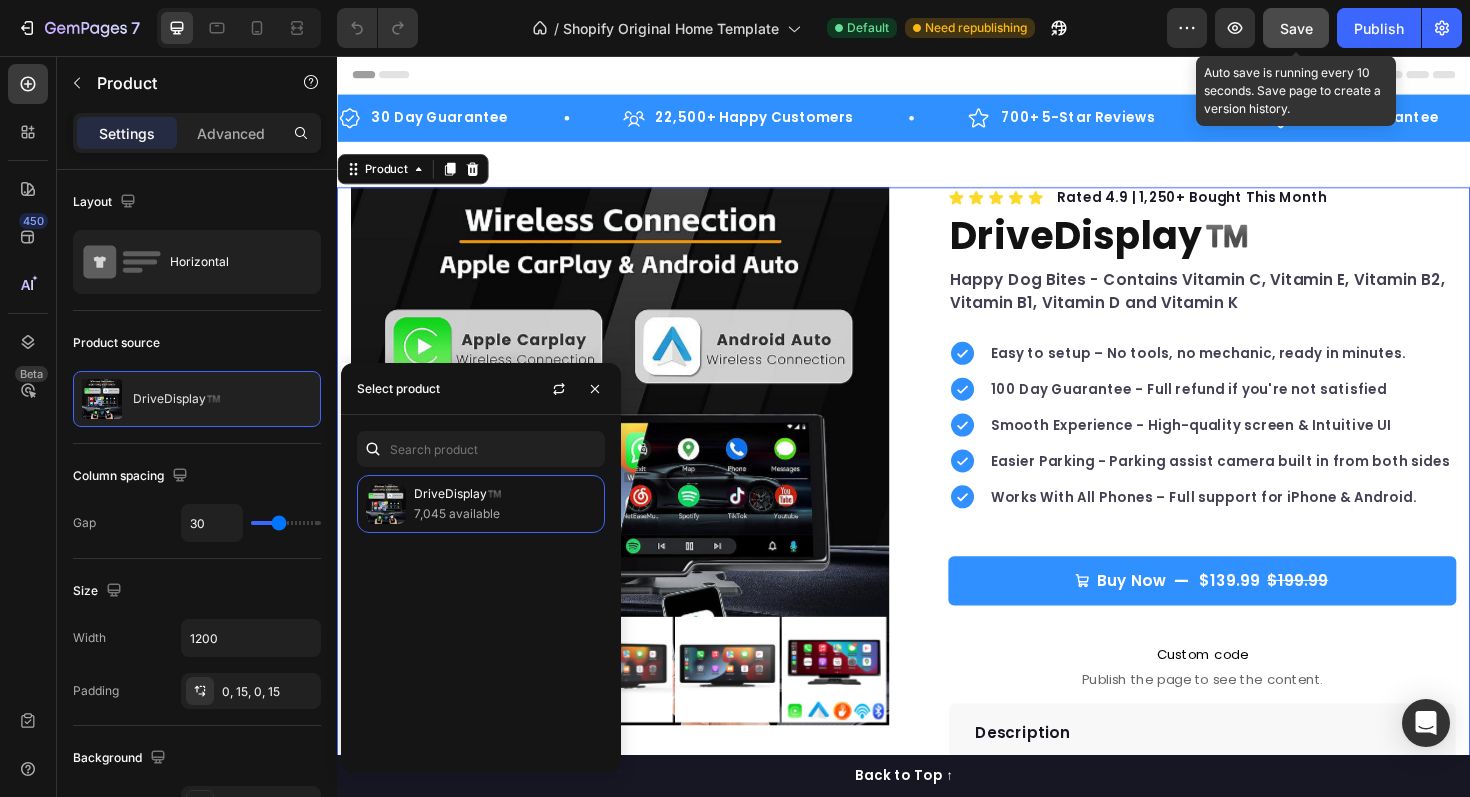 click on "Save" 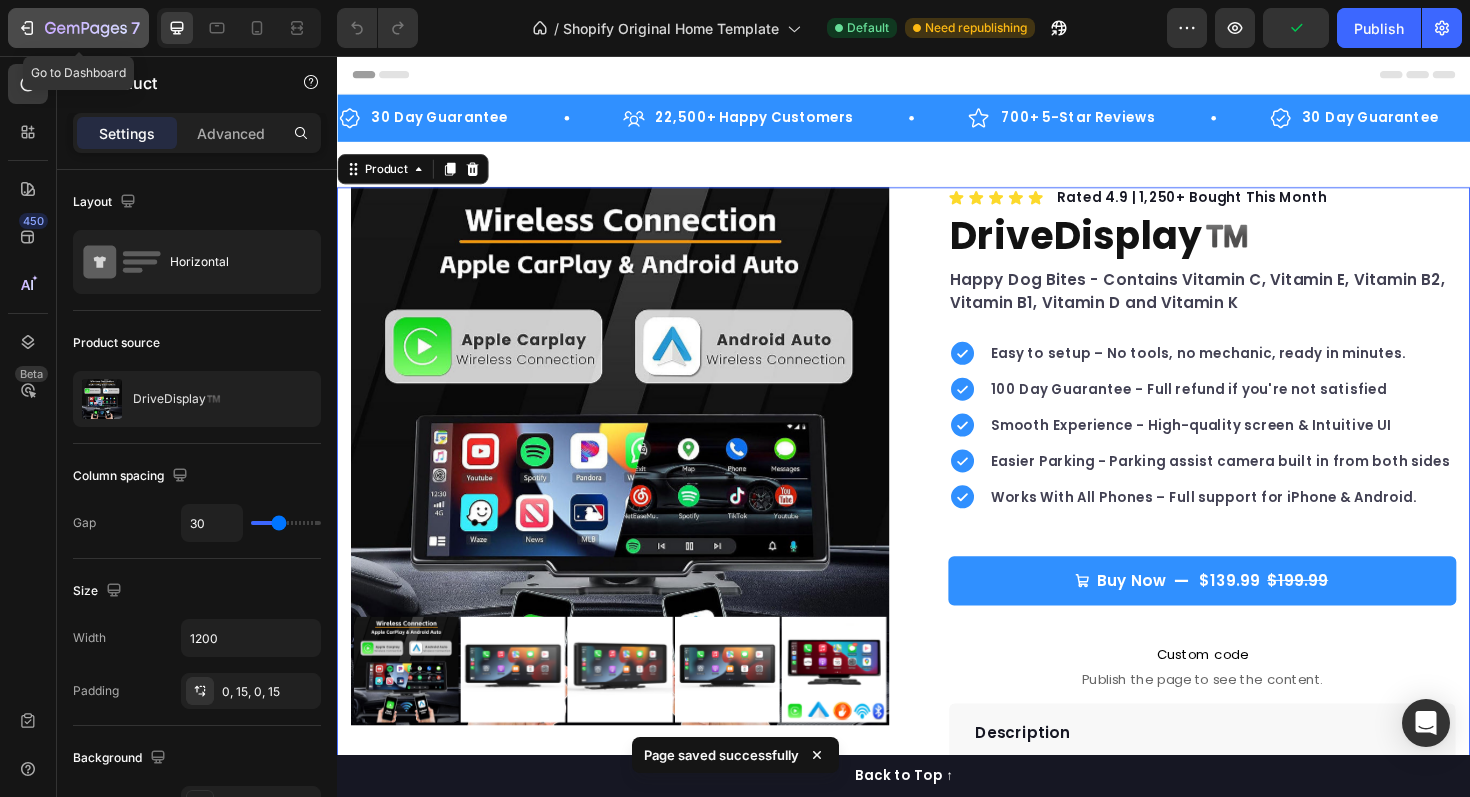 click 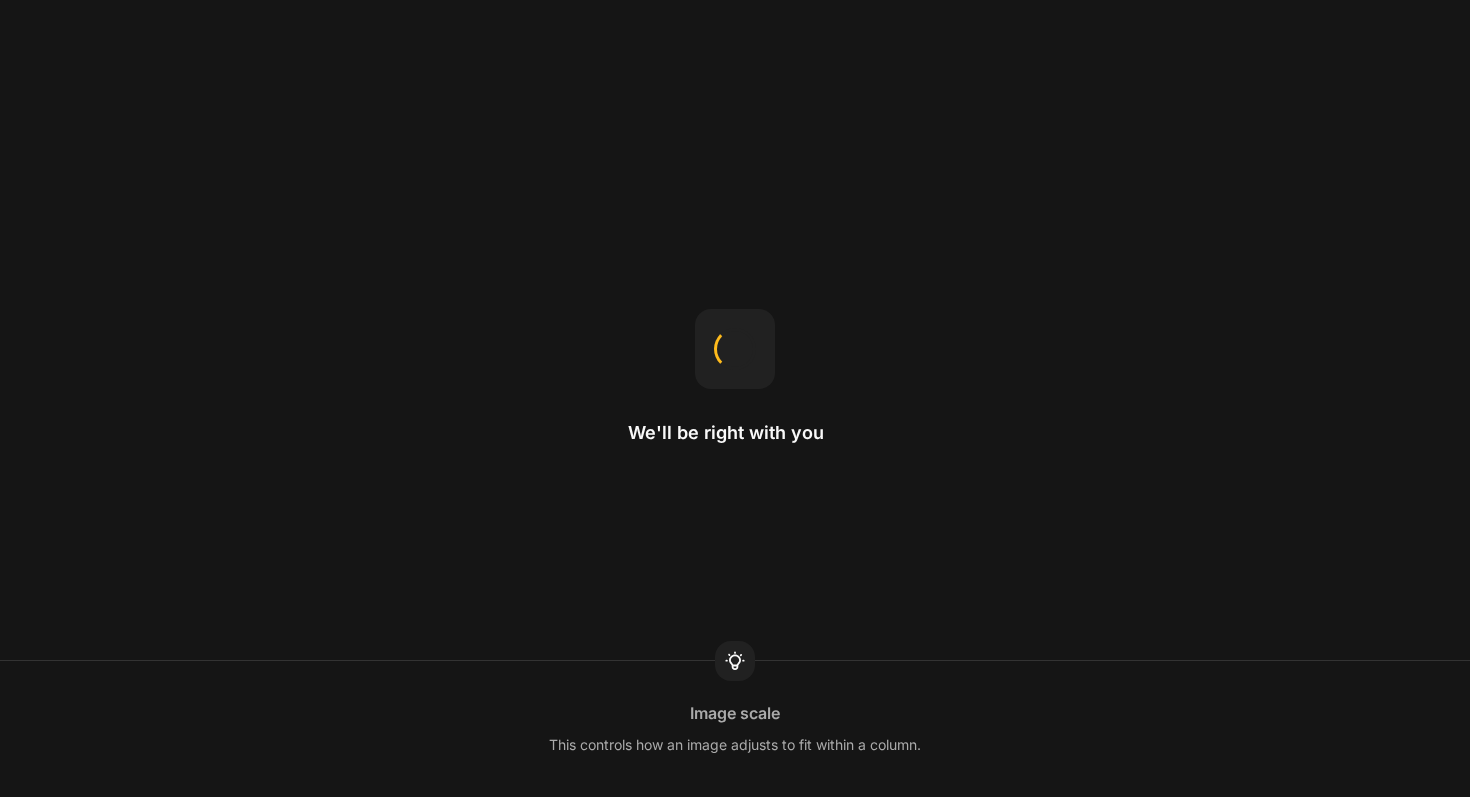 scroll, scrollTop: 0, scrollLeft: 0, axis: both 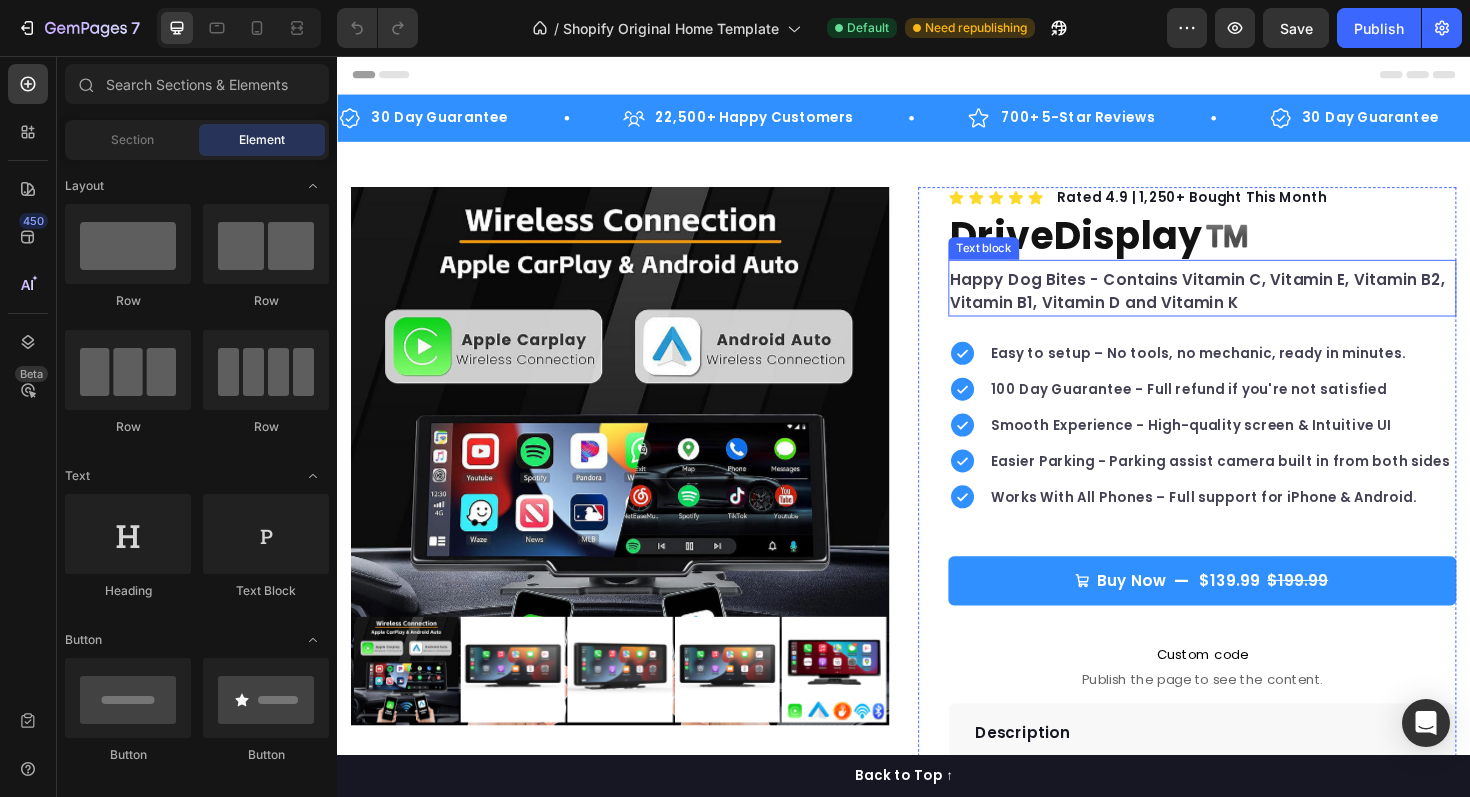 click on "Happy Dog Bites - Contains Vitamin C, Vitamin E, Vitamin B2, Vitamin B1, Vitamin D and Vitamin K" at bounding box center [1253, 306] 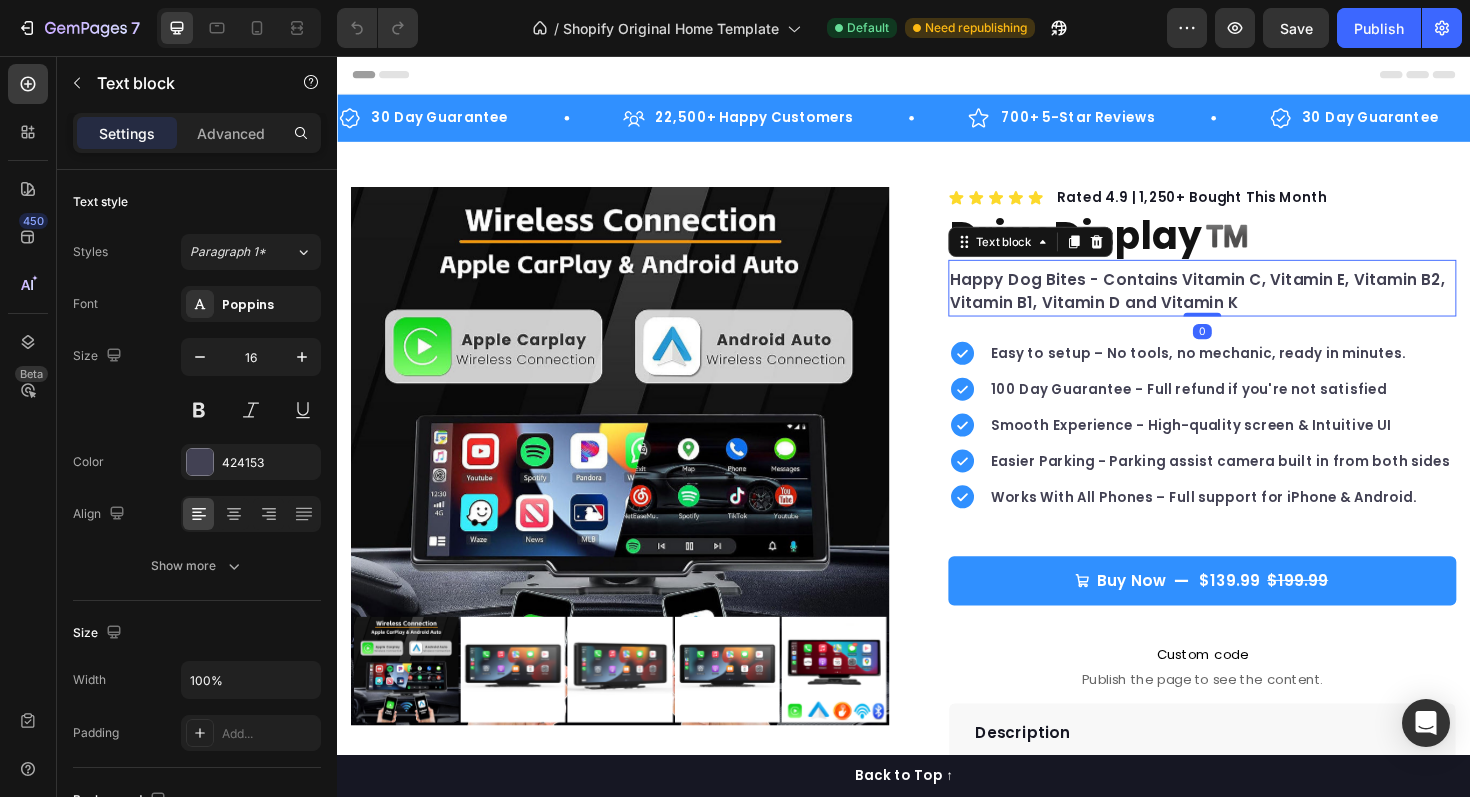 click on "Happy Dog Bites - Contains Vitamin C, Vitamin E, Vitamin B2, Vitamin B1, Vitamin D and Vitamin K" at bounding box center [1253, 306] 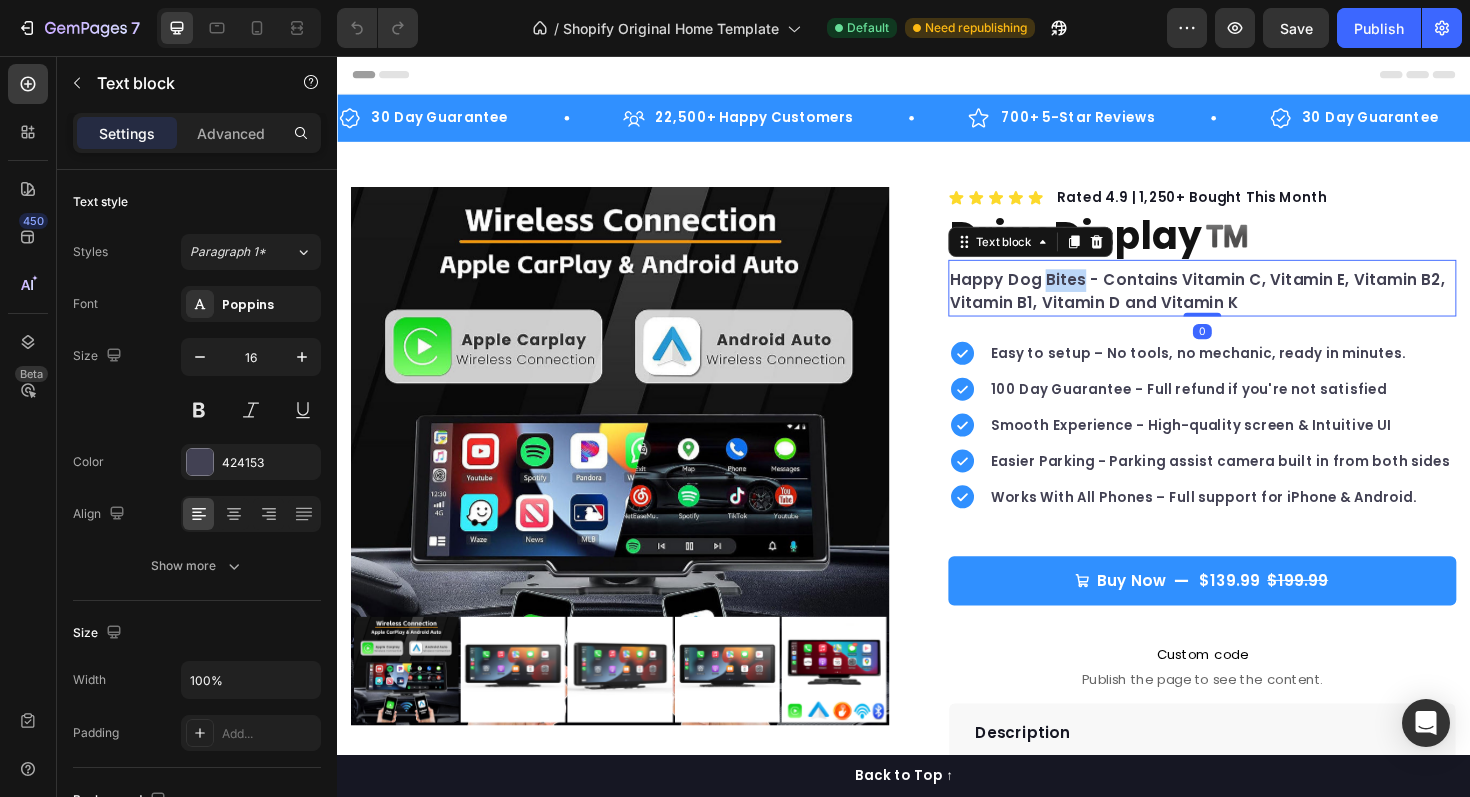 click on "Happy Dog Bites - Contains Vitamin C, Vitamin E, Vitamin B2, Vitamin B1, Vitamin D and Vitamin K" at bounding box center [1253, 306] 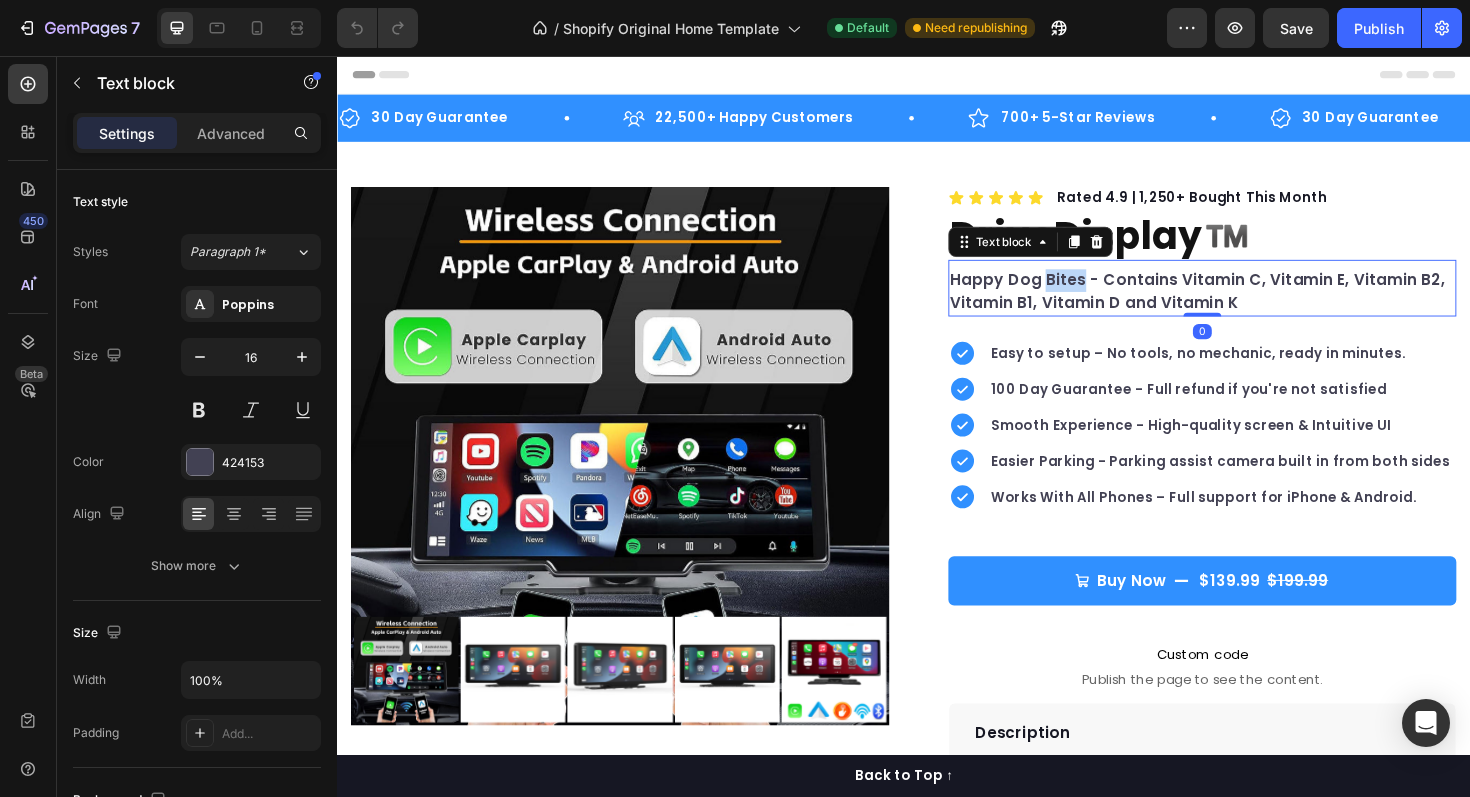 click on "Happy Dog Bites - Contains Vitamin C, Vitamin E, Vitamin B2, Vitamin B1, Vitamin D and Vitamin K" at bounding box center (1253, 306) 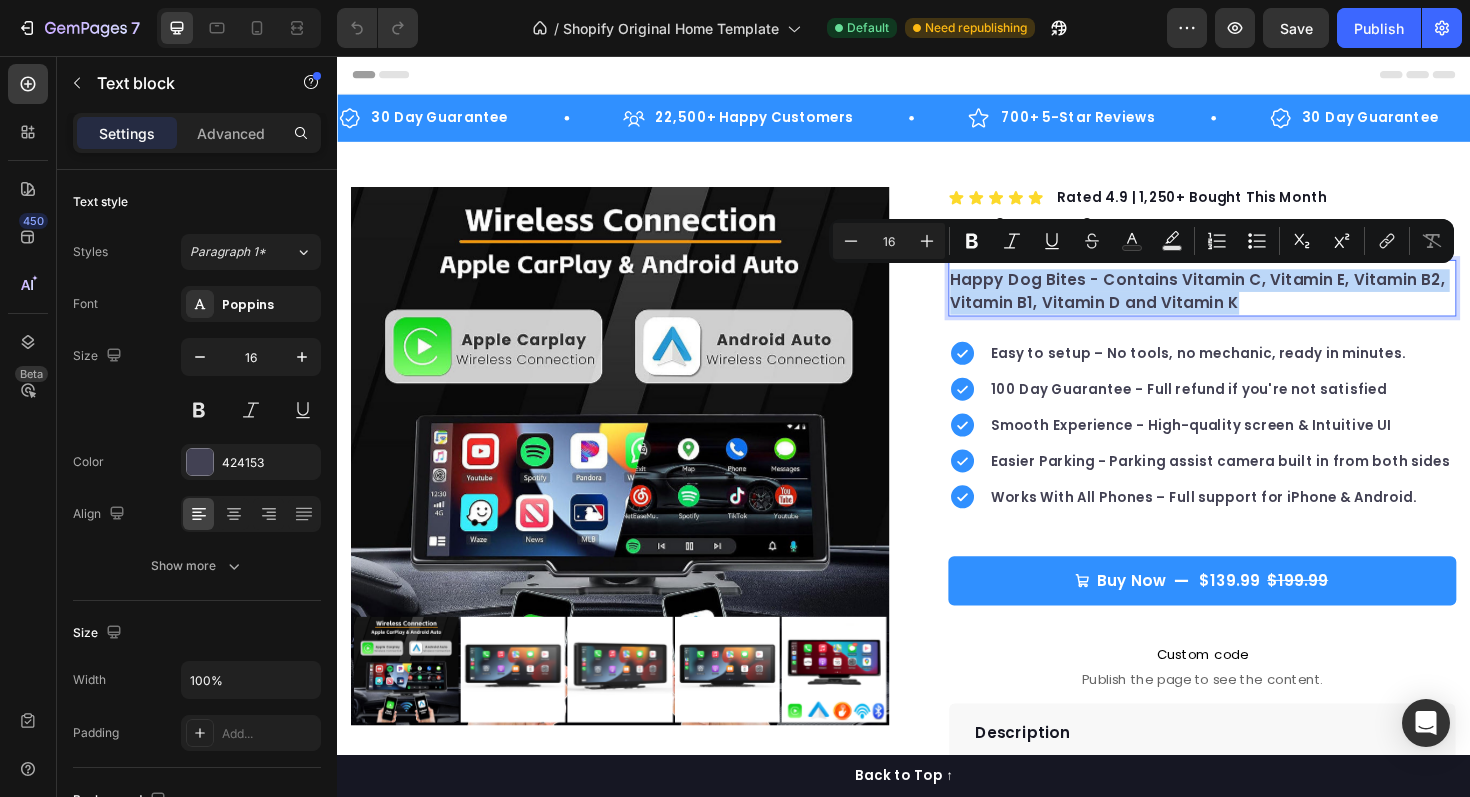 copy on "Happy Dog Bites - Contains Vitamin C, Vitamin E, Vitamin B2, Vitamin B1, Vitamin D and Vitamin K" 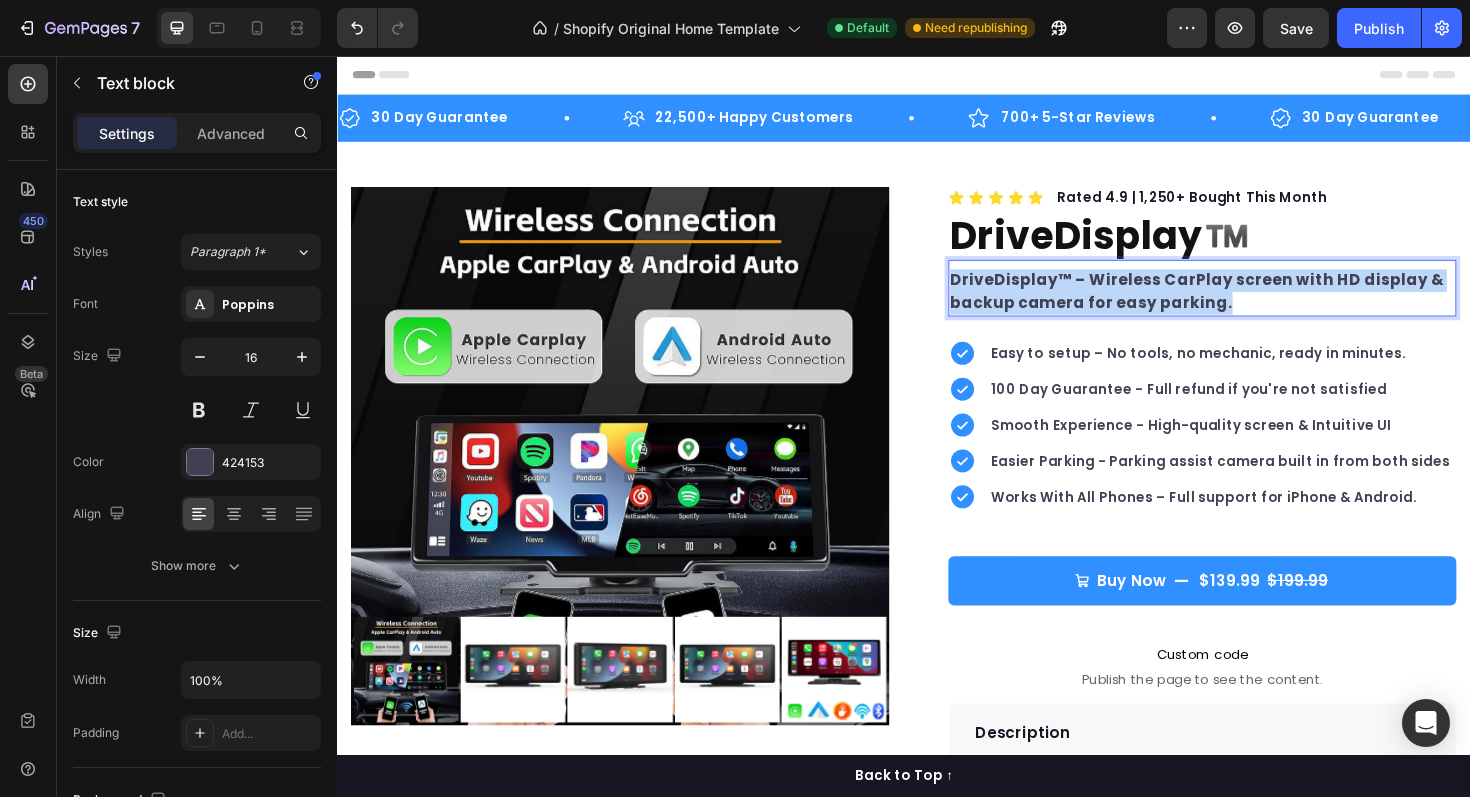 drag, startPoint x: 1282, startPoint y: 312, endPoint x: 989, endPoint y: 287, distance: 294.0646 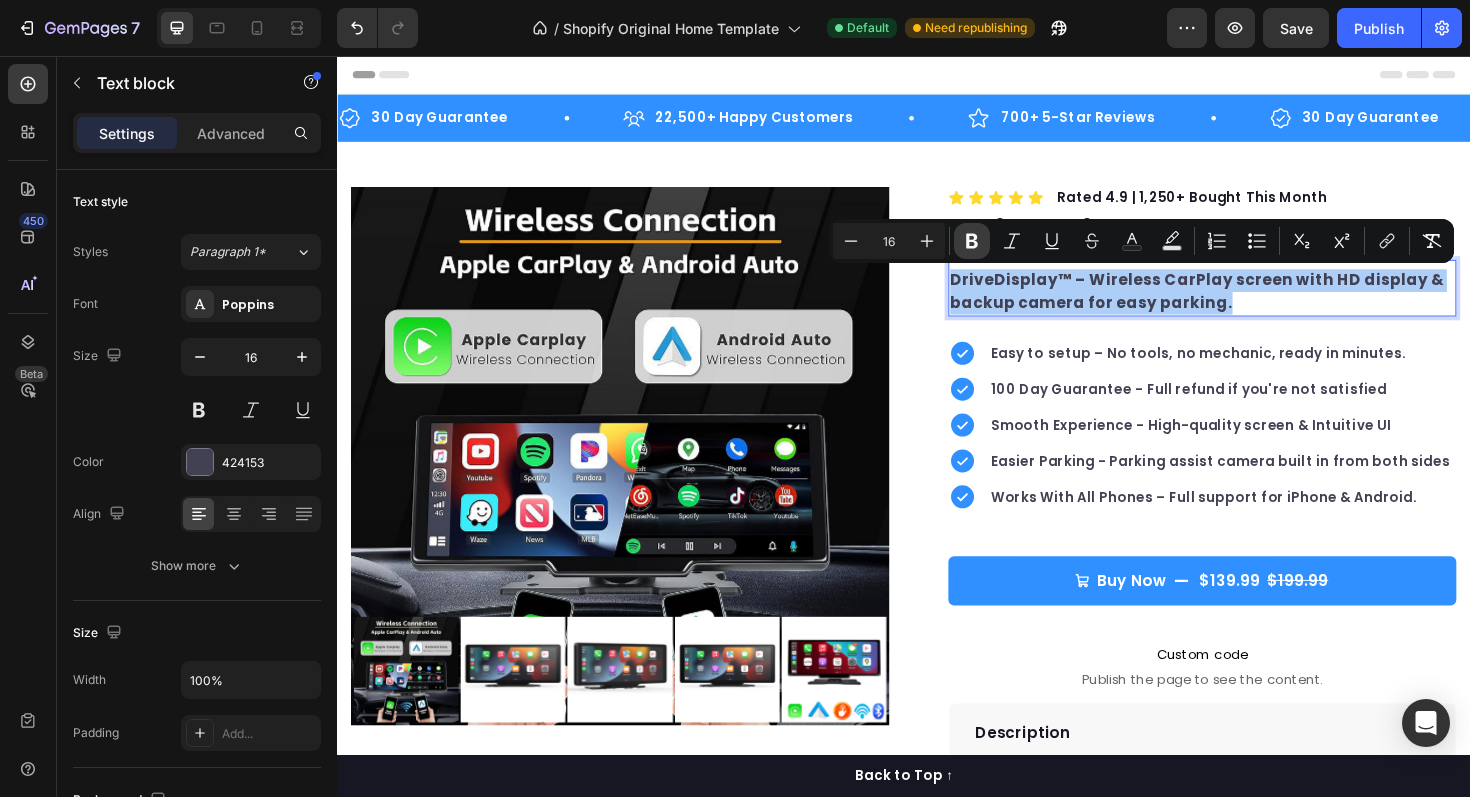 click 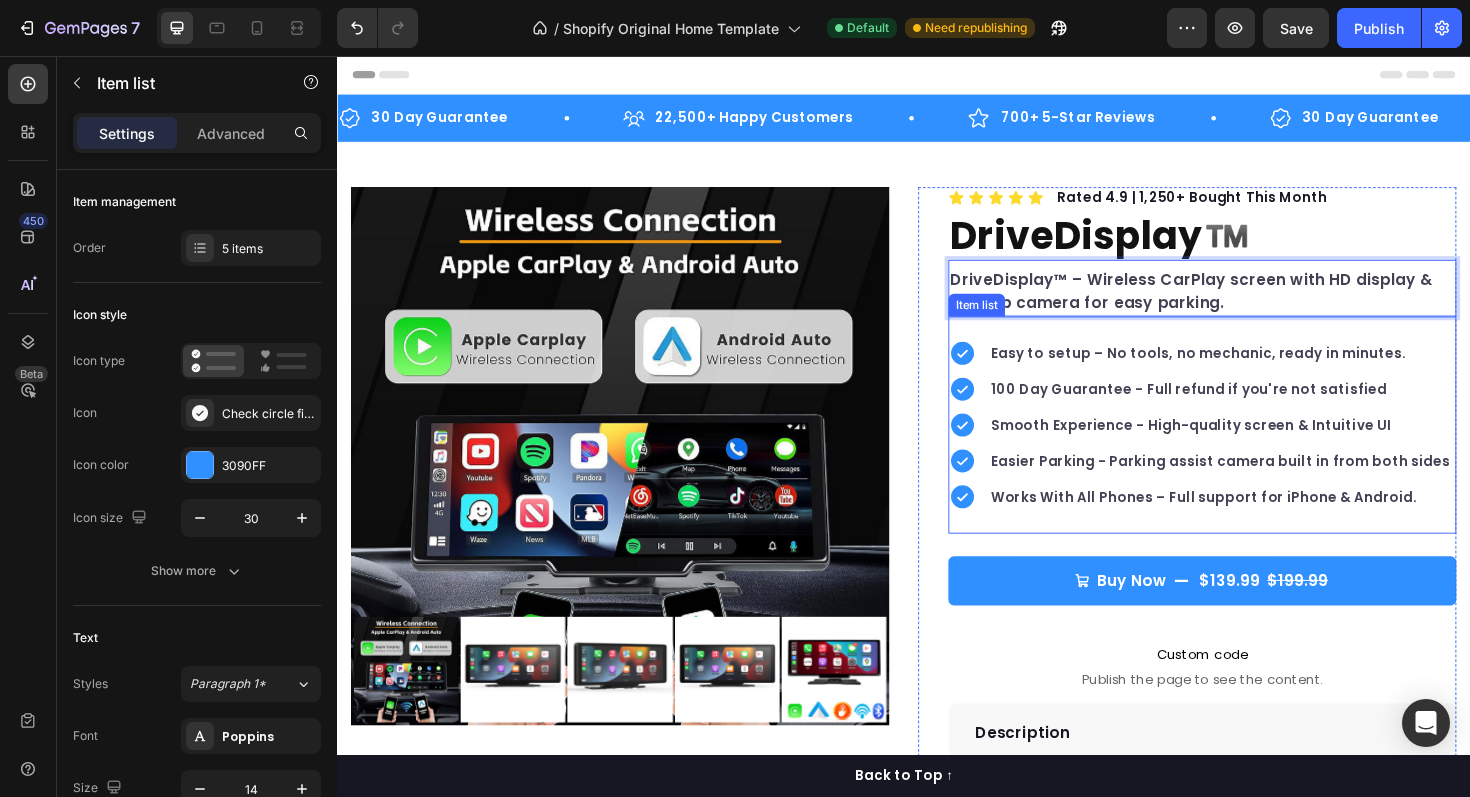 click on "Easy to setup – No tools, no mechanic, ready in minutes.
100 Day Guarantee - Full refund if you're not satisfied
Smooth Experience - High-quality screen & Intuitive UI
Easier Parking - Parking assist camera built in from both sides
Works With All Phones – Full support for iPhone & Android." at bounding box center (1253, 447) 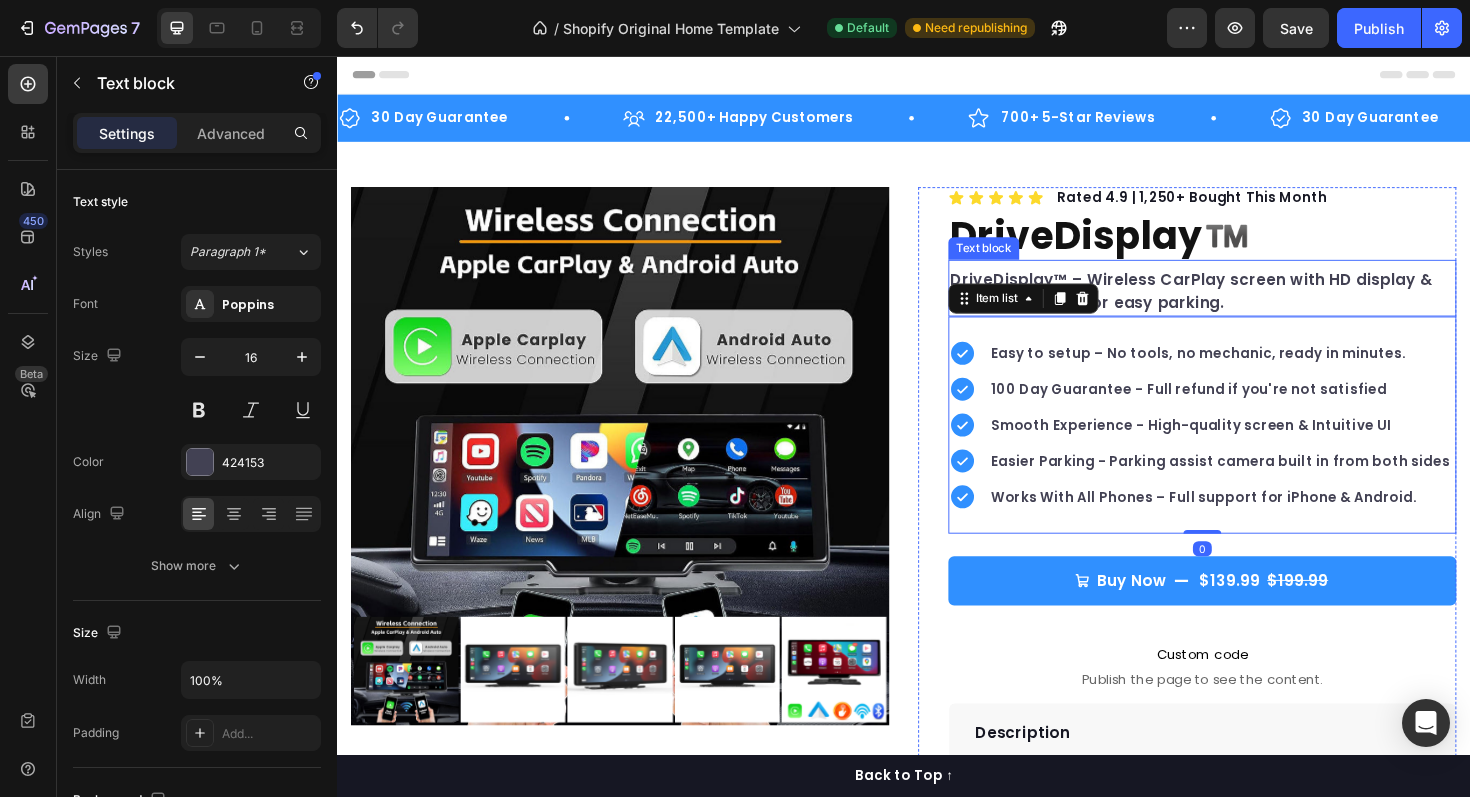 click on "DriveDisplay™ – Wireless CarPlay screen with HD display & backup camera for easy parking." at bounding box center [1253, 306] 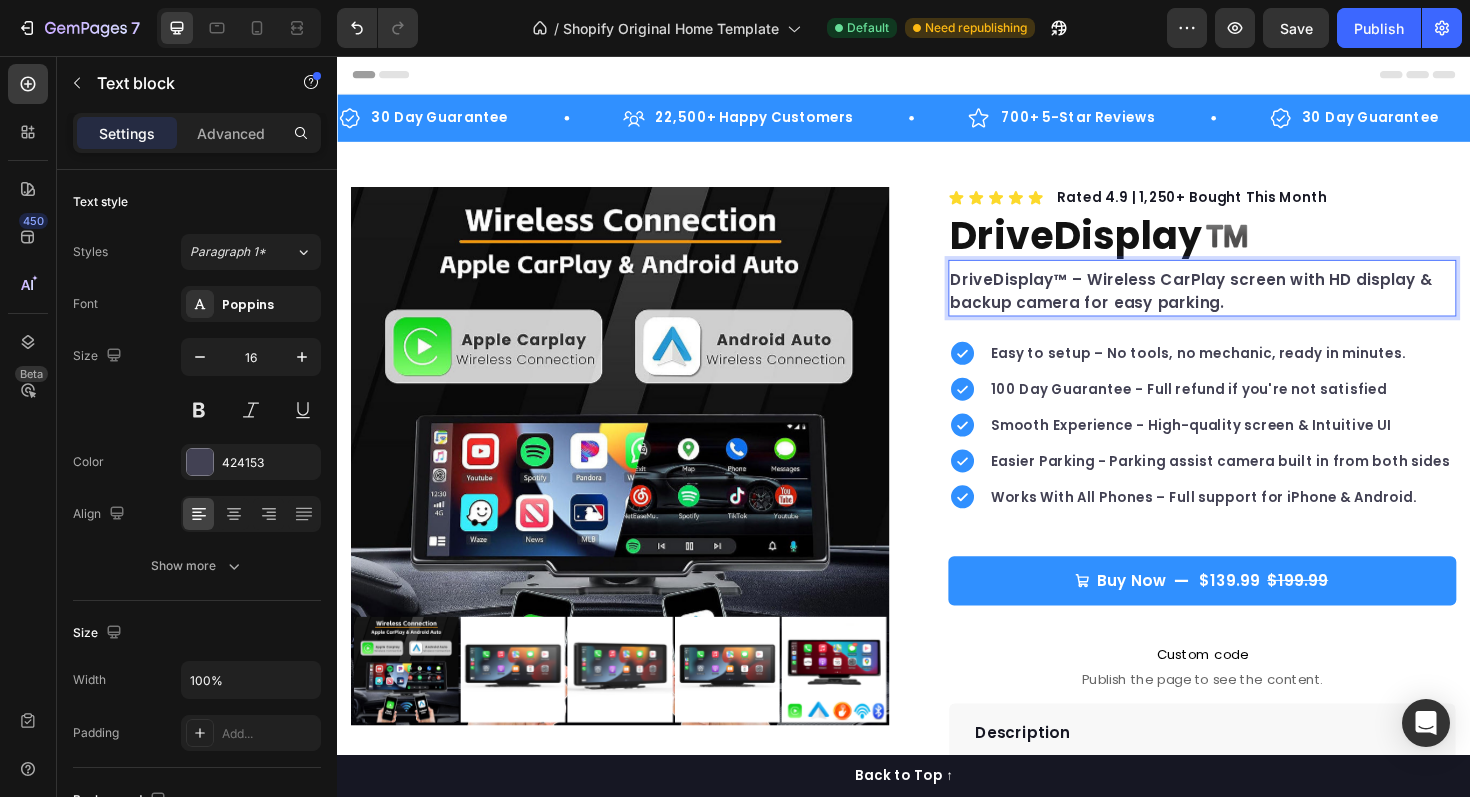 click on "DriveDisplay™ – Wireless CarPlay screen with HD display & backup camera for easy parking." at bounding box center [1253, 306] 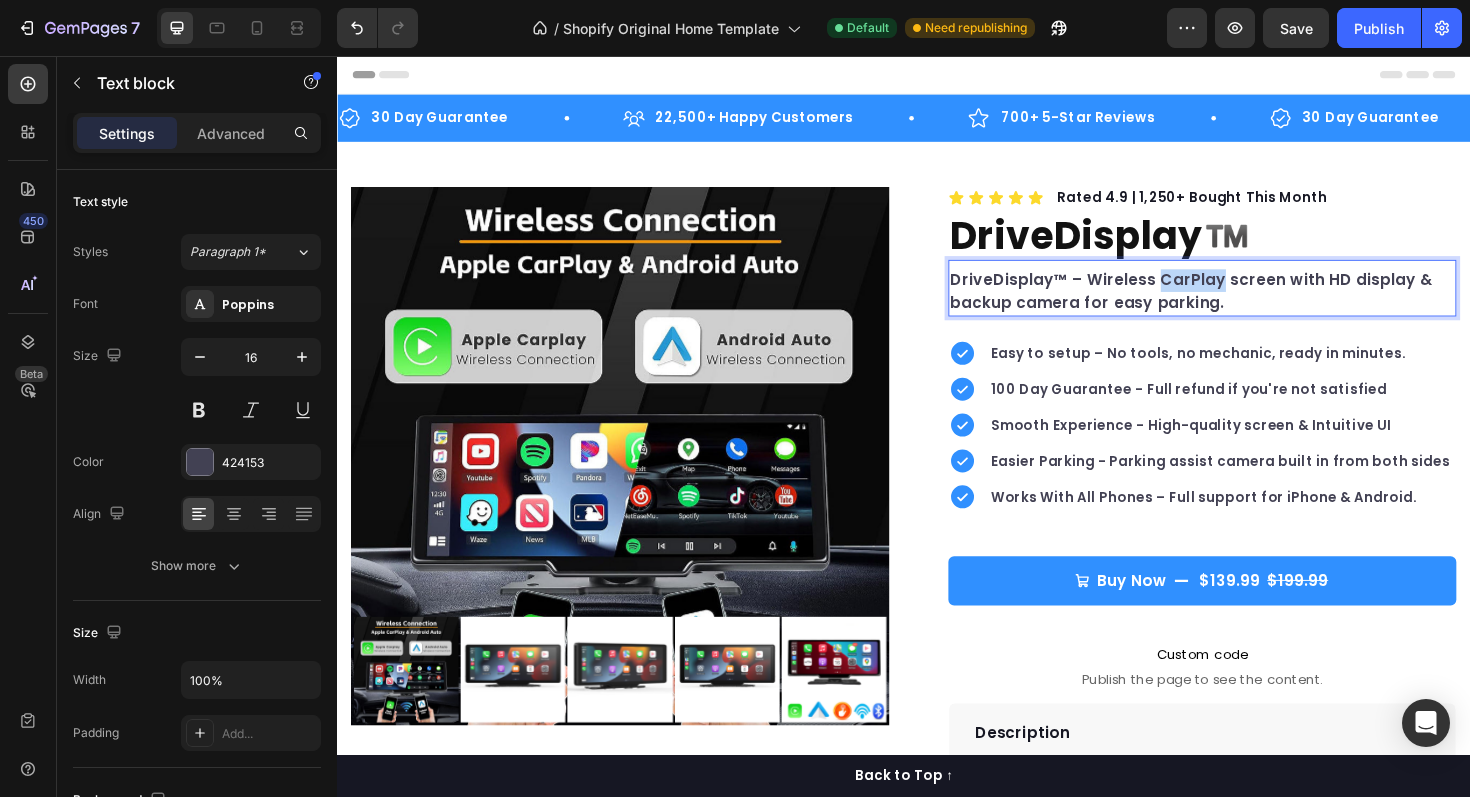 drag, startPoint x: 1272, startPoint y: 296, endPoint x: 1211, endPoint y: 294, distance: 61.03278 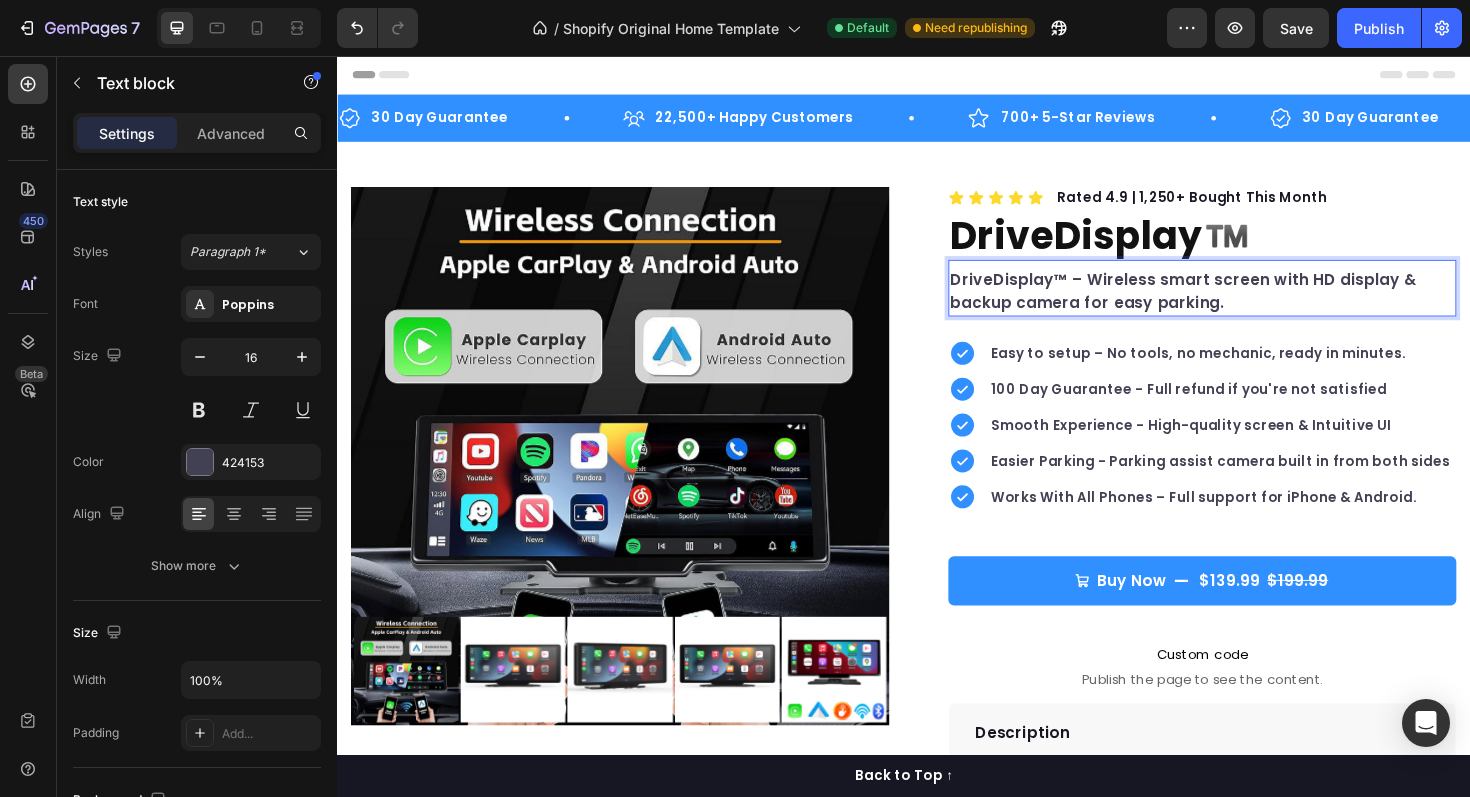click on "DriveDisplay™ – Wireless smart screen with HD display & backup camera for easy parking." at bounding box center [1253, 306] 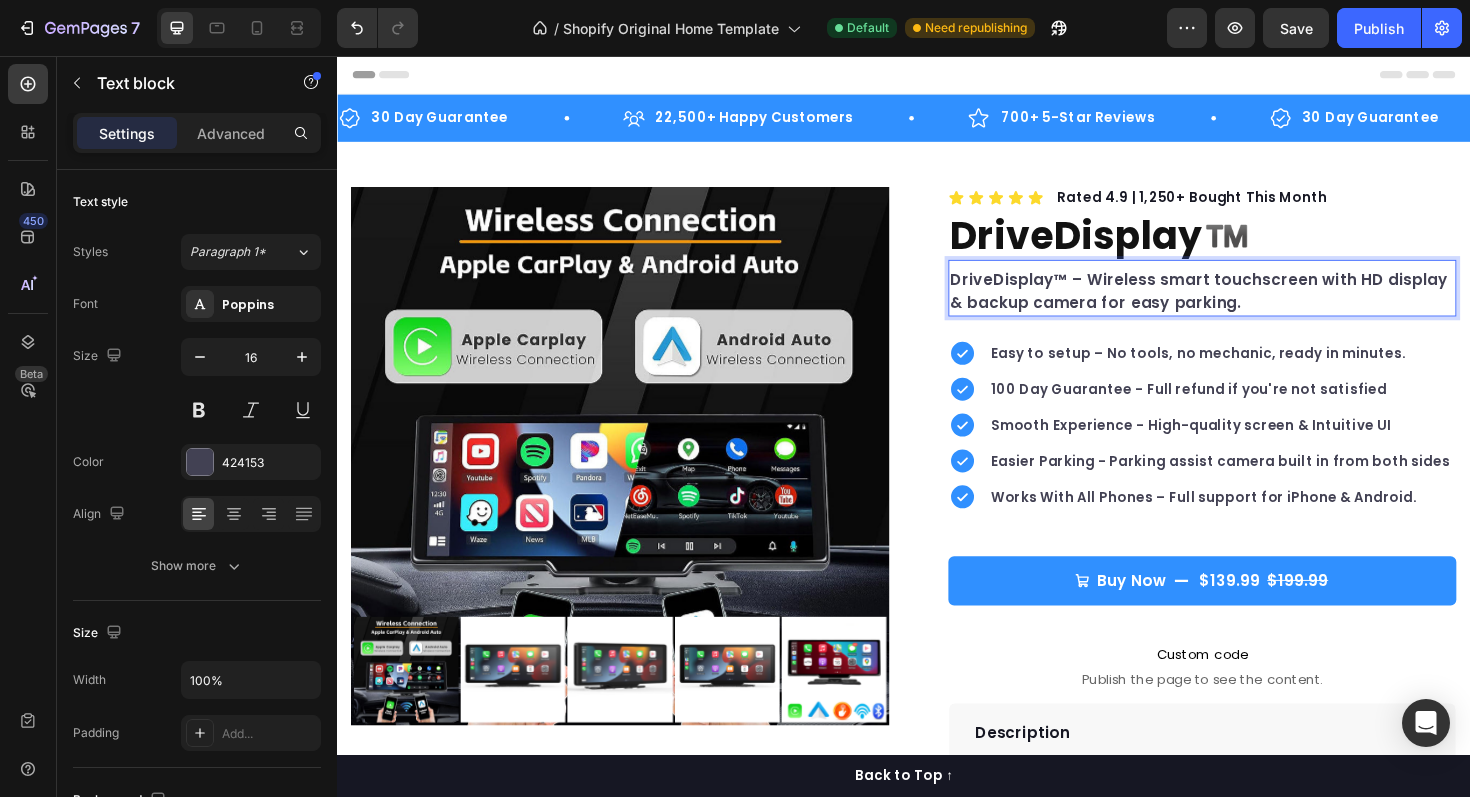click on "DriveDisplay™ – Wireless smart touchscreen with HD display & backup camera for easy parking." at bounding box center [1253, 306] 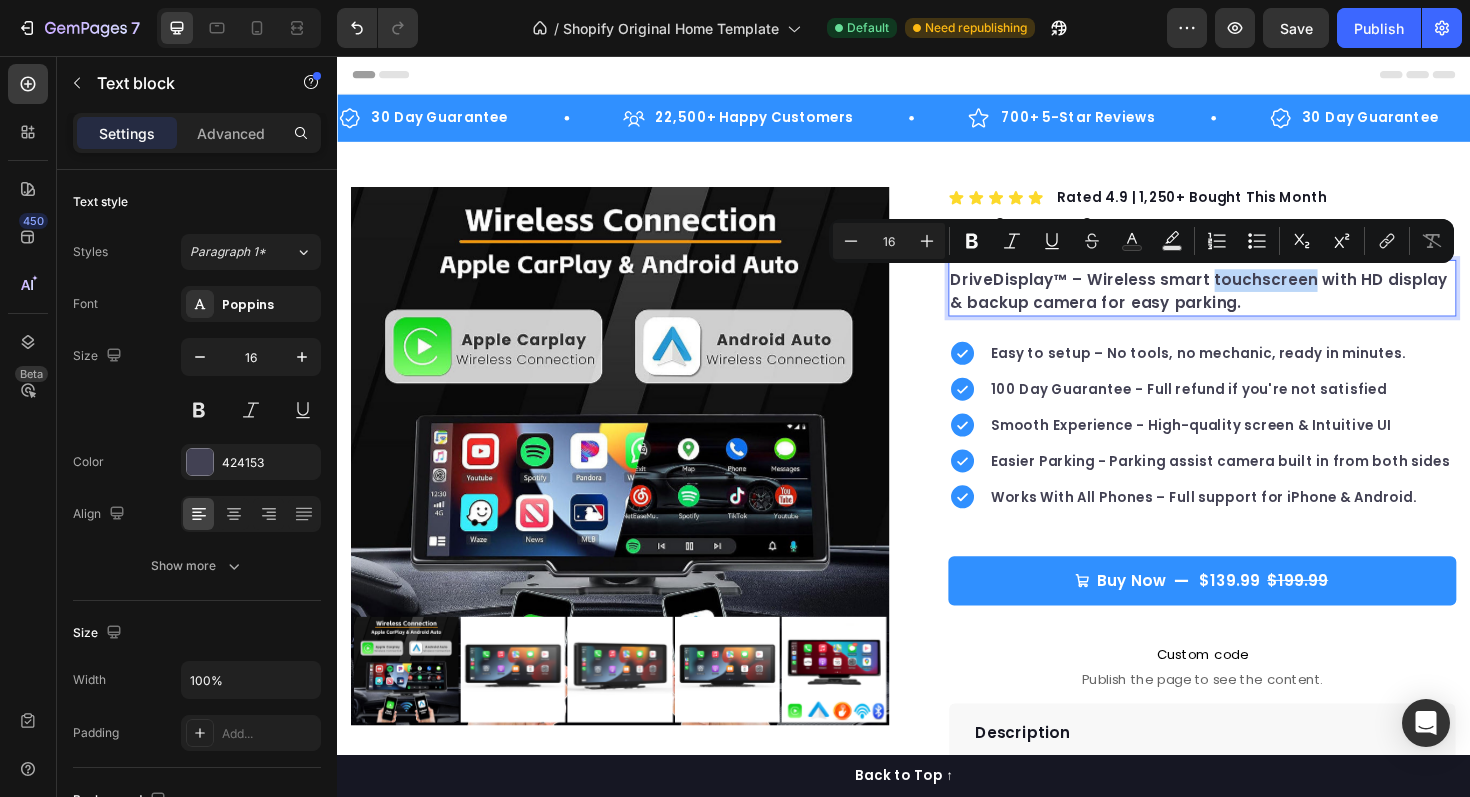drag, startPoint x: 1262, startPoint y: 284, endPoint x: 1369, endPoint y: 287, distance: 107.042046 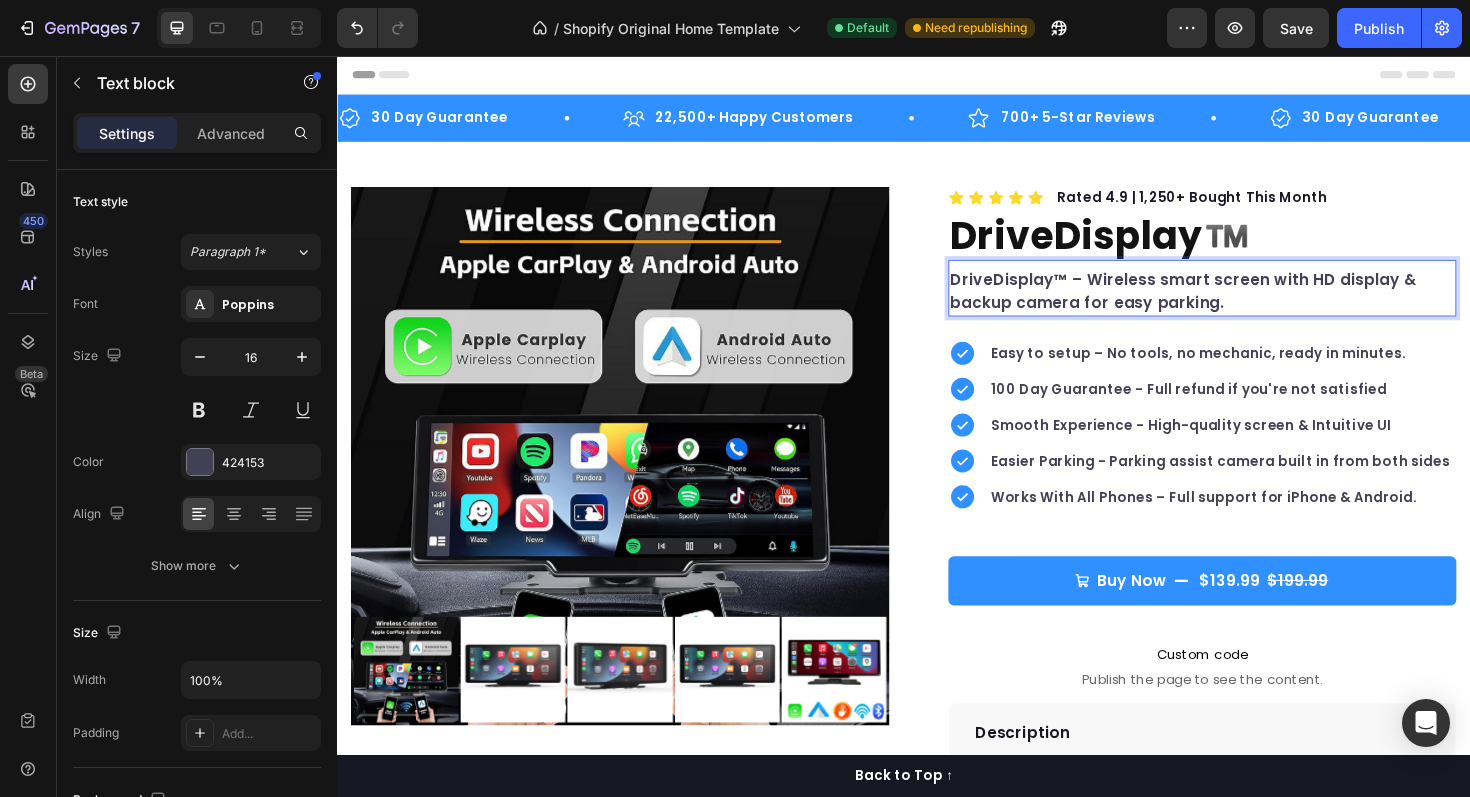 click on "DriveDisplay™ – Wireless smart screen with HD display & backup camera for easy parking." at bounding box center [1253, 306] 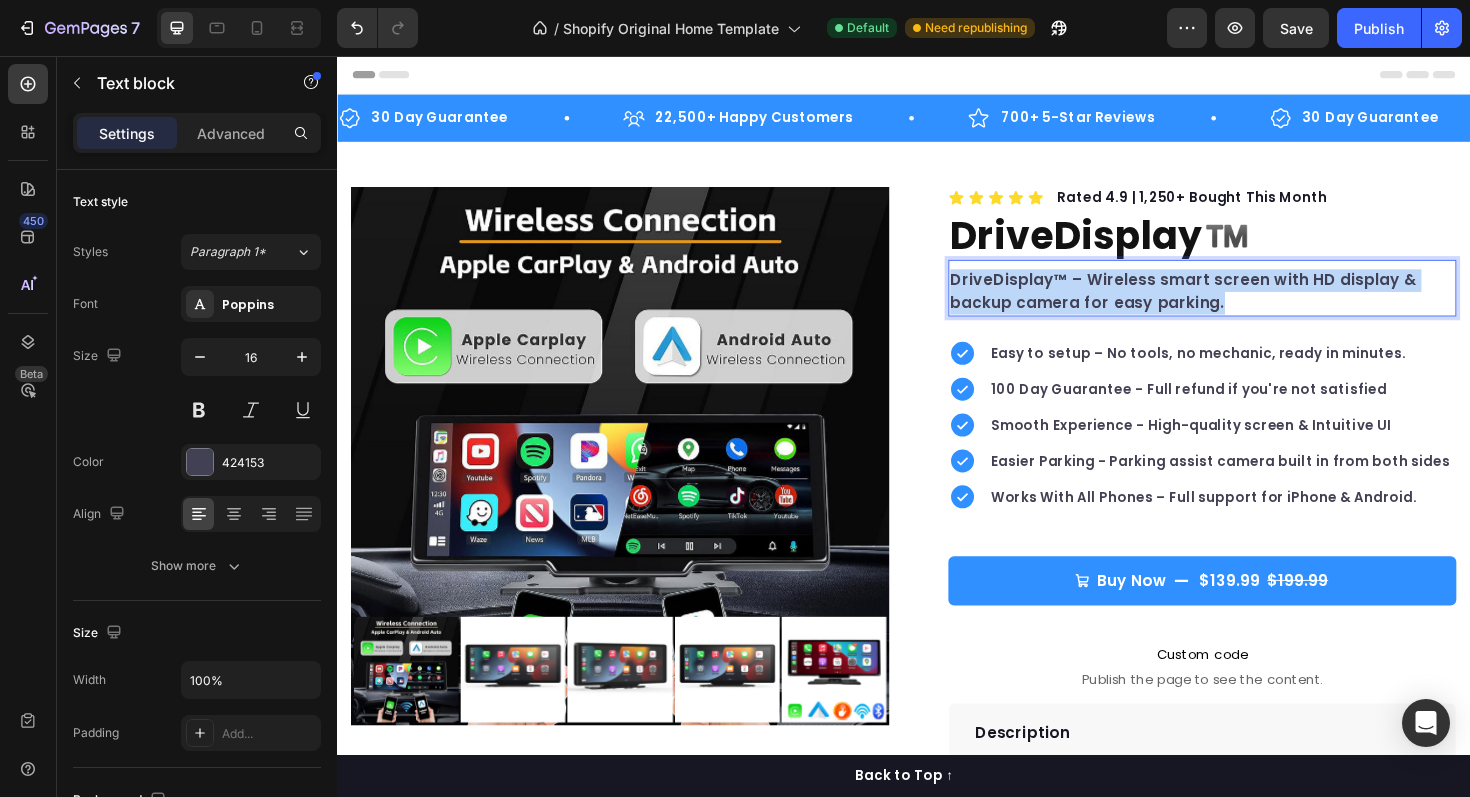 click on "DriveDisplay™ – Wireless smart screen with HD display & backup camera for easy parking." at bounding box center [1253, 306] 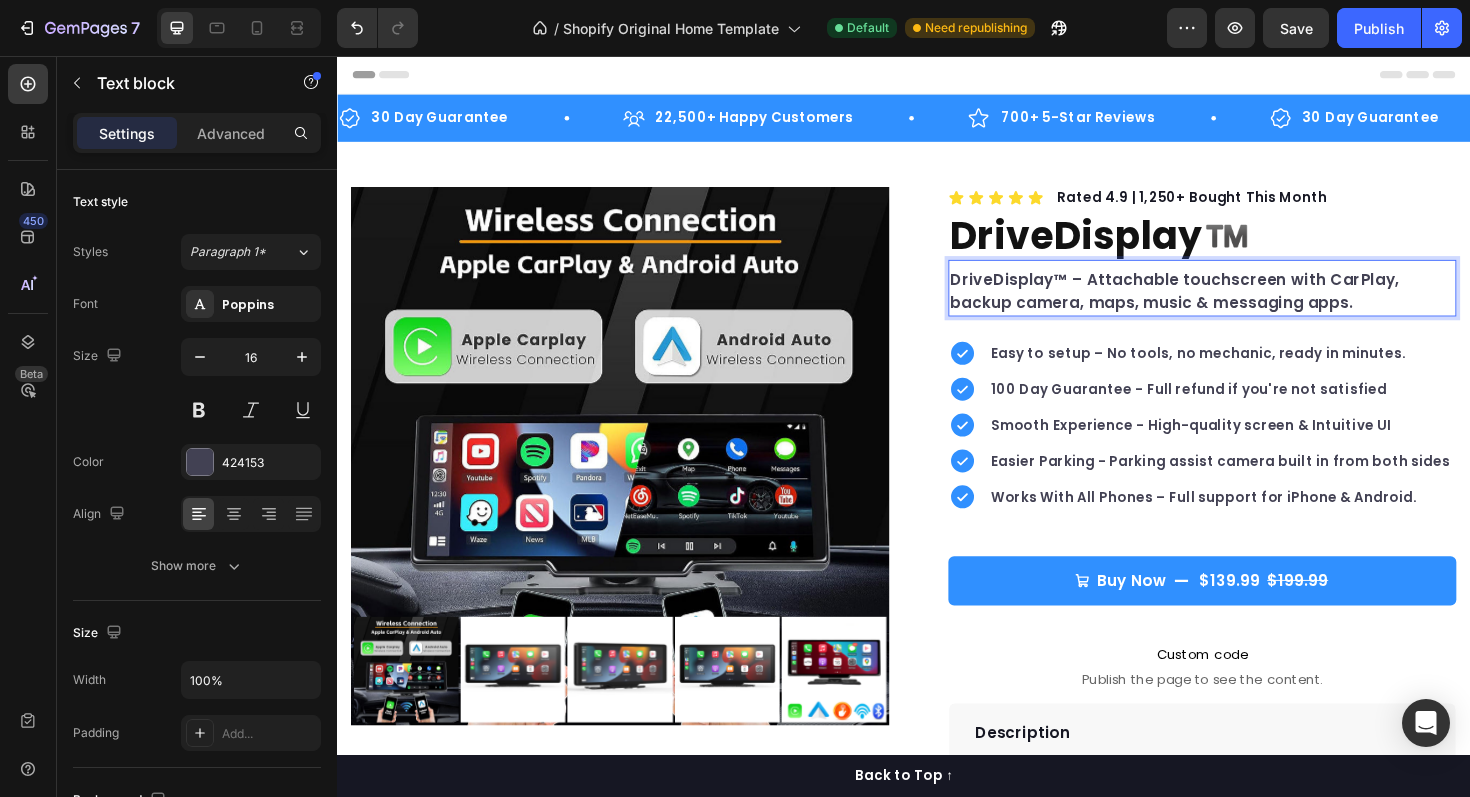 click on "DriveDisplay™ – Attachable touchscreen with CarPlay, backup camera, maps, music & messaging apps." at bounding box center (1253, 306) 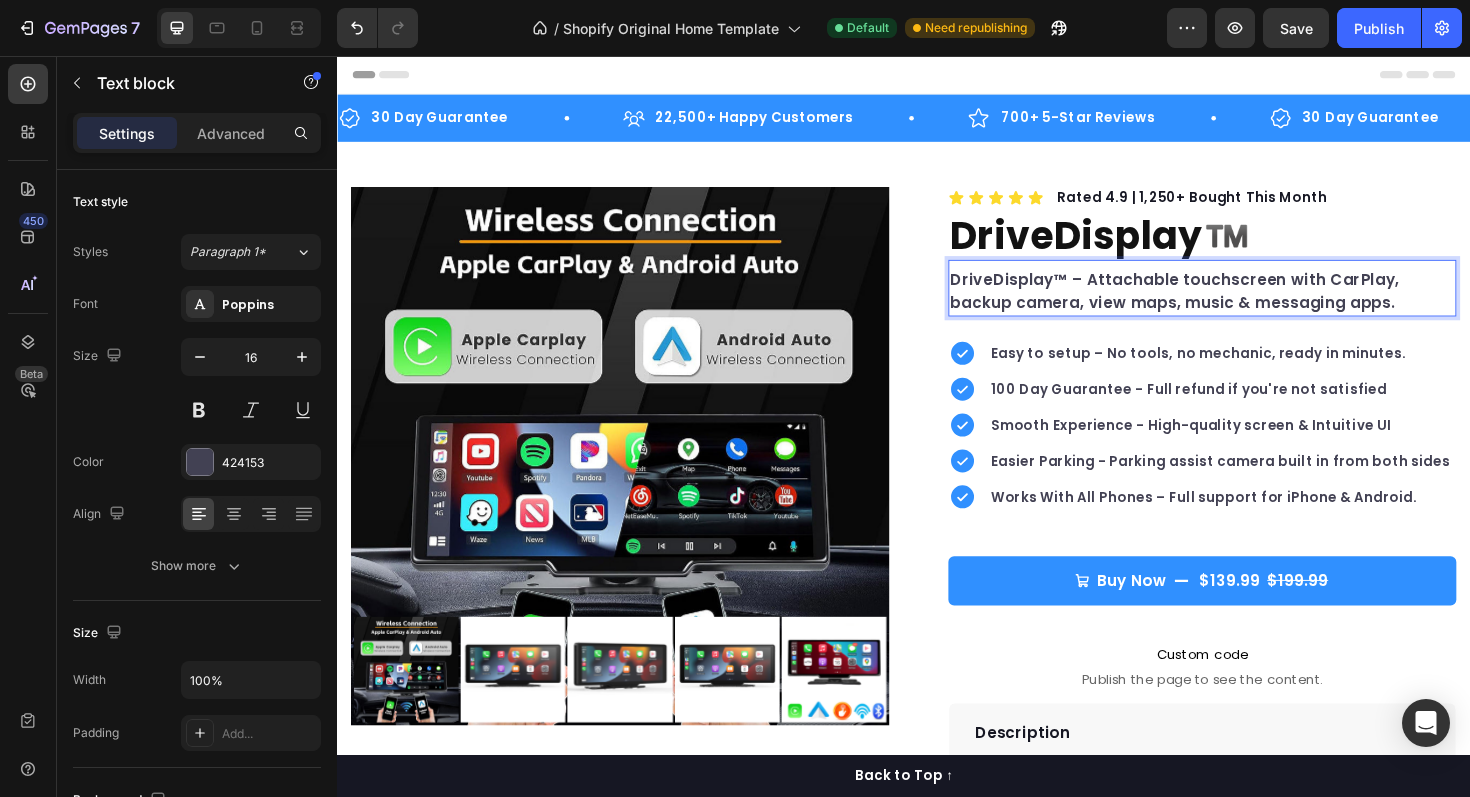 click on "DriveDisplay™ – Attachable touchscreen with CarPlay, backup camera, view maps, music & messaging apps." at bounding box center (1253, 306) 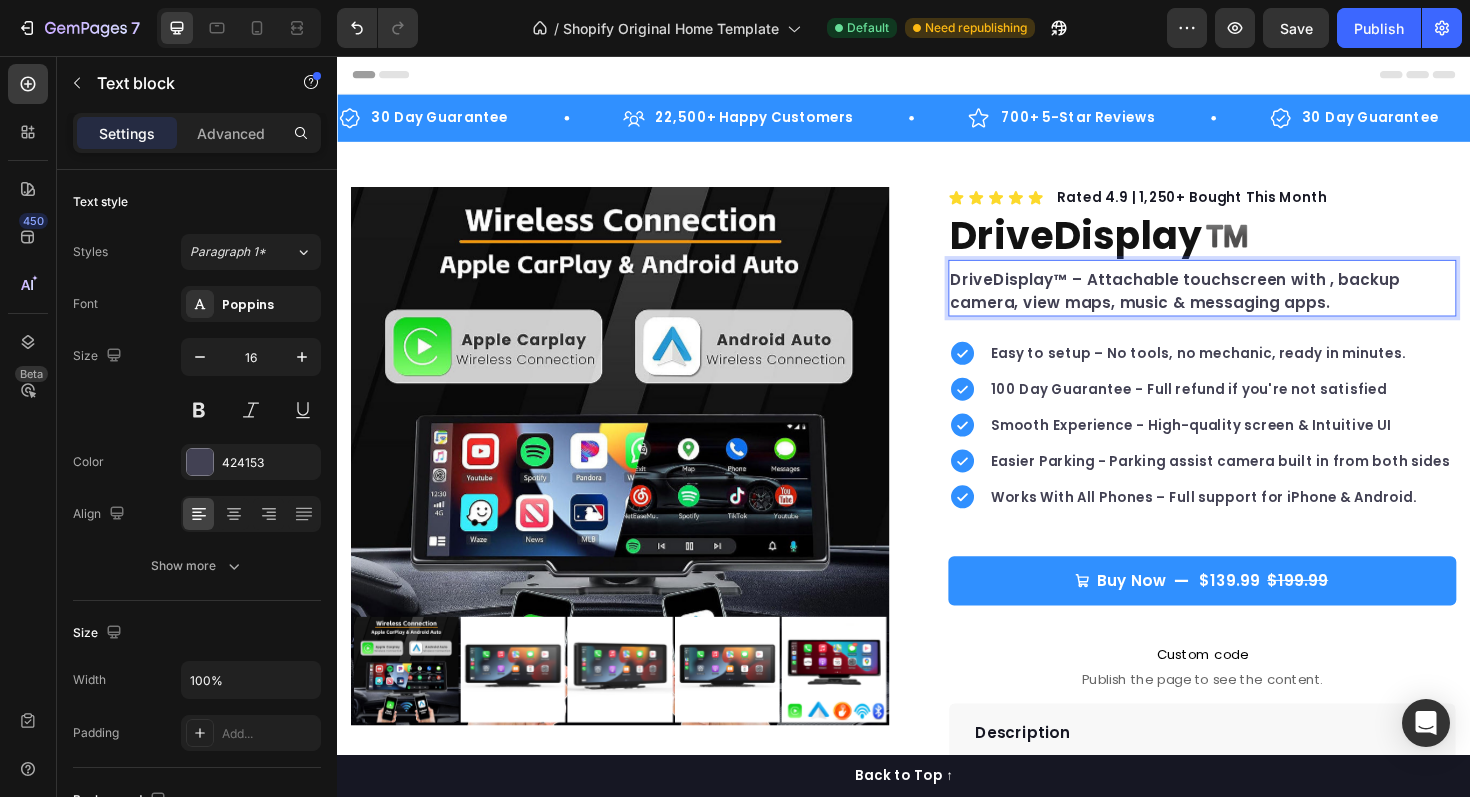 click on "DriveDisplay™ – Attachable touchscreen with , backup camera, view maps, music & messaging apps." at bounding box center (1253, 306) 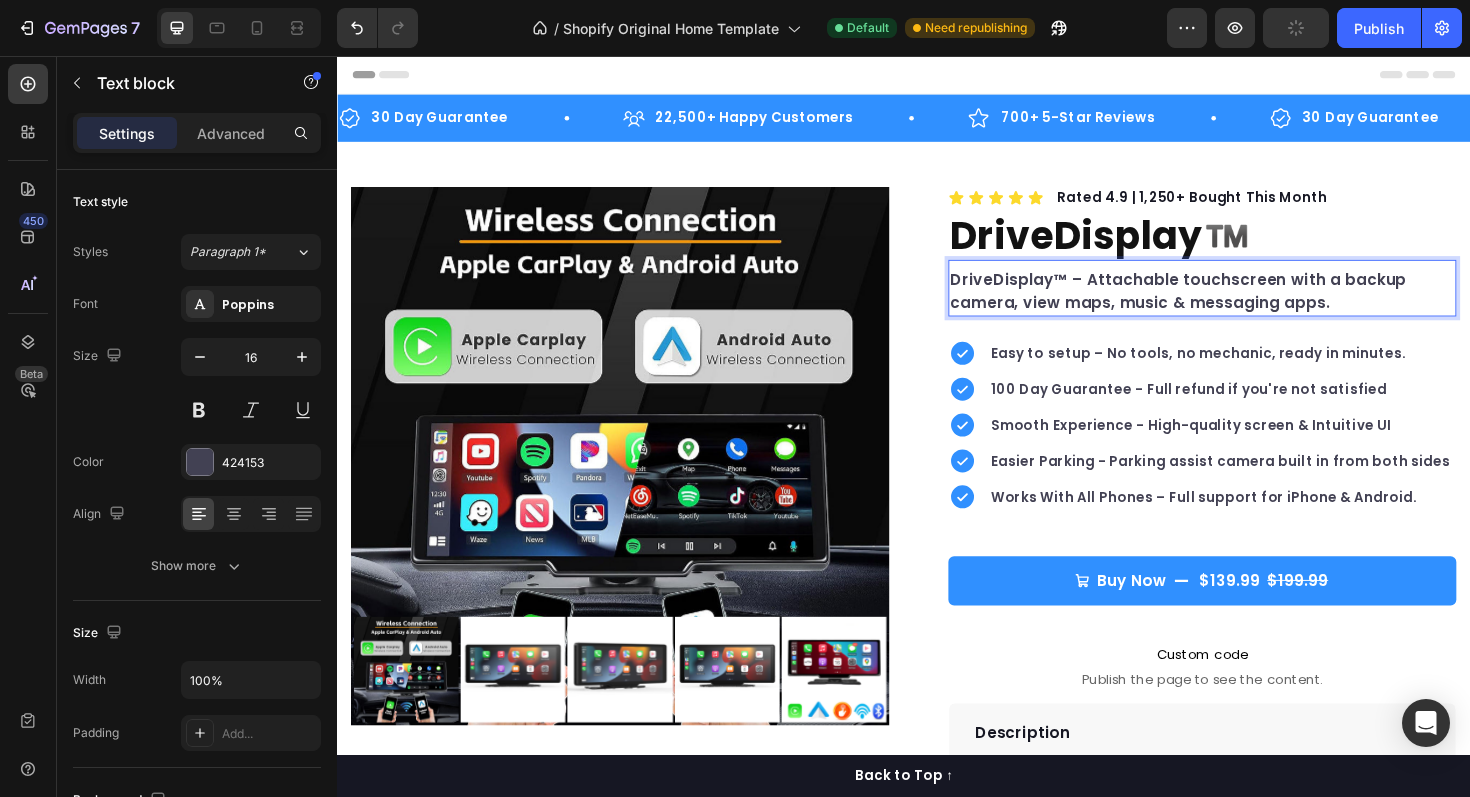 click on "DriveDisplay™ – Attachable touchscreen with a backup camera, view maps, music & messaging apps." at bounding box center [1253, 306] 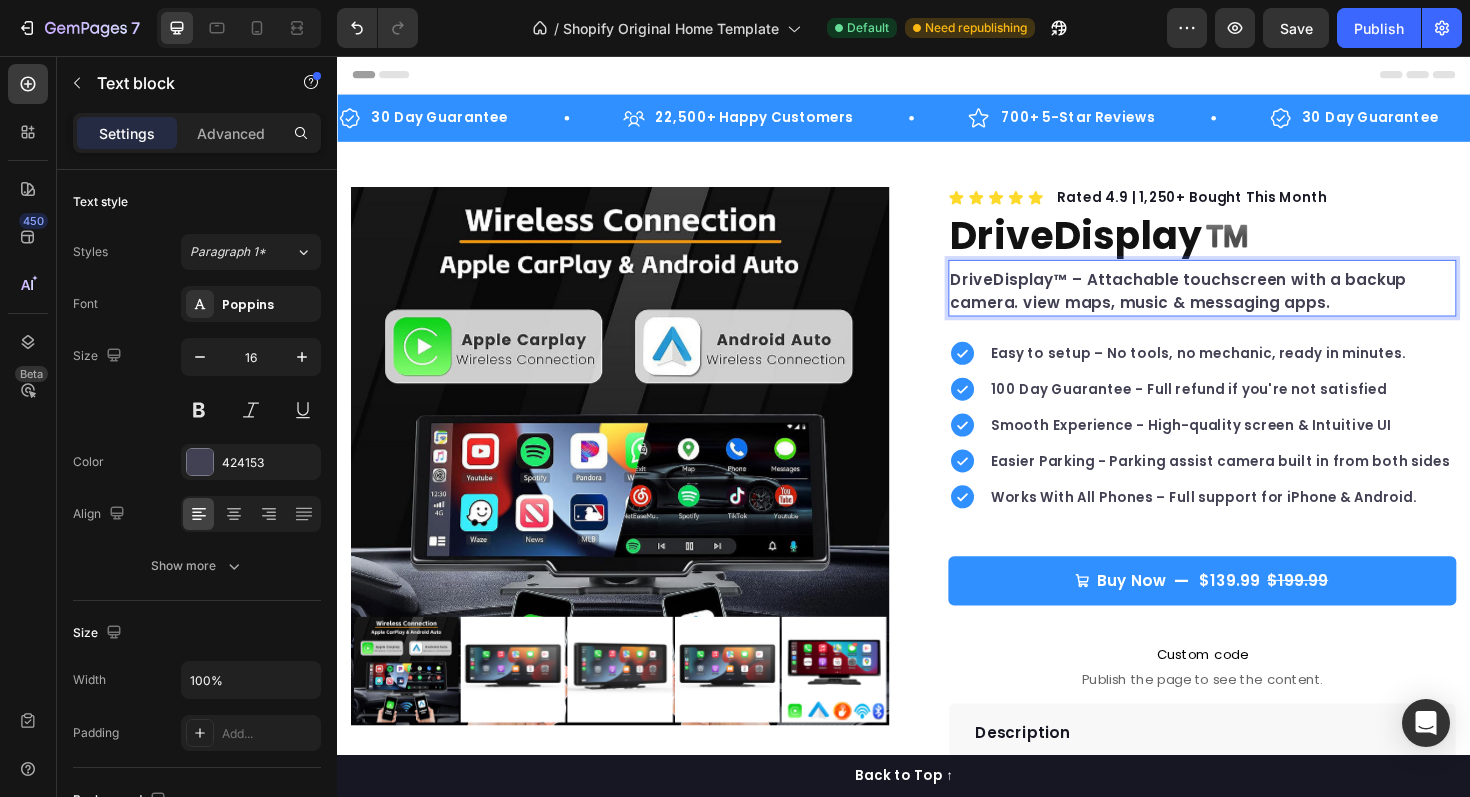 click on "DriveDisplay™ – Attachable touchscreen with a backup camera. view maps, music & messaging apps." at bounding box center (1253, 306) 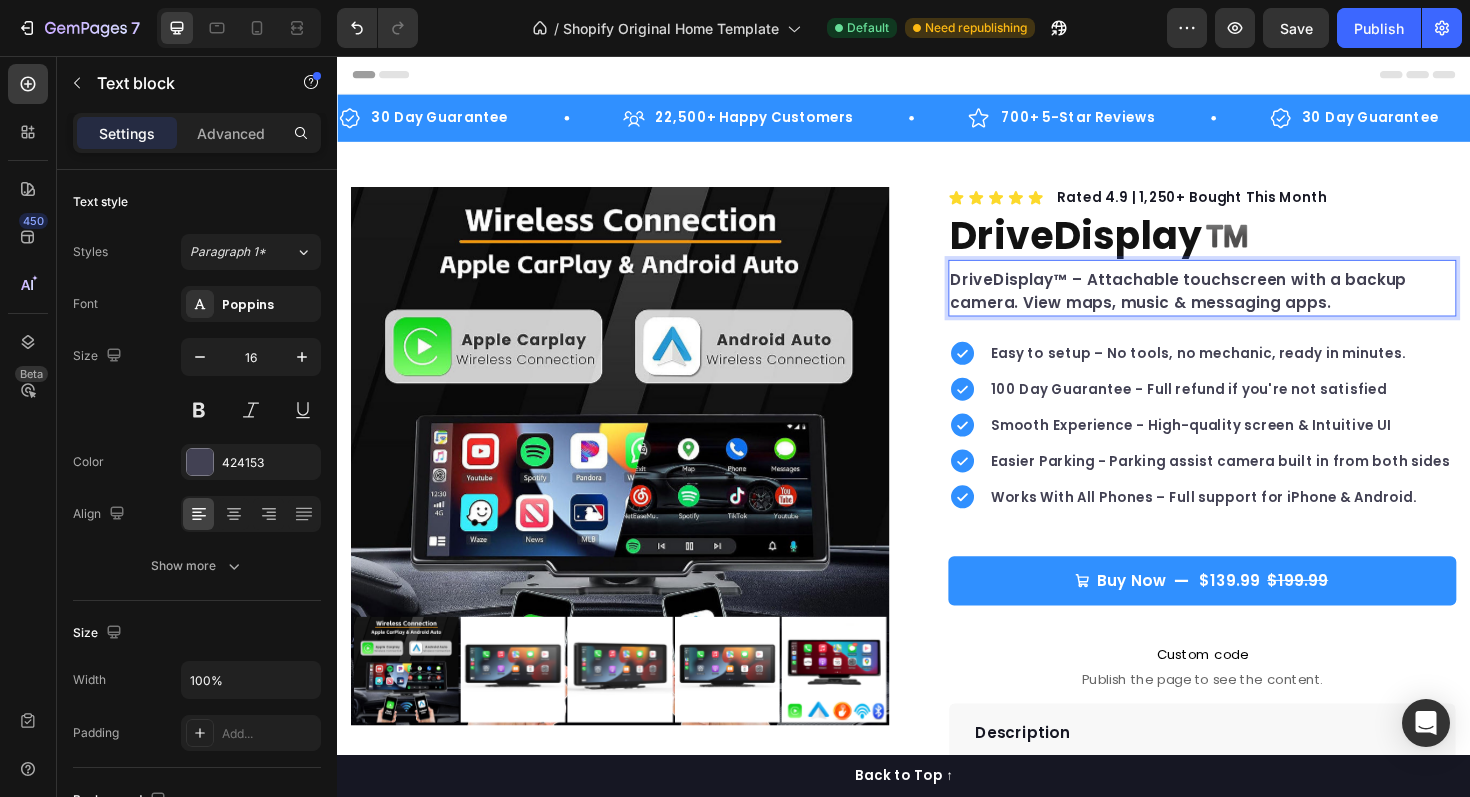 click on "DriveDisplay™ – Attachable touchscreen with a backup camera. View maps, music & messaging apps." at bounding box center (1253, 306) 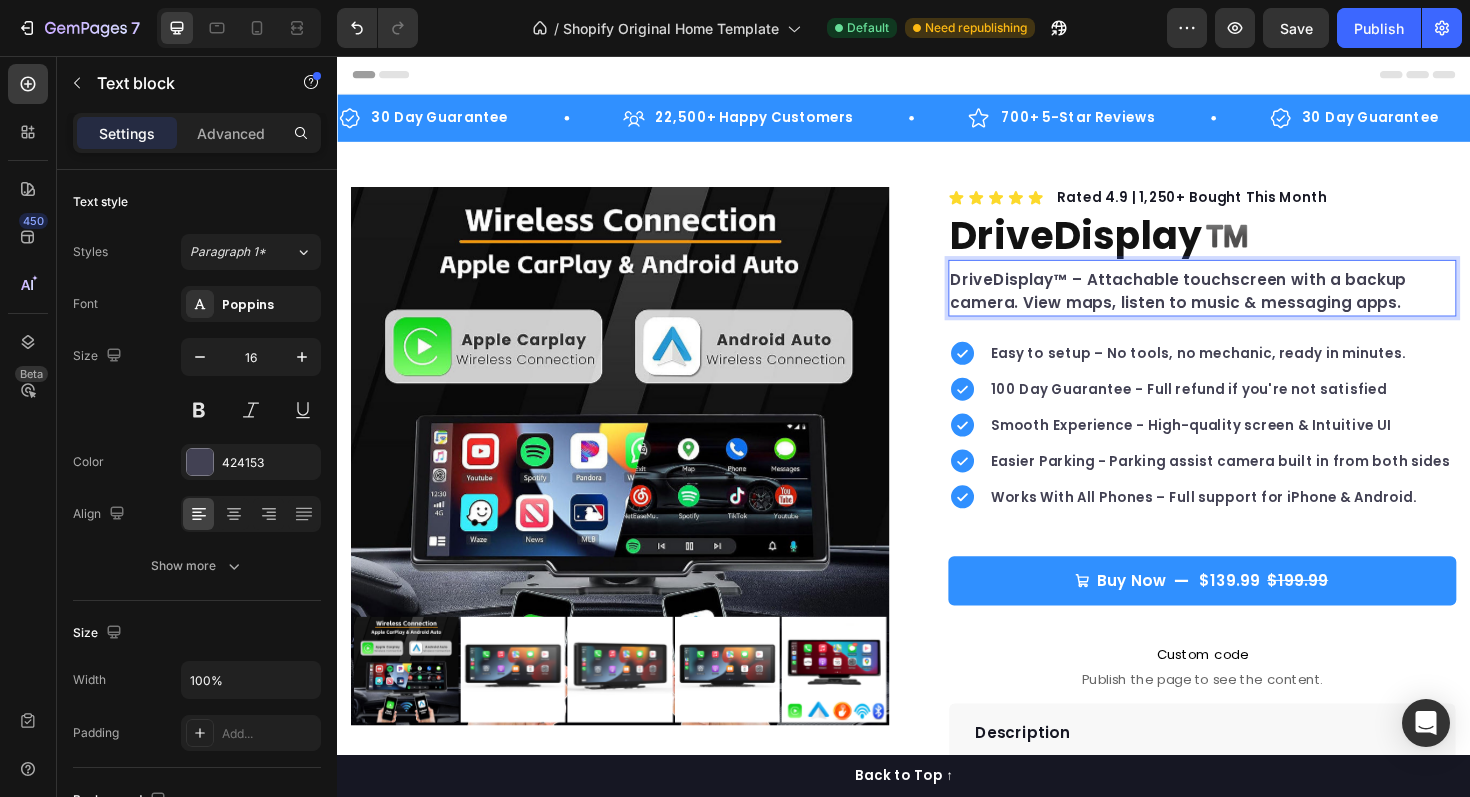 click on "DriveDisplay™ – Attachable touchscreen with a backup camera. View maps, listen to music & messaging apps." at bounding box center (1253, 306) 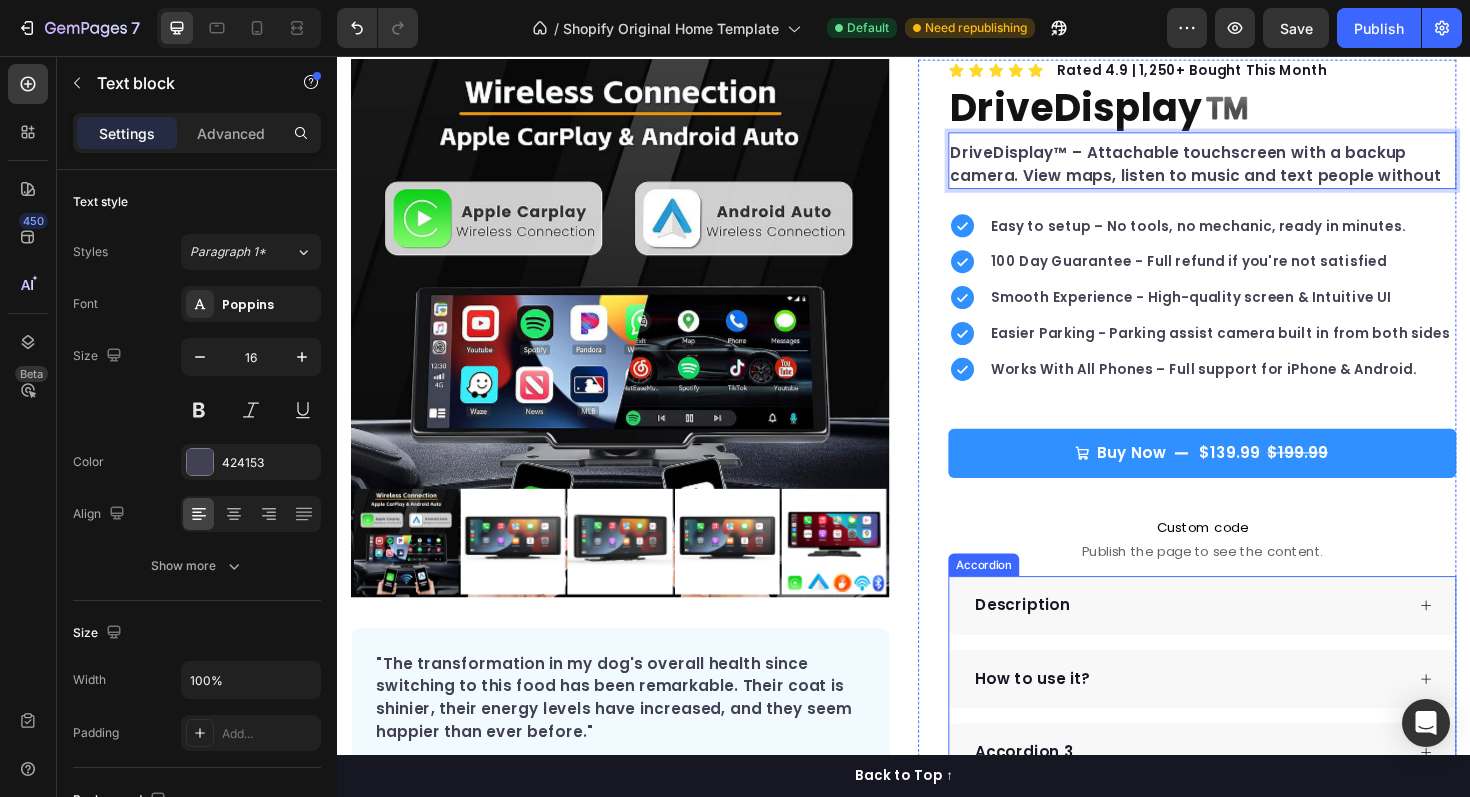 scroll, scrollTop: 0, scrollLeft: 0, axis: both 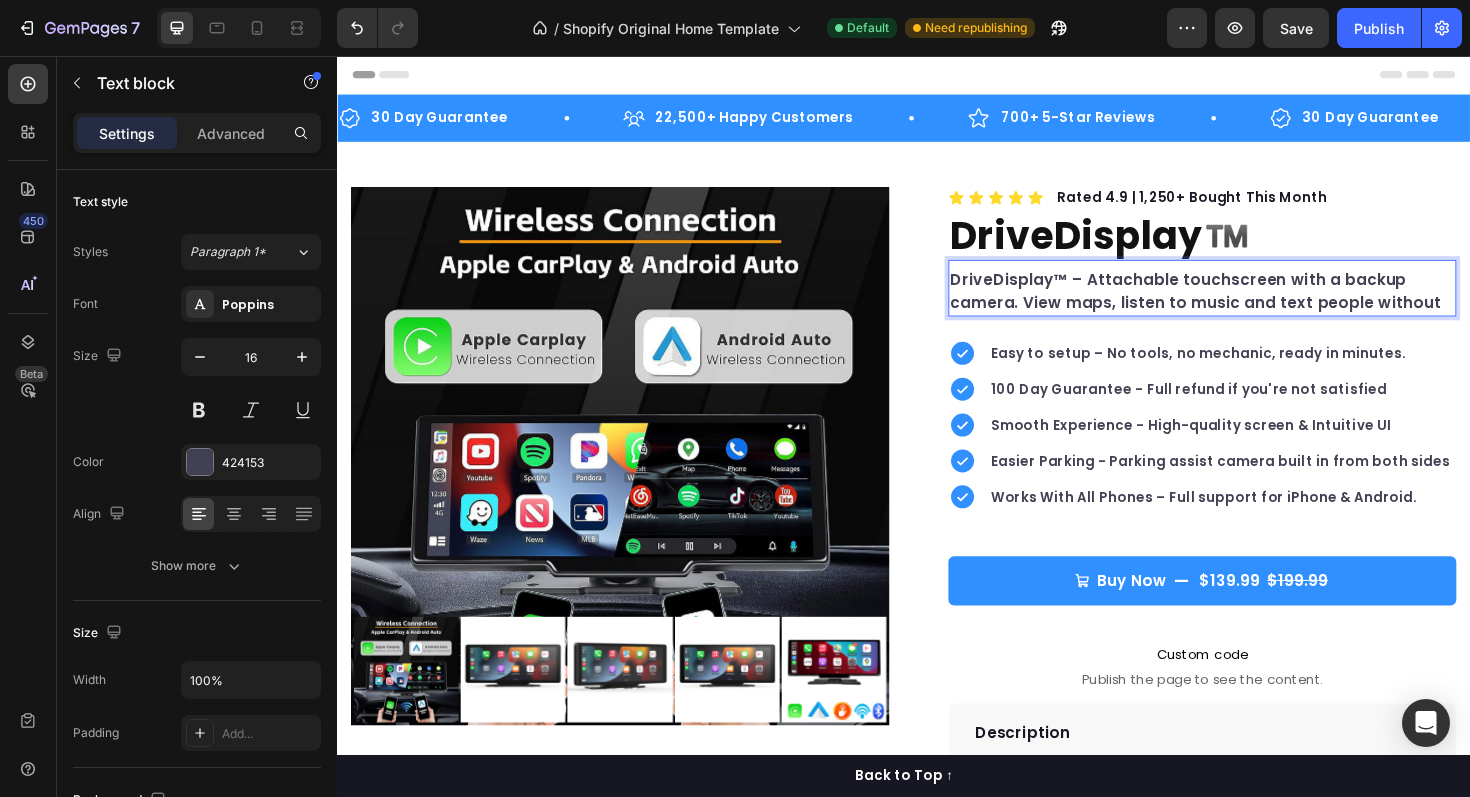 click on "DriveDisplay™ – Attachable touchscreen with a backup camera. View maps, listen to music and text people without" at bounding box center (1253, 306) 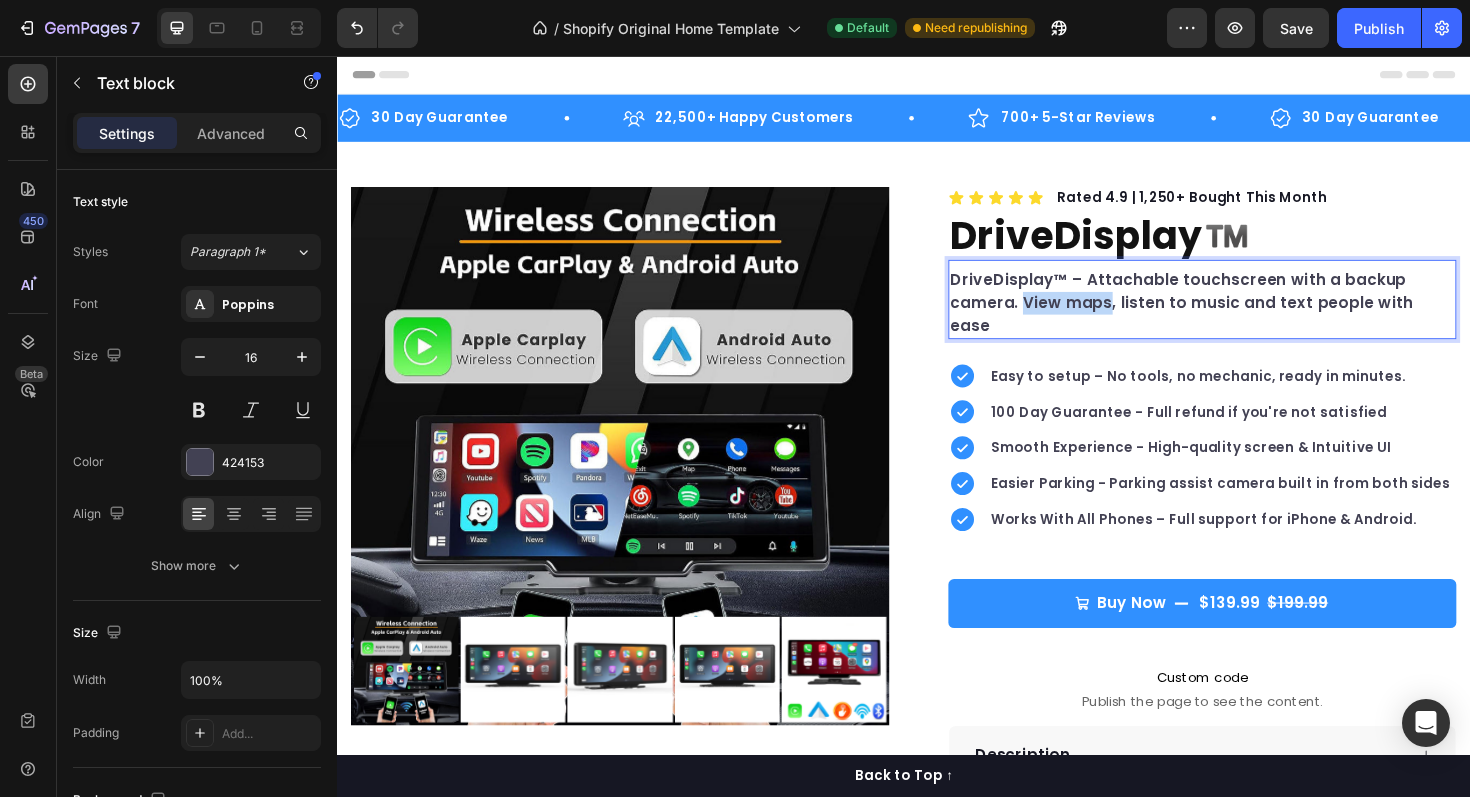 drag, startPoint x: 1156, startPoint y: 316, endPoint x: 1066, endPoint y: 313, distance: 90.04999 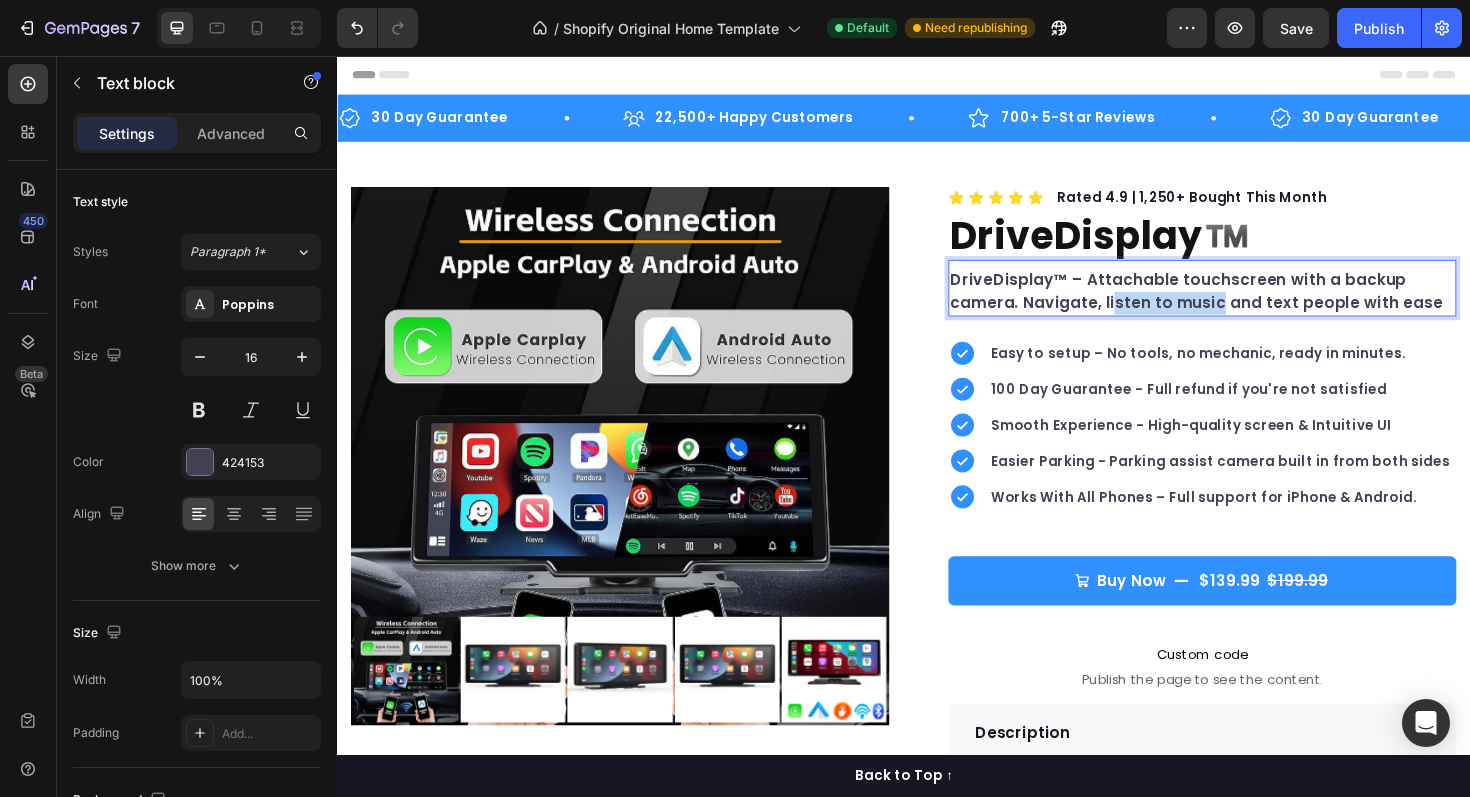 drag, startPoint x: 1272, startPoint y: 317, endPoint x: 1163, endPoint y: 320, distance: 109.041275 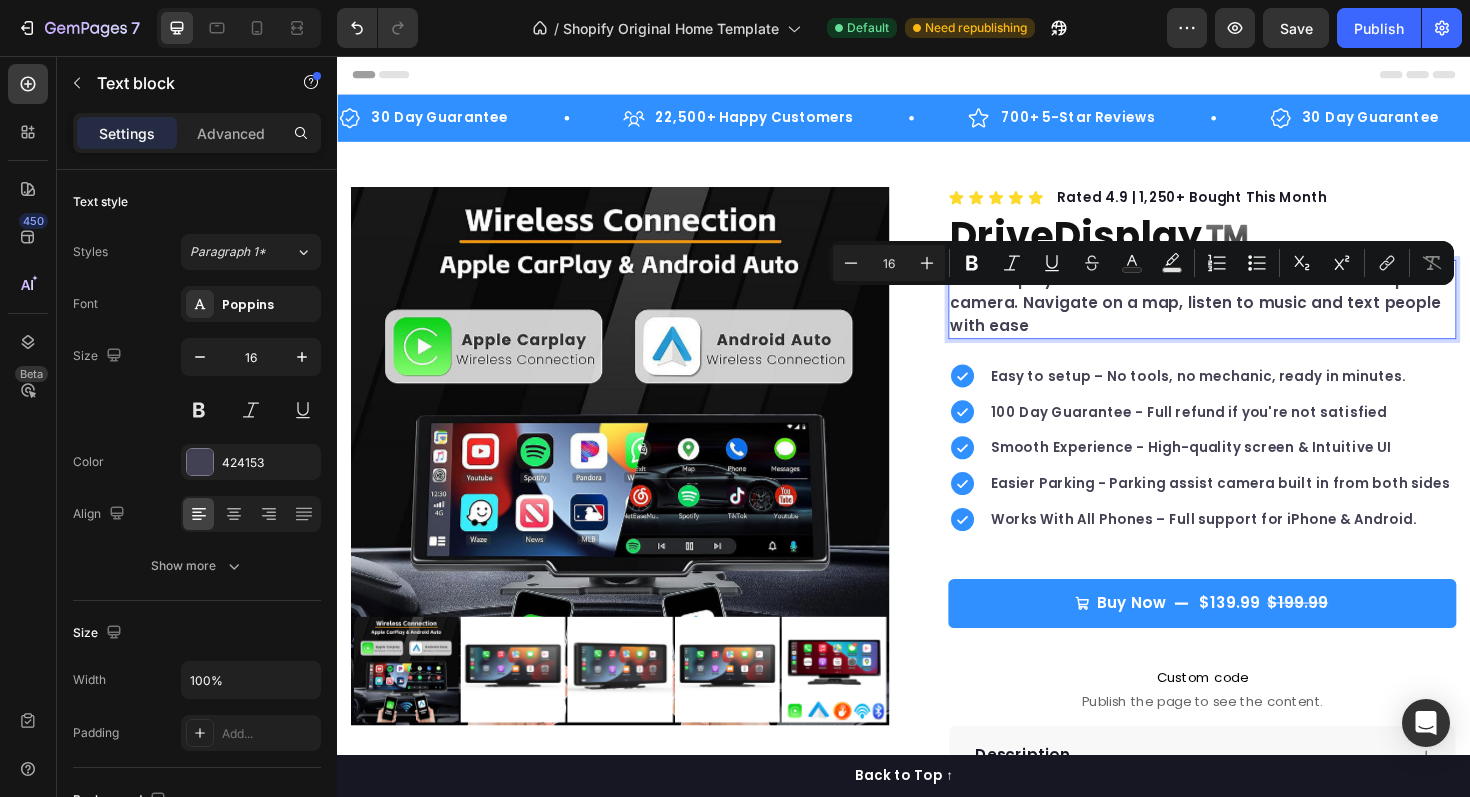 drag, startPoint x: 1370, startPoint y: 318, endPoint x: 1394, endPoint y: 345, distance: 36.124783 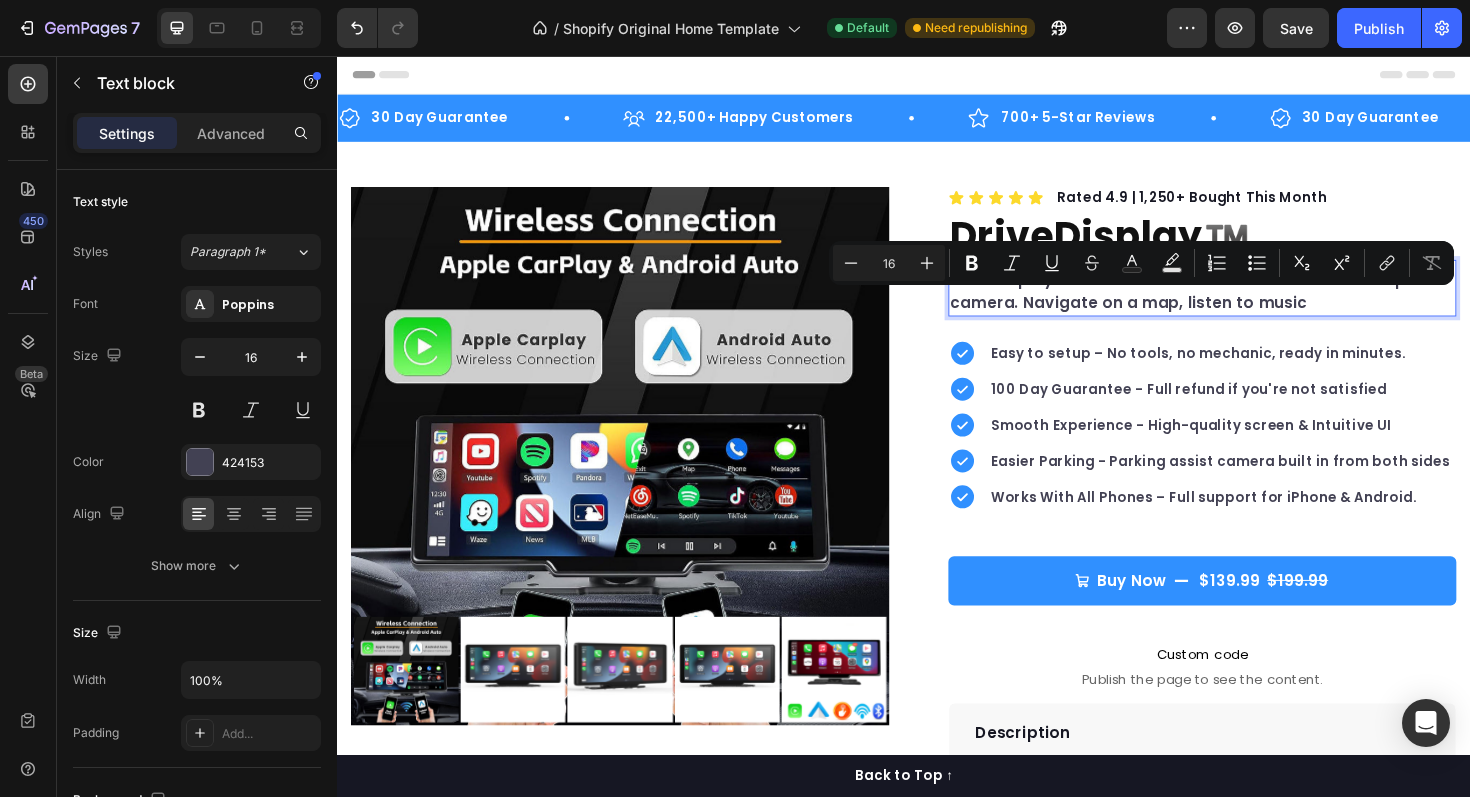 drag, startPoint x: 1065, startPoint y: 317, endPoint x: 1384, endPoint y: 311, distance: 319.05643 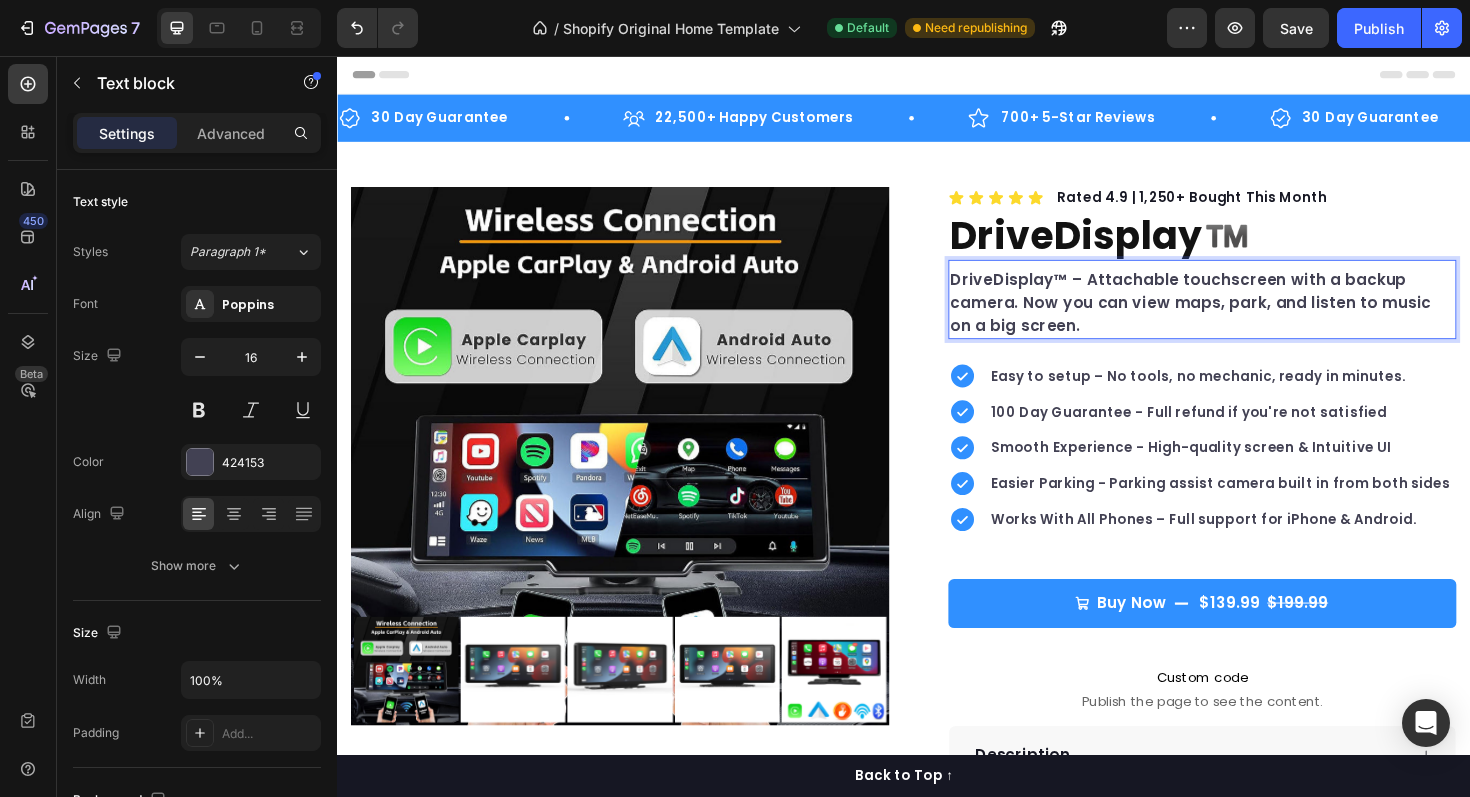 click on "DriveDisplay™ – Attachable touchscreen with a backup camera. Now you can view maps, park, and listen to music on a big screen." at bounding box center (1253, 318) 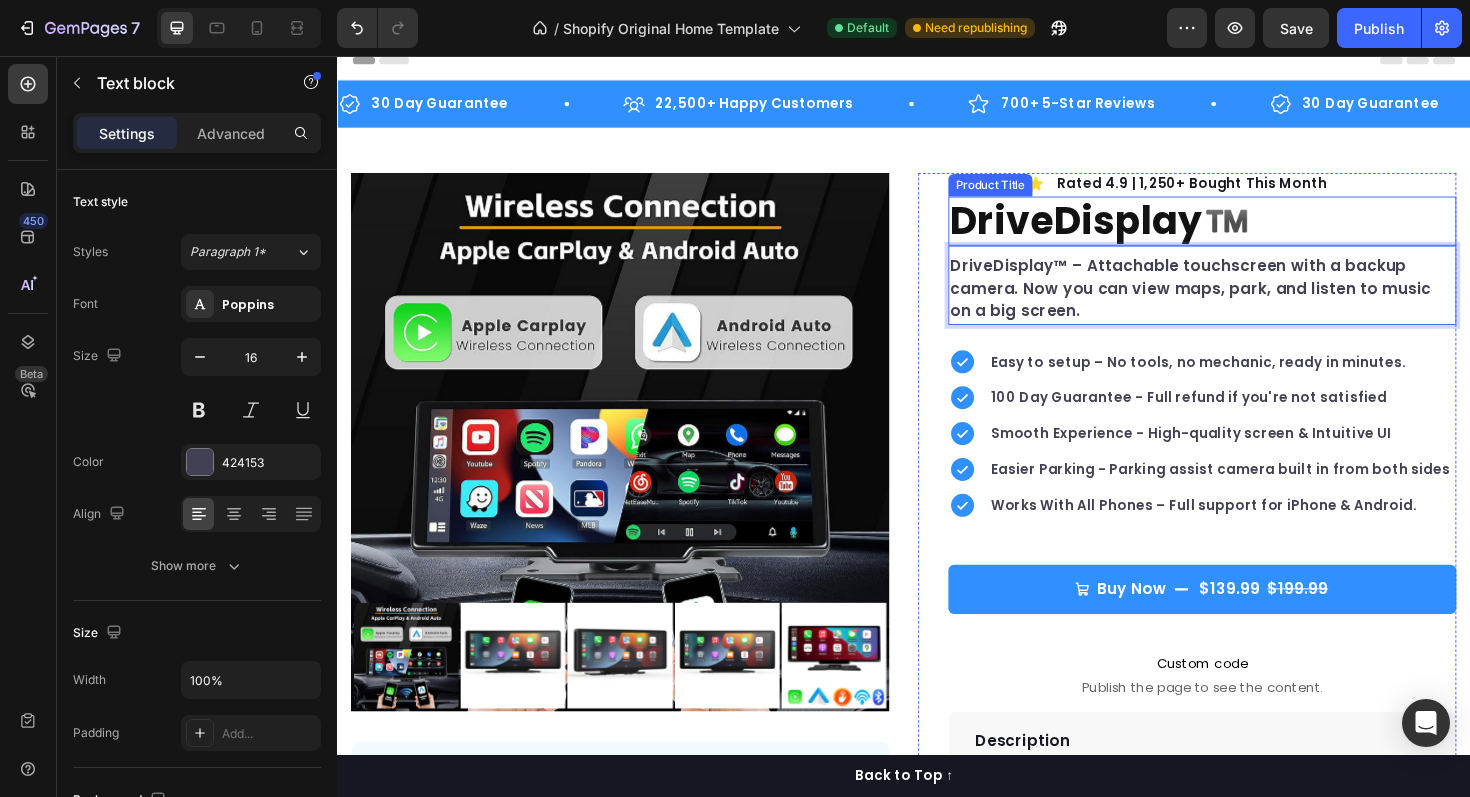 scroll, scrollTop: 10, scrollLeft: 0, axis: vertical 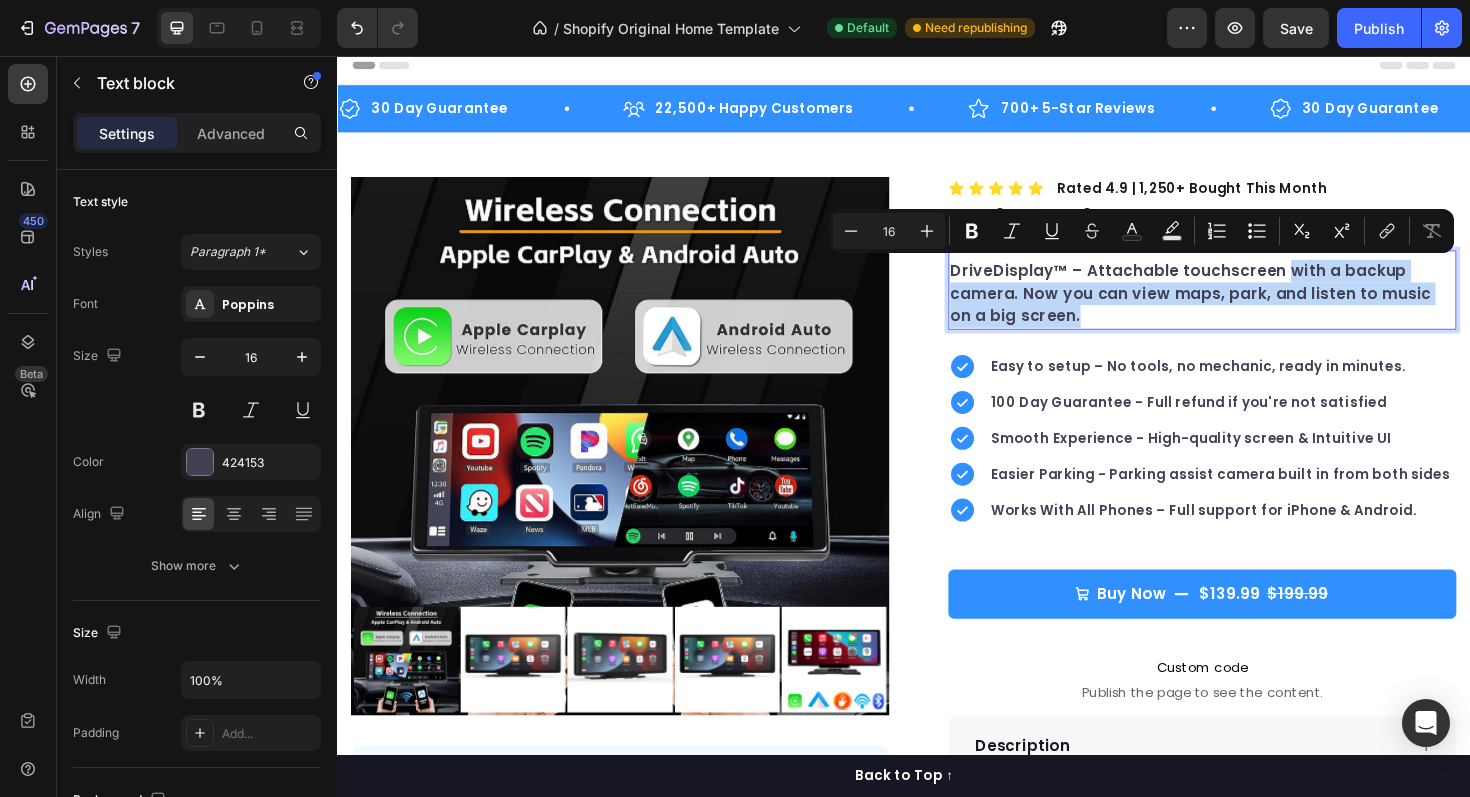 drag, startPoint x: 1340, startPoint y: 280, endPoint x: 1345, endPoint y: 326, distance: 46.270943 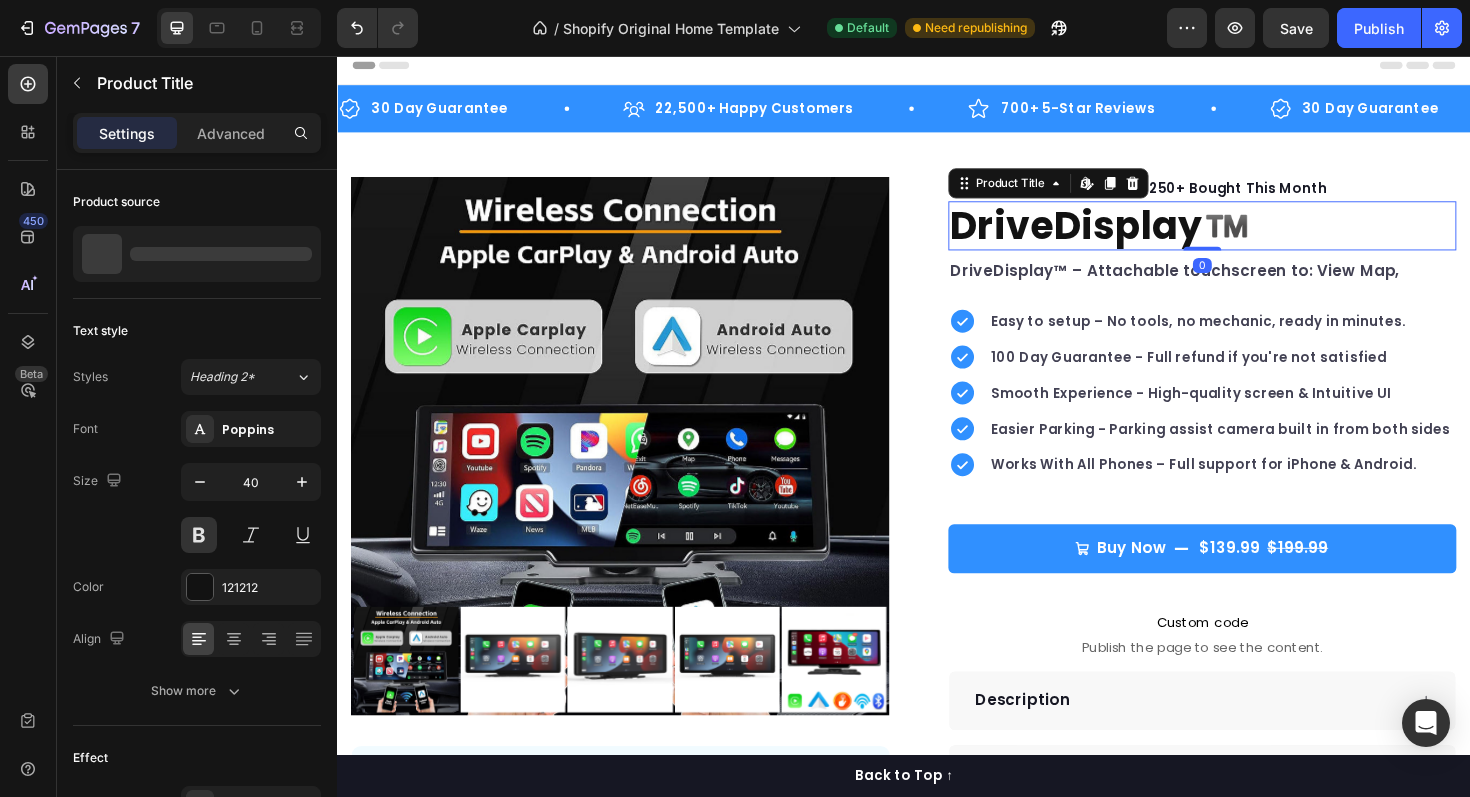 click on "DriveDisplay™️" at bounding box center (1253, 236) 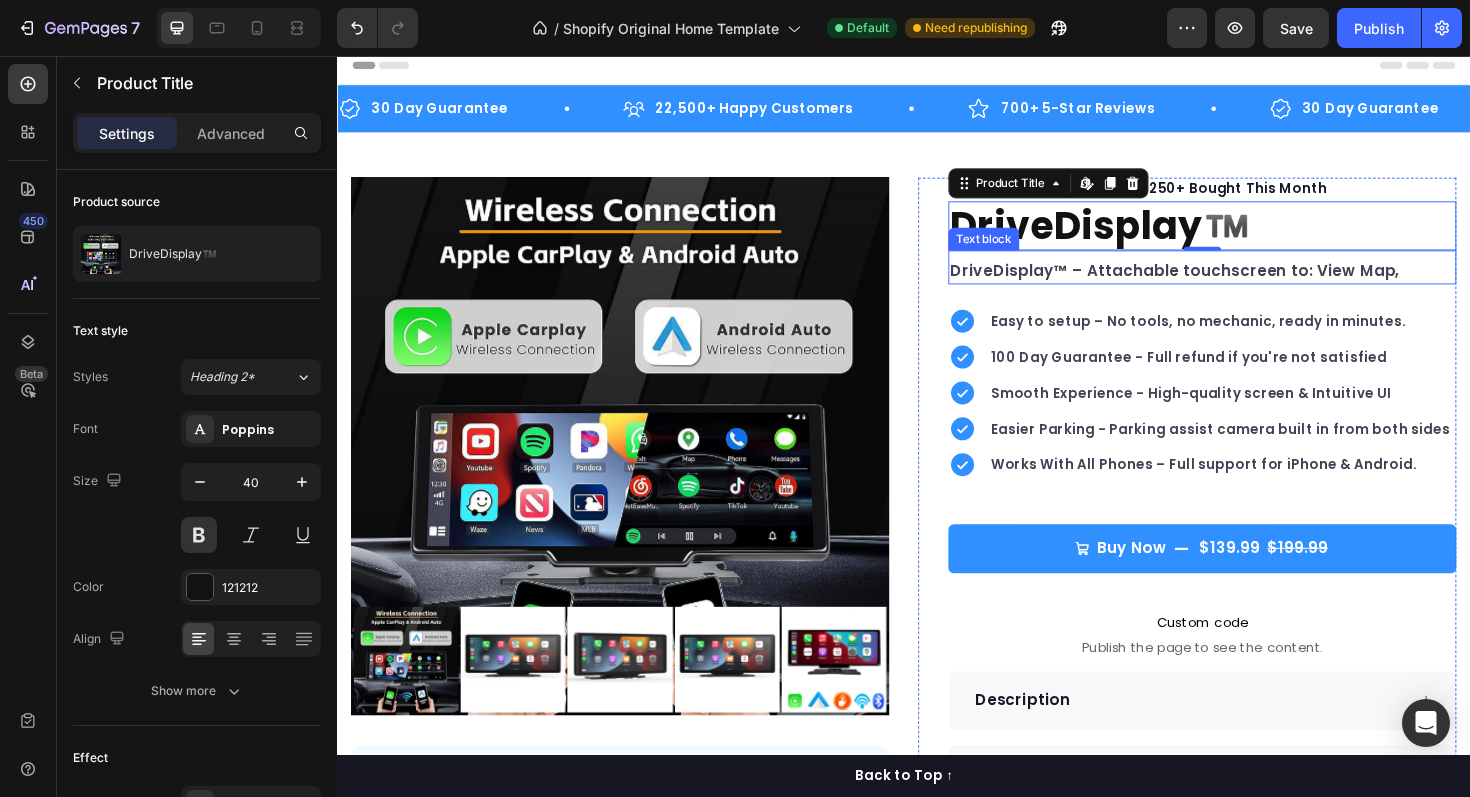 click on "DriveDisplay™ – Attachable touchscreen to: View Map," at bounding box center [1253, 284] 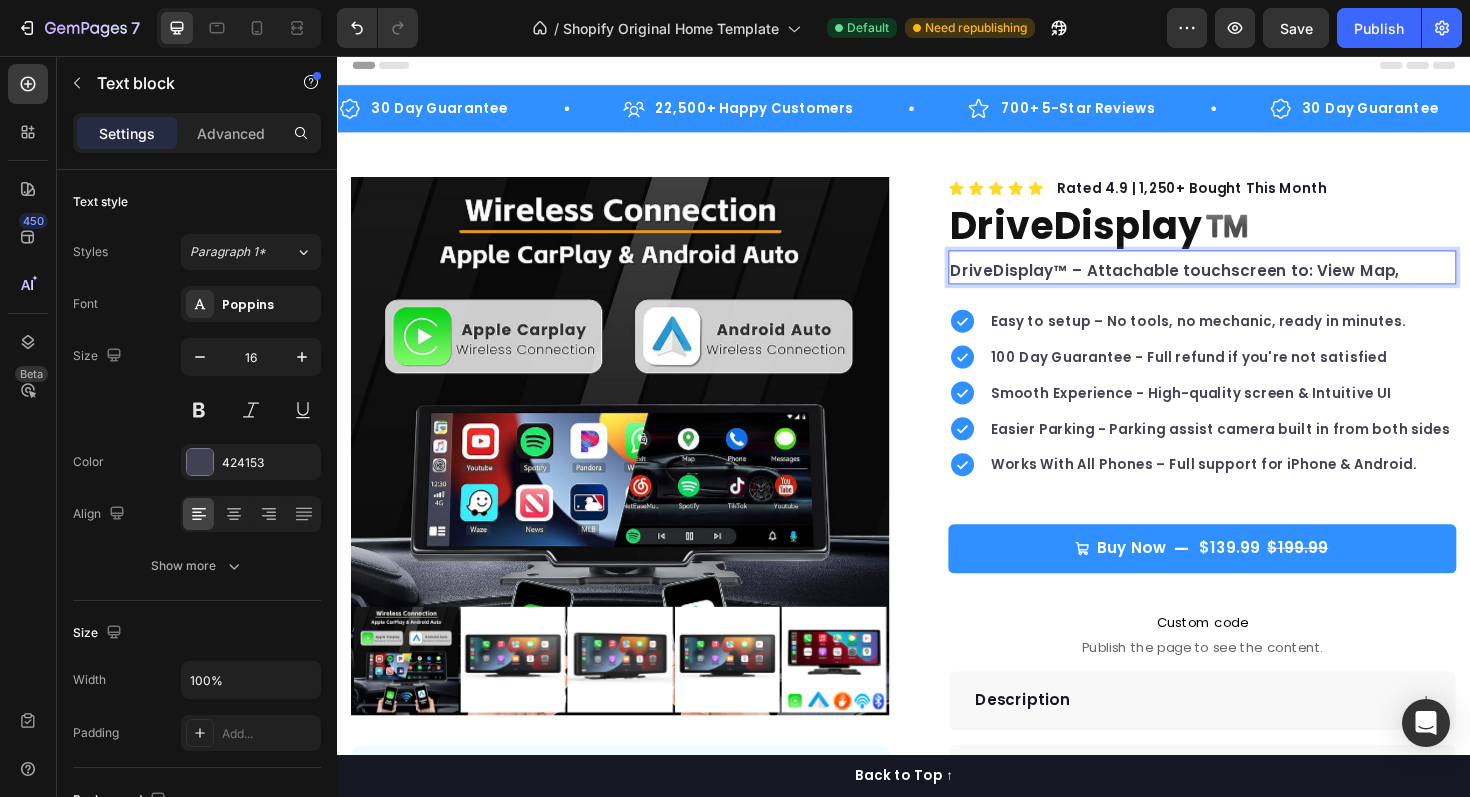 click on "DriveDisplay™ – Attachable touchscreen to: View Map," at bounding box center (1253, 284) 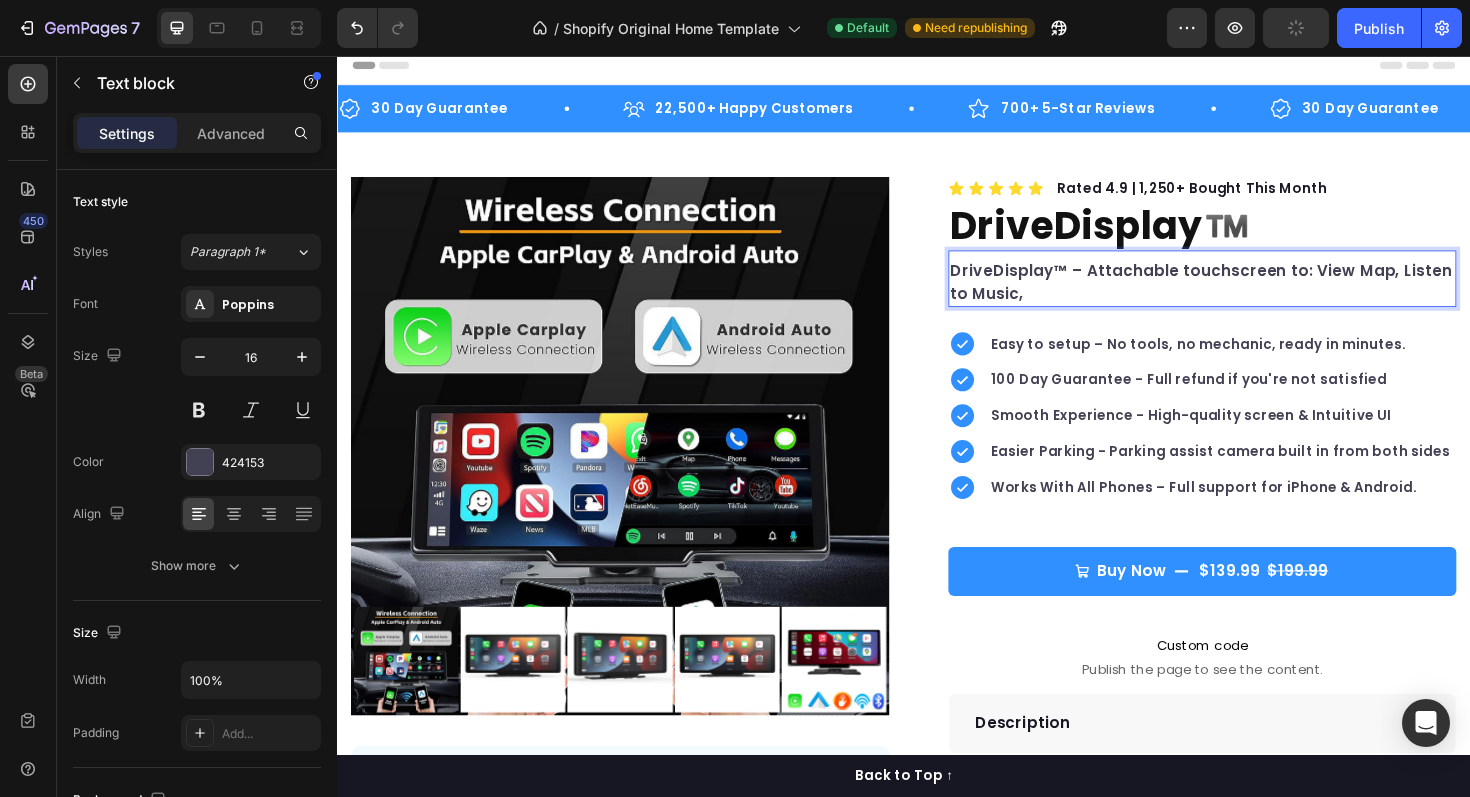 click on "DriveDisplay™ – Attachable touchscreen to: View Map, Listen to Music," at bounding box center [1253, 296] 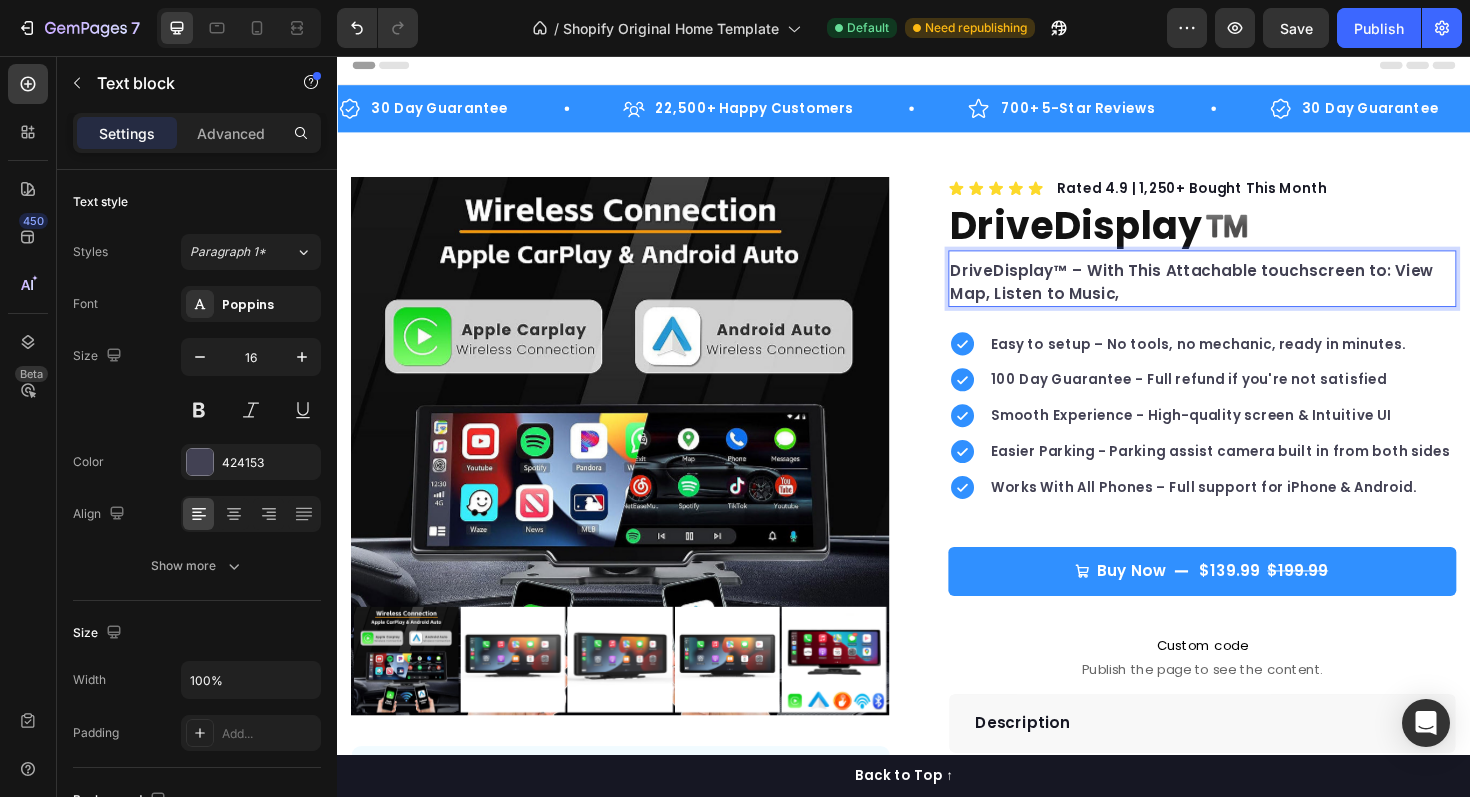 click on "DriveDisplay™ – With This Attachable touchscreen to: View Map, Listen to Music," at bounding box center [1253, 296] 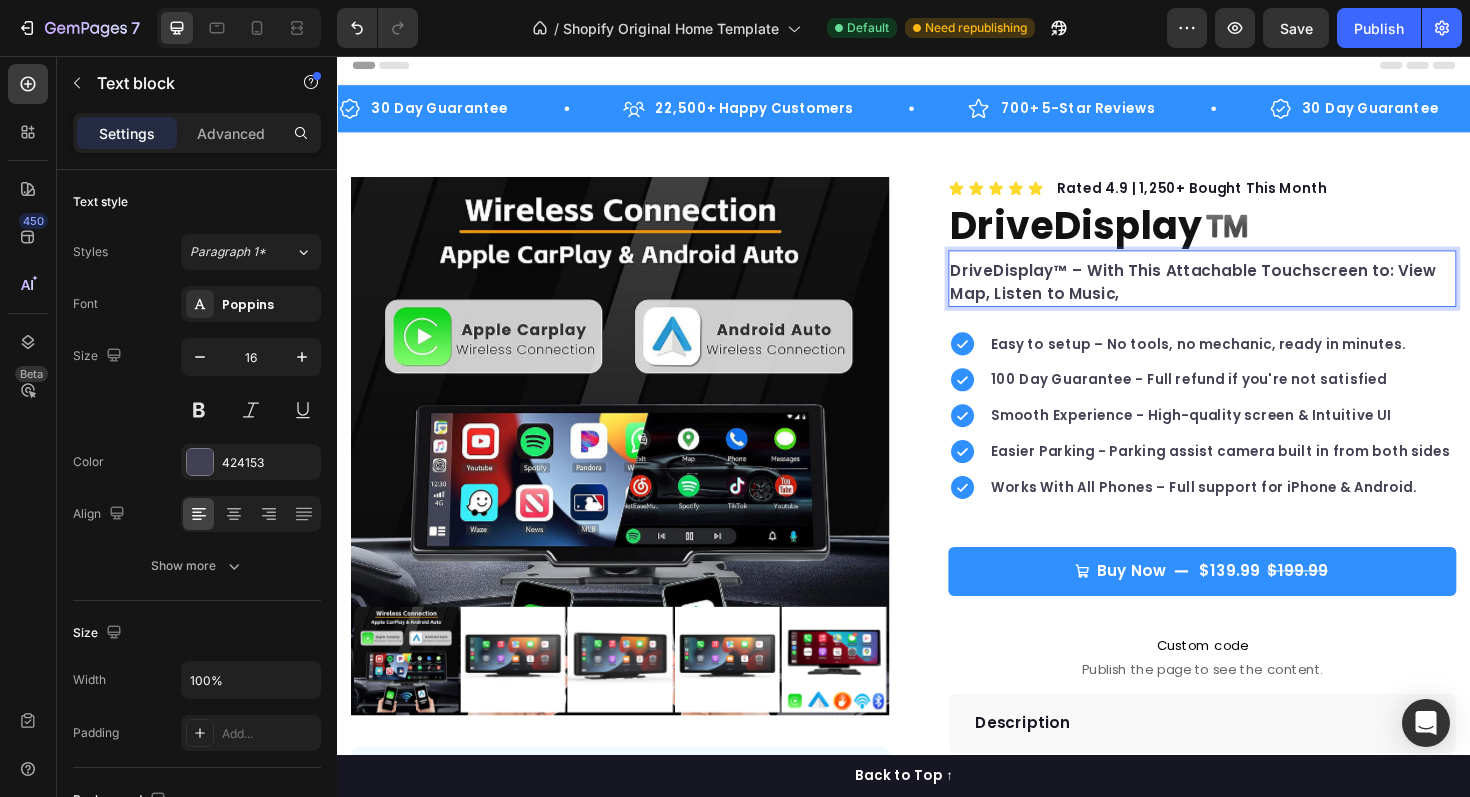 click on "DriveDisplay™ – With This Attachable Touchscreen to: View Map, Listen to Music," at bounding box center (1253, 296) 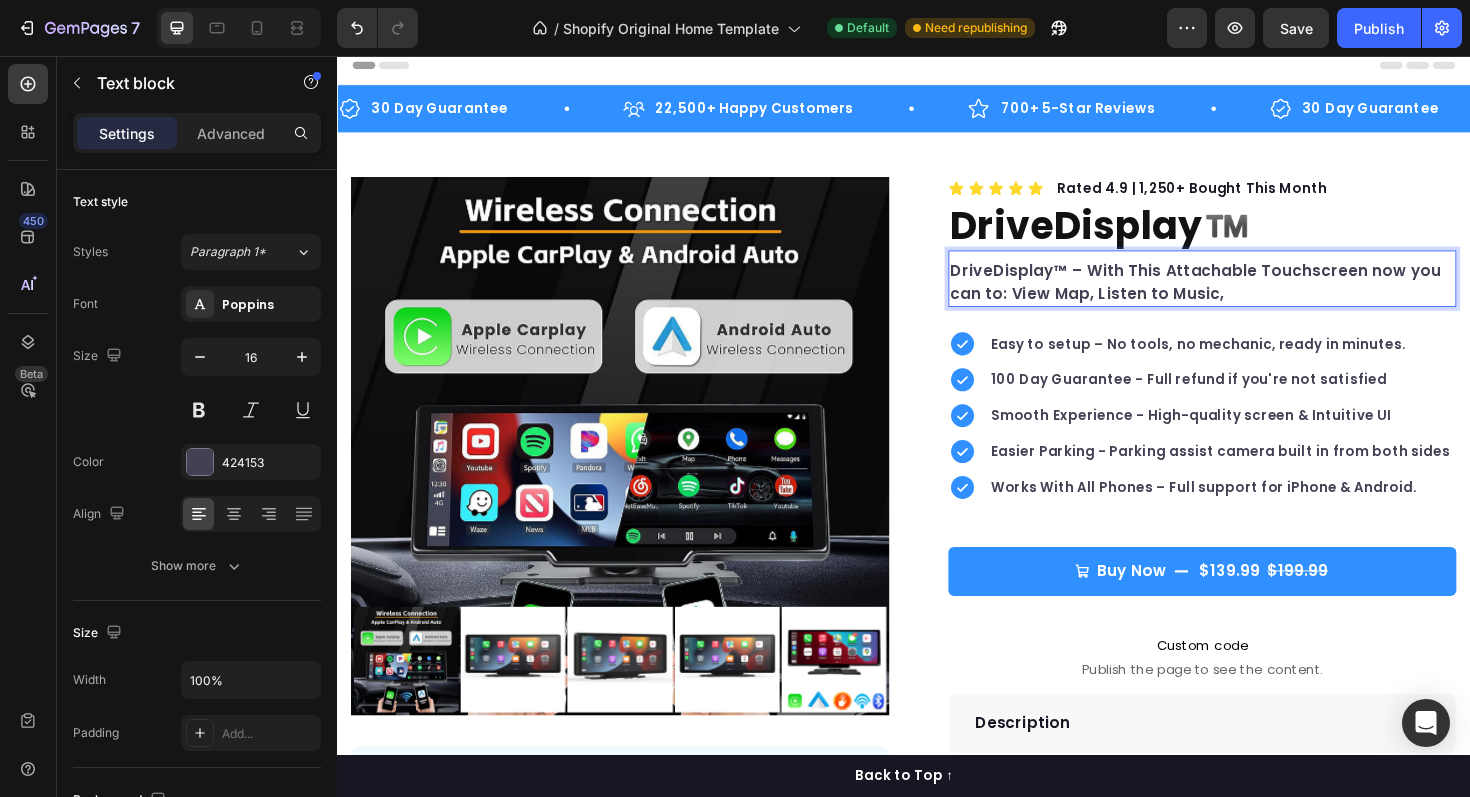 click on "DriveDisplay™ – With This Attachable Touchscreen now you can to: View Map, Listen to Music," at bounding box center [1253, 296] 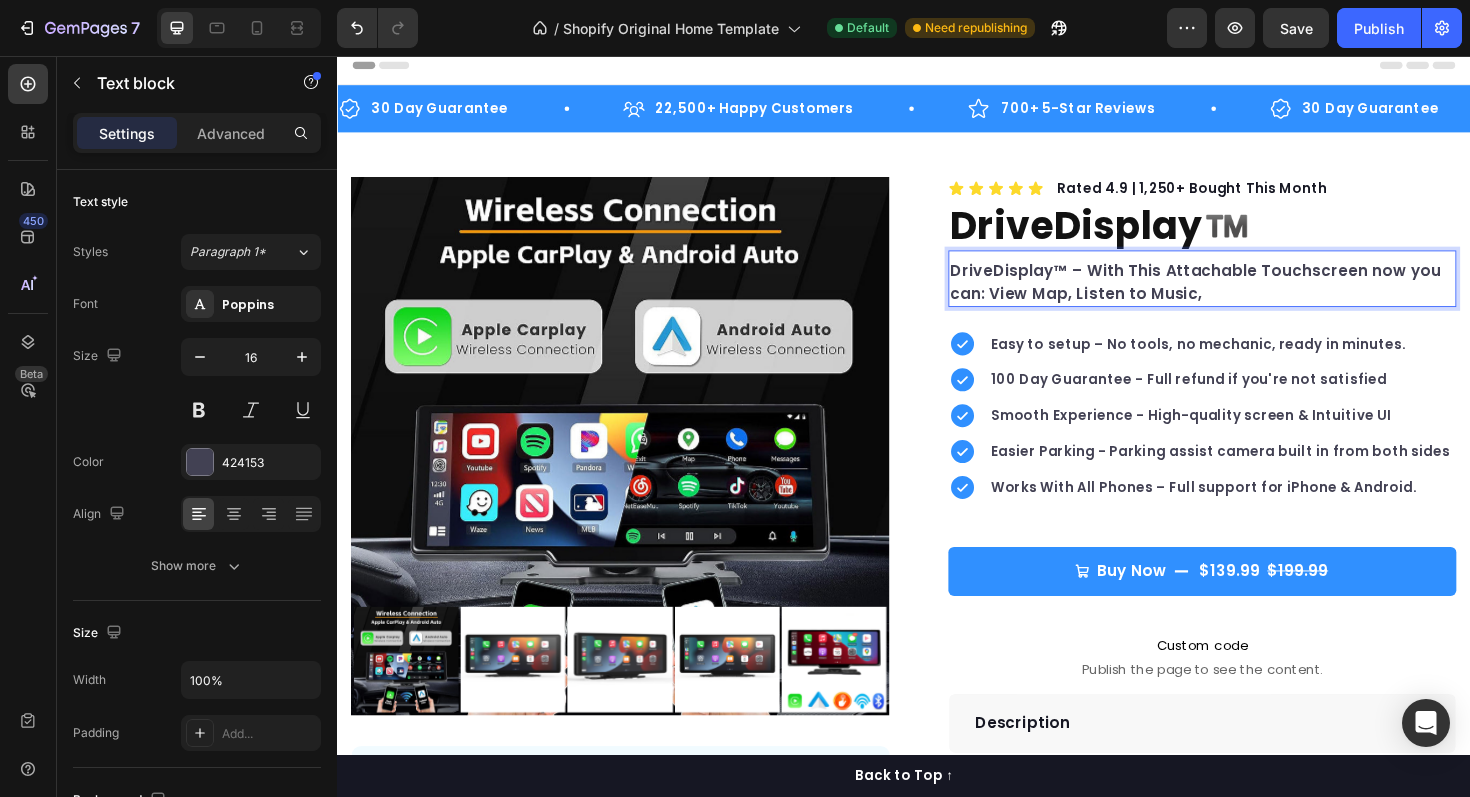 click on "DriveDisplay™ – With This Attachable Touchscreen now you can: View Map, Listen to Music," at bounding box center [1253, 296] 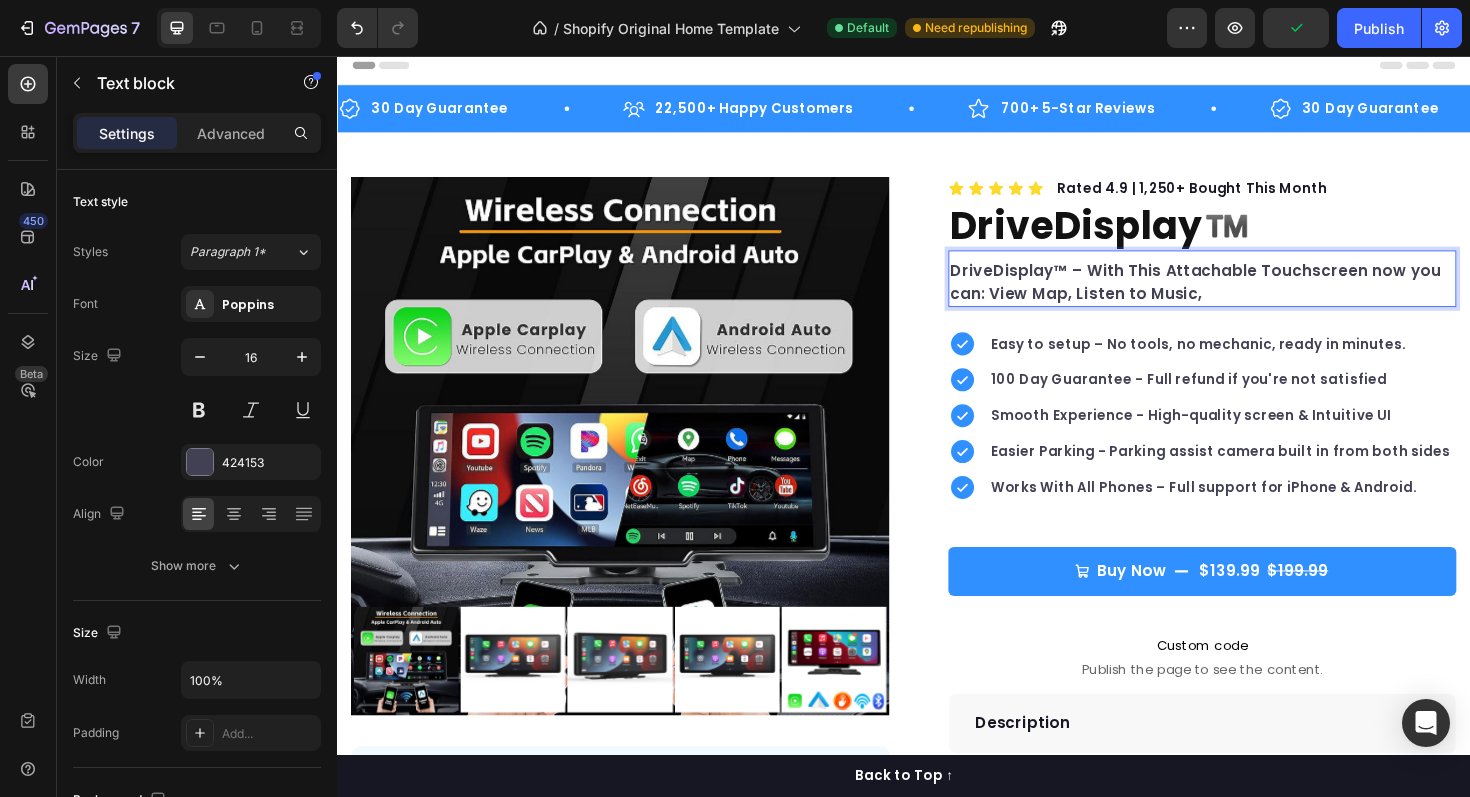 click on "DriveDisplay™ – With This Attachable Touchscreen now you can: View Map, Listen to Music," at bounding box center [1253, 296] 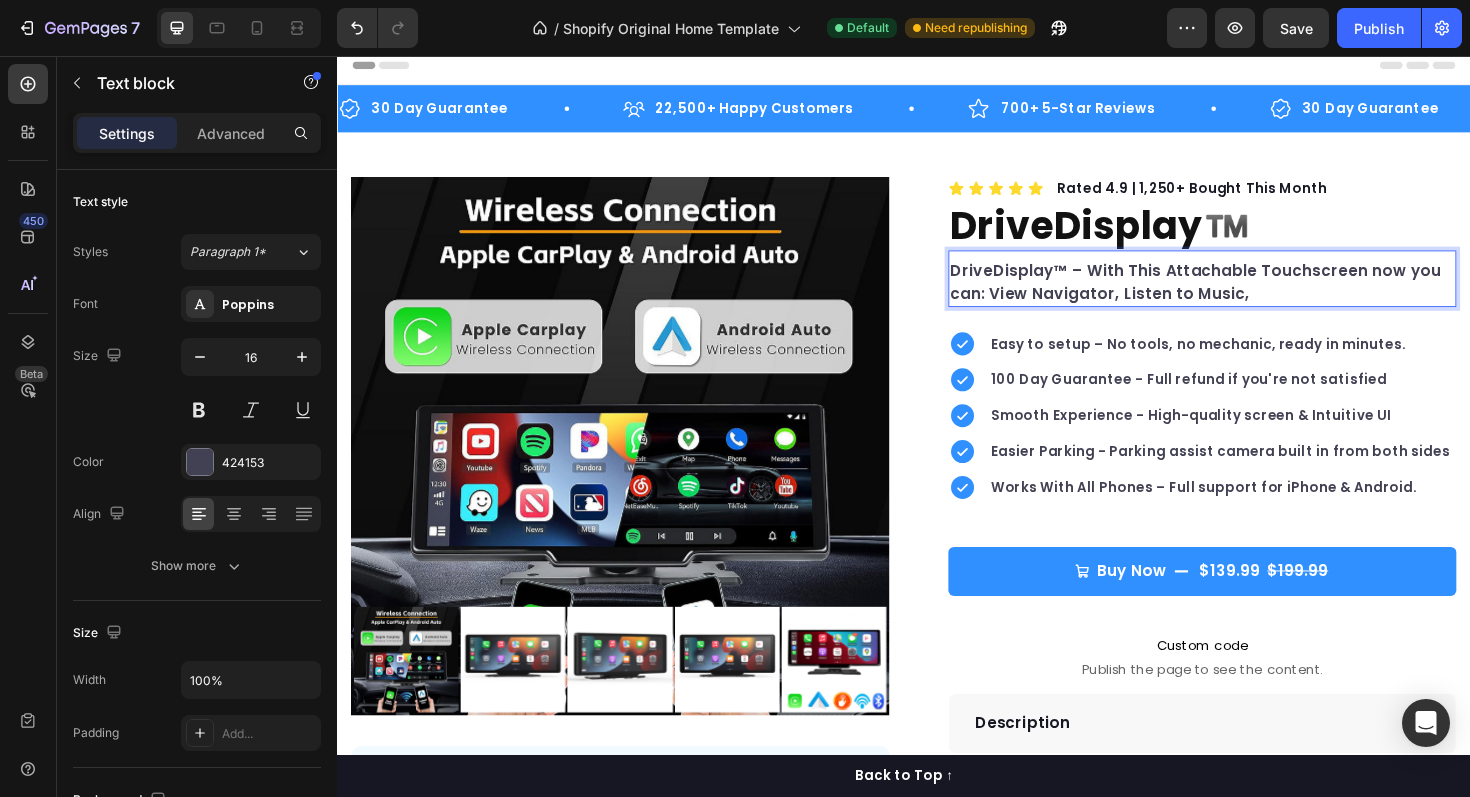 click on "DriveDisplay™ – With This Attachable Touchscreen now you can: View Navigator, Listen to Music," at bounding box center (1253, 296) 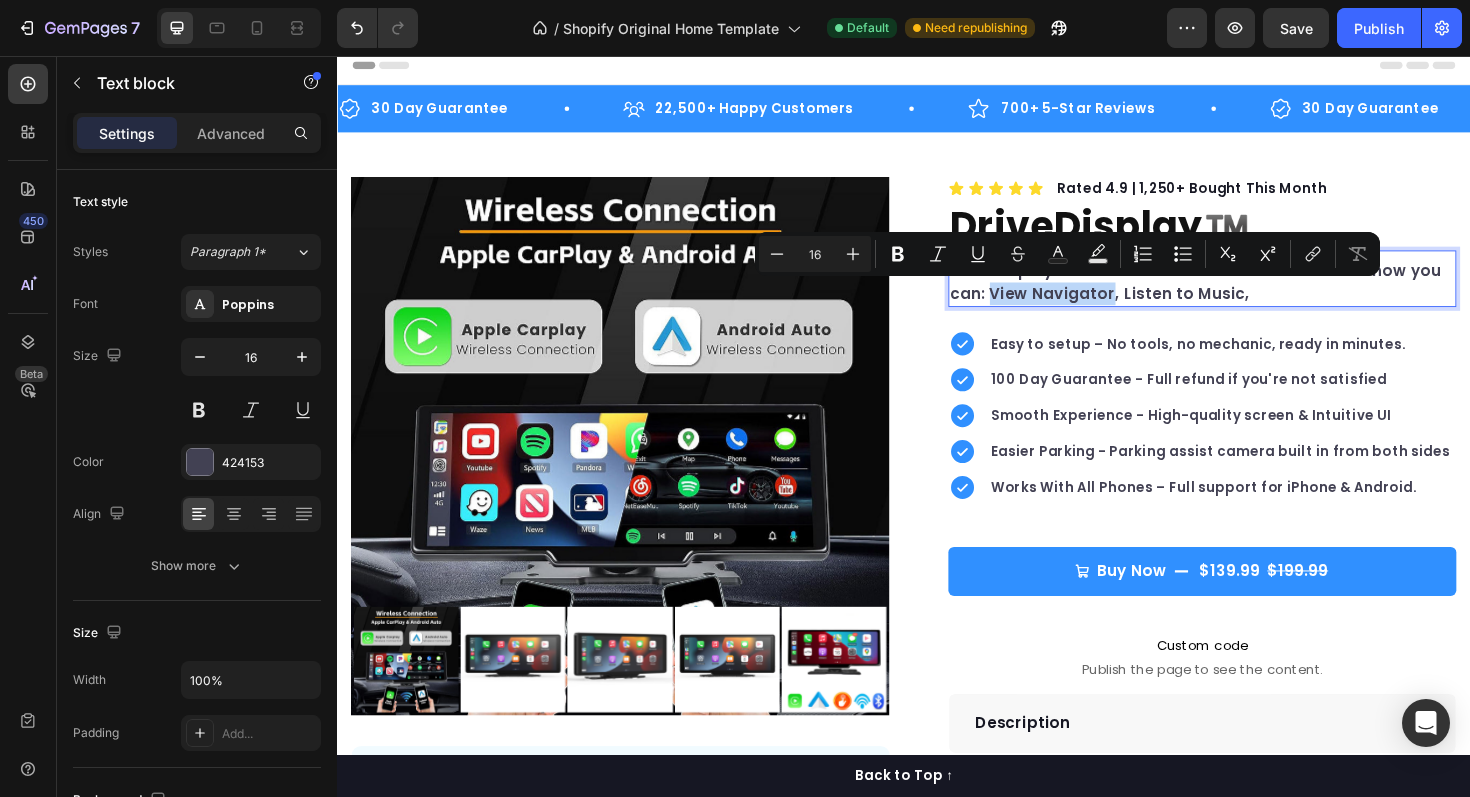 drag, startPoint x: 1157, startPoint y: 308, endPoint x: 1030, endPoint y: 311, distance: 127.03543 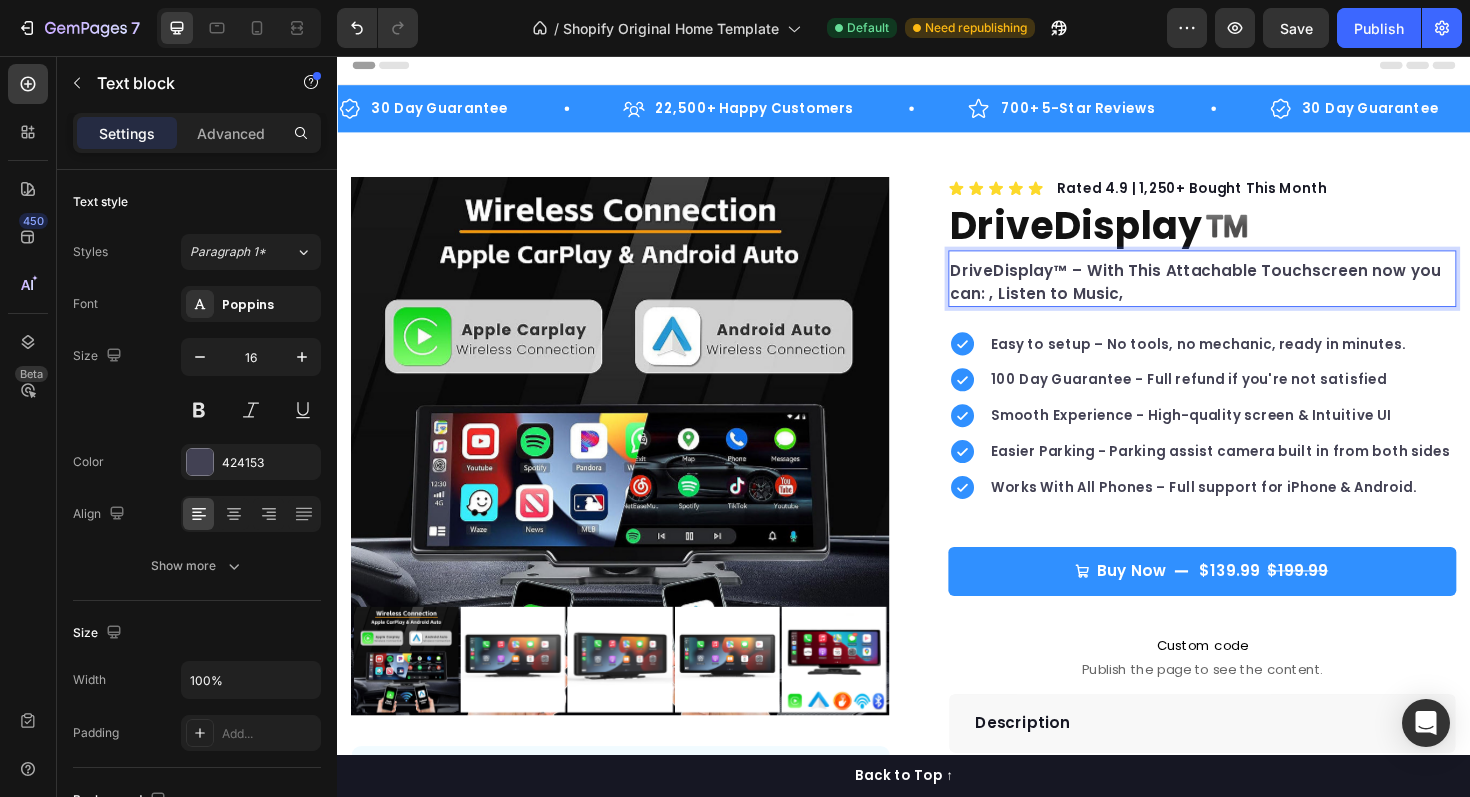 click on "DriveDisplay™ – With This Attachable Touchscreen now you can: , Listen to Music," at bounding box center (1253, 296) 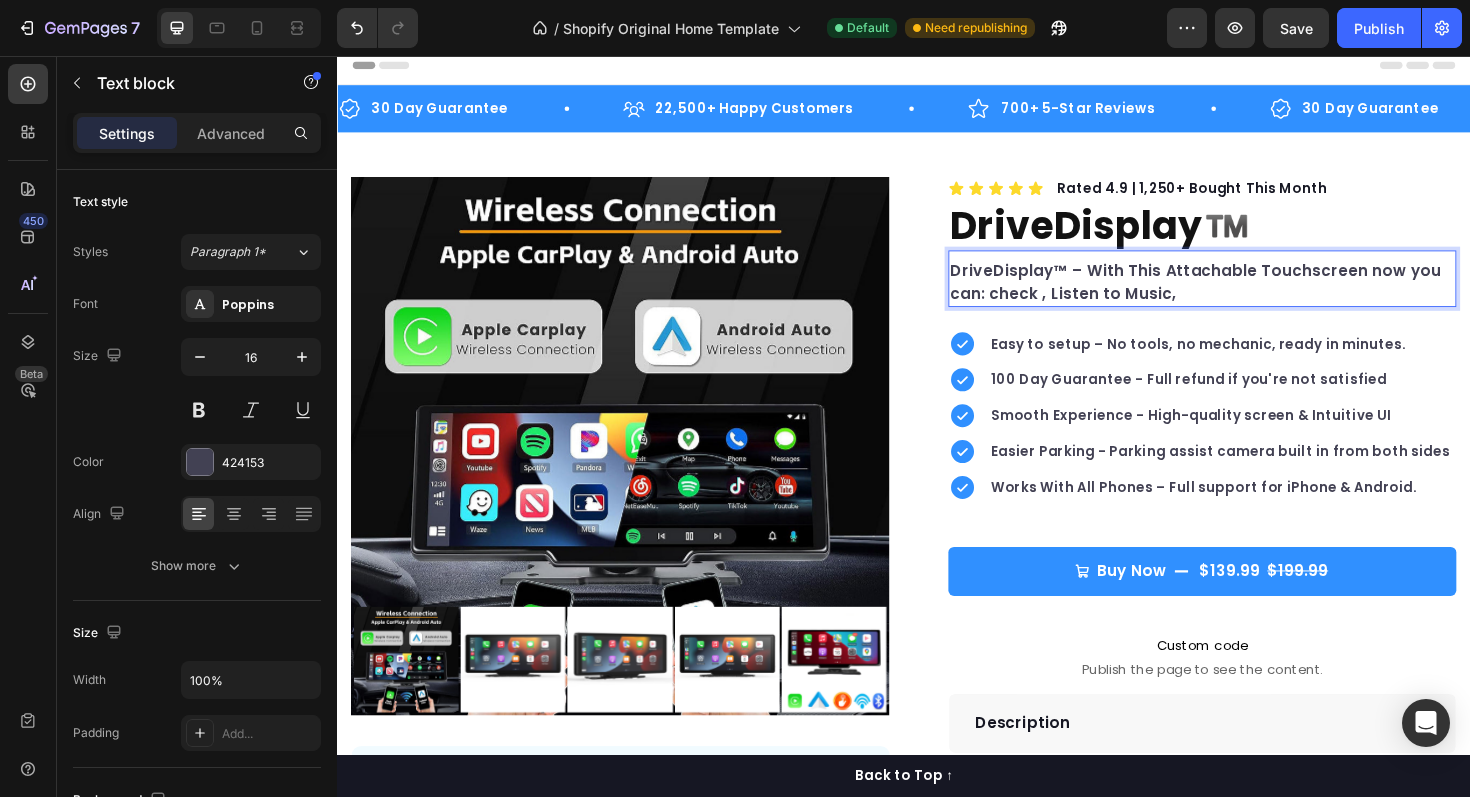 click on "DriveDisplay™ – With This Attachable Touchscreen now you can: check , Listen to Music," at bounding box center [1253, 296] 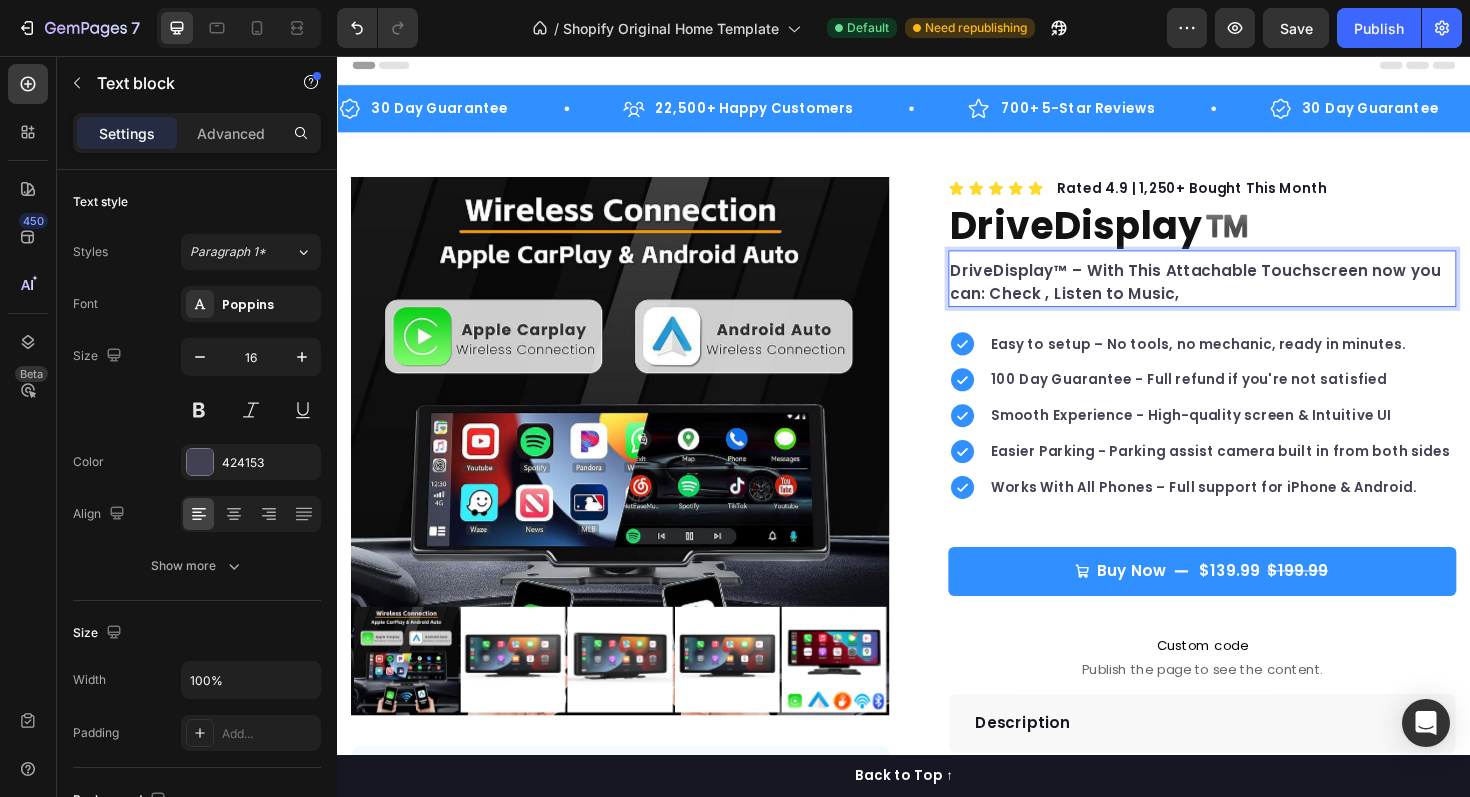click on "DriveDisplay™ – With This Attachable Touchscreen now you can: Check , Listen to Music," at bounding box center (1253, 296) 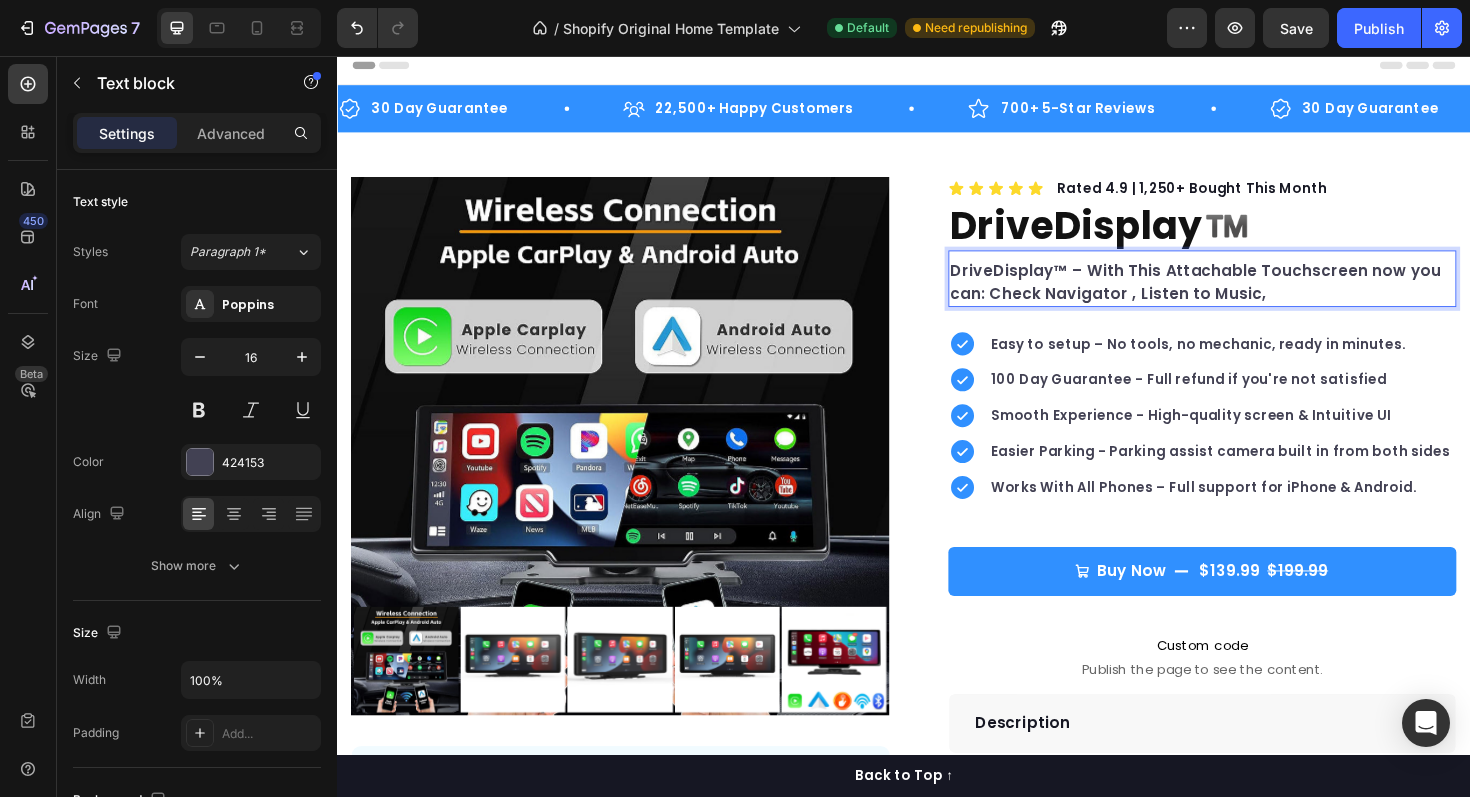 click on "DriveDisplay™ – With This Attachable Touchscreen now you can: Check Navigator , Listen to Music," at bounding box center (1253, 296) 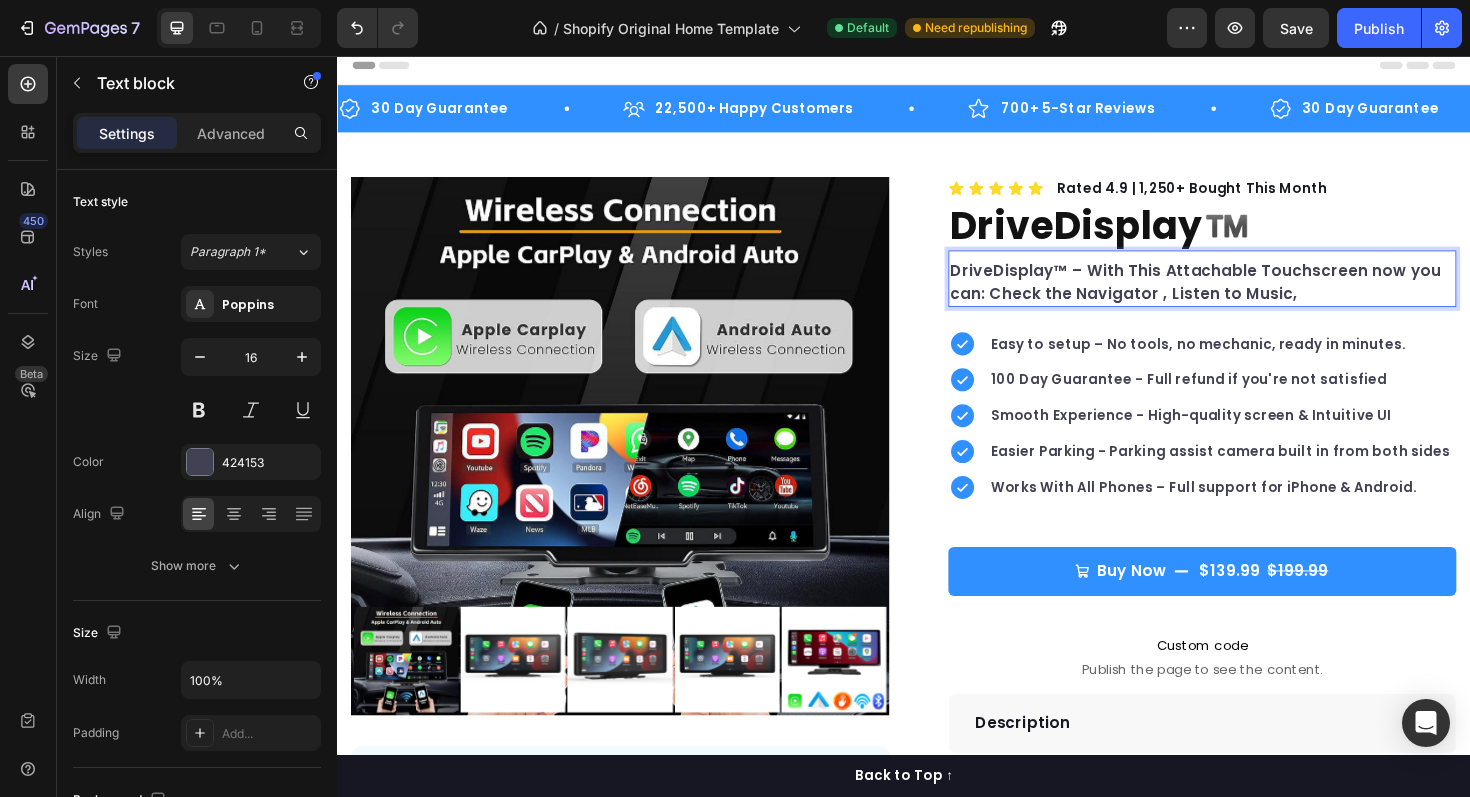 click on "DriveDisplay™ – With This Attachable Touchscreen now you can: Check the Navigator , Listen to Music," at bounding box center [1253, 296] 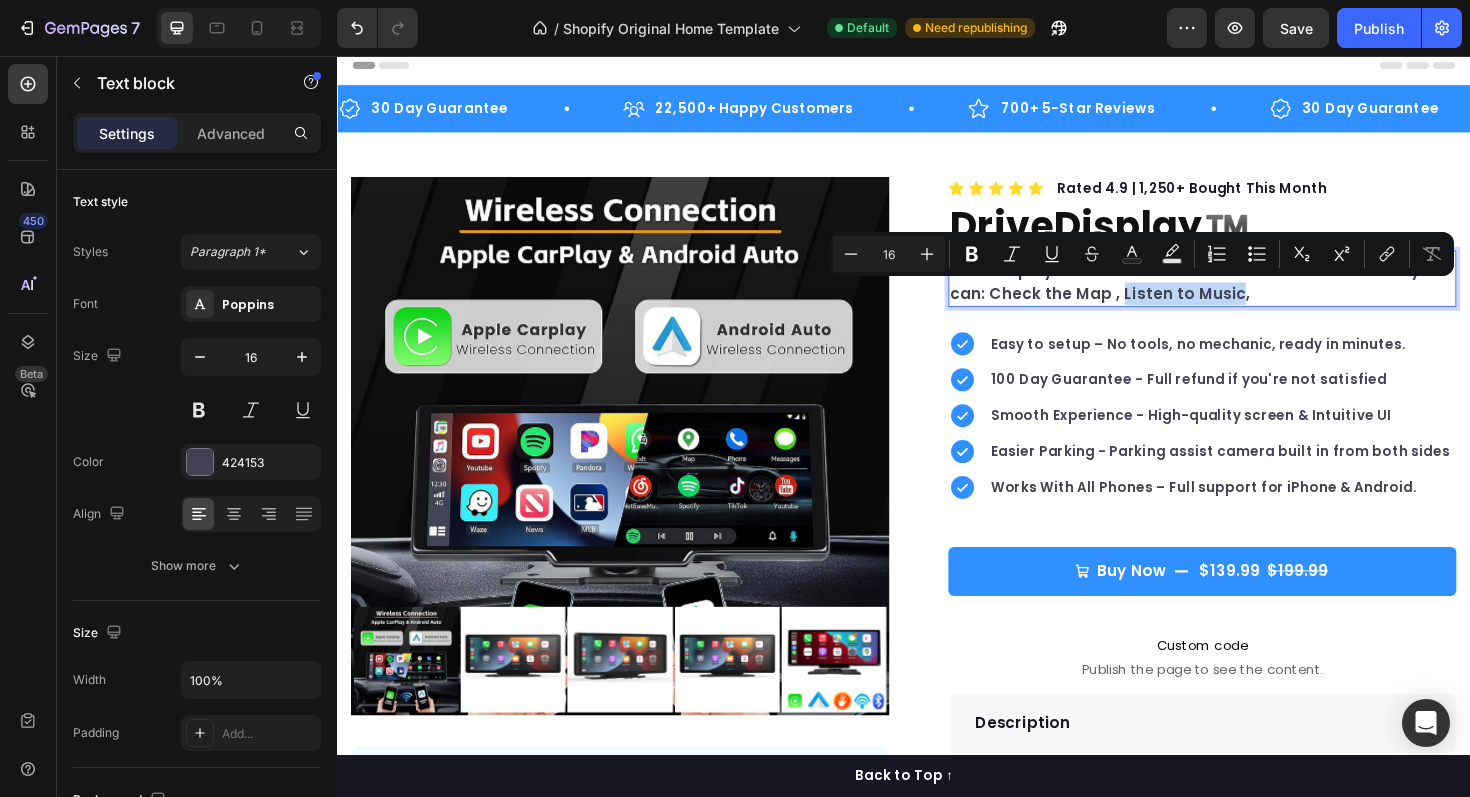 drag, startPoint x: 1171, startPoint y: 304, endPoint x: 1294, endPoint y: 310, distance: 123.146255 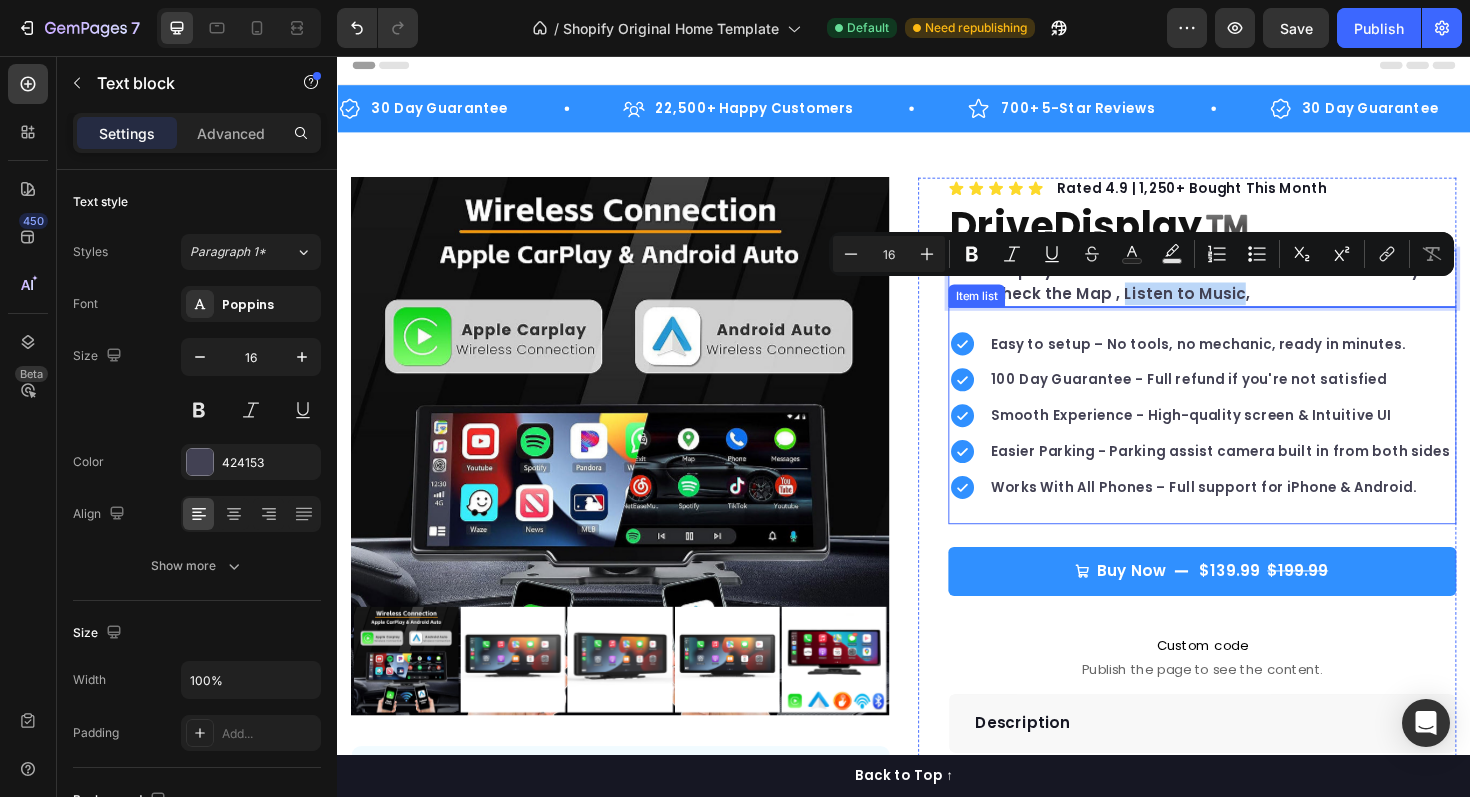 click on "100 Day Guarantee - Full refund if you're not satisfied" at bounding box center [1272, 399] 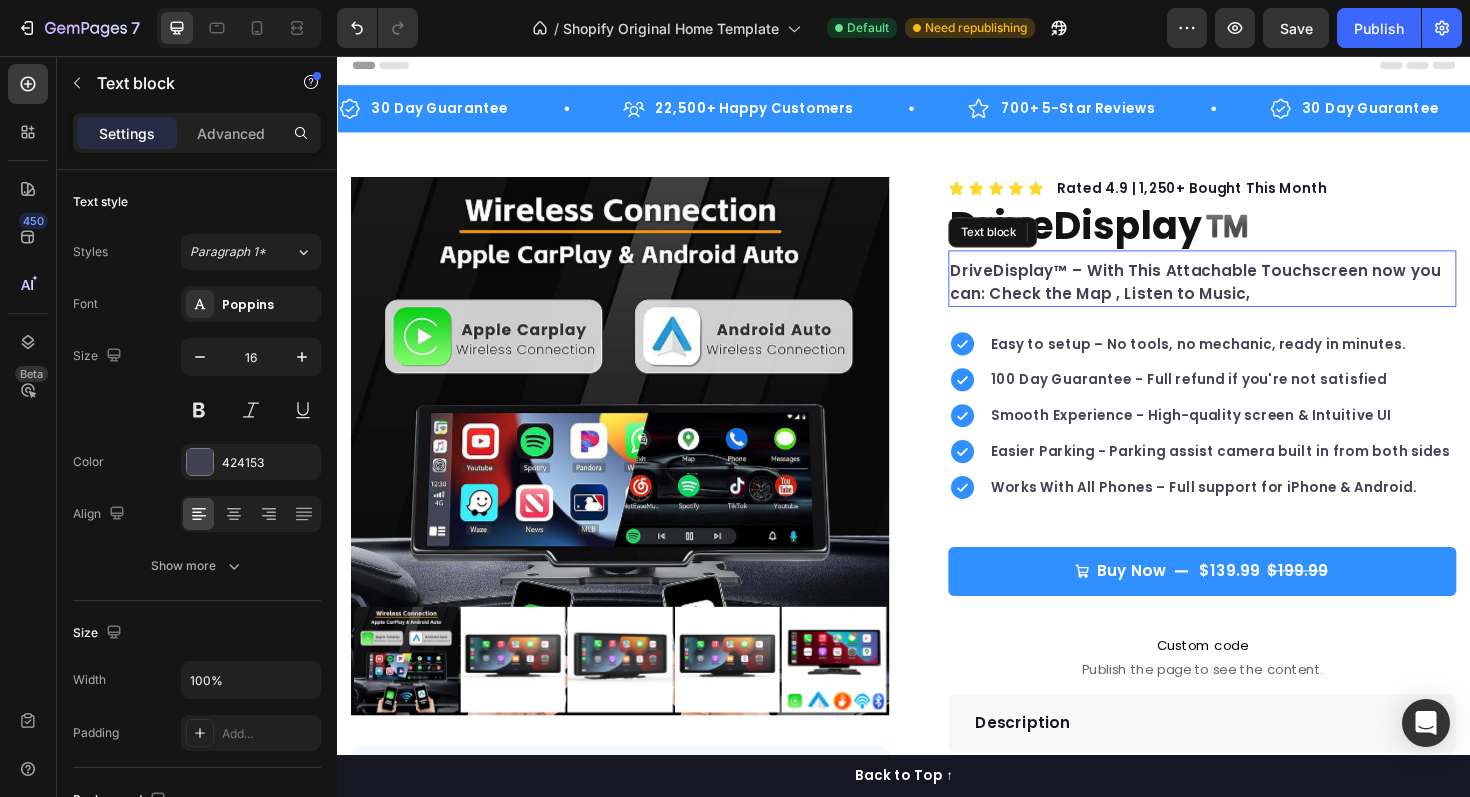 click on "DriveDisplay™ – With This Attachable Touchscreen now you can: Check the Map , Listen to Music," at bounding box center (1253, 296) 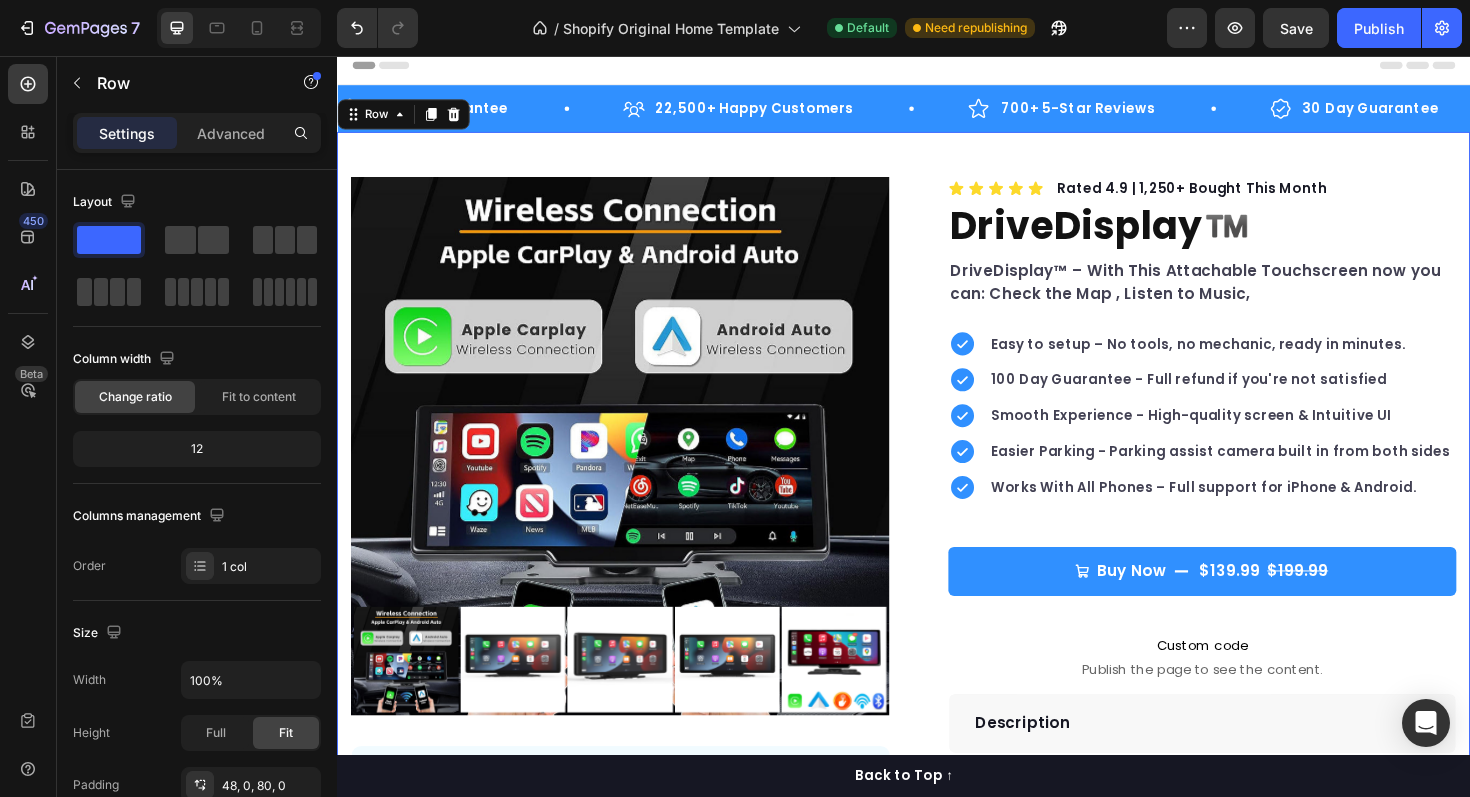 click on "Product Images "The transformation in my dog's overall health since switching to this food has been remarkable. Their coat is shinier, their energy levels have increased, and they seem happier than ever before." Text block -[PERSON] Text block
Verified buyer Item list Row Row "My dog absolutely loves this food! It's clear that the taste and quality are top-notch."  -[PERSON] Text block Row Row
Icon
Icon
Icon
Icon
Icon Icon List Hoz Rated 4.9 | 1,250+ Bought This Month Text block Row DriveDisplay™️ Product Title DriveDisplay™ – With This Attachable Touchscreen now you can: Check the Map , Listen to Music,  Text block
Easy to setup – No tools, no mechanic, ready in minutes.
100 Day Guarantee - Full refund if you're not satisfied
Smooth Experience - High-quality screen & Intuitive UI
Easier Parking - Parking assist camera built in from both sides" at bounding box center [937, 623] 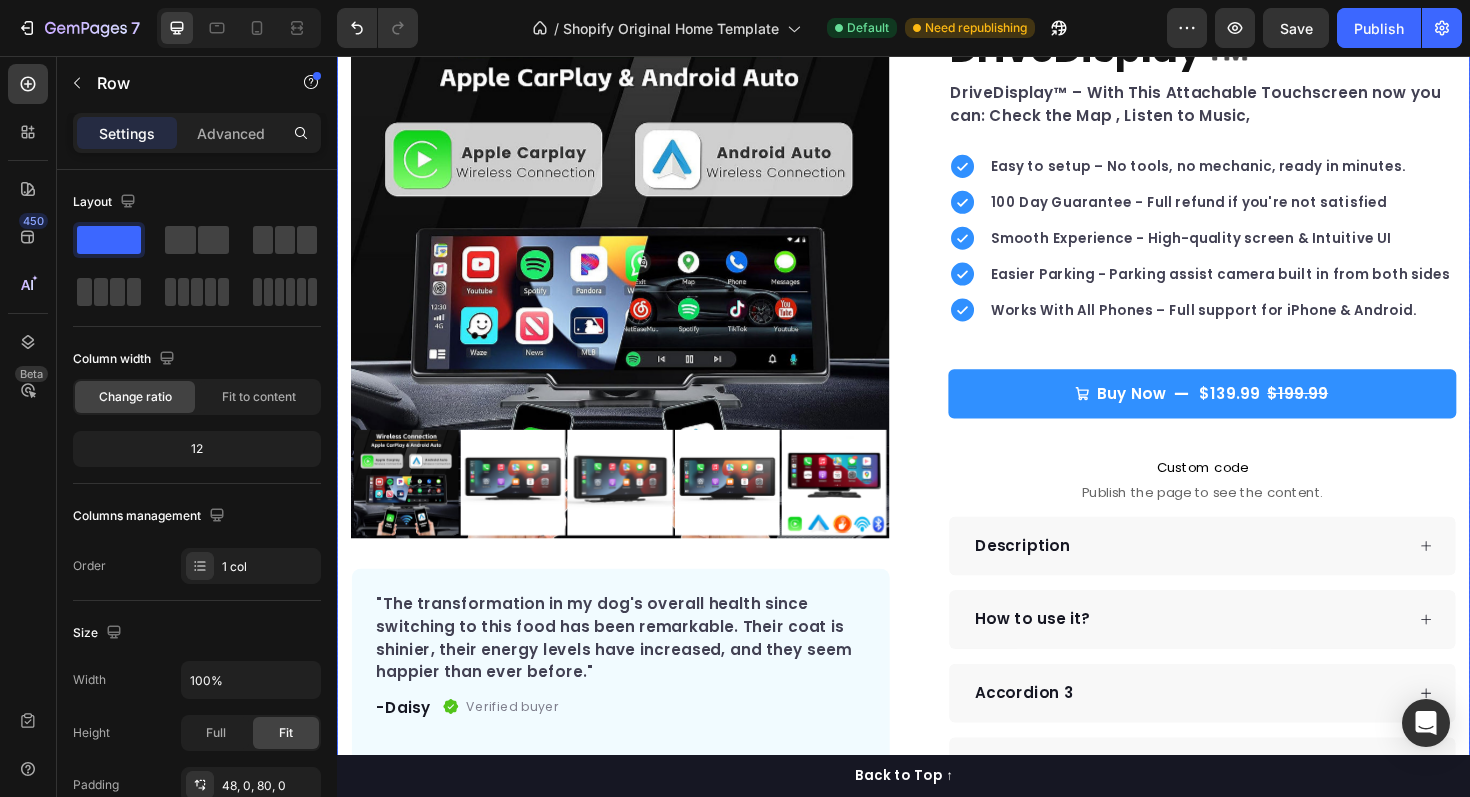 scroll, scrollTop: 0, scrollLeft: 0, axis: both 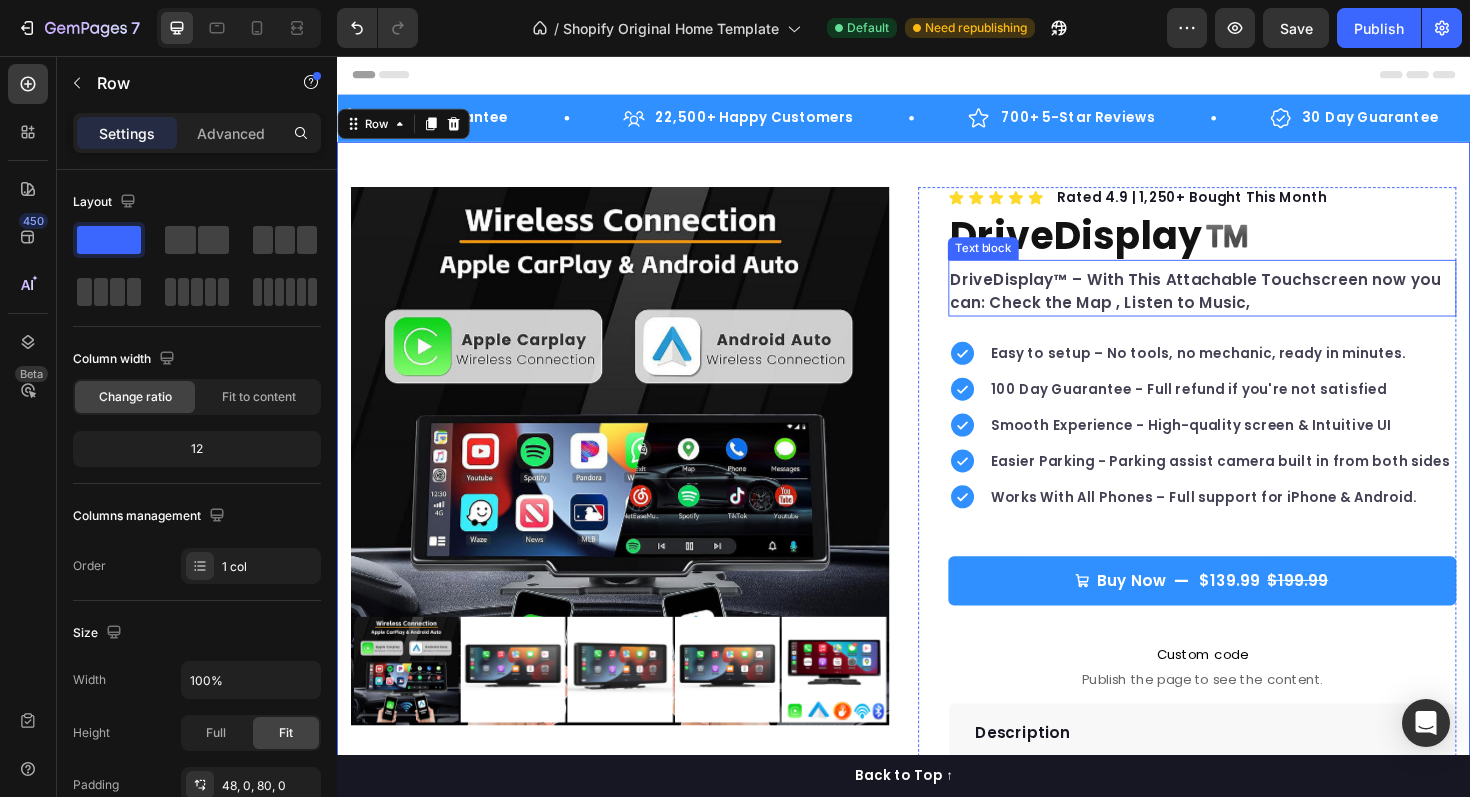click on "DriveDisplay™ – With This Attachable Touchscreen now you can: Check the Map , Listen to Music," at bounding box center [1253, 306] 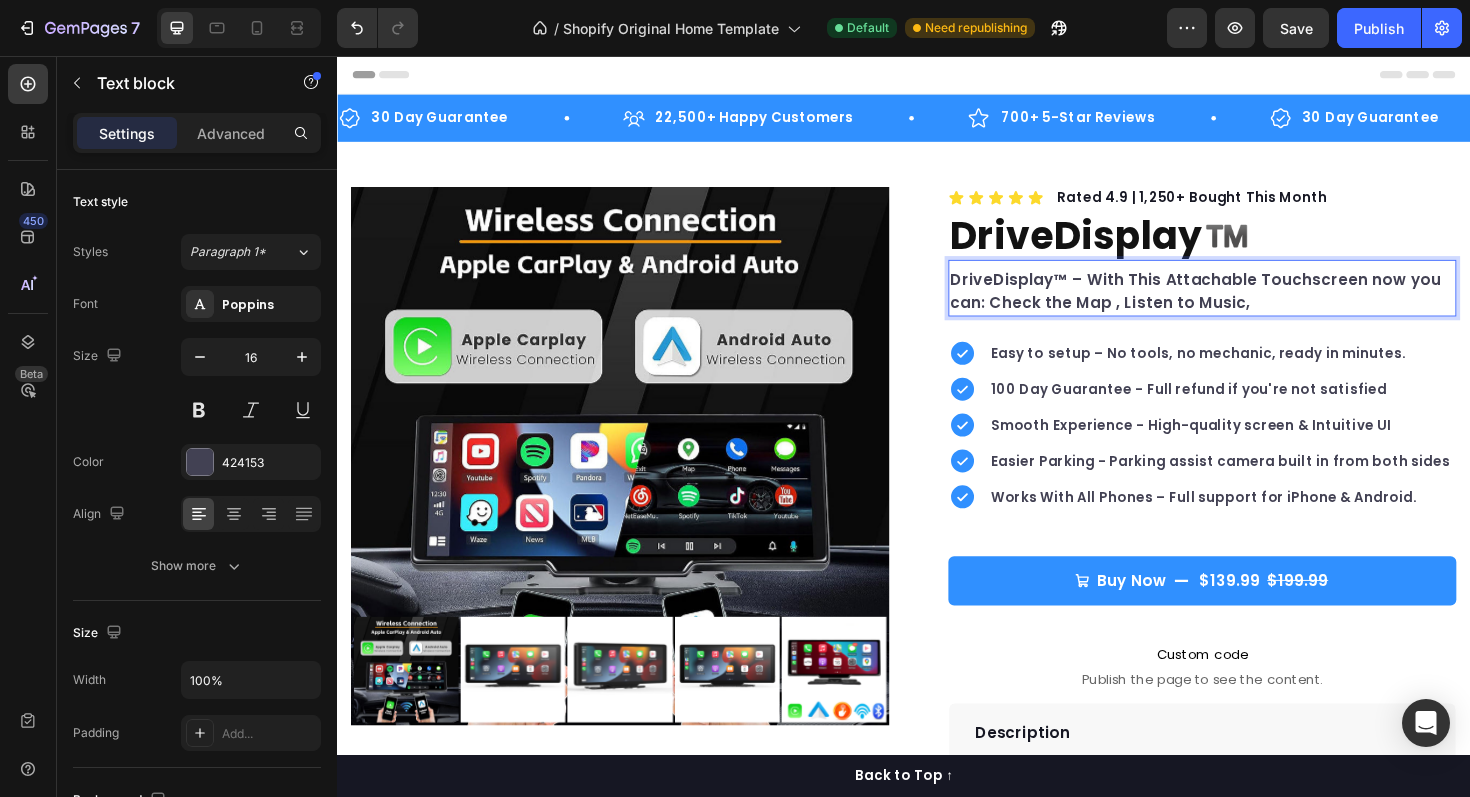 click on "DriveDisplay™ – With This Attachable Touchscreen now you can: Check the Map , Listen to Music," at bounding box center (1253, 306) 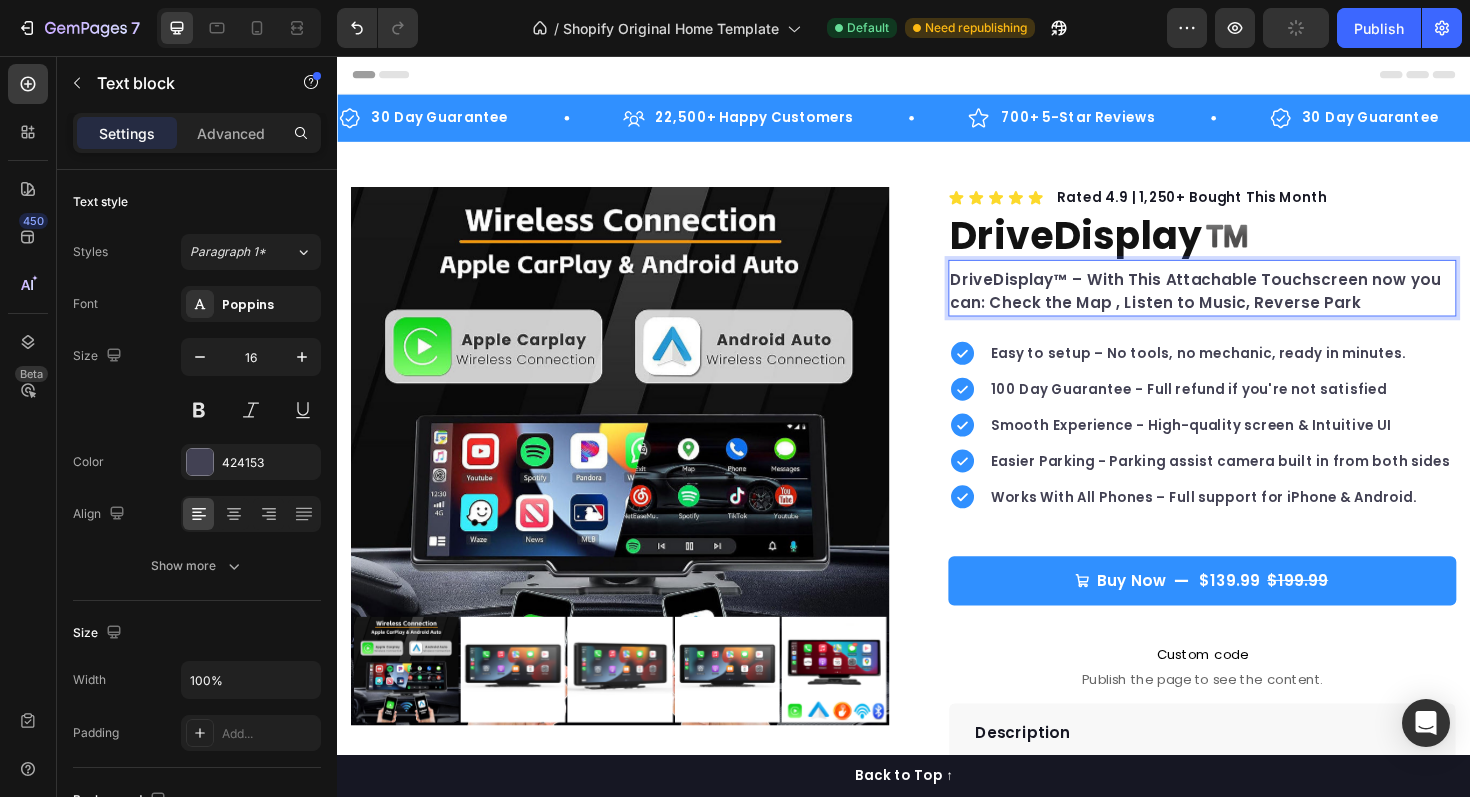 click on "DriveDisplay™ – With This Attachable Touchscreen now you can: Check the Map , Listen to Music, Reverse Park" at bounding box center [1253, 306] 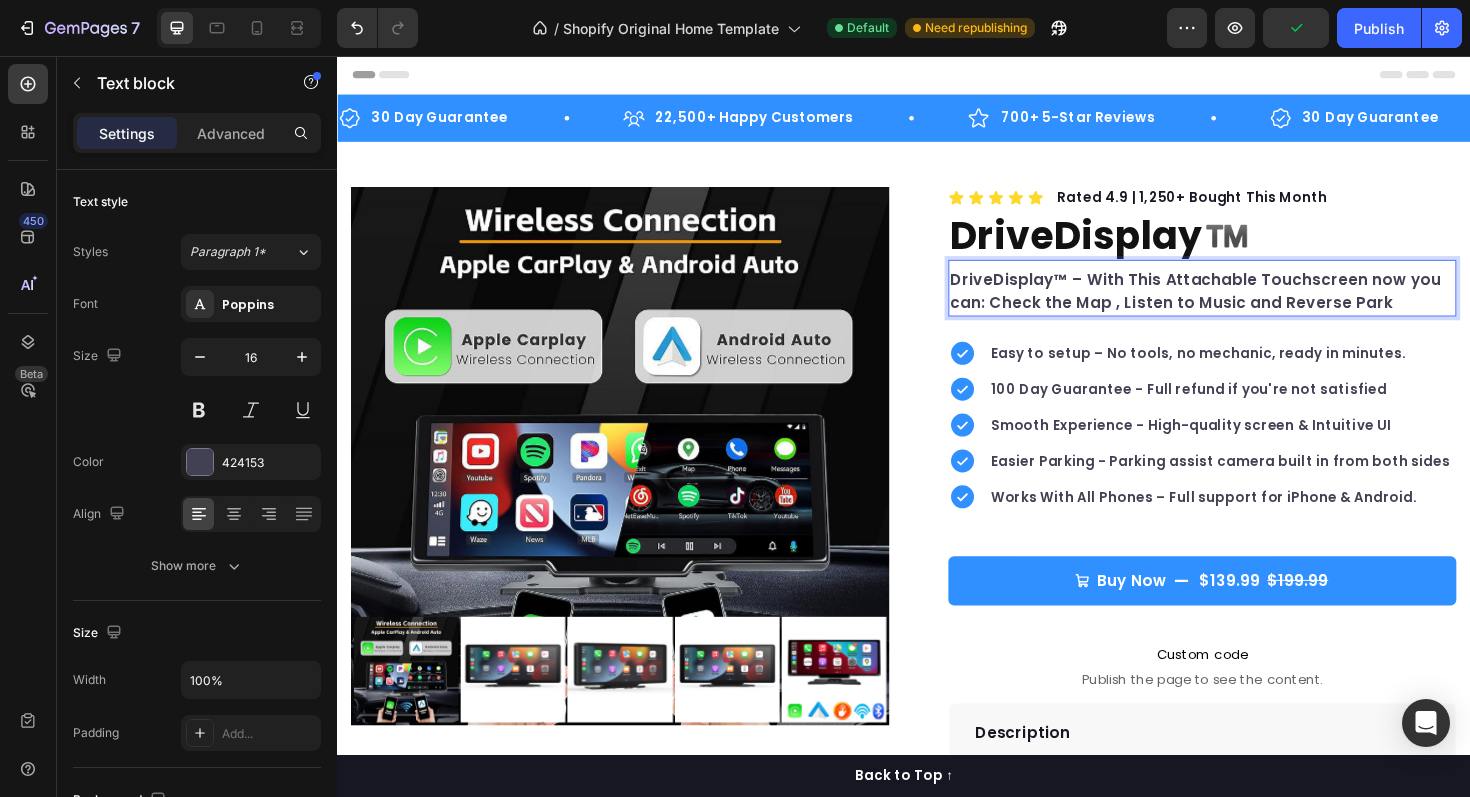 click on "DriveDisplay™ – With This Attachable Touchscreen now you can: Check the Map , Listen to Music and Reverse Park" at bounding box center (1253, 306) 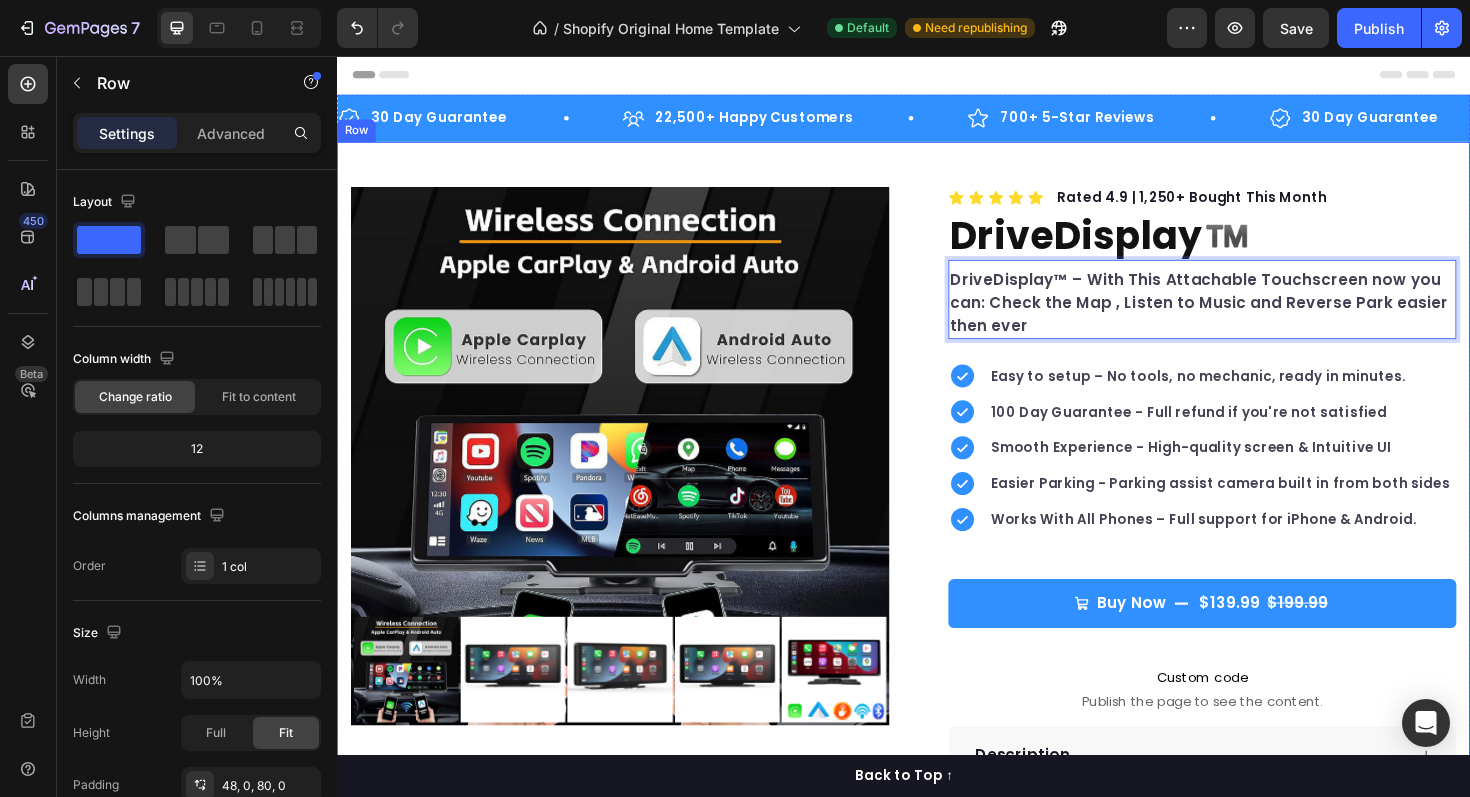 click on "Product Images "The transformation in my dog's overall health since switching to this food has been remarkable. Their coat is shinier, their energy levels have increased, and they seem happier than ever before." Text block -[PERSON] Text block
Verified buyer Item list Row Row "My dog absolutely loves this food! It's clear that the taste and quality are top-notch."  -[PERSON] Text block Row Row
Icon
Icon
Icon
Icon
Icon Icon List Hoz Rated 4.9 | 1,250+ Bought This Month Text block Row DriveDisplay™️ Product Title DriveDisplay™ – With This Attachable Touchscreen now you can: Check the Map , Listen to Music and Reverse Park easier then ever Text block   0
Easy to setup – No tools, no mechanic, ready in minutes.
100 Day Guarantee - Full refund if you're not satisfied
Smooth Experience - High-quality screen & Intuitive UI
Item list" at bounding box center [937, 645] 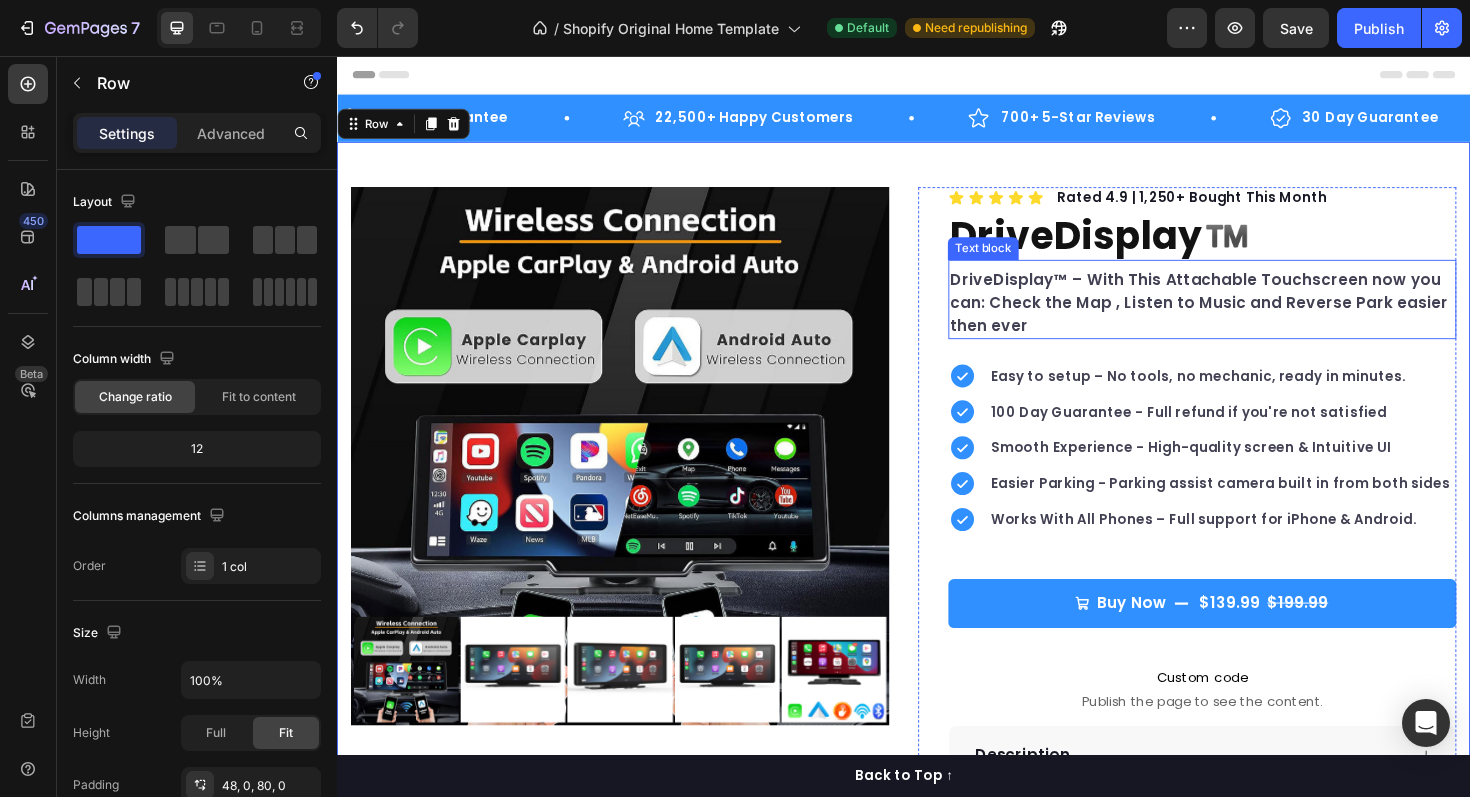 click on "DriveDisplay™ – With This Attachable Touchscreen now you can: Check the Map , Listen to Music and Reverse Park easier then ever" at bounding box center (1253, 318) 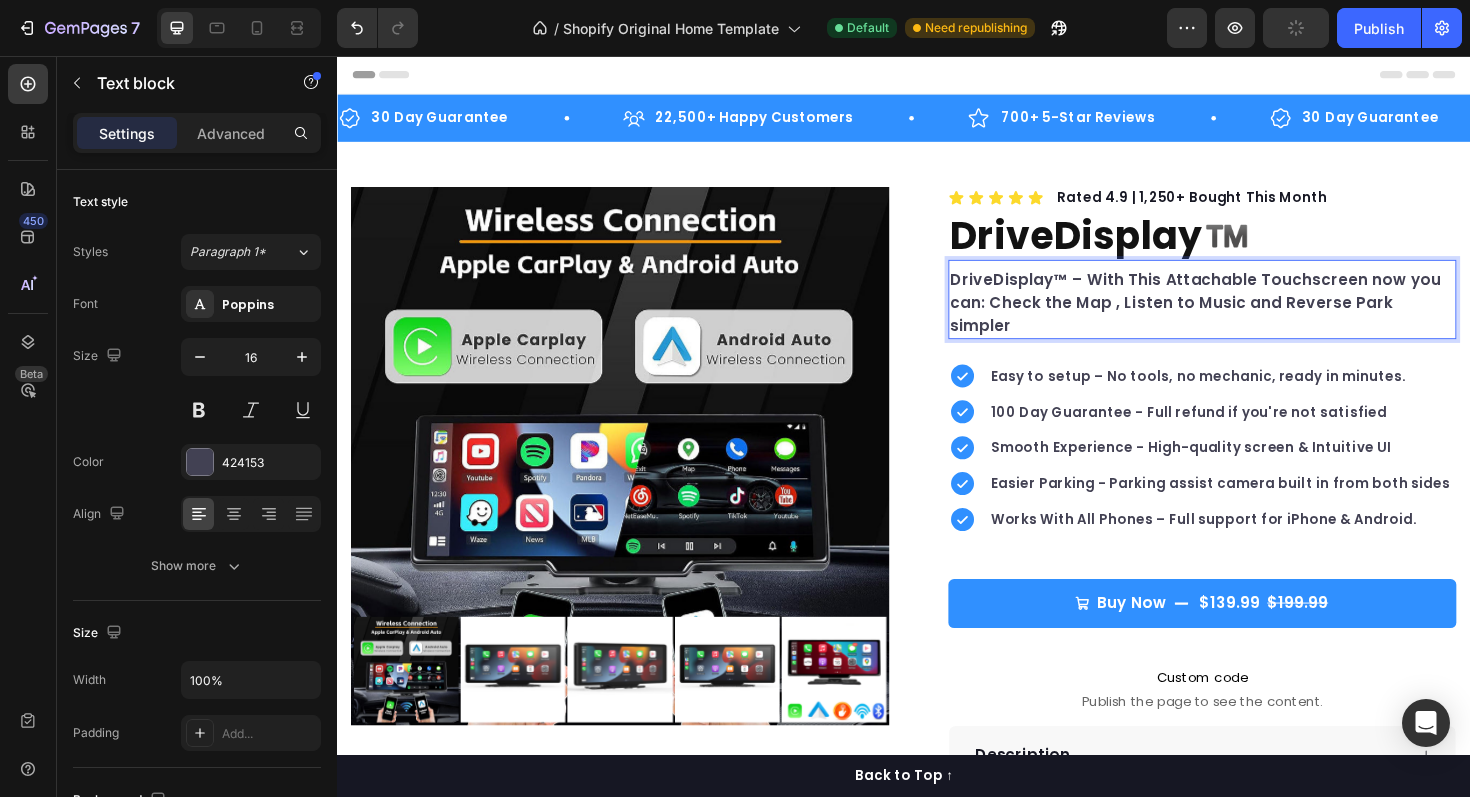 click on "DriveDisplay™ – With This Attachable Touchscreen now you can: Check the Map , Listen to Music and Reverse Park simpler Text block   0" at bounding box center (1253, 314) 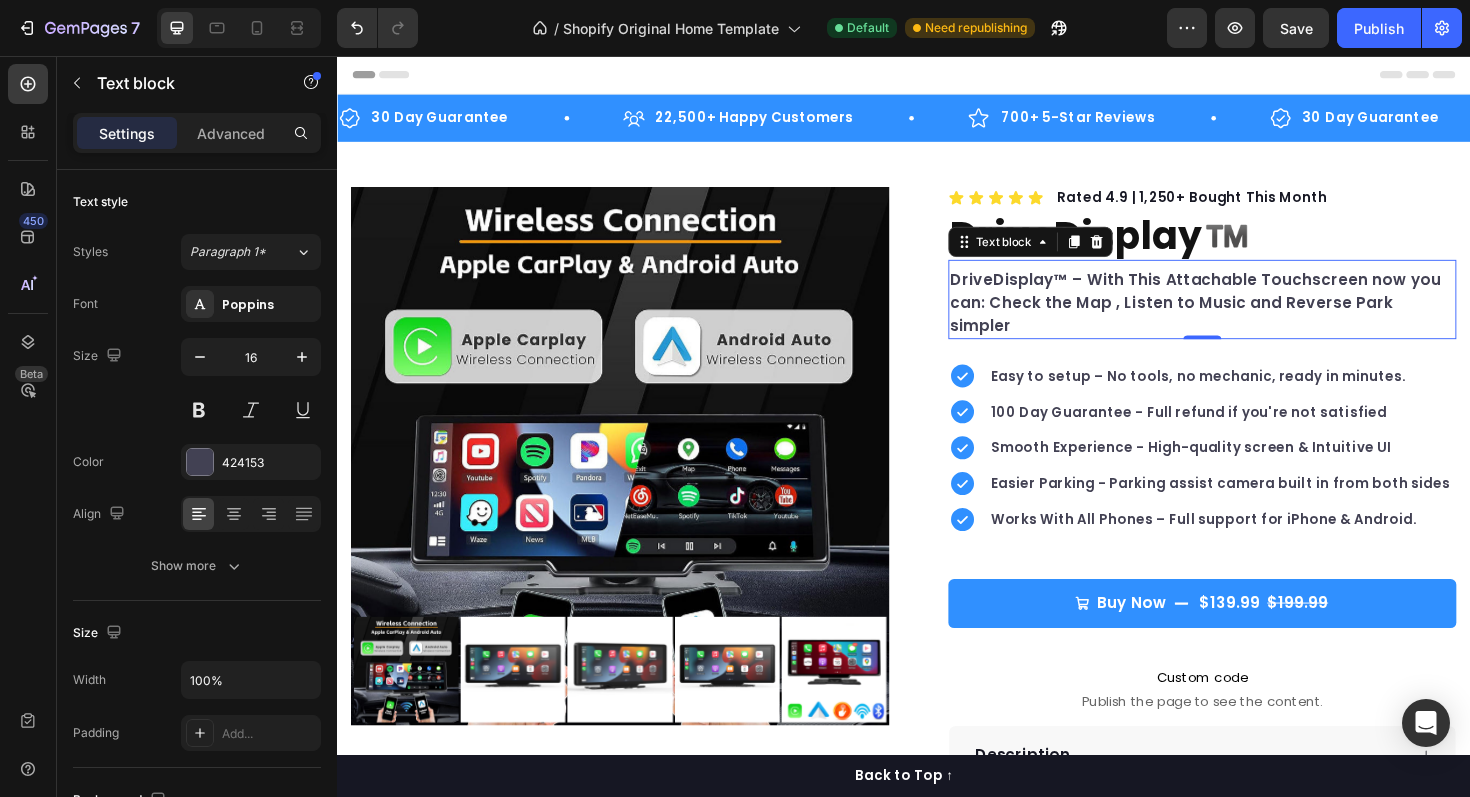 click on "DriveDisplay™ – With This Attachable Touchscreen now you can: Check the Map , Listen to Music and Reverse Park simpler" at bounding box center [1253, 318] 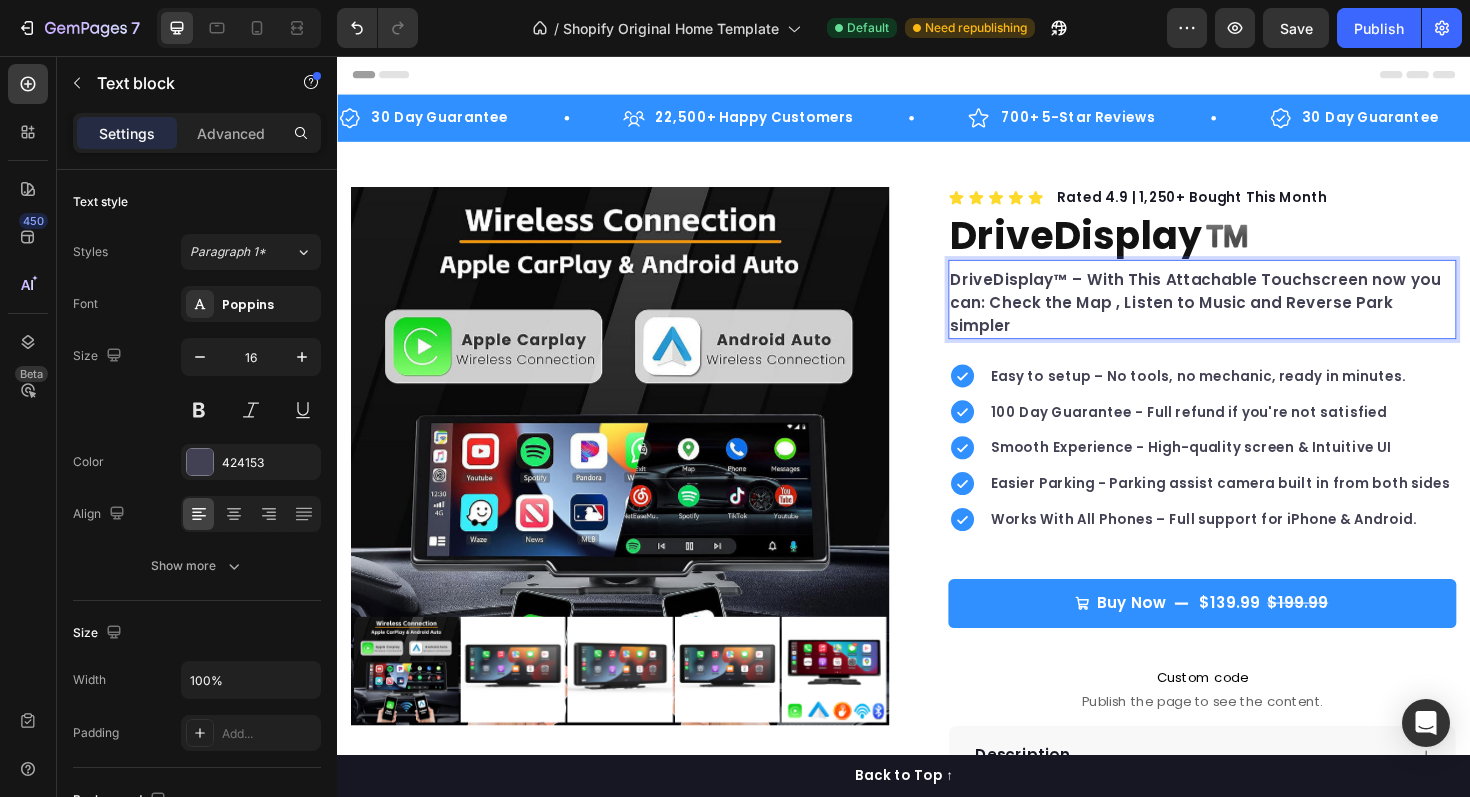 click on "DriveDisplay™ – With This Attachable Touchscreen now you can: Check the Map , Listen to Music and Reverse Park simpler" at bounding box center [1253, 318] 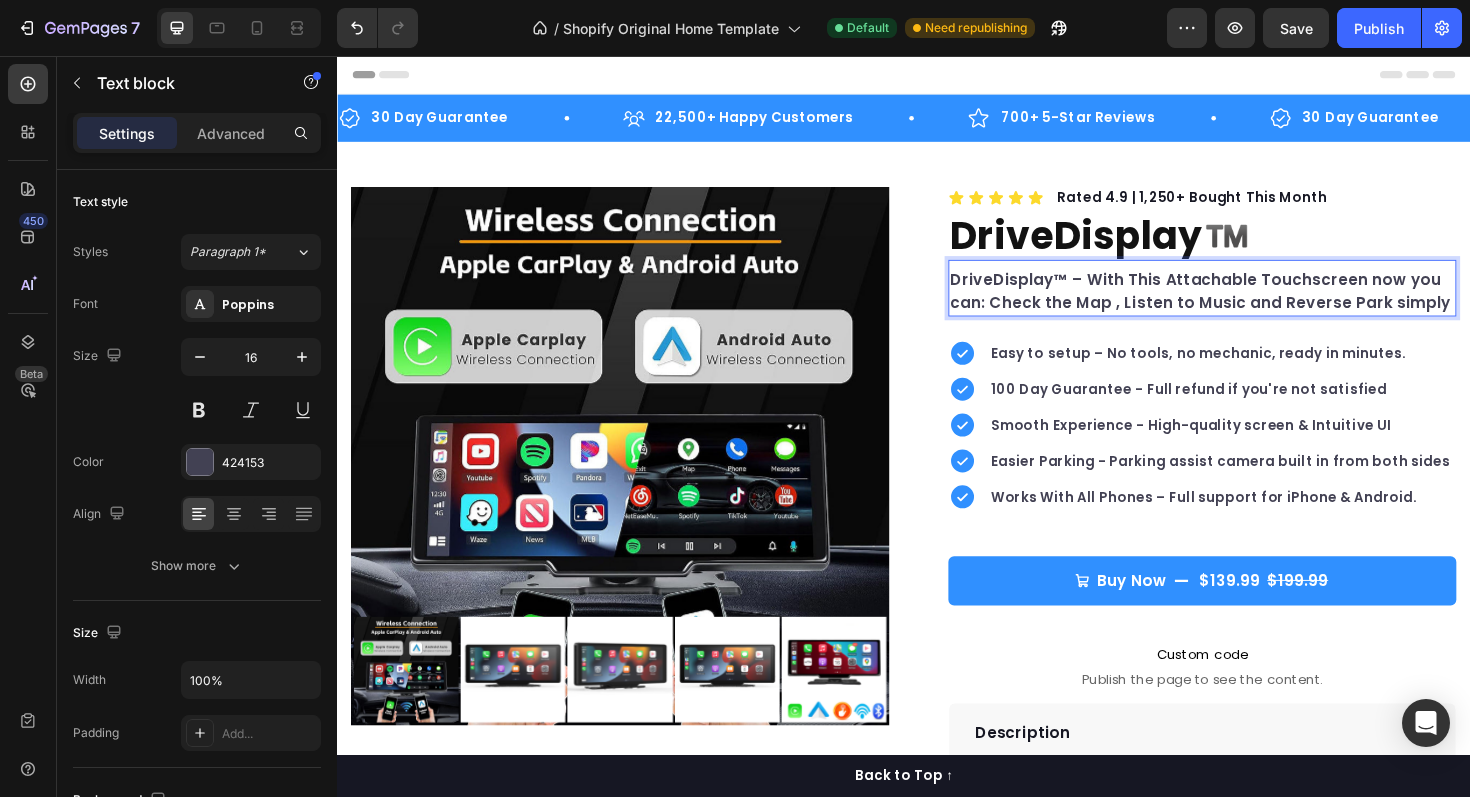 click on "DriveDisplay™ – With This Attachable Touchscreen now you can: Check the Map , Listen to Music and Reverse Park simply" at bounding box center [1253, 306] 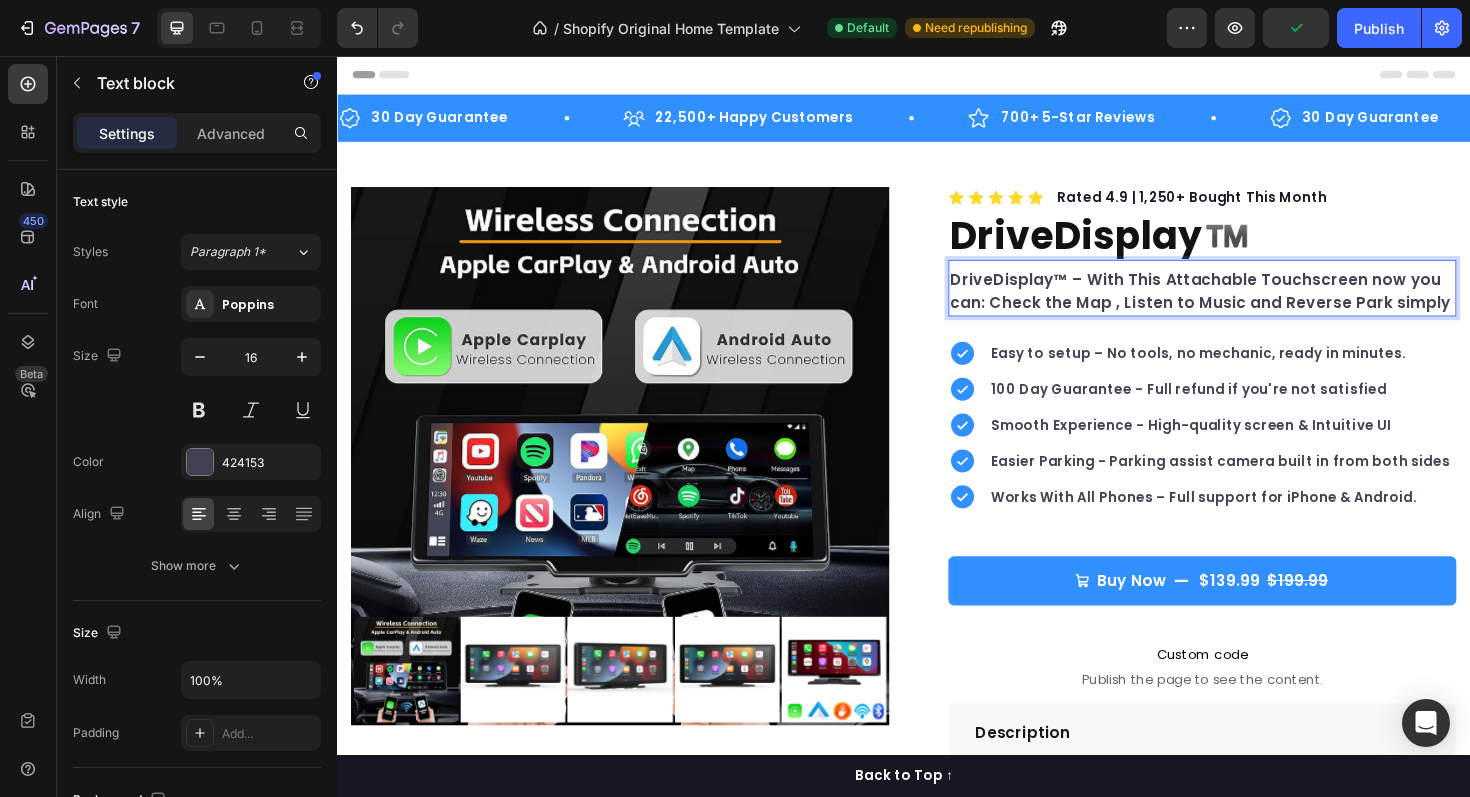 click on "DriveDisplay™ – With This Attachable Touchscreen now you can: Check the Map , Listen to Music and Reverse Park simply" at bounding box center (1253, 306) 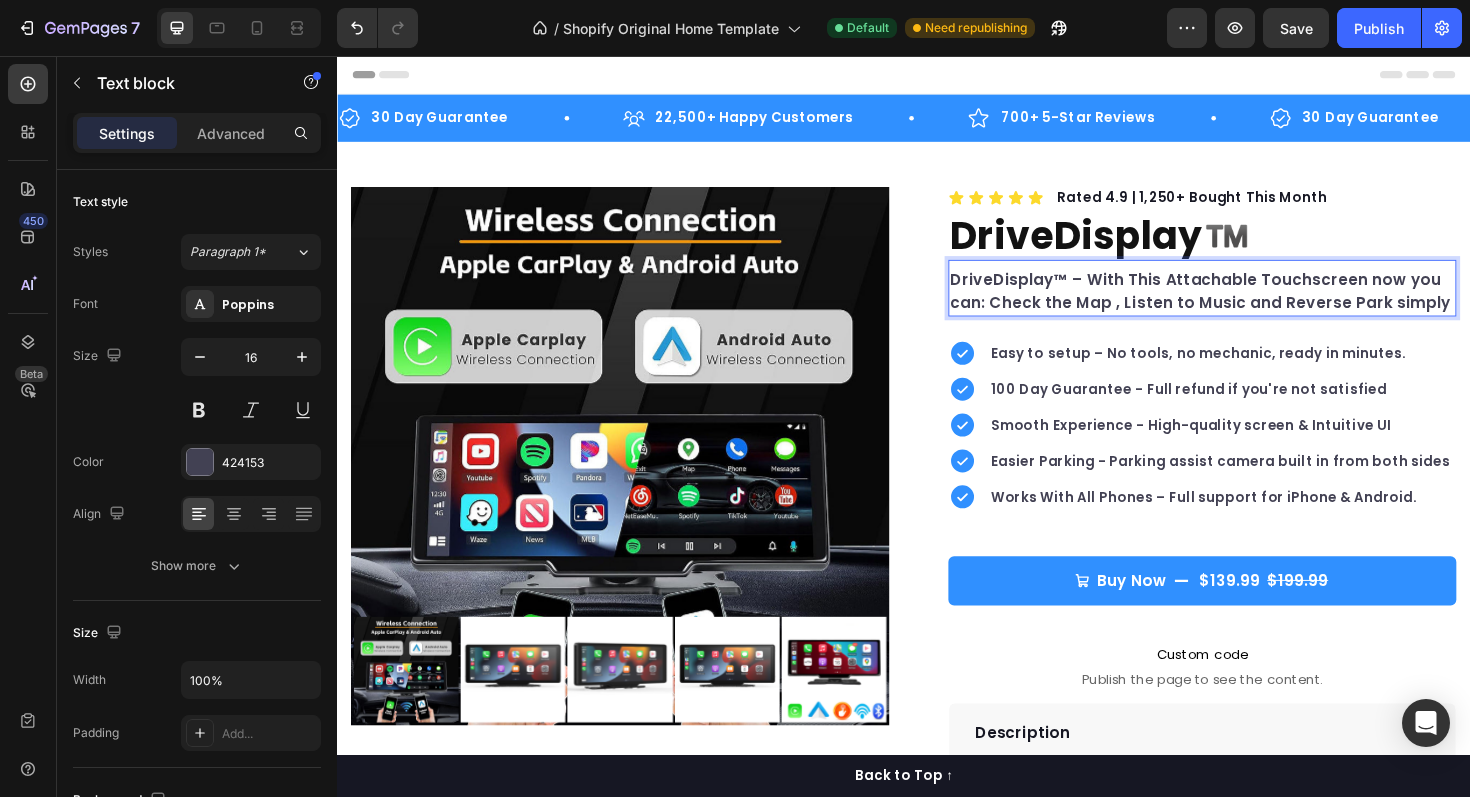 click on "DriveDisplay™ – With This Attachable Touchscreen now you can: Check the Map , Listen to Music and Reverse Park simply" at bounding box center [1253, 306] 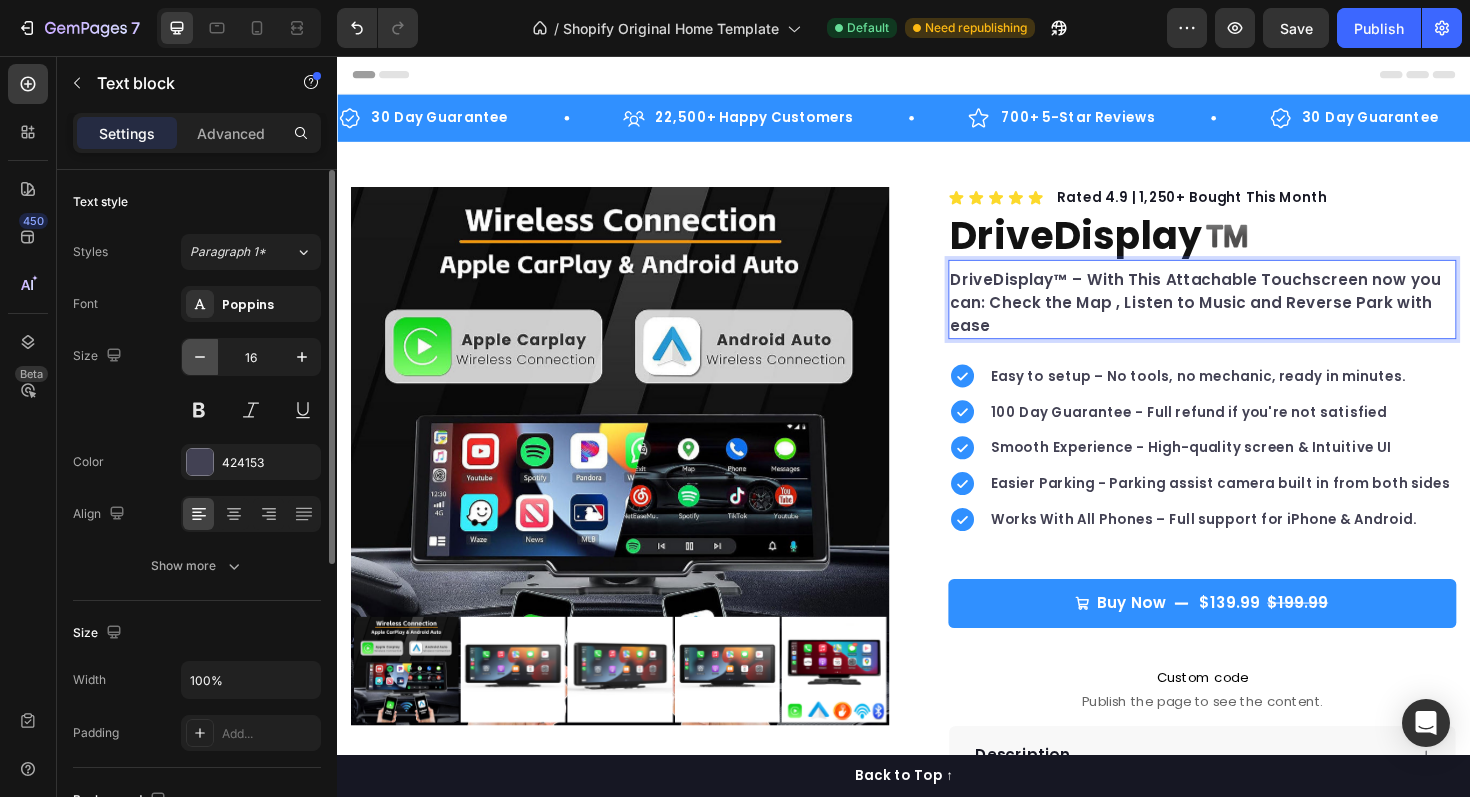 click 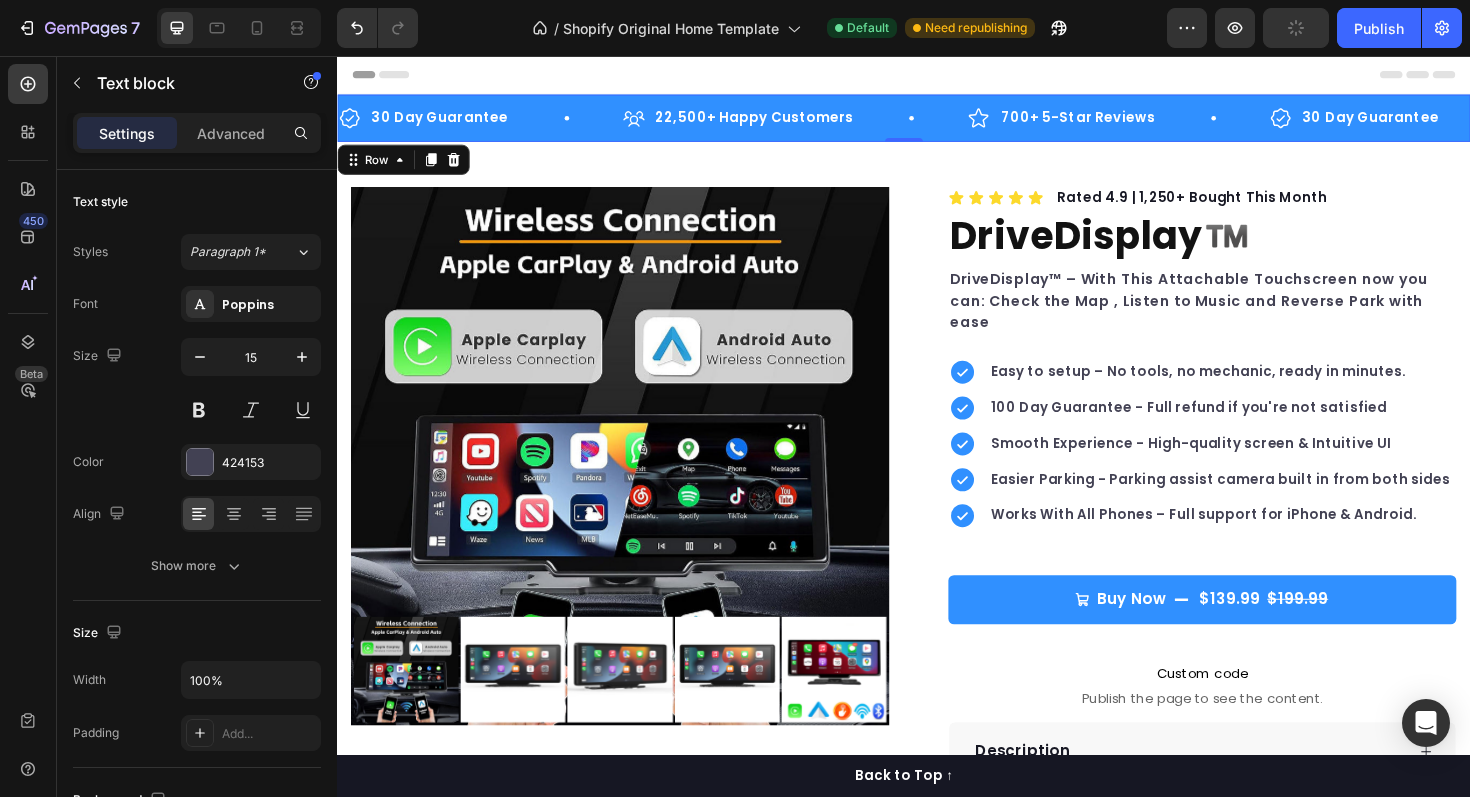 click on "30 Day Guarantee Item List
22,500+ Happy Customers Item List
700+ 5-Star Reviews Item List
30 Day Guarantee Item List
22,500+ Happy Customers Item List
700+ 5-Star Reviews Item List
30 Day Guarantee Item List
22,500+ Happy Customers Item List
700+ 5-Star Reviews Item List
30 Day Guarantee Item List
22,500+ Happy Customers Item List
700+ 5-Star Reviews Item List
30 Day Guarantee Item List
22,500+ Happy Customers Item List
700+ 5-Star Reviews Item List
30 Day Guarantee Item List
Item List Row" at bounding box center [937, 122] 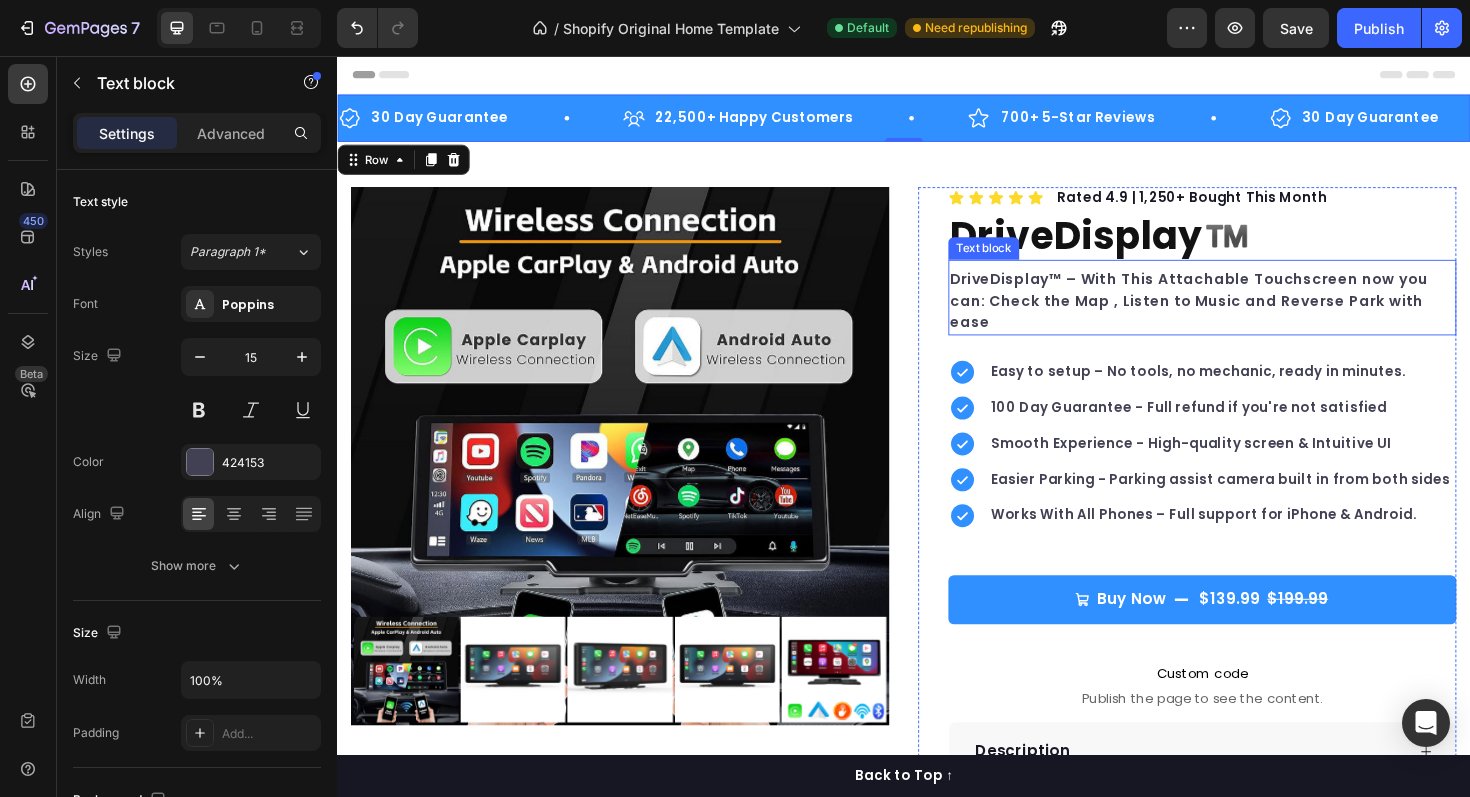click on "DriveDisplay™ – With This Attachable Touchscreen now you can: Check the Map , Listen to Music and Reverse Park with ease" at bounding box center [1253, 316] 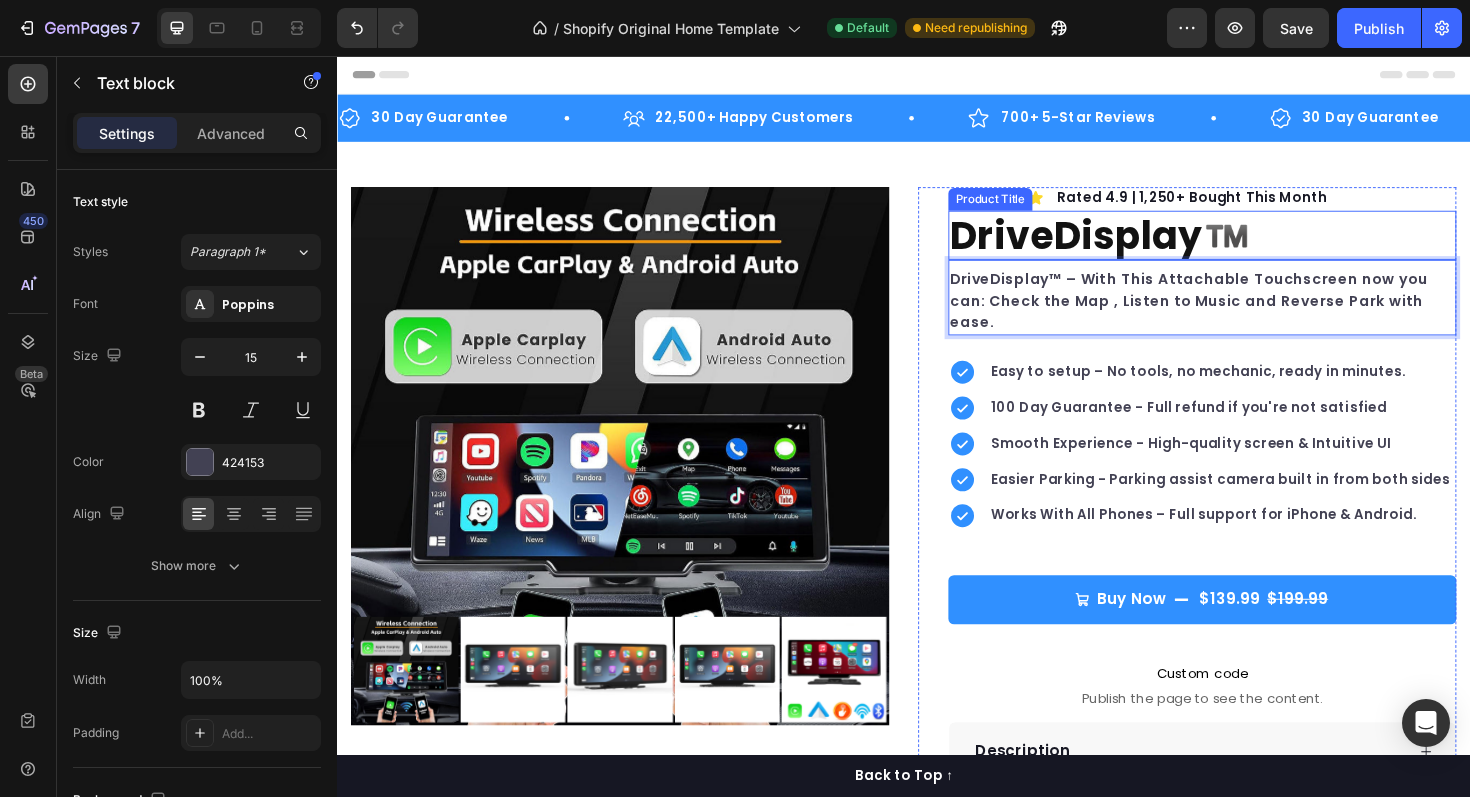 click on "DriveDisplay™️" at bounding box center [1253, 246] 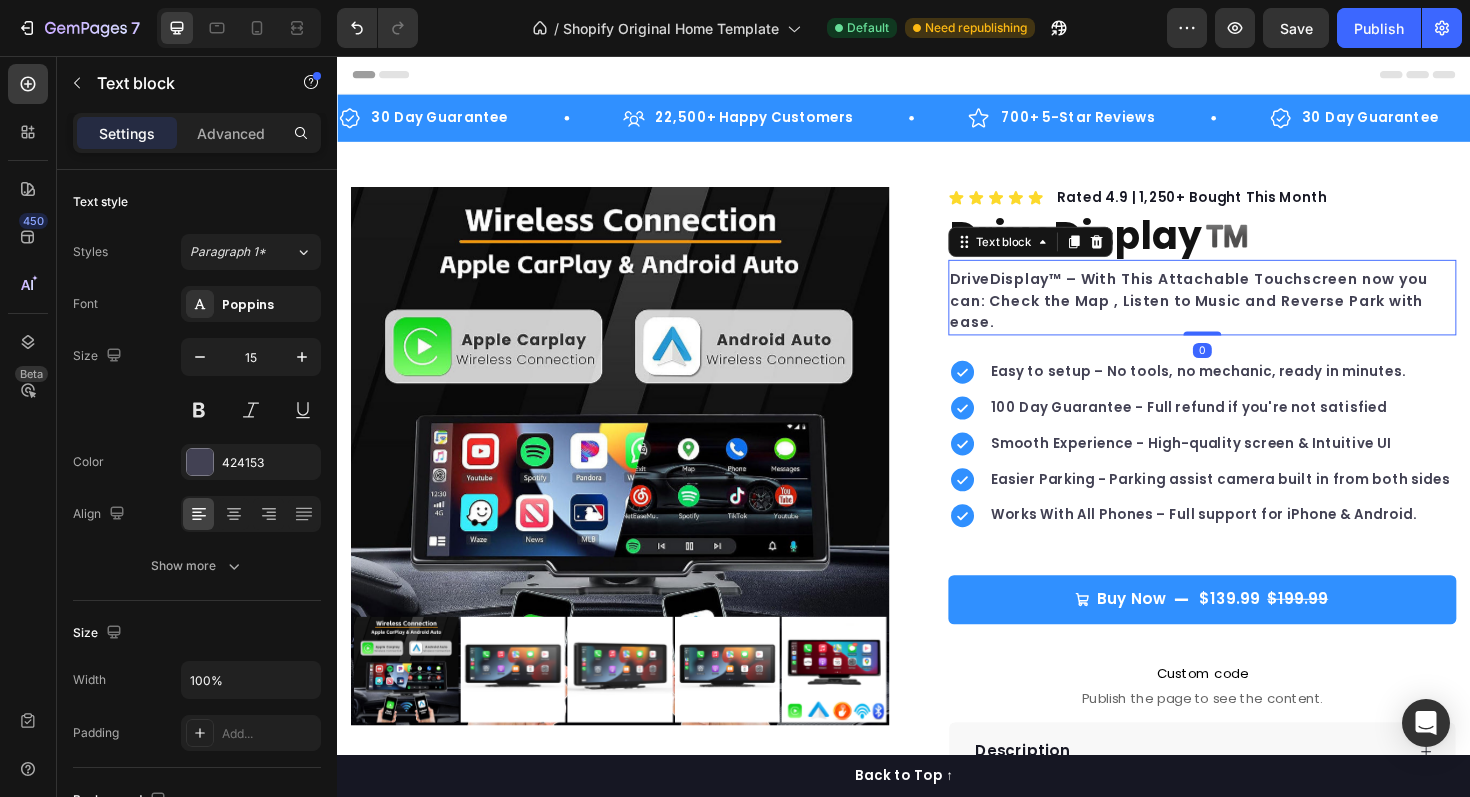 click on "DriveDisplay™ – With This Attachable Touchscreen now you can: Check the Map , Listen to Music and Reverse Park with ease." at bounding box center [1253, 316] 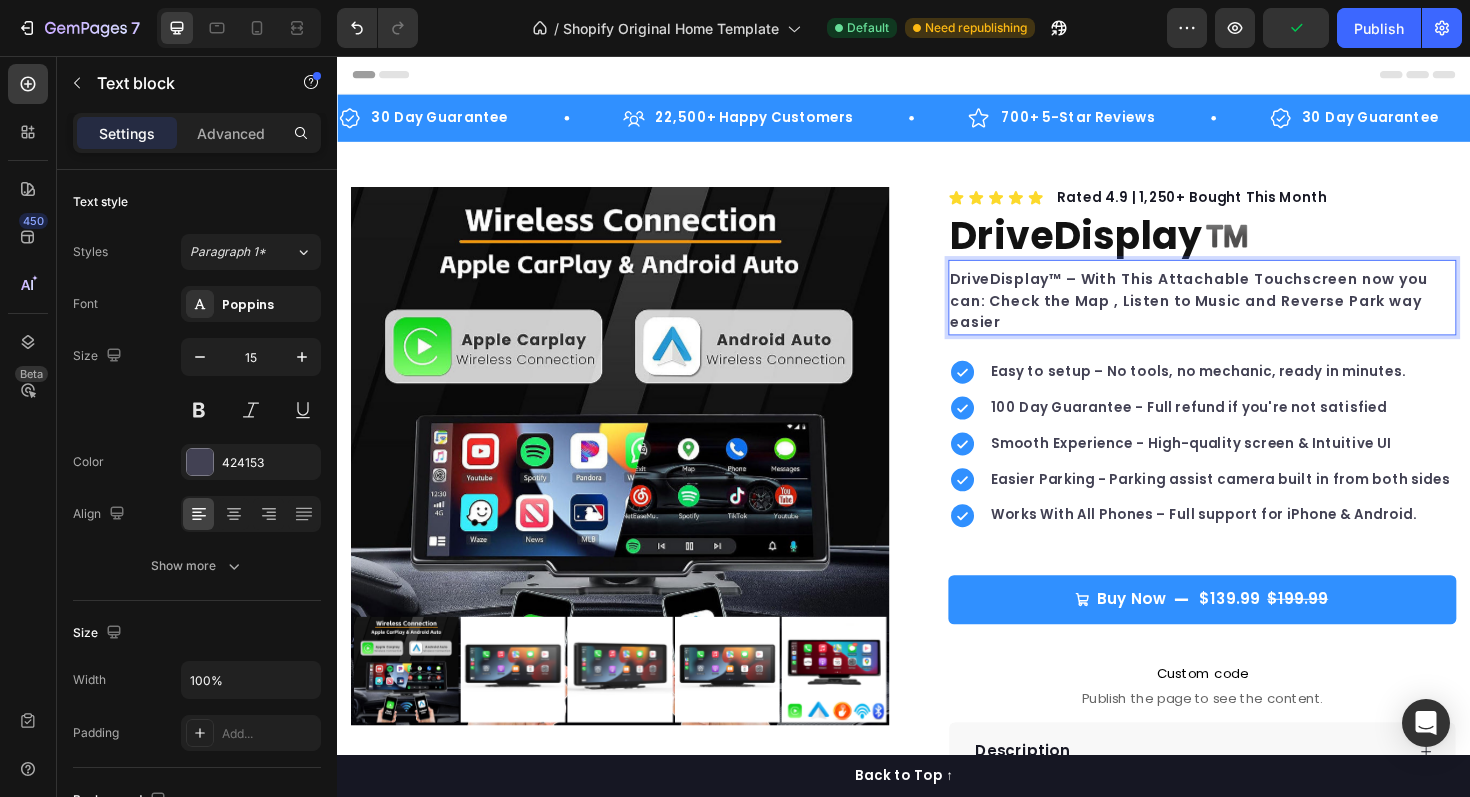 click on "DriveDisplay™ – With This Attachable Touchscreen now you can: Check the Map , Listen to Music and Reverse Park way easier" at bounding box center [1253, 316] 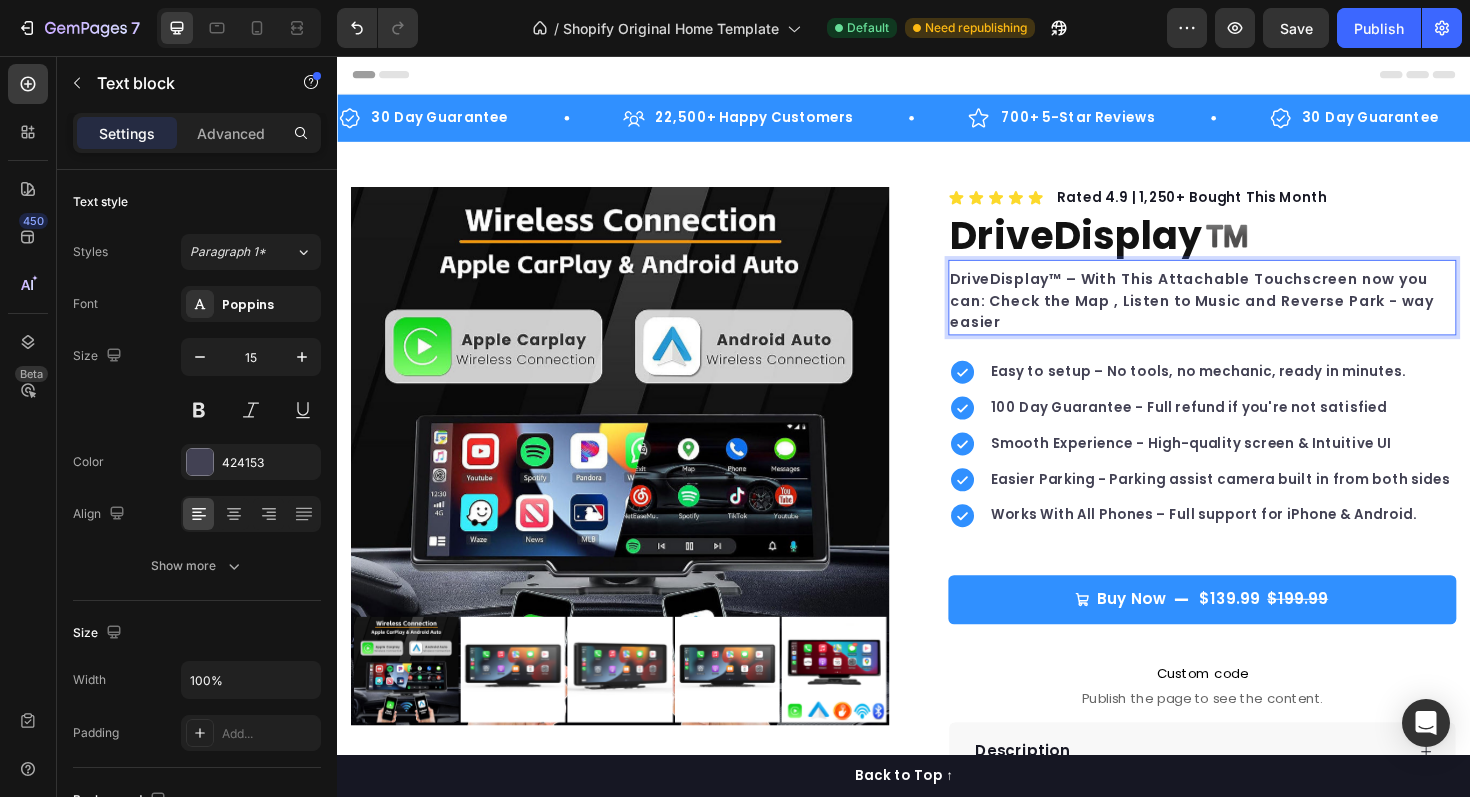 click on "DriveDisplay™ – With This Attachable Touchscreen now you can: Check the Map , Listen to Music and Reverse Park - way easier" at bounding box center (1253, 316) 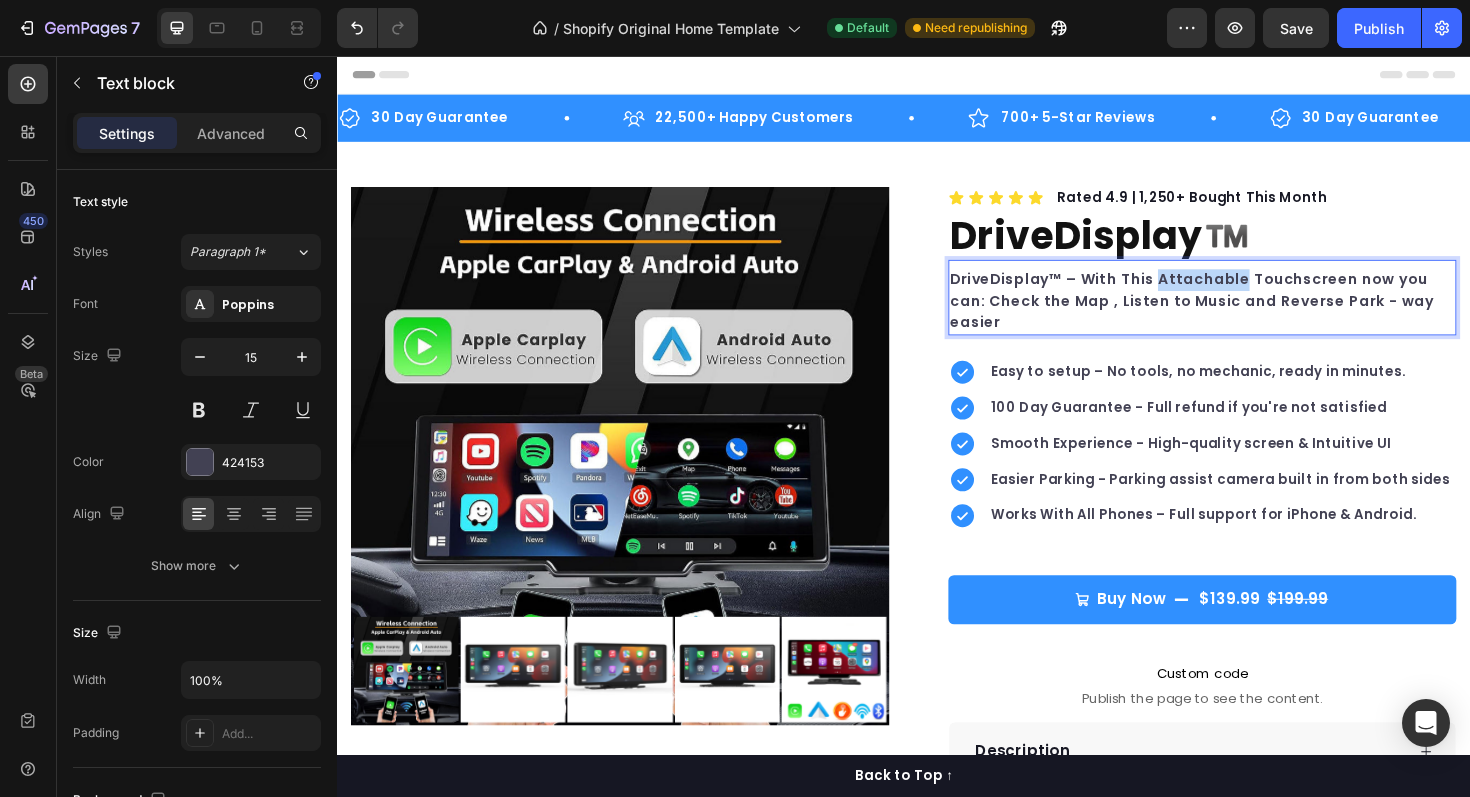 click on "DriveDisplay™ – With This Attachable Touchscreen now you can: Check the Map , Listen to Music and Reverse Park - way easier" at bounding box center (1253, 316) 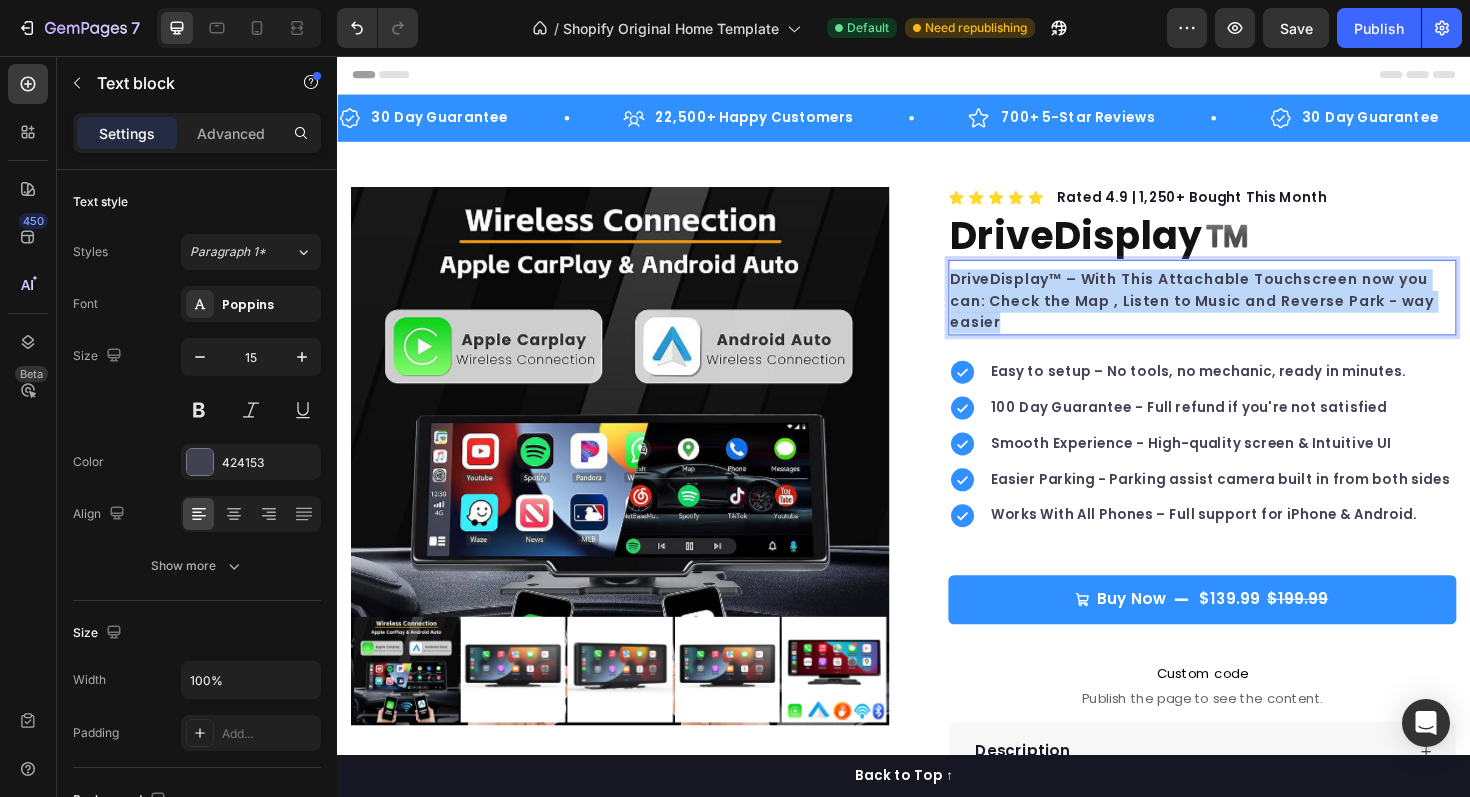 click on "DriveDisplay™ – With This Attachable Touchscreen now you can: Check the Map , Listen to Music and Reverse Park - way easier" at bounding box center (1253, 316) 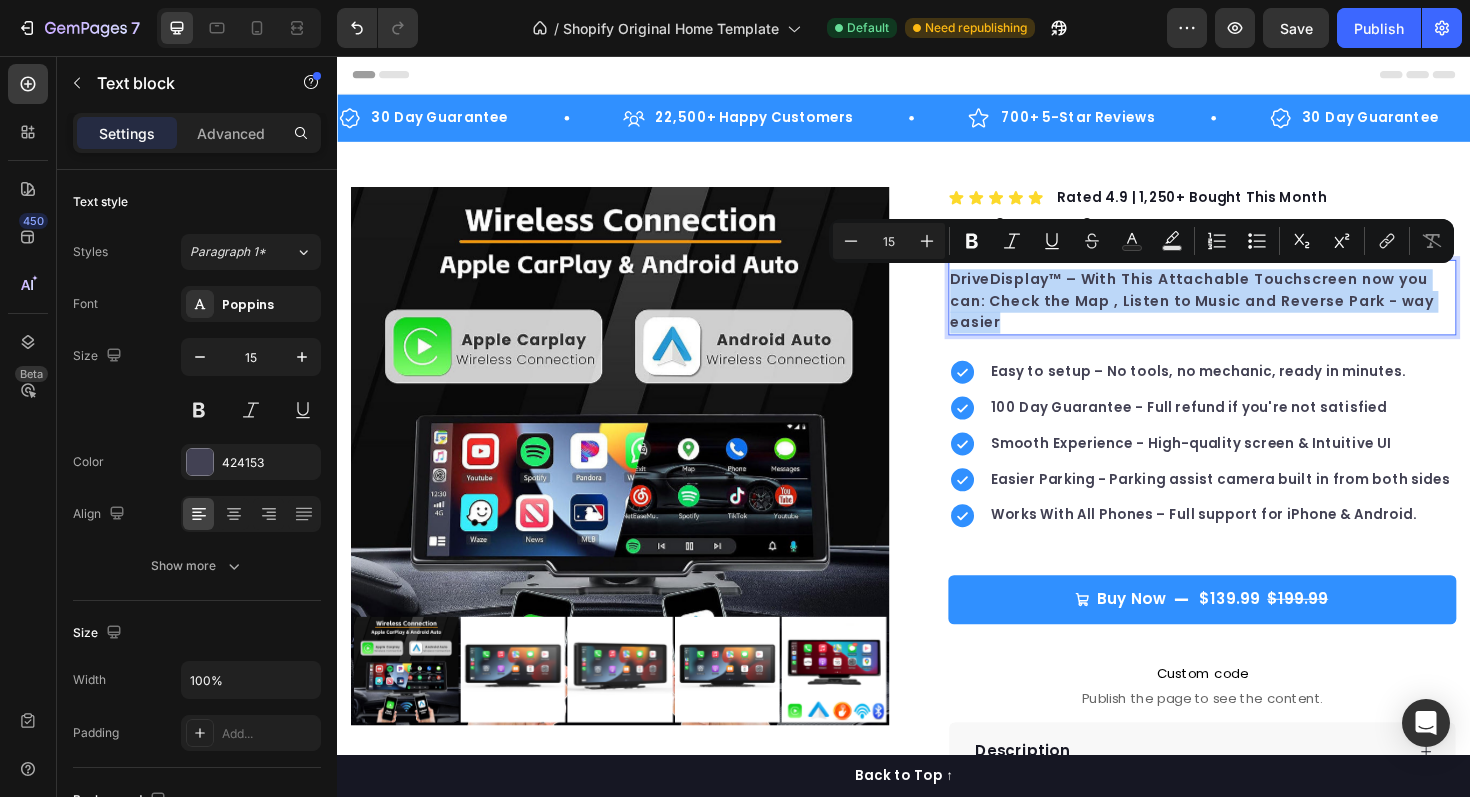 copy on "DriveDisplay™ – With This Attachable Touchscreen now you can: Check the Map , Listen to Music and Reverse Park - way easier" 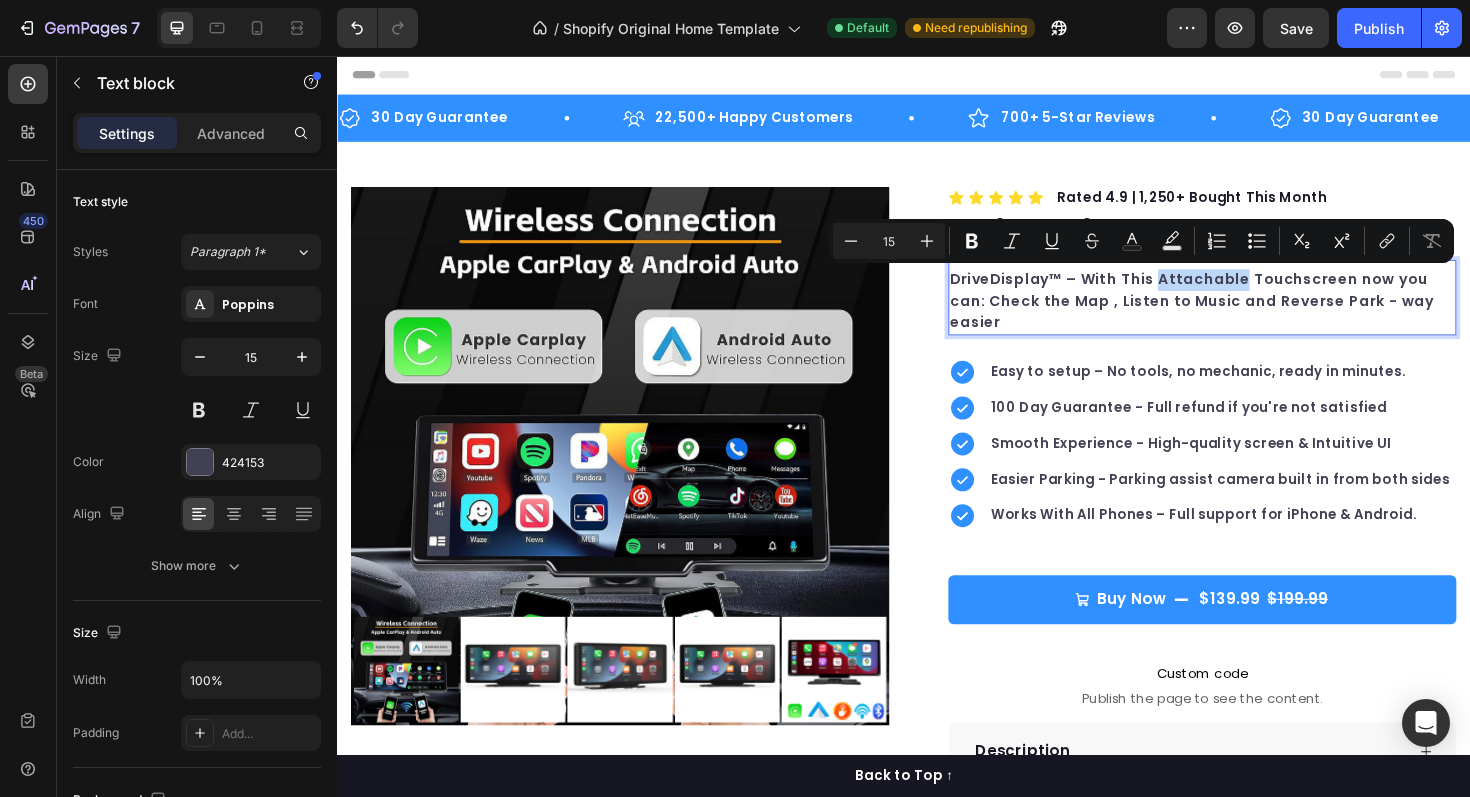 click on "DriveDisplay™ – With This Attachable Touchscreen now you can: Check the Map , Listen to Music and Reverse Park - way easier" at bounding box center [1253, 316] 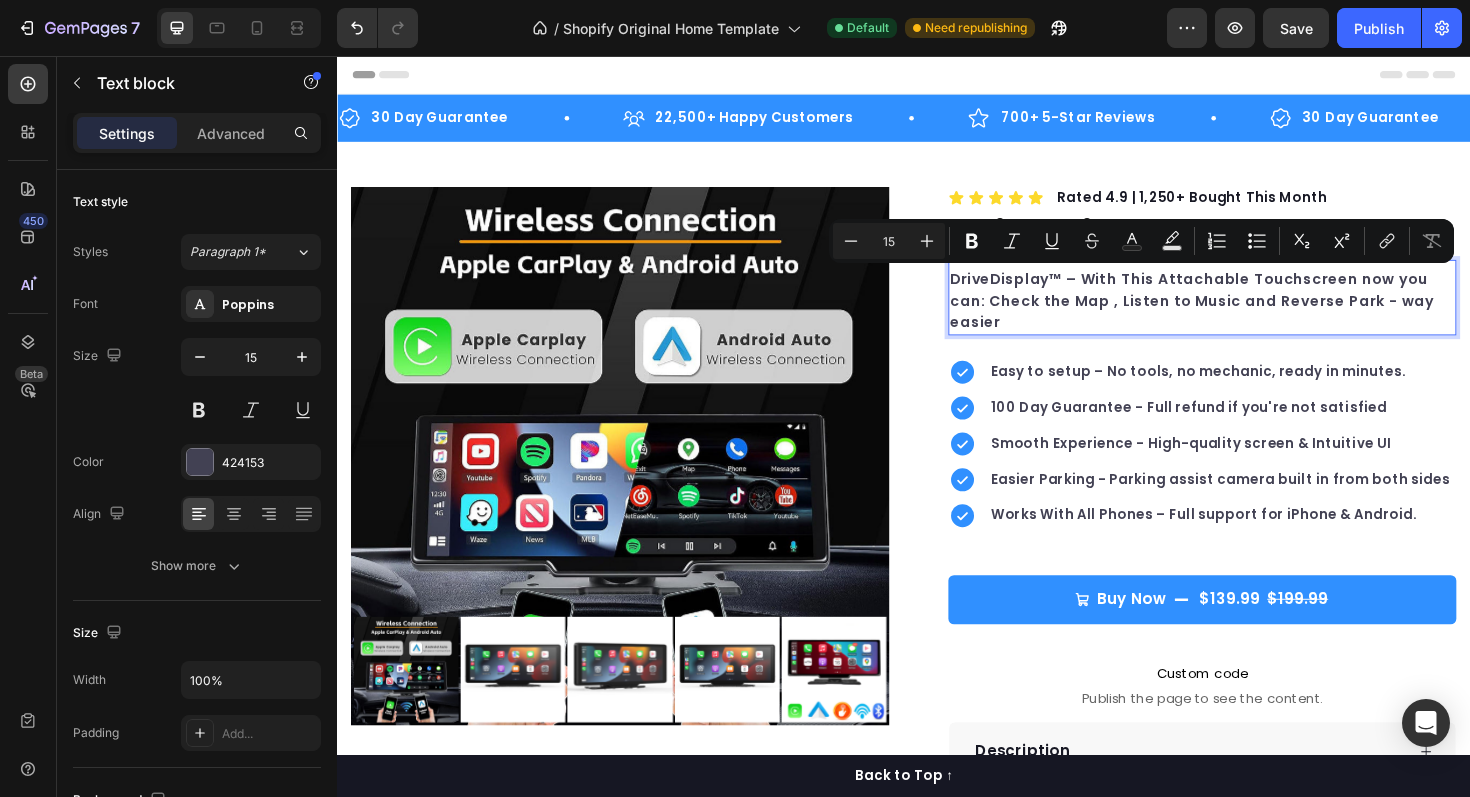 click on "DriveDisplay™ – With This Attachable Touchscreen now you can: Check the Map , Listen to Music and Reverse Park - way easier" at bounding box center [1253, 316] 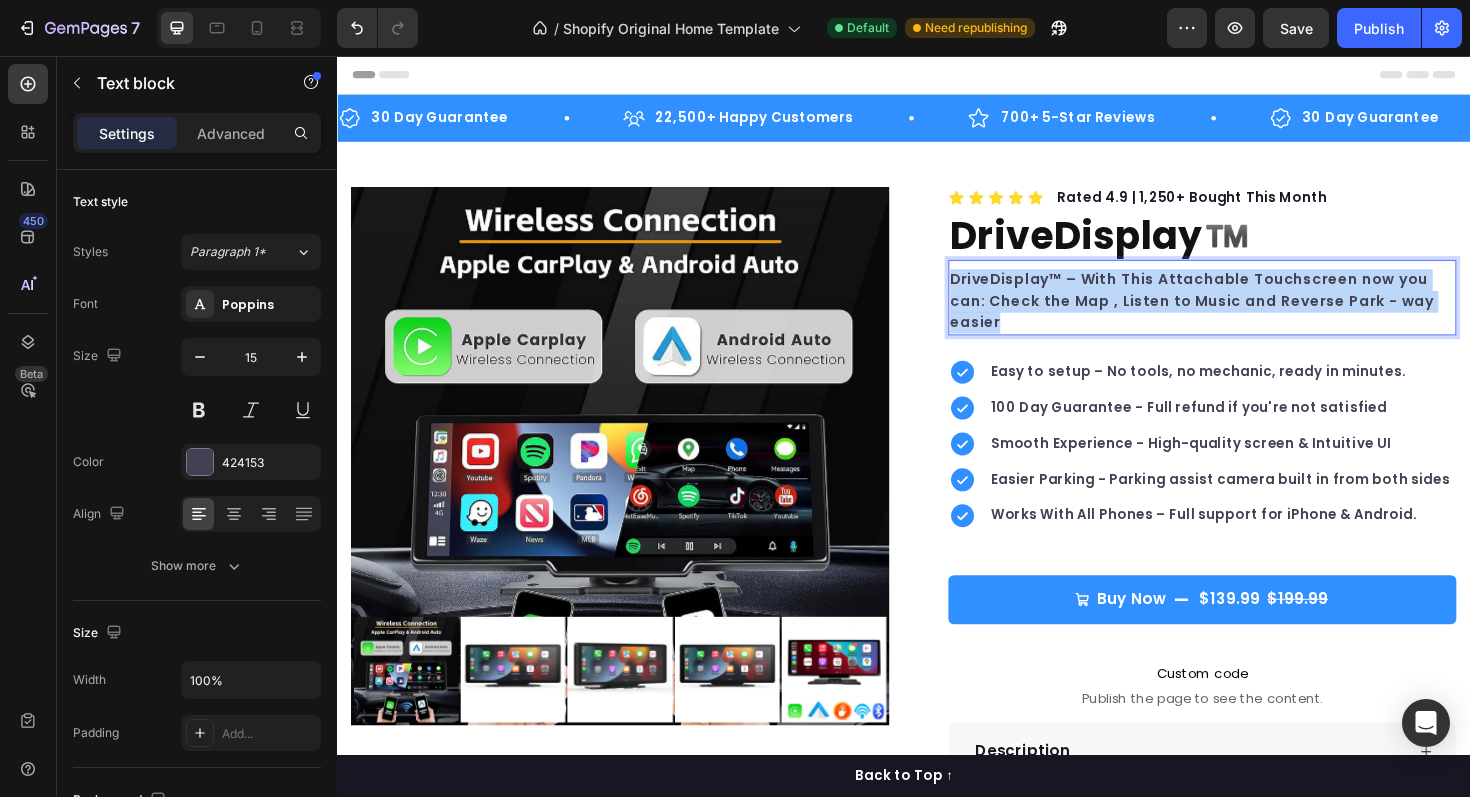 click on "DriveDisplay™ – With This Attachable Touchscreen now you can: Check the Map , Listen to Music and Reverse Park - way easier" at bounding box center [1253, 316] 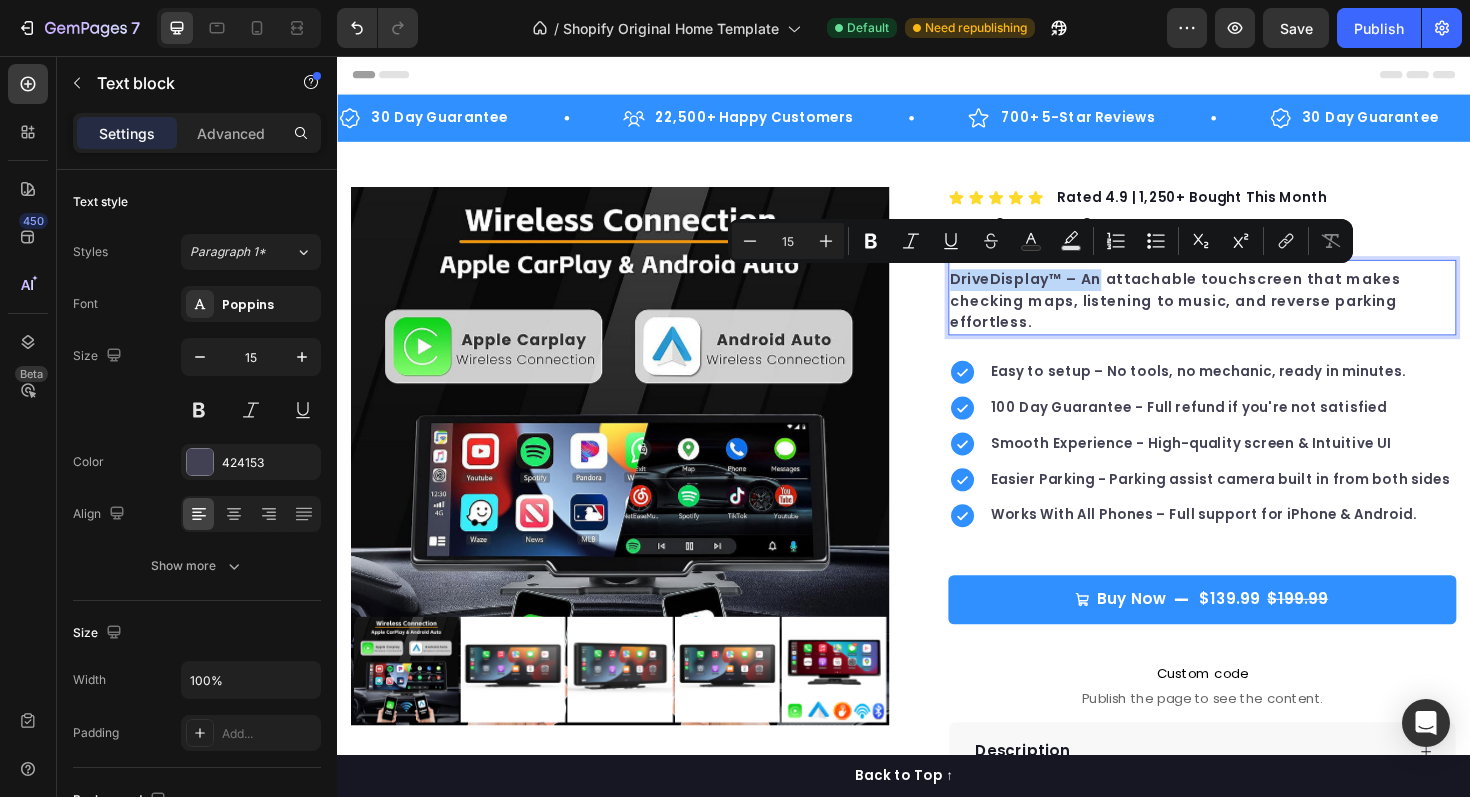 drag, startPoint x: 1139, startPoint y: 292, endPoint x: 990, endPoint y: 287, distance: 149.08386 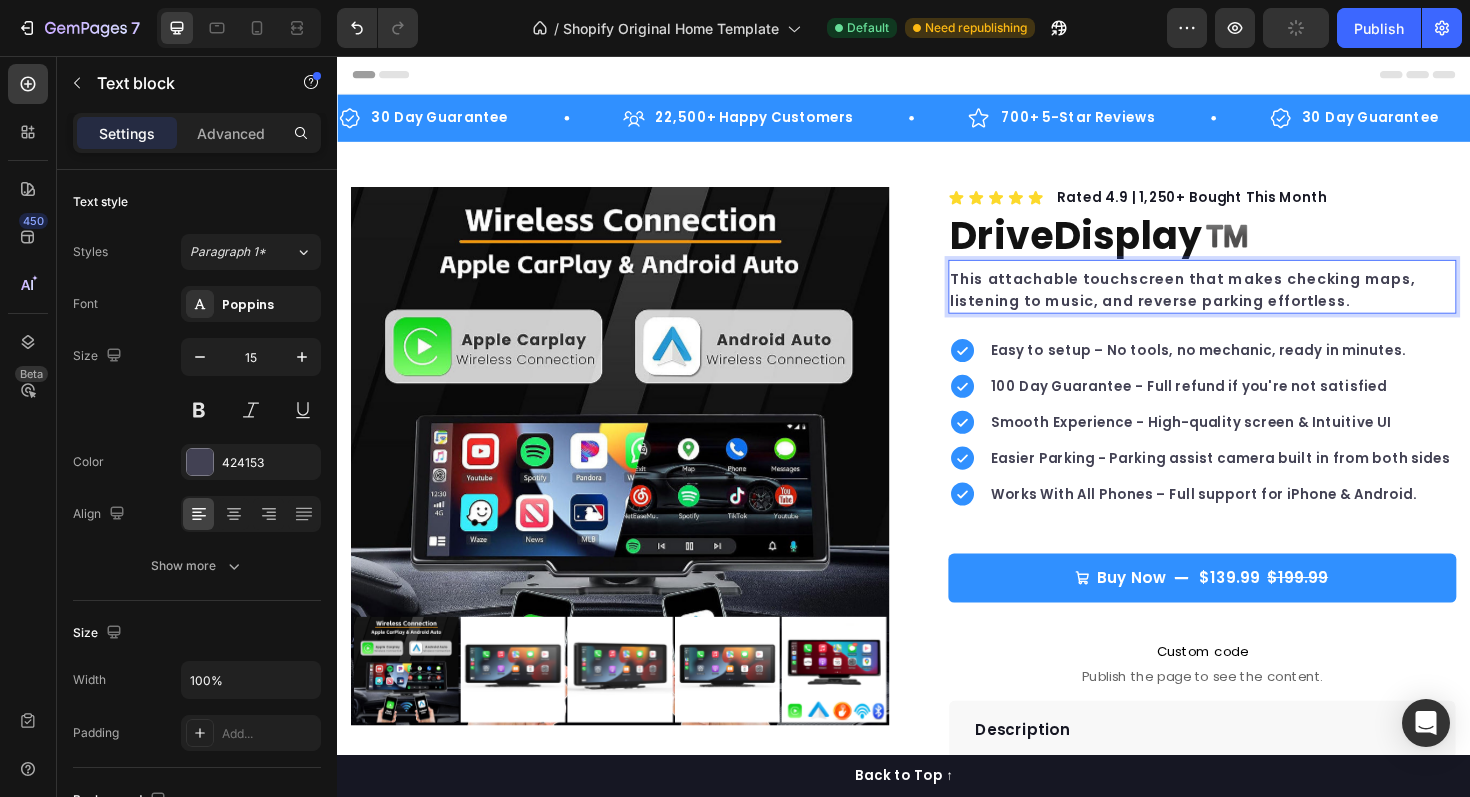click on "This attachable touchscreen that makes checking maps, listening to music, and reverse parking effortless." at bounding box center (1253, 304) 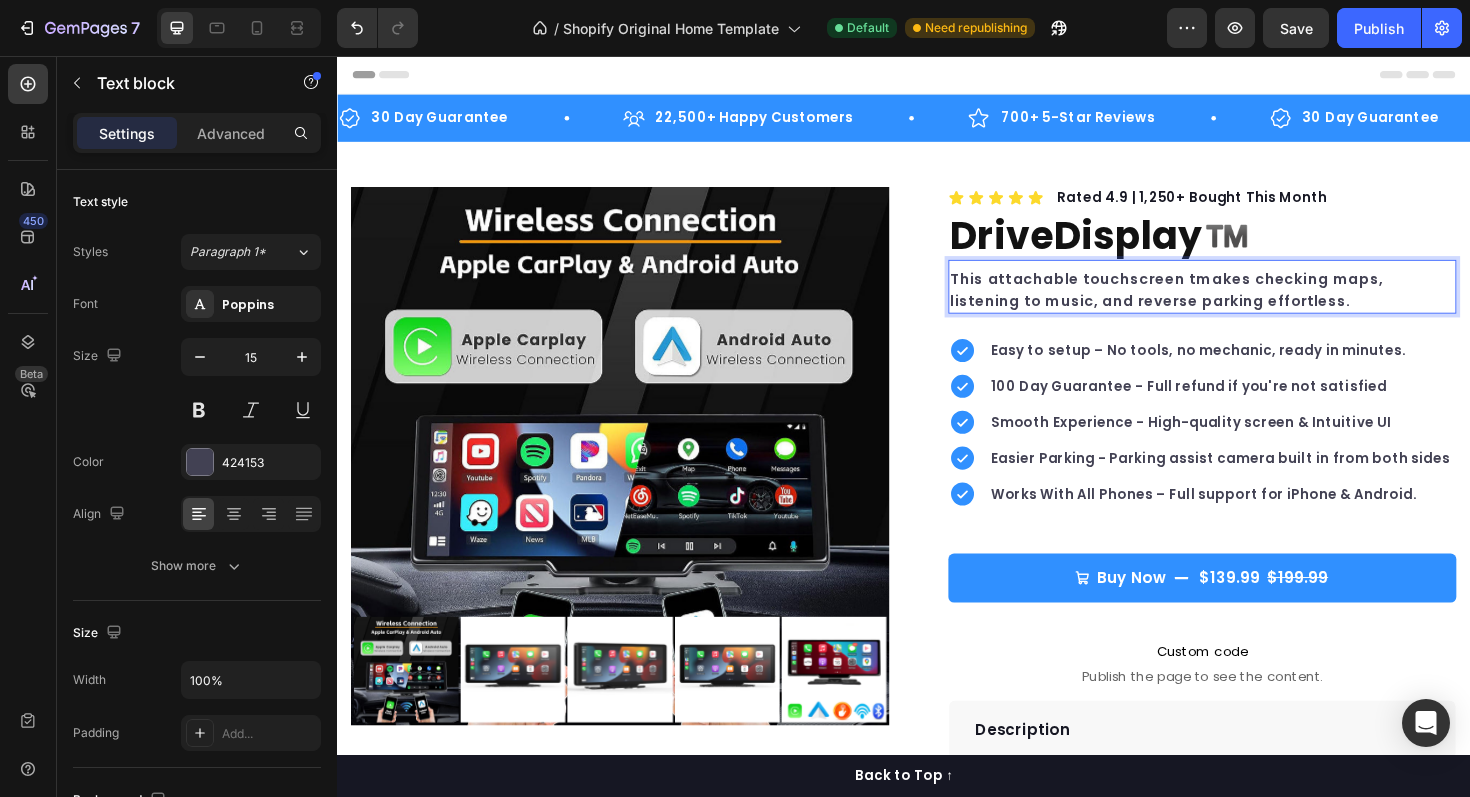 click on "This attachable touchscreen tmakes checking maps, listening to music, and reverse parking effortless." at bounding box center [1253, 304] 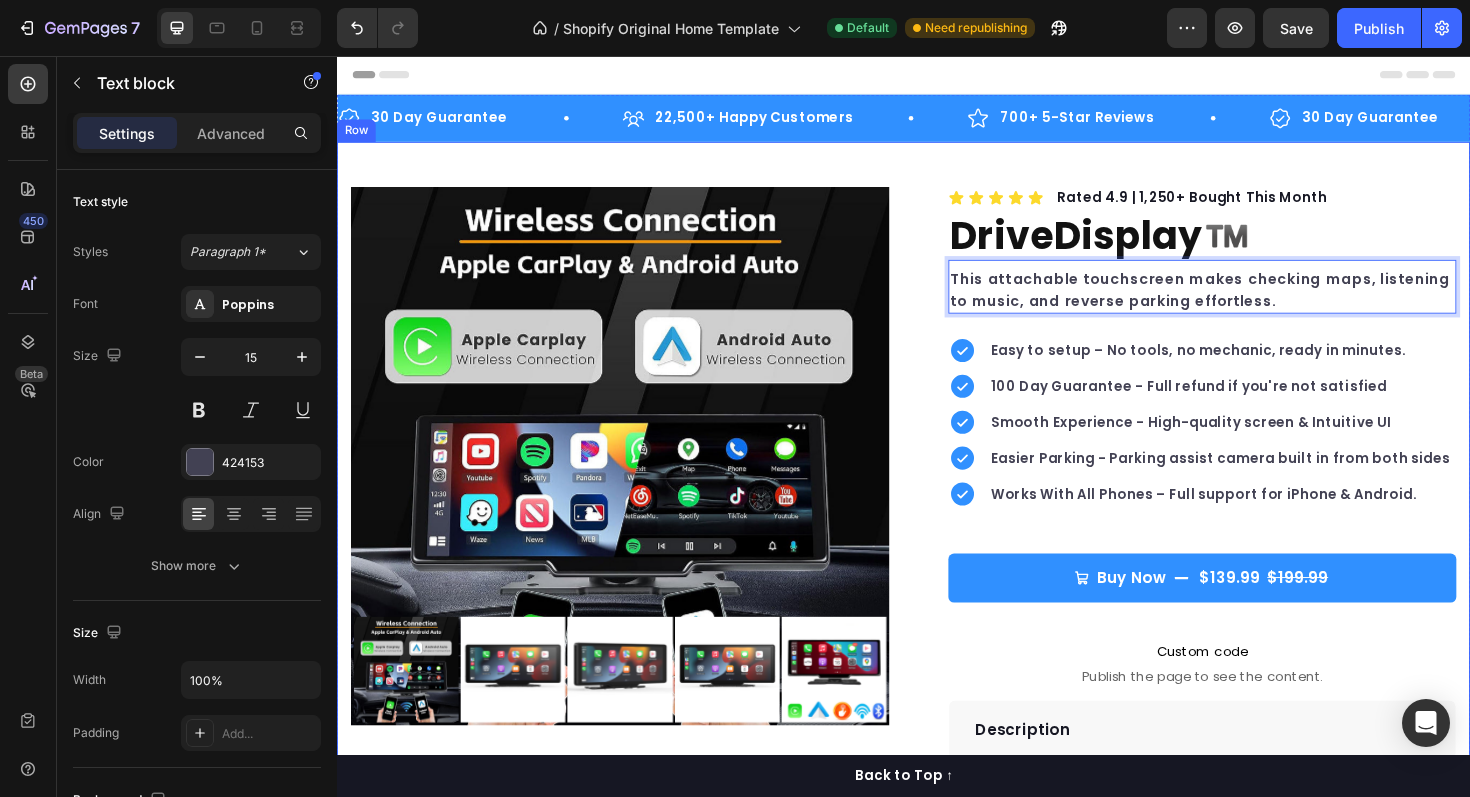 click on "Product Images "The transformation in my dog's overall health since switching to this food has been remarkable. Their coat is shinier, their energy levels have increased, and they seem happier than ever before." Text block -[PERSON] Text block
Verified buyer Item list Row Row "My dog absolutely loves this food! It's clear that the taste and quality are top-notch."  -[PERSON] Text block Row Row
Icon
Icon
Icon
Icon
Icon Icon List Hoz Rated 4.9 | 1,250+ Bought This Month Text block Row DriveDisplay™️ Product Title This attachable touchscreen makes checking maps, listening to music, and reverse parking effortless. Text block   0
Easy to setup – No tools, no mechanic, ready in minutes.
100 Day Guarantee - Full refund if you're not satisfied
Smooth Experience - High-quality screen & Intuitive UI
Item list
Buy Now" at bounding box center [937, 631] 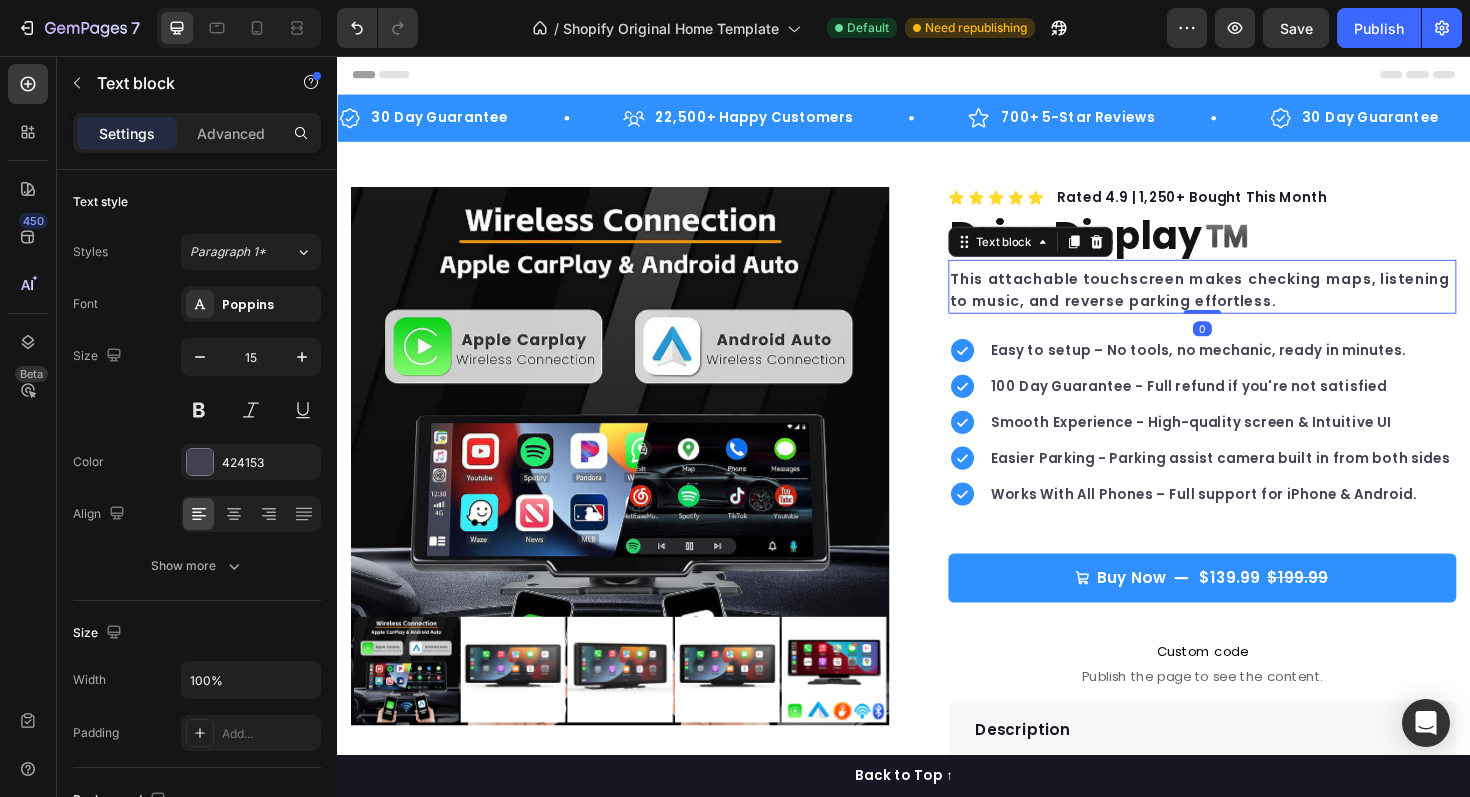 click on "This attachable touchscreen makes checking maps, listening to music, and reverse parking effortless." at bounding box center (1253, 304) 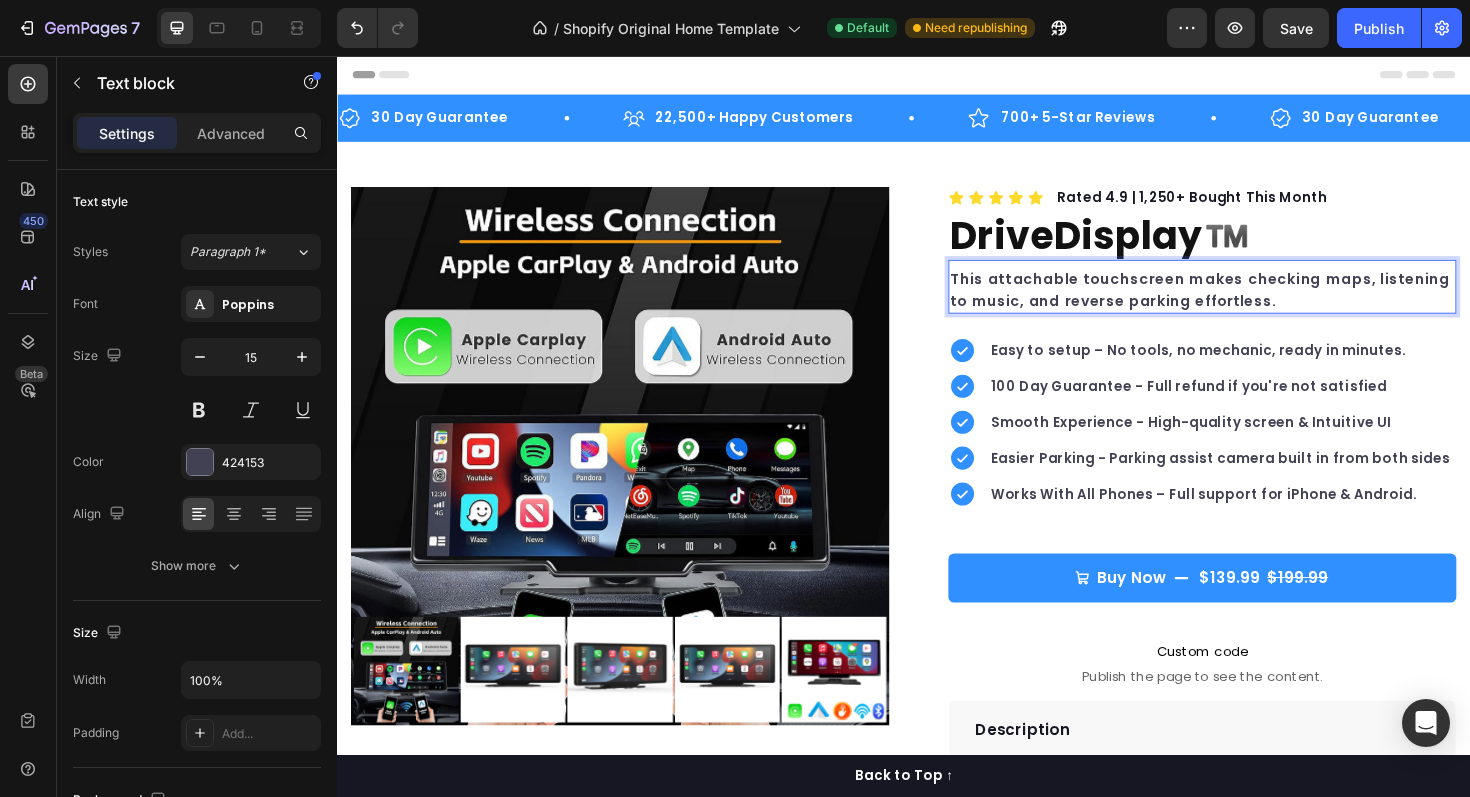 click on "This attachable touchscreen makes checking maps, listening to music, and reverse parking effortless." at bounding box center (1253, 304) 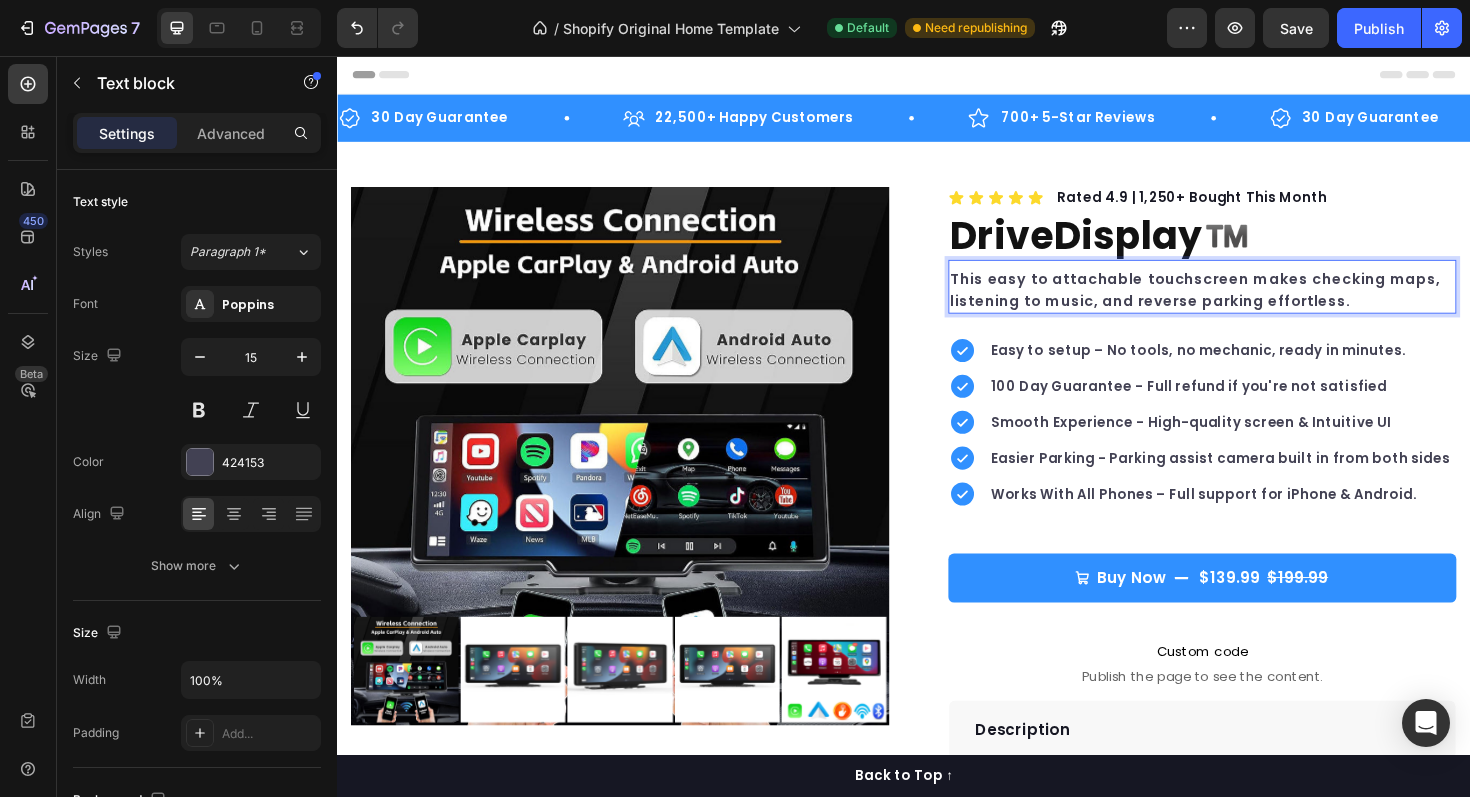 click on "This easy to attachable touchscreen makes checking maps, listening to music, and reverse parking effortless." at bounding box center (1253, 304) 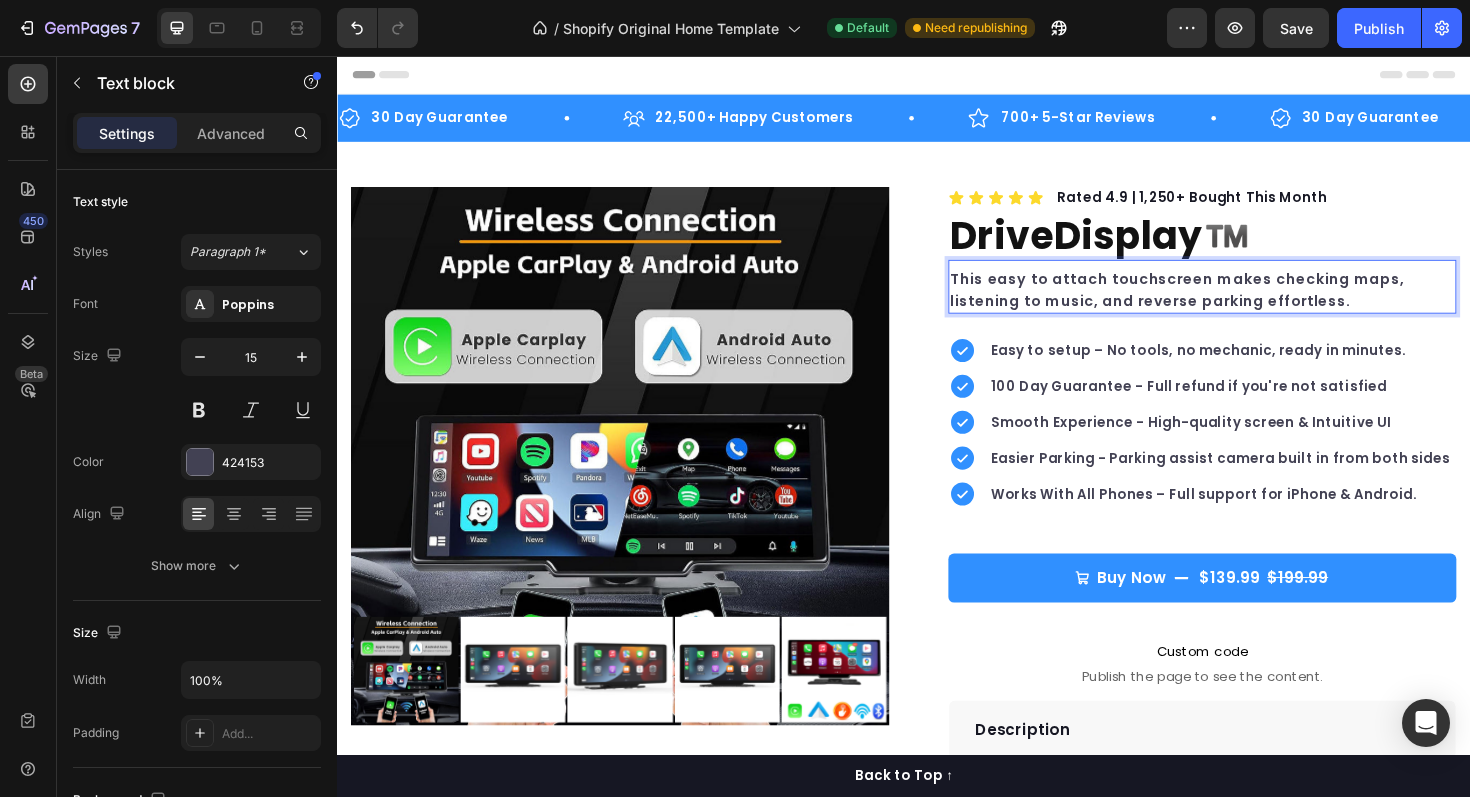 click on "This easy to attach touchscreen makes checking maps, listening to music, and reverse parking effortless." at bounding box center (1253, 304) 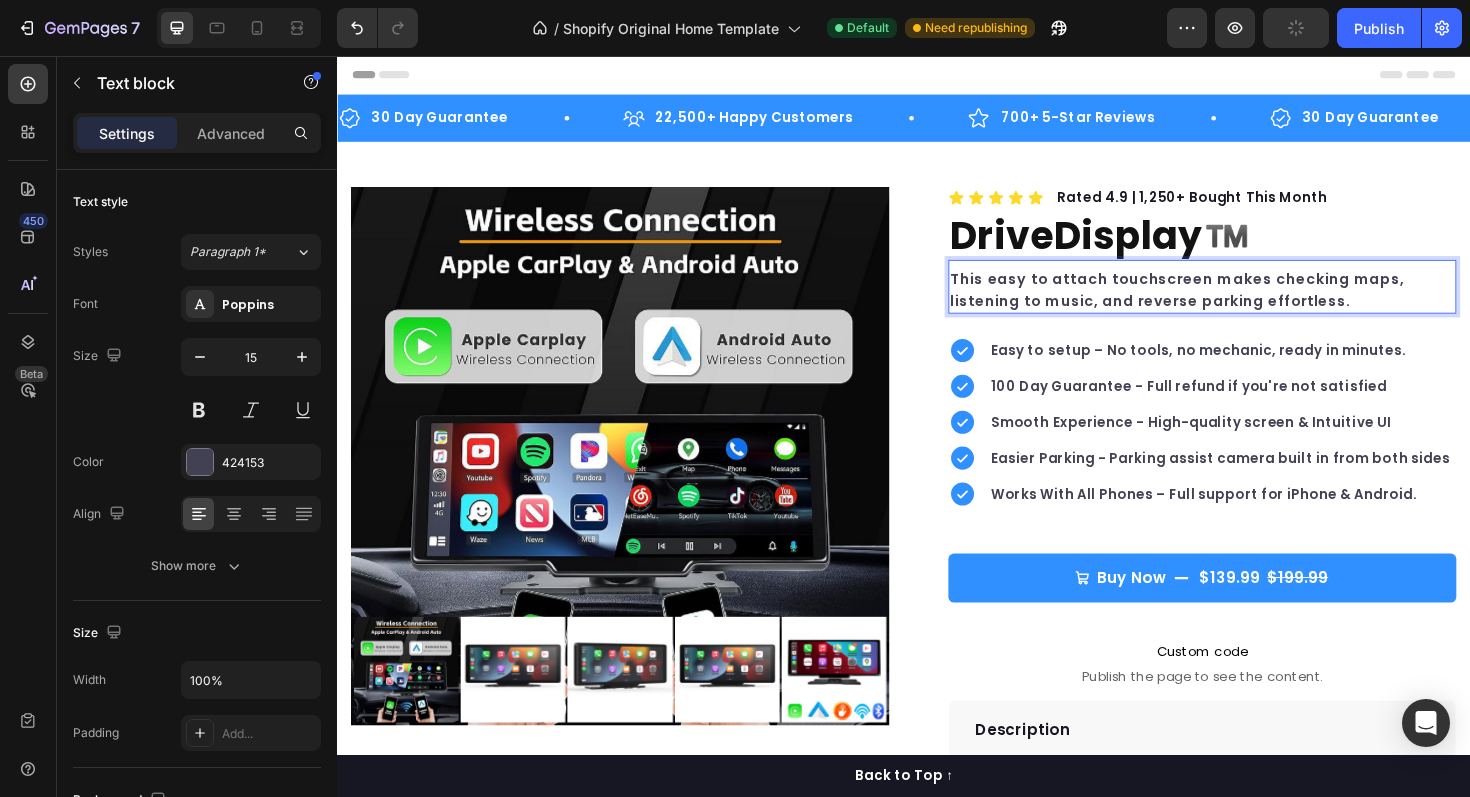 click on "This easy to attach touchscreen makes checking maps, listening to music, and reverse parking effortless." at bounding box center [1253, 304] 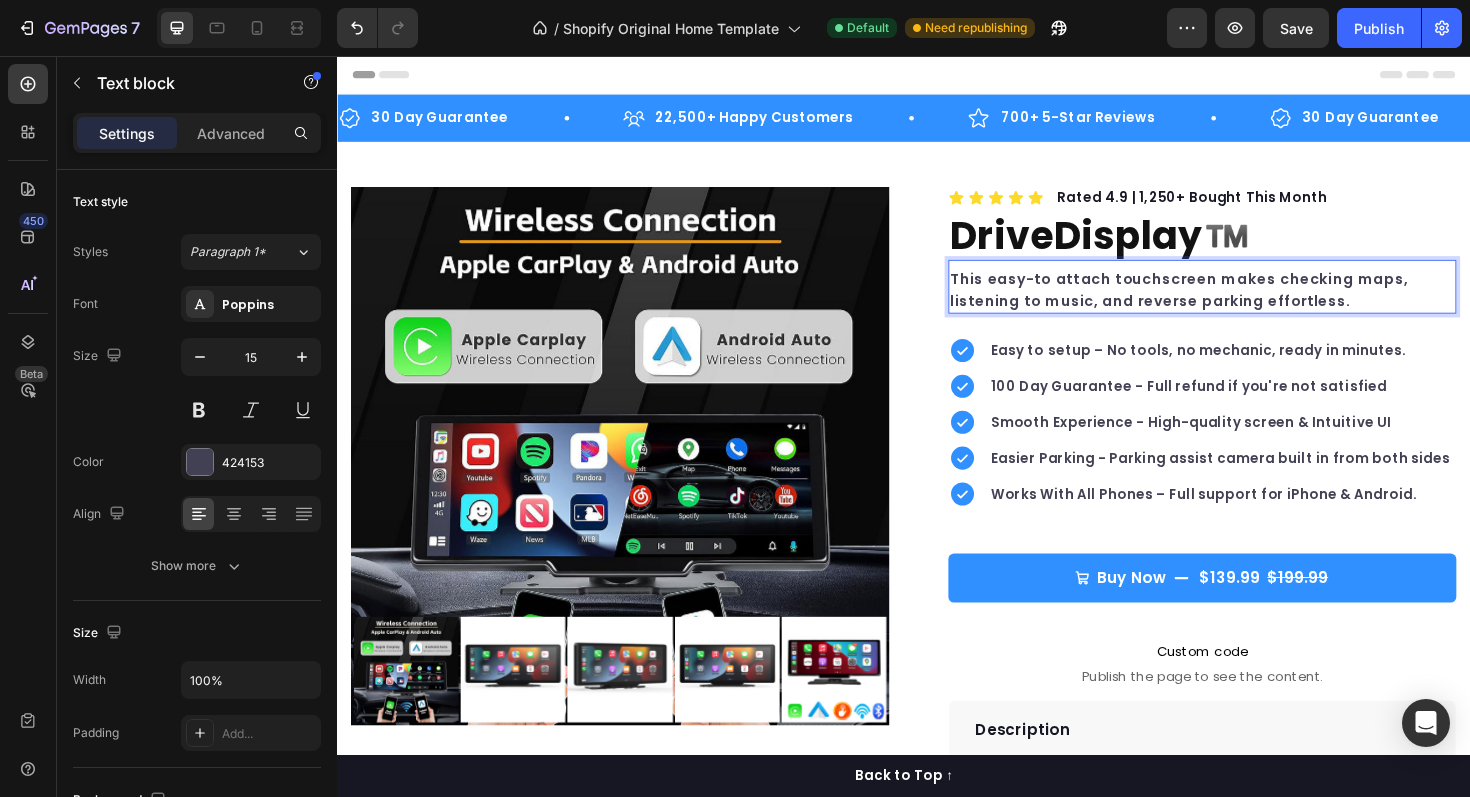 click on "This easy-to attach touchscreen makes checking maps, listening to music, and reverse parking effortless." at bounding box center (1253, 304) 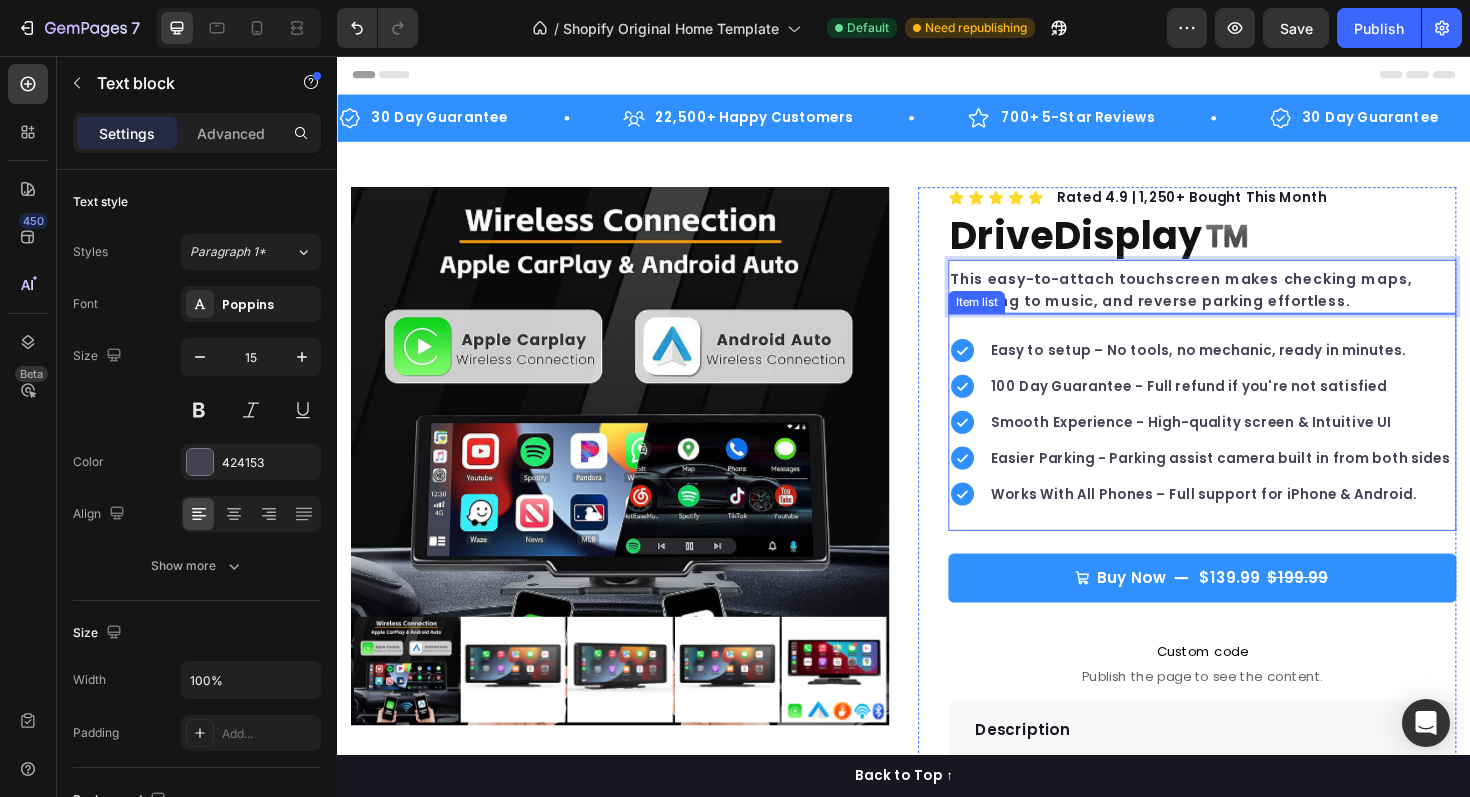 click 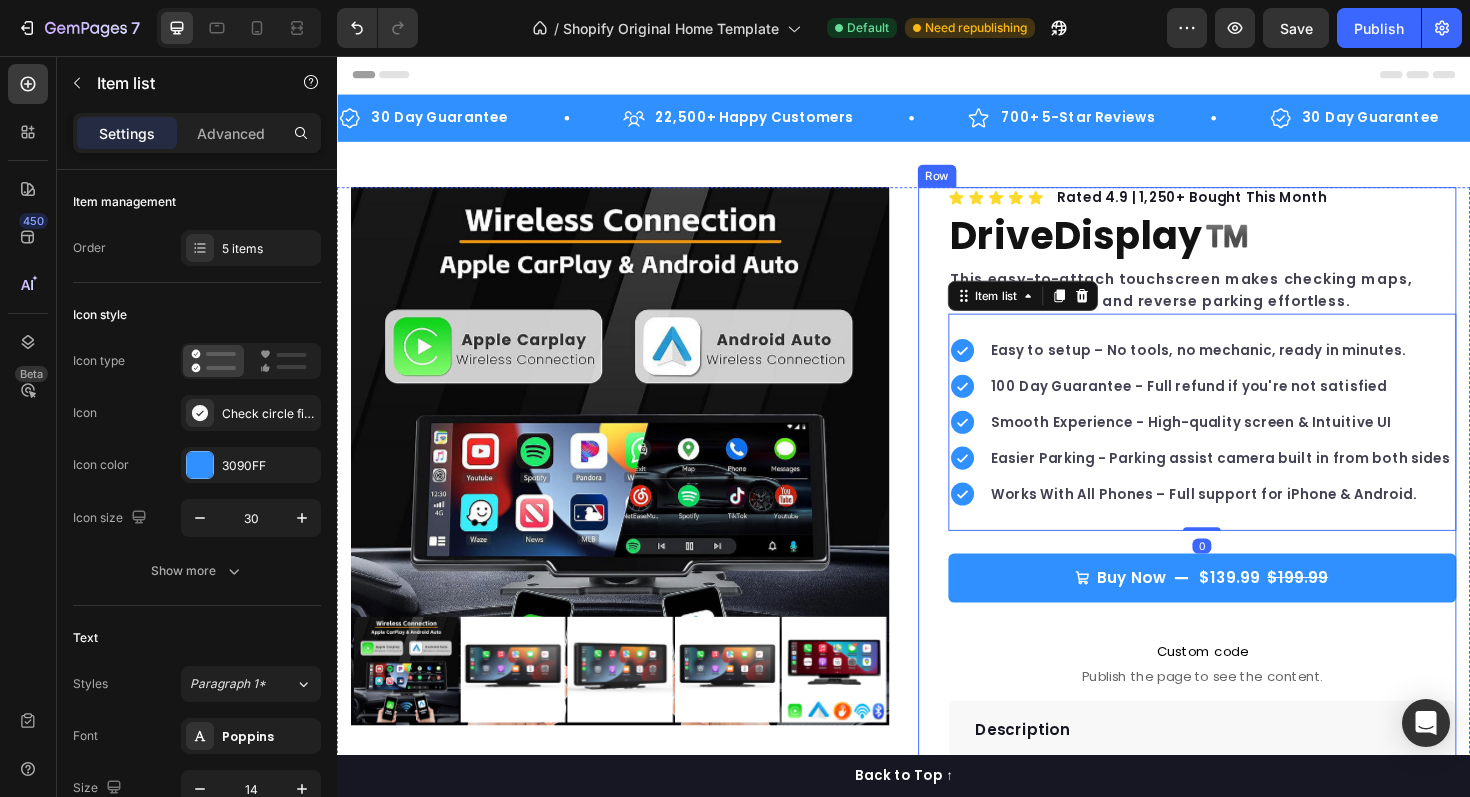 click at bounding box center (637, 480) 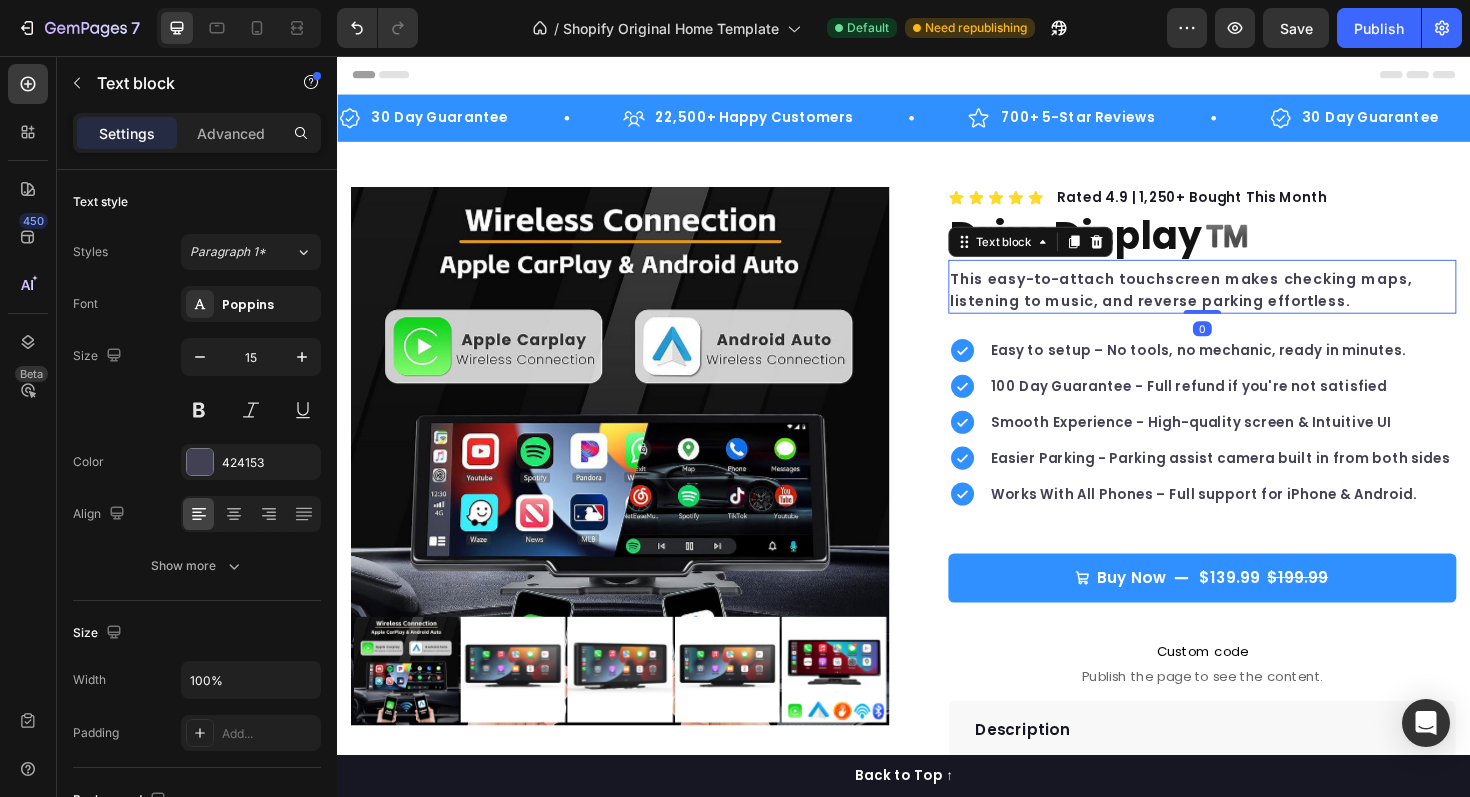 click on "This easy-to-attach touchscreen makes checking maps, listening to music, and reverse parking effortless." at bounding box center [1253, 304] 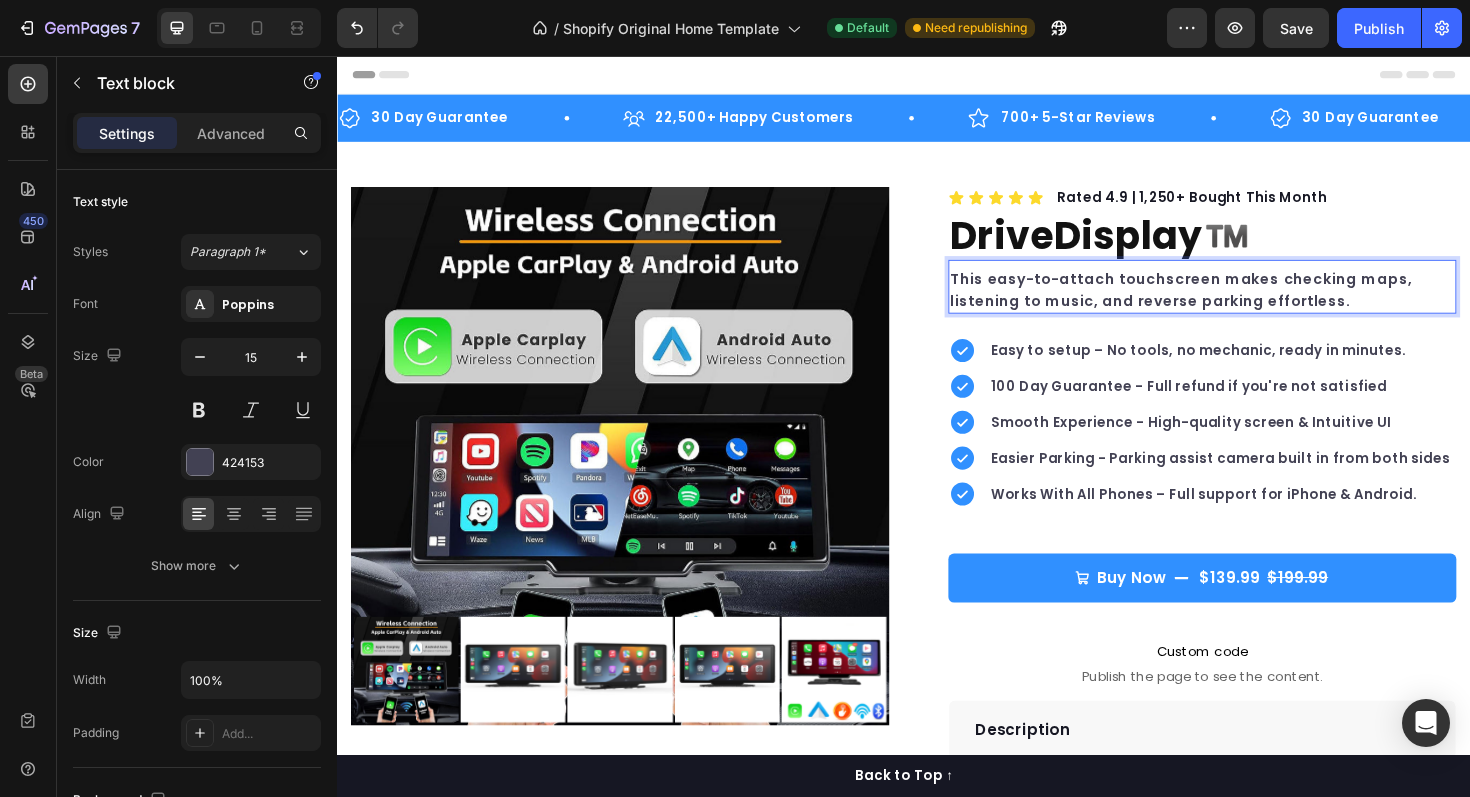 click on "This easy-to-attach touchscreen makes checking maps, listening to music, and reverse parking effortless." at bounding box center (1253, 304) 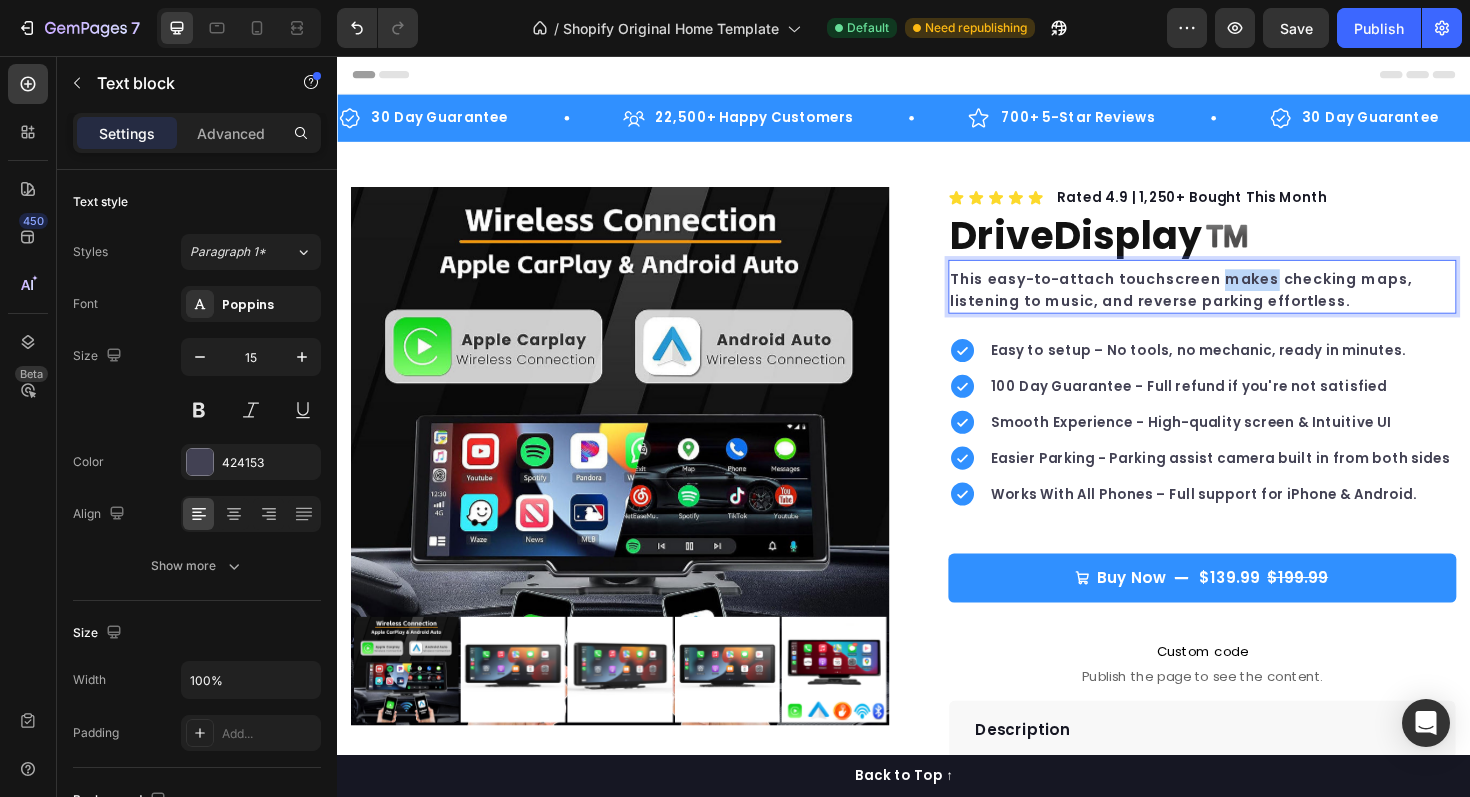 click on "This easy-to-attach touchscreen makes checking maps, listening to music, and reverse parking effortless." at bounding box center [1253, 304] 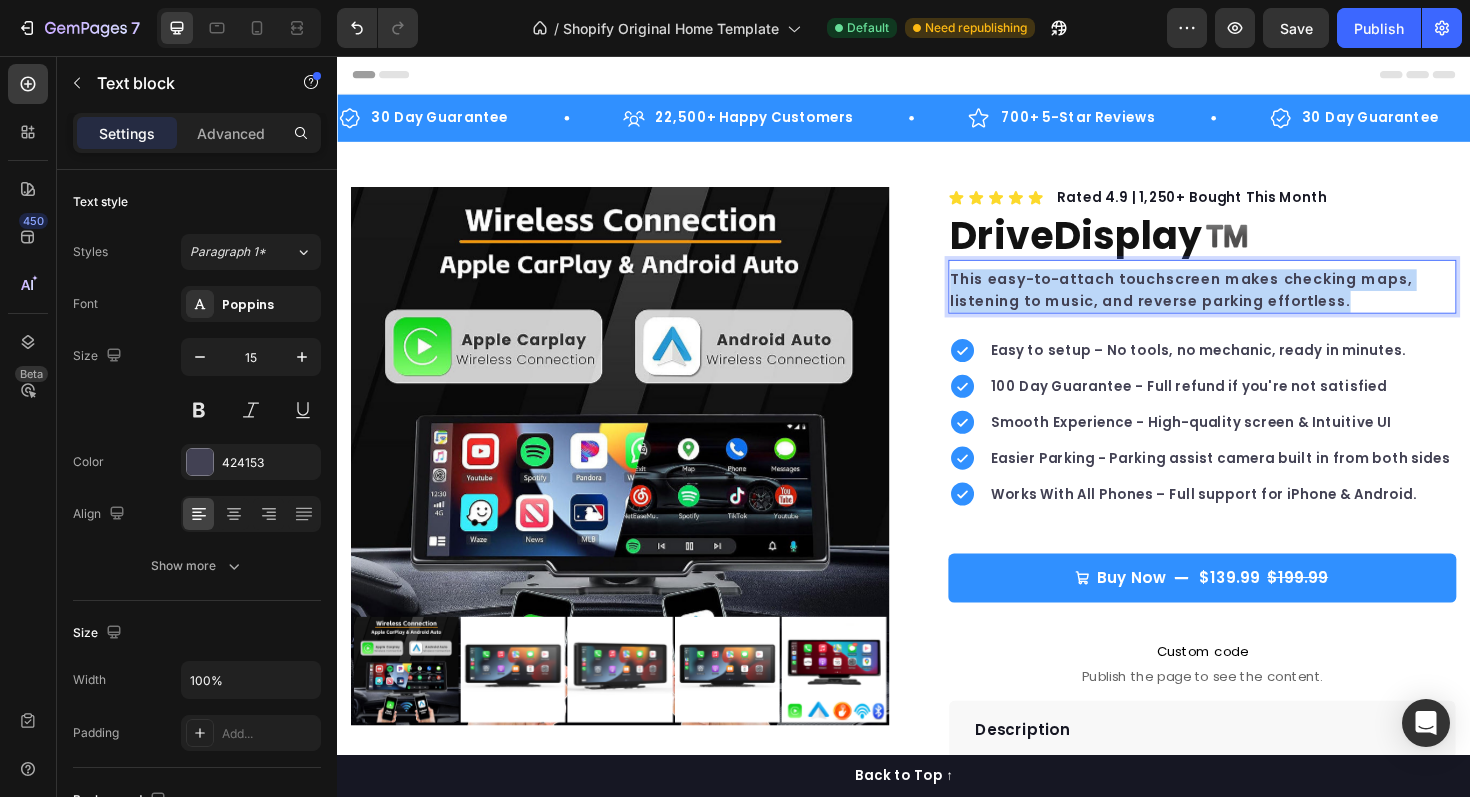 click on "This easy-to-attach touchscreen makes checking maps, listening to music, and reverse parking effortless." at bounding box center [1253, 304] 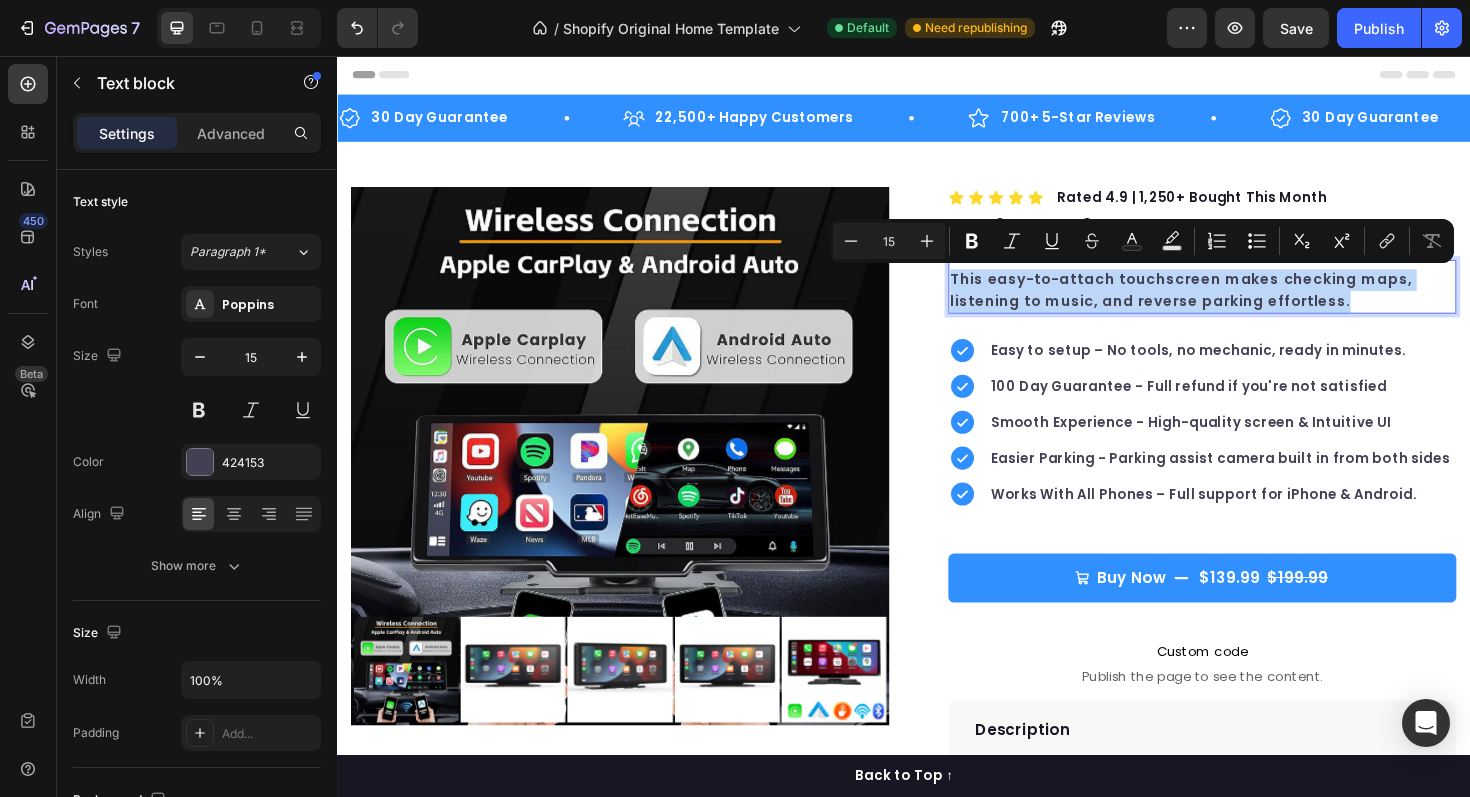 click on "This easy-to-attach touchscreen makes checking maps, listening to music, and reverse parking effortless." at bounding box center (1253, 304) 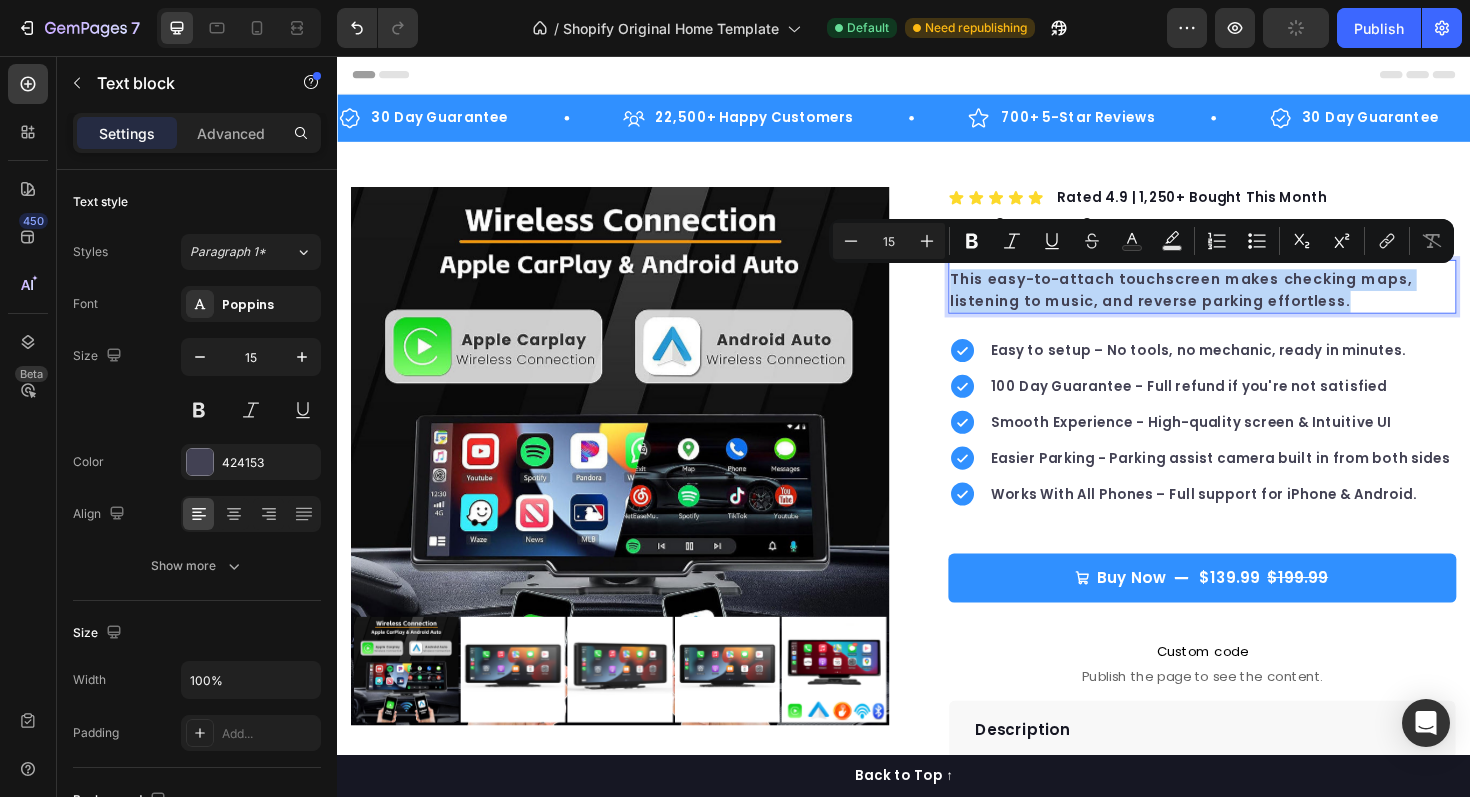 copy on "This easy-to-attach touchscreen makes checking maps, listening to music, and reverse parking effortless." 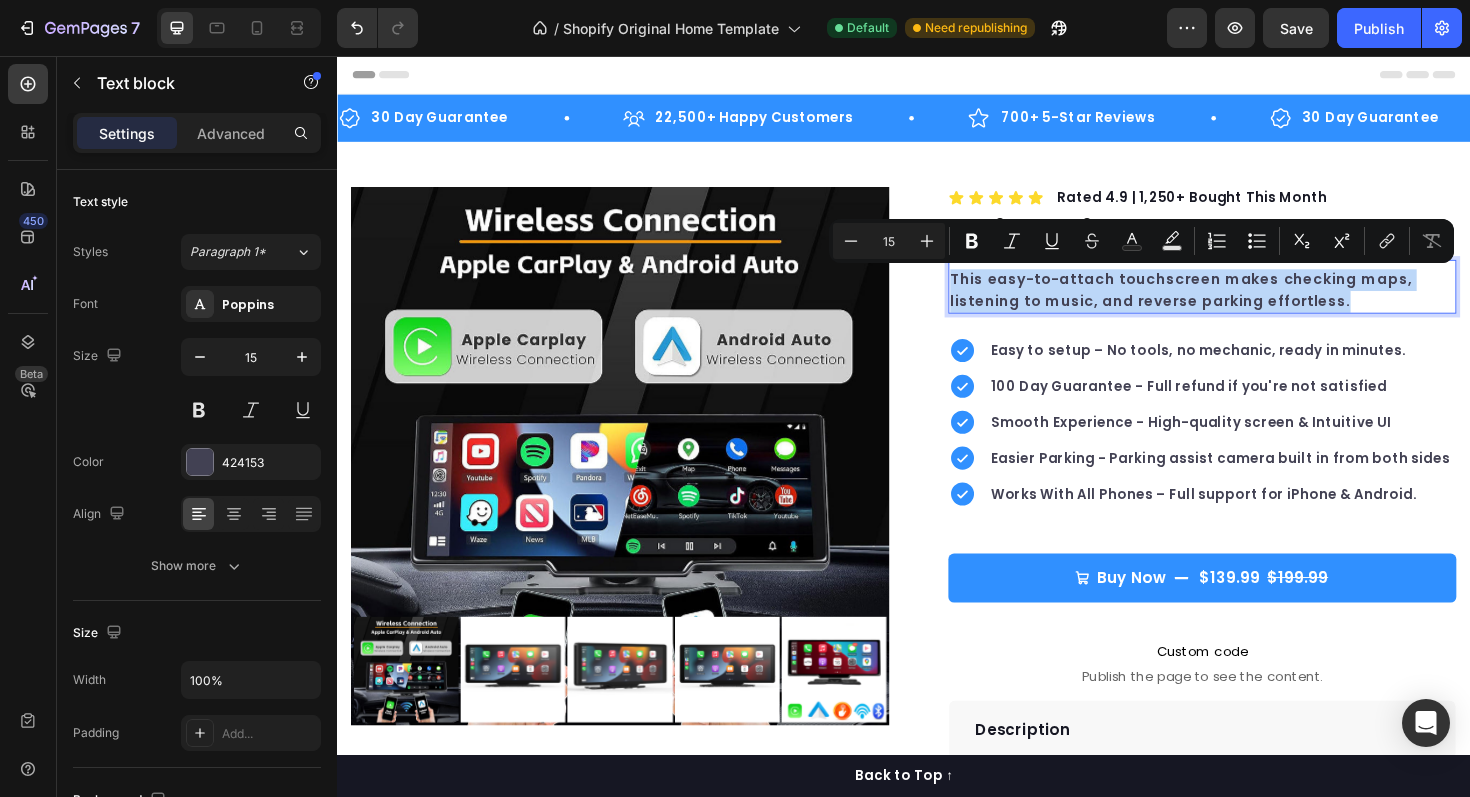 click on "This easy-to-attach touchscreen makes checking maps, listening to music, and reverse parking effortless." at bounding box center (1253, 304) 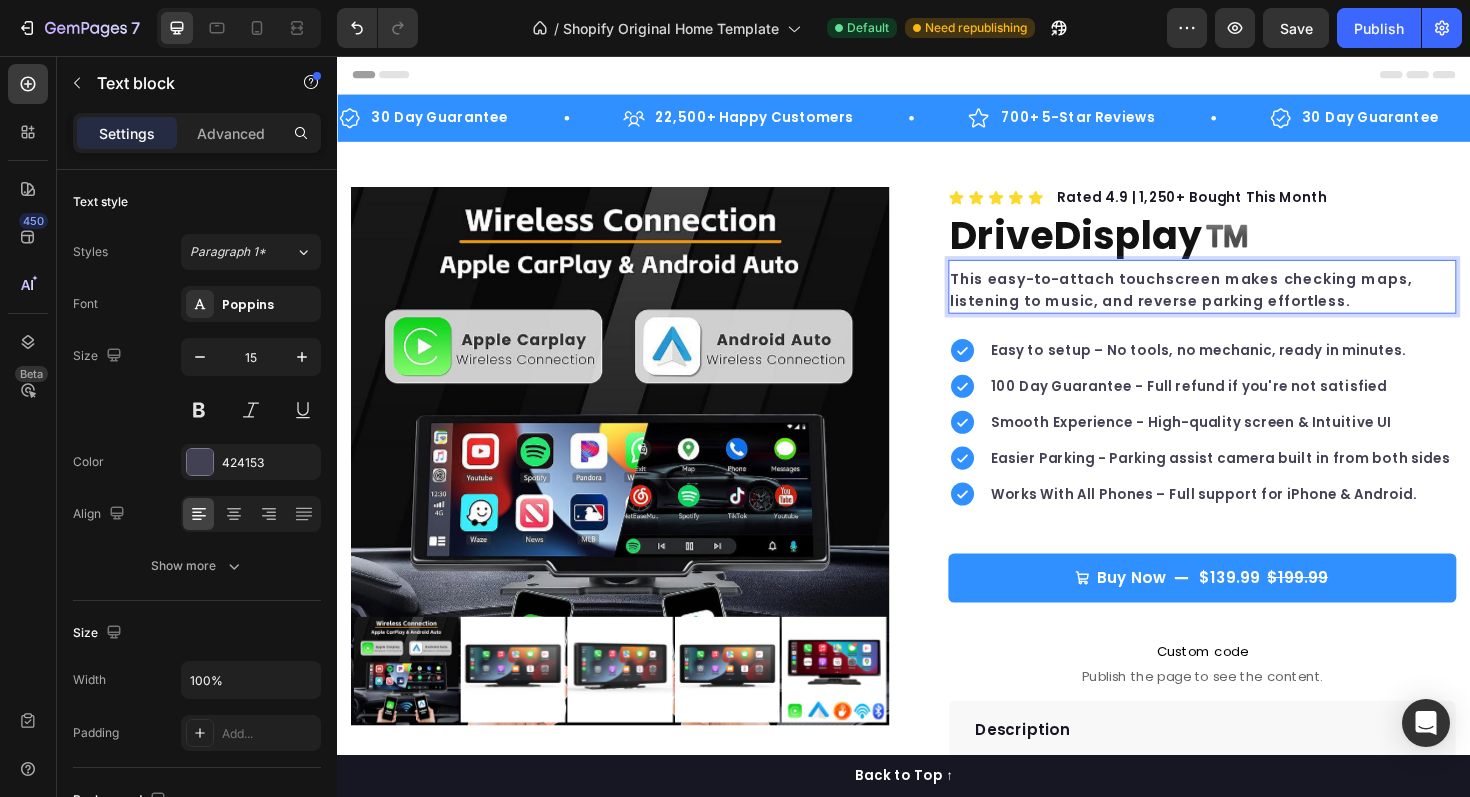 click on "This easy-to-attach touchscreen makes checking maps, listening to music, and reverse parking effortless." at bounding box center [1253, 304] 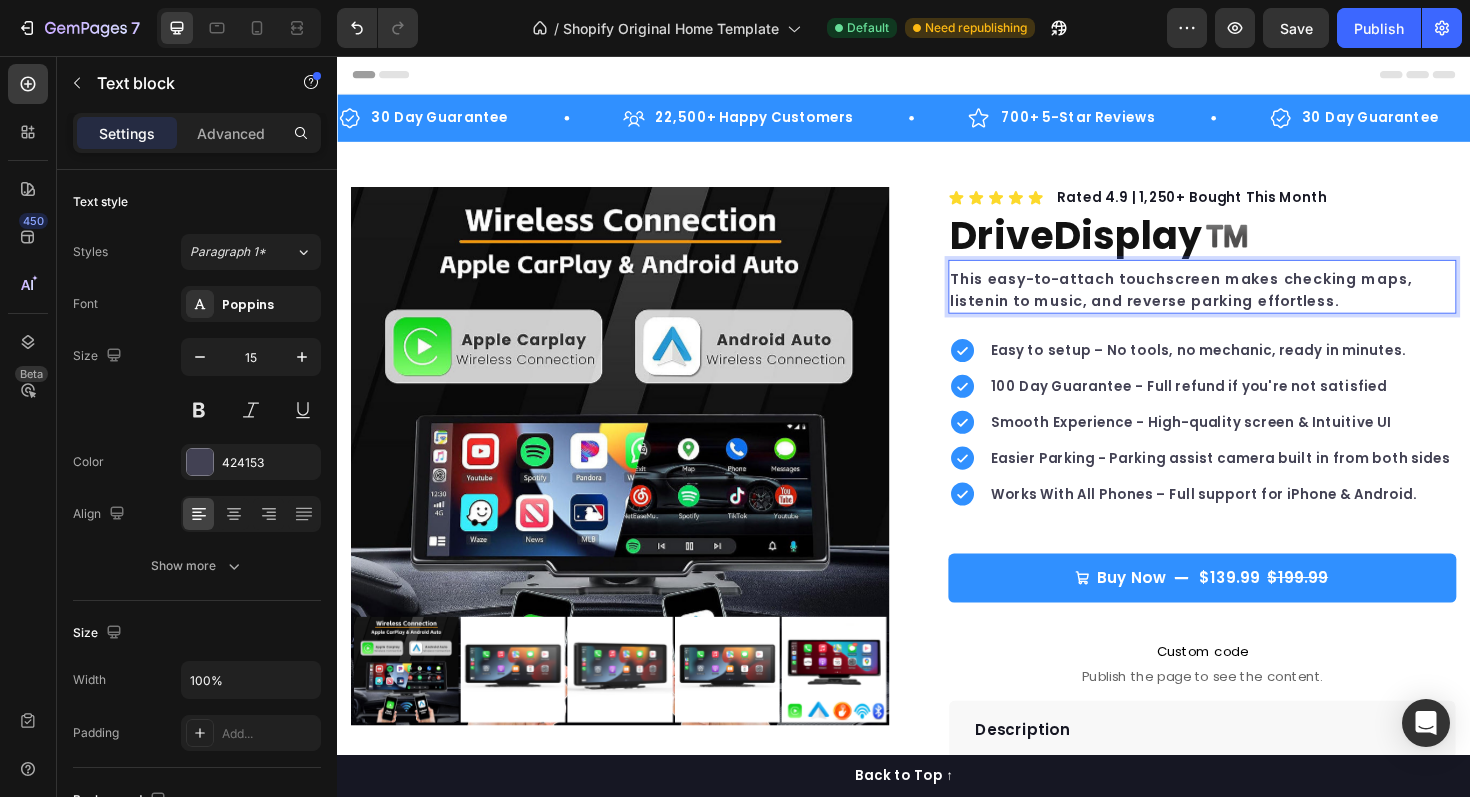 click on "This easy-to-attach touchscreen makes checking maps, listenin to music, and reverse parking effortless." at bounding box center [1253, 304] 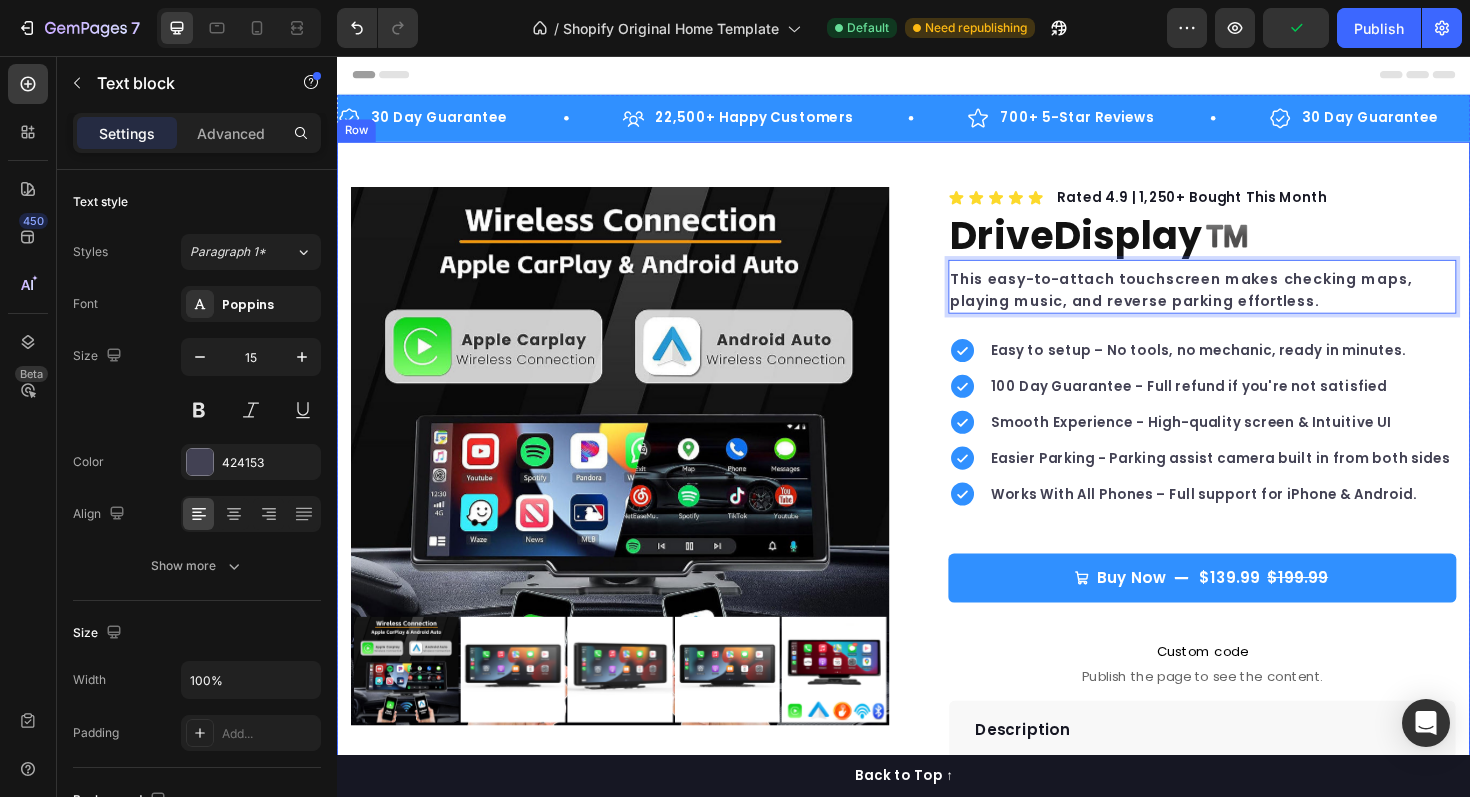 click on "Product Images "The transformation in my dog's overall health since switching to this food has been remarkable. Their coat is shinier, their energy levels have increased, and they seem happier than ever before." Text block -[PERSON] Text block
Verified buyer Item list Row Row "My dog absolutely loves this food! It's clear that the taste and quality are top-notch."  -[PERSON] Text block Row Row
Icon
Icon
Icon
Icon
Icon Icon List Hoz Rated 4.9 | 1,250+ Bought This Month Text block Row DriveDisplay™️ Product Title This easy-to-attach touchscreen makes checking maps, playing music, and reverse parking effortless. Text block   0
Easy to setup – No tools, no mechanic, ready in minutes.
100 Day Guarantee - Full refund if you're not satisfied
Smooth Experience - High-quality screen & Intuitive UI
Item list
Buy Now" at bounding box center [937, 631] 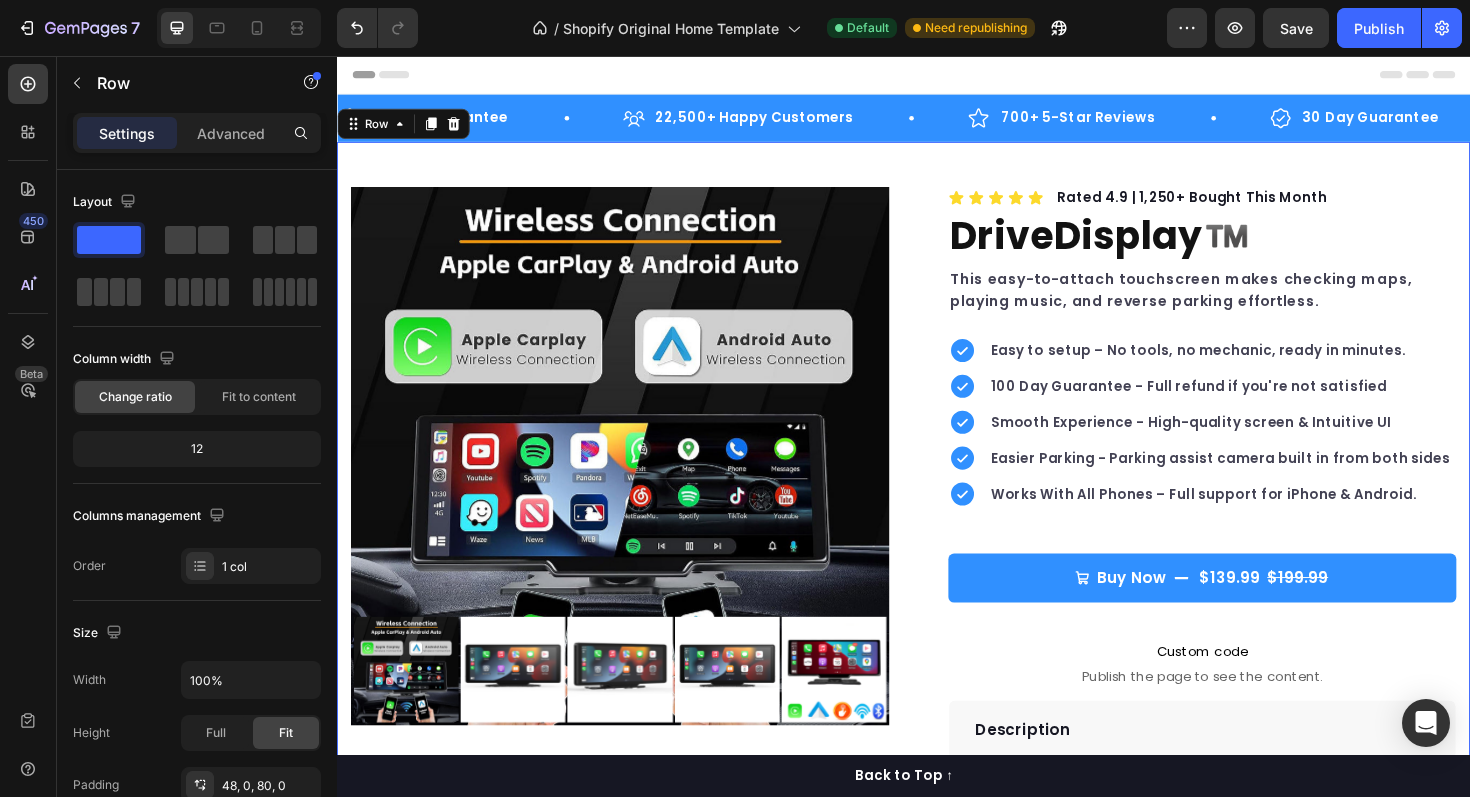 click on "Product Images "The transformation in my dog's overall health since switching to this food has been remarkable. Their coat is shinier, their energy levels have increased, and they seem happier than ever before." Text block -[PERSON] Text block
Verified buyer Item list Row Row "My dog absolutely loves this food! It's clear that the taste and quality are top-notch."  -[PERSON] Text block Row Row
Icon
Icon
Icon
Icon
Icon Icon List Hoz Rated 4.9 | 1,250+ Bought This Month Text block Row DriveDisplay™️ Product Title This easy-to-attach touchscreen makes checking maps, playing music, and reverse parking effortless. Text block
Easy to setup – No tools, no mechanic, ready in minutes.
100 Day Guarantee - Full refund if you're not satisfied
Smooth Experience - High-quality screen & Intuitive UI
Easier Parking - Parking assist camera built in from both sides" at bounding box center (937, 631) 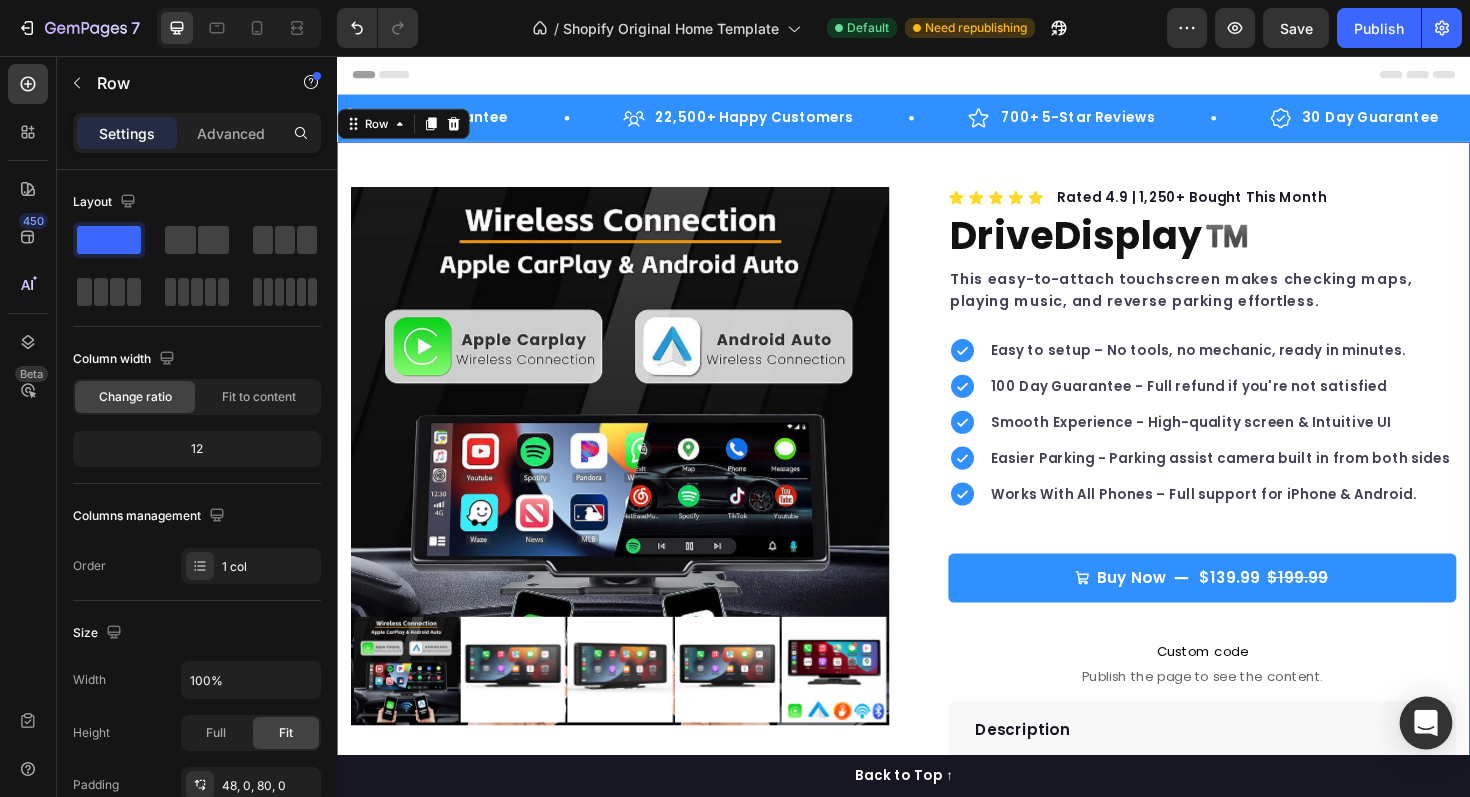 click at bounding box center (1426, 723) 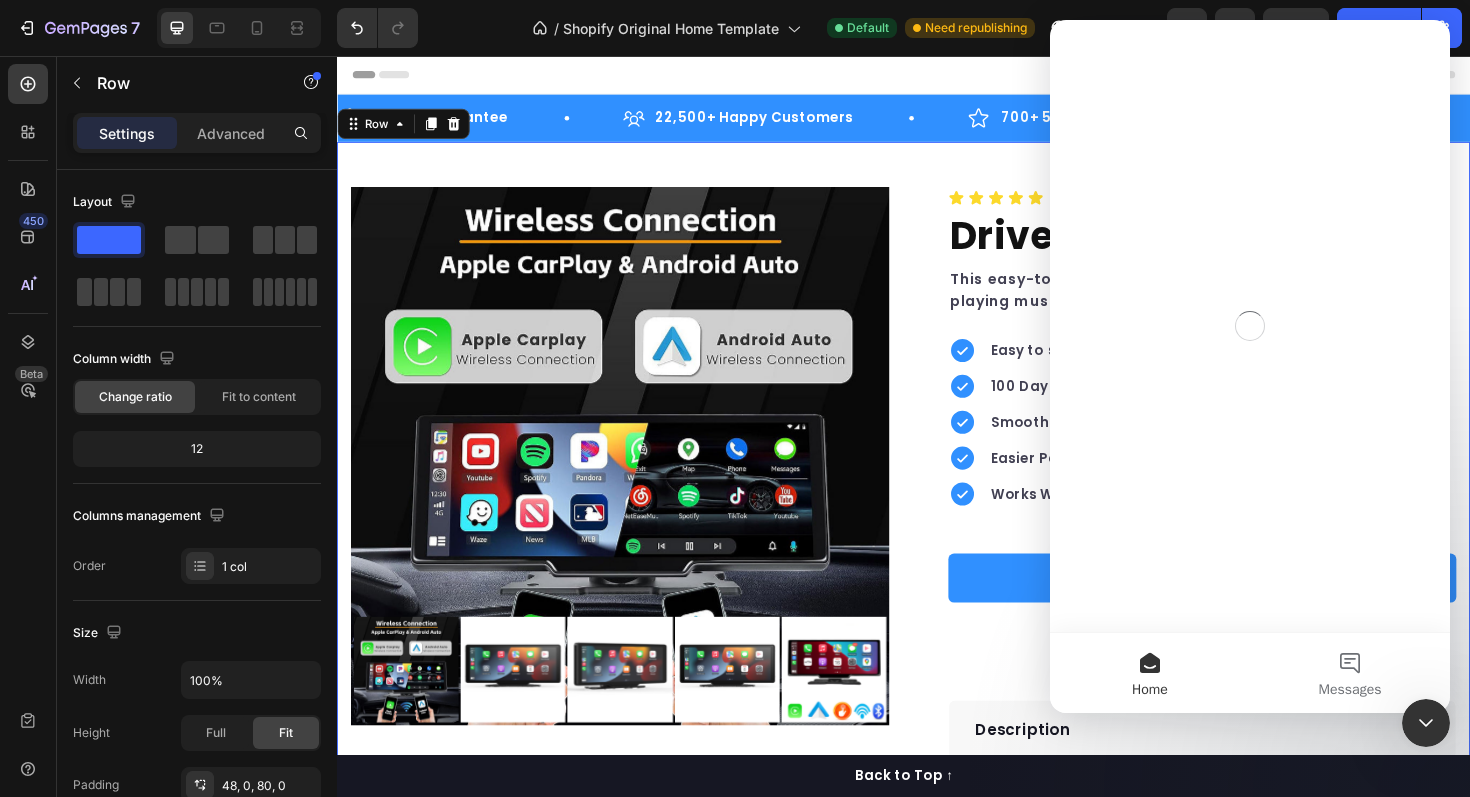 scroll, scrollTop: 0, scrollLeft: 0, axis: both 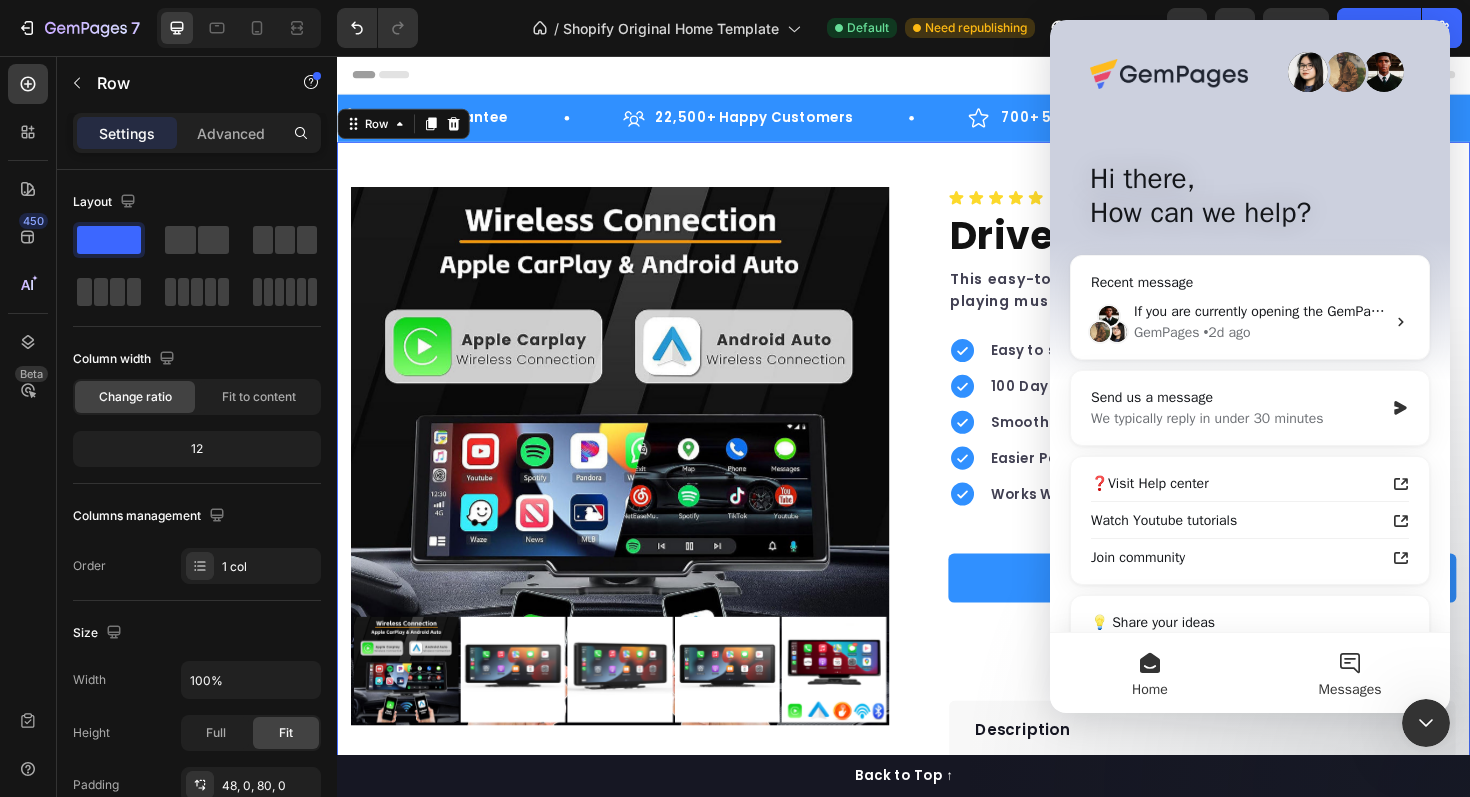 click on "Messages" at bounding box center (1350, 673) 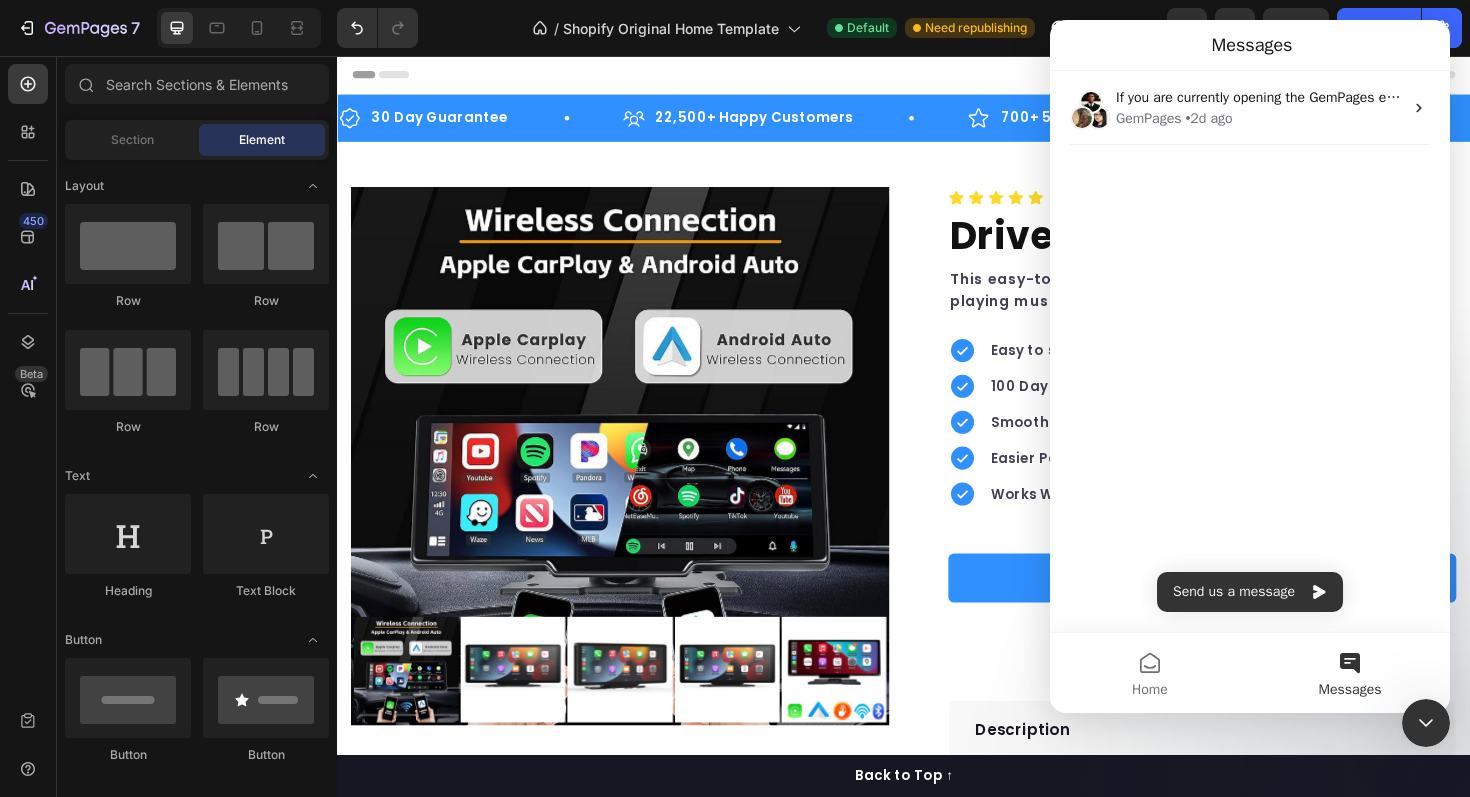 click at bounding box center (937, 76) 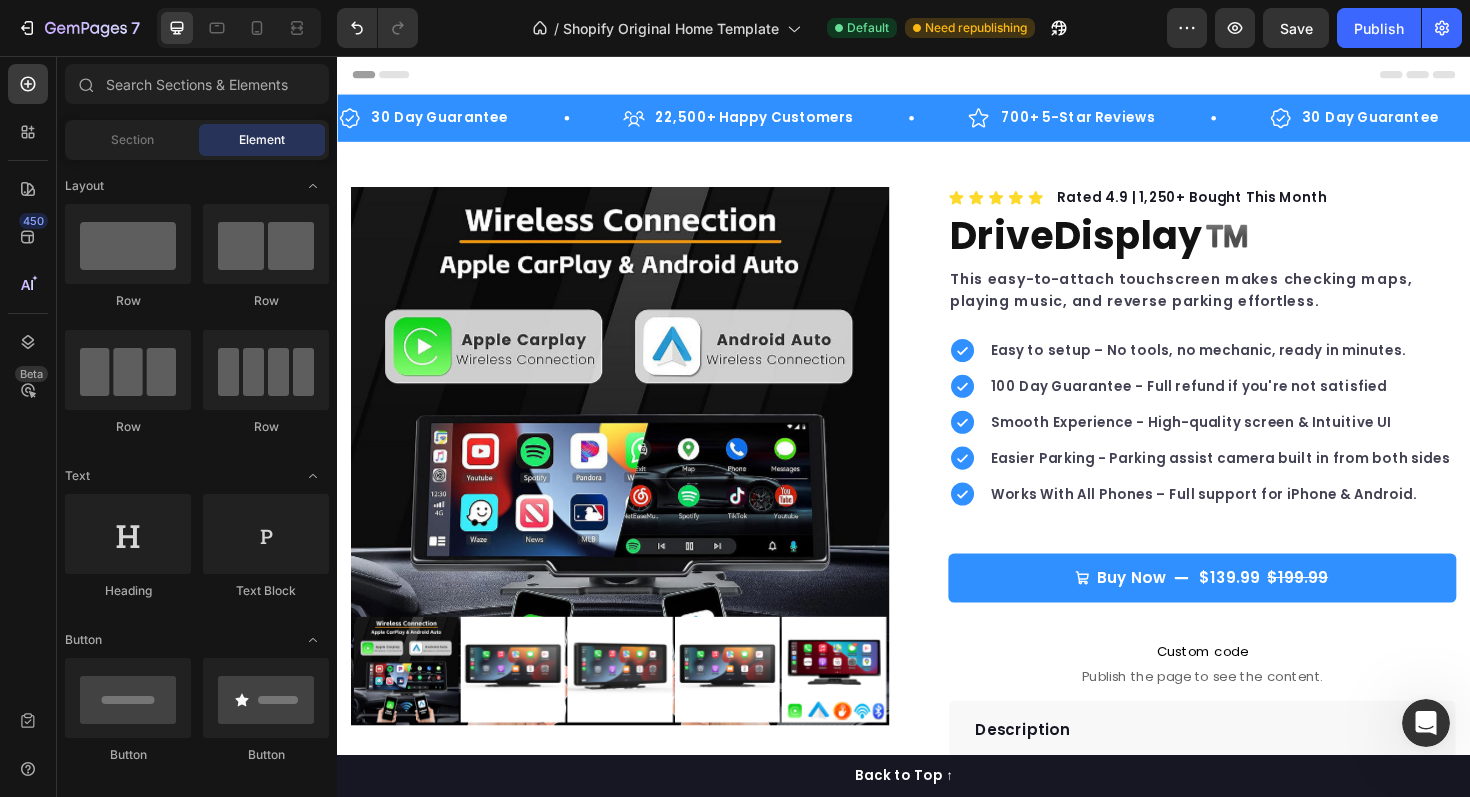 scroll, scrollTop: 0, scrollLeft: 0, axis: both 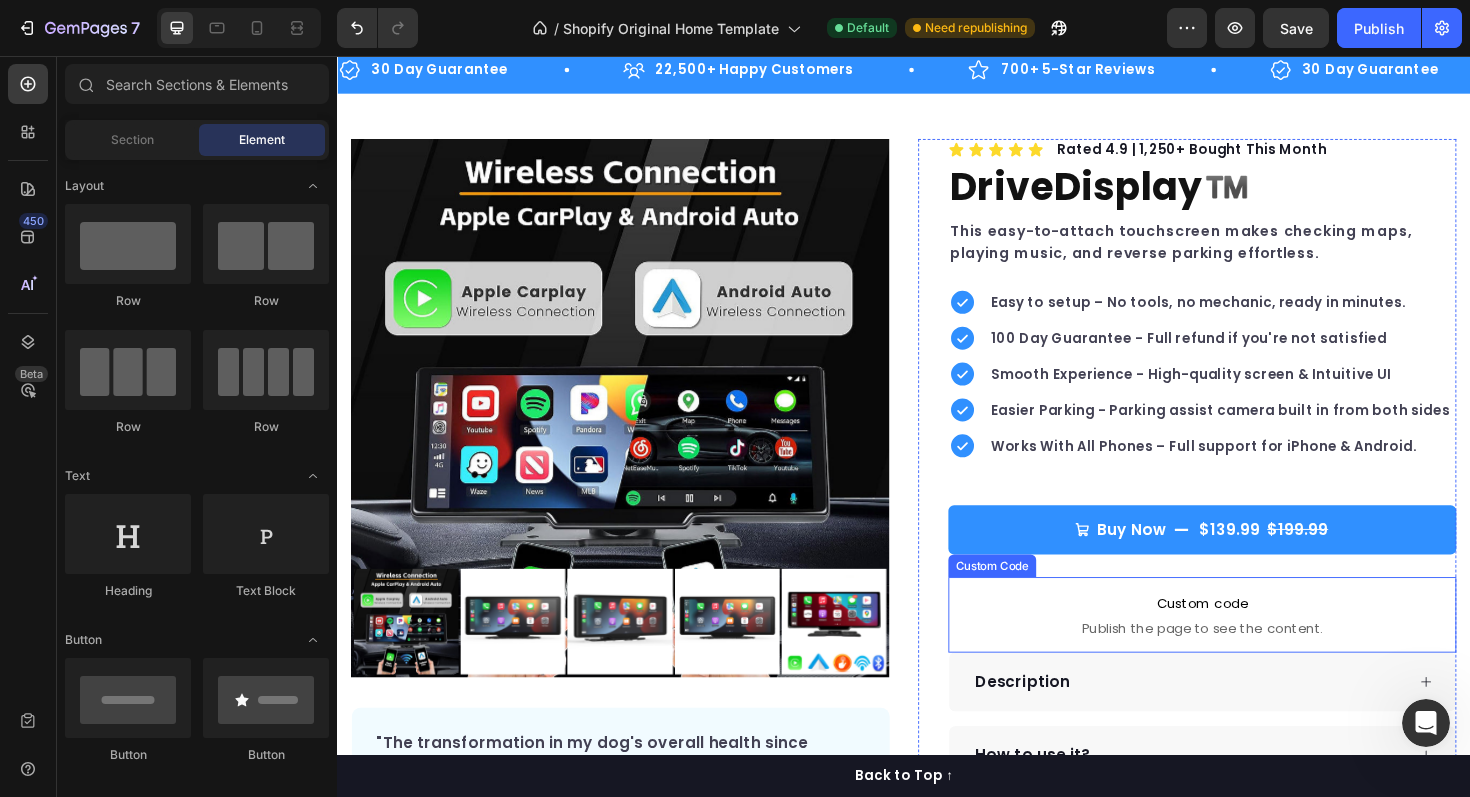 click on "Custom code" at bounding box center [1253, 636] 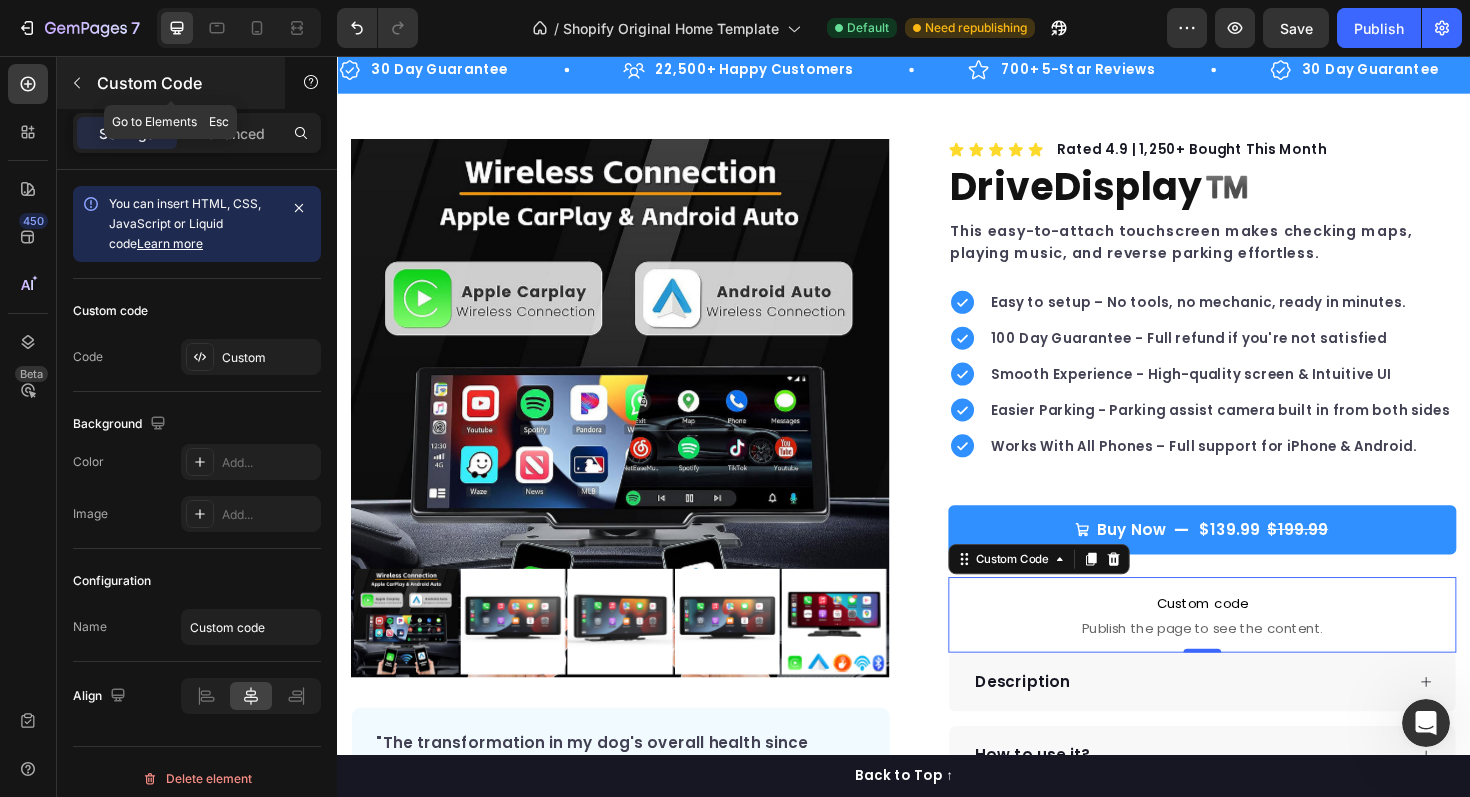 click at bounding box center (77, 83) 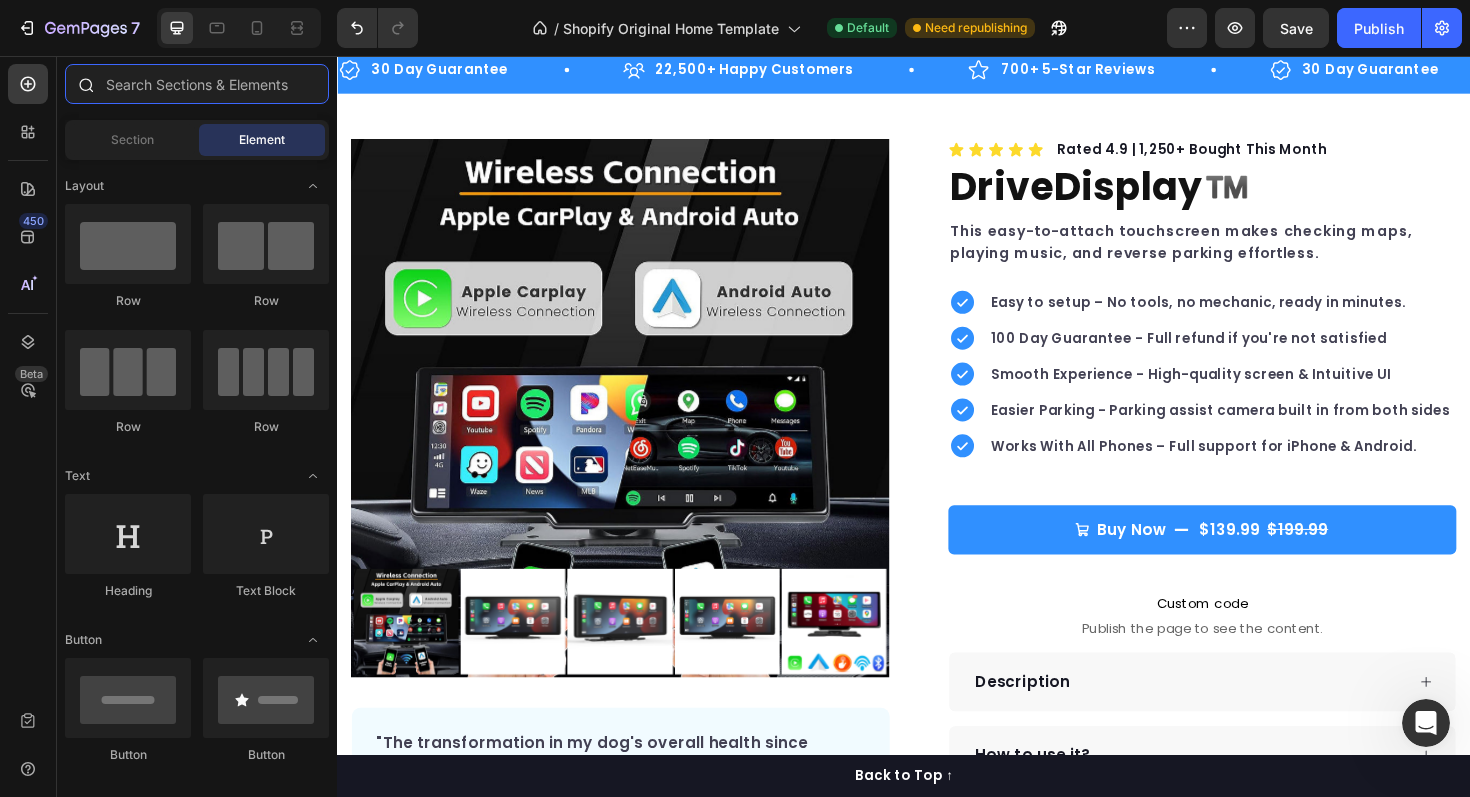 click at bounding box center (197, 84) 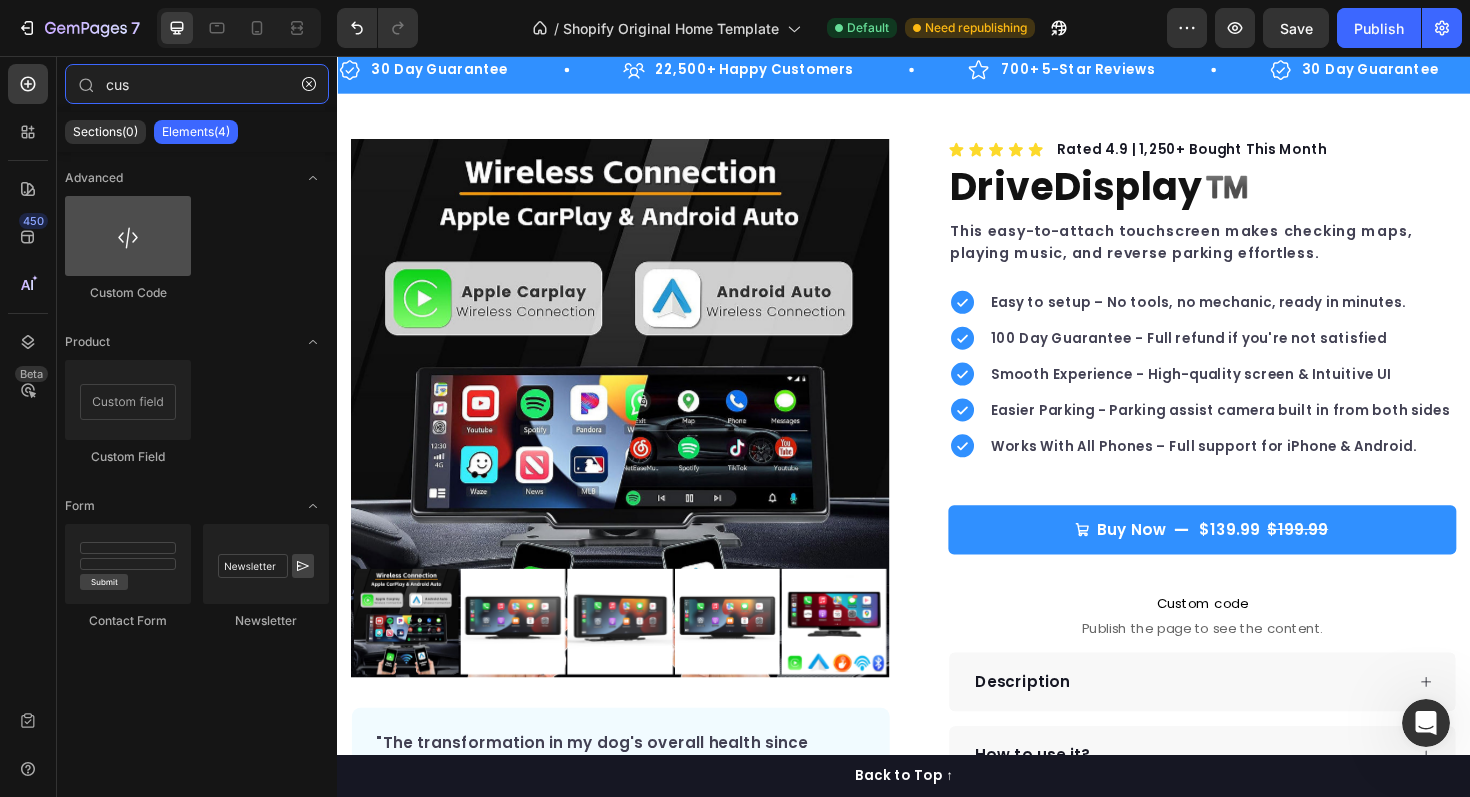 type on "cus" 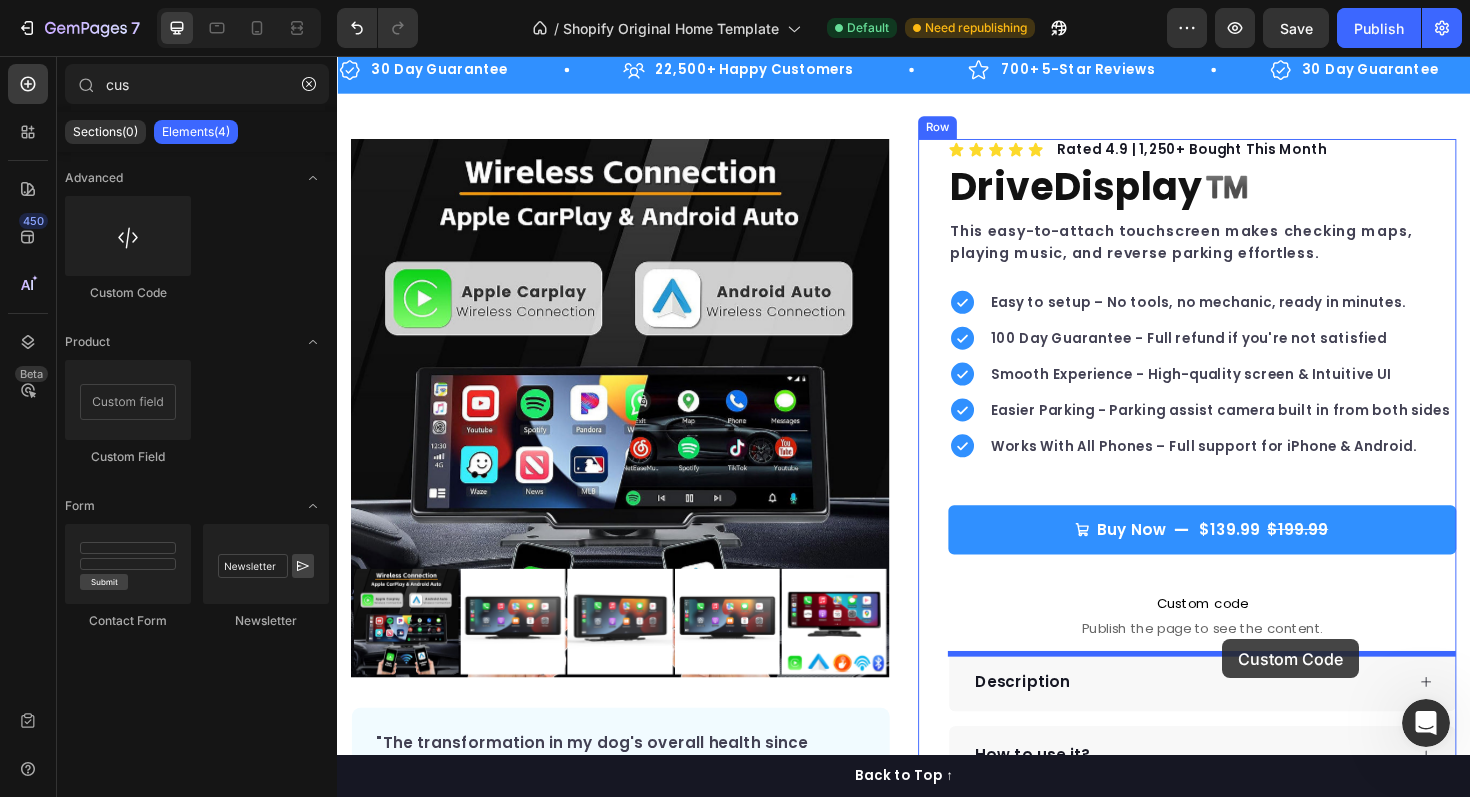 drag, startPoint x: 466, startPoint y: 288, endPoint x: 1274, endPoint y: 674, distance: 895.4664 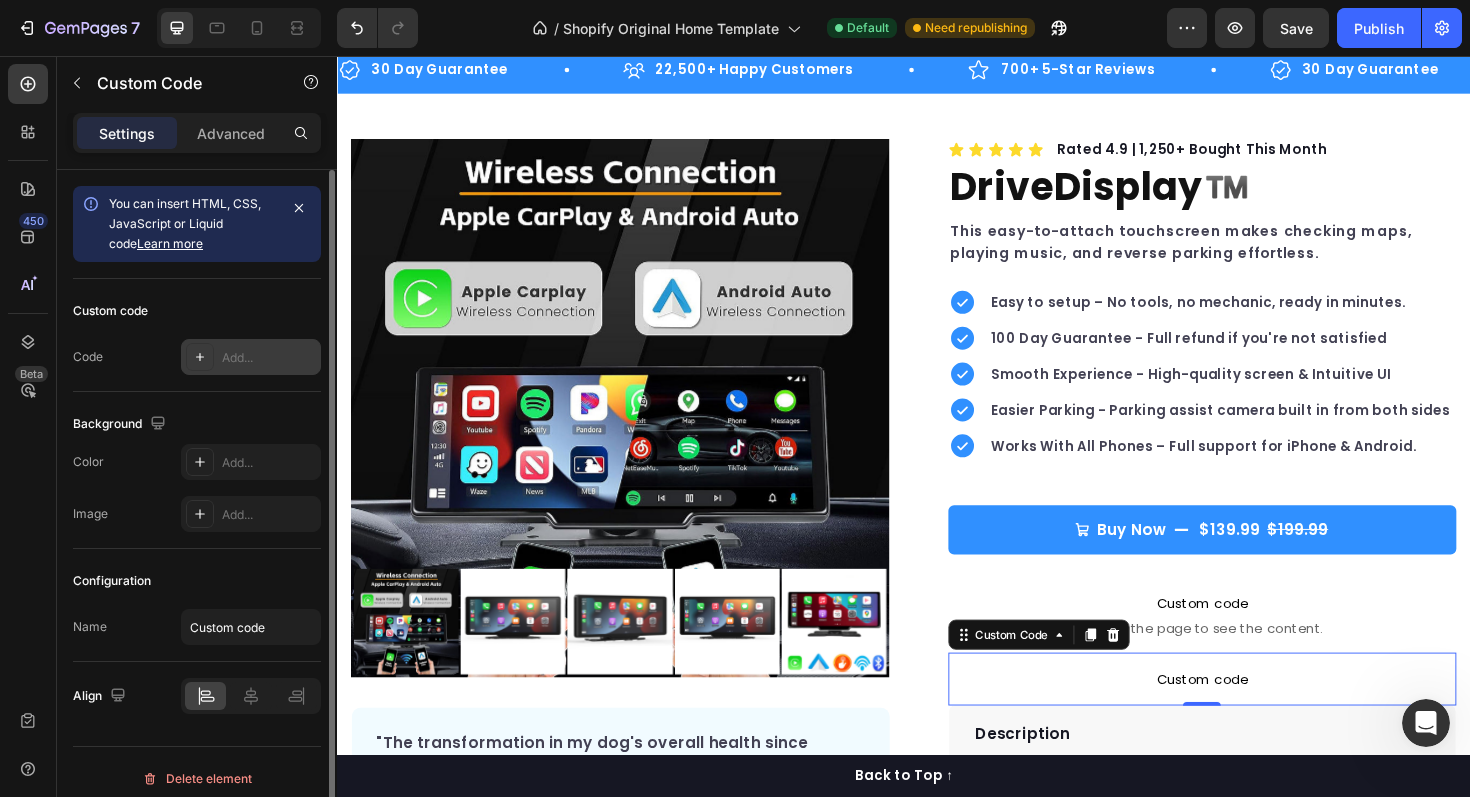 click on "Add..." at bounding box center [251, 357] 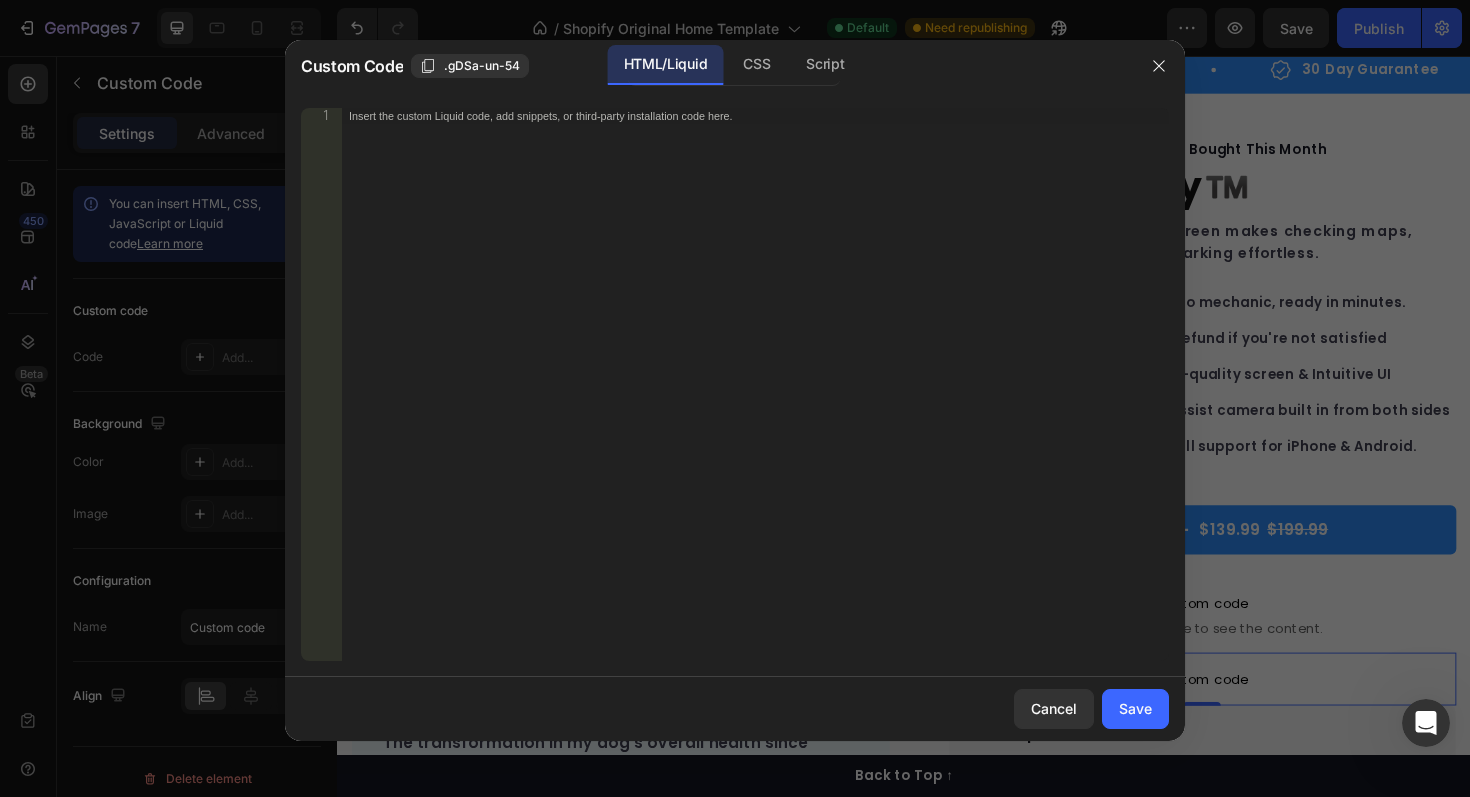 type 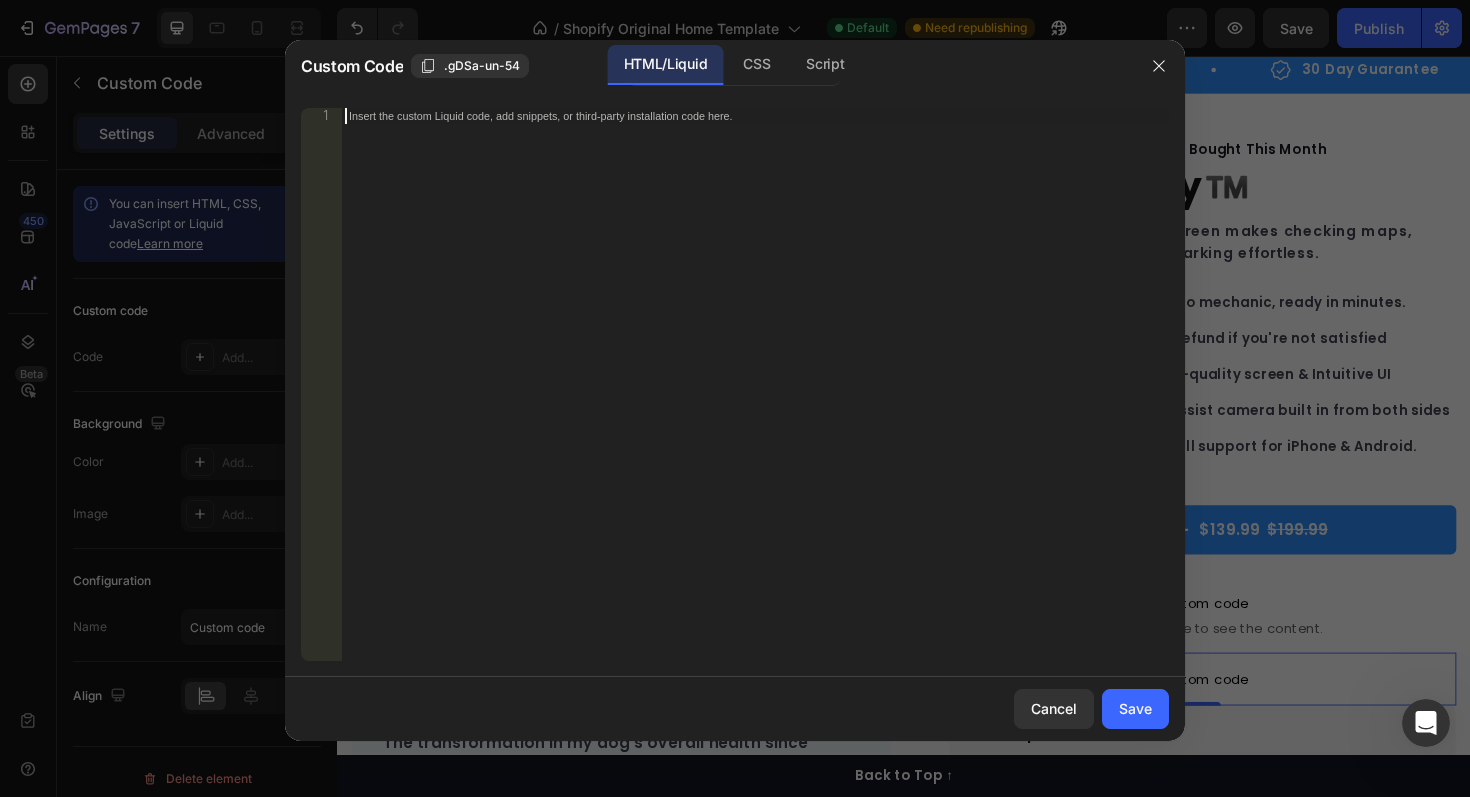click on "Insert the custom Liquid code, add snippets, or third-party installation code here." at bounding box center [755, 400] 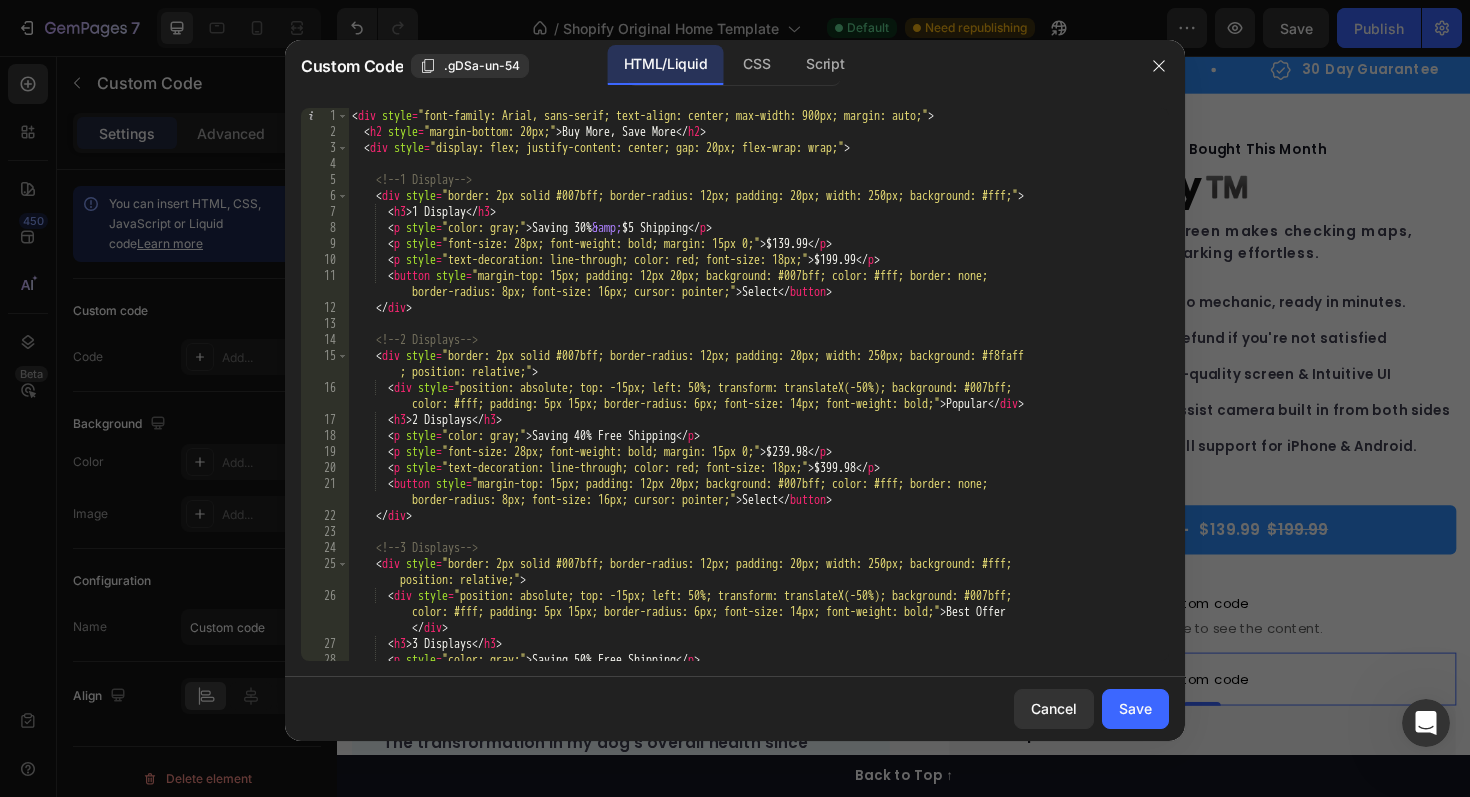 scroll, scrollTop: 0, scrollLeft: 0, axis: both 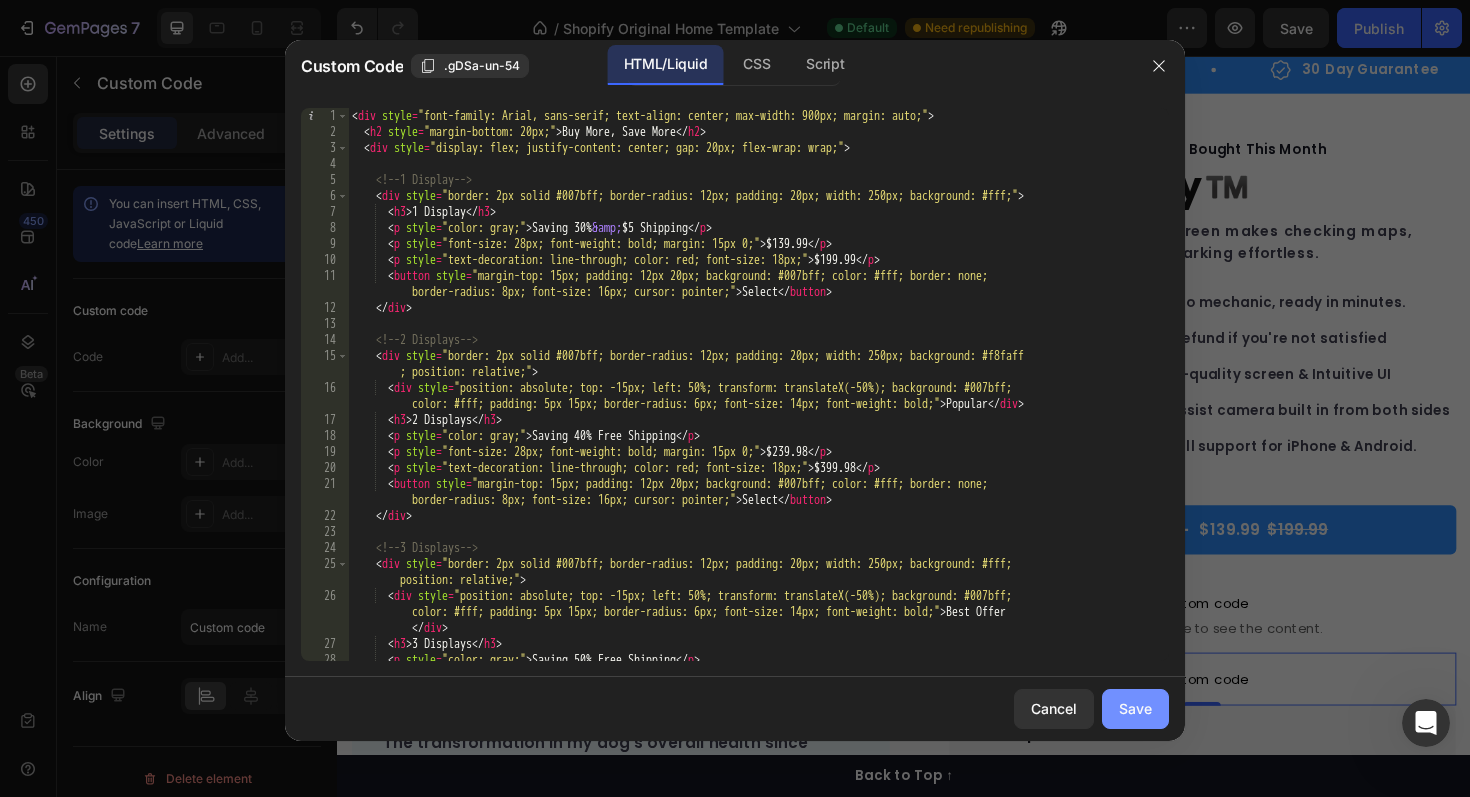 click on "Save" 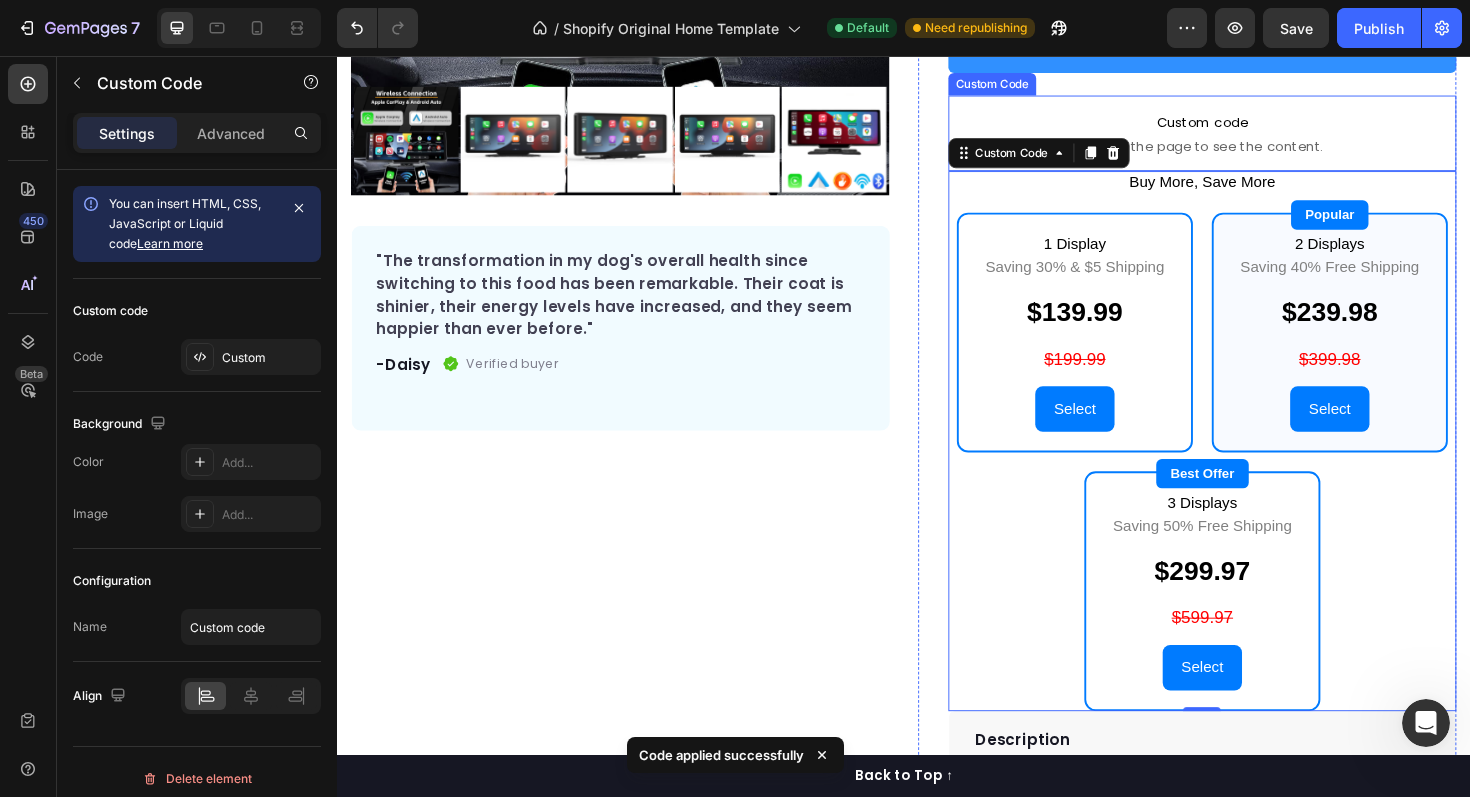 scroll, scrollTop: 543, scrollLeft: 0, axis: vertical 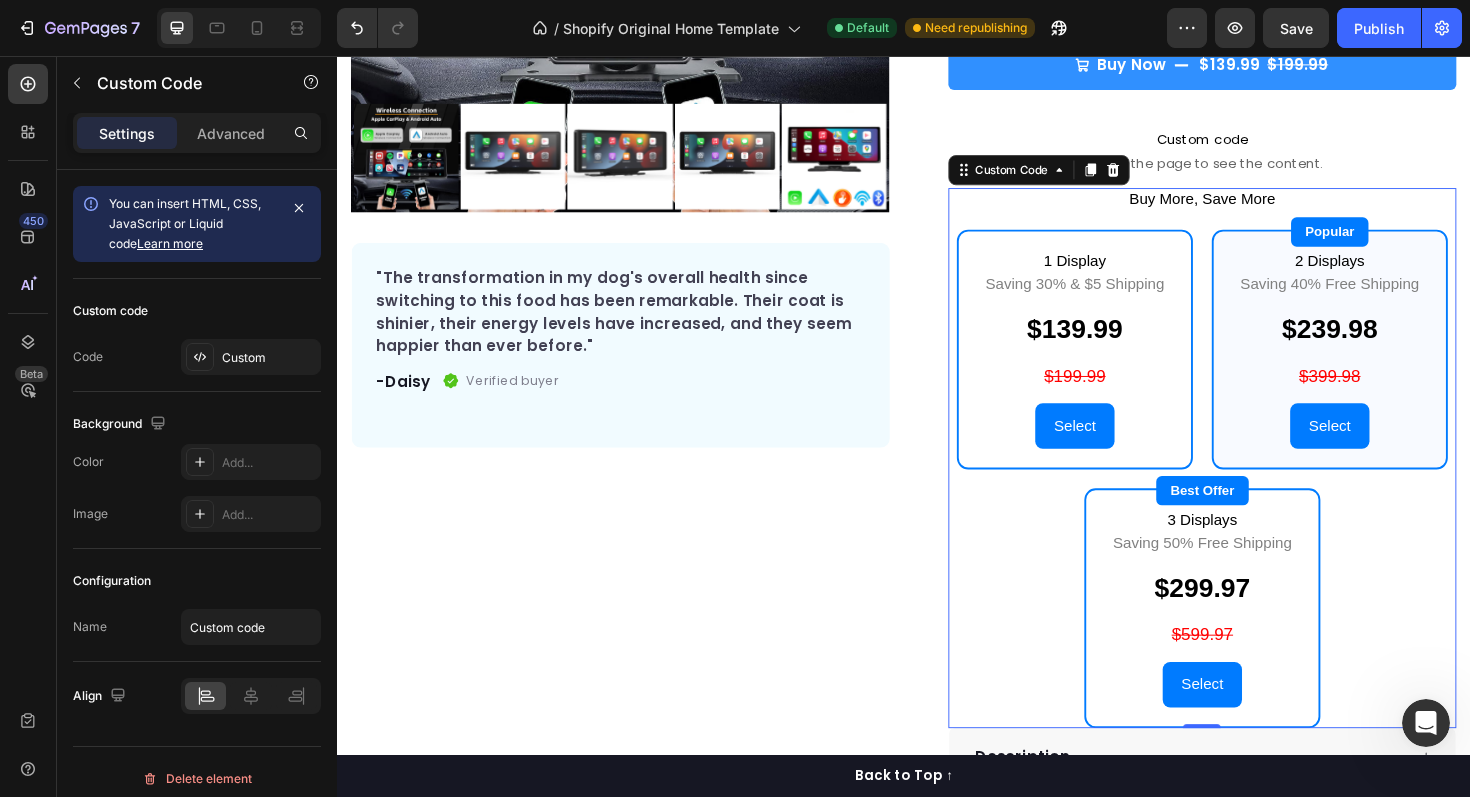 click on "Select" at bounding box center (1118, 448) 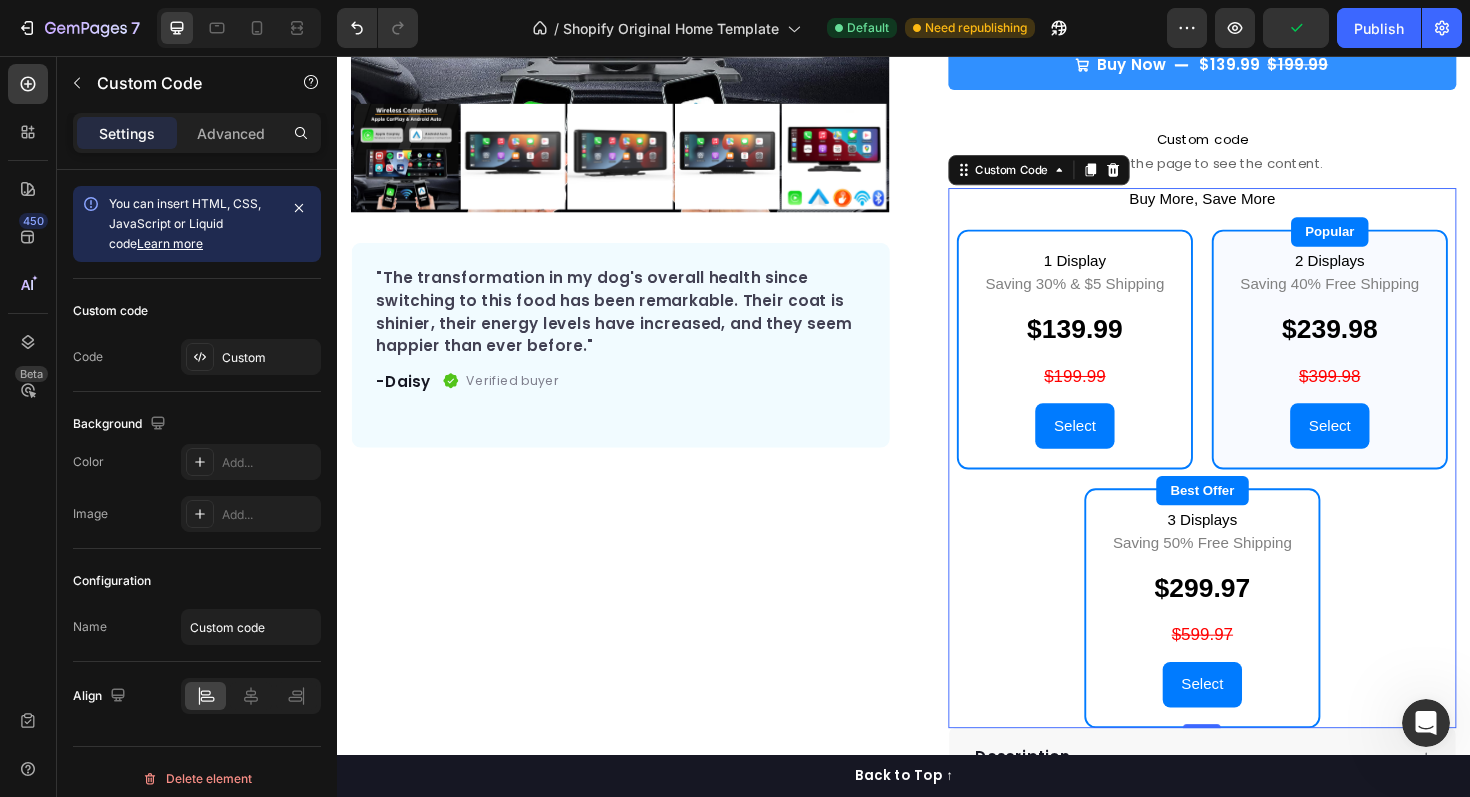 click on "Select" at bounding box center [1118, 448] 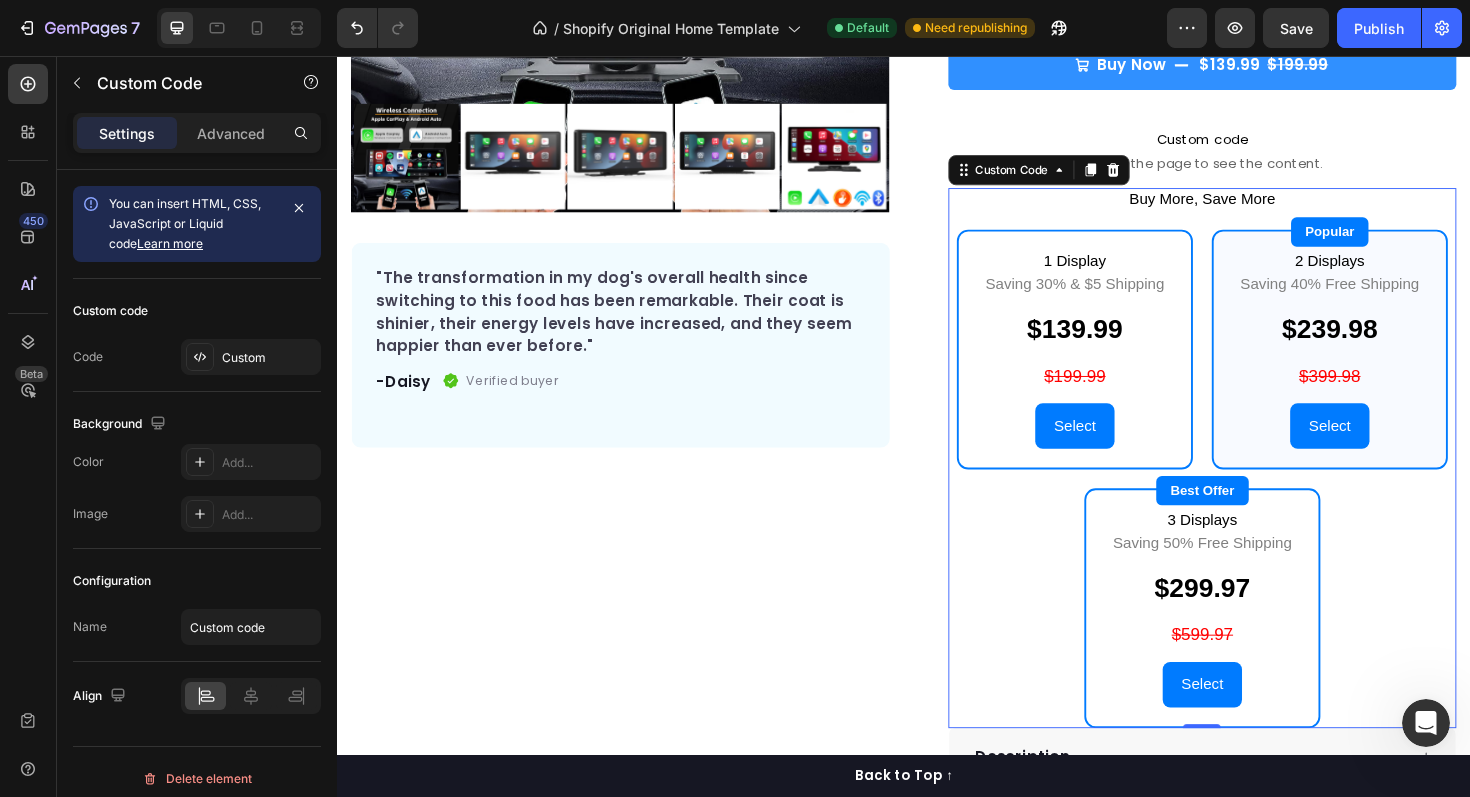 click on "Select" at bounding box center (1118, 448) 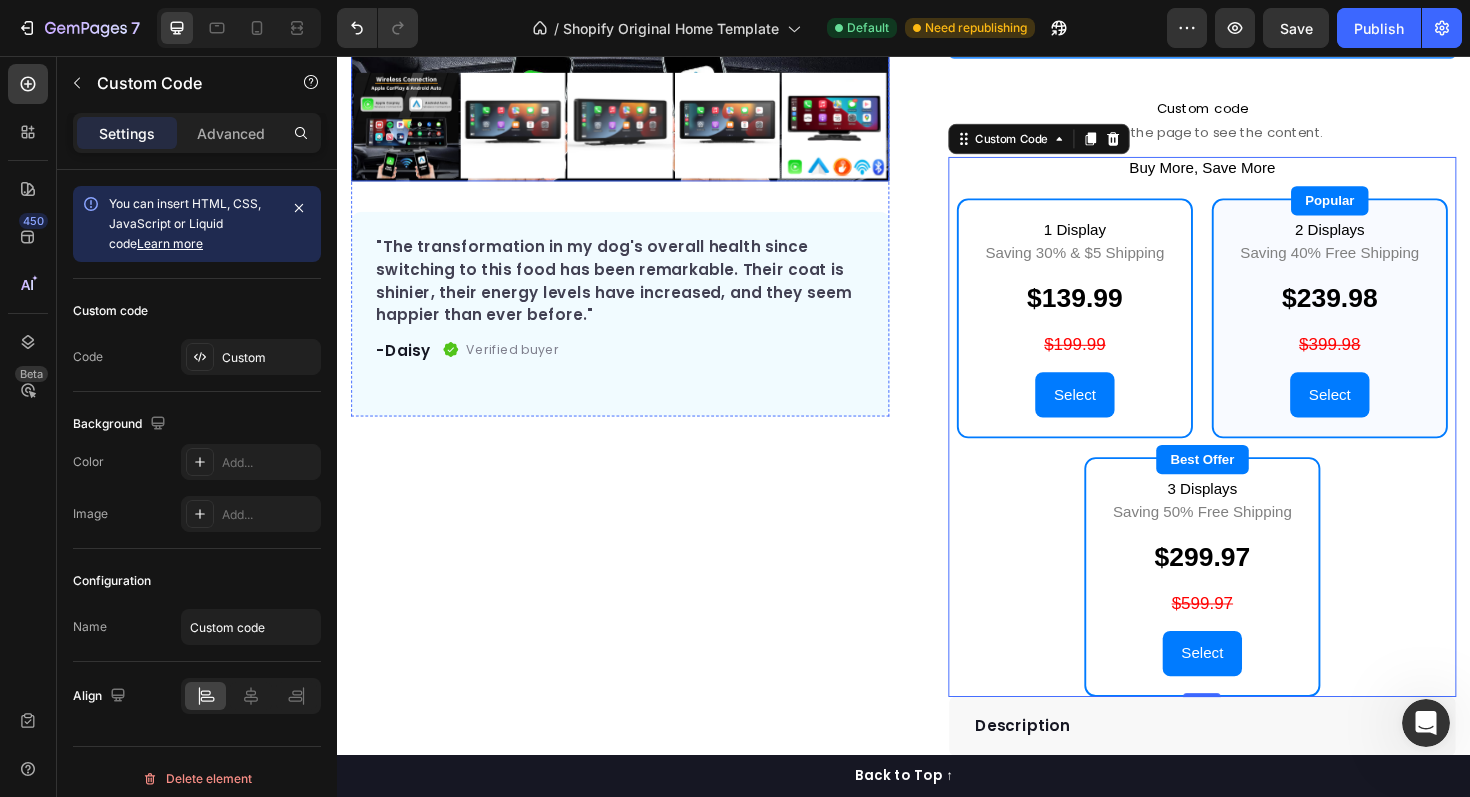 scroll, scrollTop: 592, scrollLeft: 0, axis: vertical 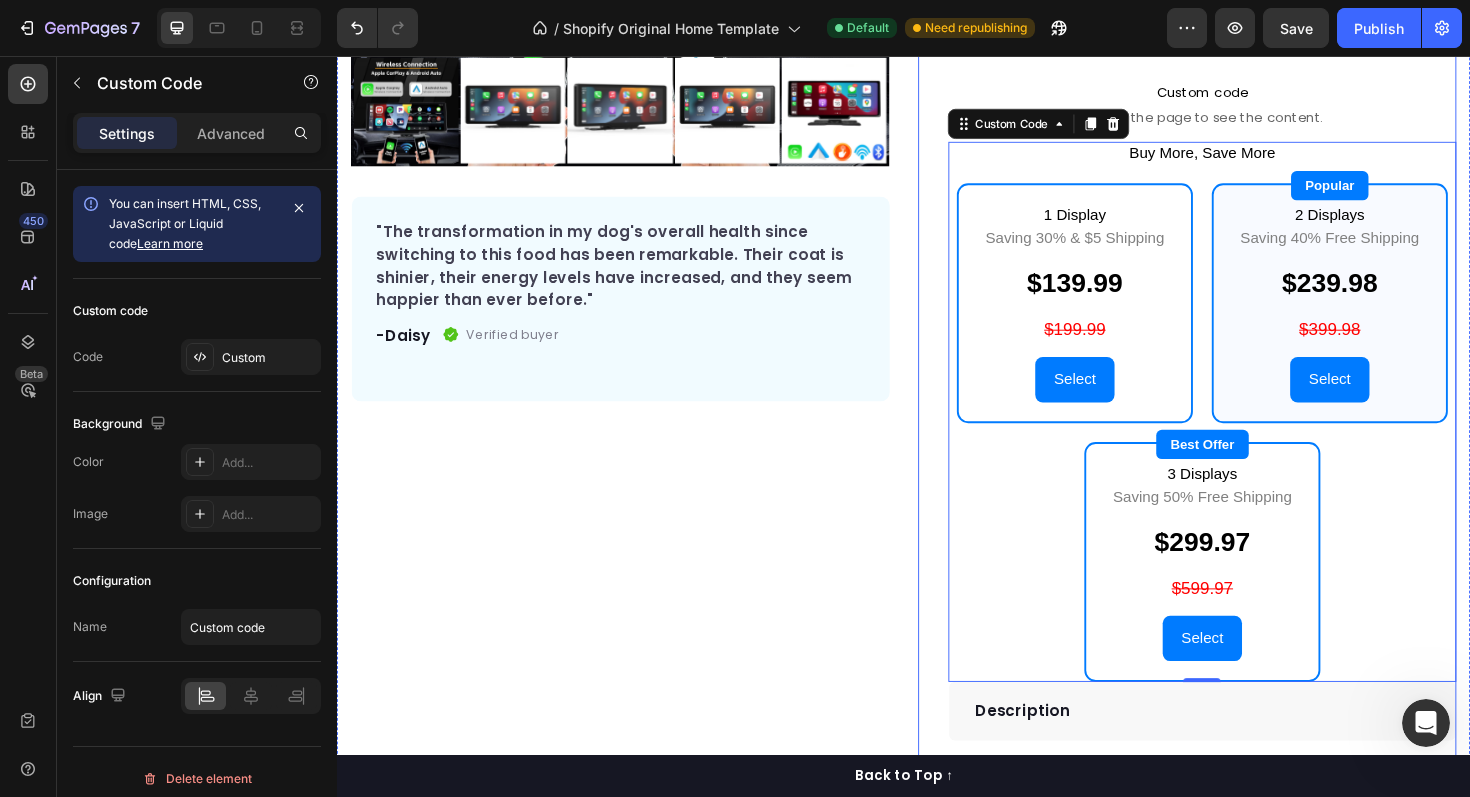 click on "Icon
Icon
Icon
Icon
Icon Icon List Hoz Rated 4.9 | 1,250+ Bought This Month Text block Row DriveDisplay™️ Product Title This easy-to-attach touchscreen makes checking maps, playing music, and reverse parking effortless. Text block
Easy to setup – No tools, no mechanic, ready in minutes.
100 Day Guarantee - Full refund if you're not satisfied
Smooth Experience - High-quality screen & Intuitive UI
Easier Parking - Parking assist camera built in from both sides
Works With All Phones – Full support for iPhone & Android. Item list
Buy Now
$139.99 $199.99 Product Cart Button
Custom code
Publish the page to see the content.
Custom Code
Buy More, Save More
1 Display
Saving 30% & $5 Shipping
$139.99
$199.99
Select" at bounding box center (1237, 309) 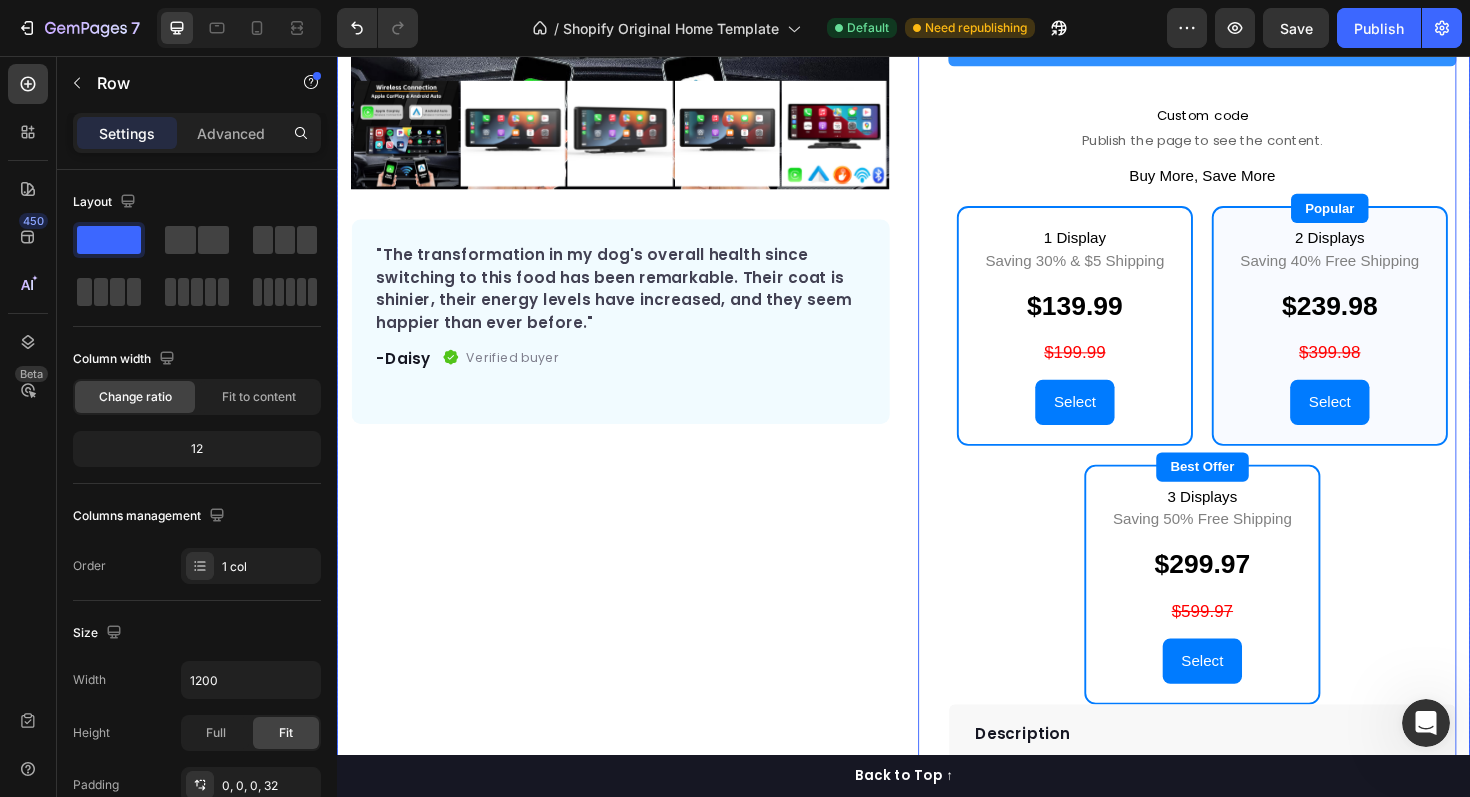 scroll, scrollTop: 560, scrollLeft: 0, axis: vertical 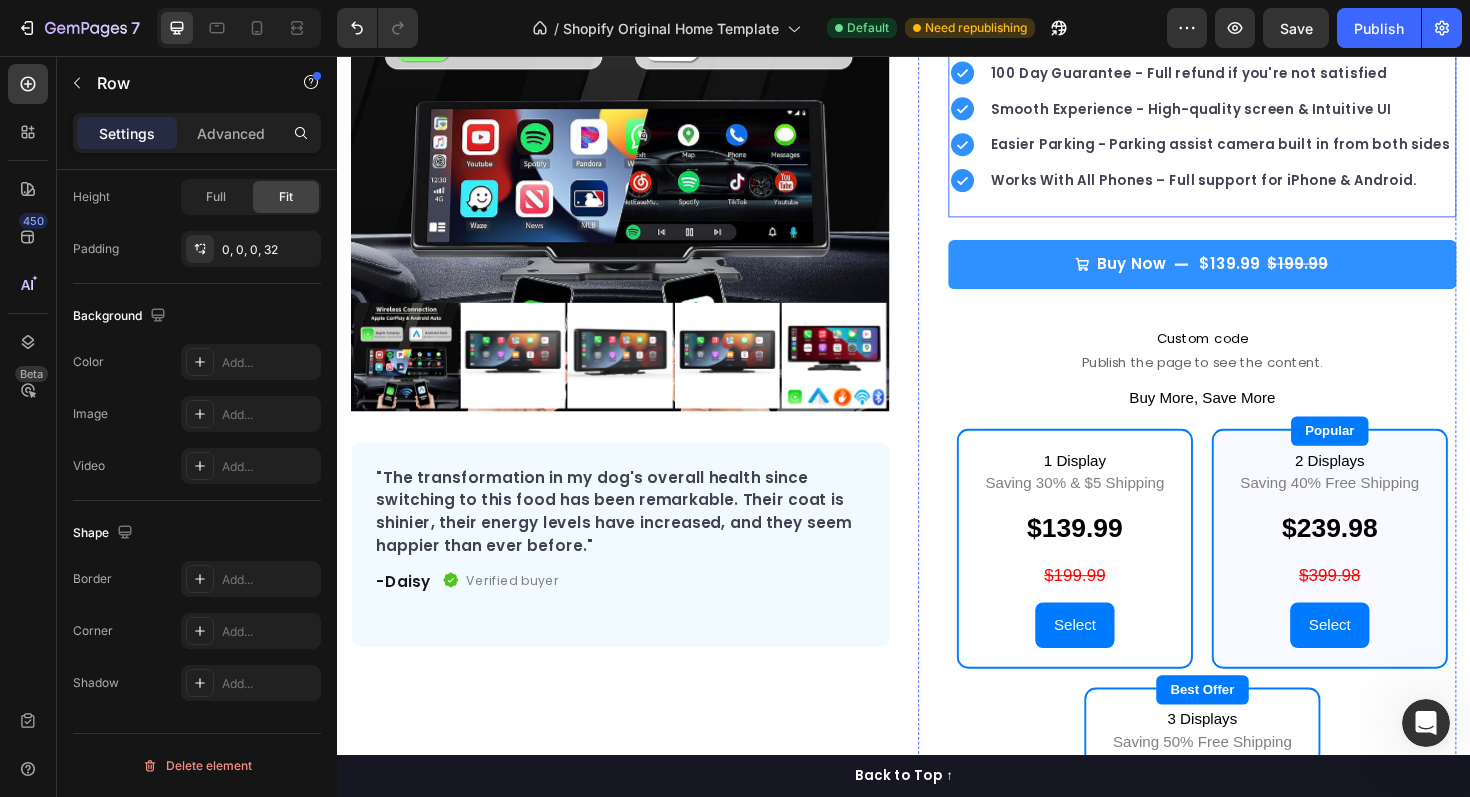 click on "Easier Parking - Parking assist camera built in from both sides" at bounding box center [1272, 150] 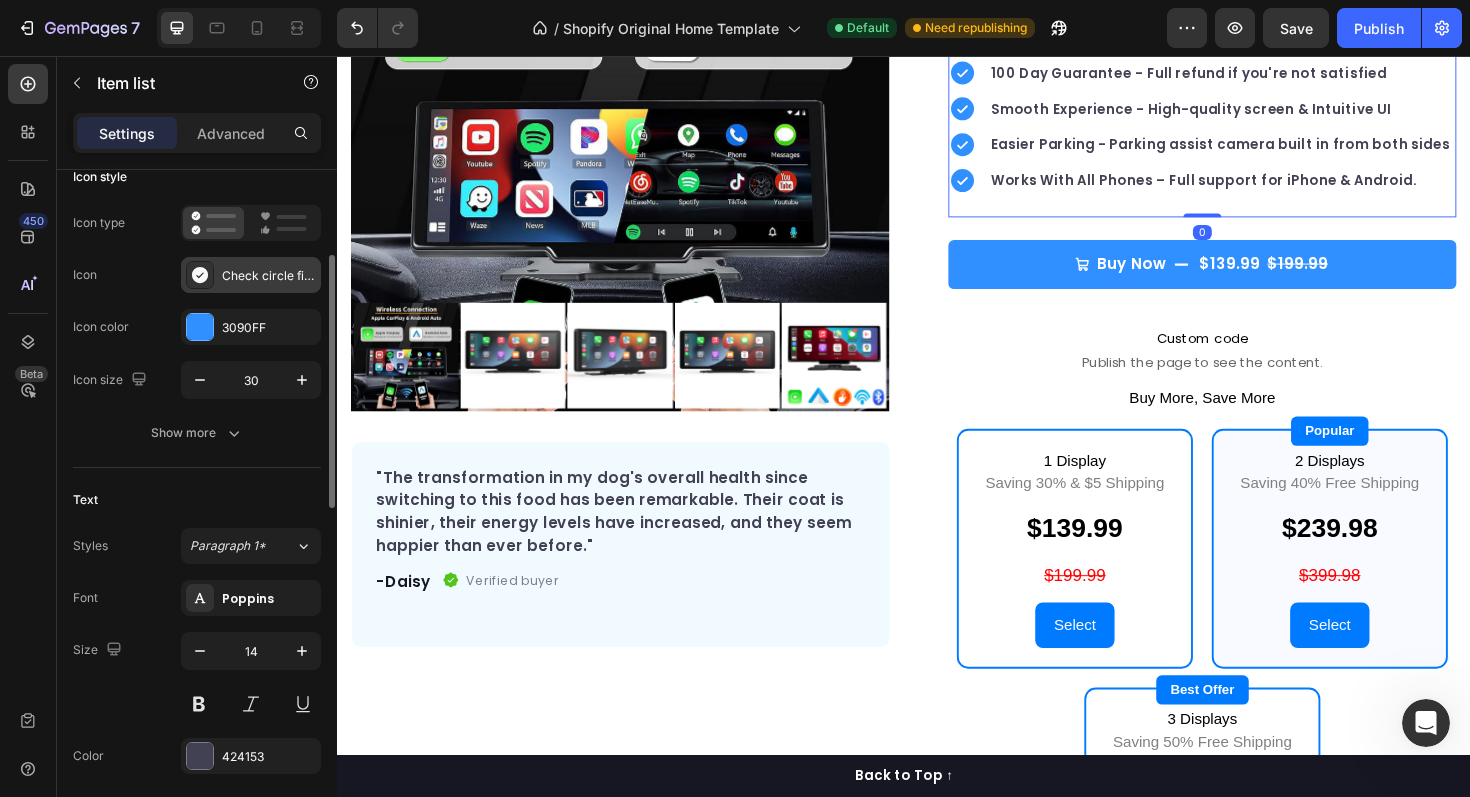 scroll, scrollTop: 163, scrollLeft: 0, axis: vertical 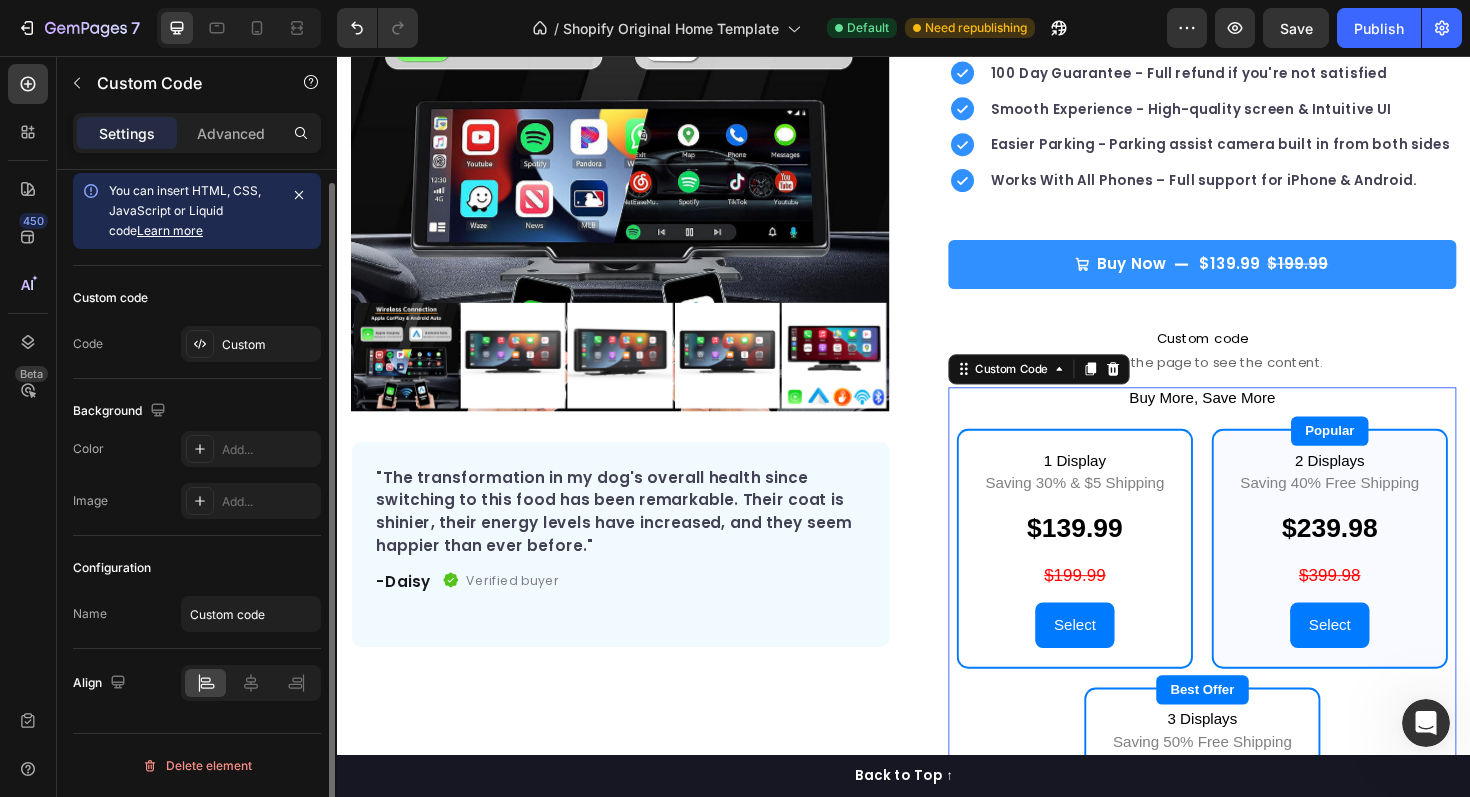 click on "Buy More, Save More
1 Display
Saving 30% & $5 Shipping
$139.99
$199.99
Select
Popular
2 Displays
Saving 40% Free Shipping
$239.98
$399.98
Select
Best Offer
3 Displays
Saving 50% Free Shipping
$299.97
$599.97
Select" at bounding box center [1253, 693] 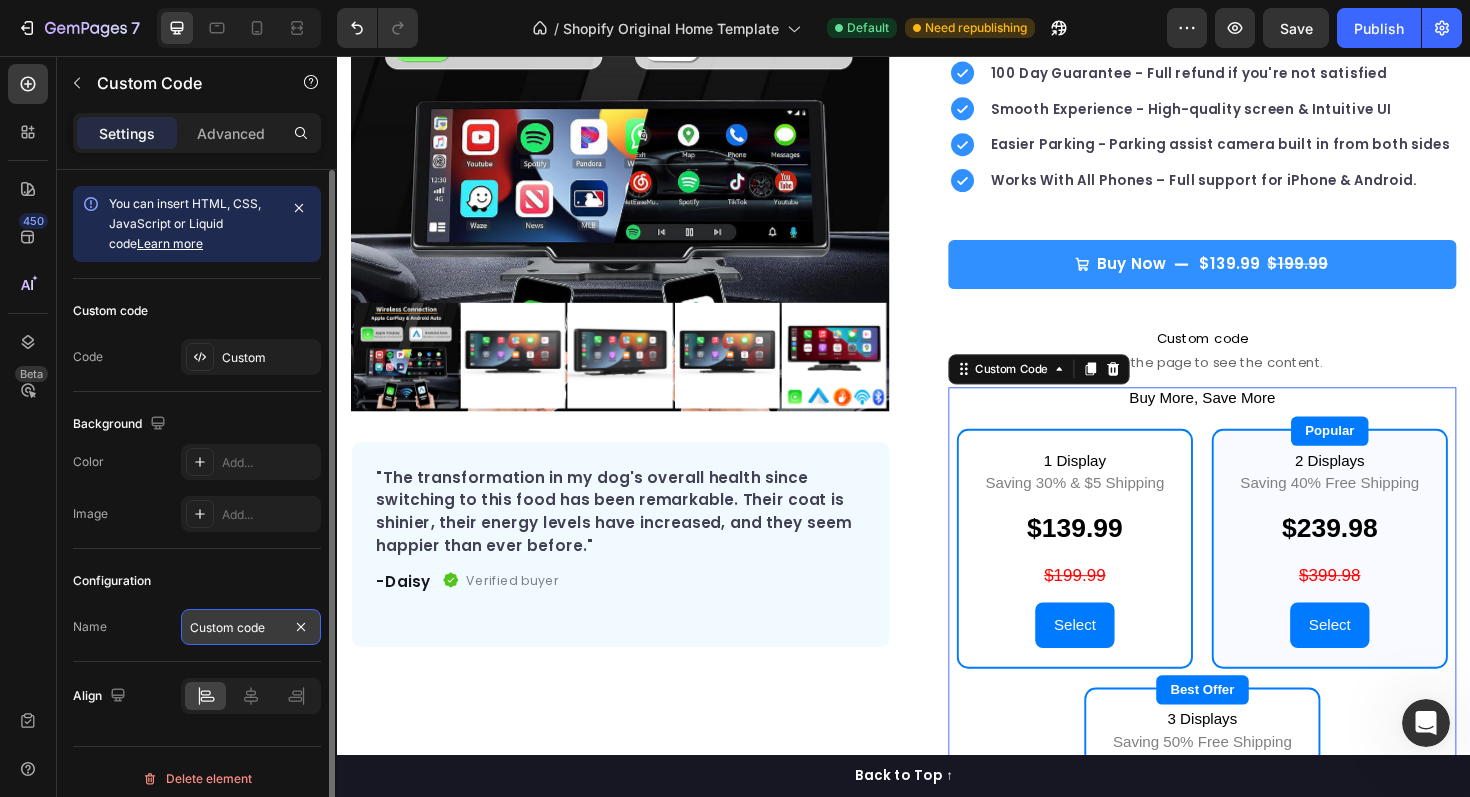 click on "Custom code" at bounding box center (251, 627) 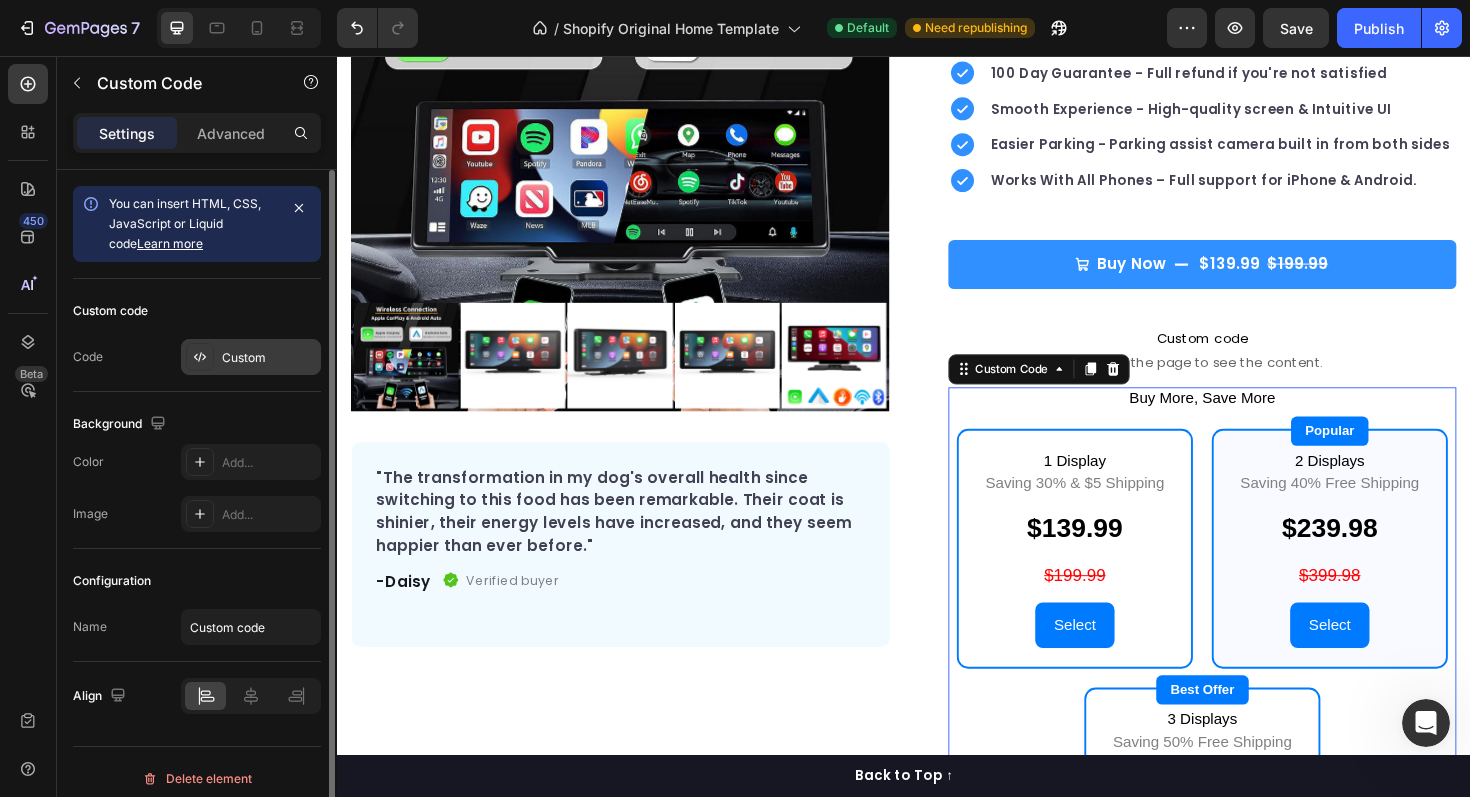 click on "Custom" at bounding box center (269, 358) 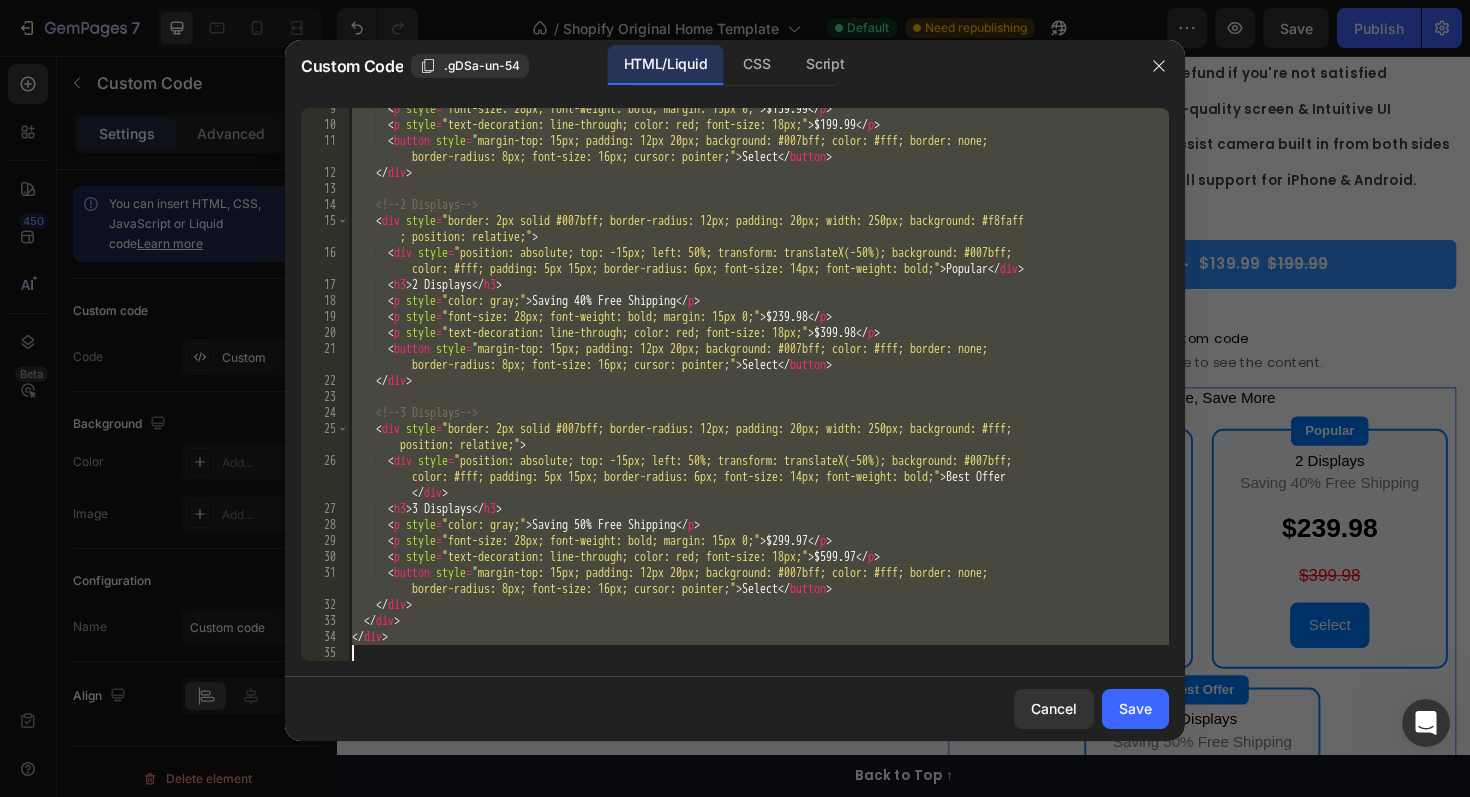 scroll, scrollTop: 135, scrollLeft: 0, axis: vertical 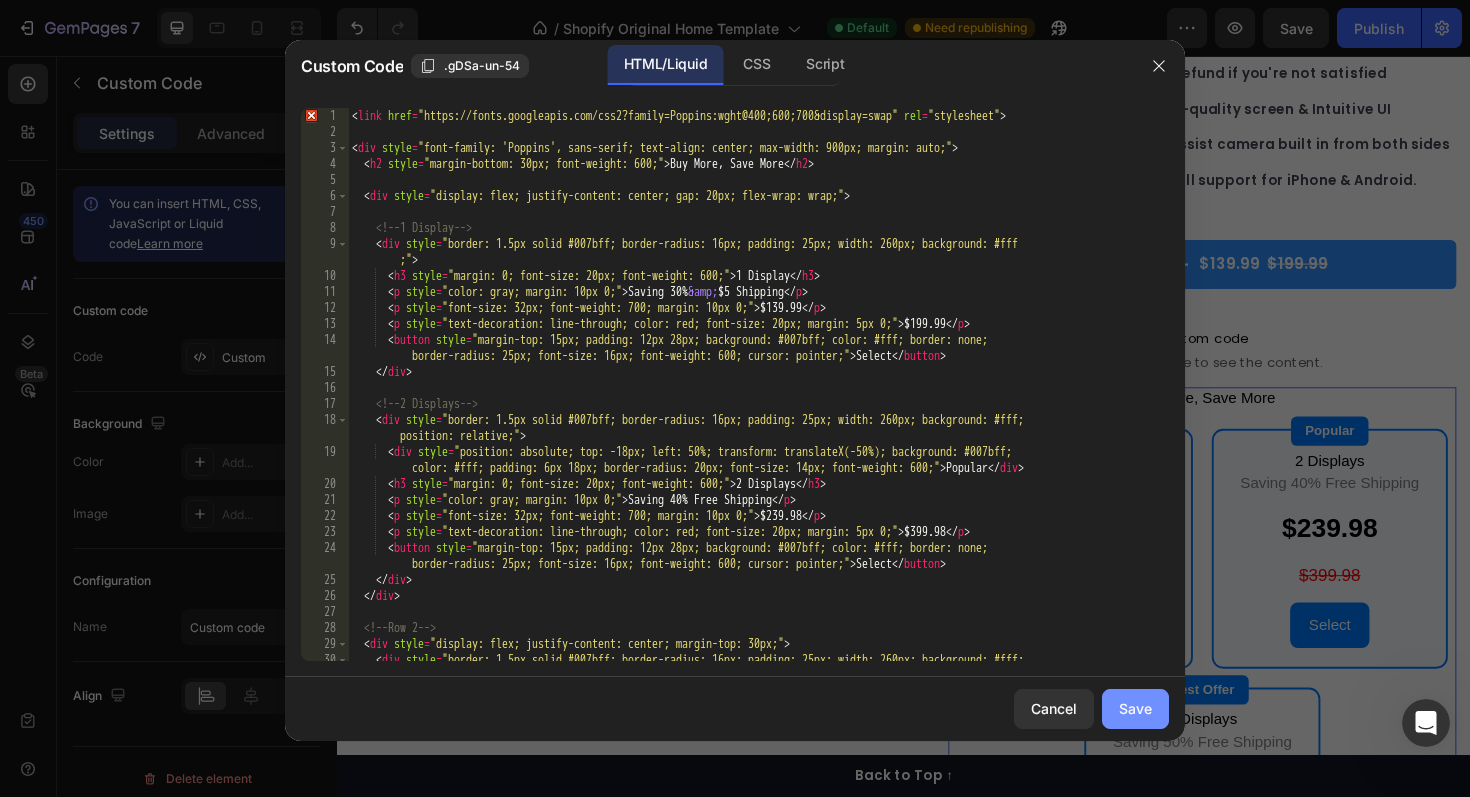 click on "Save" 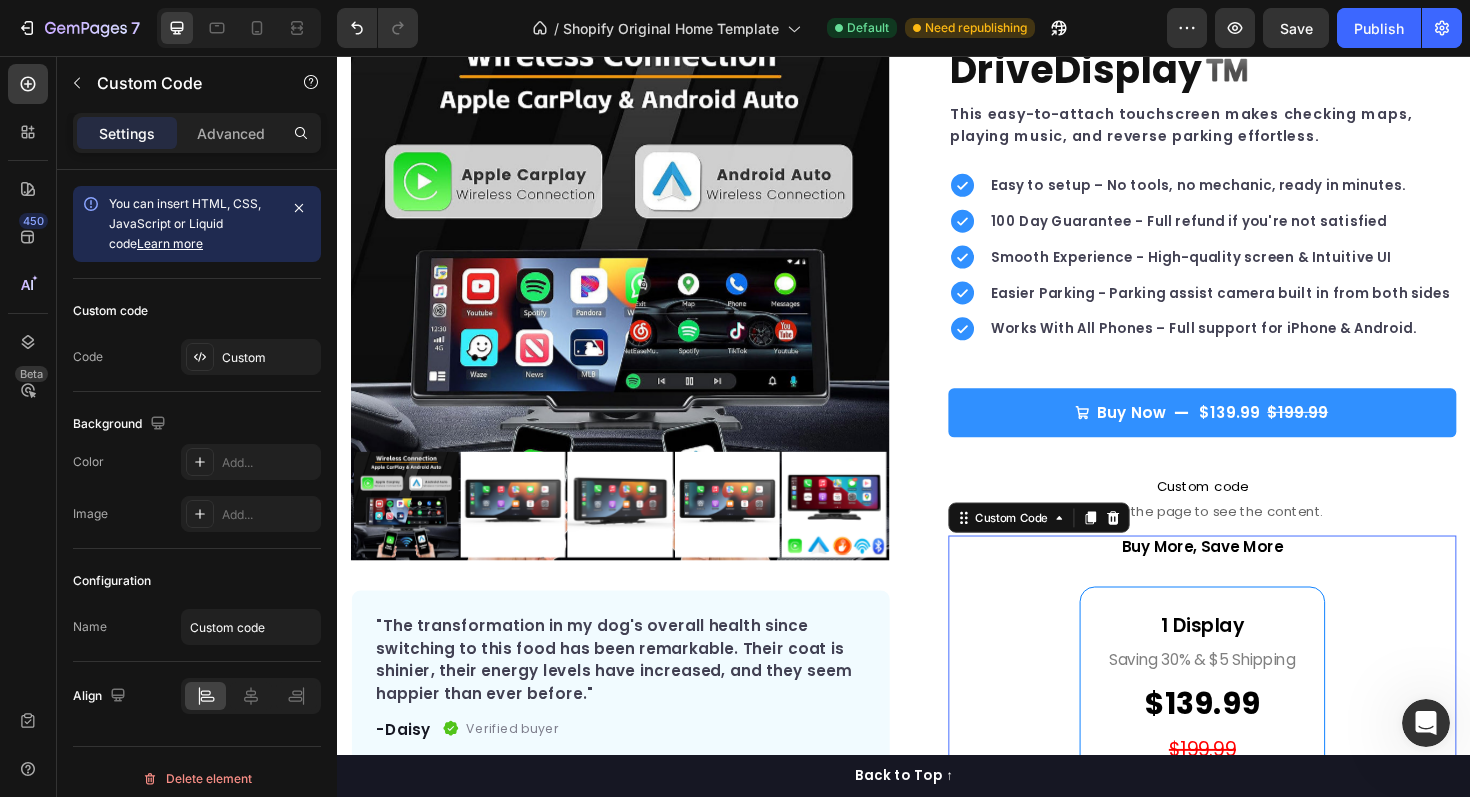 scroll, scrollTop: 197, scrollLeft: 0, axis: vertical 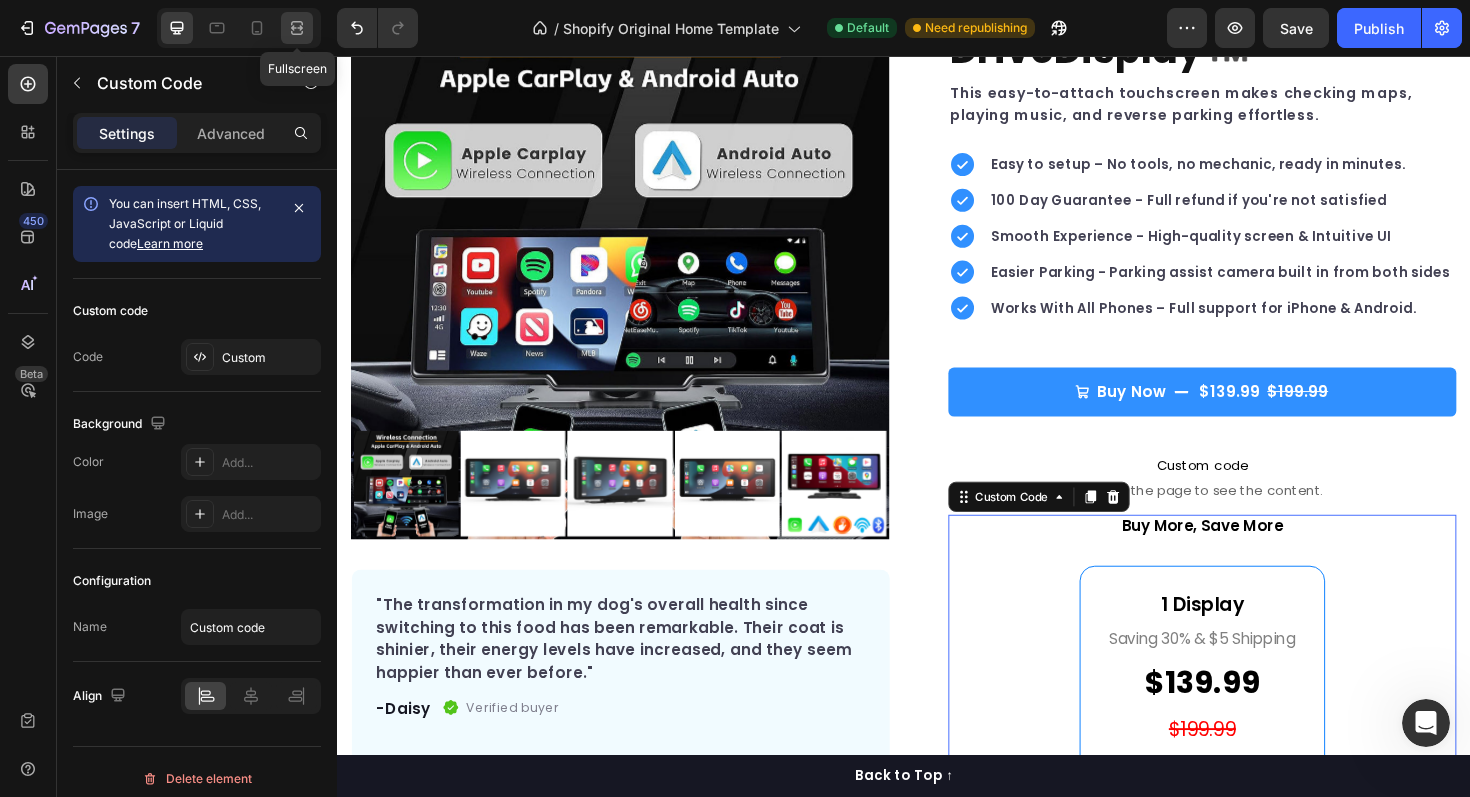 click 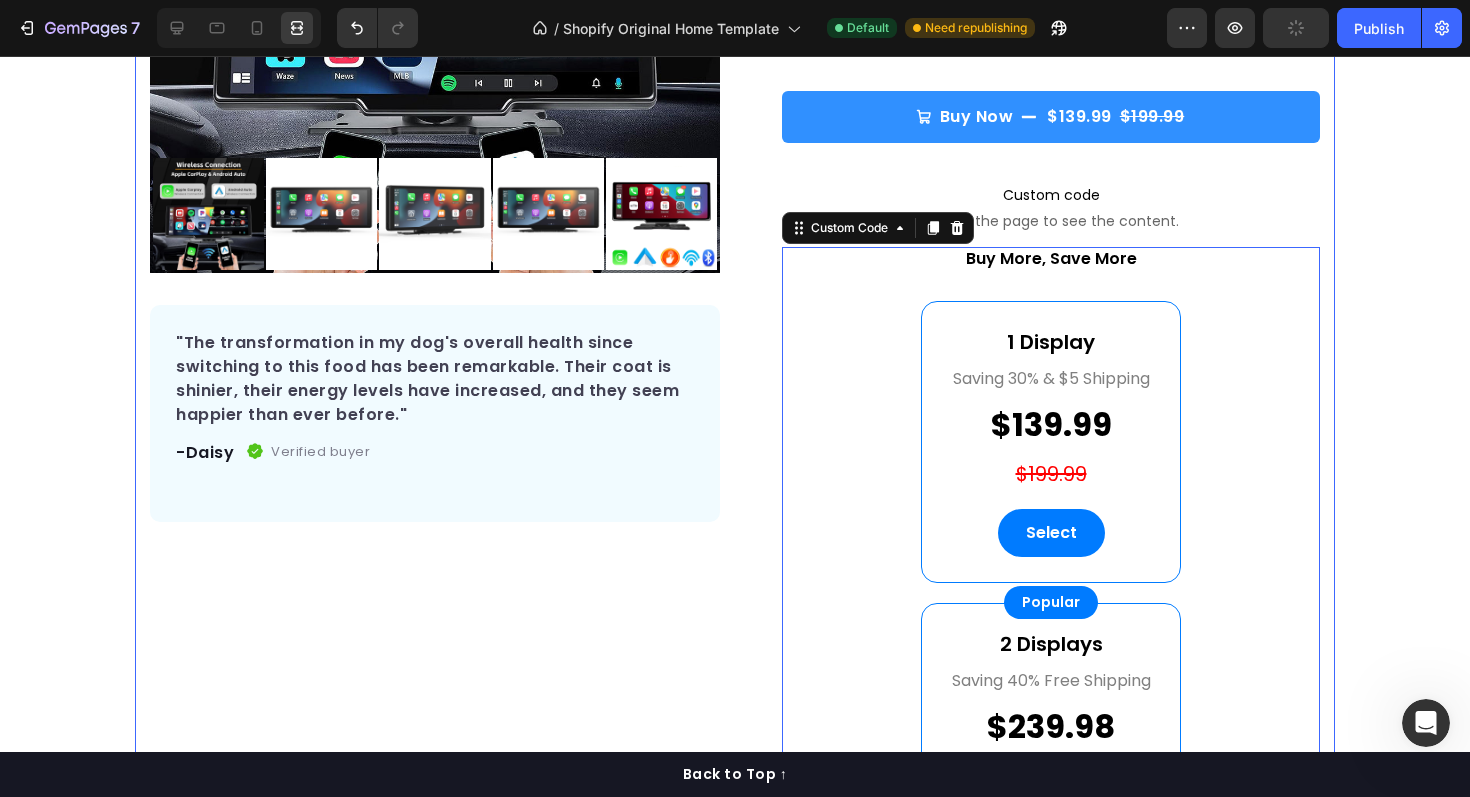 scroll, scrollTop: 548, scrollLeft: 0, axis: vertical 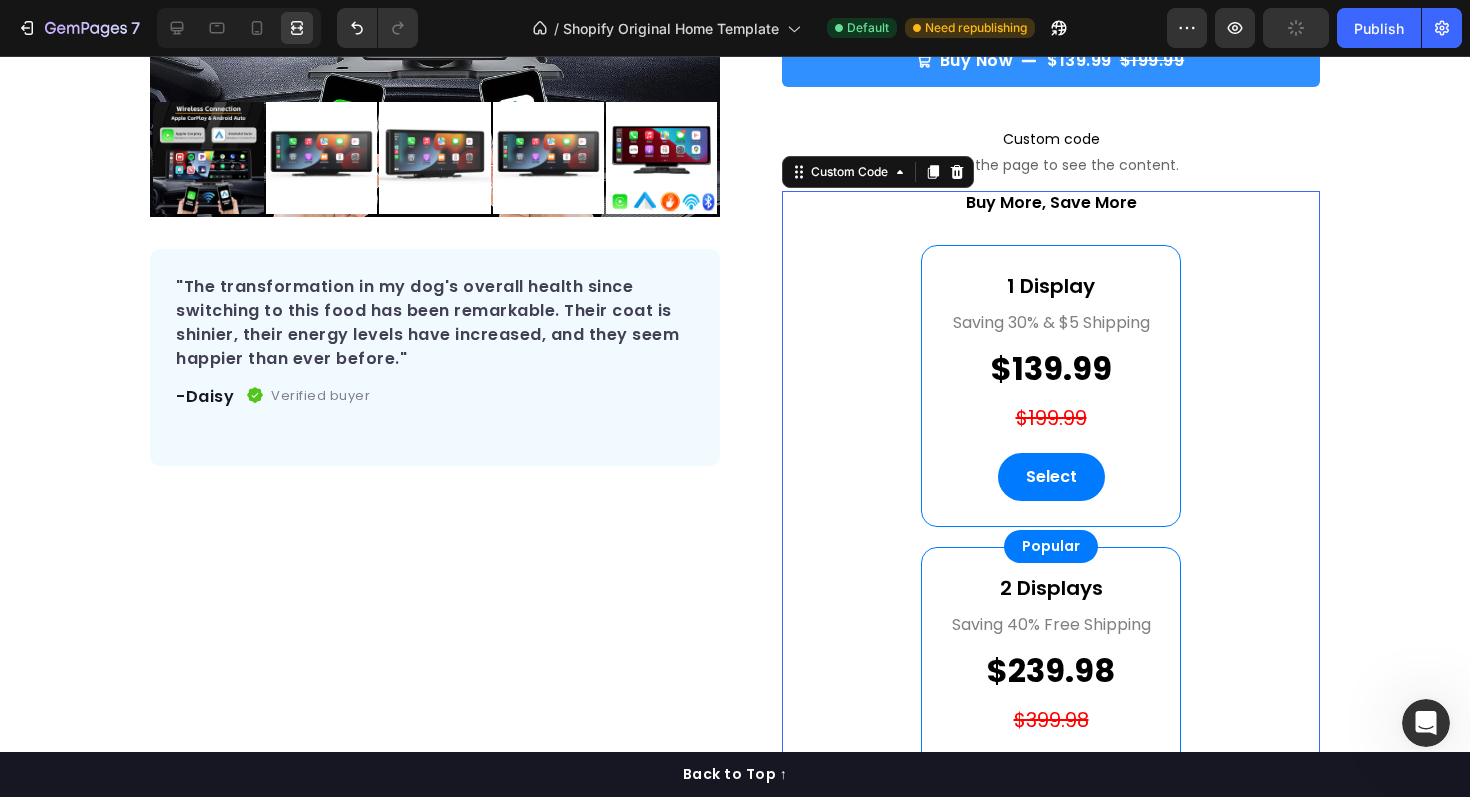 click on "1 Display
Saving 30% & $5 Shipping
$139.99
$199.99
Select
Popular
2 Displays
Saving 40% Free Shipping
$239.98
$399.98
Select" at bounding box center (1051, 537) 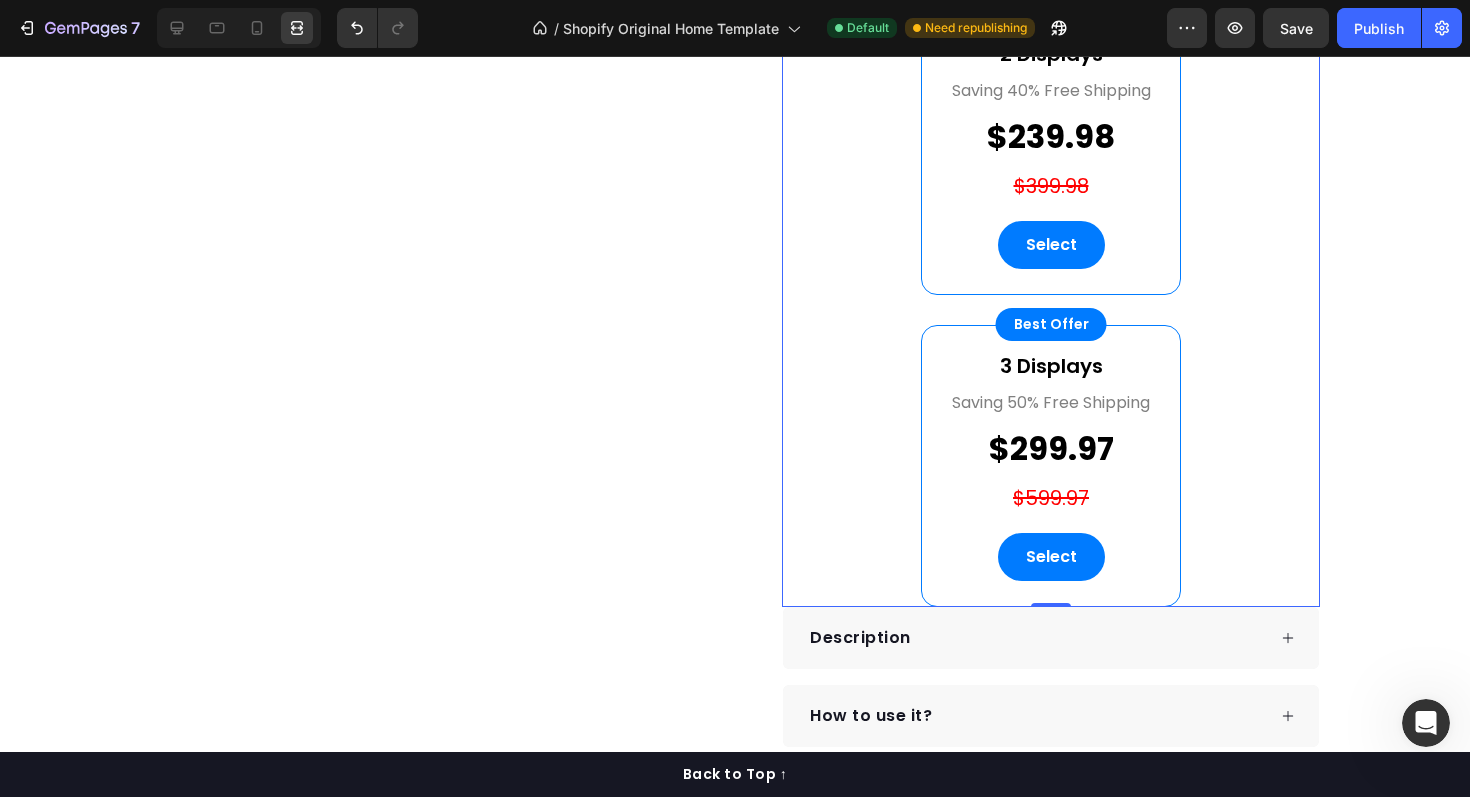 scroll, scrollTop: 1127, scrollLeft: 0, axis: vertical 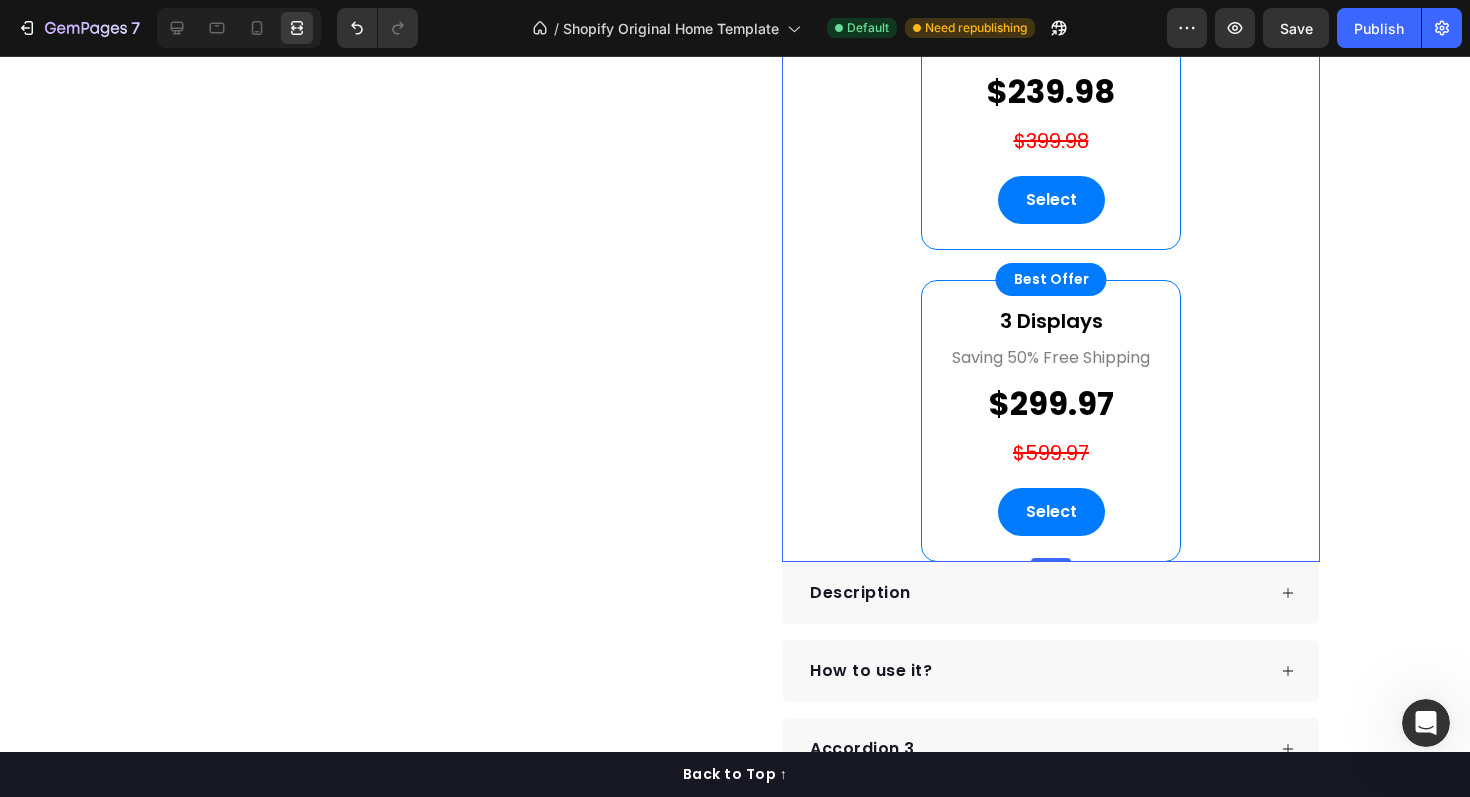 click on "Buy More, Save More
1 Display
Saving 30% & $5 Shipping
$139.99
$199.99
Select
Popular
2 Displays
Saving 40% Free Shipping
$239.98
$399.98
Select
Best Offer
3 Displays
Saving 50% Free Shipping
$299.97
$599.97
Select" at bounding box center (1051, 87) 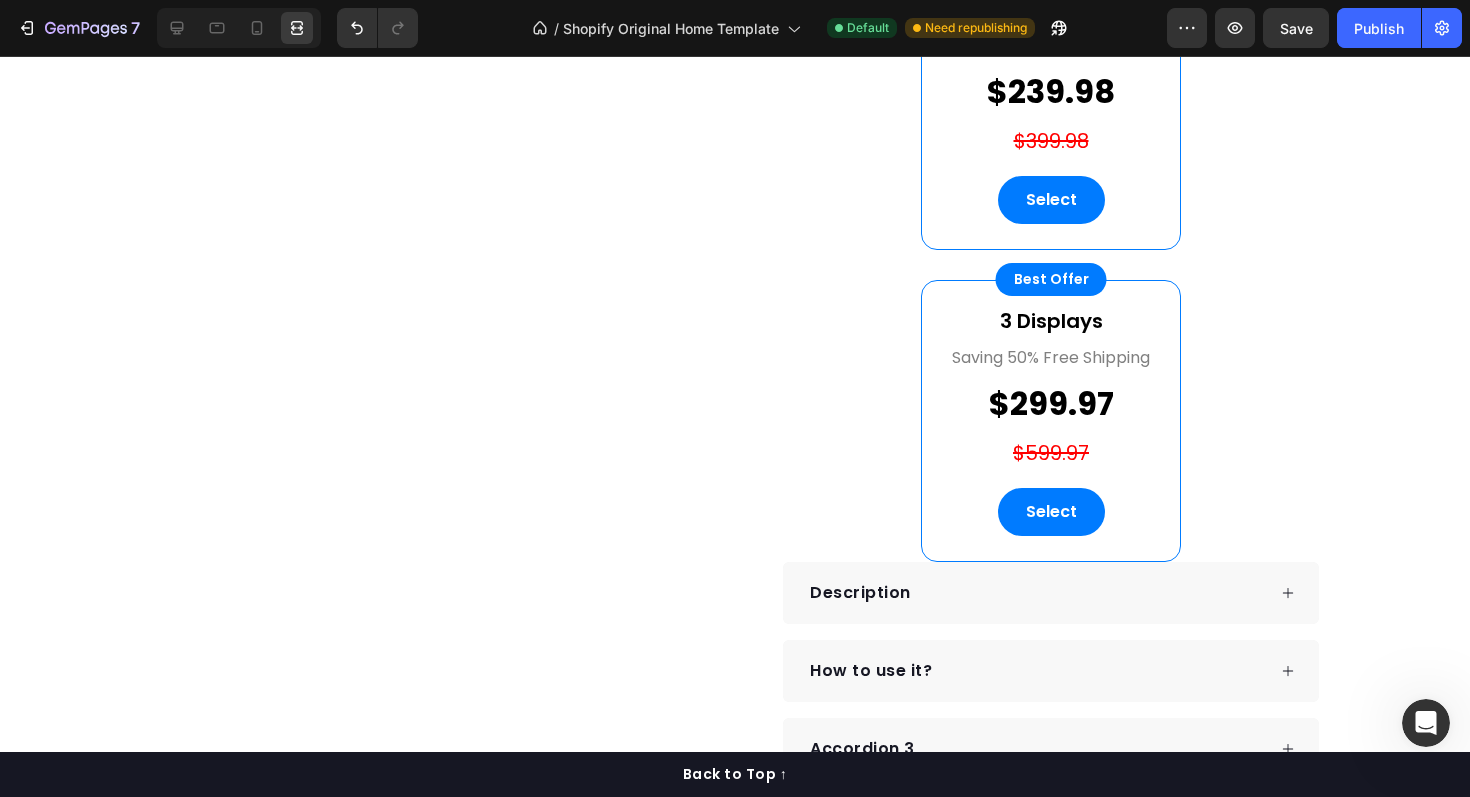 click on "30 Day Guarantee Item List
22,500+ Happy Customers Item List
700+ 5-Star Reviews Item List
30 Day Guarantee Item List
22,500+ Happy Customers Item List
700+ 5-Star Reviews Item List
30 Day Guarantee Item List
22,500+ Happy Customers Item List
700+ 5-Star Reviews Item List
30 Day Guarantee Item List
22,500+ Happy Customers Item List
700+ 5-Star Reviews Item List
30 Day Guarantee Item List
22,500+ Happy Customers Item List
700+ 5-Star Reviews Item List
30 Day Guarantee Item List
Item List Row" at bounding box center (735, 2589) 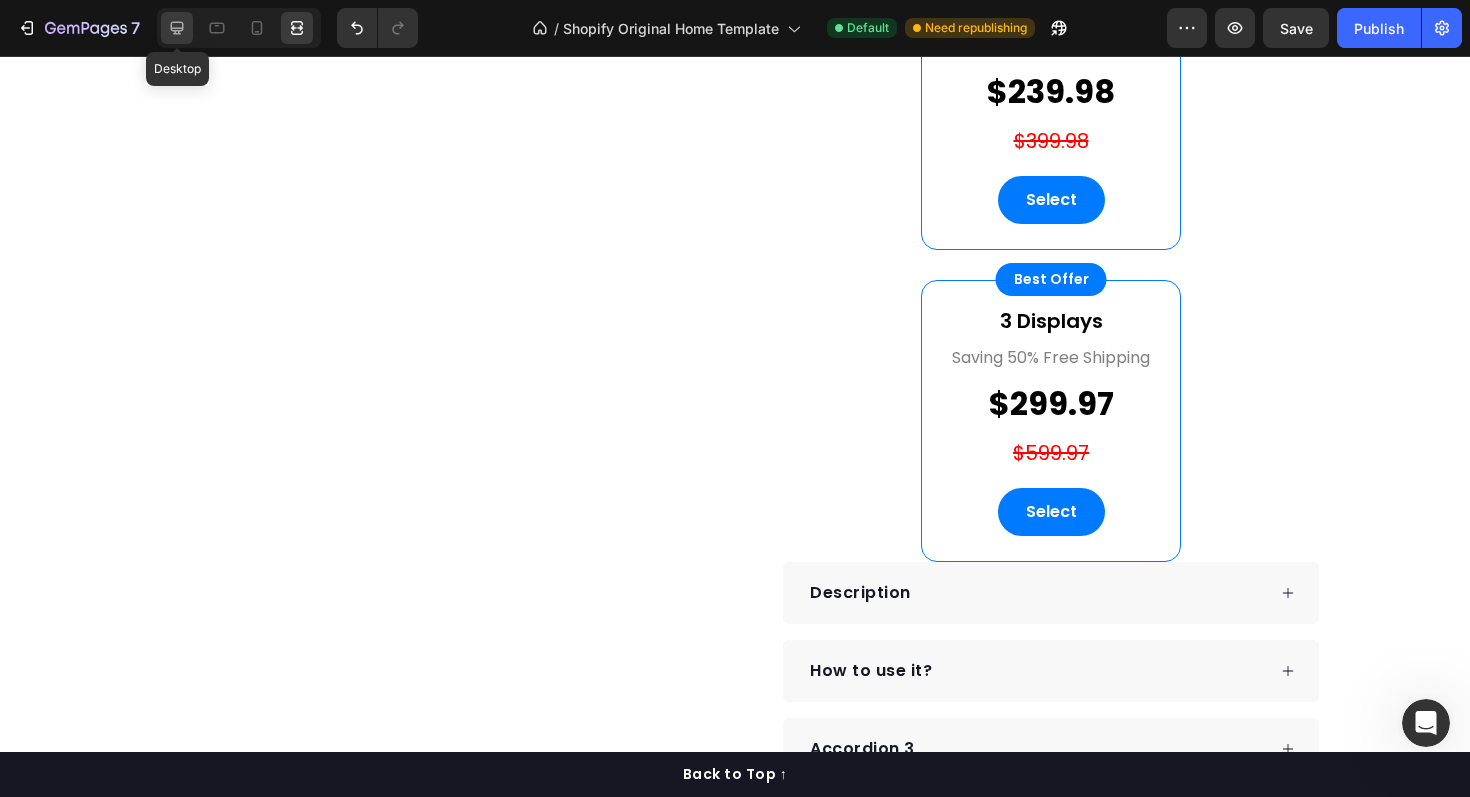 click 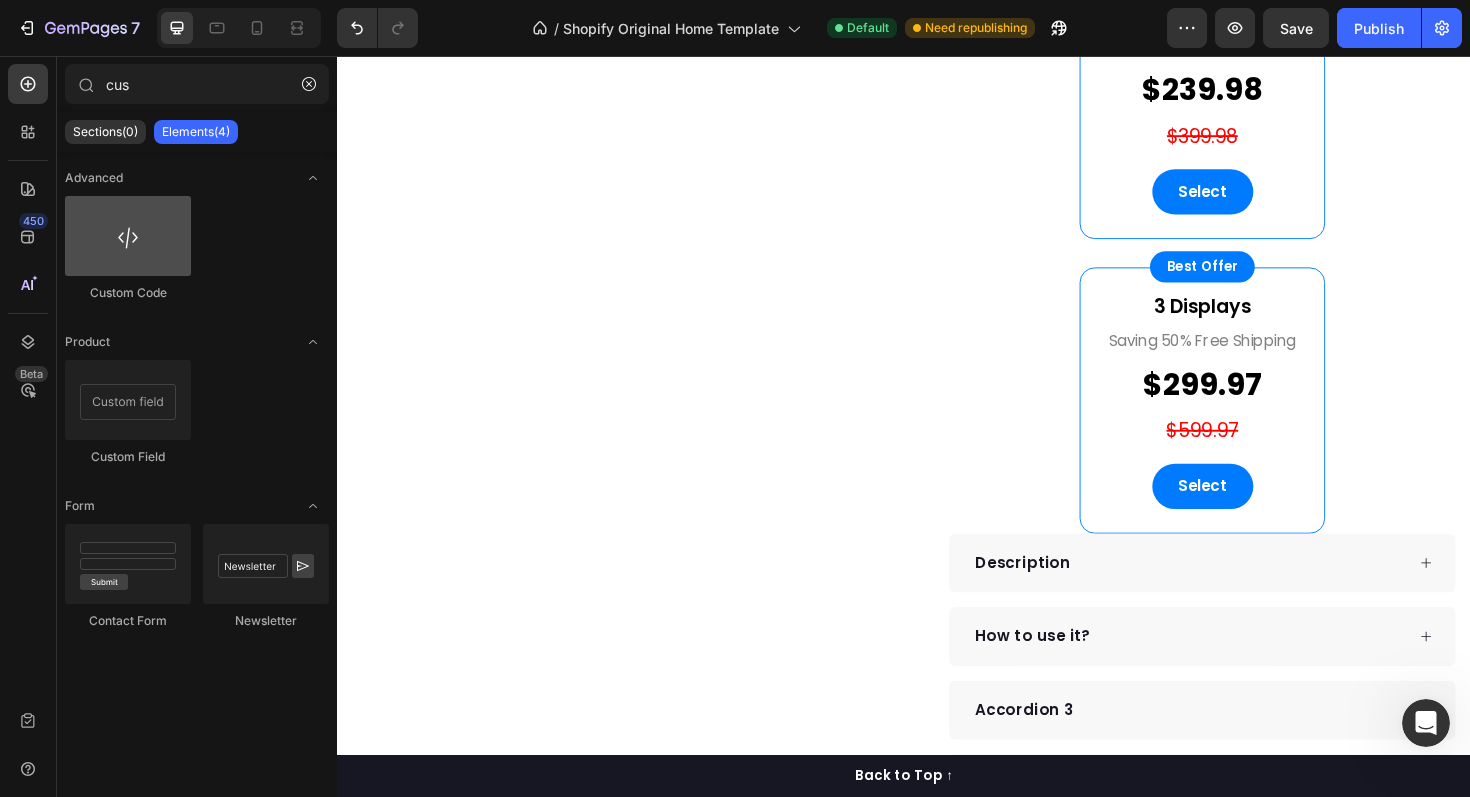 click at bounding box center [128, 236] 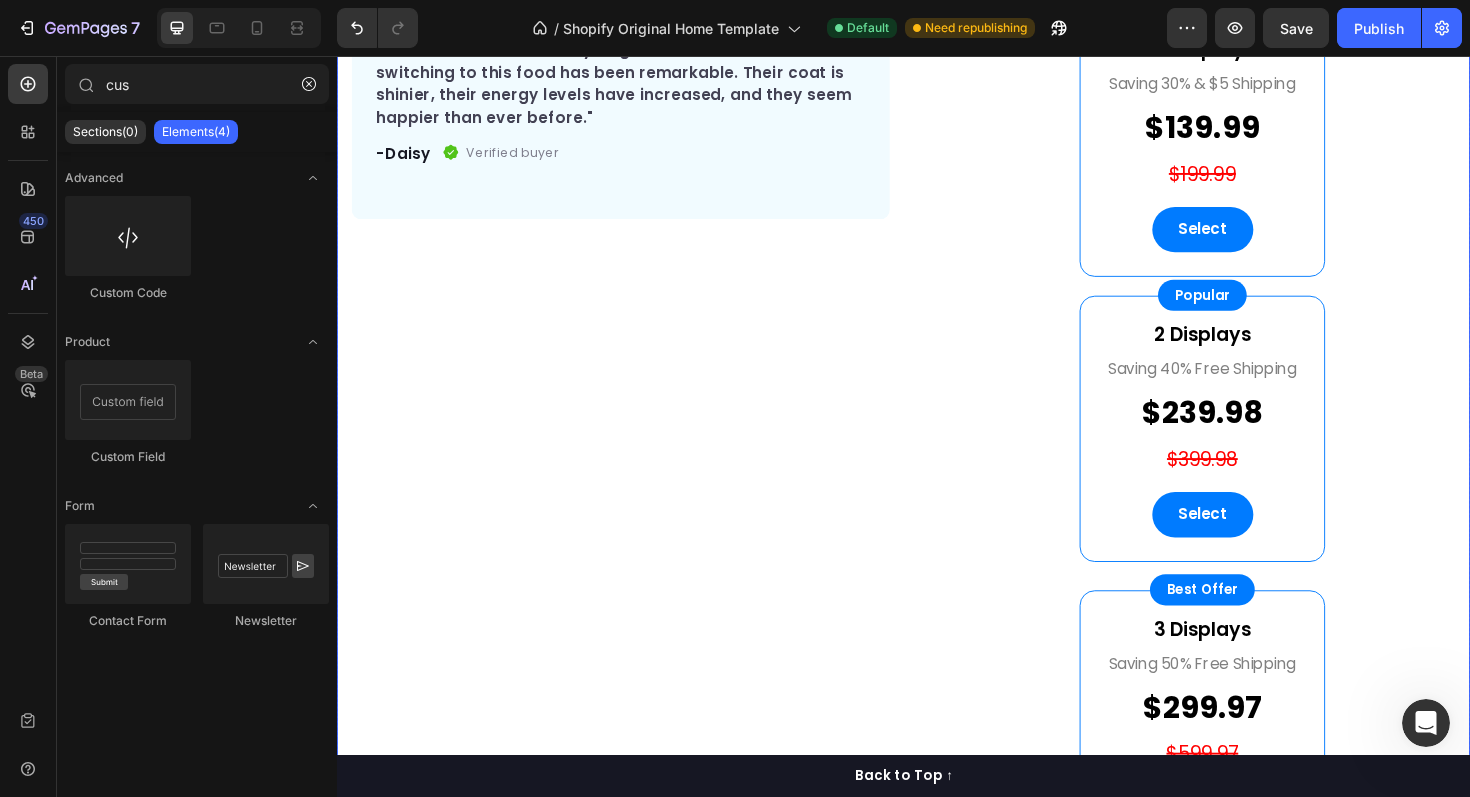 scroll, scrollTop: 753, scrollLeft: 0, axis: vertical 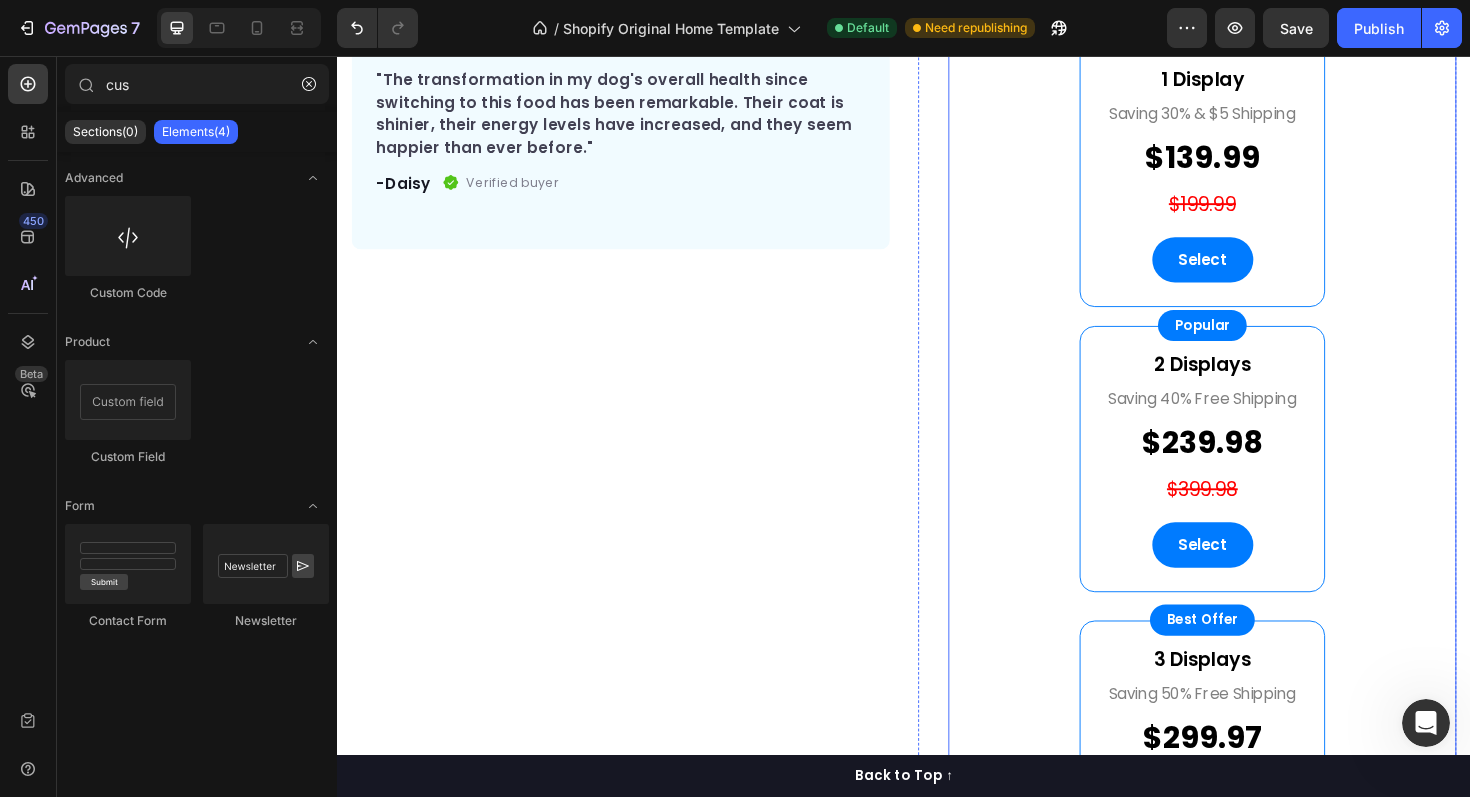 click on "1 Display
Saving 30% & $5 Shipping
$139.99
$199.99
Select
Popular
2 Displays
Saving 40% Free Shipping
$239.98
$399.98
Select" at bounding box center (1253, 332) 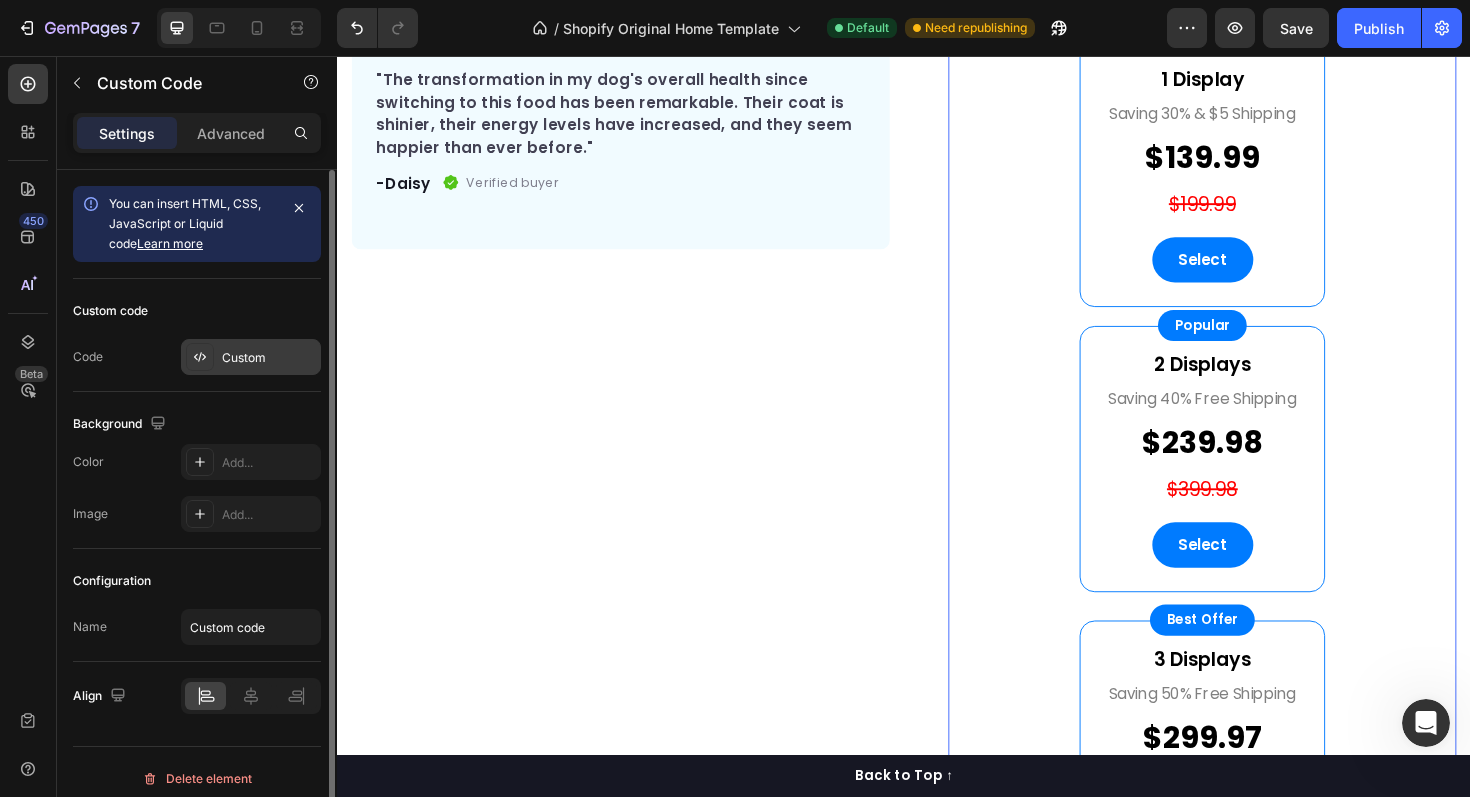 click on "Custom" at bounding box center (269, 358) 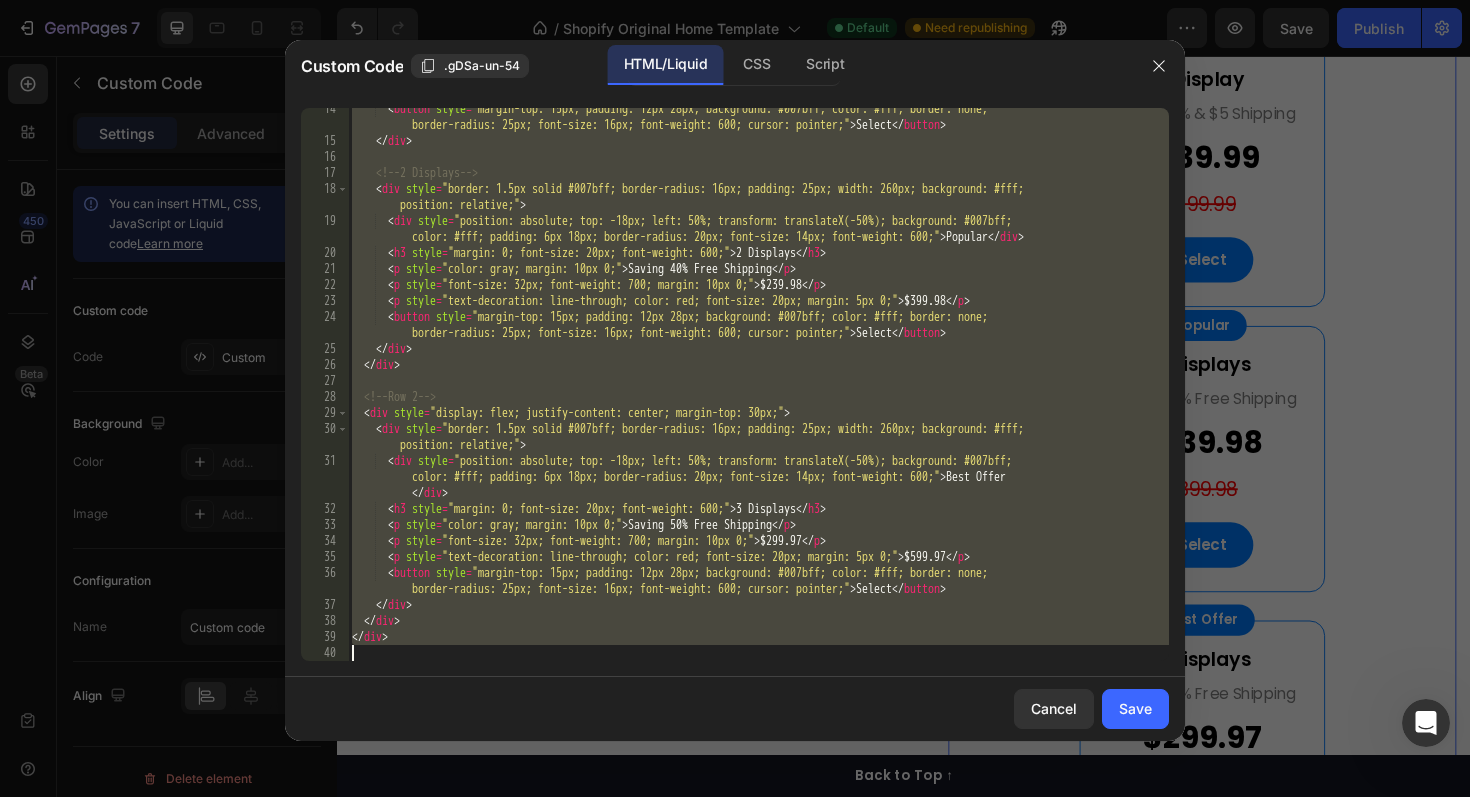 scroll, scrollTop: 231, scrollLeft: 0, axis: vertical 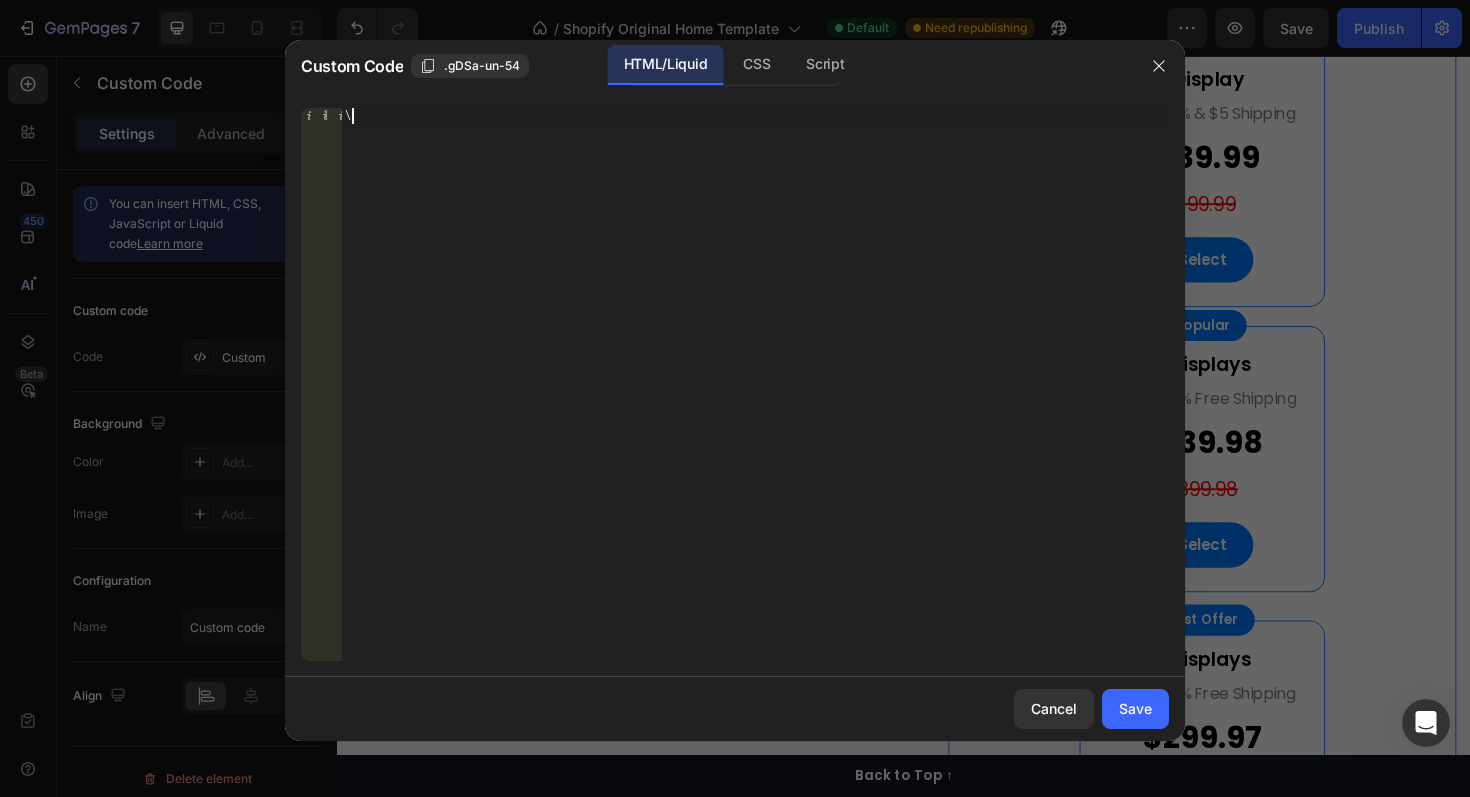paste 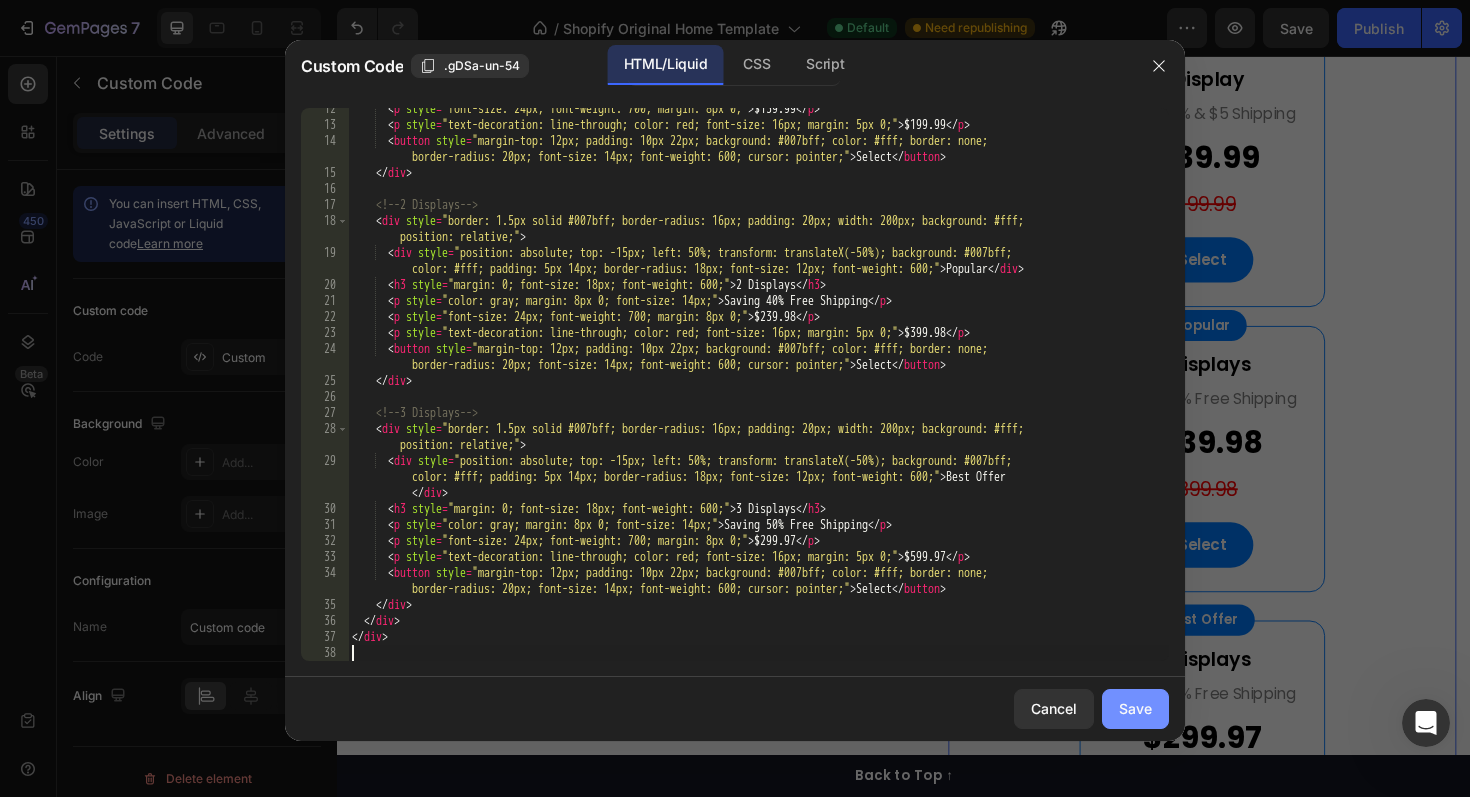 type 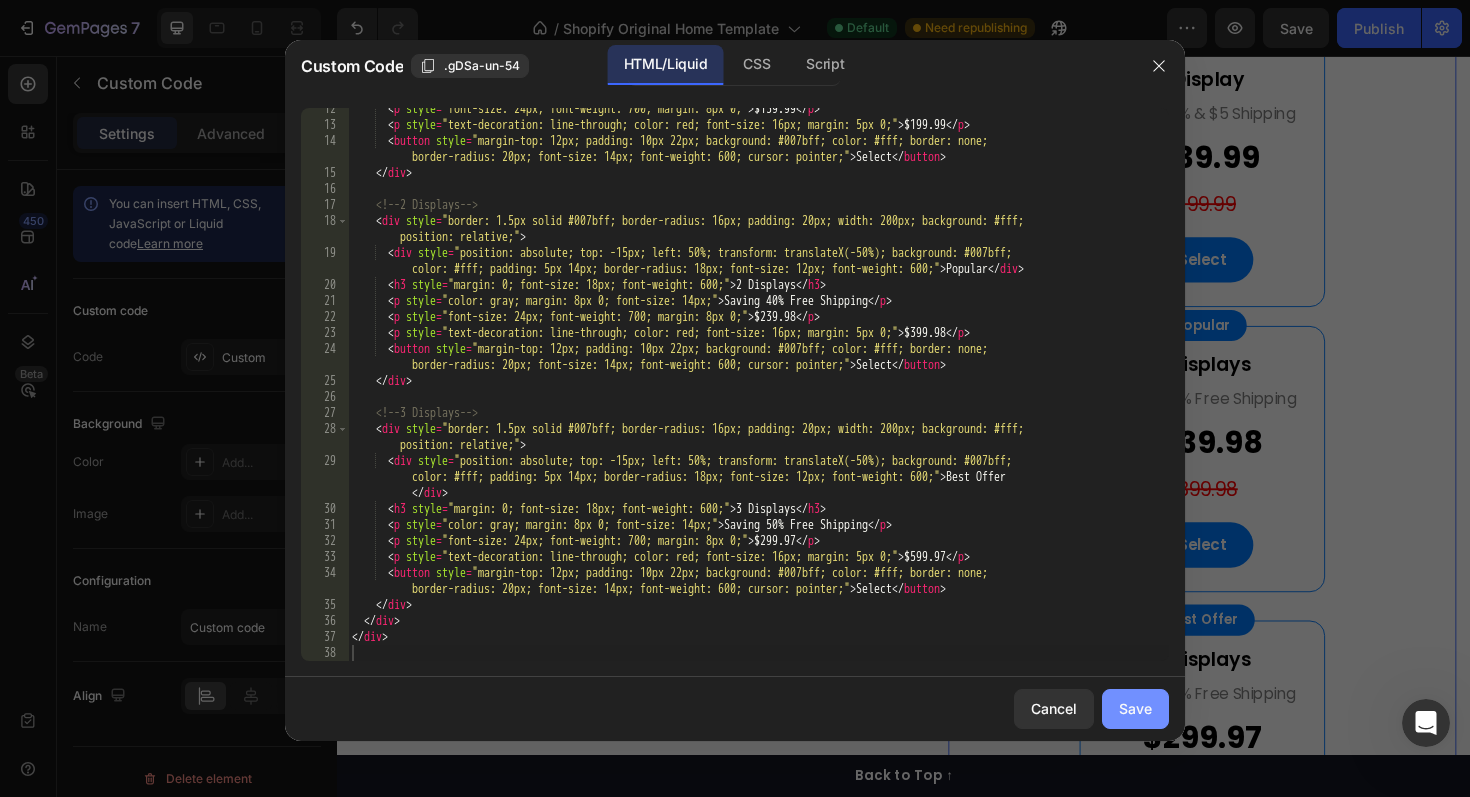 click on "Save" at bounding box center [1135, 708] 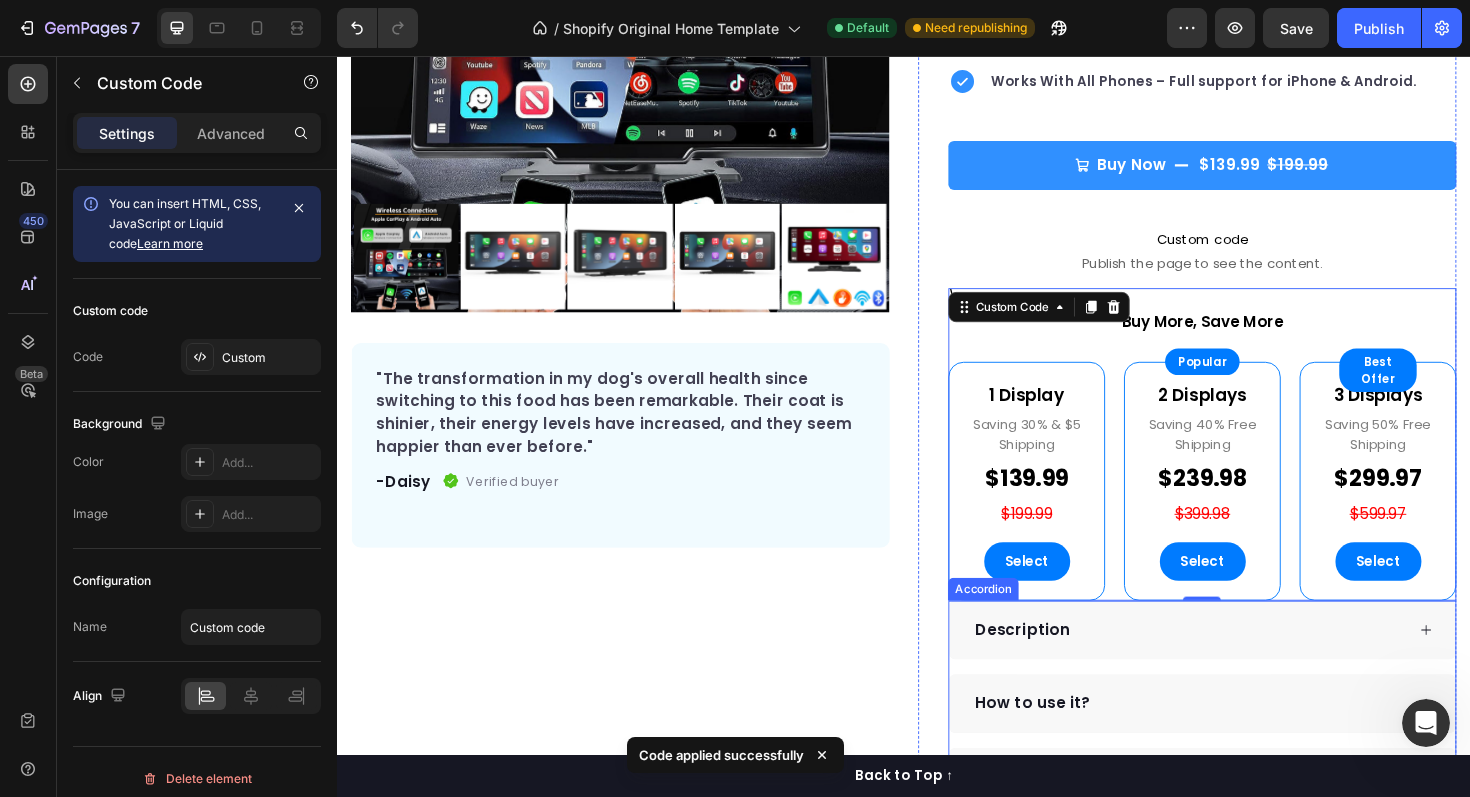 scroll, scrollTop: 433, scrollLeft: 0, axis: vertical 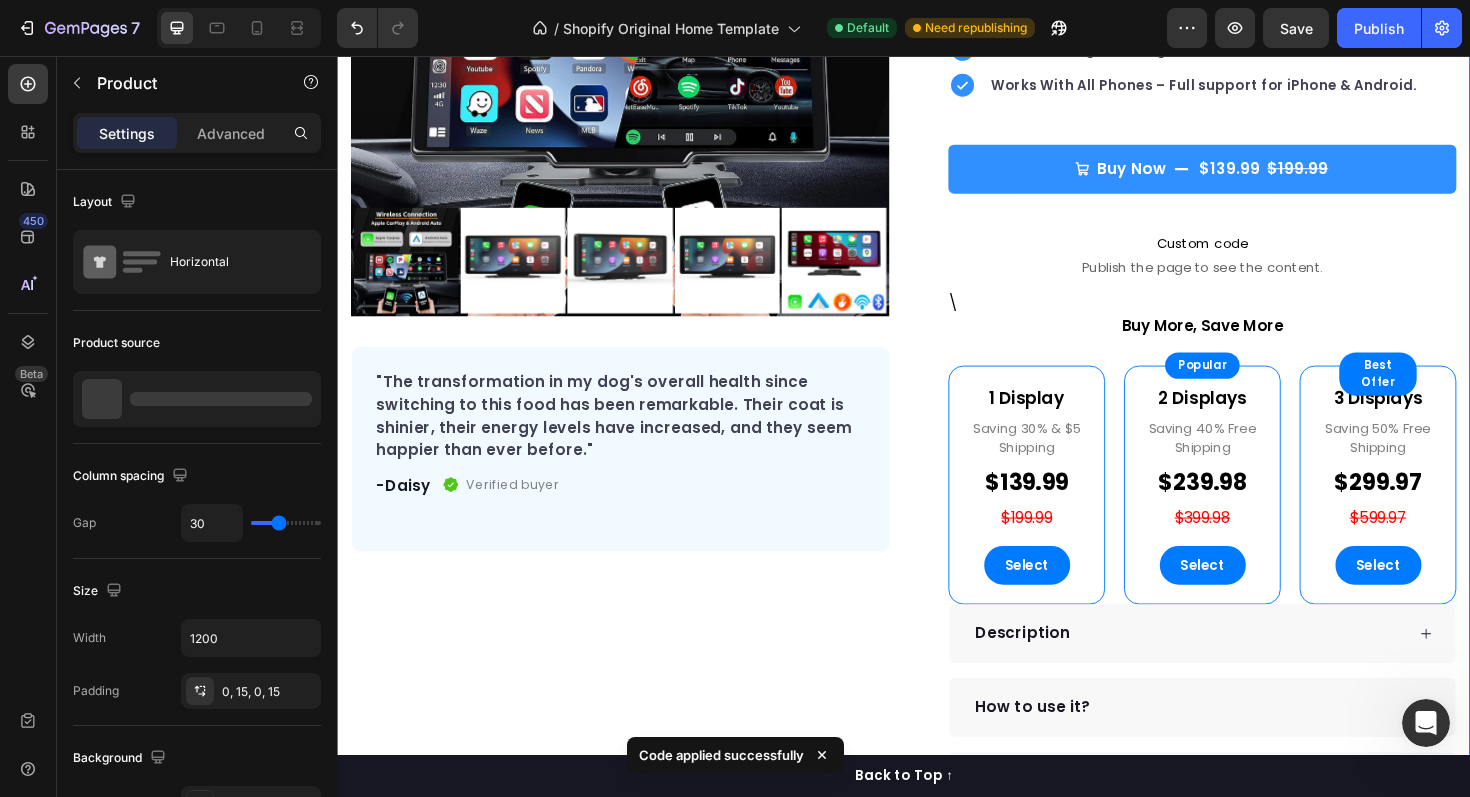 click on "Product Images "The transformation in my dog's overall health since switching to this food has been remarkable. Their coat is shinier, their energy levels have increased, and they seem happier than ever before." Text block -Daisy Text block
Verified buyer Item list Row Row "My dog absolutely loves this food! It's clear that the taste and quality are top-notch."  -Daisy Text block Row Row" at bounding box center [637, 348] 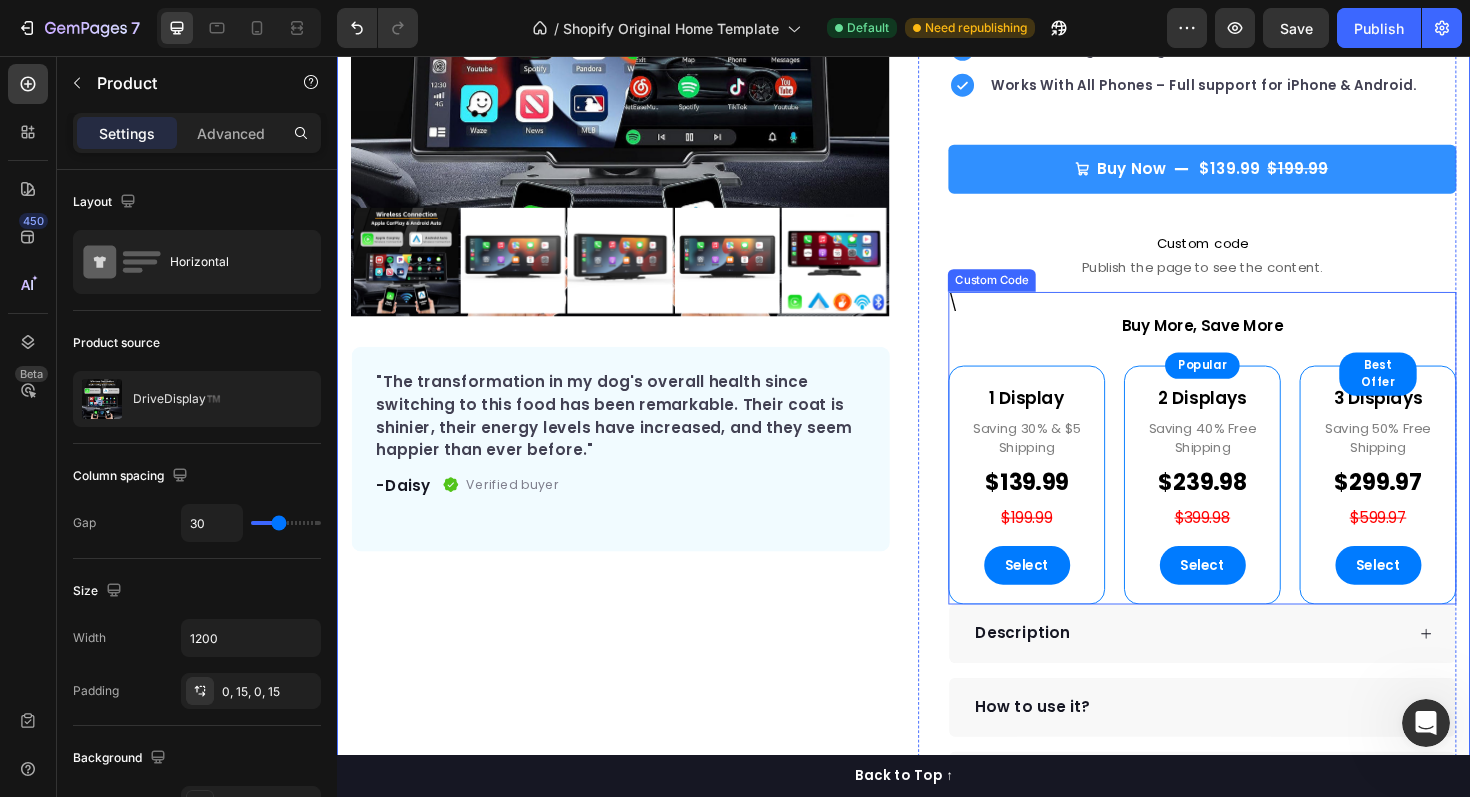 click on "\
Buy More, Save More
1 Display
Saving 30% & $5 Shipping
$139.99
$199.99
Select
Popular
2 Displays
Saving 40% Free Shipping
$239.98
$399.98
Select
Best Offer
3 Displays
Saving 50% Free Shipping
$299.97
$599.97
Select" at bounding box center (1253, 471) 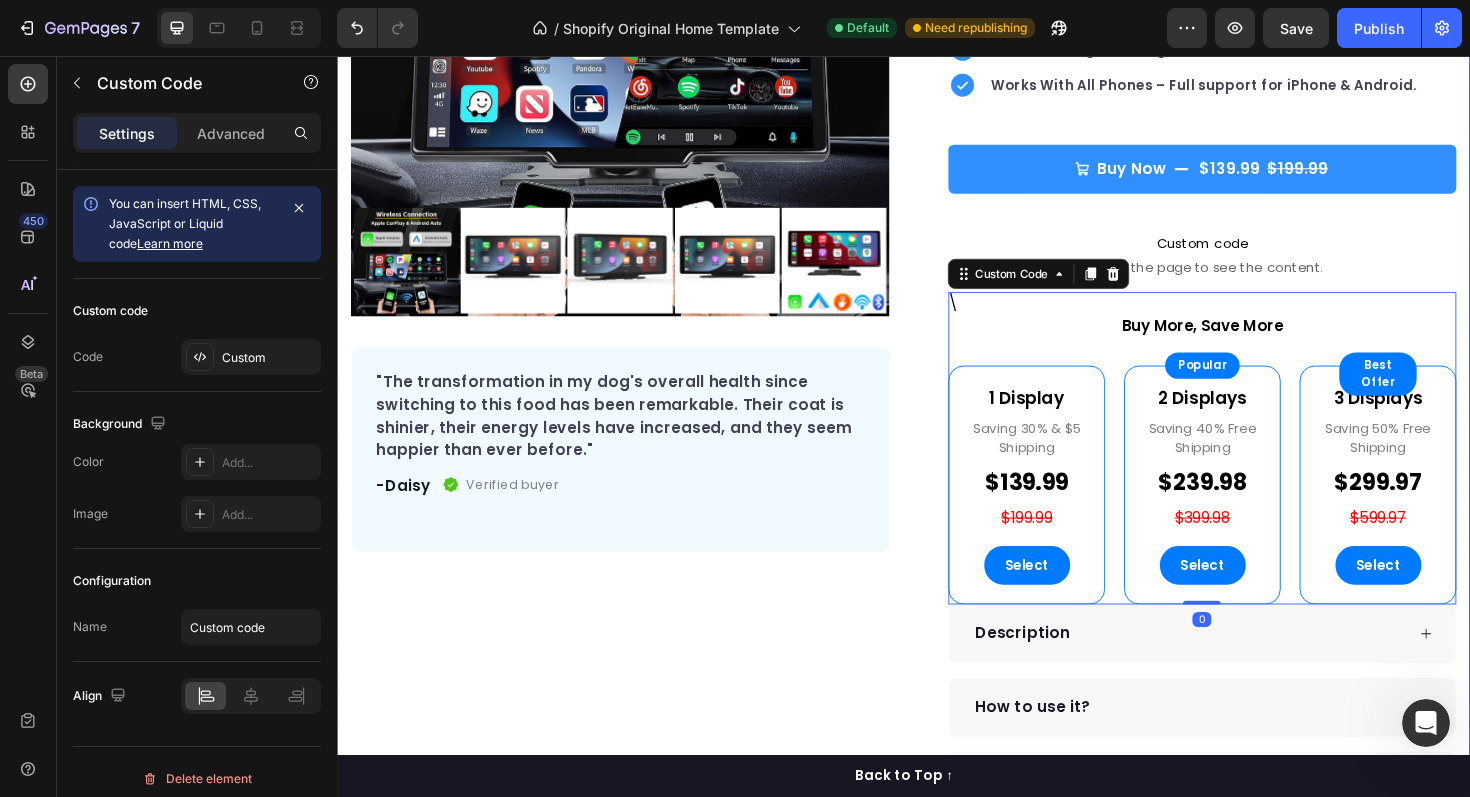 click on "Product Images "The transformation in my dog's overall health since switching to this food has been remarkable. Their coat is shinier, their energy levels have increased, and they seem happier than ever before." Text block -Daisy Text block
Verified buyer Item list Row Row "My dog absolutely loves this food! It's clear that the taste and quality are top-notch."  -Daisy Text block Row Row" at bounding box center [637, 348] 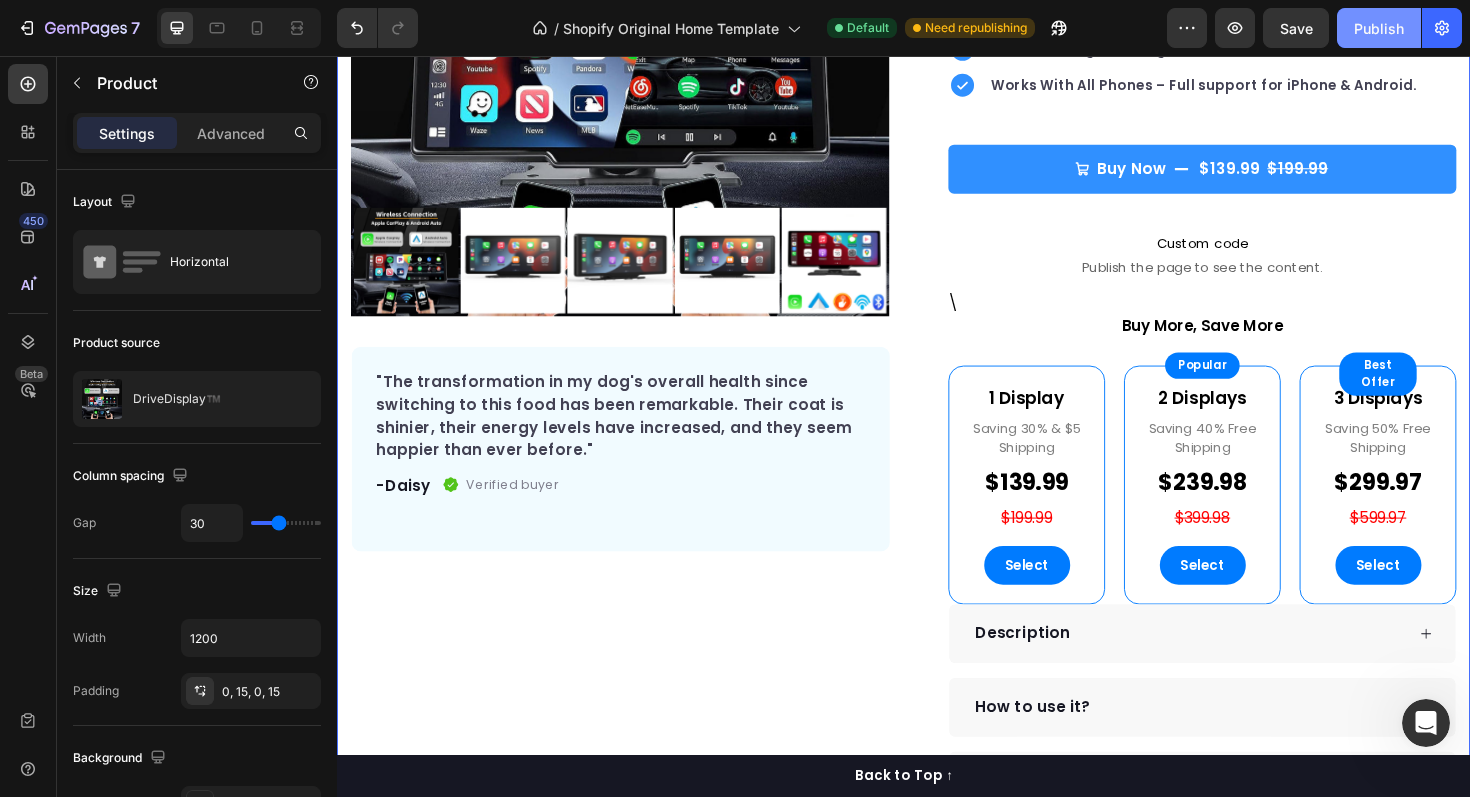 click on "Publish" at bounding box center [1379, 28] 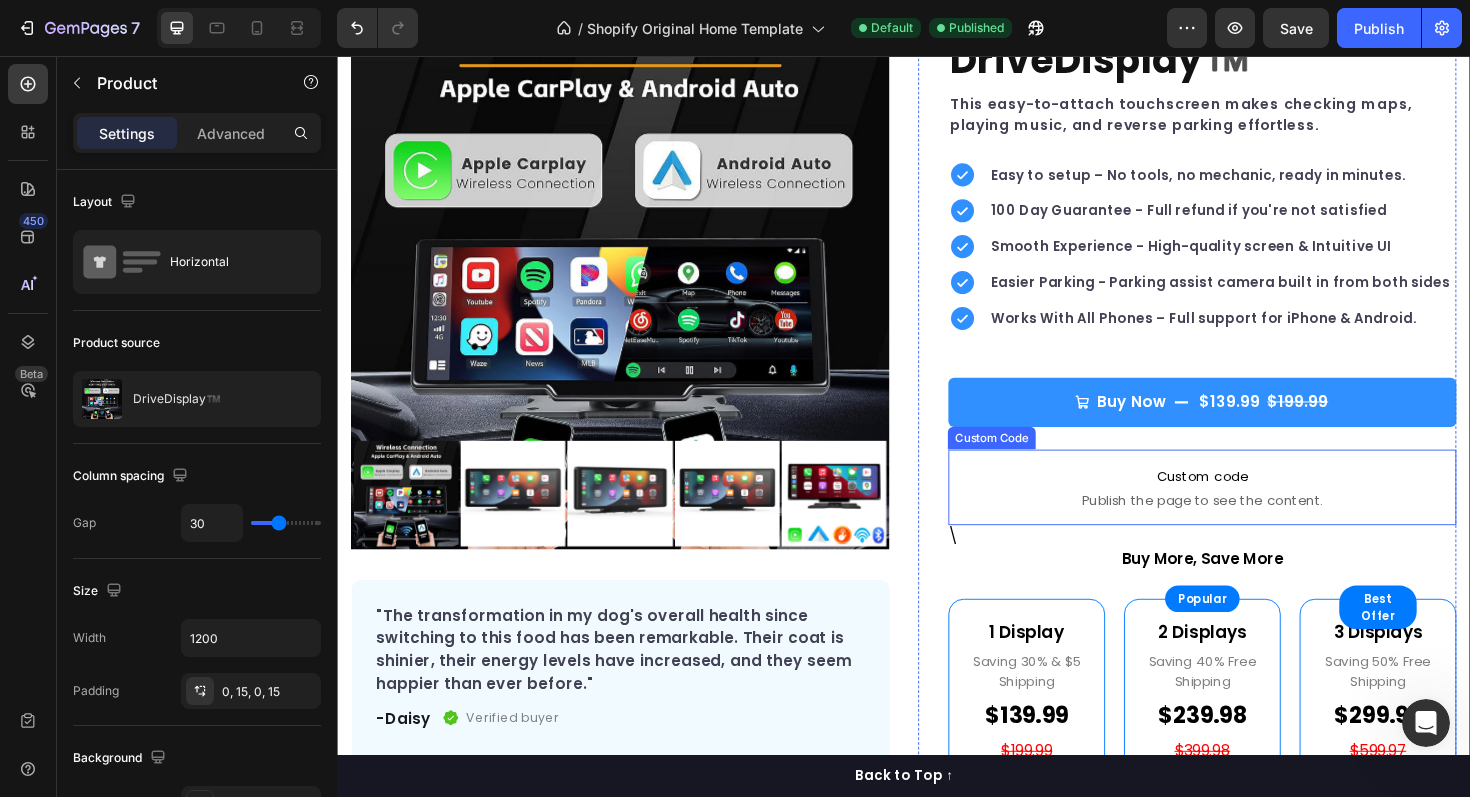 scroll, scrollTop: 184, scrollLeft: 0, axis: vertical 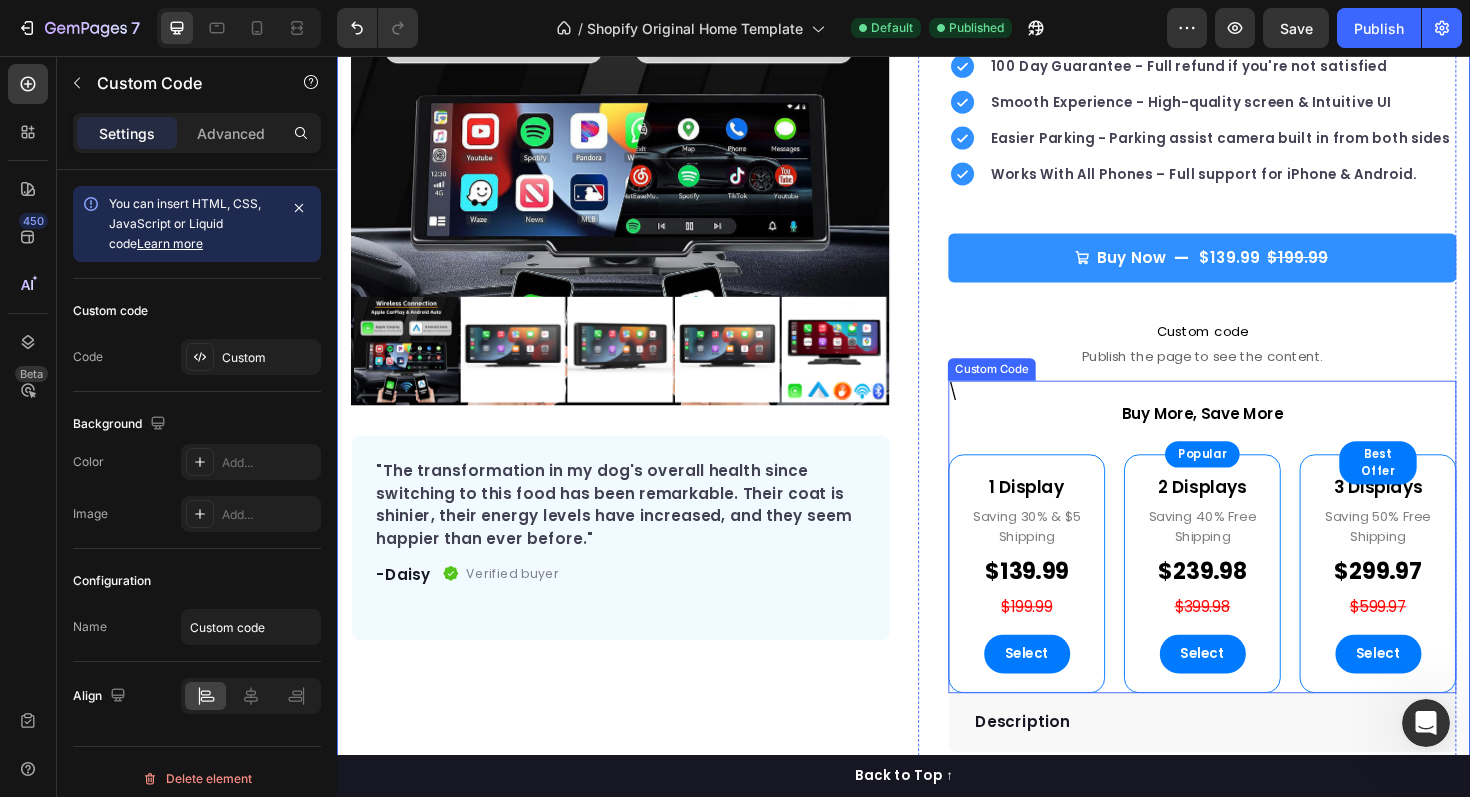 click on "Buy More, Save More" at bounding box center (1253, 436) 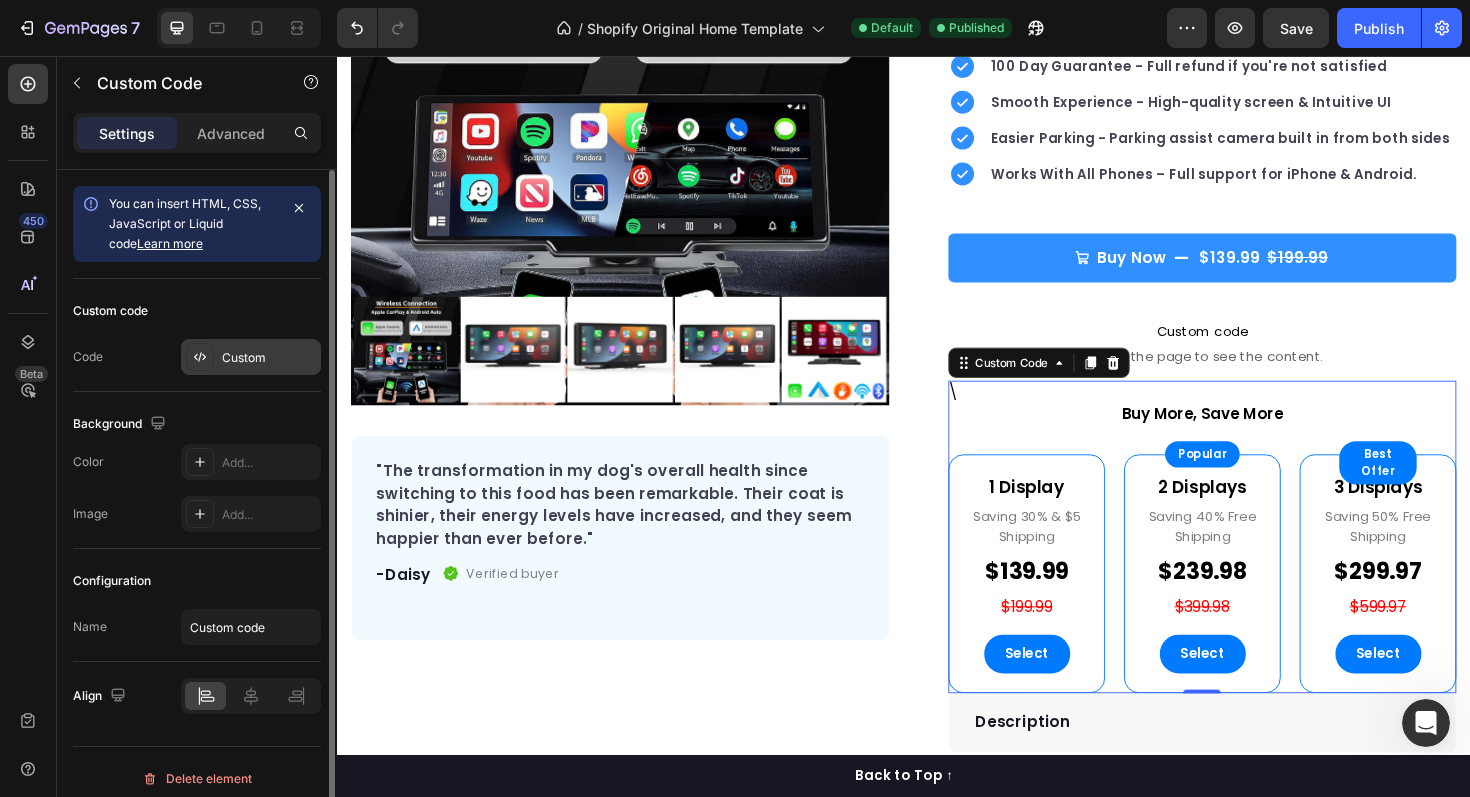 click on "Custom" at bounding box center [251, 357] 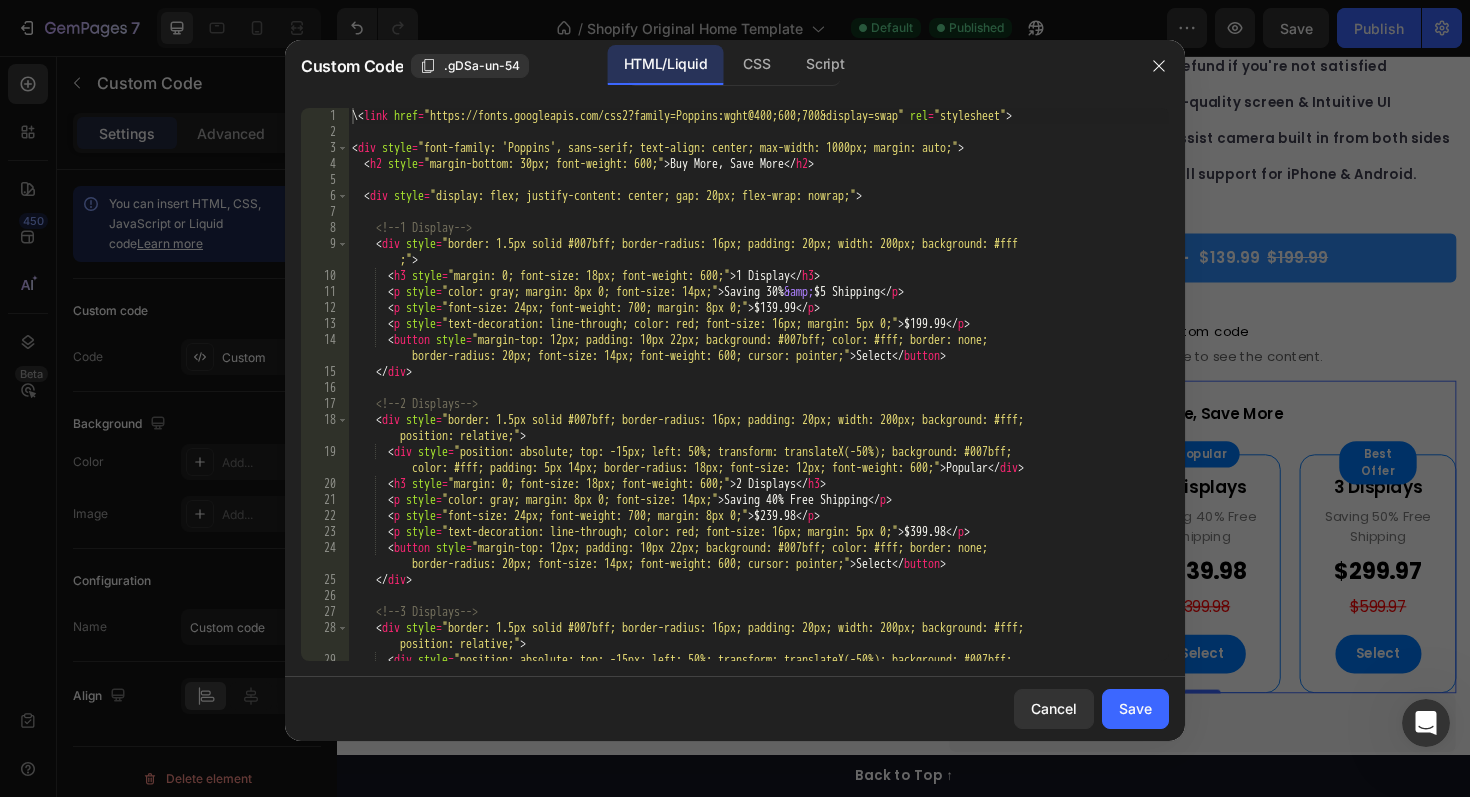 click on "\ < link   href = "https://fonts.googleapis.com/css2?family=Poppins:wght@400;600;700&display=swap"   rel = "stylesheet" > < div   style = "font-family: 'Poppins', sans-serif; text-align: center; max-width: 1000px; margin: auto;" >    < h2   style = "margin-bottom: 30px; font-weight: 600;" > Buy More, Save More </ h2 >       < div   style = "display: flex; justify-content: center; gap: 20px; flex-wrap: nowrap;" >           <!--  1 Display  -->      < div   style = "border: 1.5px solid #007bff; border-radius: 16px; padding: 20px; width: 200px; background: #fff          ;" >         < h3   style = "margin: 0; font-size: 18px; font-weight: 600;" > 1 Display </ h3 >         < p   style = "color: gray; margin: 8px 0; font-size: 14px;" > Saving 30%  &amp;  $5 Shipping </ p >         < p   style = "font-size: 24px; font-weight: 700; margin: 8px 0;" > $139.99 </ p >         < p   style = "text-decoration: line-through; color: red; font-size: 16px; margin: 5px 0;" > $199.99 </ p >         < button   style = > >" at bounding box center [758, 416] 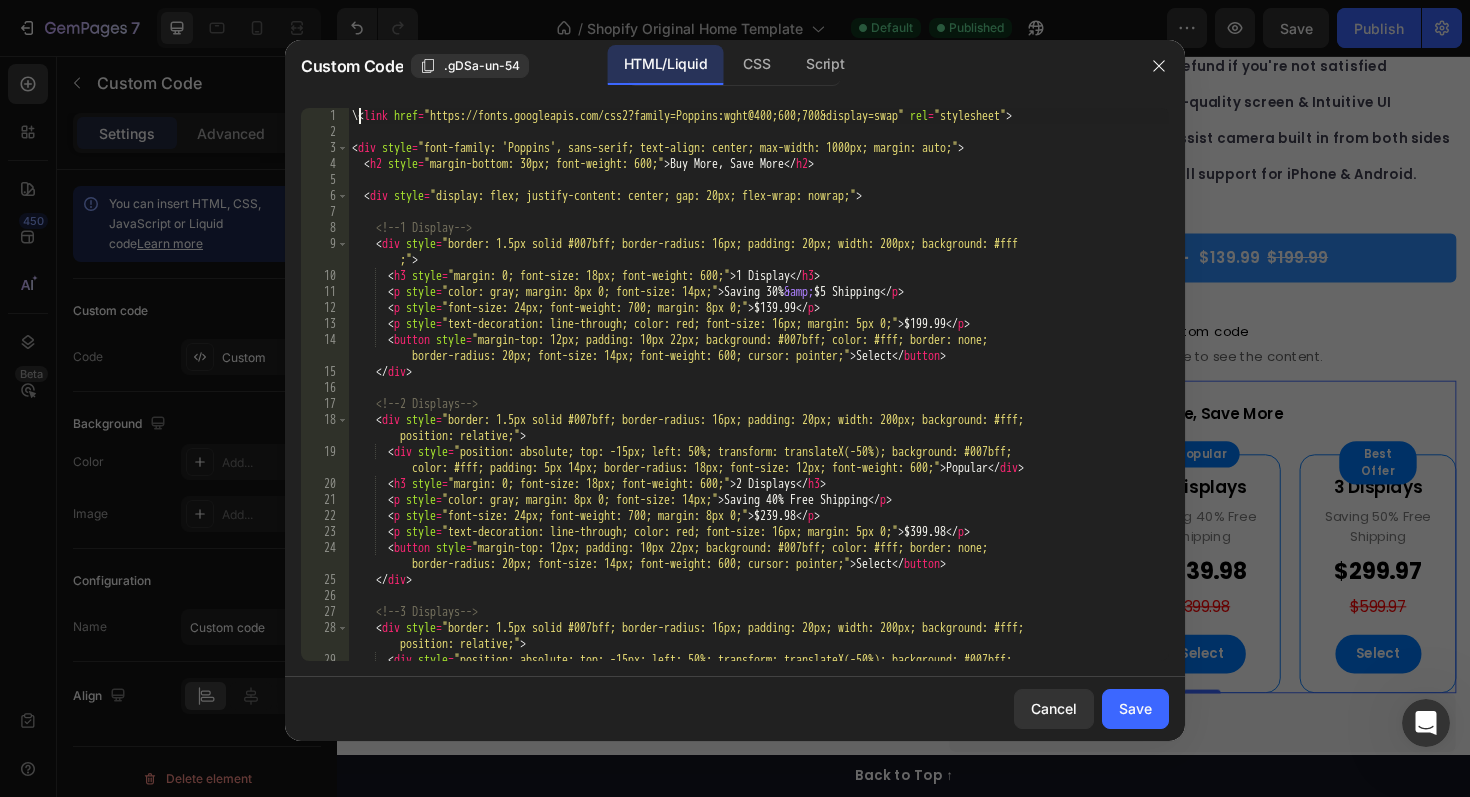 click on "\ < link   href = "https://fonts.googleapis.com/css2?family=Poppins:wght@400;600;700&display=swap"   rel = "stylesheet" > < div   style = "font-family: 'Poppins', sans-serif; text-align: center; max-width: 1000px; margin: auto;" >    < h2   style = "margin-bottom: 30px; font-weight: 600;" > Buy More, Save More </ h2 >       < div   style = "display: flex; justify-content: center; gap: 20px; flex-wrap: nowrap;" >           <!--  1 Display  -->      < div   style = "border: 1.5px solid #007bff; border-radius: 16px; padding: 20px; width: 200px; background: #fff          ;" >         < h3   style = "margin: 0; font-size: 18px; font-weight: 600;" > 1 Display </ h3 >         < p   style = "color: gray; margin: 8px 0; font-size: 14px;" > Saving 30%  &amp;  $5 Shipping </ p >         < p   style = "font-size: 24px; font-weight: 700; margin: 8px 0;" > $139.99 </ p >         < p   style = "text-decoration: line-through; color: red; font-size: 16px; margin: 5px 0;" > $199.99 </ p >         < button   style = > >" at bounding box center (758, 416) 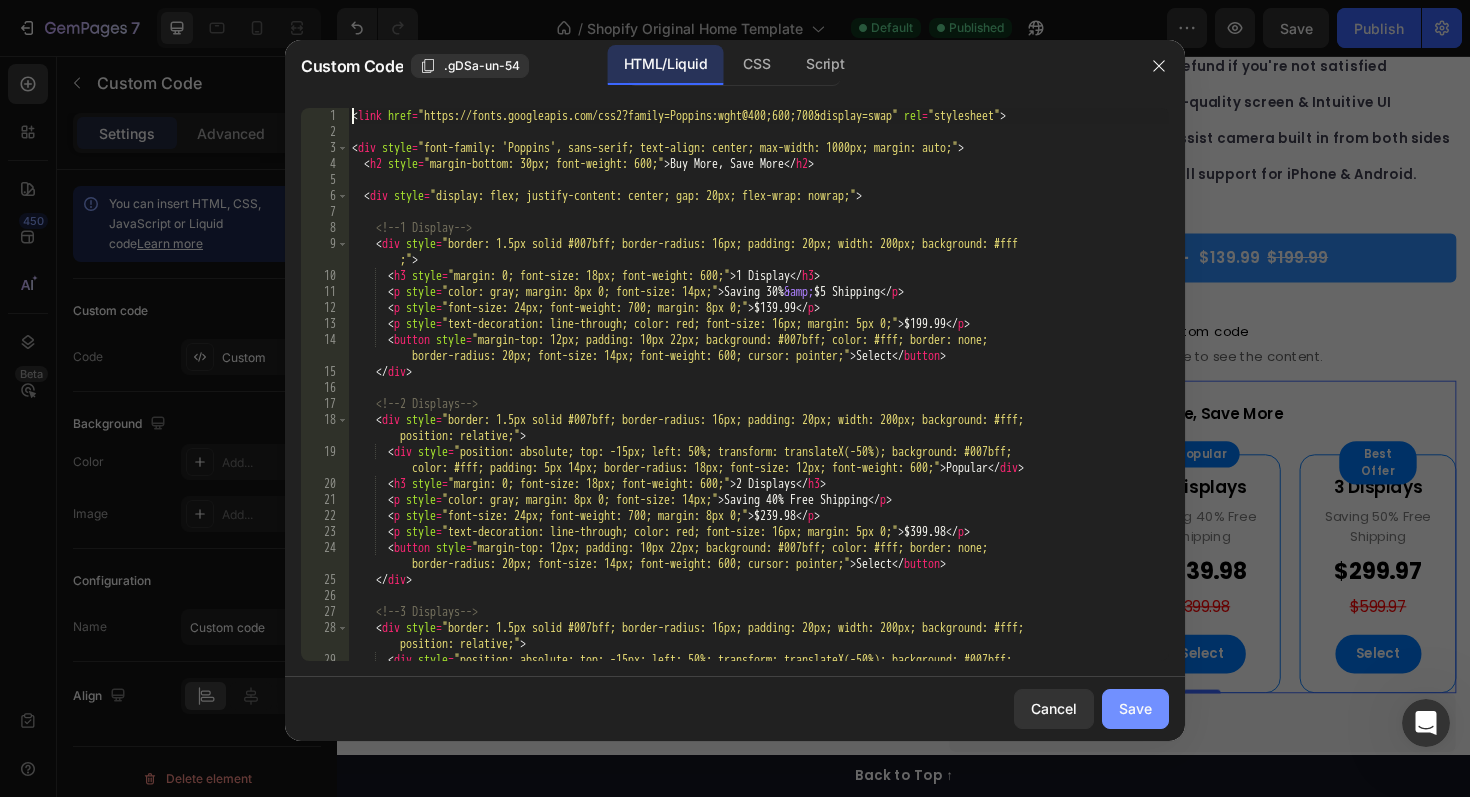 click on "Save" 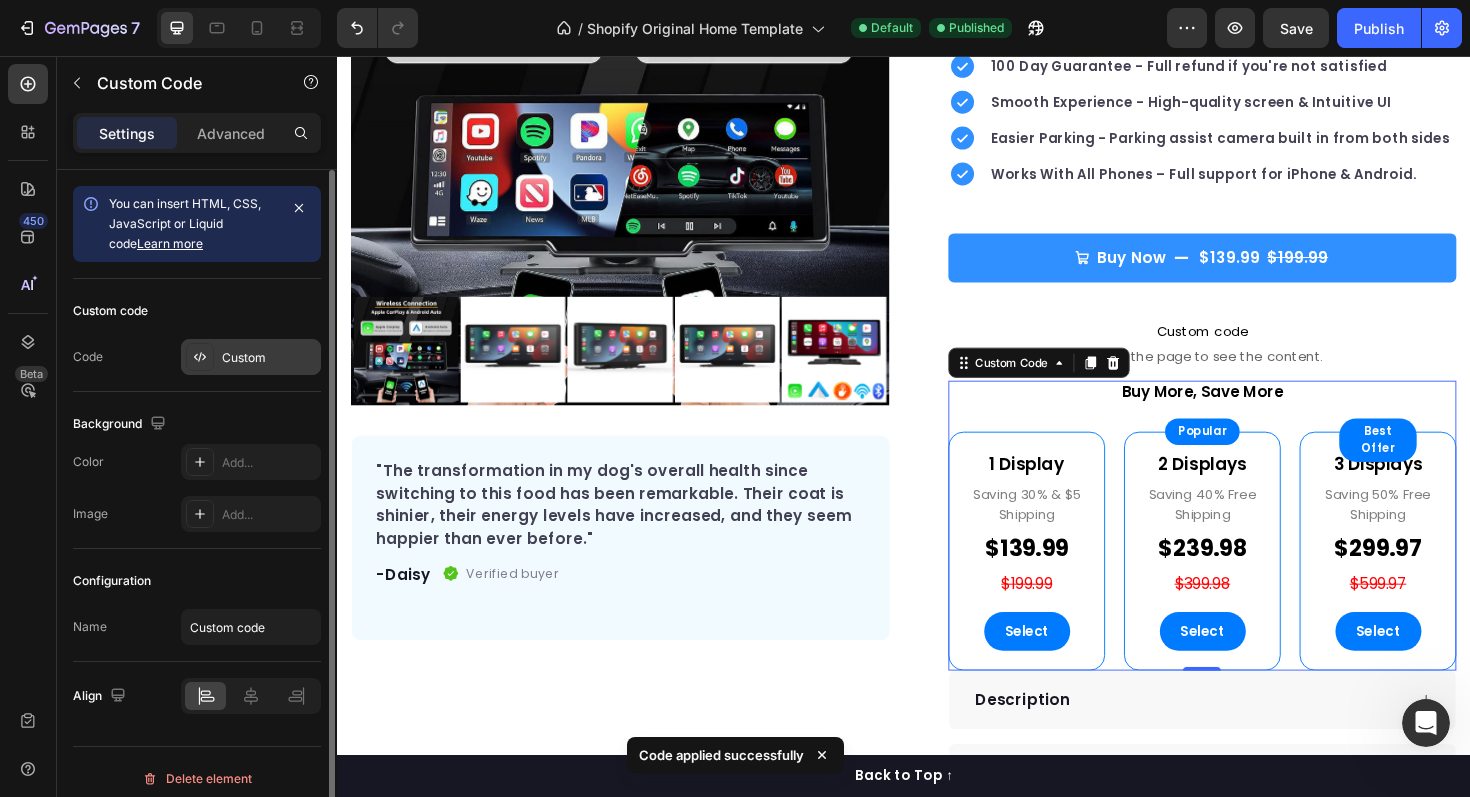 click on "Custom" at bounding box center (269, 358) 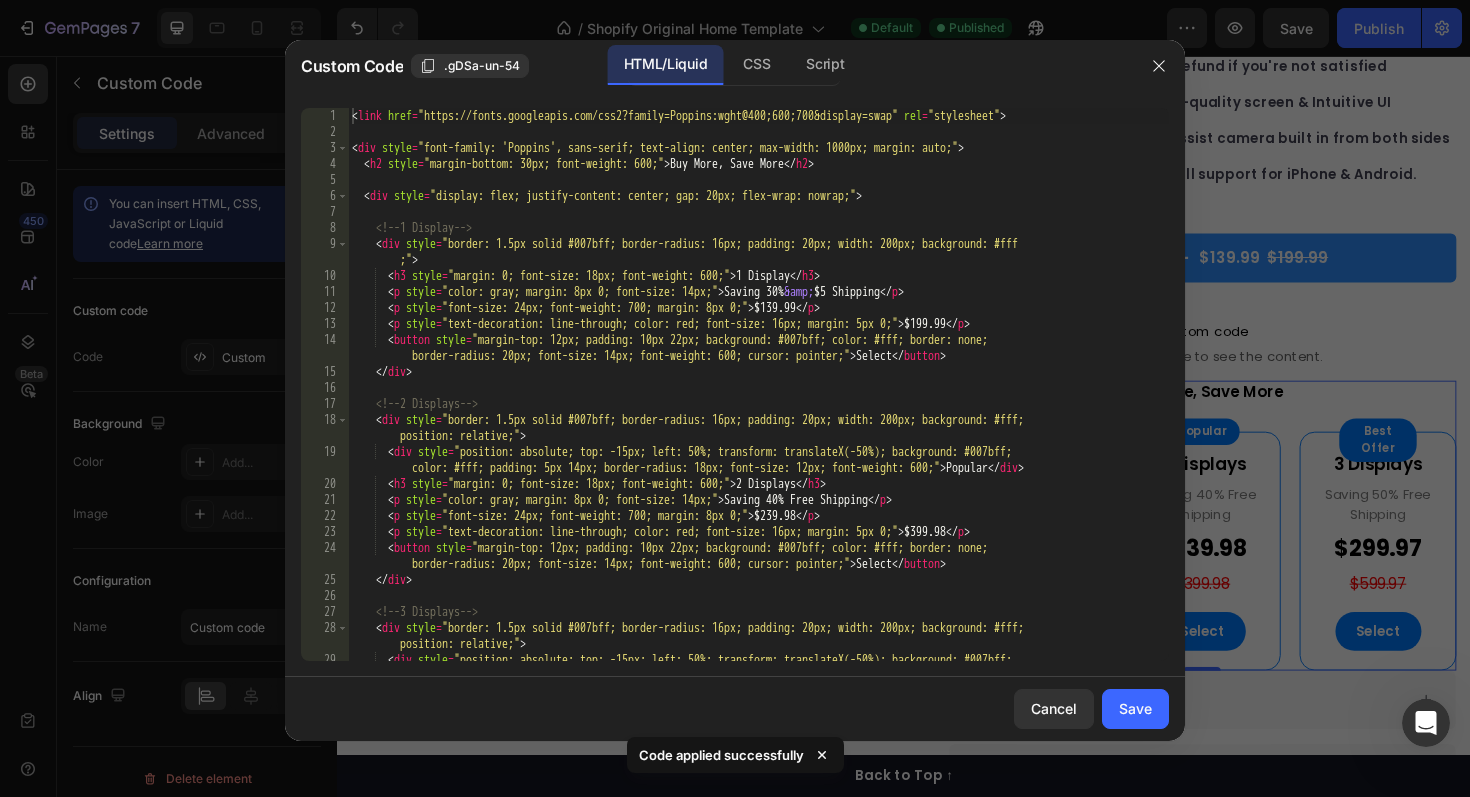 click on "< link   href = "https://fonts.googleapis.com/css2?family=Poppins:wght@400;600;700&display=swap"   rel = "stylesheet" > < div   style = "font-family: 'Poppins', sans-serif; text-align: center; max-width: 1000px; margin: auto;" >    < h2   style = "margin-bottom: 30px; font-weight: 600;" > Buy More, Save More </ h2 >       < div   style = "display: flex; justify-content: center; gap: 20px; flex-wrap: nowrap;" >           <!--  1 Display  -->      < div   style = "border: 1.5px solid #007bff; border-radius: 16px; padding: 20px; width: 200px; background: #fff          ;" >         < h3   style = "margin: 0; font-size: 18px; font-weight: 600;" > 1 Display </ h3 >         < p   style = "color: gray; margin: 8px 0; font-size: 14px;" > Saving 30%  &amp;  $5 Shipping </ p >         < p   style = "font-size: 24px; font-weight: 700; margin: 8px 0;" > $139.99 </ p >         < p   style = "text-decoration: line-through; color: red; font-size: 16px; margin: 5px 0;" > $199.99 </ p >         < button   style = > </" at bounding box center (758, 416) 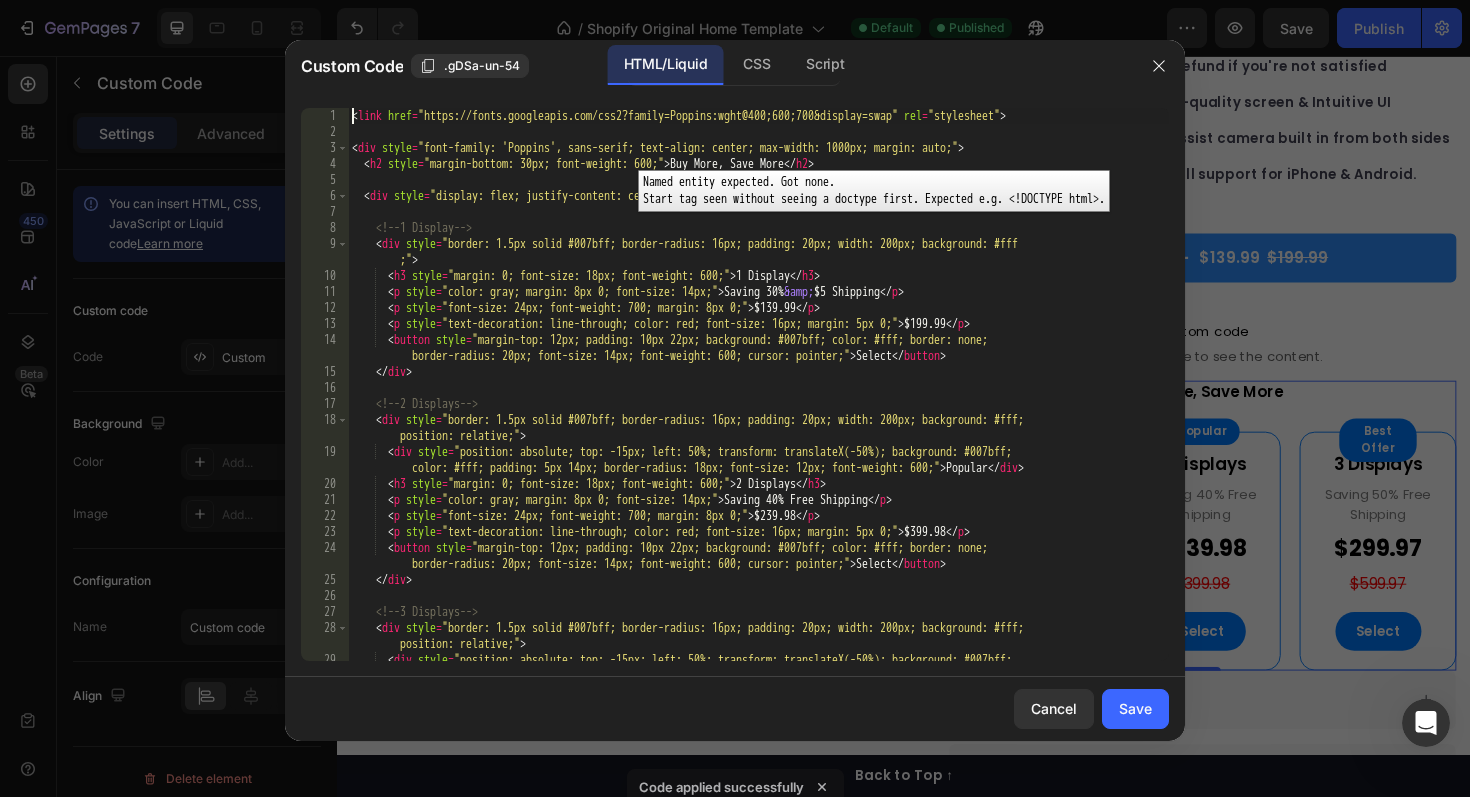 click on "1" at bounding box center (325, 116) 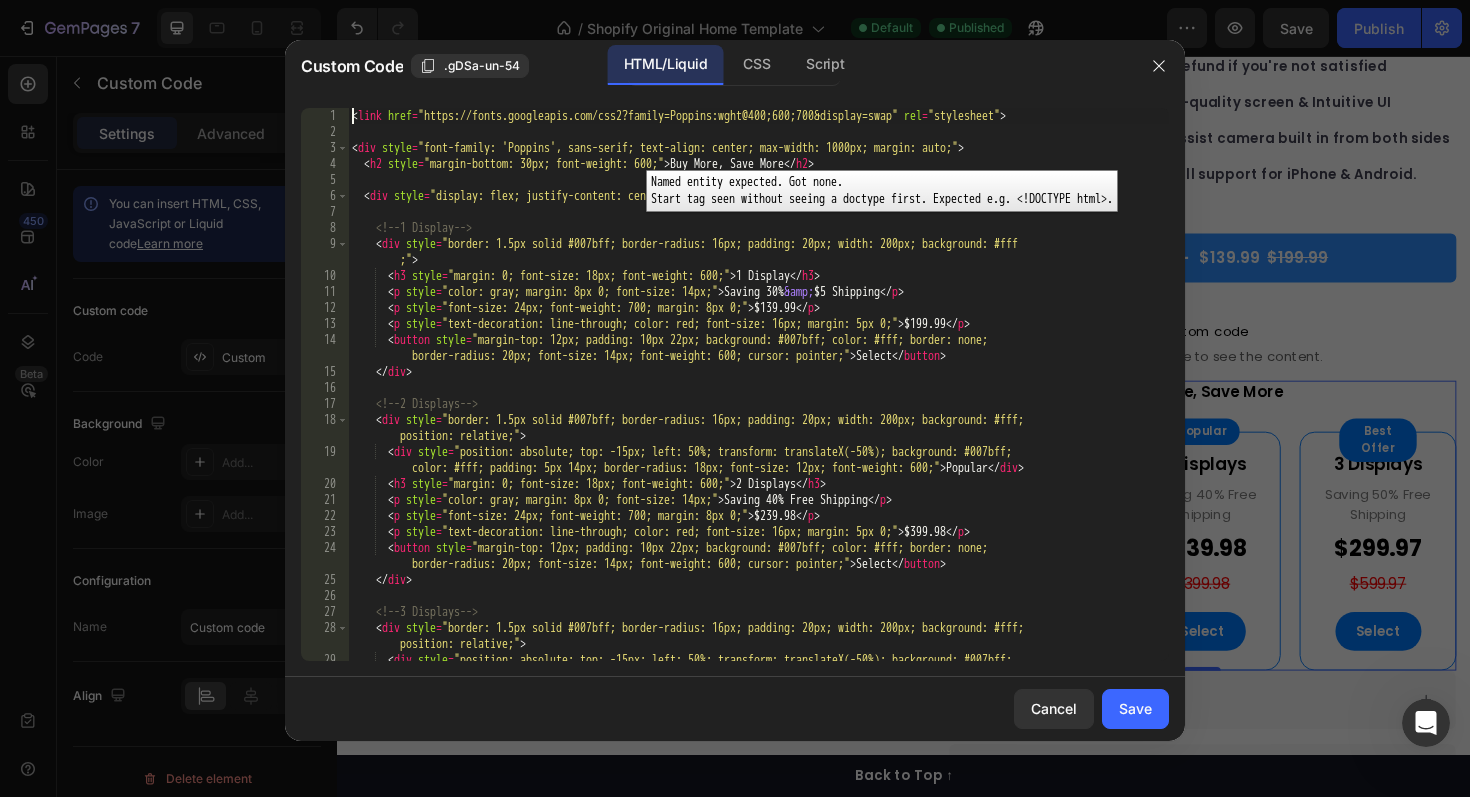 click on "< link   href = "https://fonts.googleapis.com/css2?family=Poppins:wght@400;600;700&display=swap"   rel = "stylesheet" > < div   style = "font-family: 'Poppins', sans-serif; text-align: center; max-width: 1000px; margin: auto;" >    < h2   style = "margin-bottom: 30px; font-weight: 600;" > Buy More, Save More </ h2 >       < div   style = "display: flex; justify-content: center; gap: 20px; flex-wrap: nowrap;" >           <!--  1 Display  -->      < div   style = "border: 1.5px solid #007bff; border-radius: 16px; padding: 20px; width: 200px; background: #fff          ;" >         < h3   style = "margin: 0; font-size: 18px; font-weight: 600;" > 1 Display </ h3 >         < p   style = "color: gray; margin: 8px 0; font-size: 14px;" > Saving 30%  &amp;  $5 Shipping </ p >         < p   style = "font-size: 24px; font-weight: 700; margin: 8px 0;" > $139.99 </ p >         < p   style = "text-decoration: line-through; color: red; font-size: 16px; margin: 5px 0;" > $199.99 </ p >         < button   style = > </" at bounding box center (758, 416) 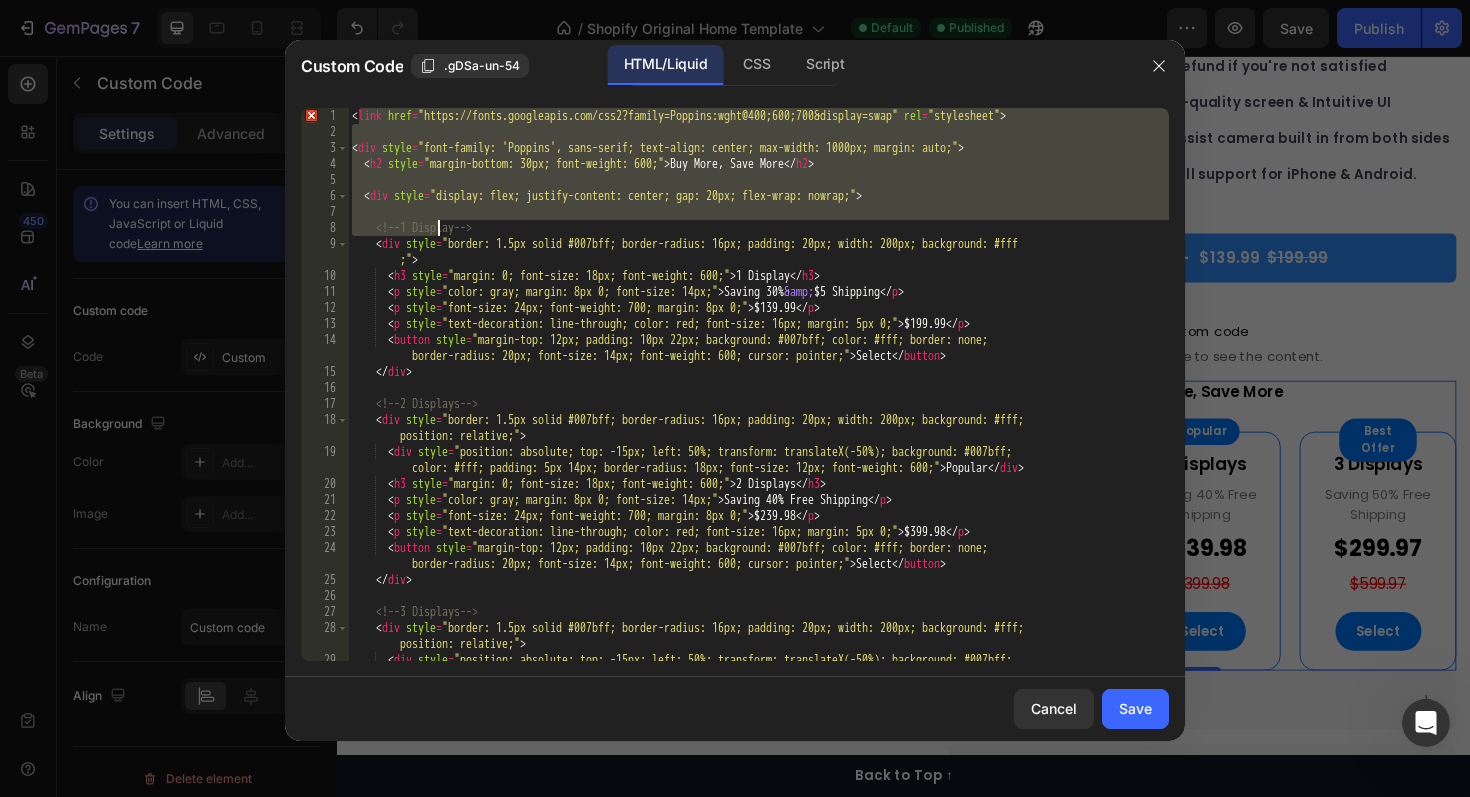 drag, startPoint x: 367, startPoint y: 117, endPoint x: 434, endPoint y: 218, distance: 121.20231 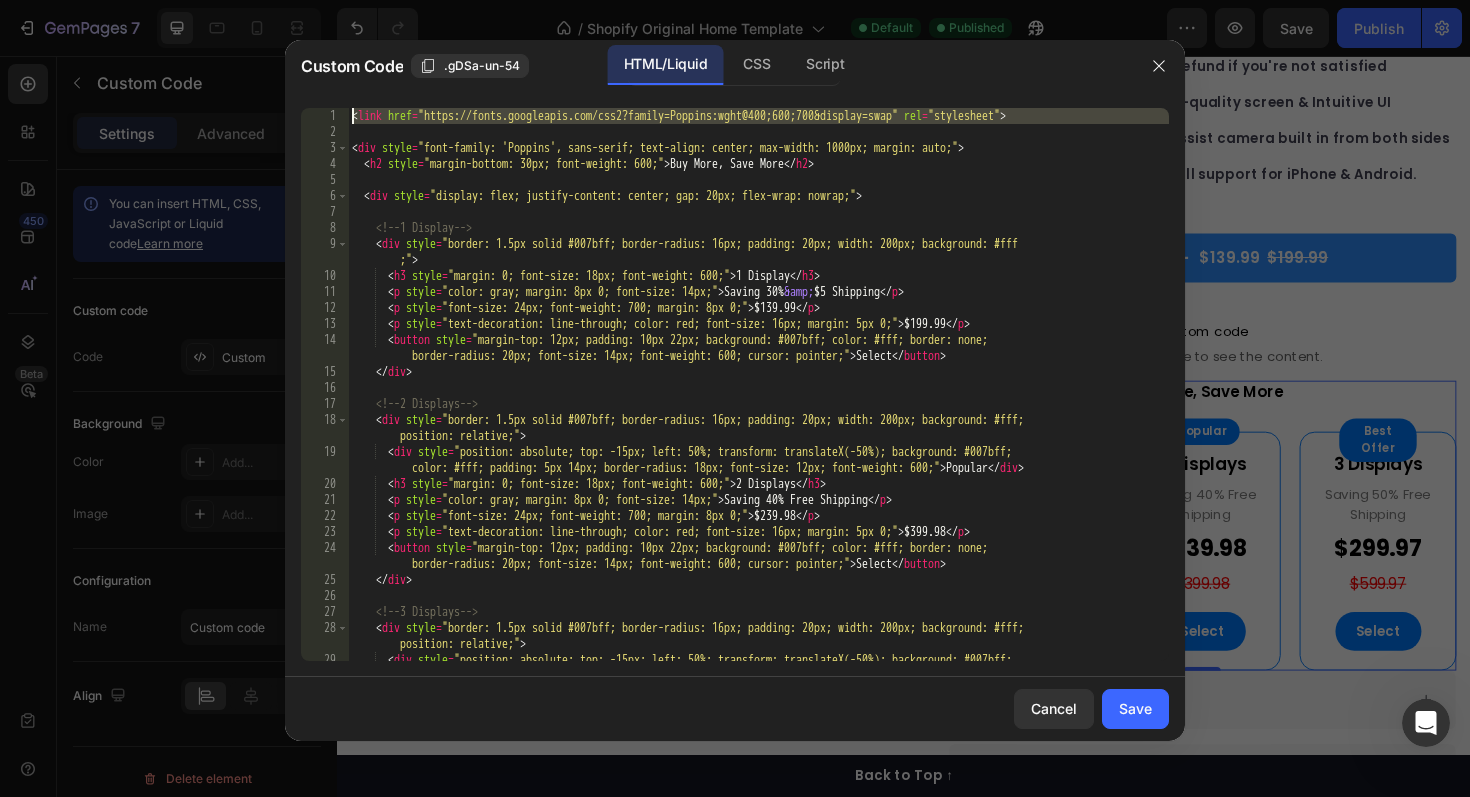 click on "1" at bounding box center (325, 116) 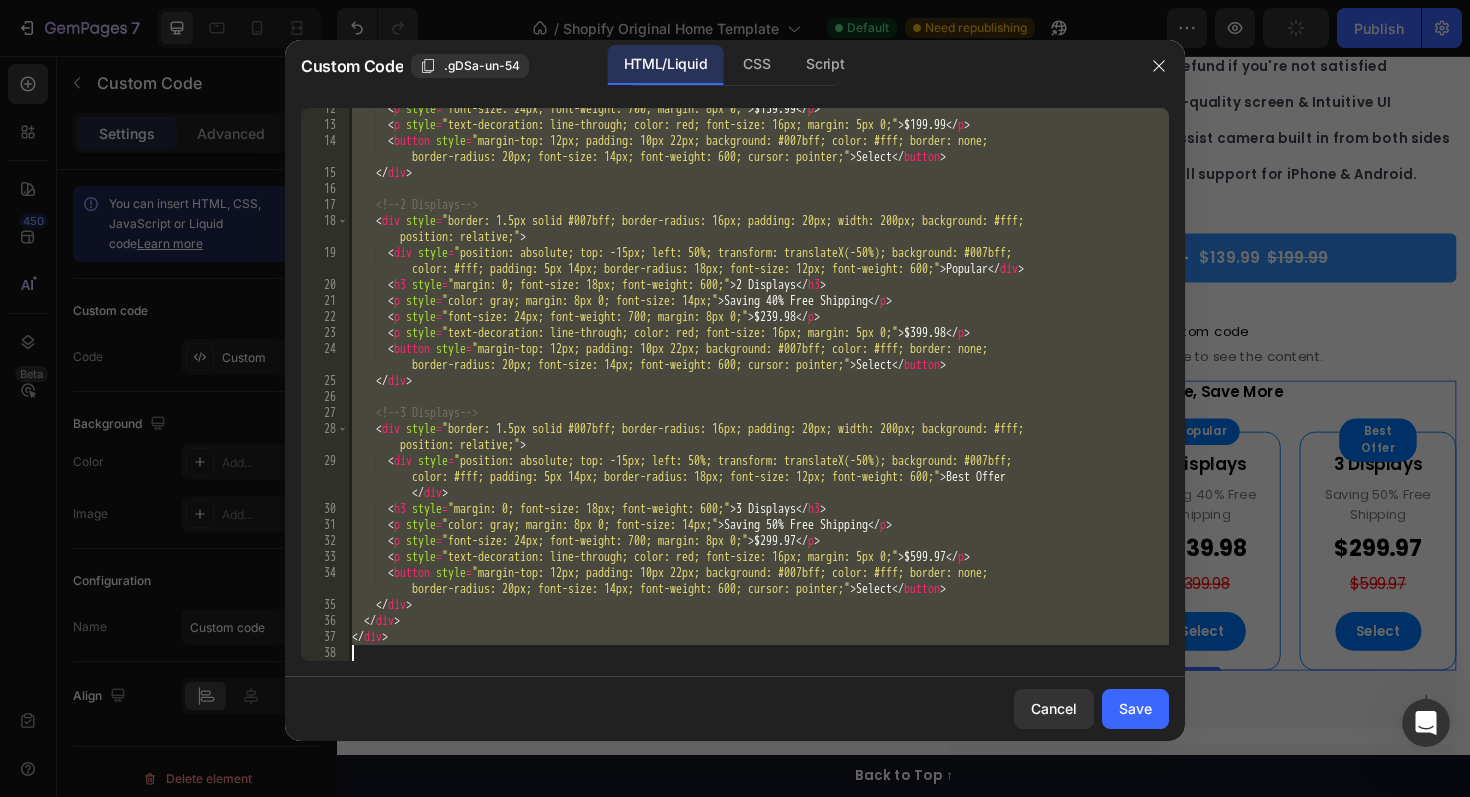 scroll, scrollTop: 199, scrollLeft: 0, axis: vertical 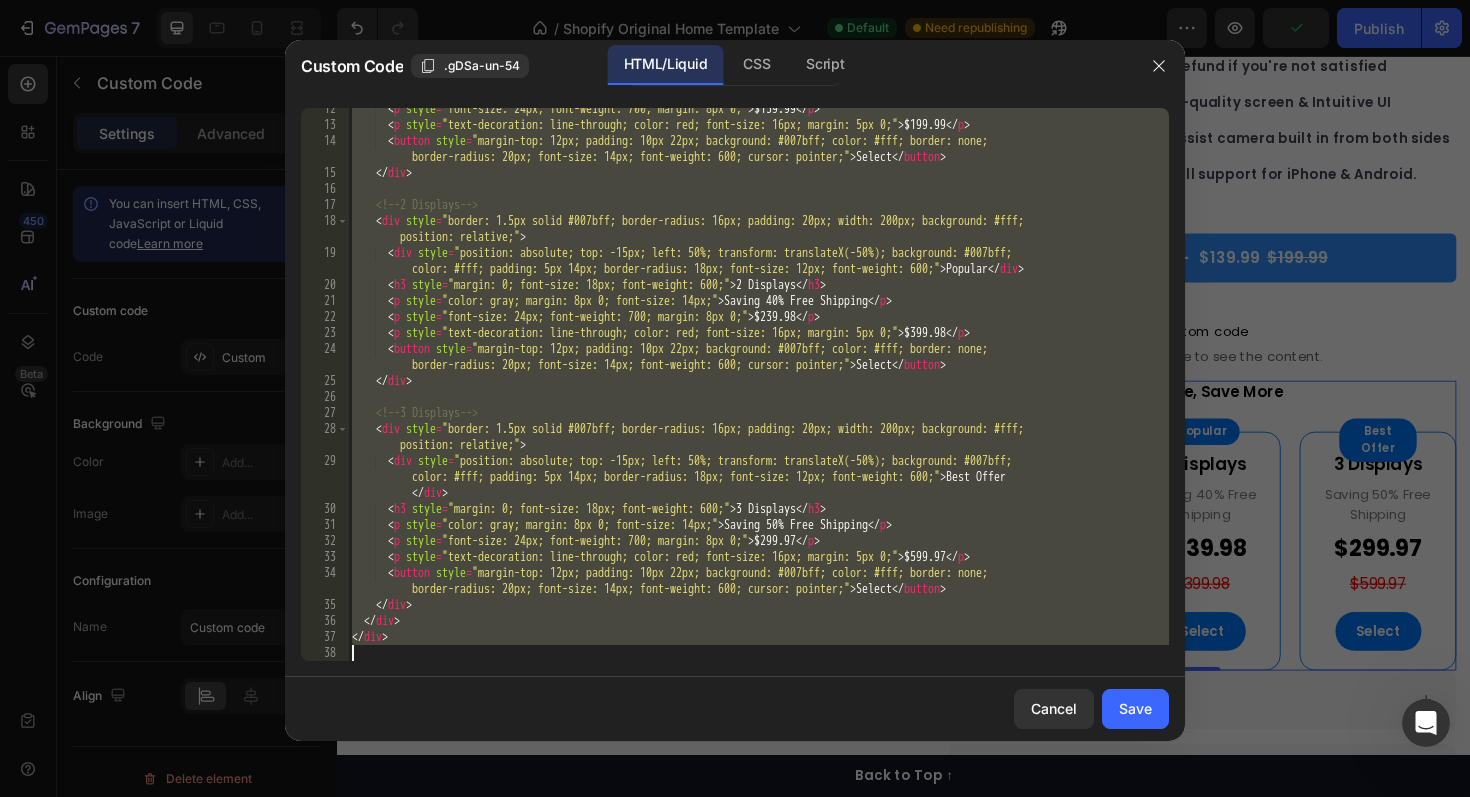 drag, startPoint x: 326, startPoint y: 122, endPoint x: 287, endPoint y: 796, distance: 675.1274 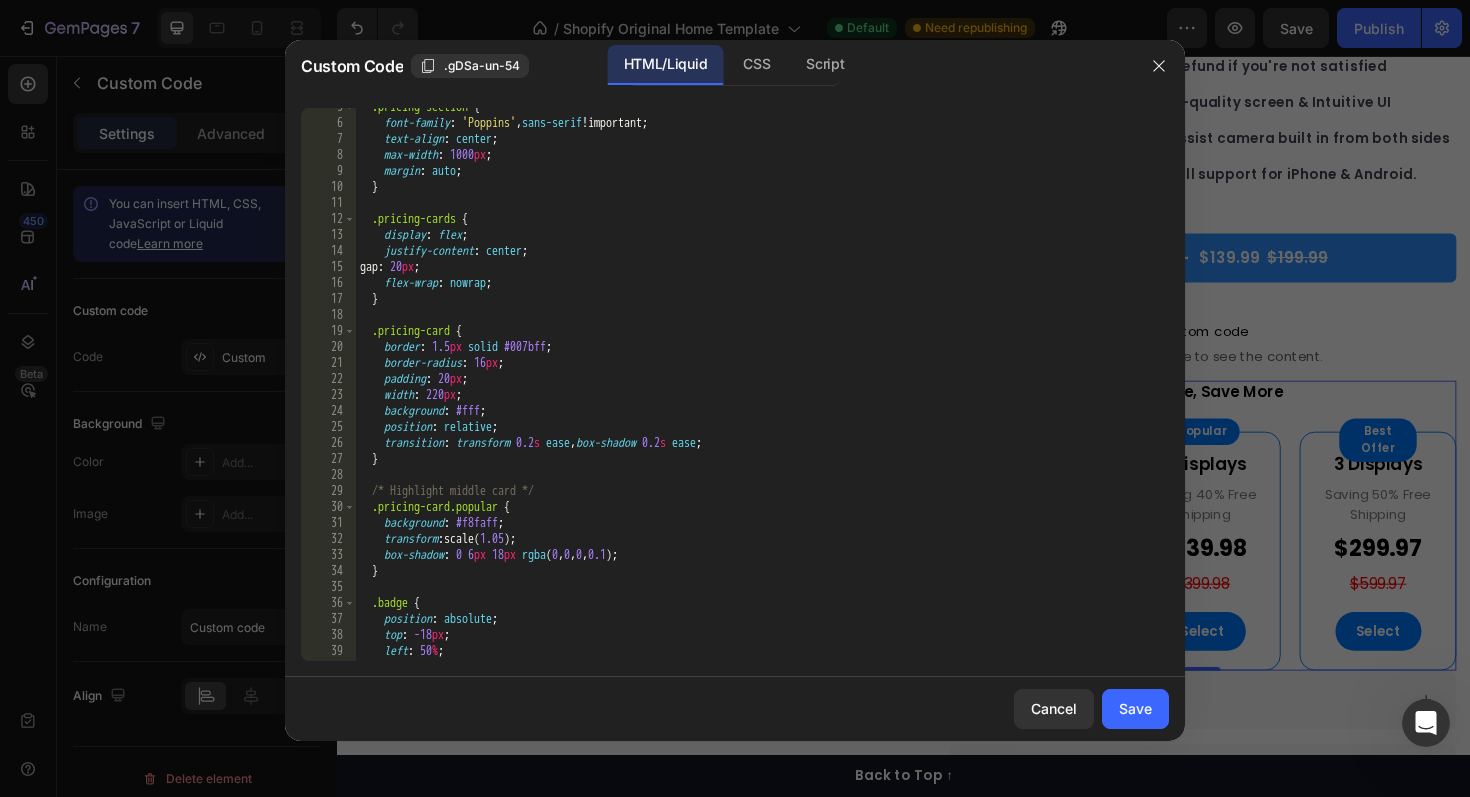scroll, scrollTop: 0, scrollLeft: 0, axis: both 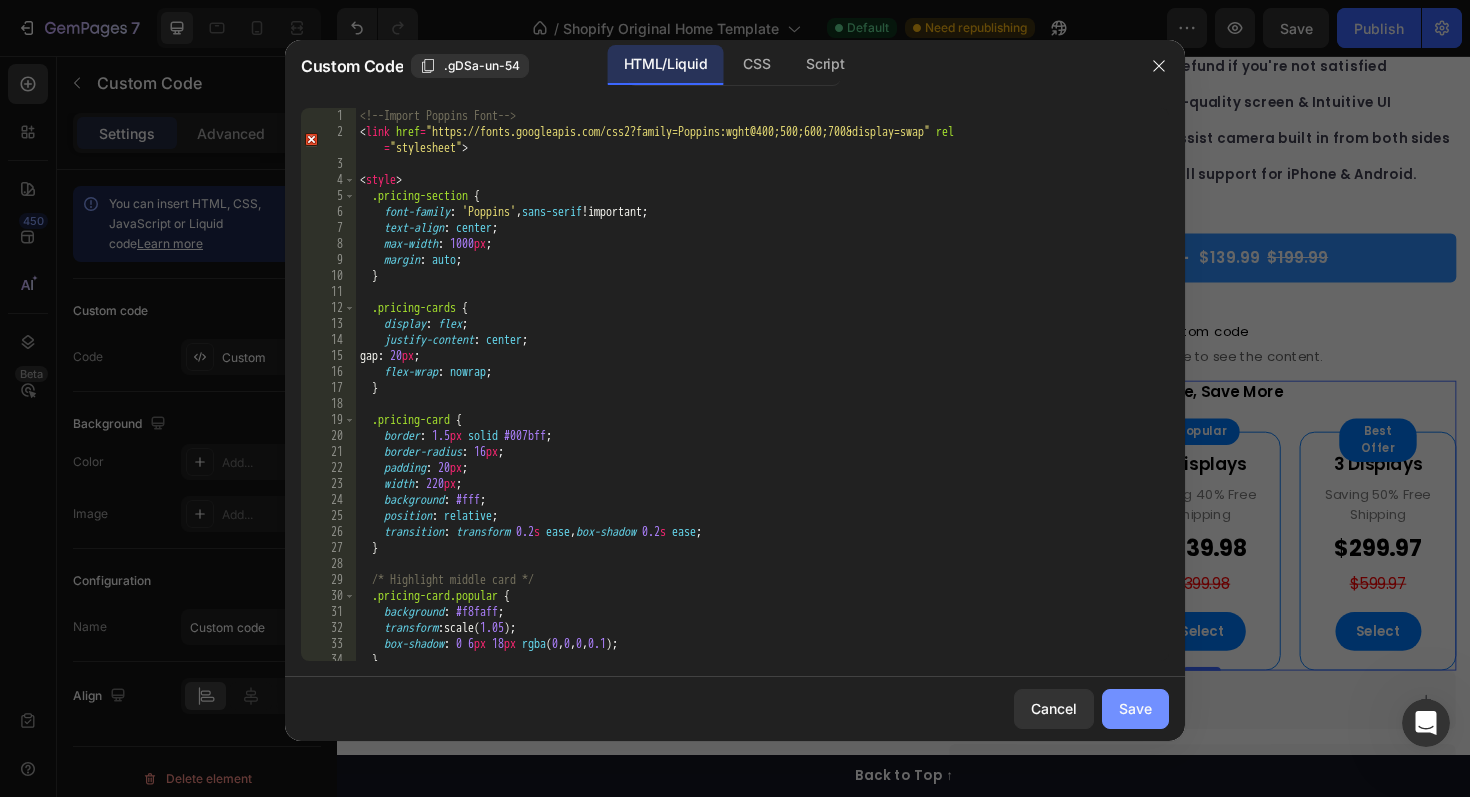 type 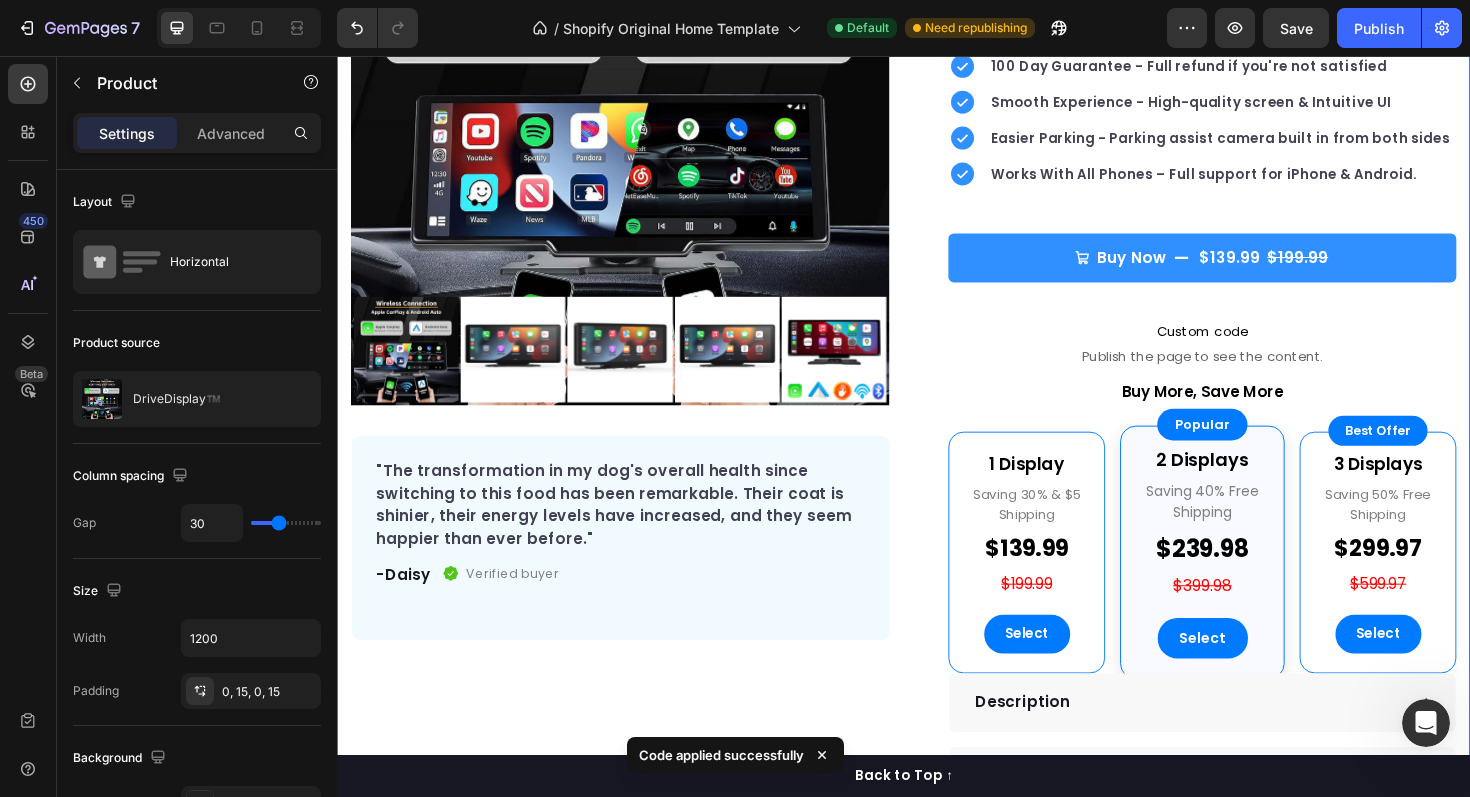 click on "Product Images "The transformation in my dog's overall health since switching to this food has been remarkable. Their coat is shinier, their energy levels have increased, and they seem happier than ever before." Text block -Daisy Text block
Verified buyer Item list Row Row "My dog absolutely loves this food! It's clear that the taste and quality are top-notch."  -Daisy Text block Row Row" at bounding box center (637, 431) 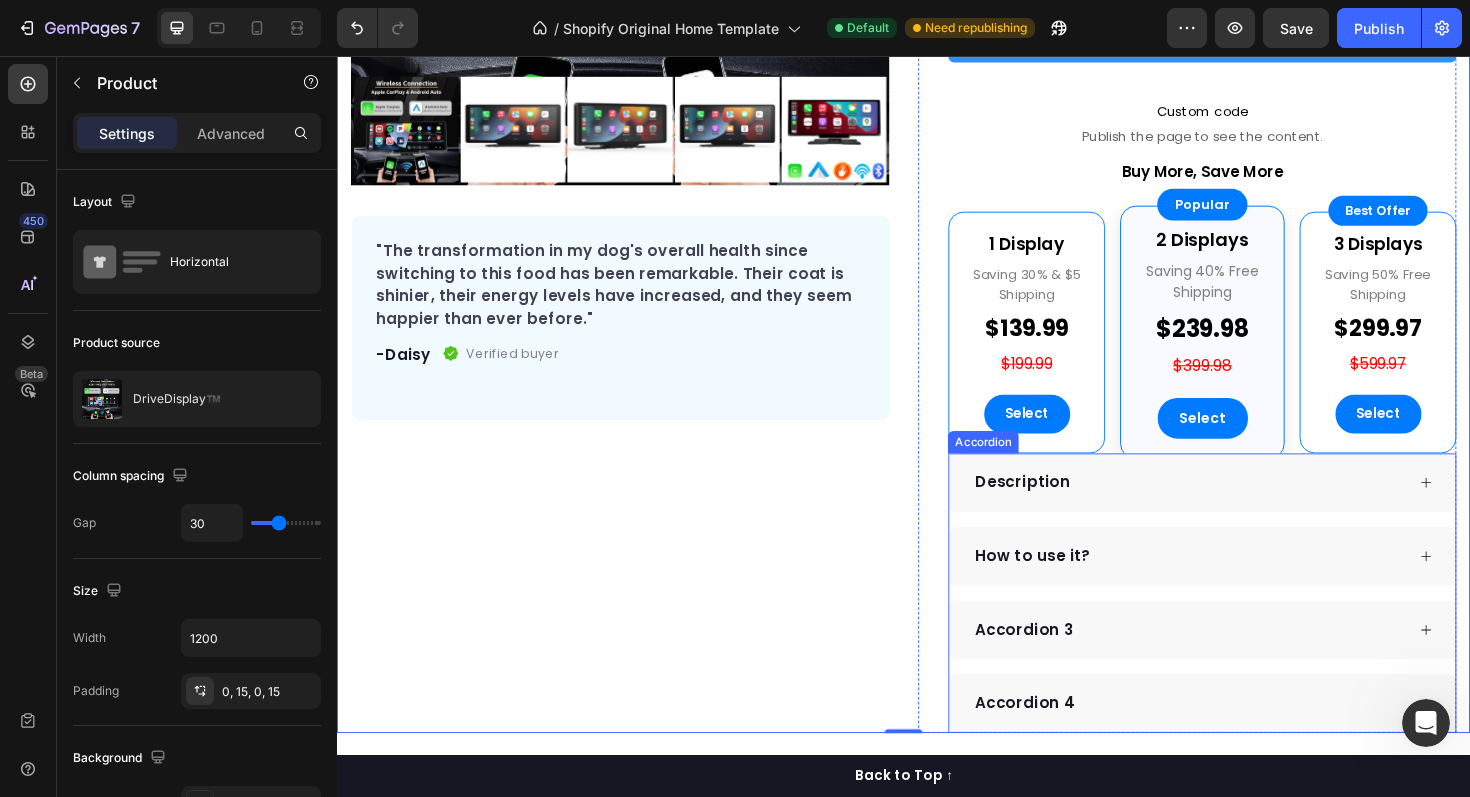 scroll, scrollTop: 518, scrollLeft: 0, axis: vertical 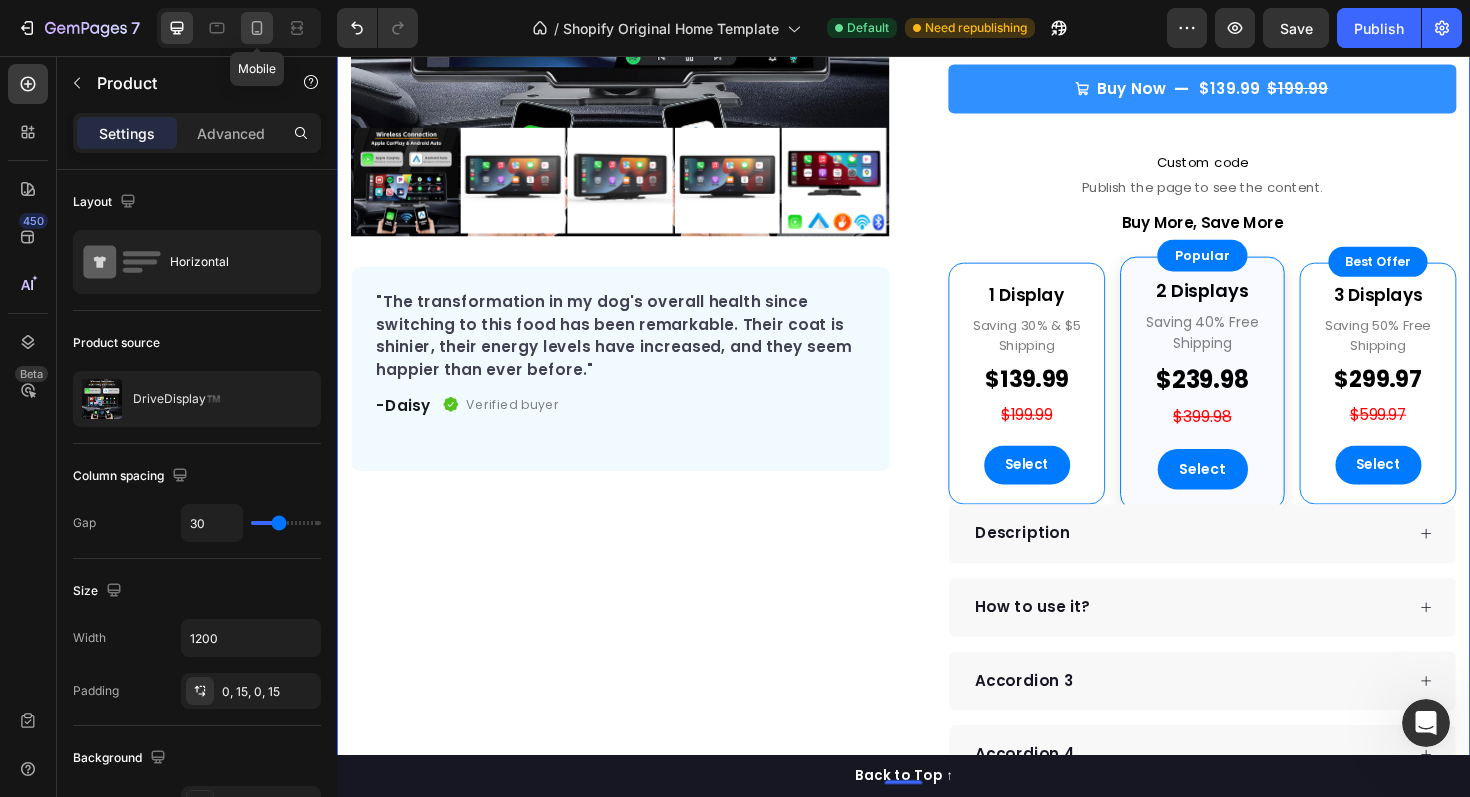 click 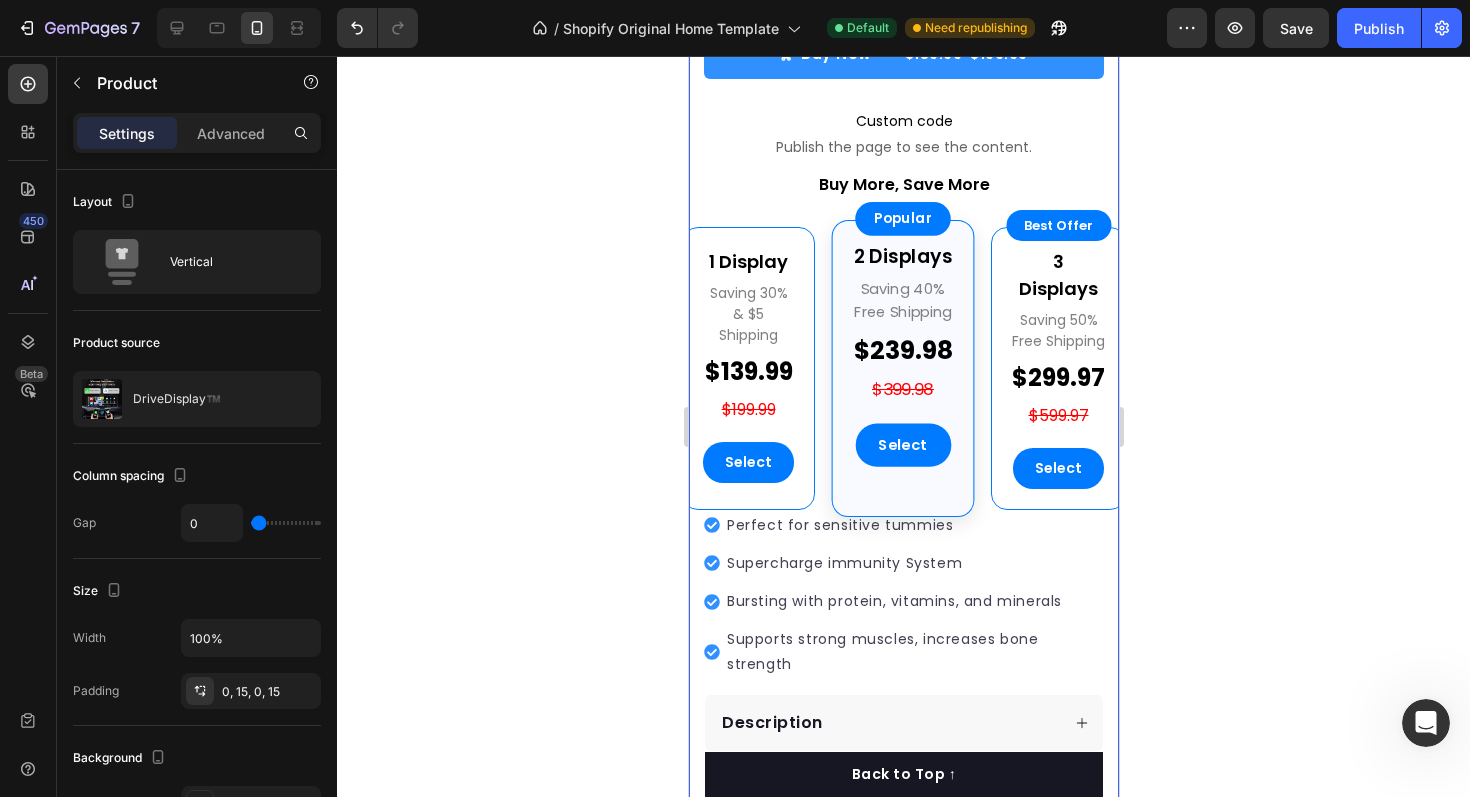 scroll, scrollTop: 713, scrollLeft: 0, axis: vertical 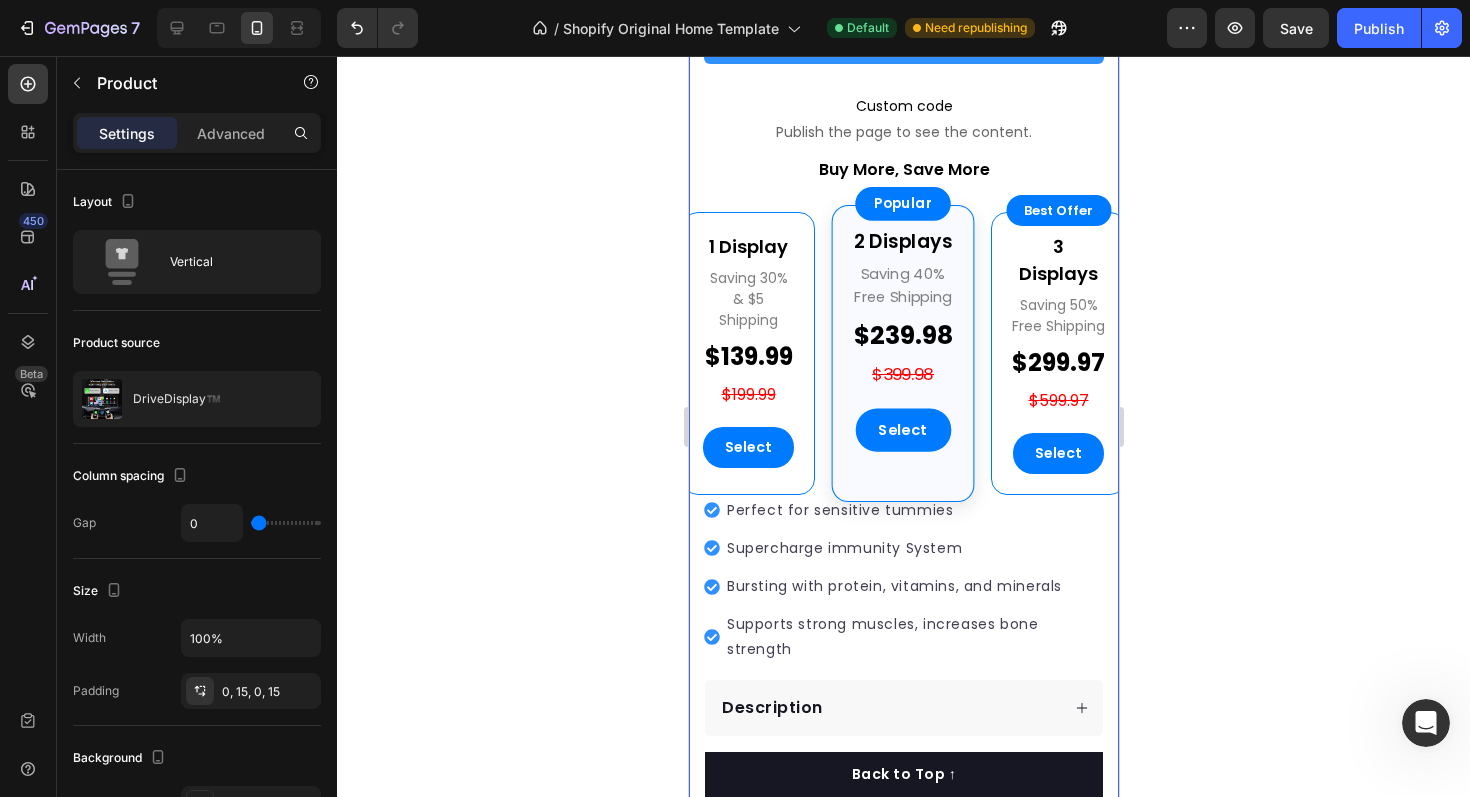 click 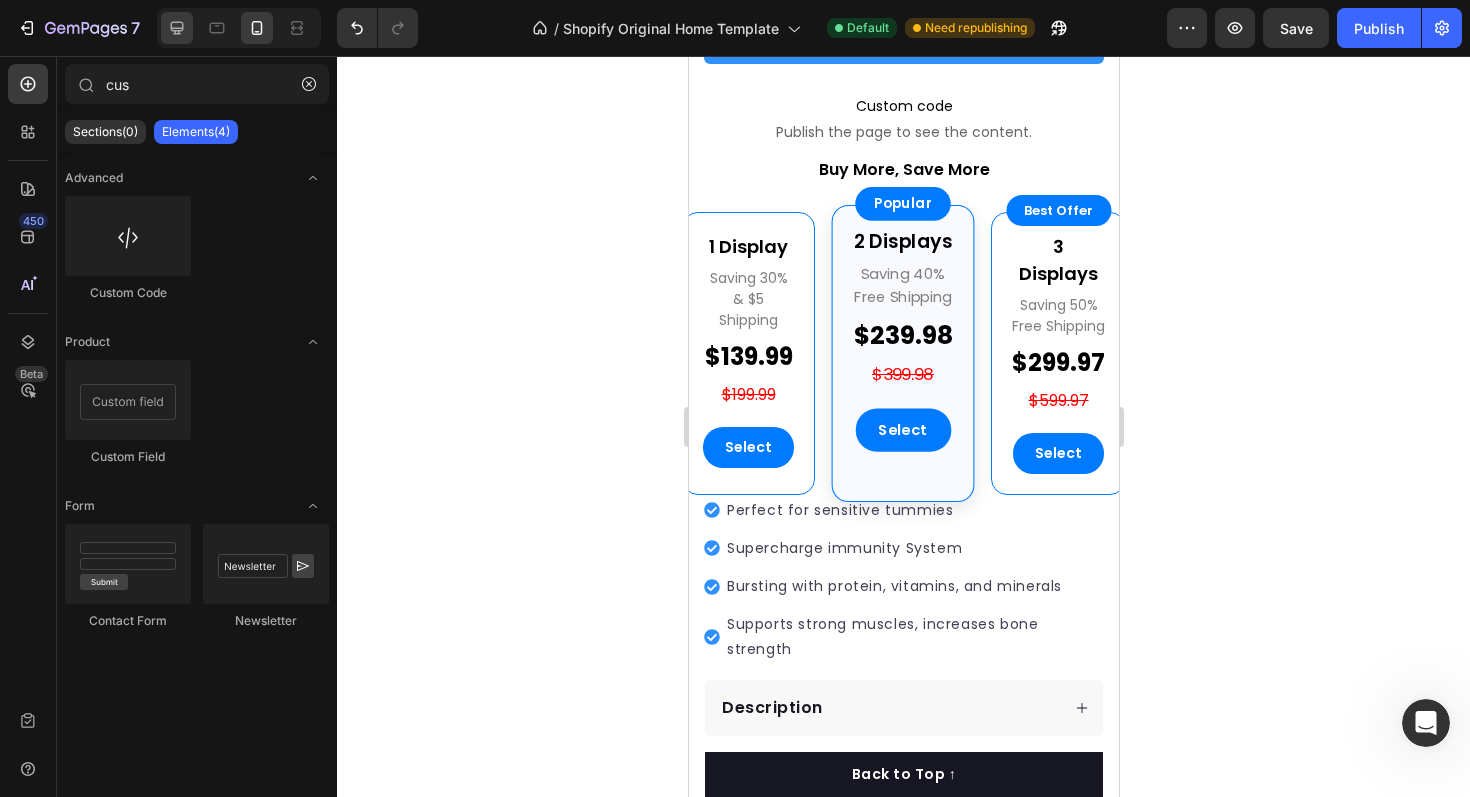 click 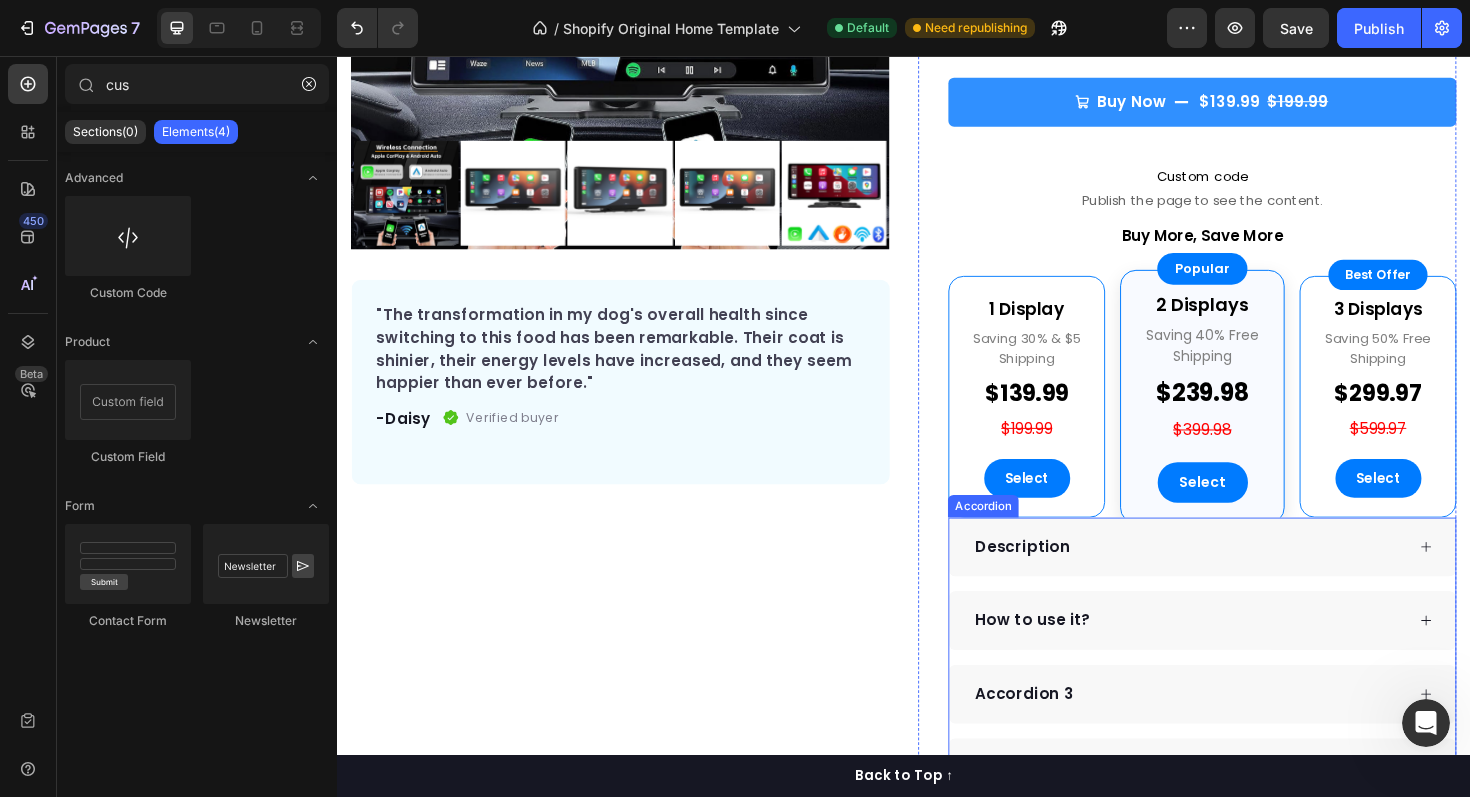 scroll, scrollTop: 500, scrollLeft: 0, axis: vertical 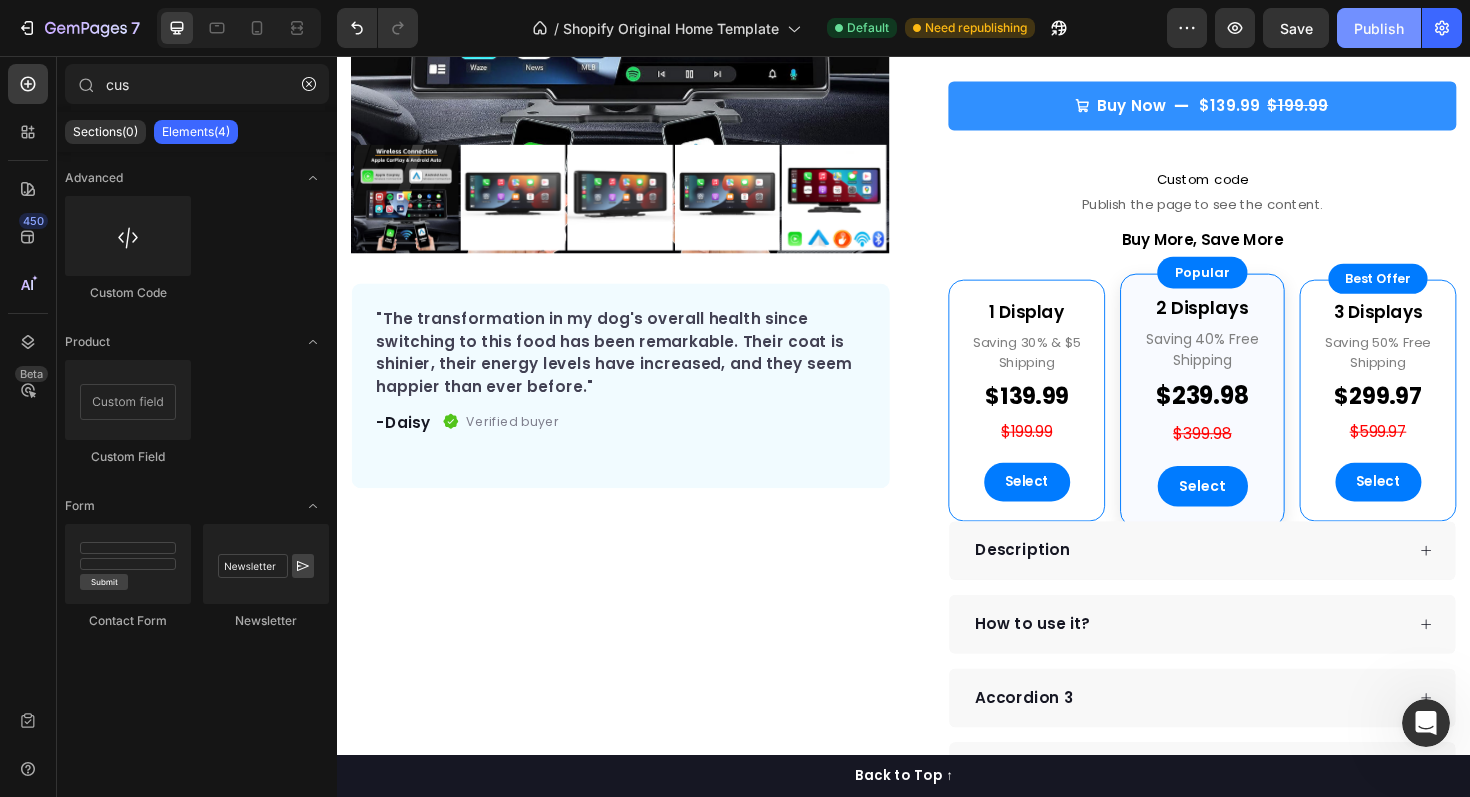 click on "Publish" at bounding box center (1379, 28) 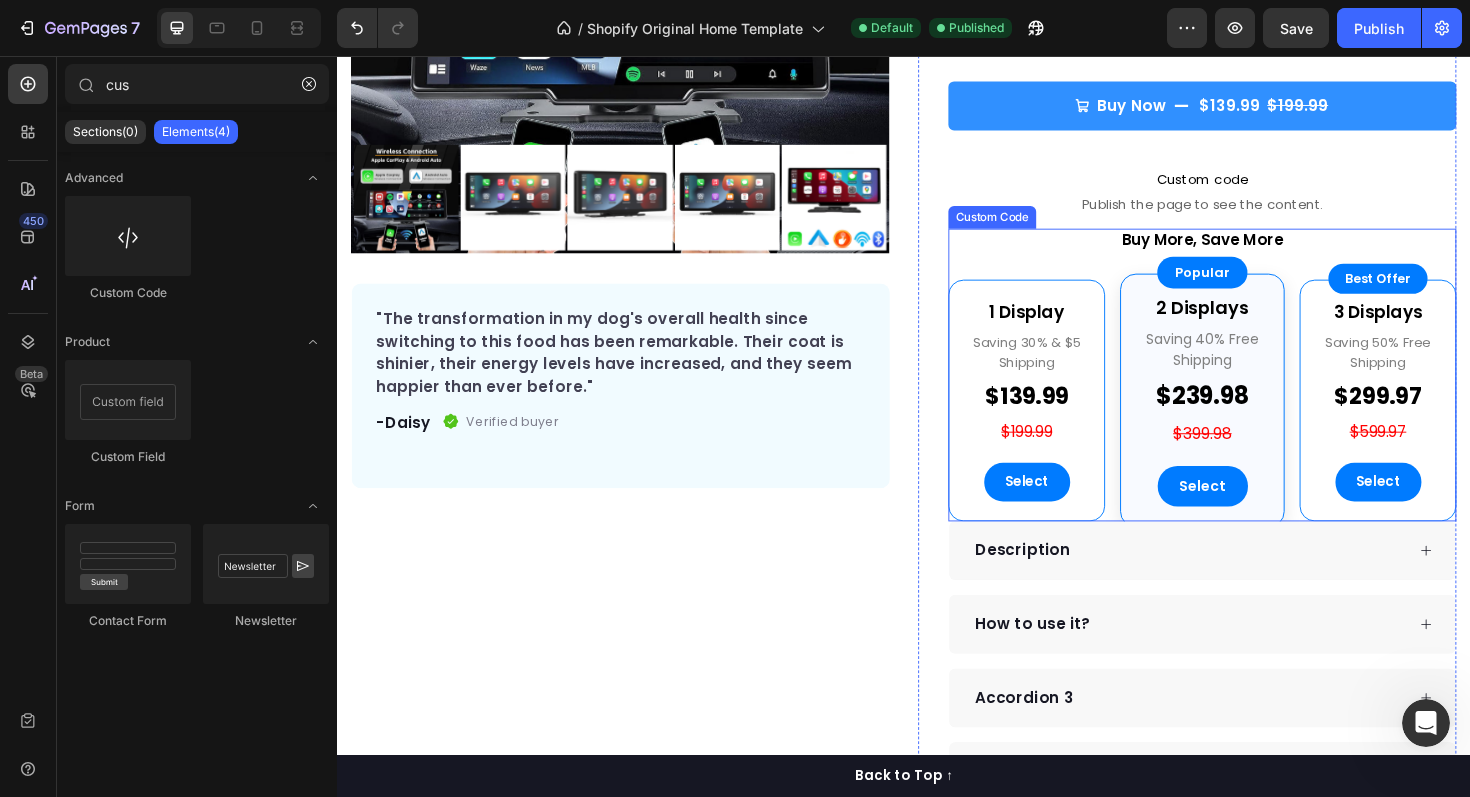 click on "Buy More, Save More" at bounding box center [1253, 251] 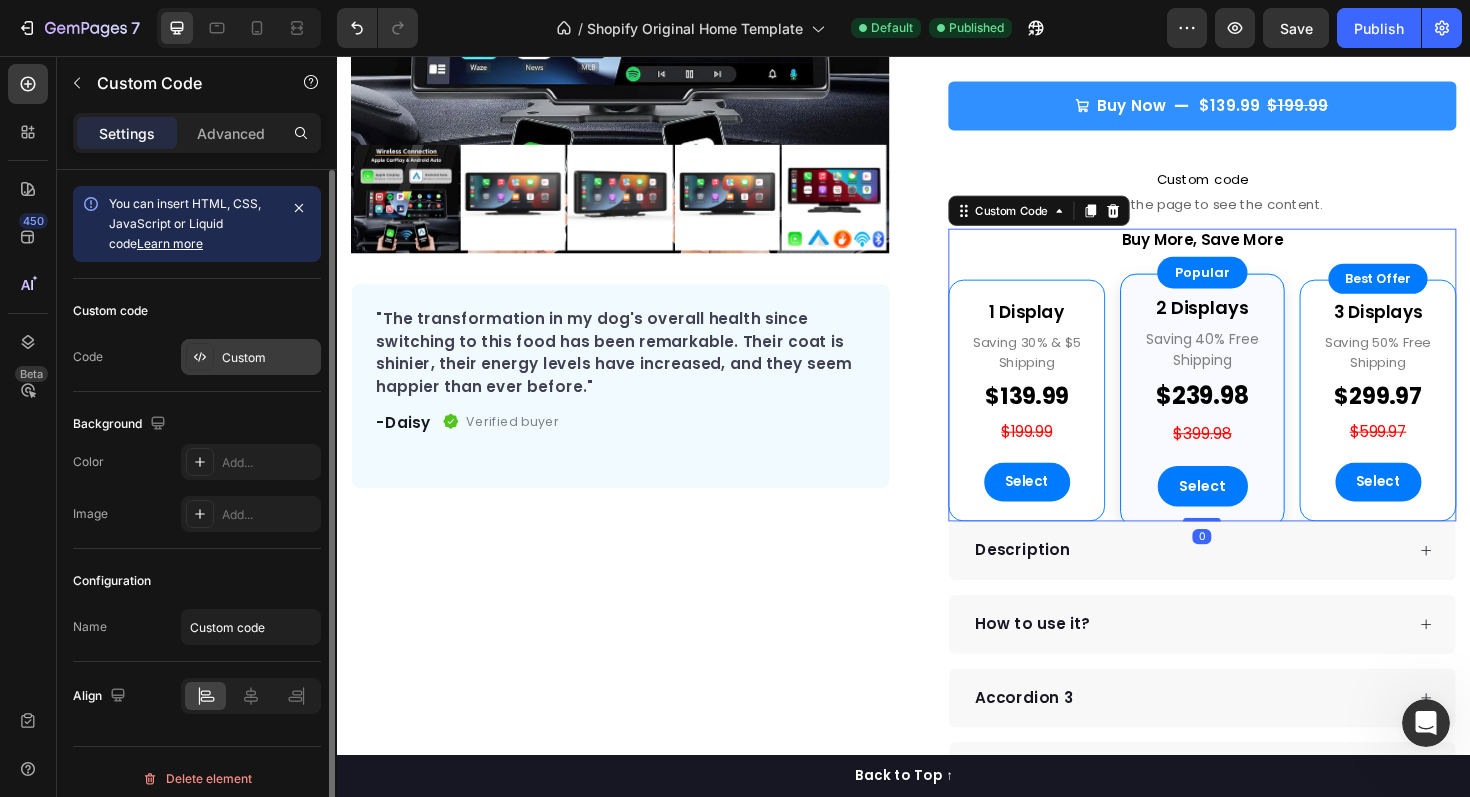 click on "Custom" at bounding box center [269, 358] 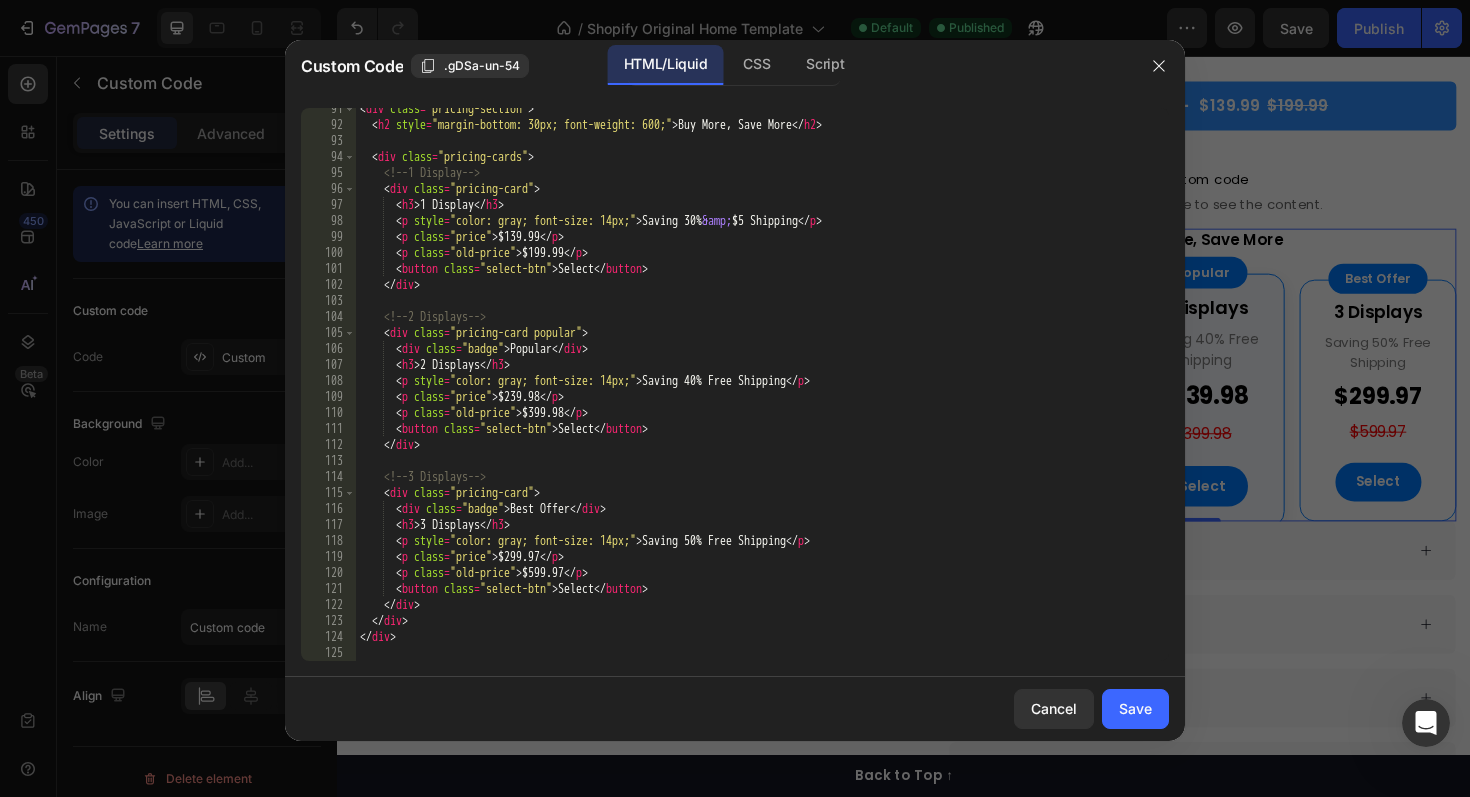 scroll, scrollTop: 1463, scrollLeft: 0, axis: vertical 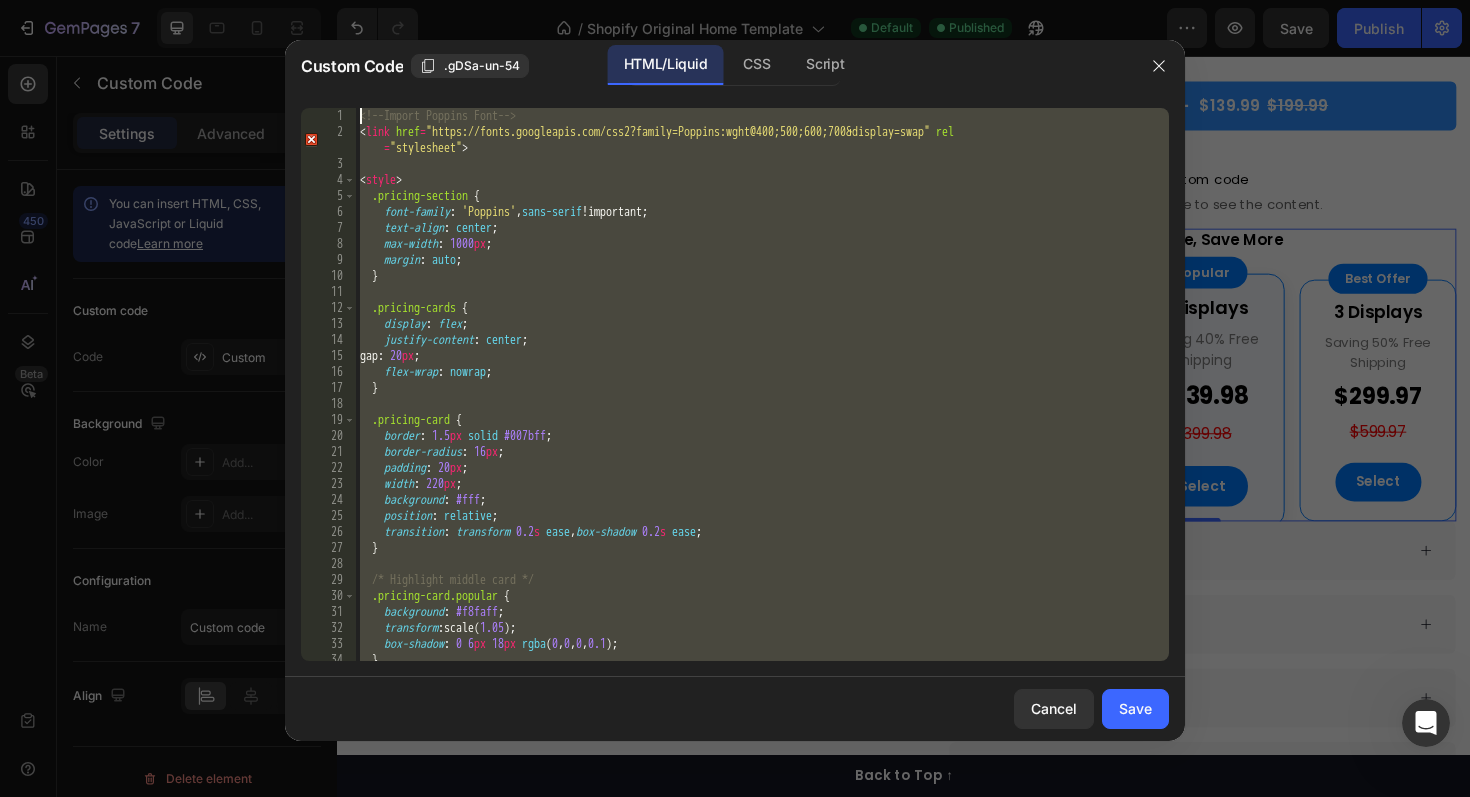 drag, startPoint x: 526, startPoint y: 638, endPoint x: 330, endPoint y: 51, distance: 618.85785 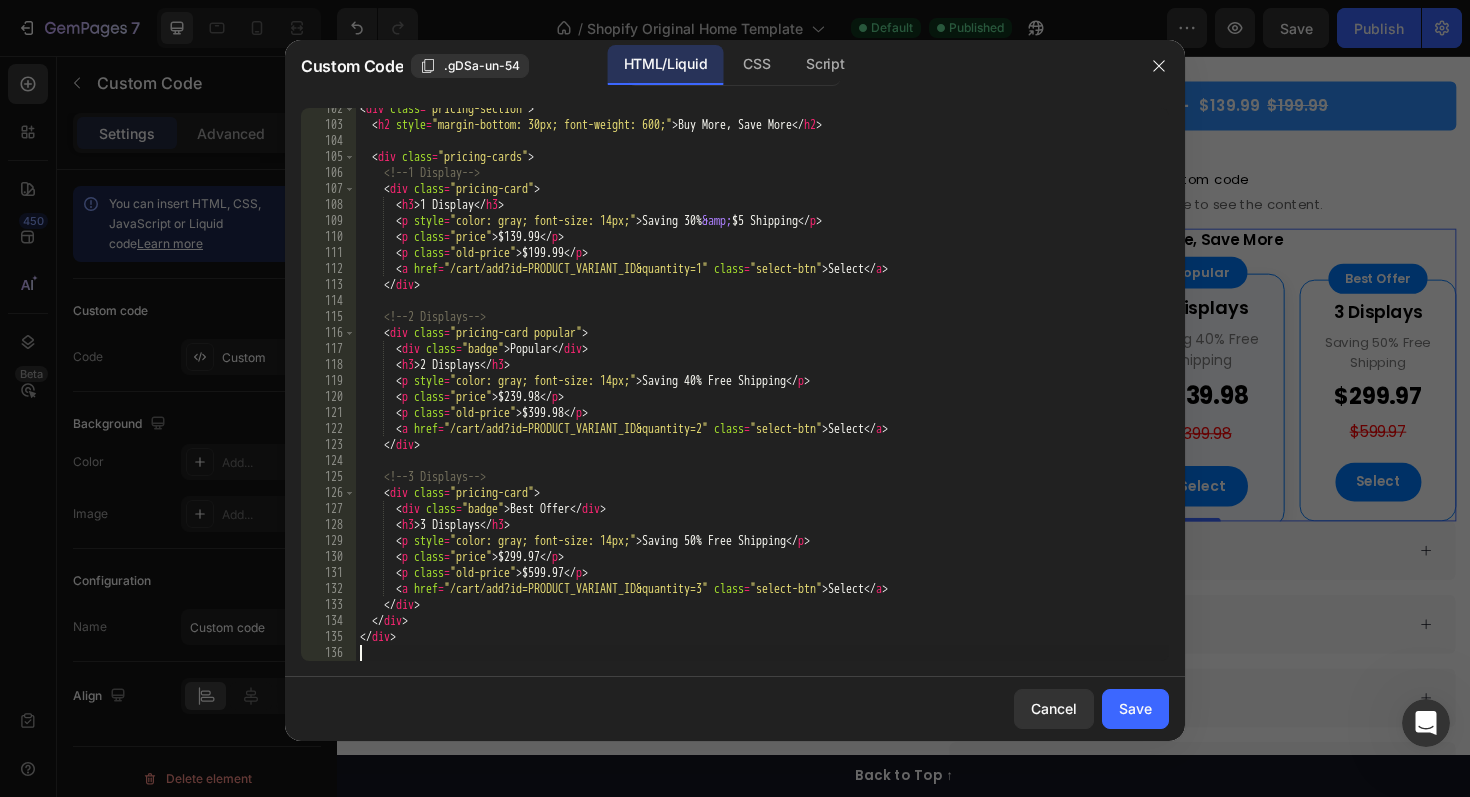 scroll, scrollTop: 1639, scrollLeft: 0, axis: vertical 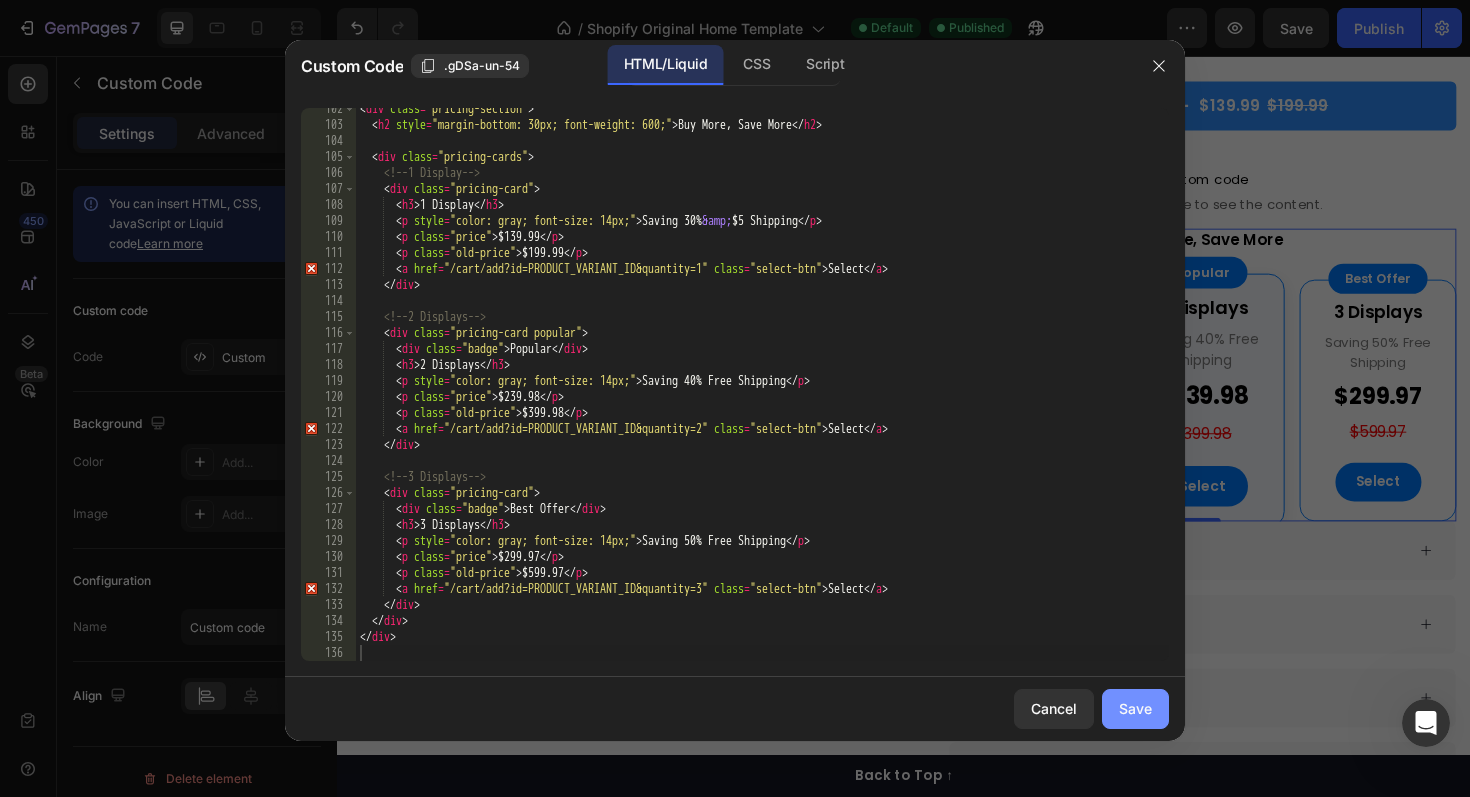 click on "Save" at bounding box center (1135, 708) 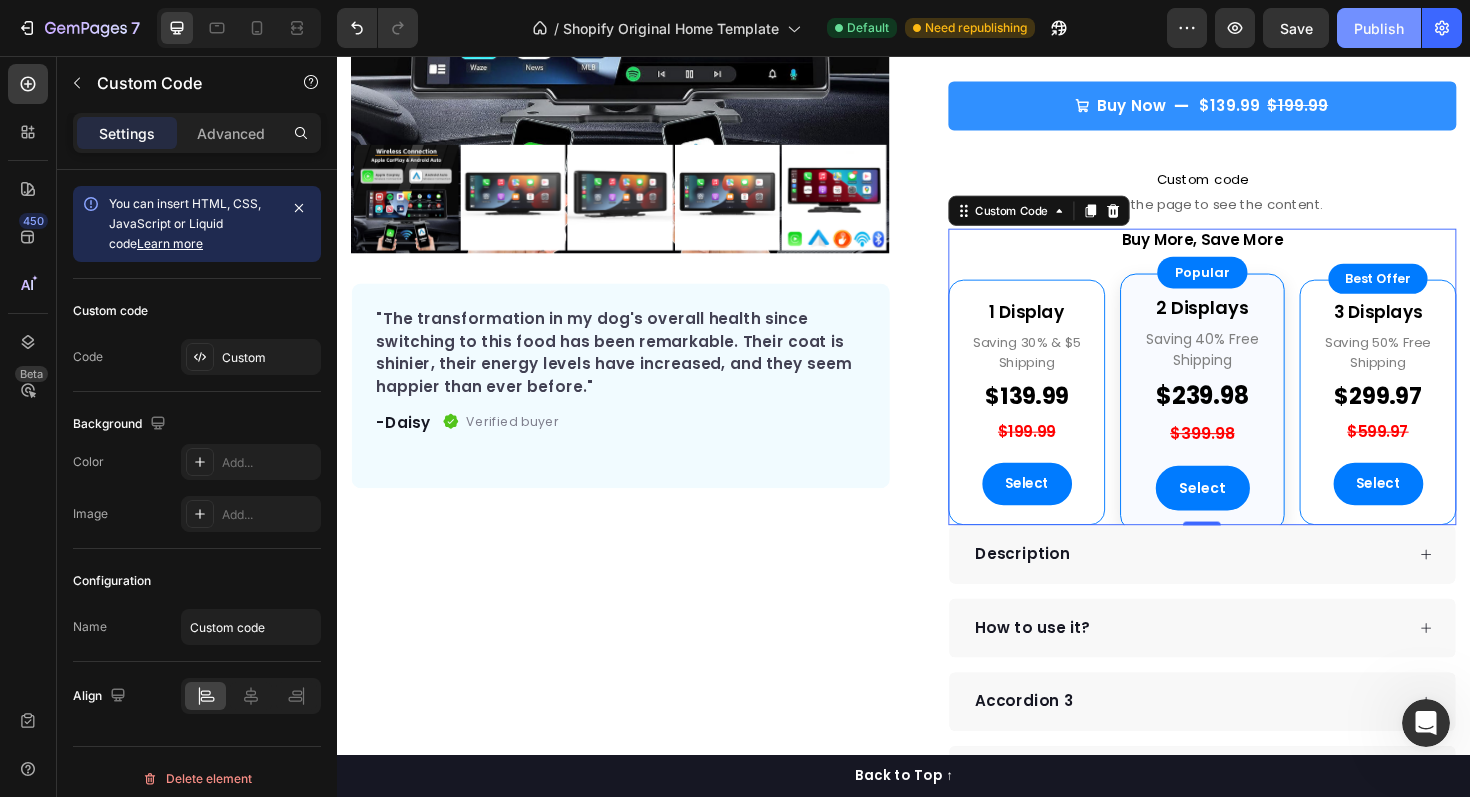 click on "Publish" at bounding box center (1379, 28) 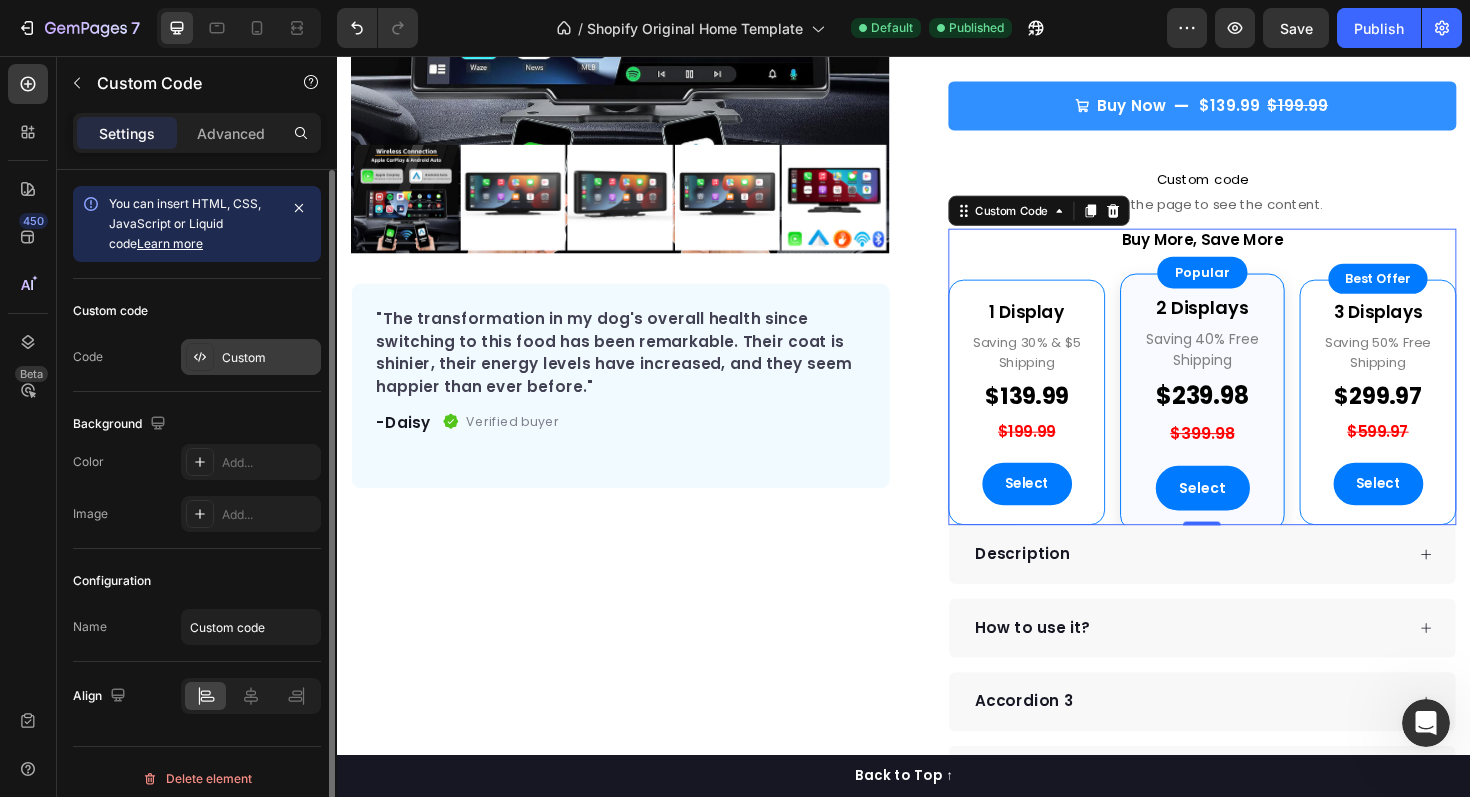 click on "Custom" at bounding box center (269, 358) 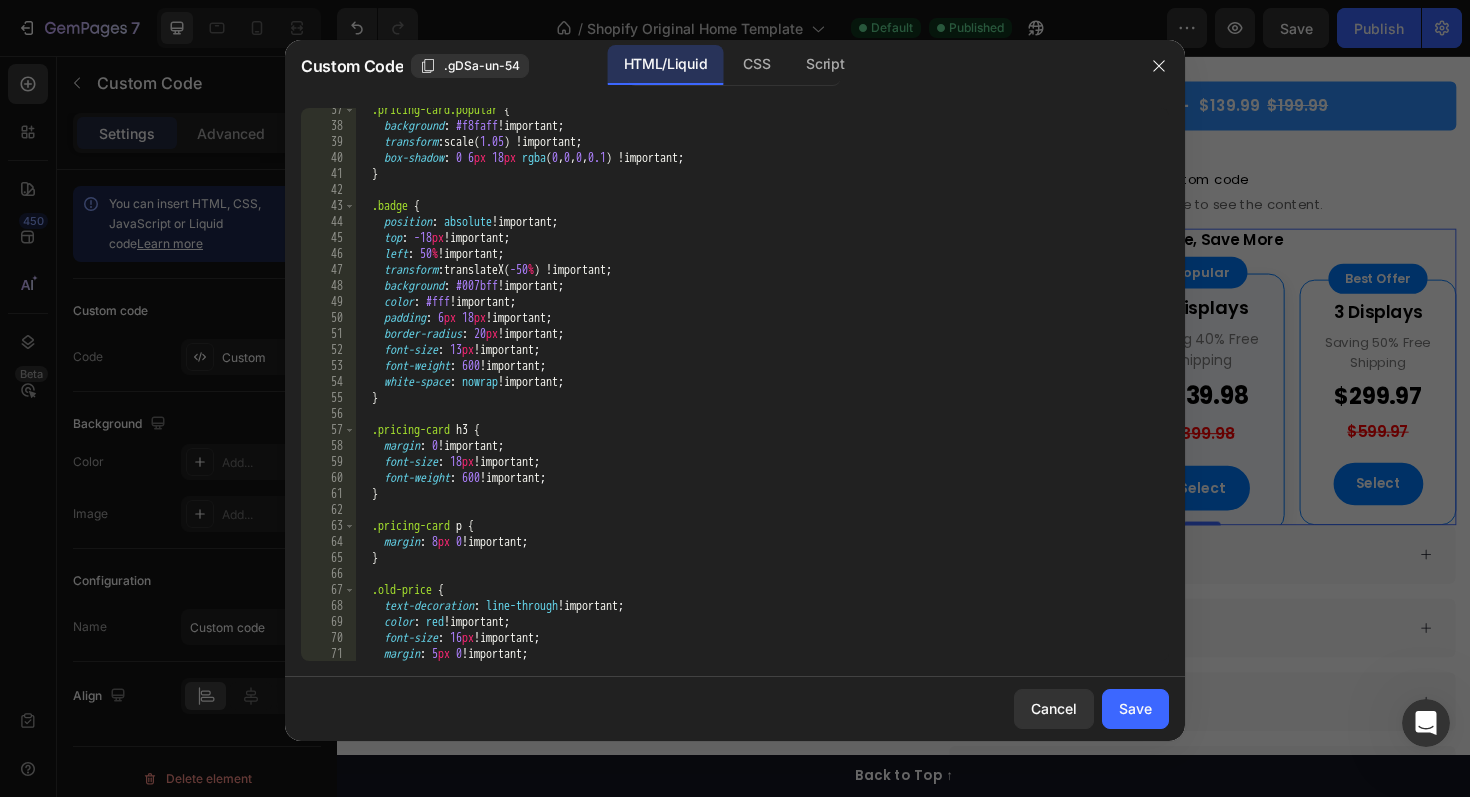 scroll, scrollTop: 0, scrollLeft: 0, axis: both 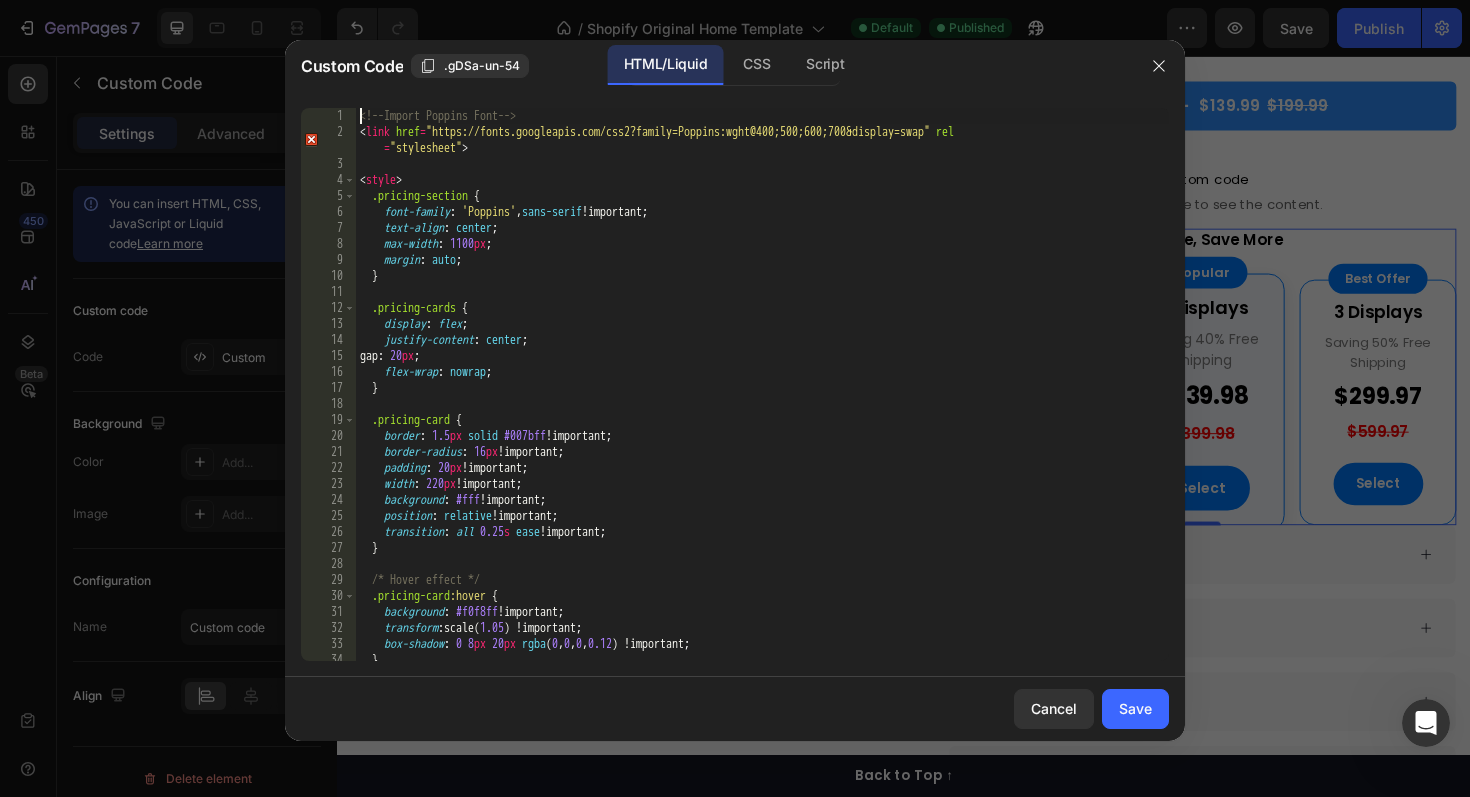 drag, startPoint x: 339, startPoint y: 110, endPoint x: 325, endPoint y: 640, distance: 530.1849 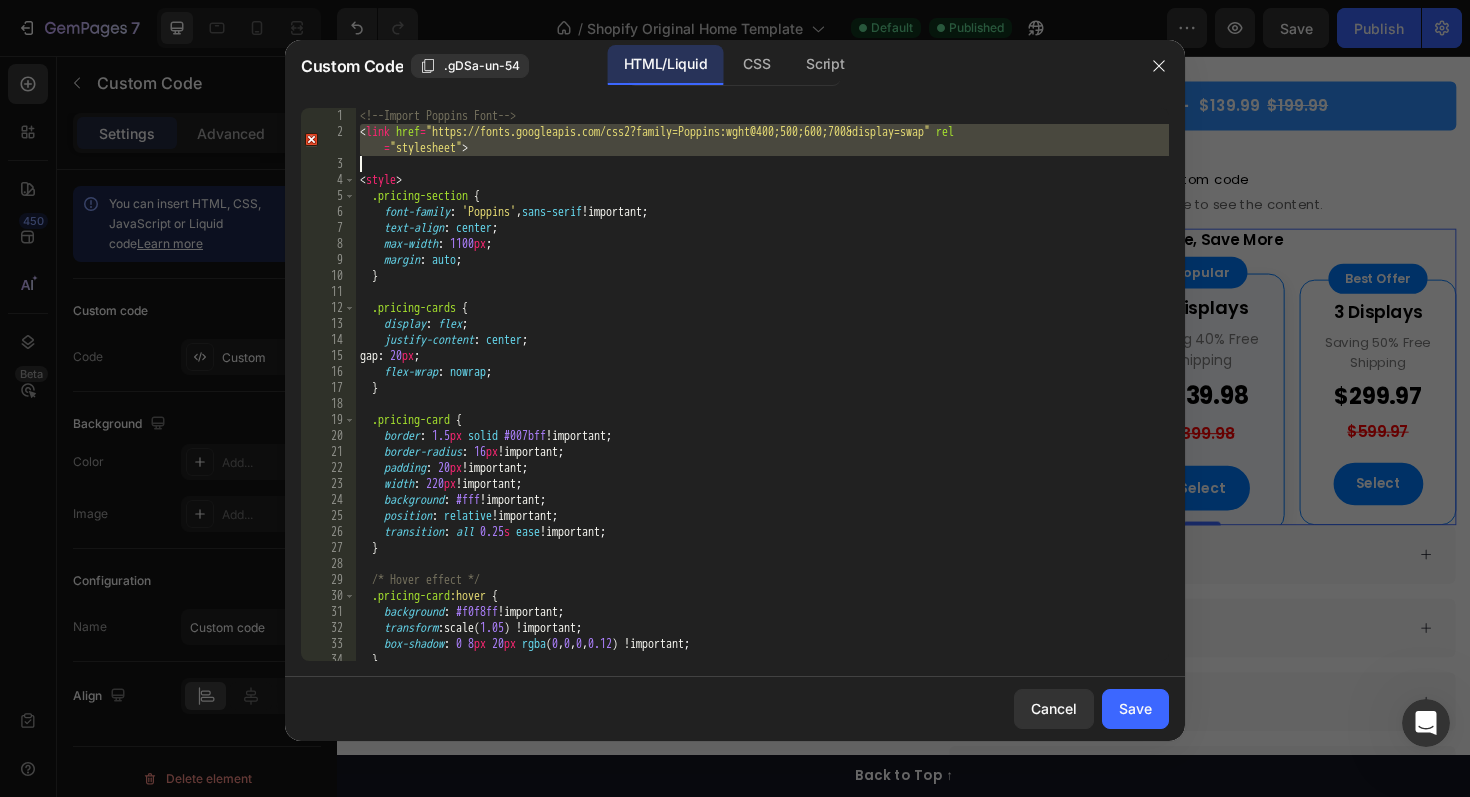 drag, startPoint x: 338, startPoint y: 124, endPoint x: 339, endPoint y: 169, distance: 45.01111 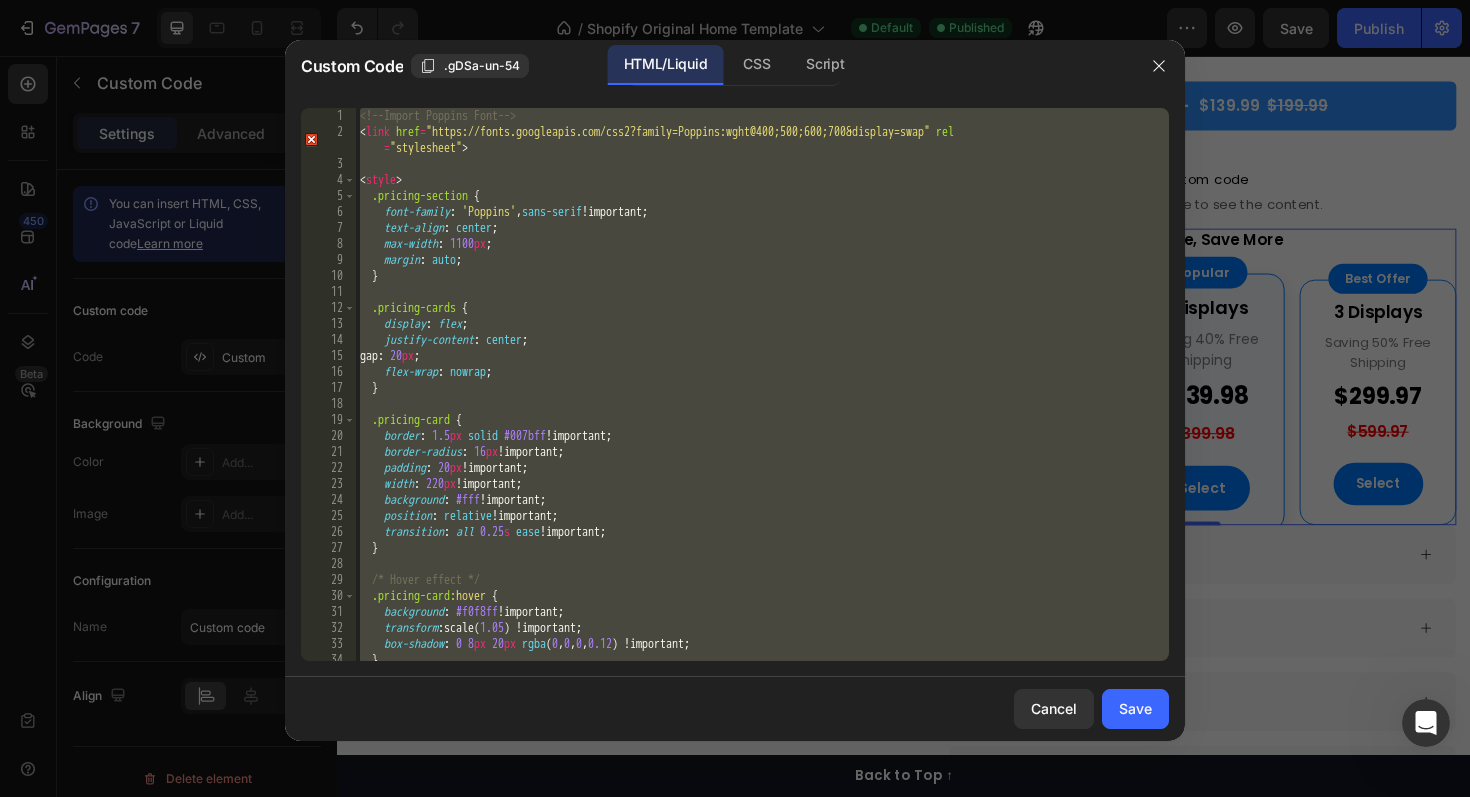 drag, startPoint x: 340, startPoint y: 113, endPoint x: 333, endPoint y: 356, distance: 243.1008 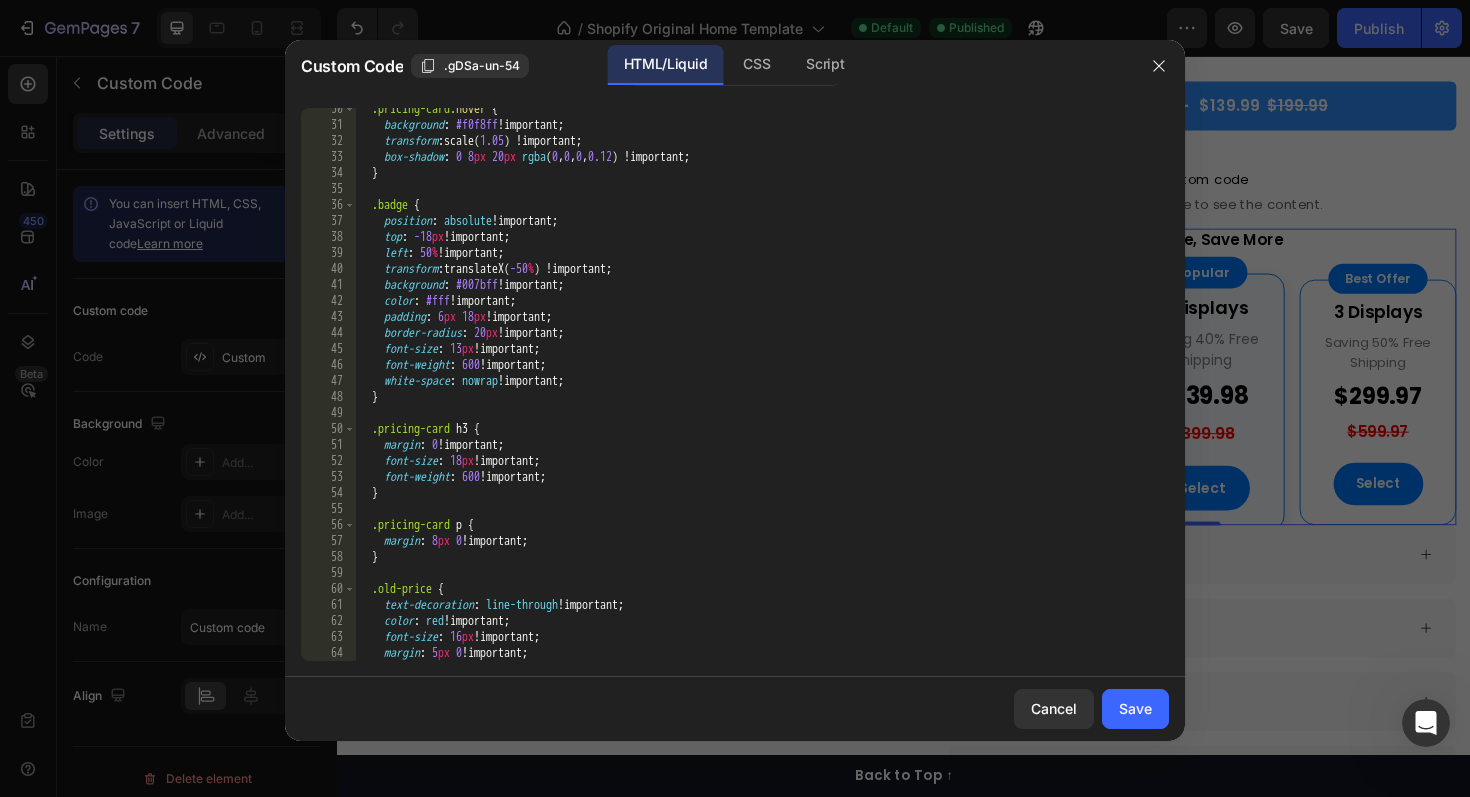 scroll, scrollTop: 0, scrollLeft: 0, axis: both 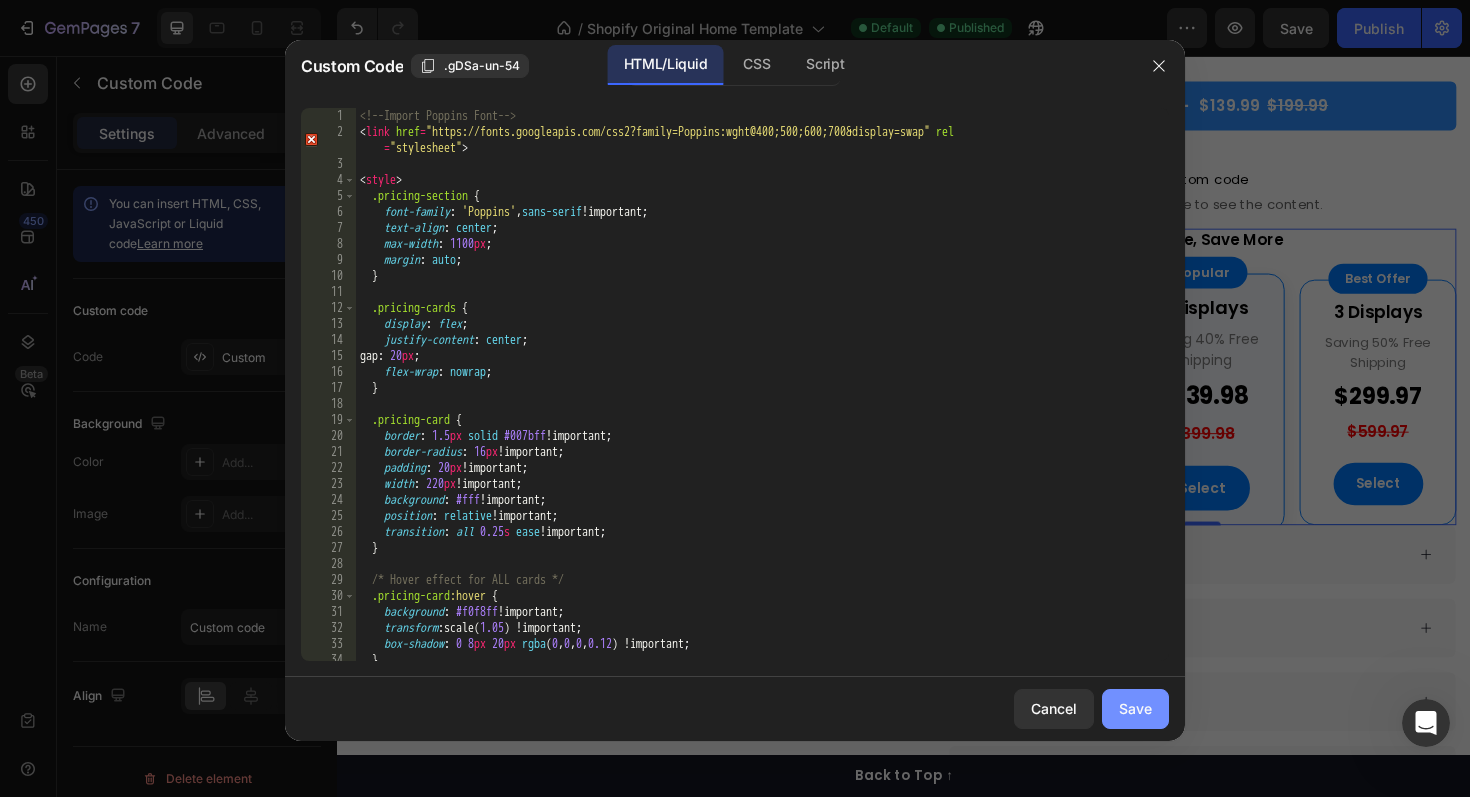 click on "Save" at bounding box center [1135, 708] 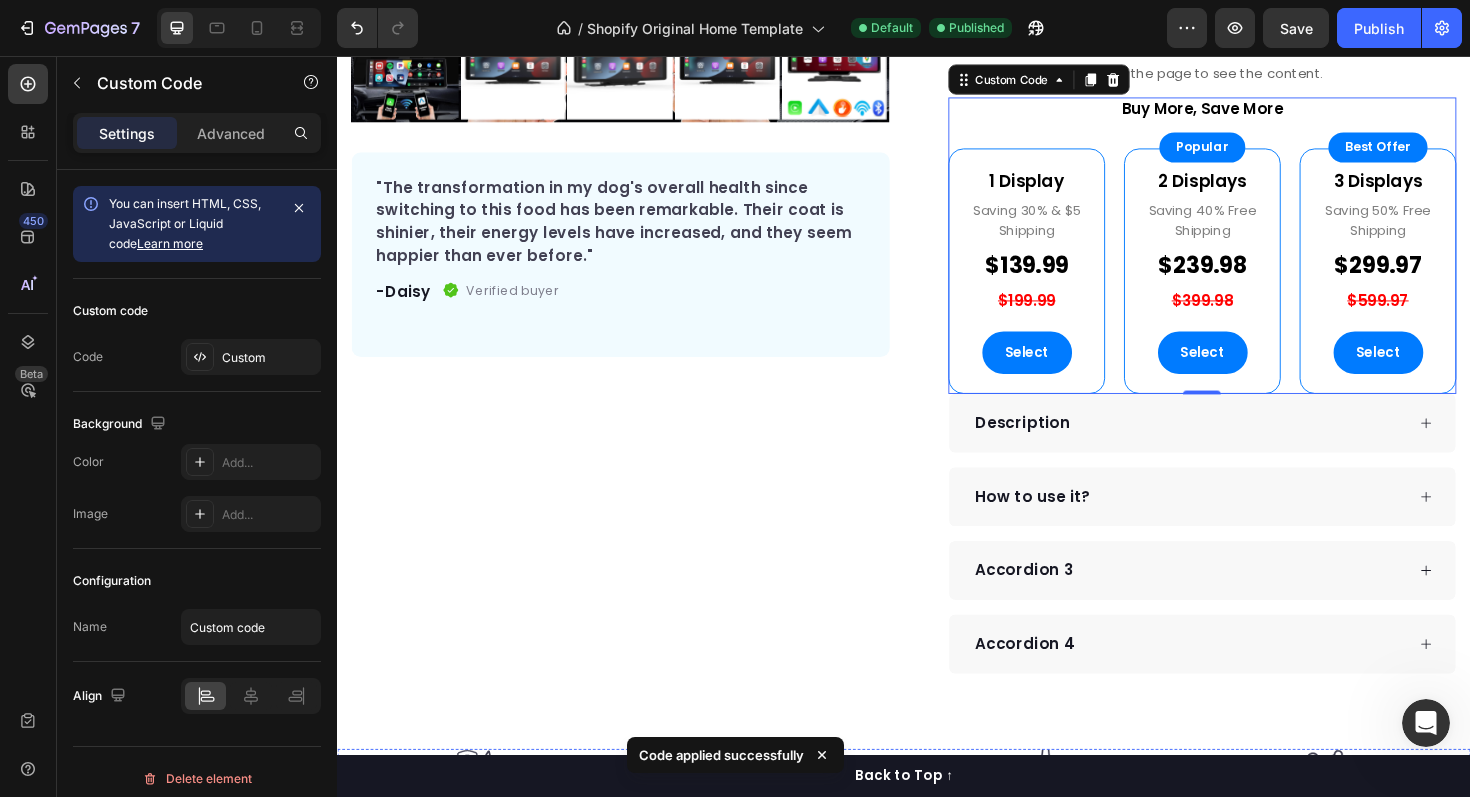 scroll, scrollTop: 561, scrollLeft: 0, axis: vertical 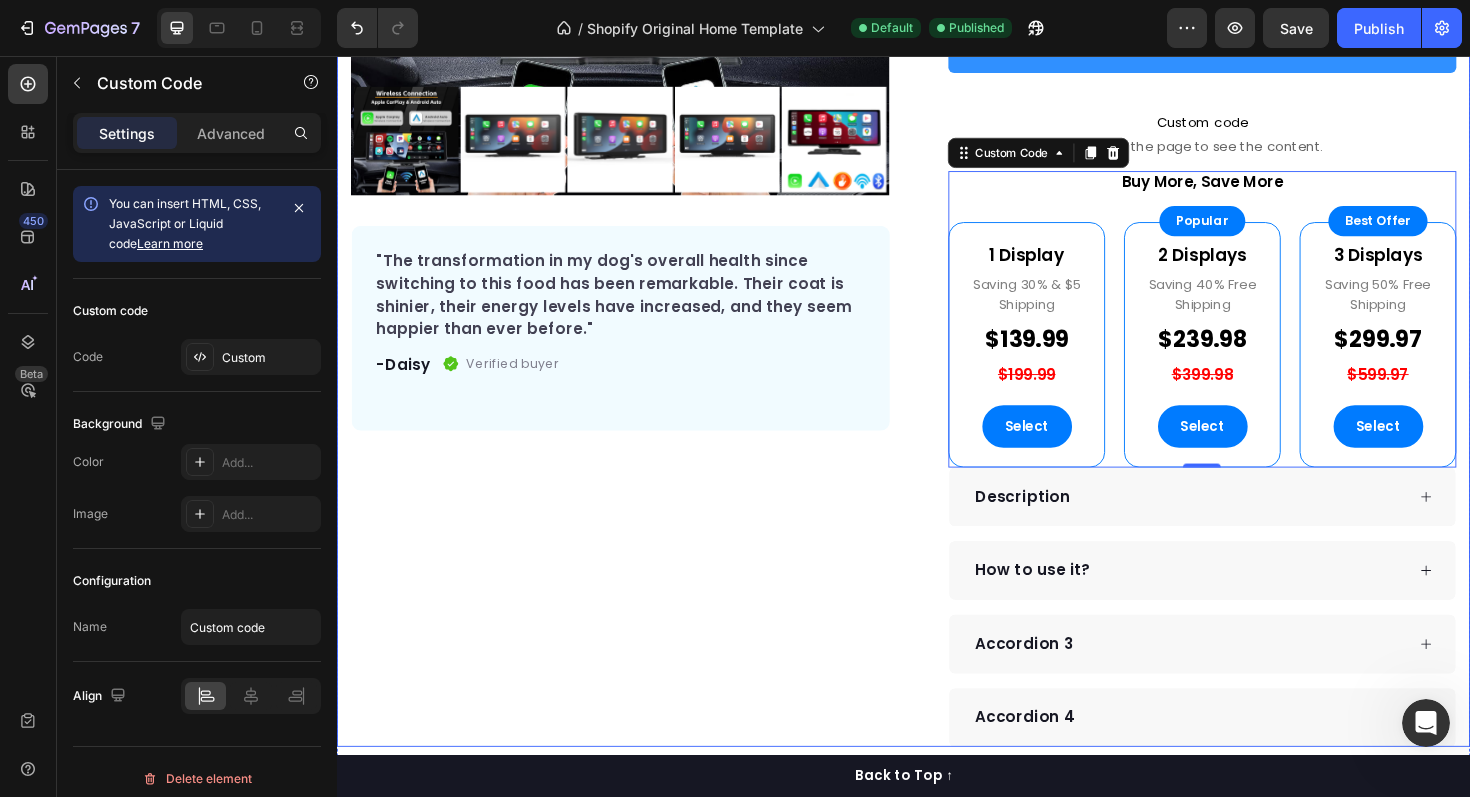 click on "Product Images "The transformation in my dog's overall health since switching to this food has been remarkable. Their coat is shinier, their energy levels have increased, and they seem happier than ever before." Text block -Daisy Text block
Verified buyer Item list Row Row "My dog absolutely loves this food! It's clear that the taste and quality are top-notch."  -Daisy Text block Row Row" at bounding box center [637, 211] 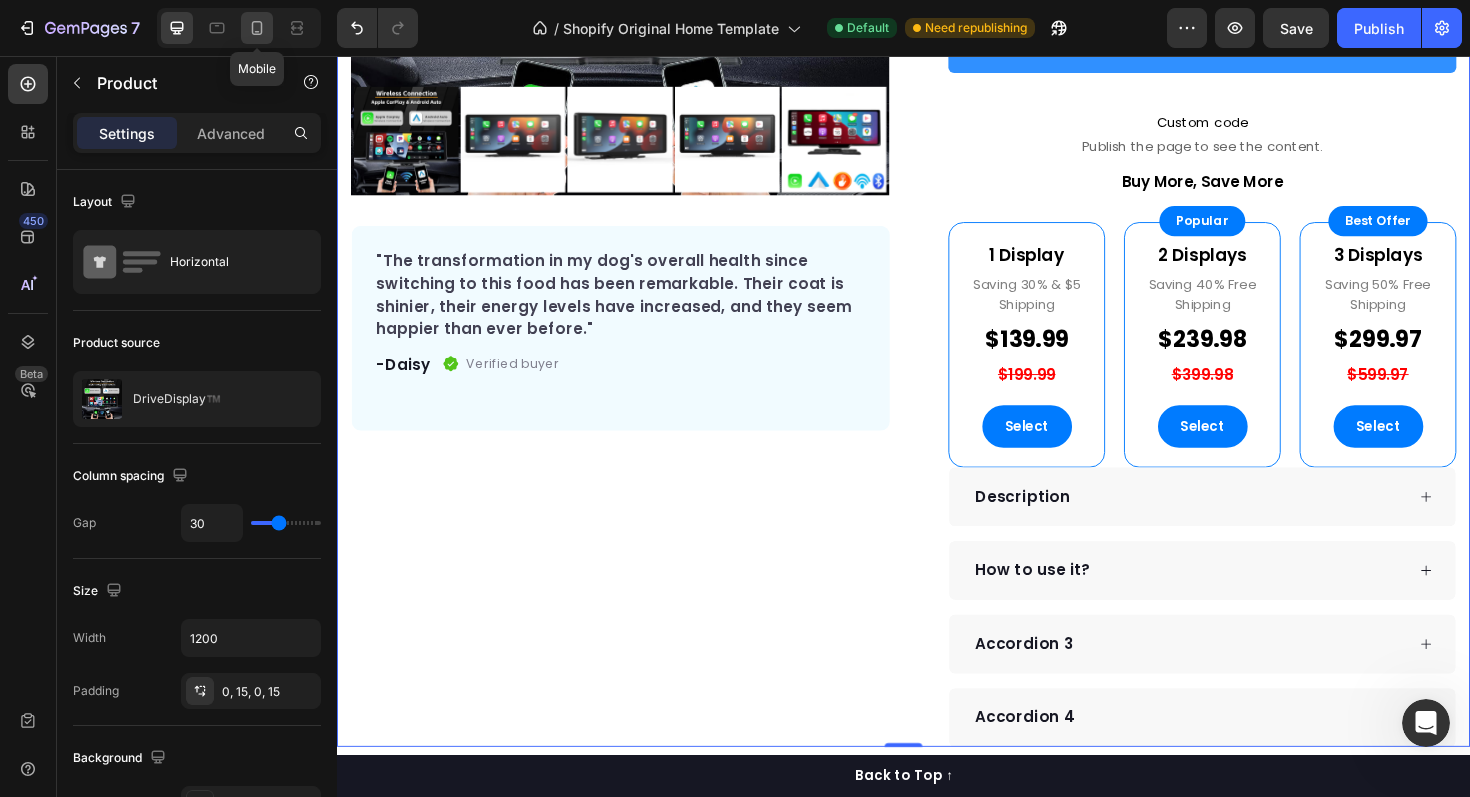 click 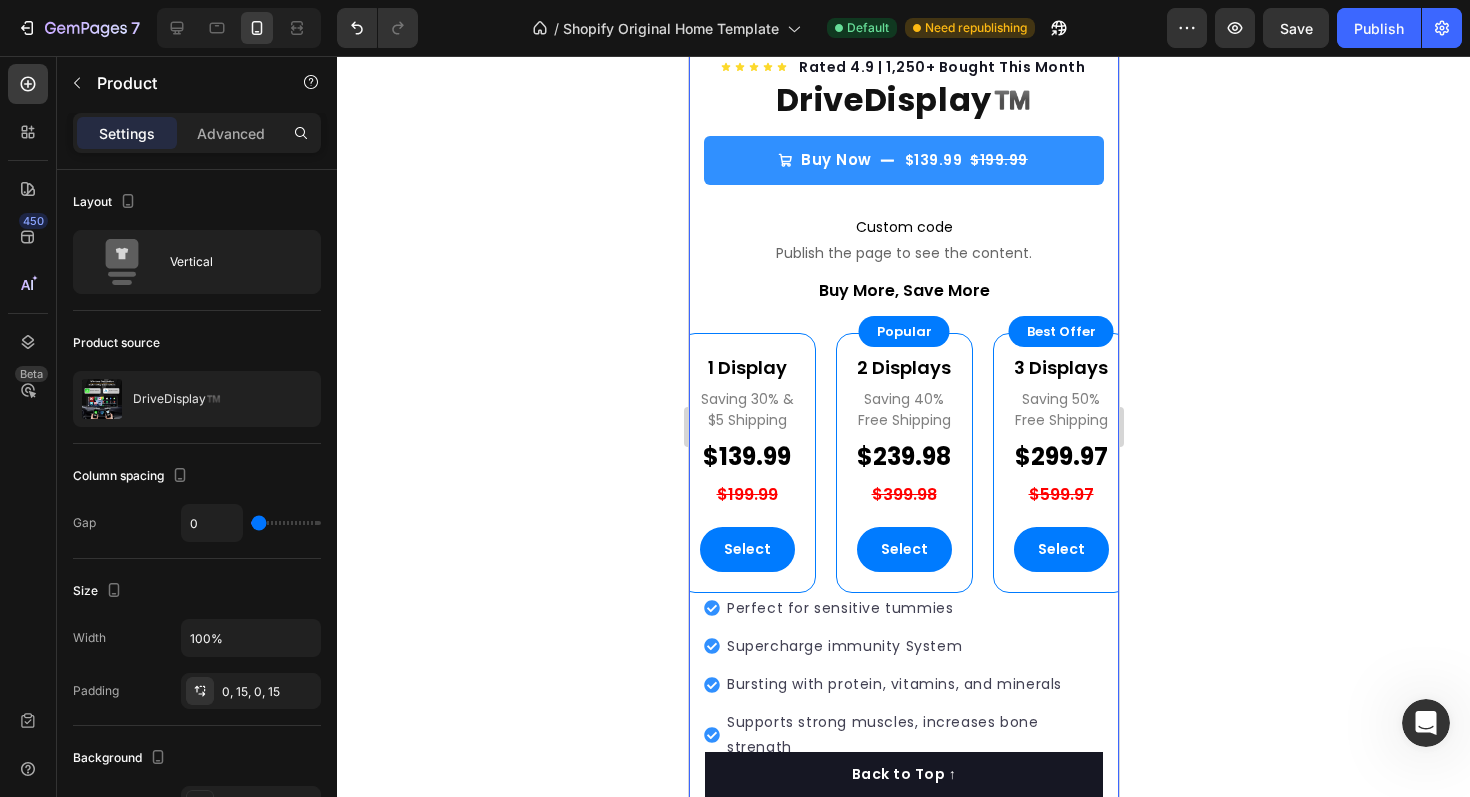 scroll, scrollTop: 599, scrollLeft: 0, axis: vertical 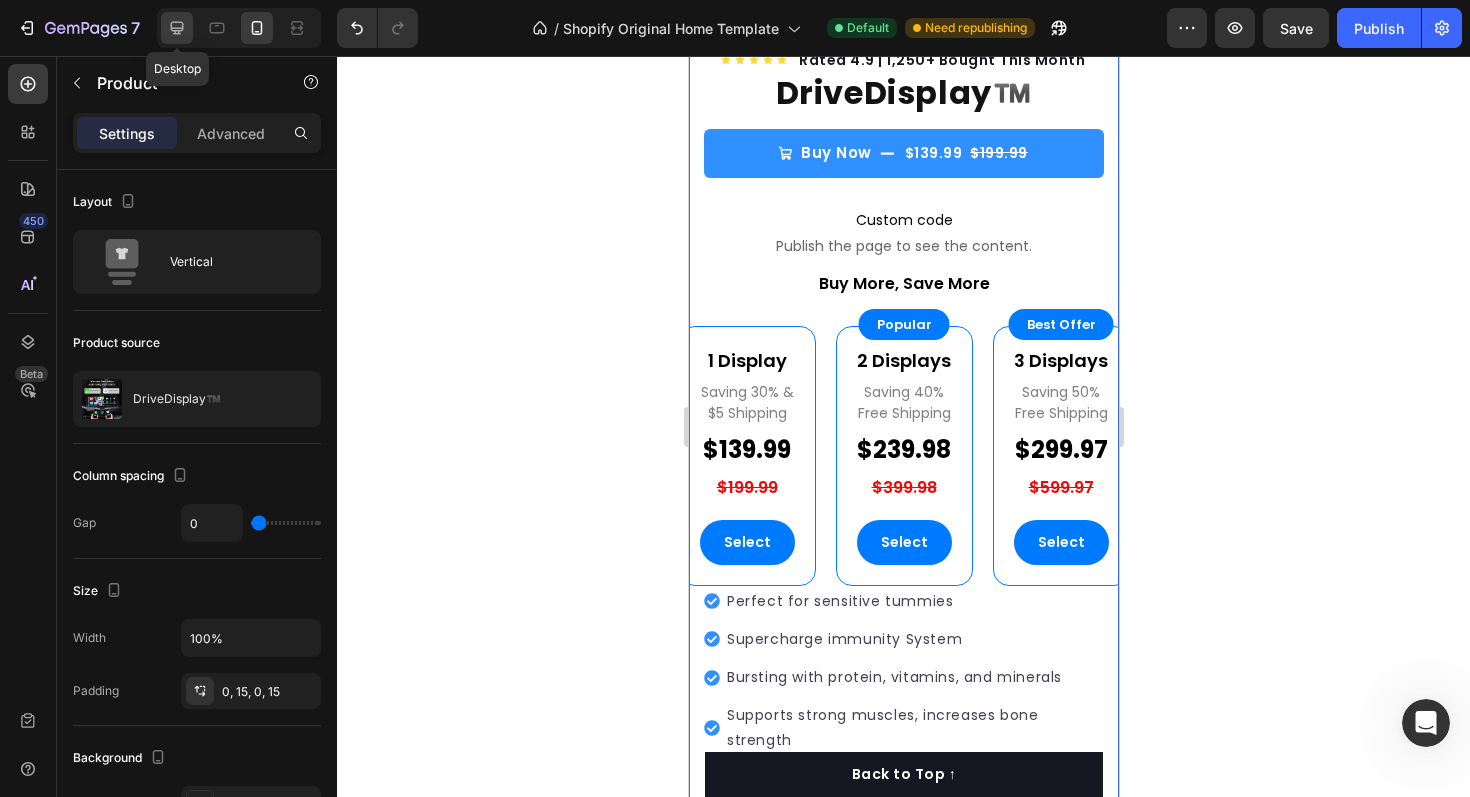 click 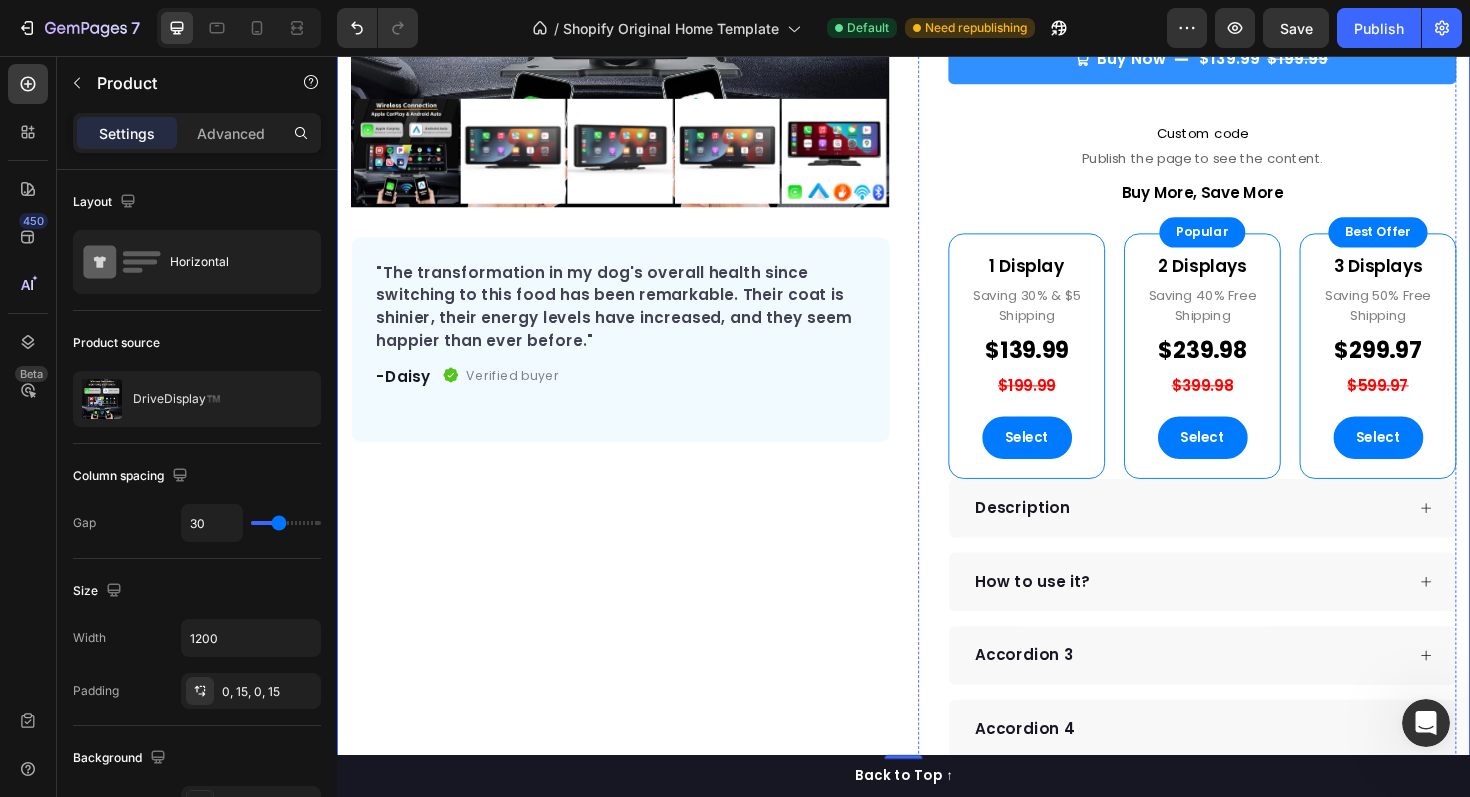 scroll, scrollTop: 534, scrollLeft: 0, axis: vertical 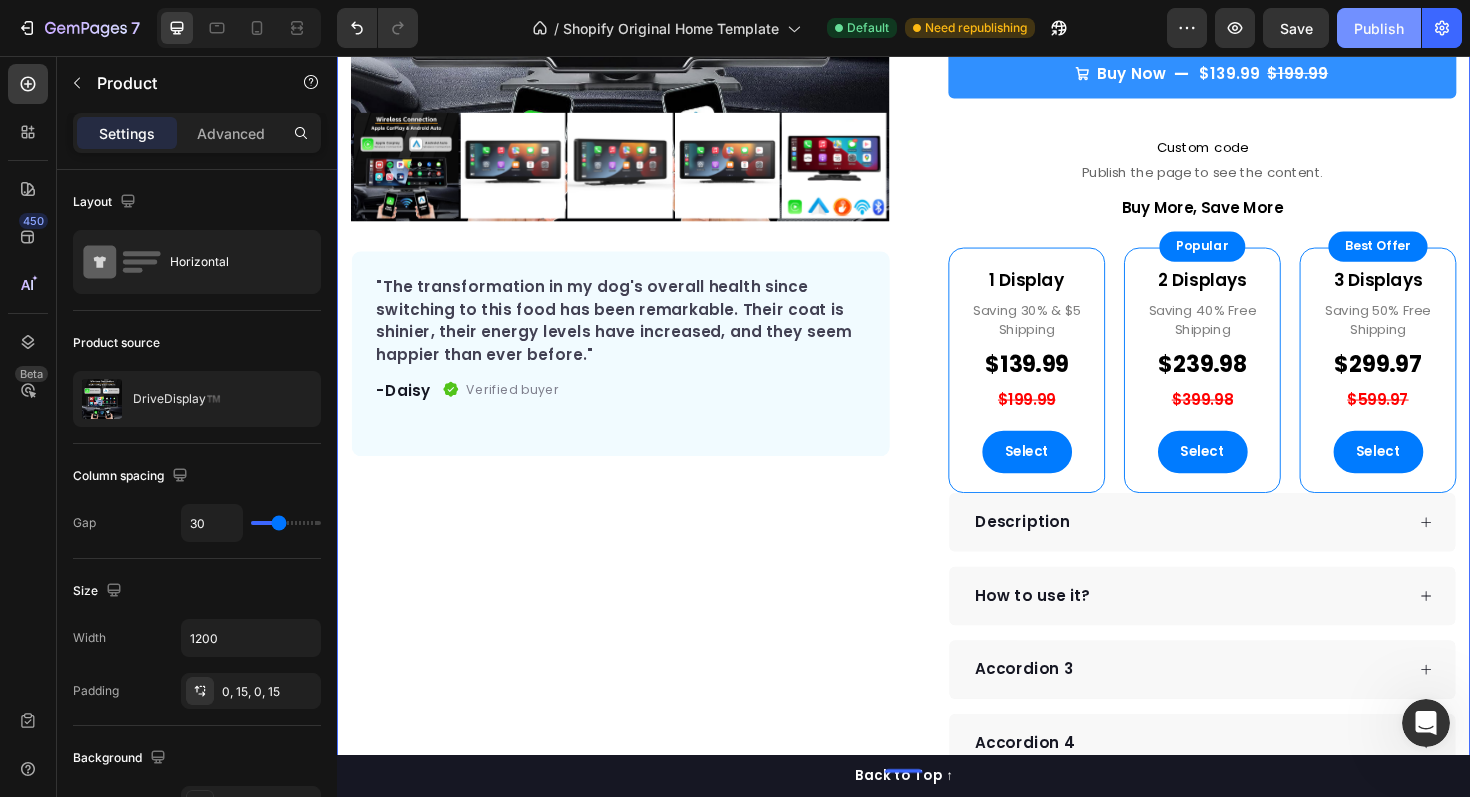 click on "Publish" 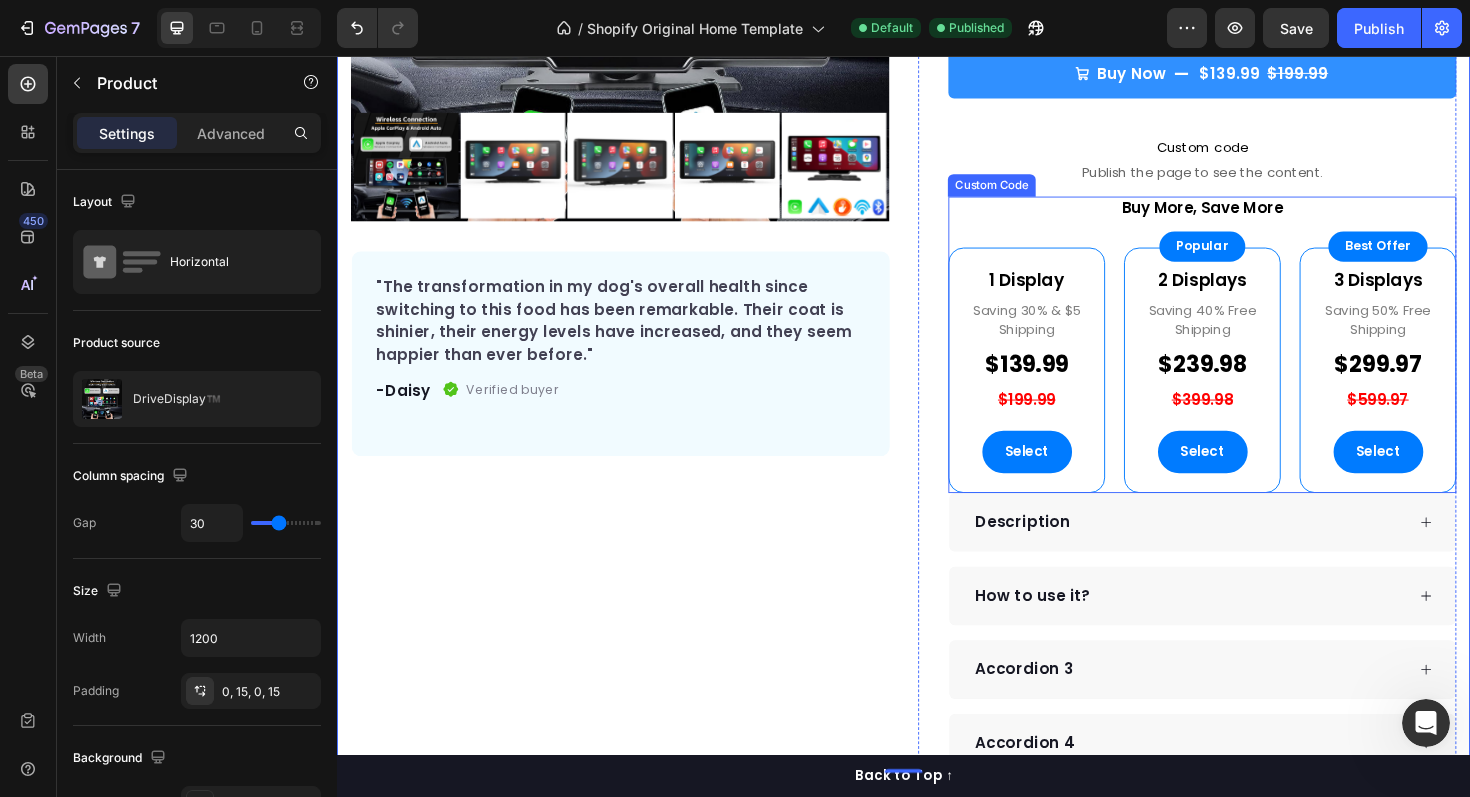 click on "Buy More, Save More
1 Display
Saving 30% & $5 Shipping
$139.99
$199.99
Select
Popular
2 Displays
Saving 40% Free Shipping
$239.98
$399.98
Select
Best Offer
3 Displays
Saving 50% Free Shipping
$299.97
$599.97
Select" at bounding box center (1253, 362) 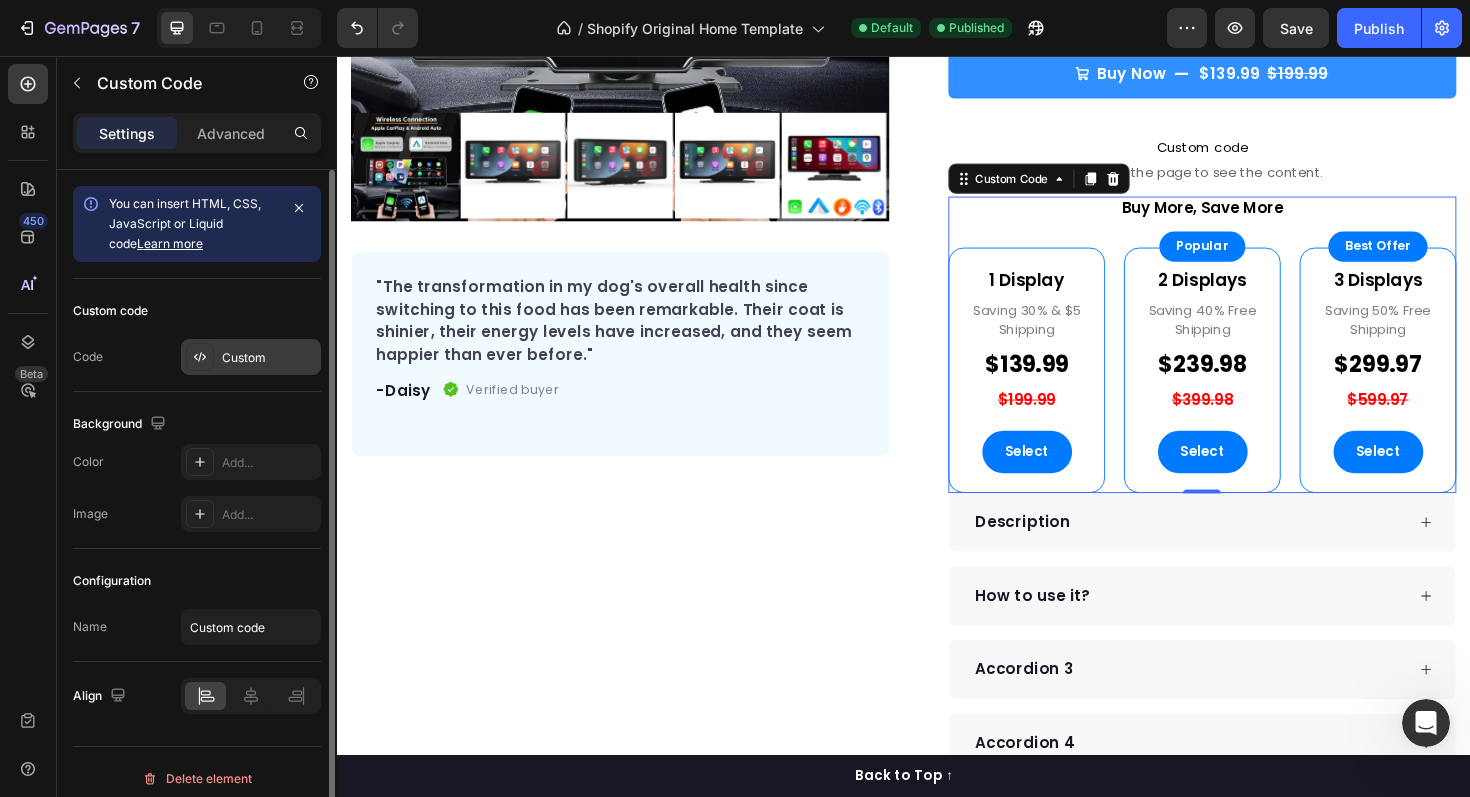 click on "Custom" at bounding box center (269, 358) 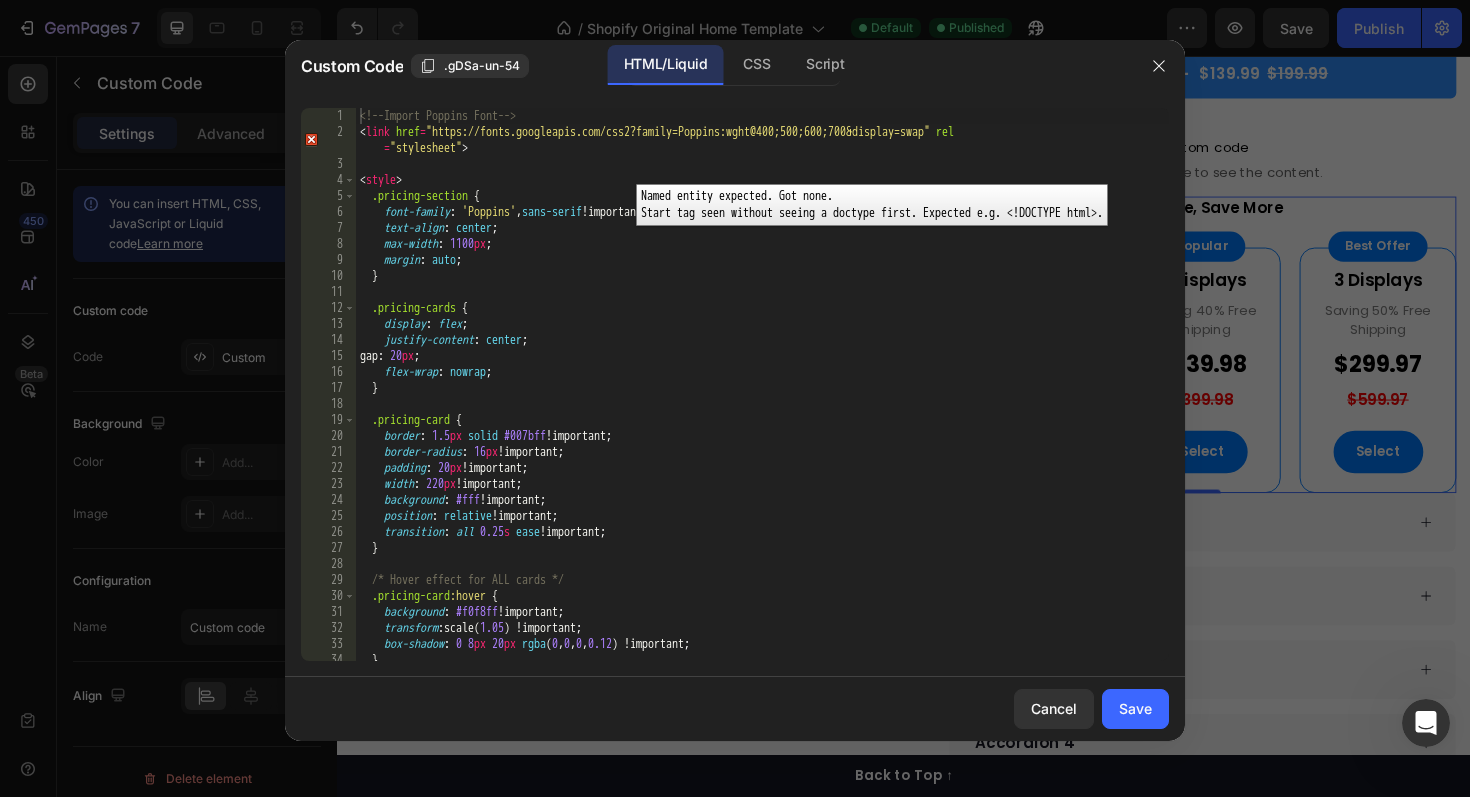 click on "2" at bounding box center [328, 140] 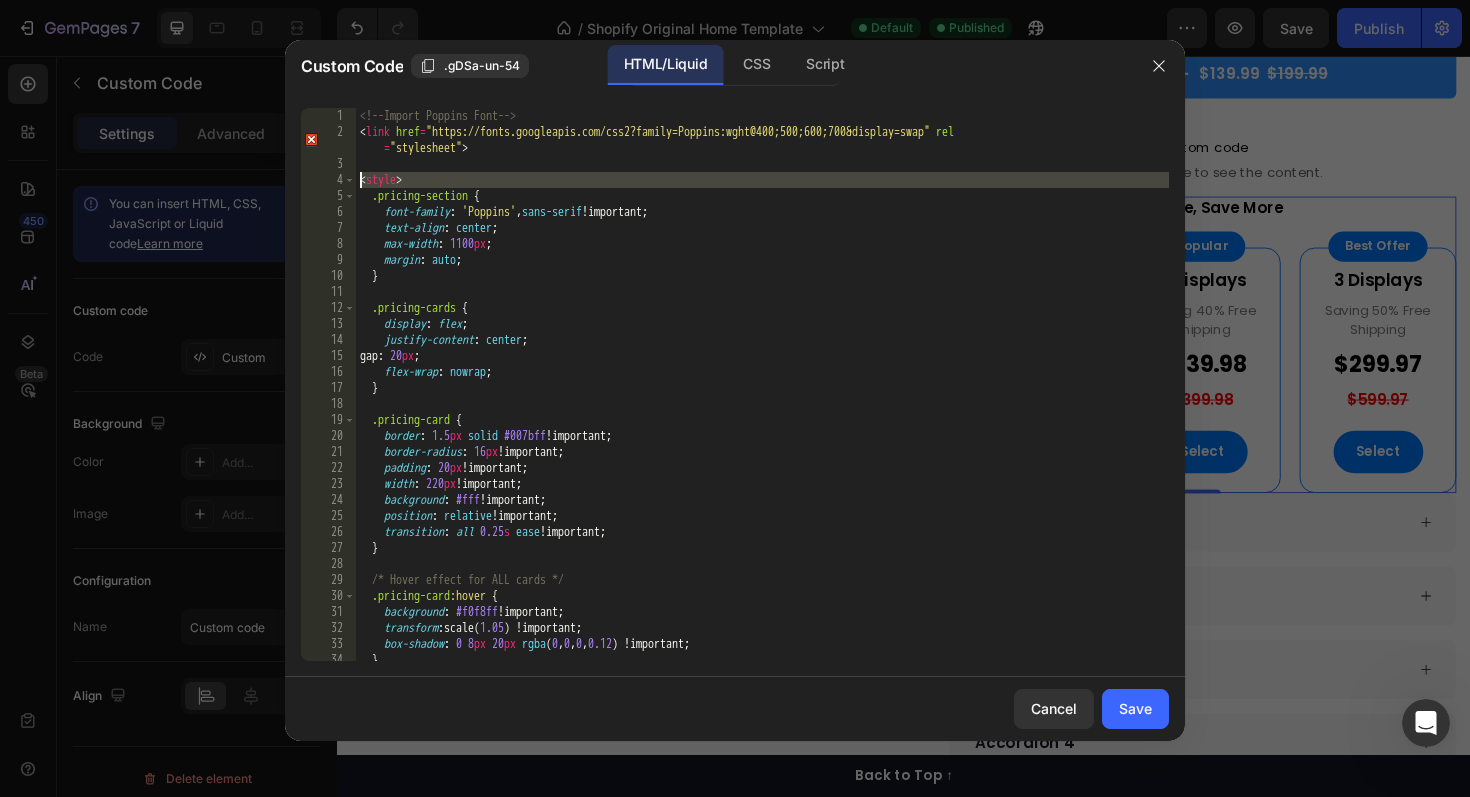click on "4" at bounding box center (328, 180) 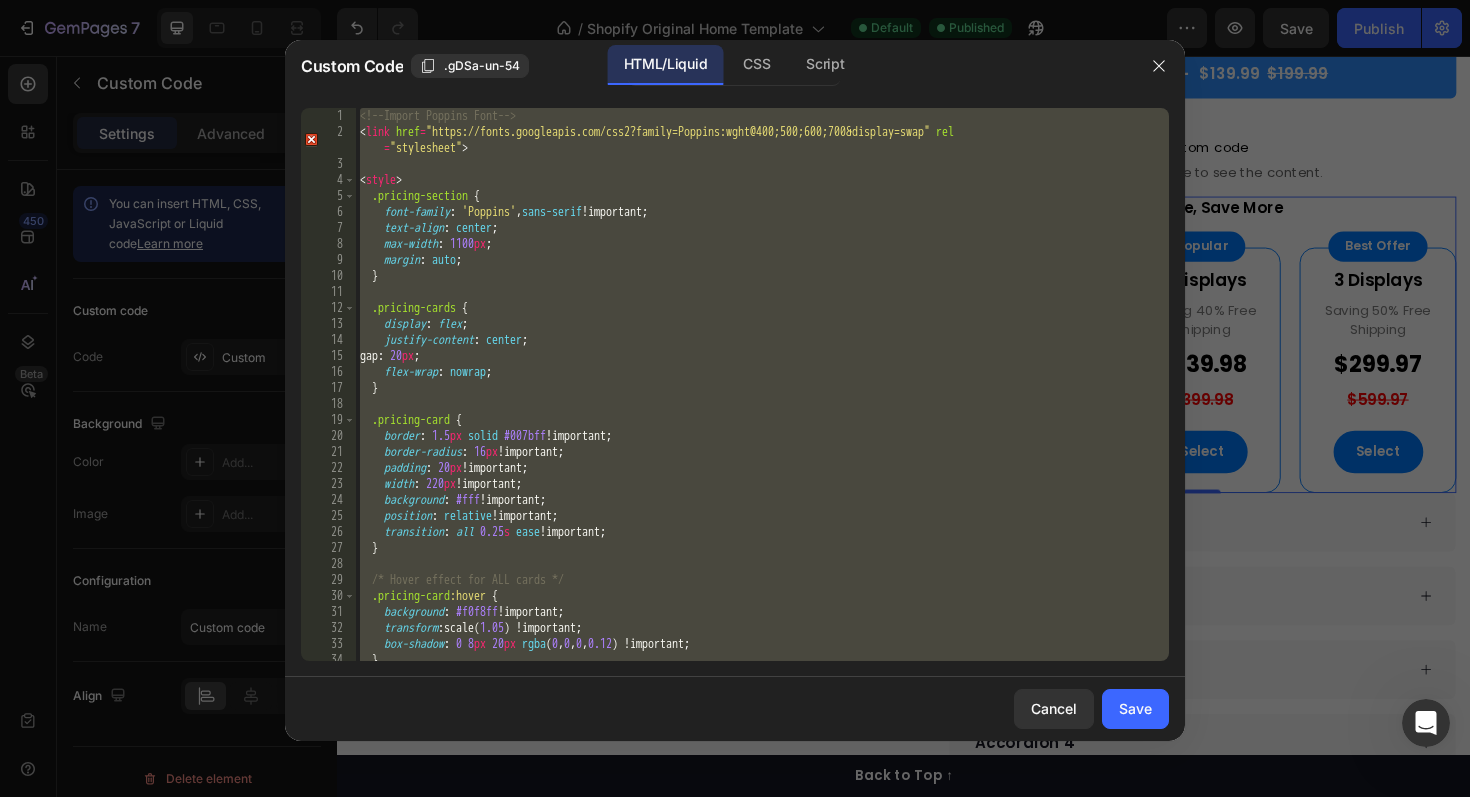 drag, startPoint x: 310, startPoint y: 181, endPoint x: 329, endPoint y: 383, distance: 202.8916 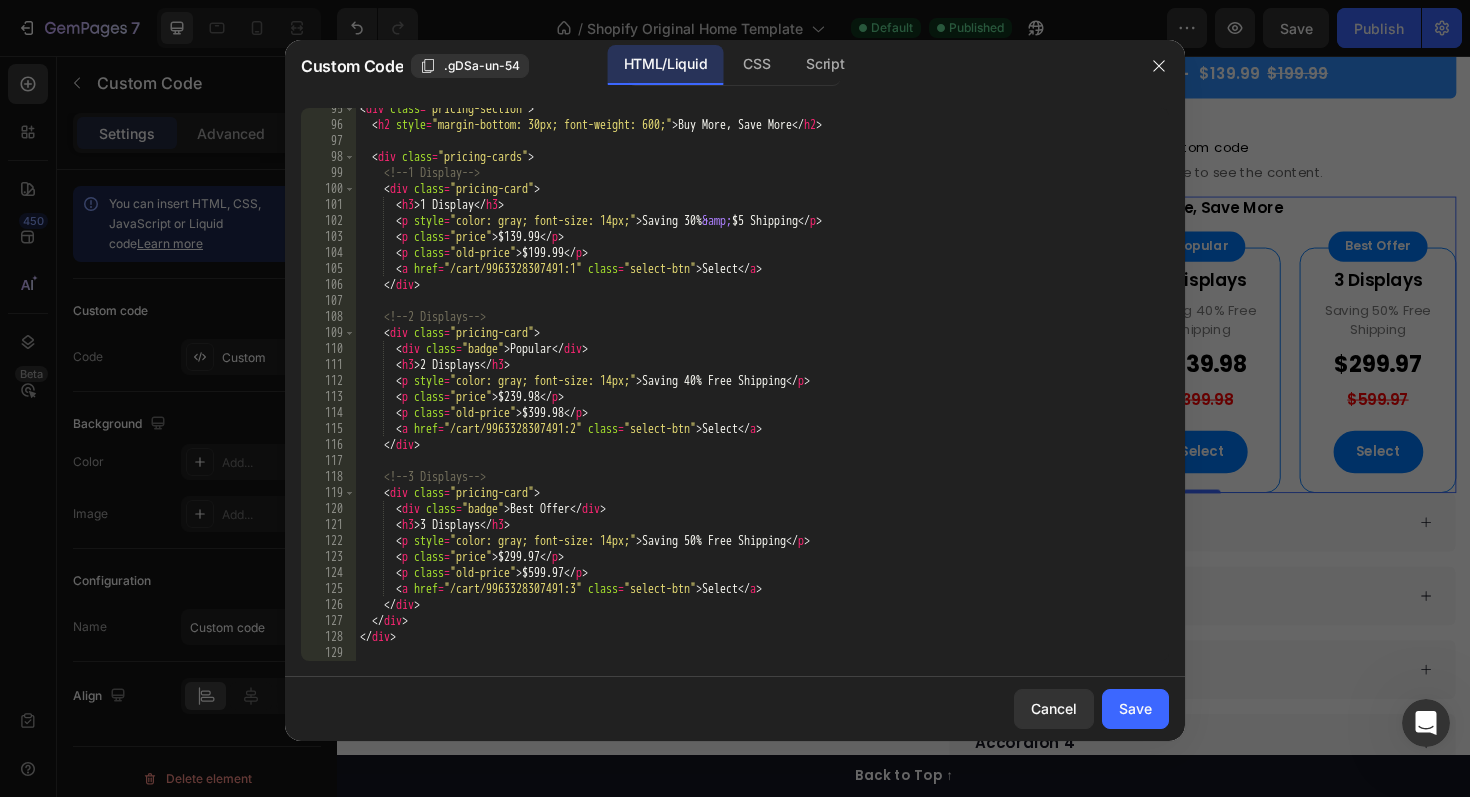 scroll, scrollTop: 1511, scrollLeft: 0, axis: vertical 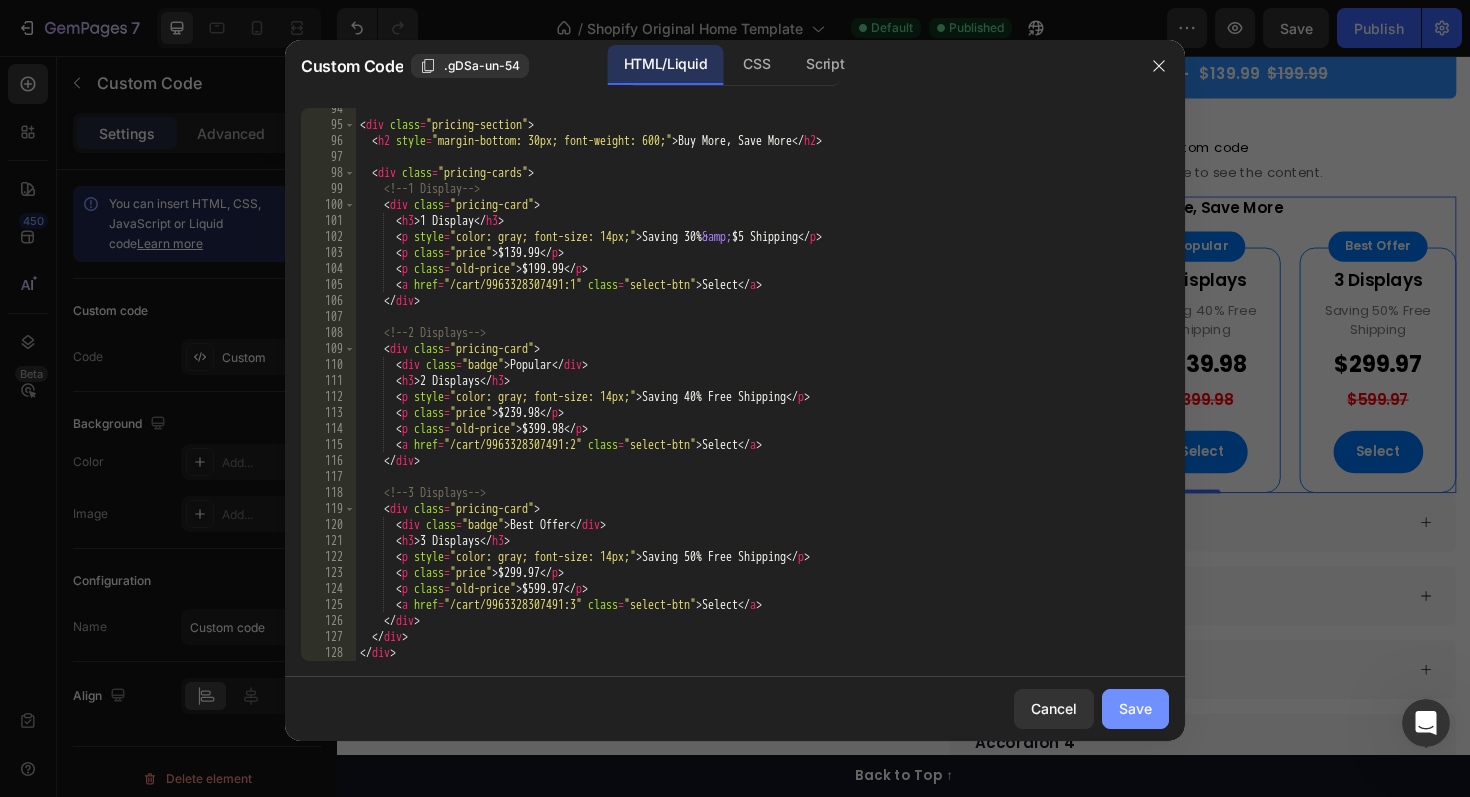 click on "Save" 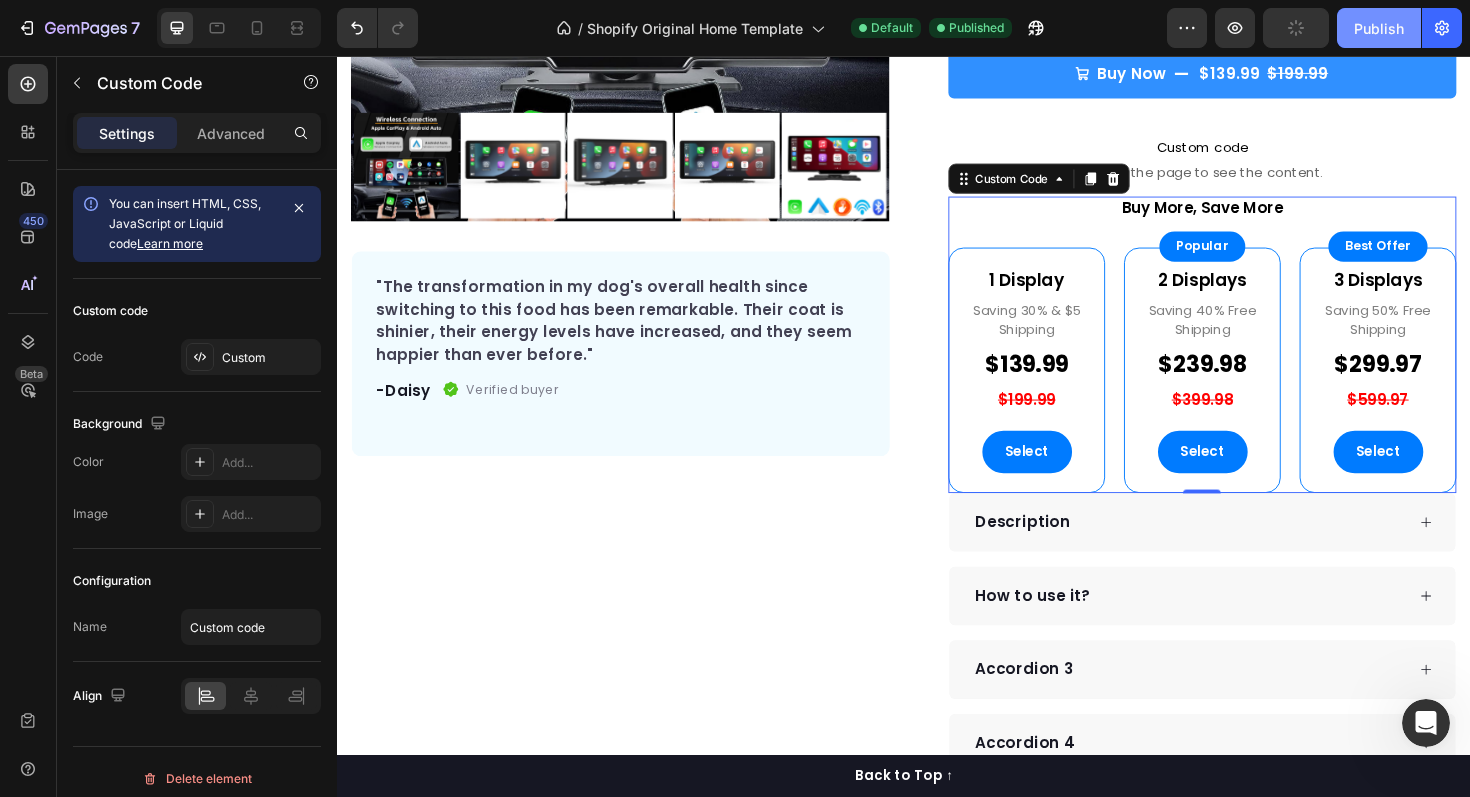 click on "Publish" at bounding box center [1379, 28] 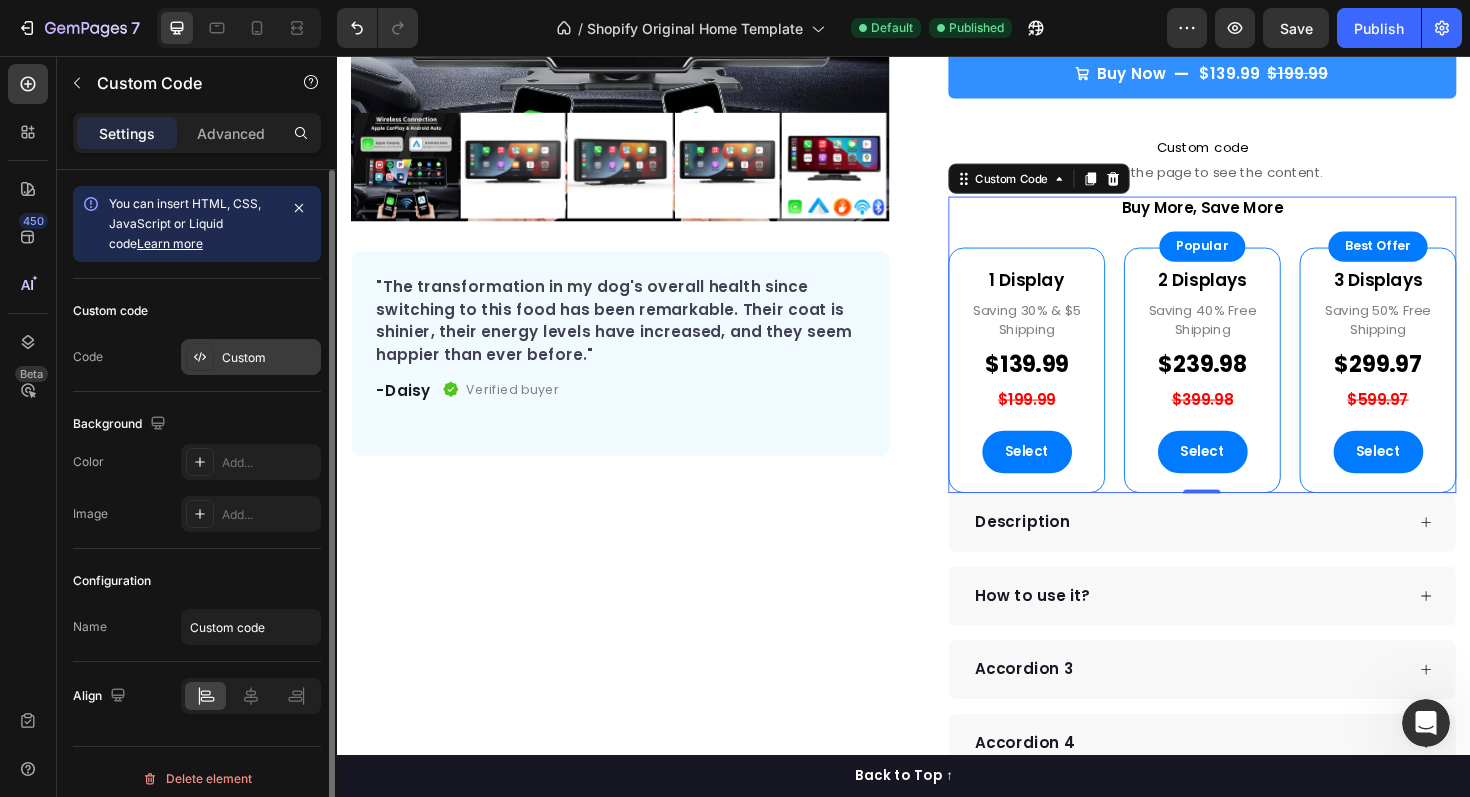 click on "Custom" at bounding box center [269, 358] 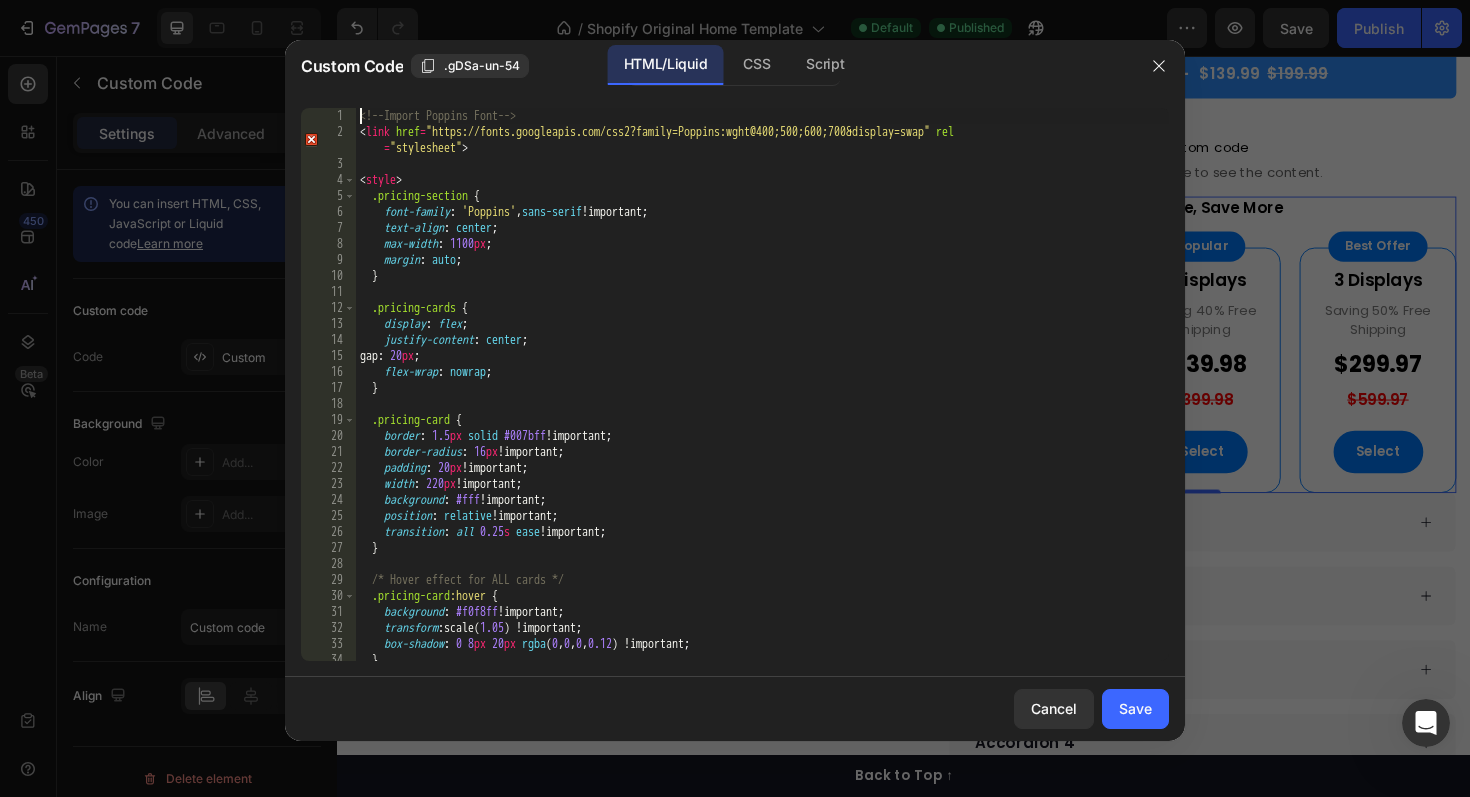 click on "1" at bounding box center (328, 116) 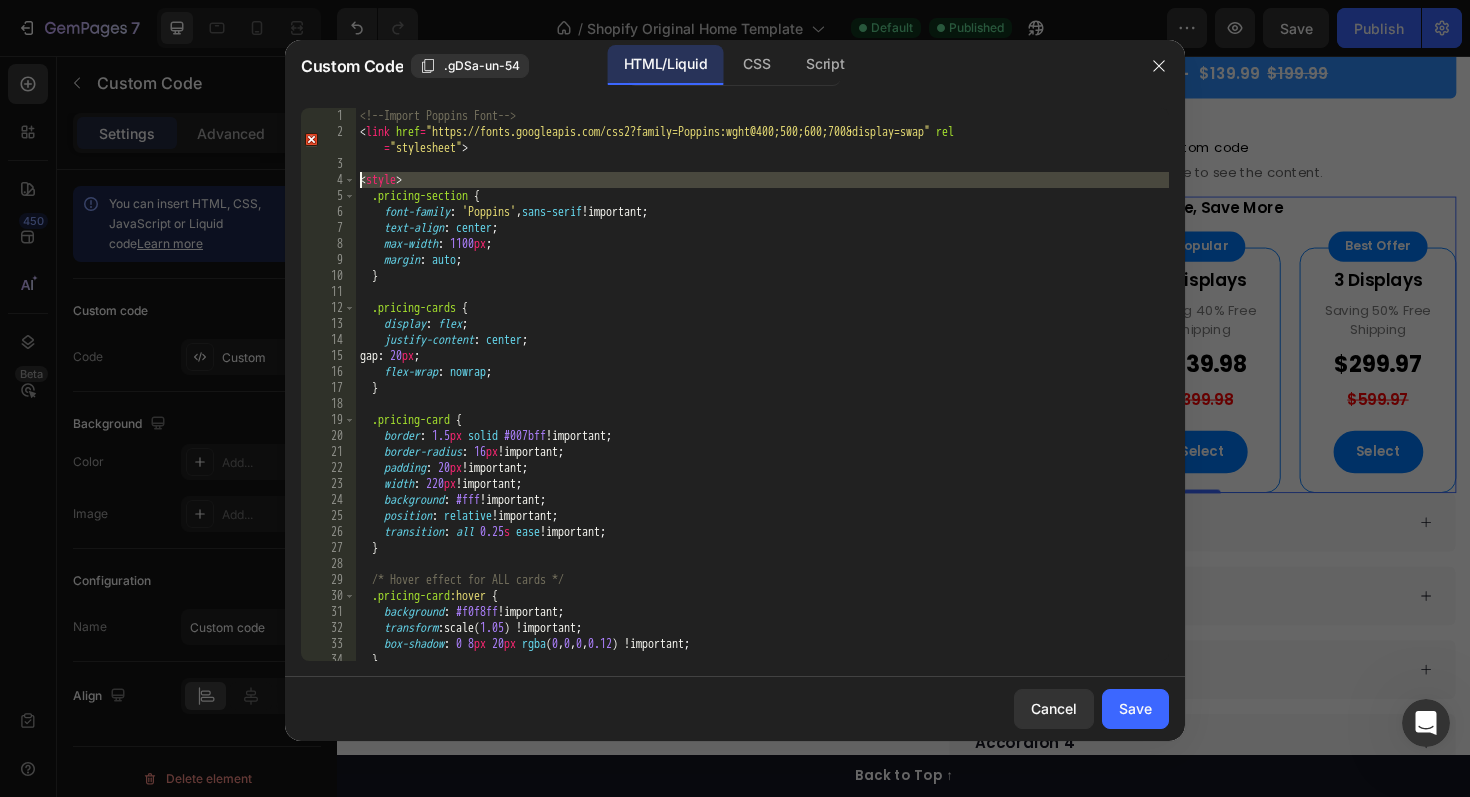 click on "4" at bounding box center [328, 180] 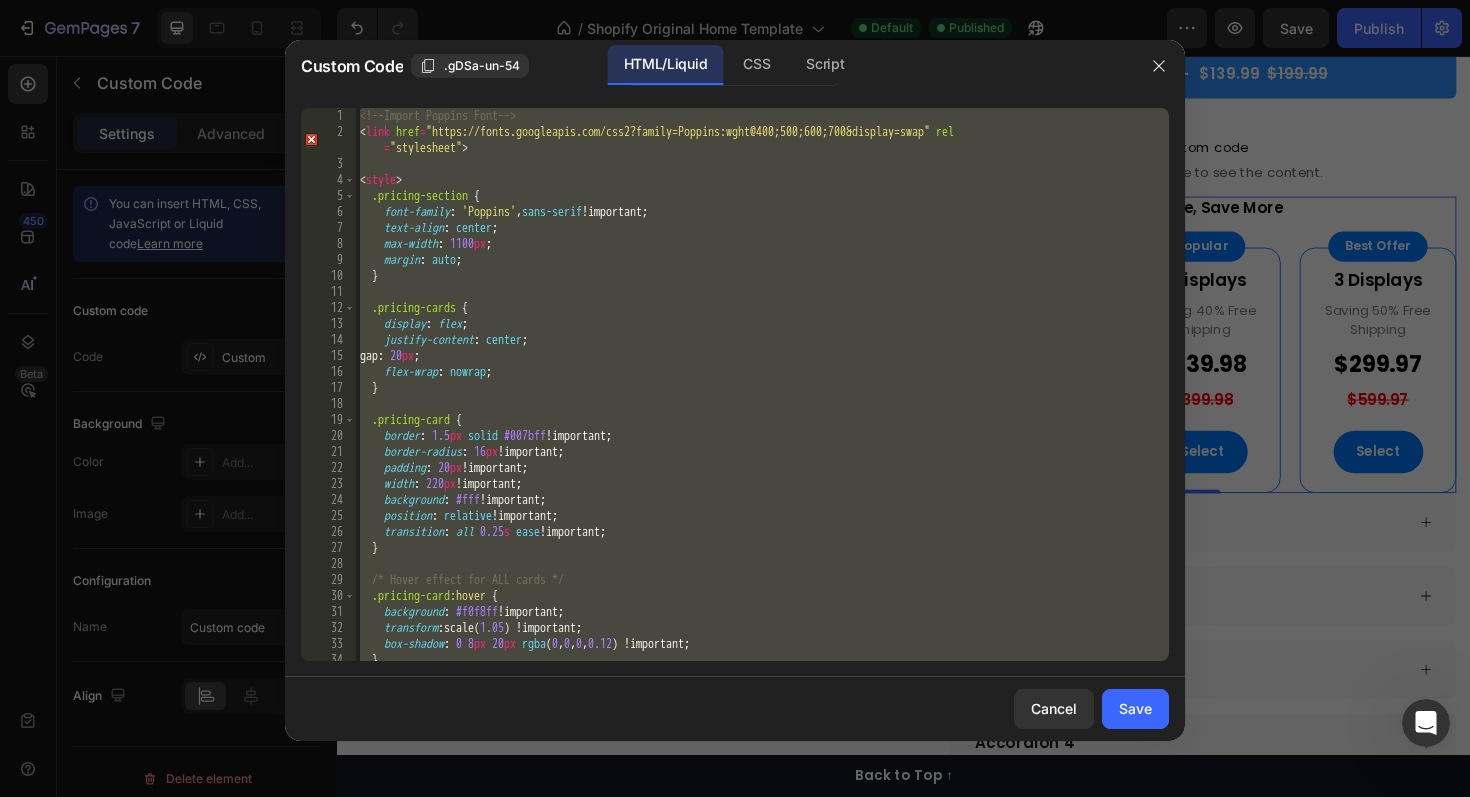 click on "4" at bounding box center (328, 180) 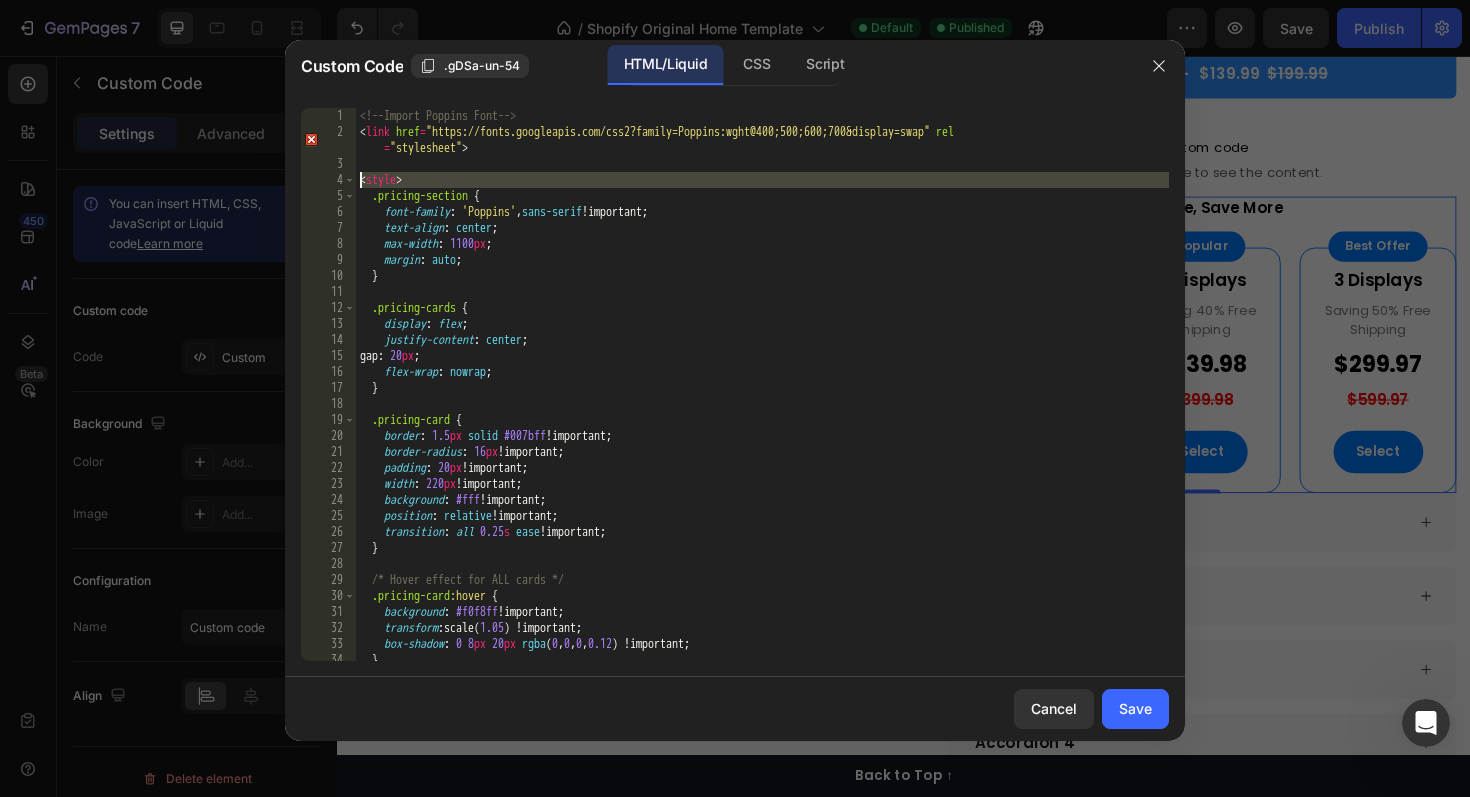 click on "4" at bounding box center (328, 180) 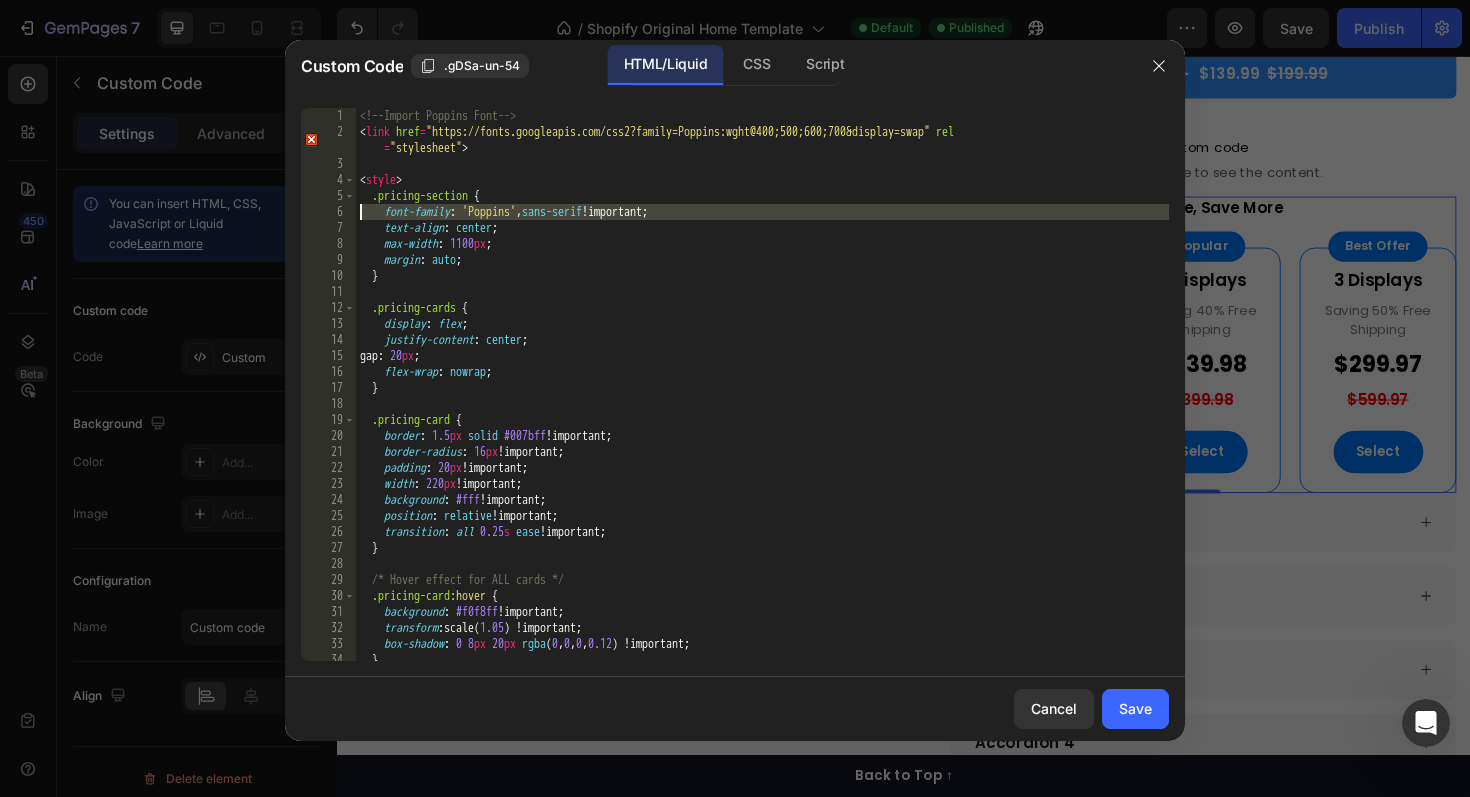 type on "</div>" 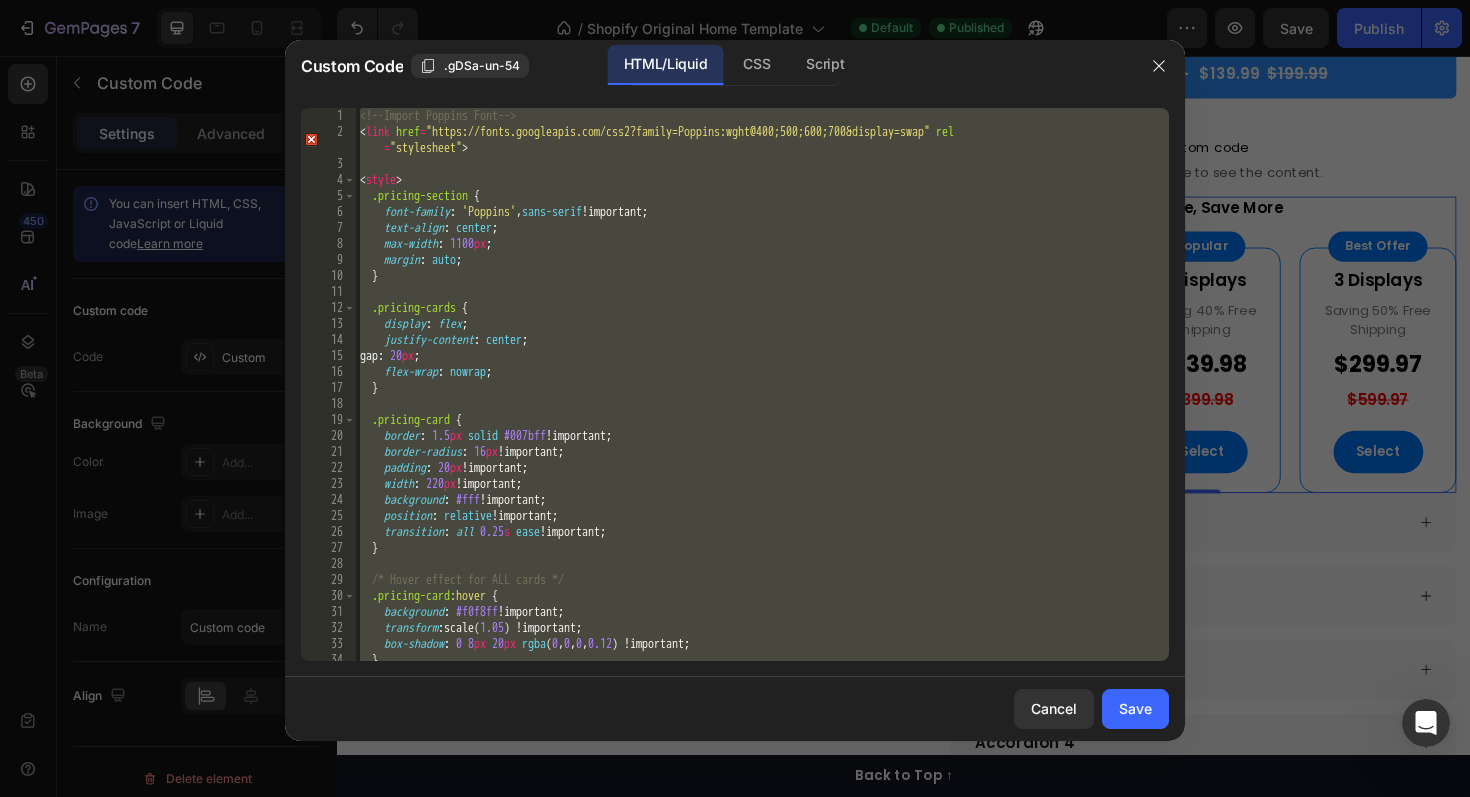 type 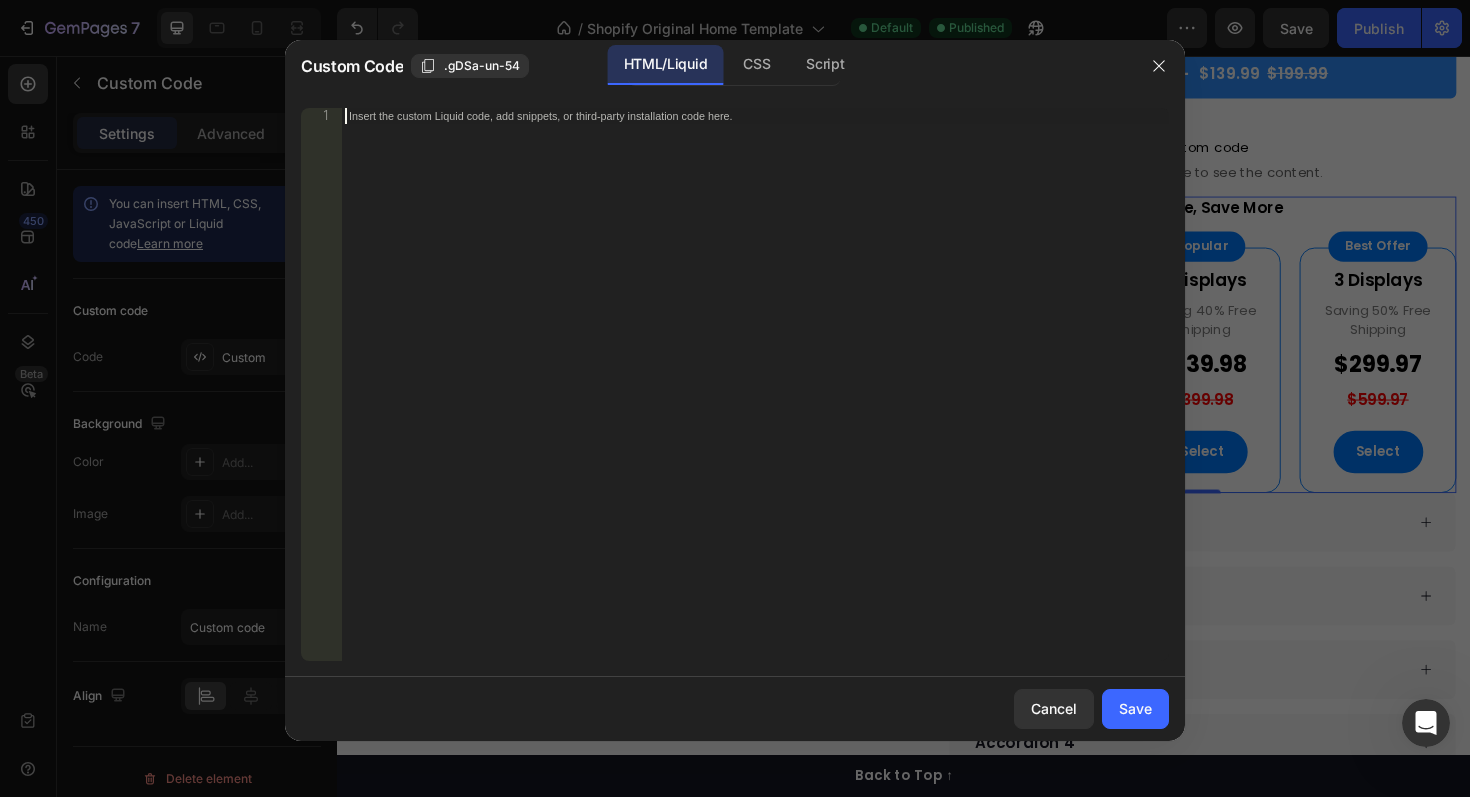 scroll, scrollTop: 1879, scrollLeft: 0, axis: vertical 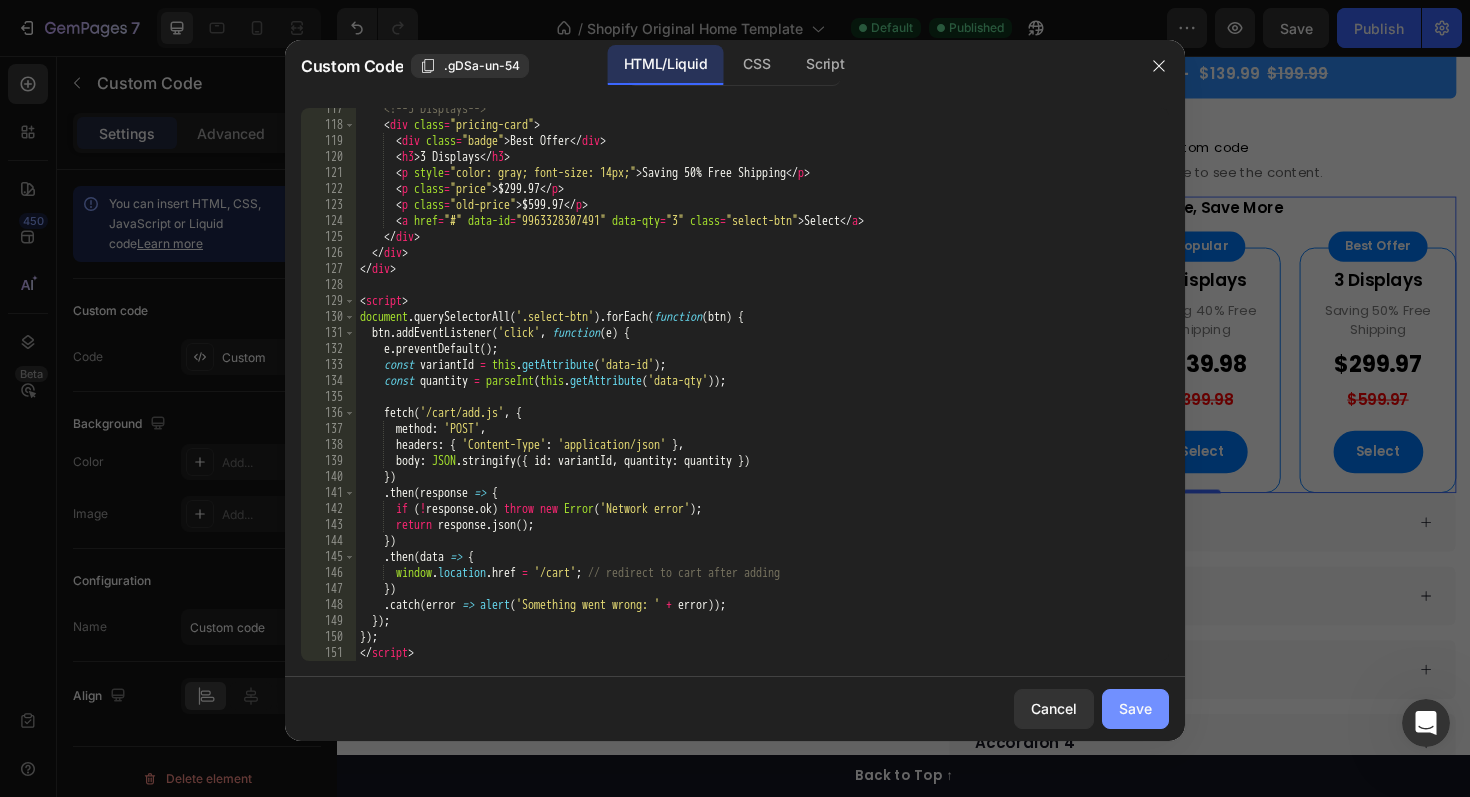 click on "Save" at bounding box center [1135, 708] 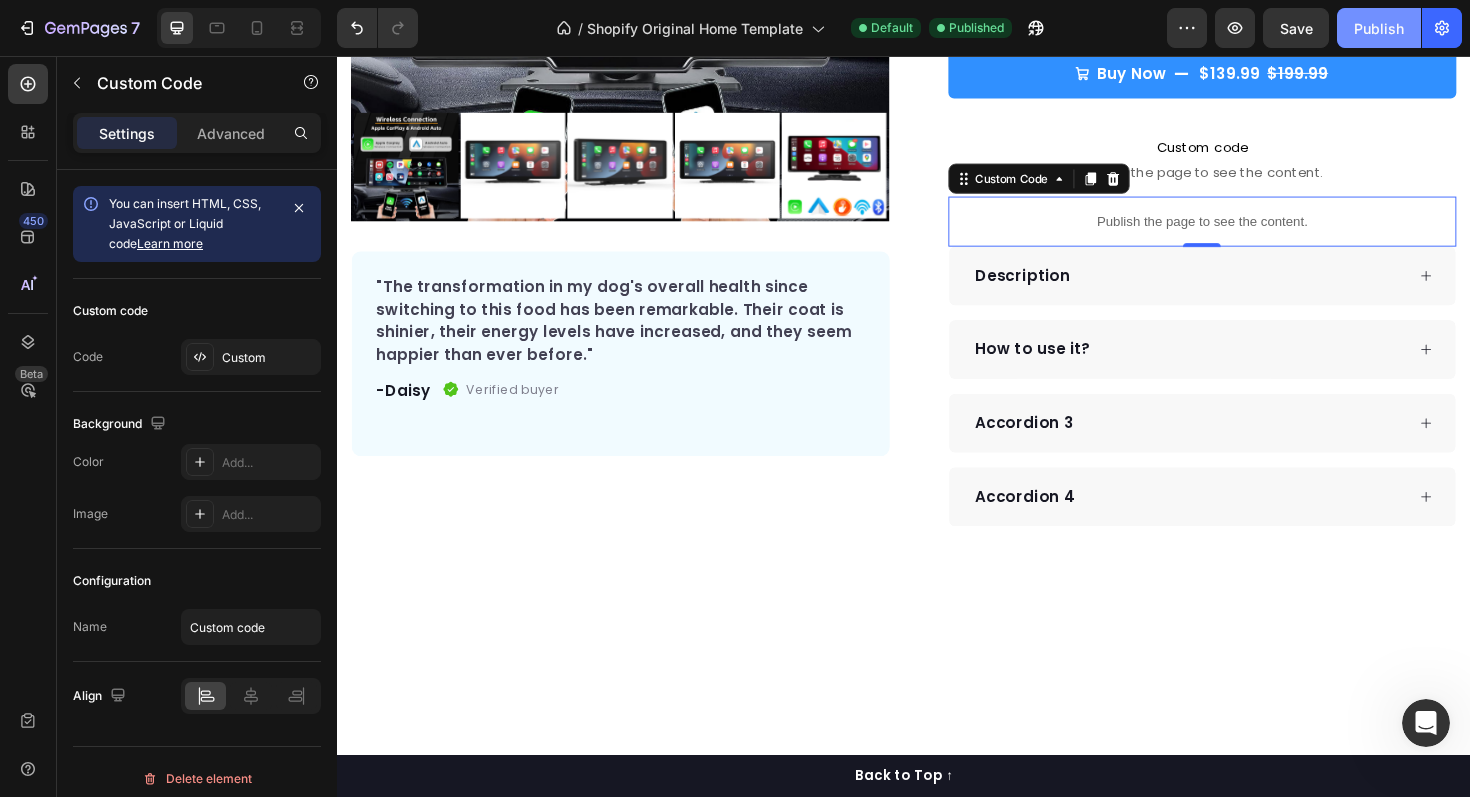 click on "Publish" at bounding box center [1379, 28] 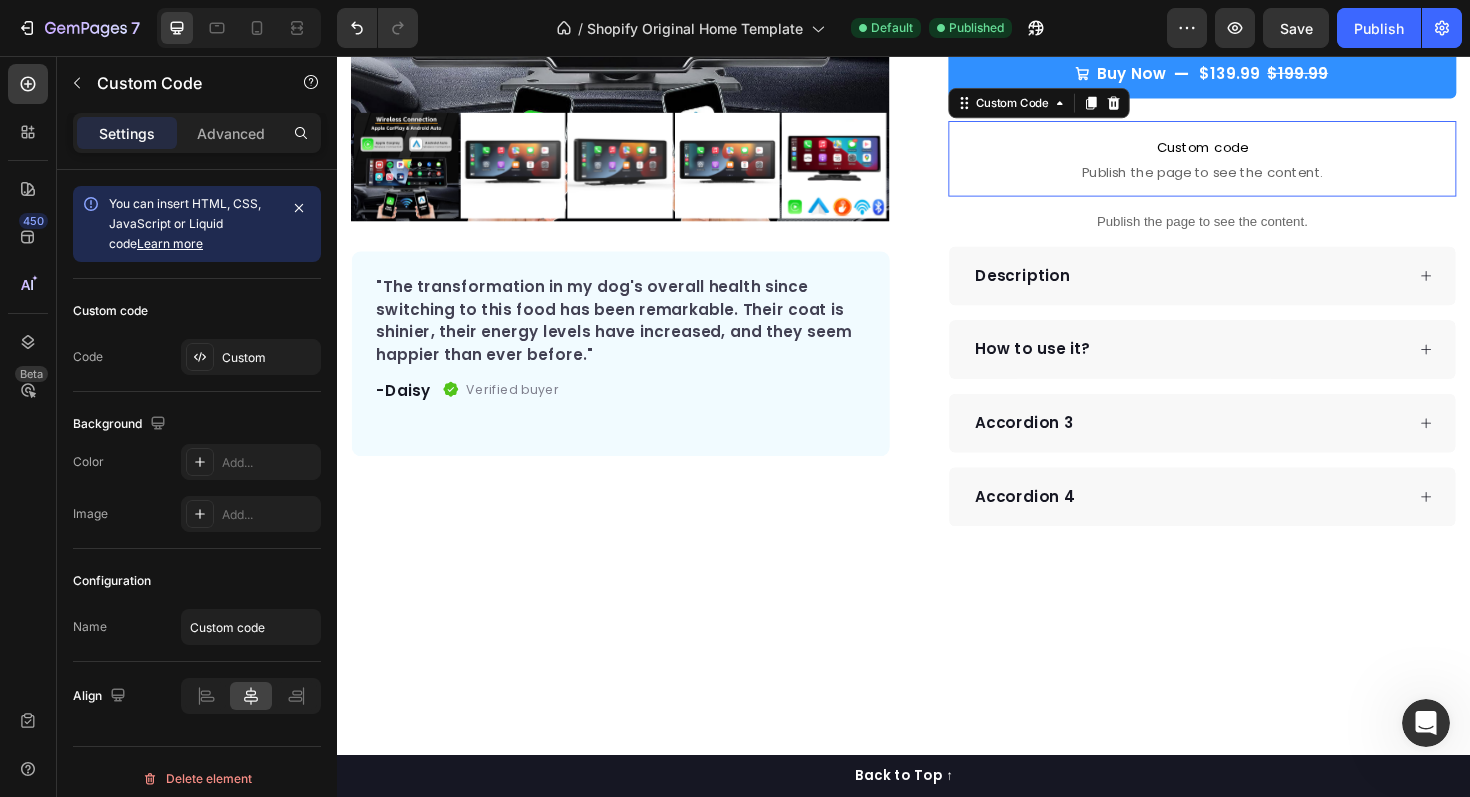 click on "Publish the page to see the content." at bounding box center [1253, 179] 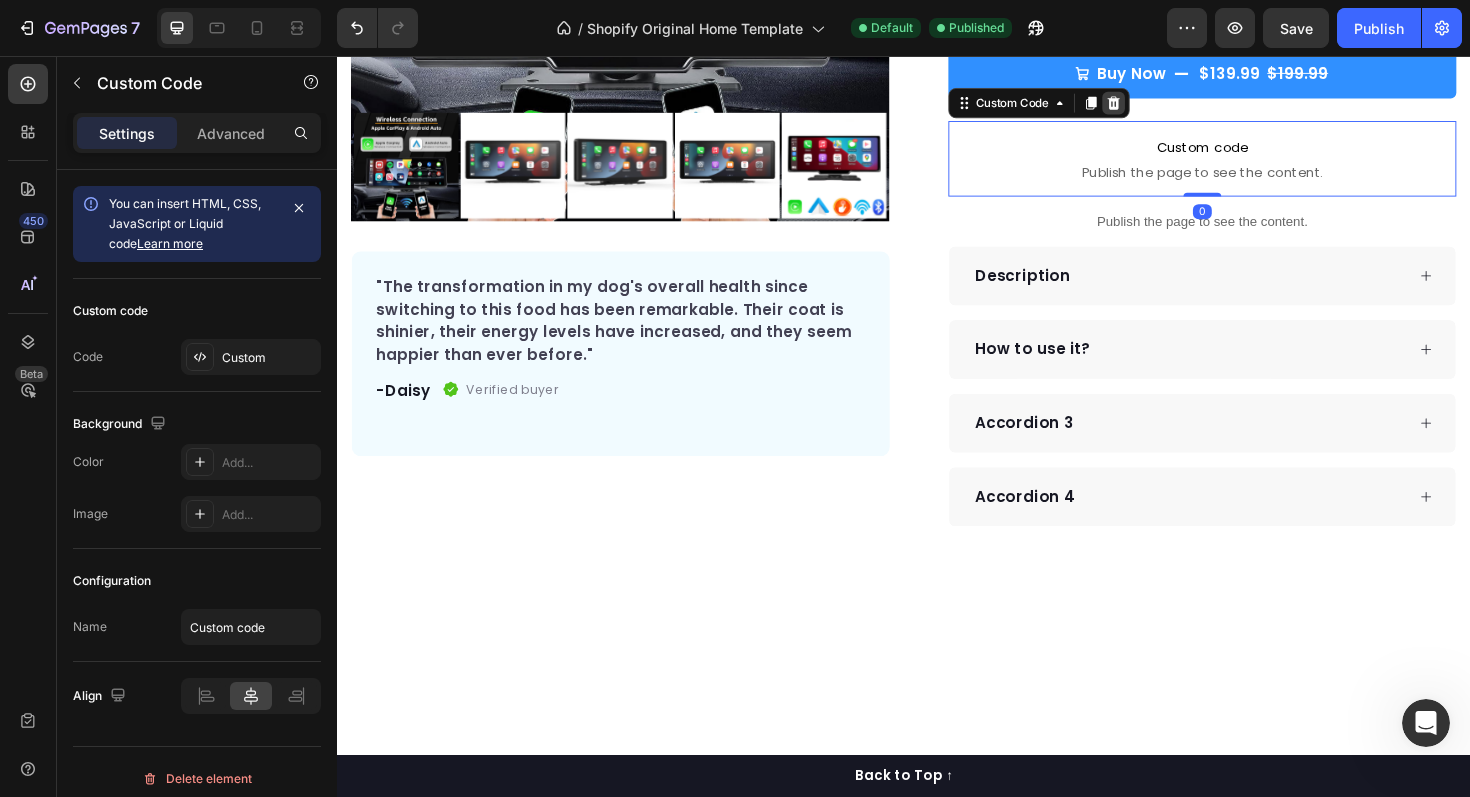 click at bounding box center [1159, 106] 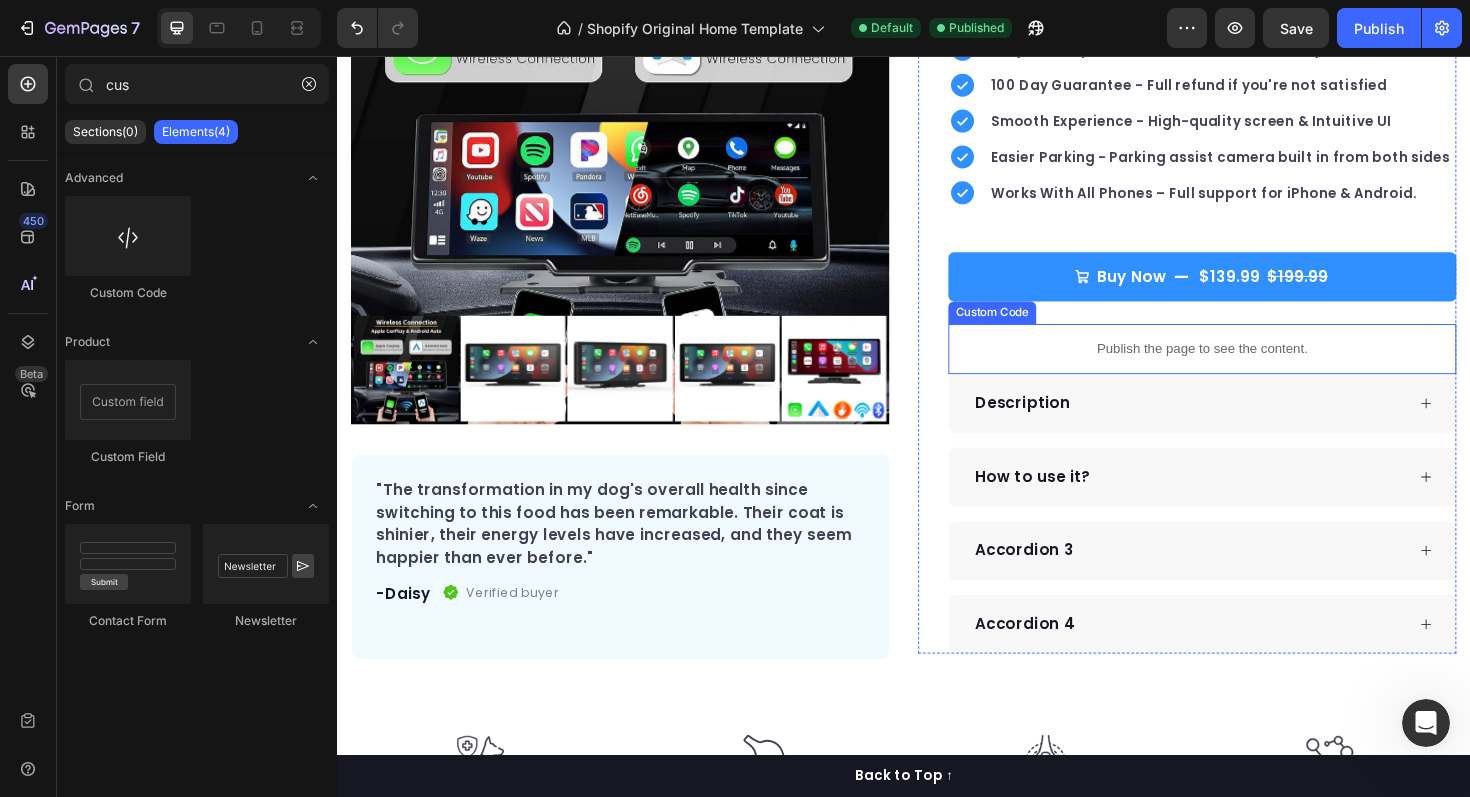scroll, scrollTop: 324, scrollLeft: 0, axis: vertical 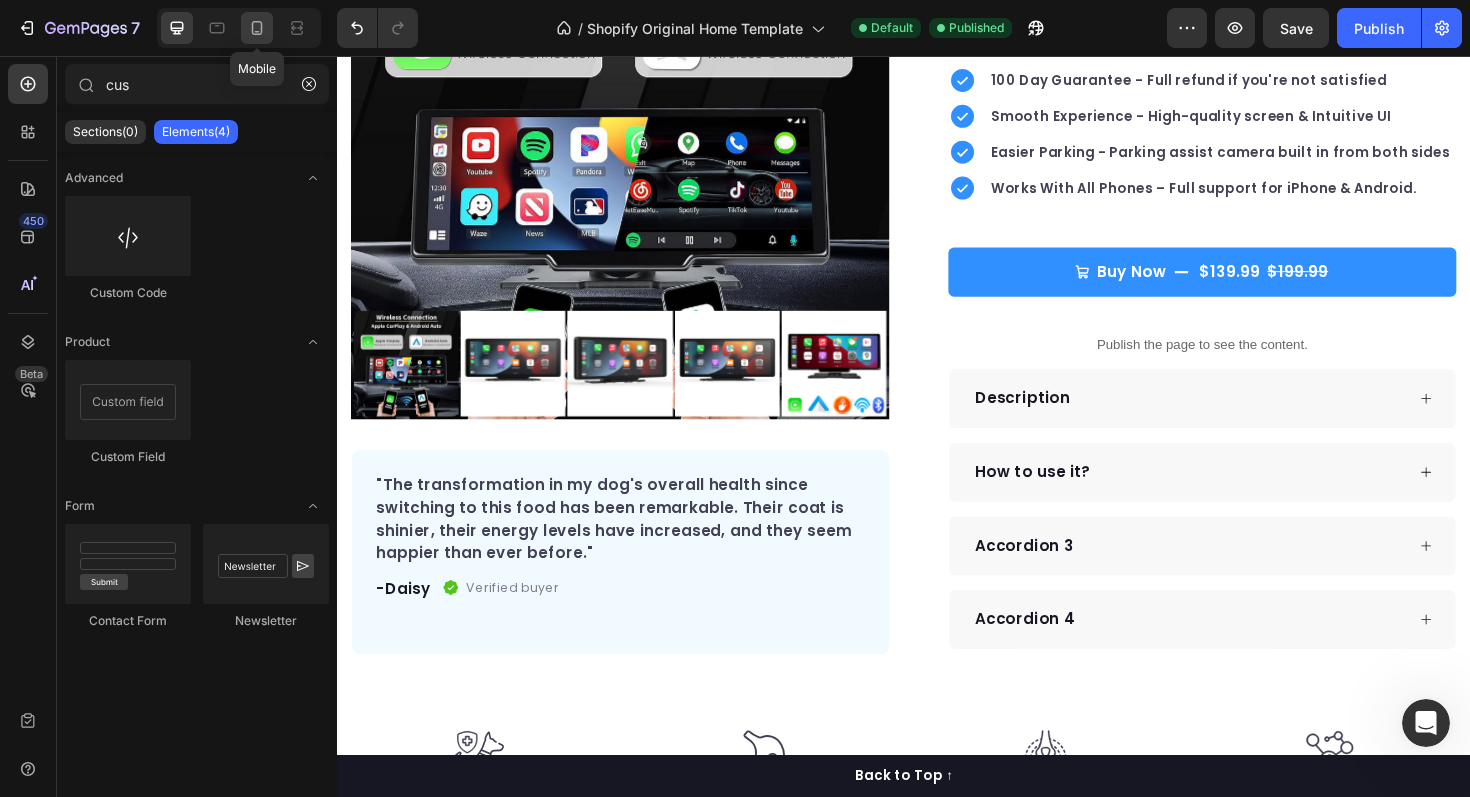 click 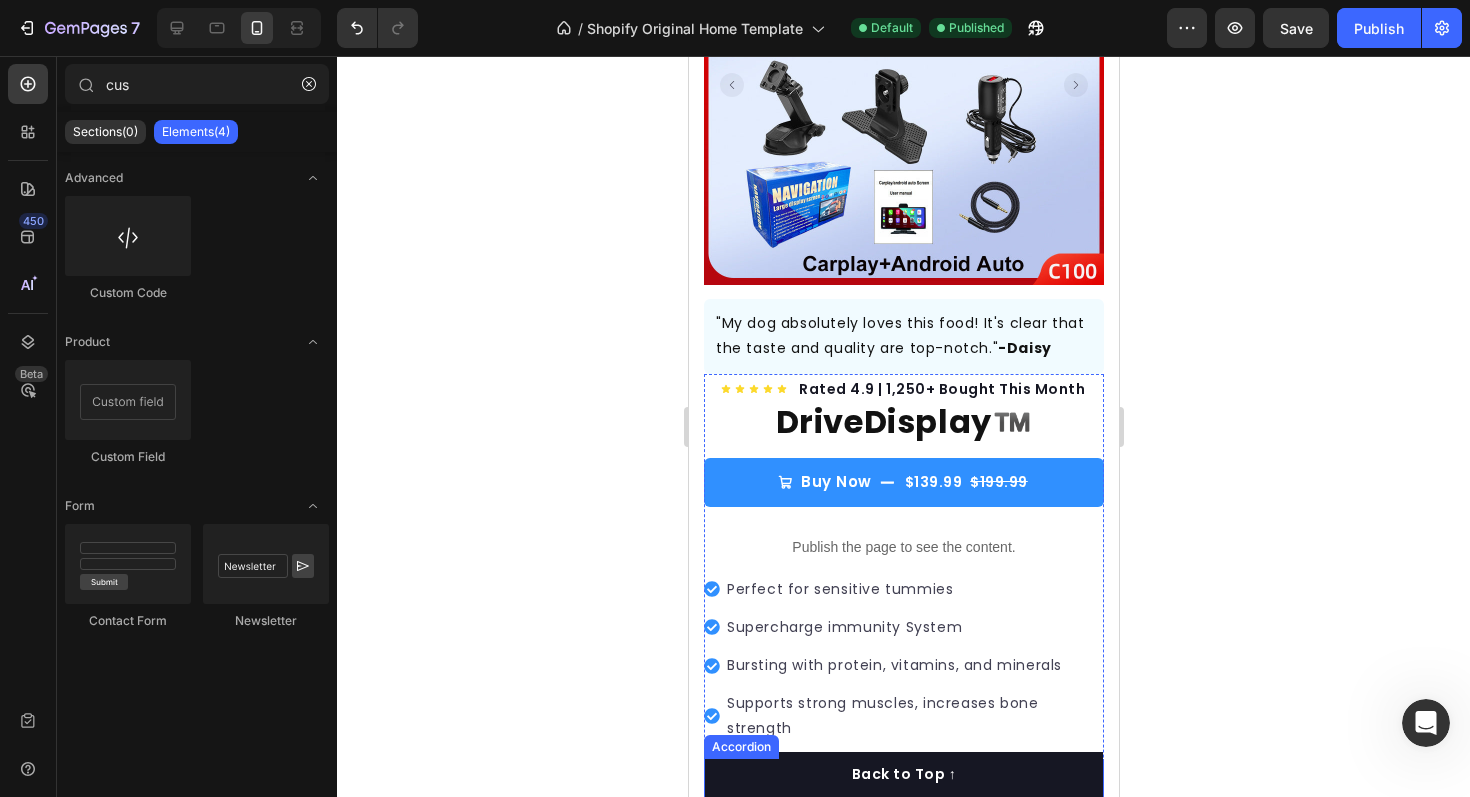 scroll, scrollTop: 262, scrollLeft: 0, axis: vertical 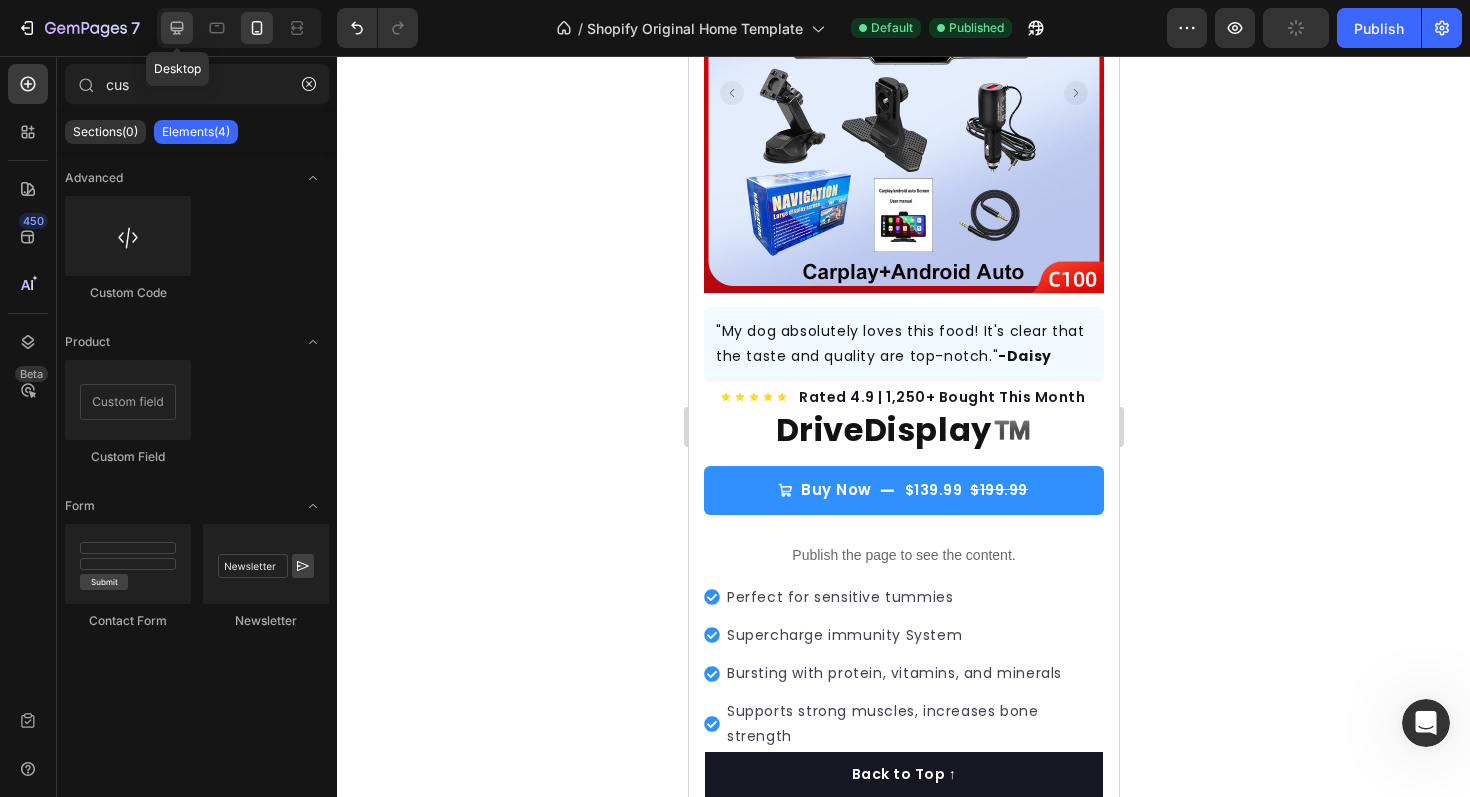 click 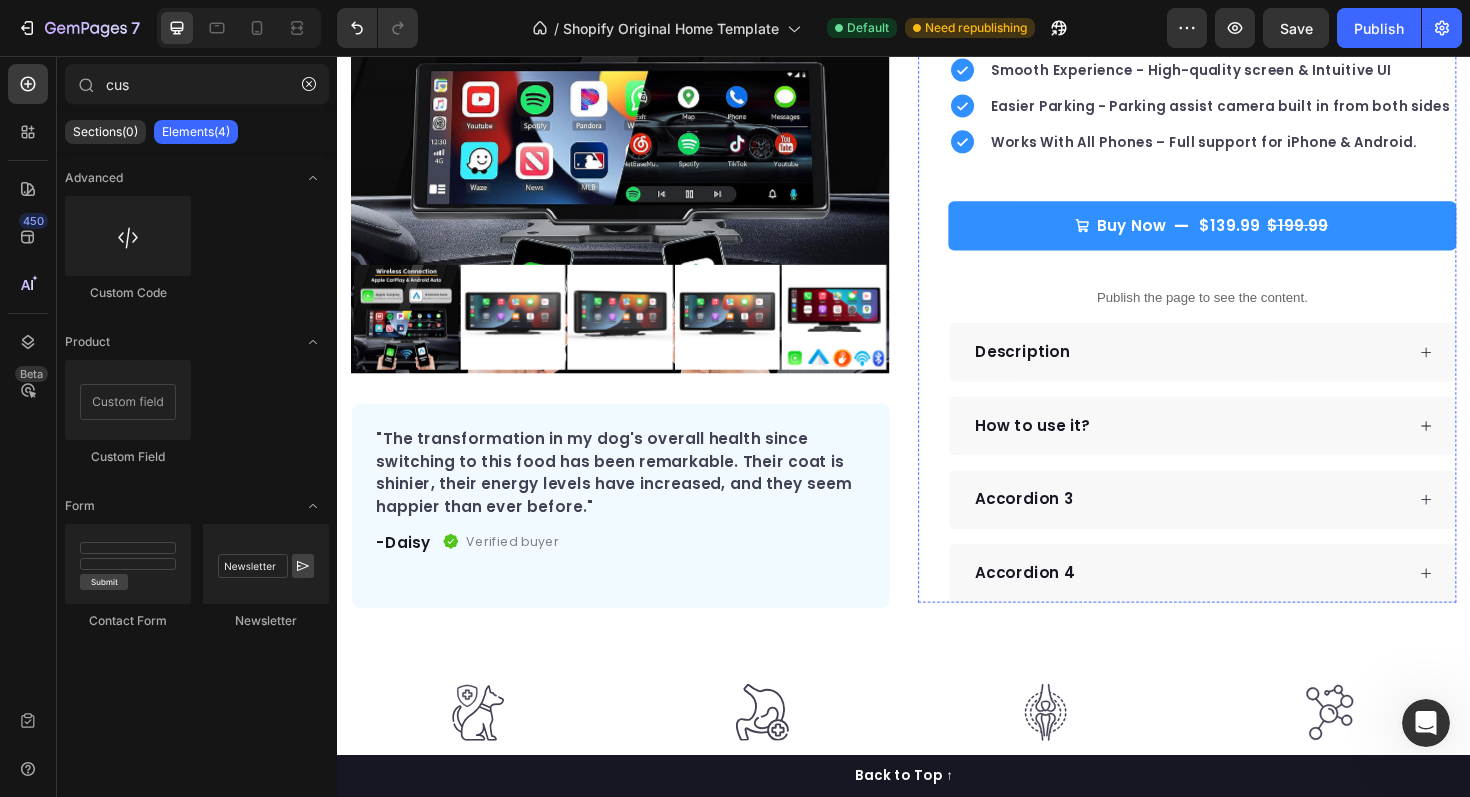 scroll, scrollTop: 595, scrollLeft: 0, axis: vertical 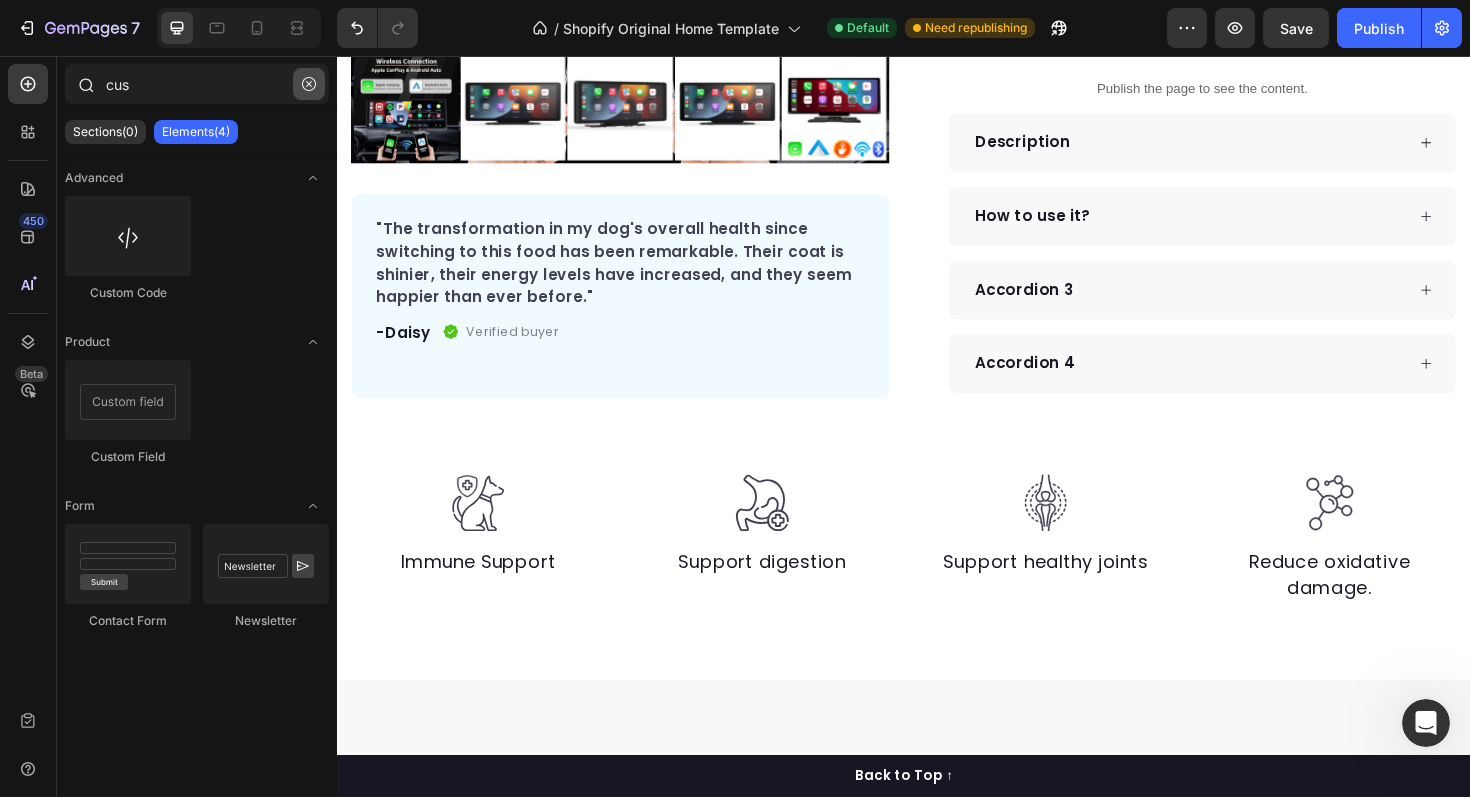 click at bounding box center [309, 84] 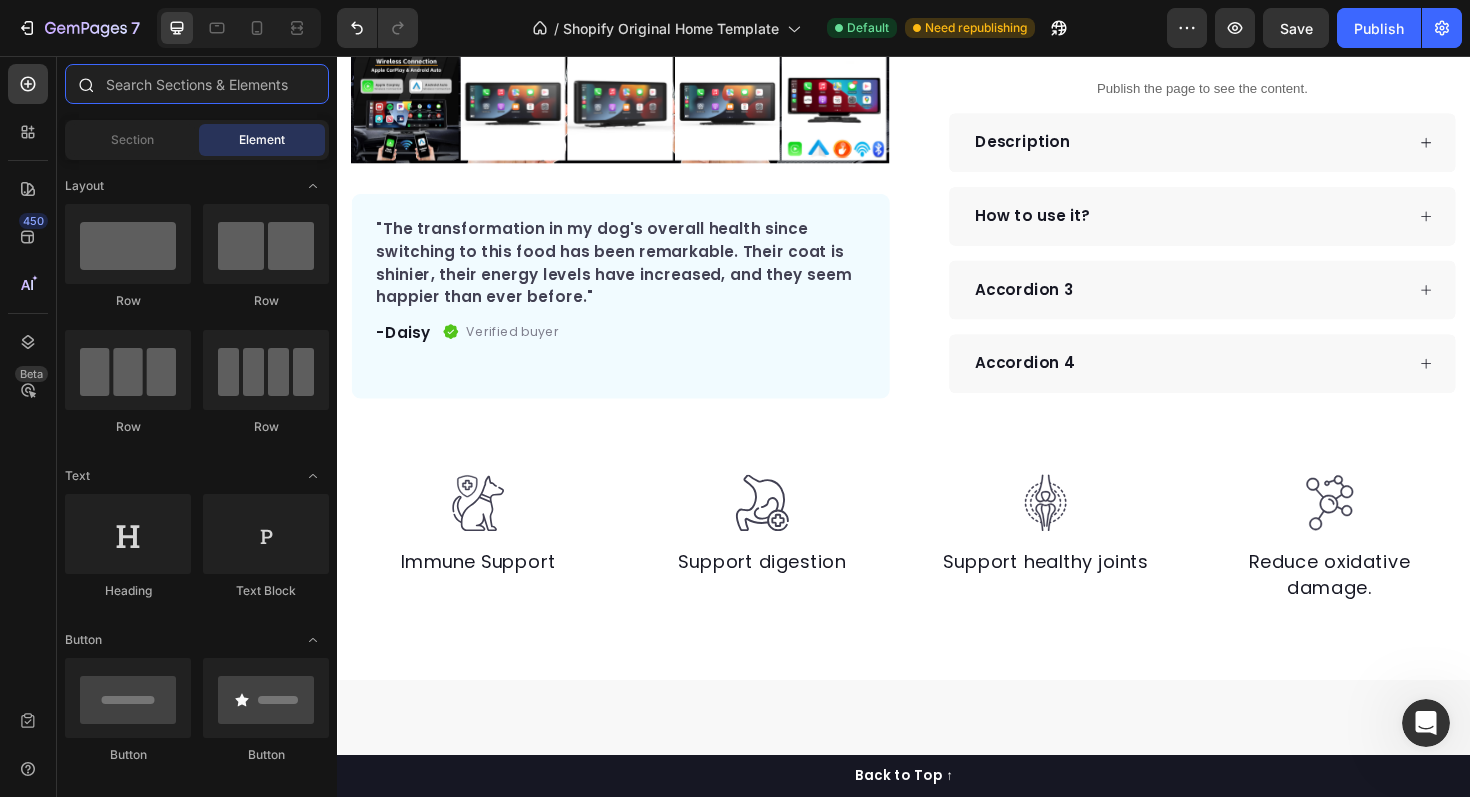 click at bounding box center (197, 84) 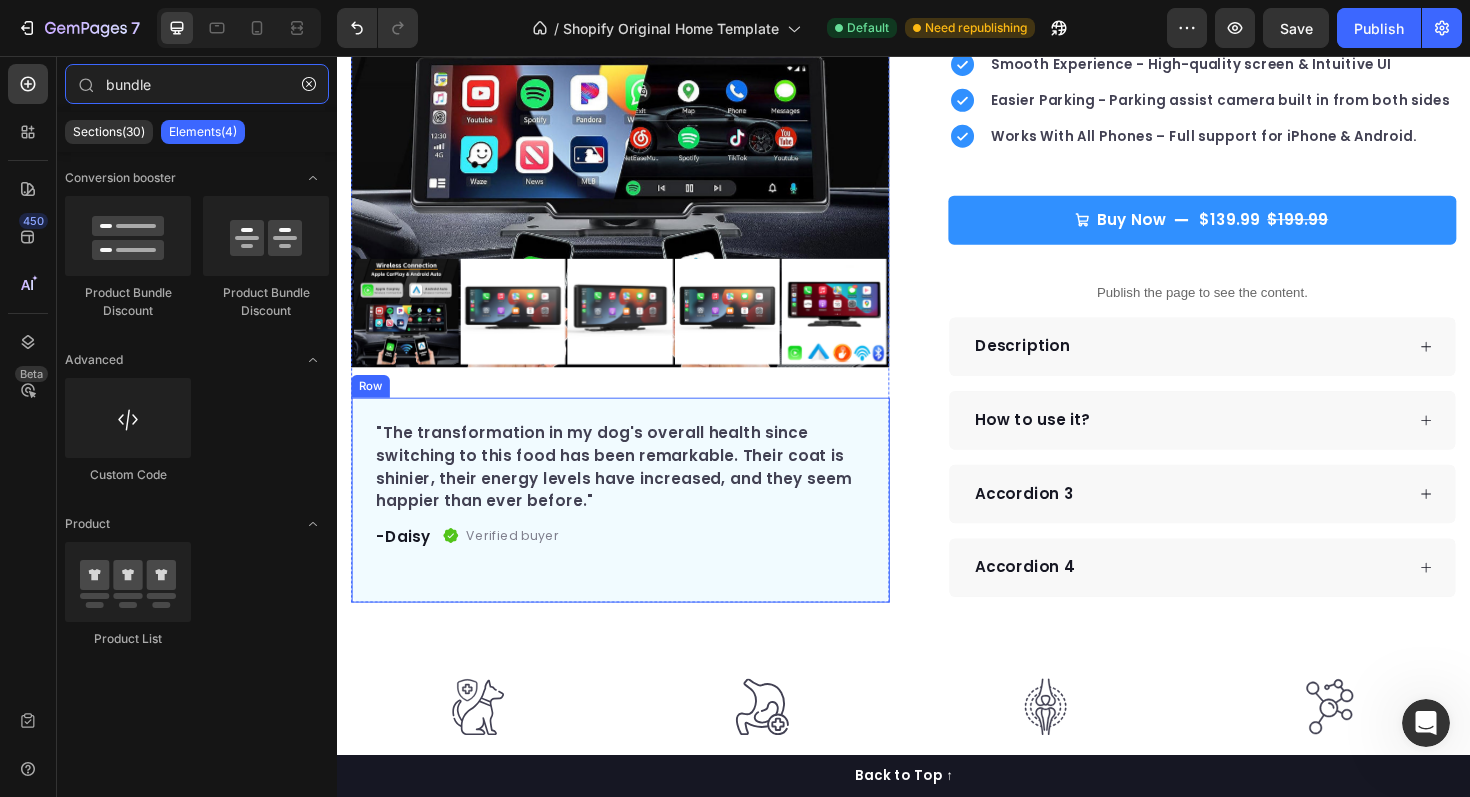 scroll, scrollTop: 406, scrollLeft: 0, axis: vertical 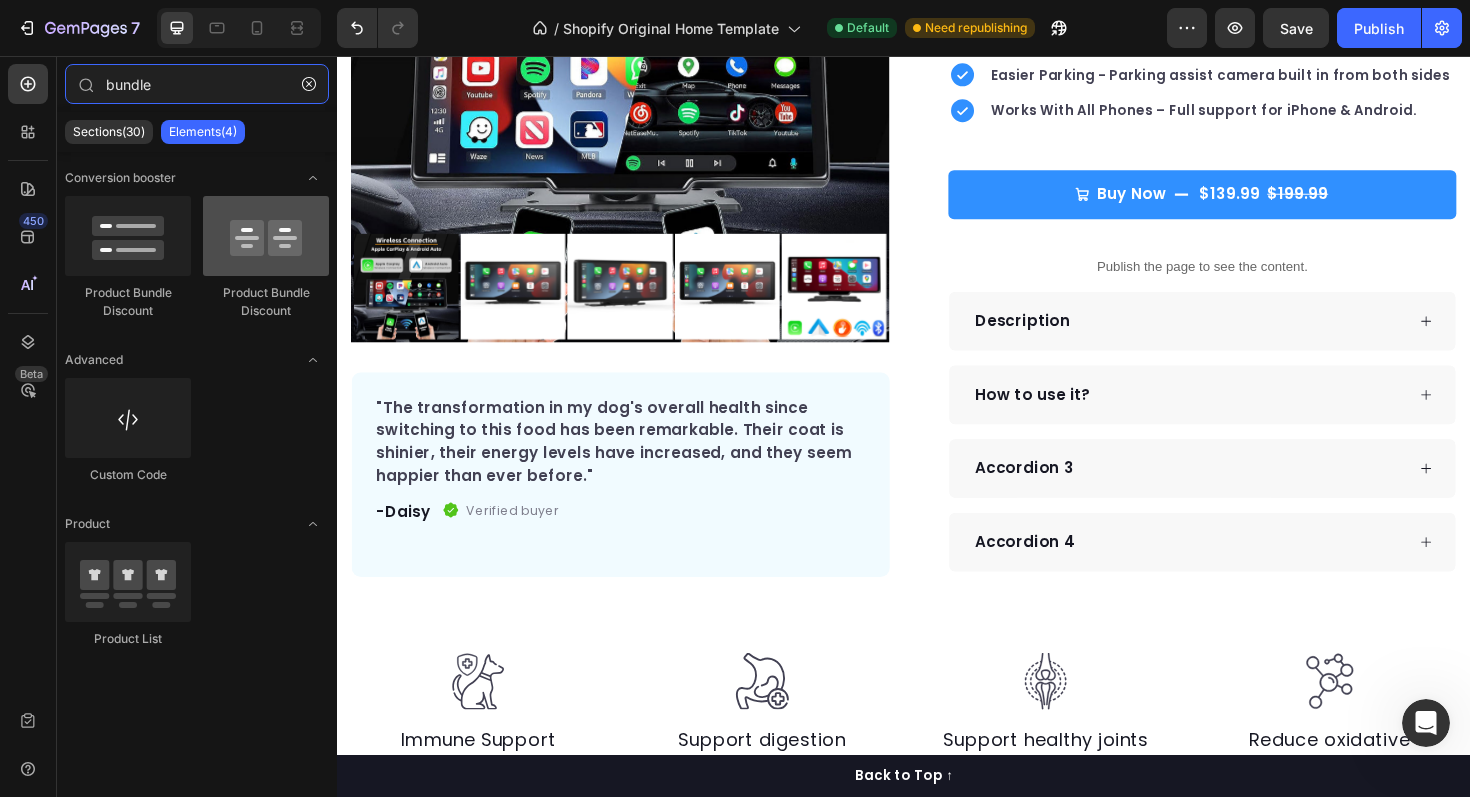 type on "bundle" 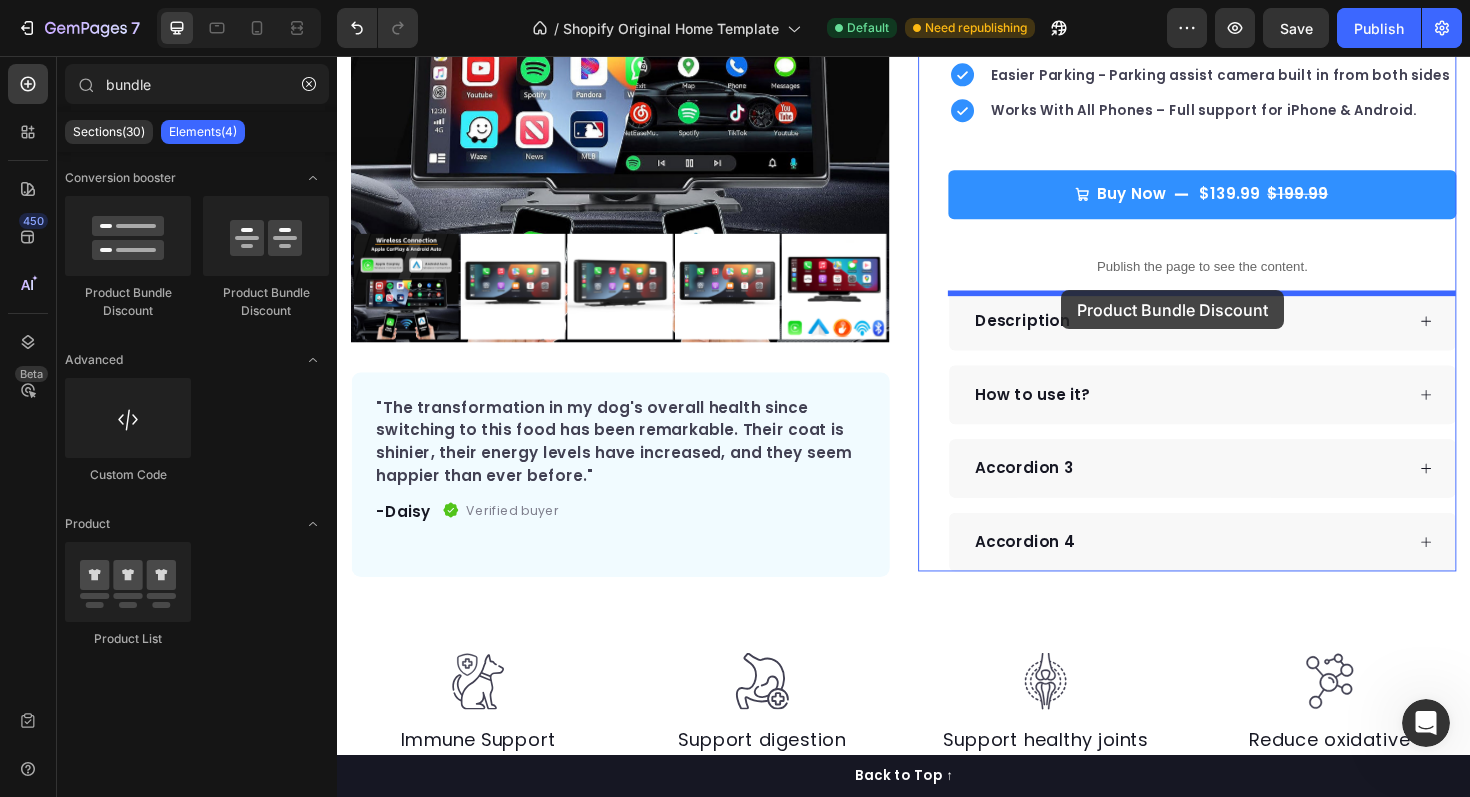 drag, startPoint x: 606, startPoint y: 307, endPoint x: 1104, endPoint y: 304, distance: 498.00903 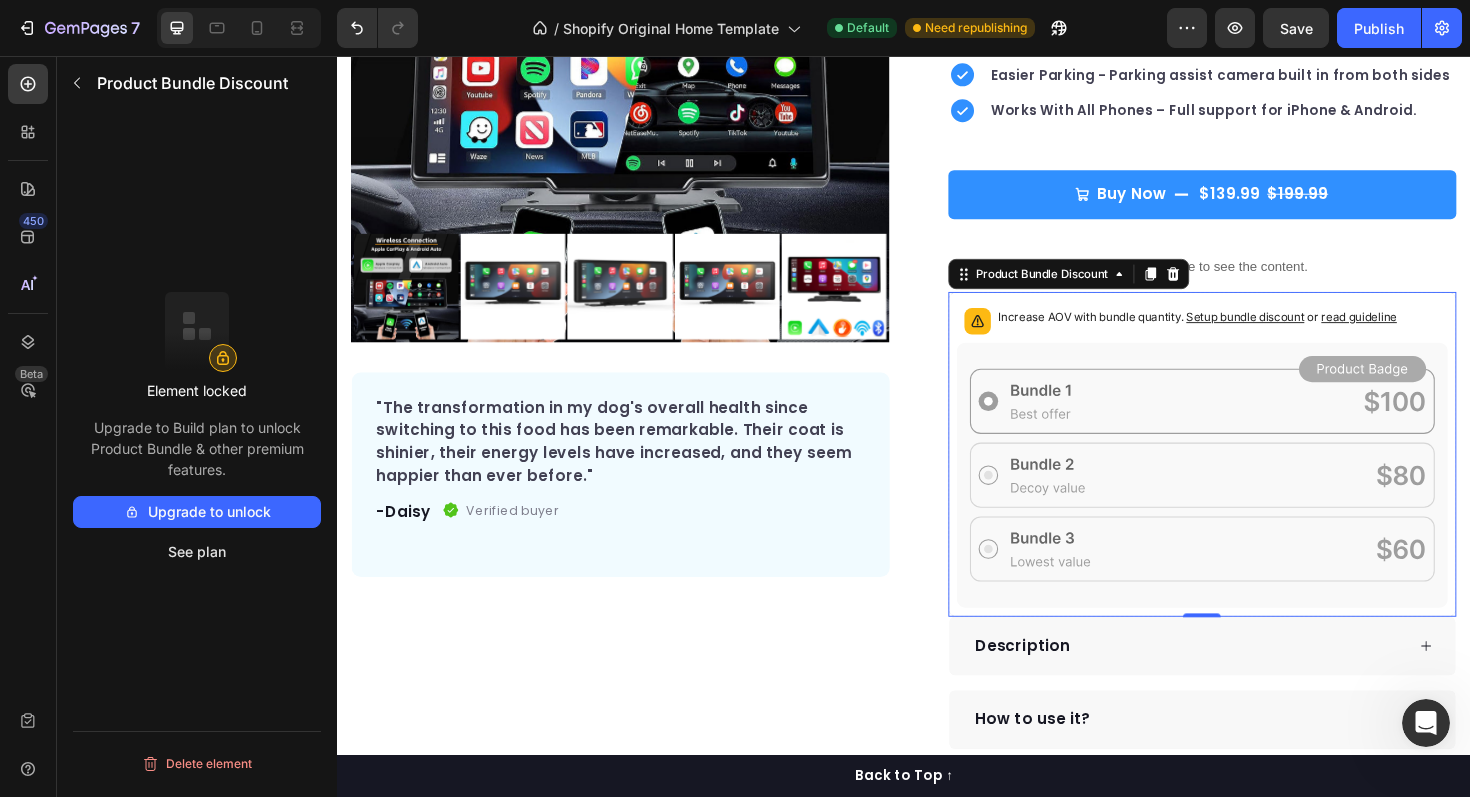 click on "Upgrade to unlock" at bounding box center (197, 512) 